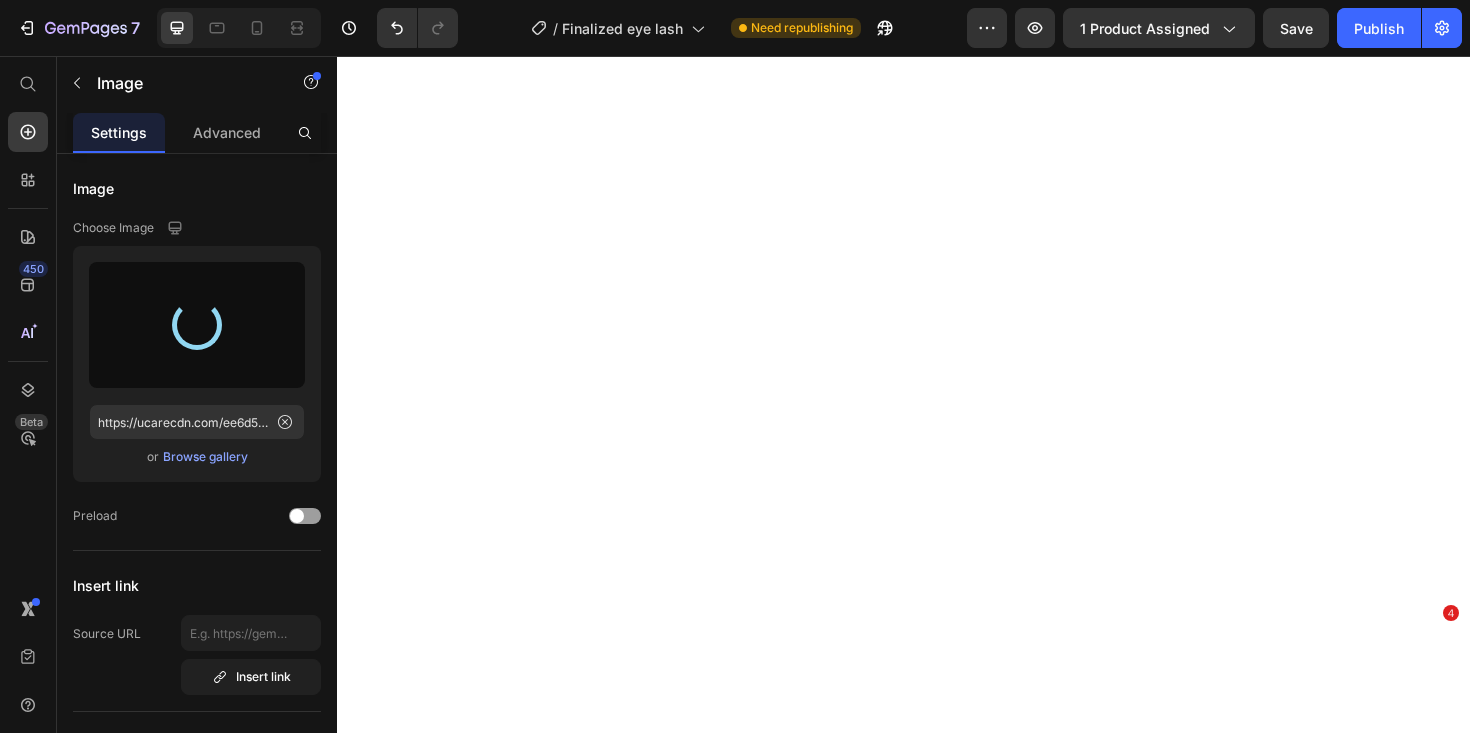 scroll, scrollTop: 0, scrollLeft: 0, axis: both 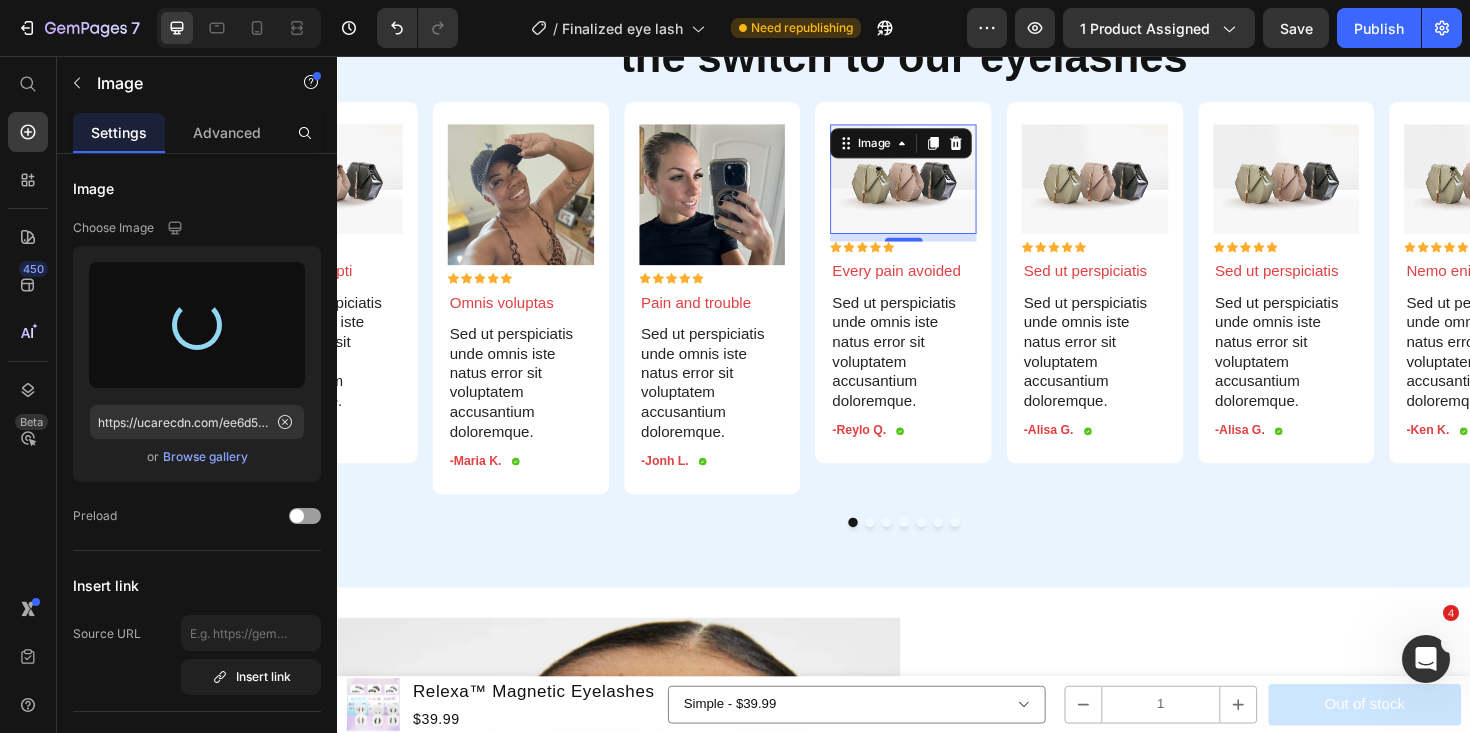 click at bounding box center [937, 187] 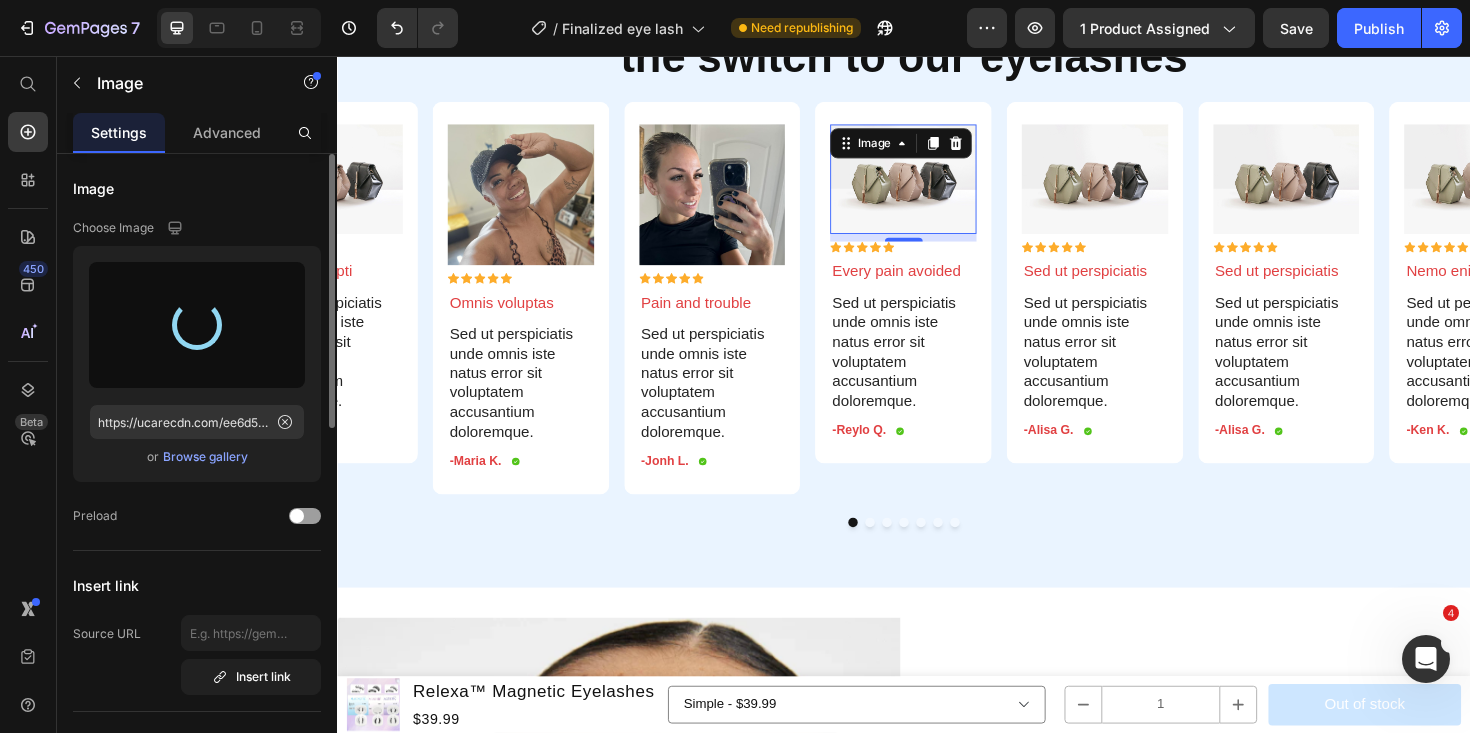 click on "Browse gallery" at bounding box center [205, 457] 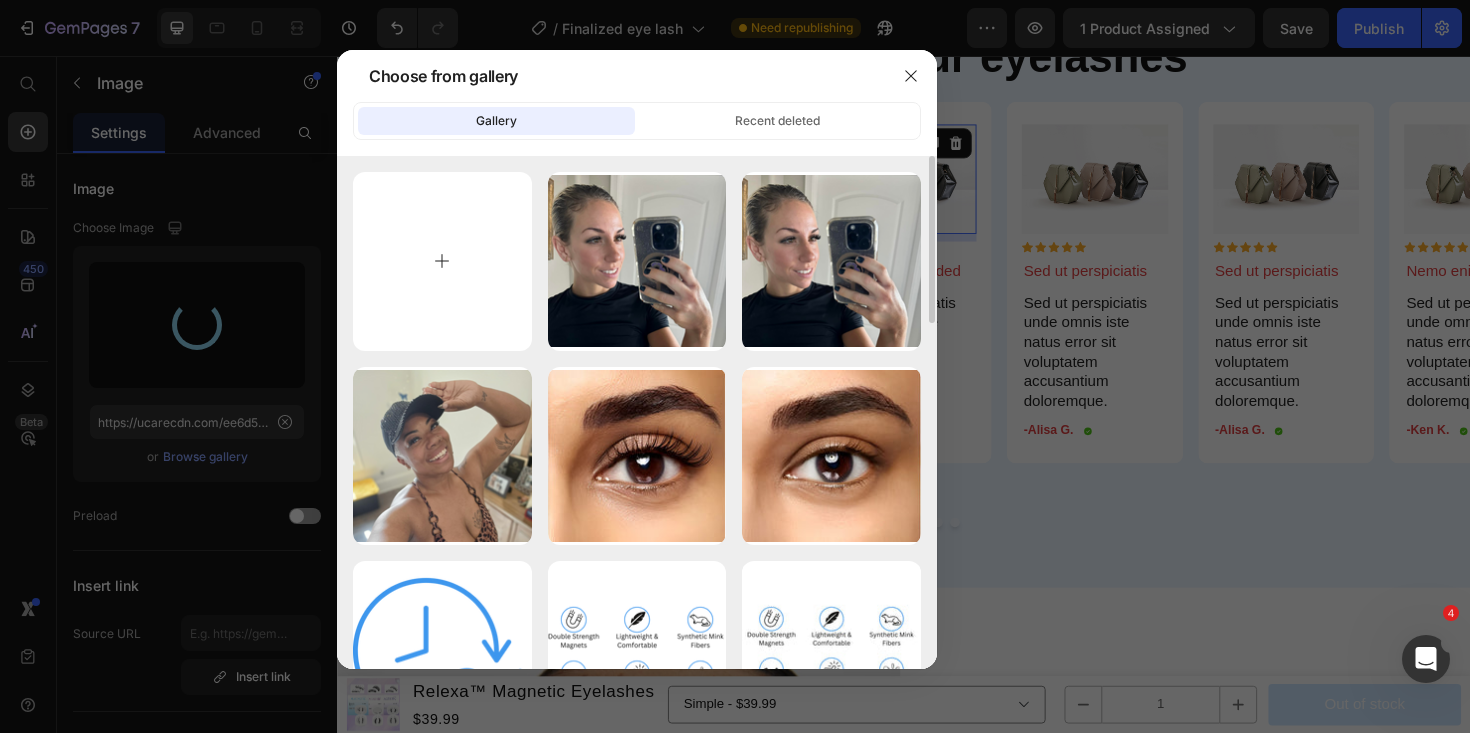 click at bounding box center (442, 261) 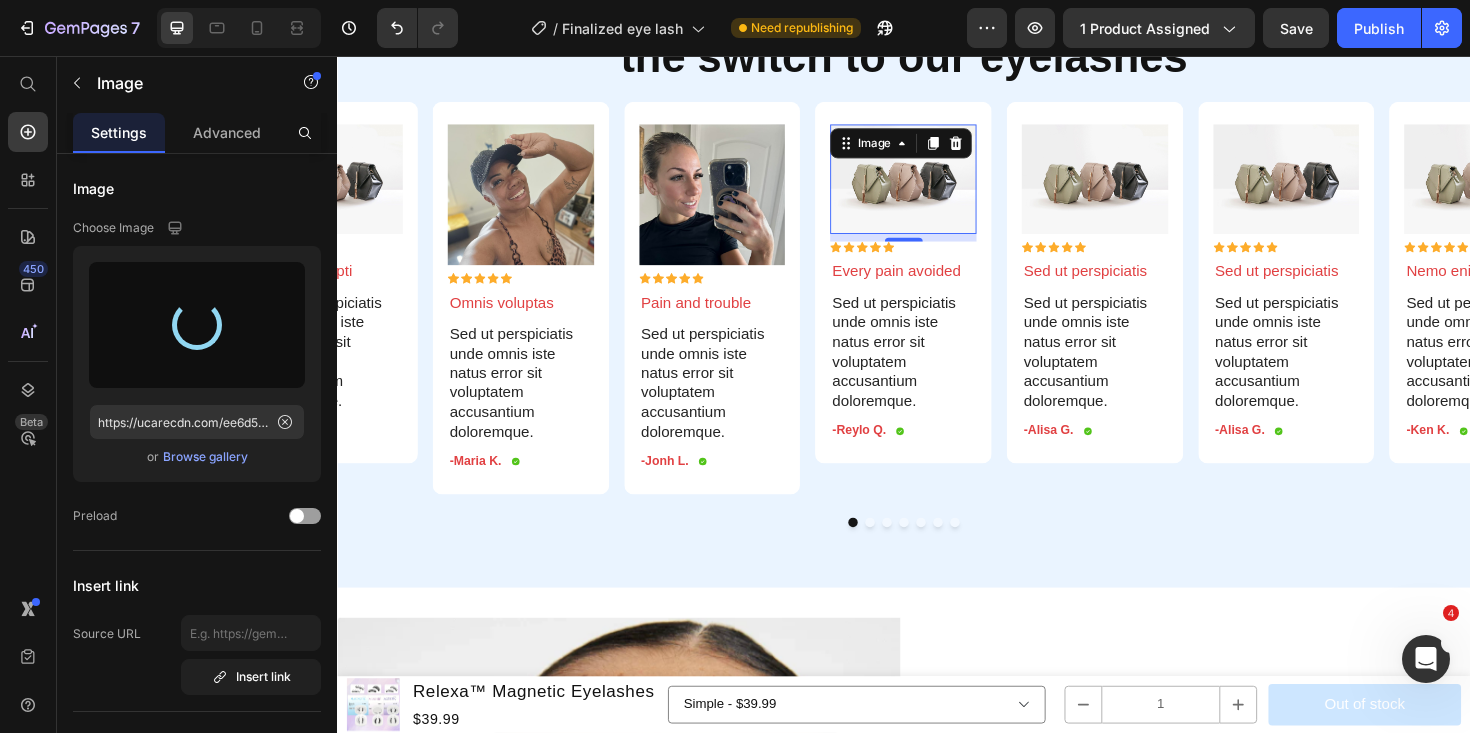 type on "https://cdn.shopify.com/s/files/1/0654/5473/5433/files/gempages_553762635250664510-9fa8a3d2-48c9-4dea-8e86-647b72fa783f.png" 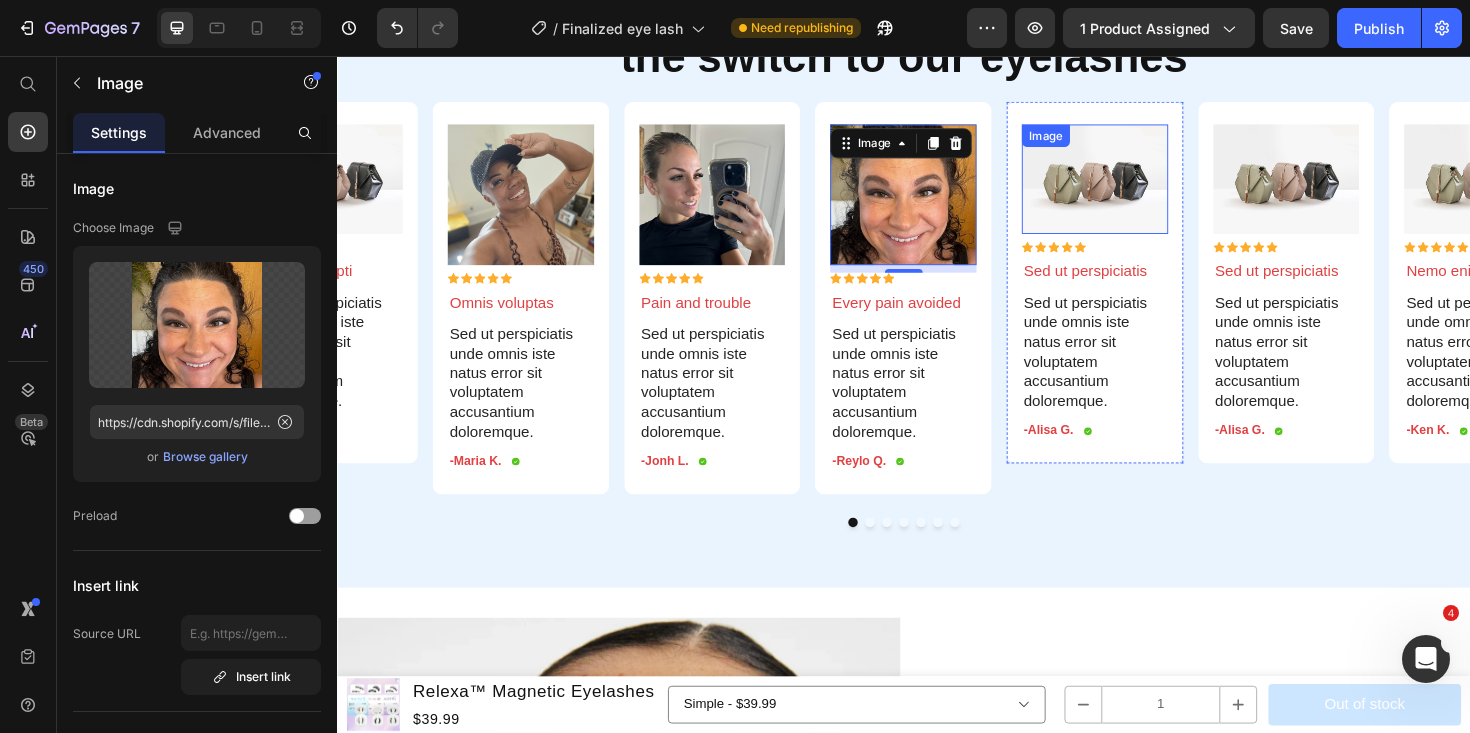 click at bounding box center [1139, 187] 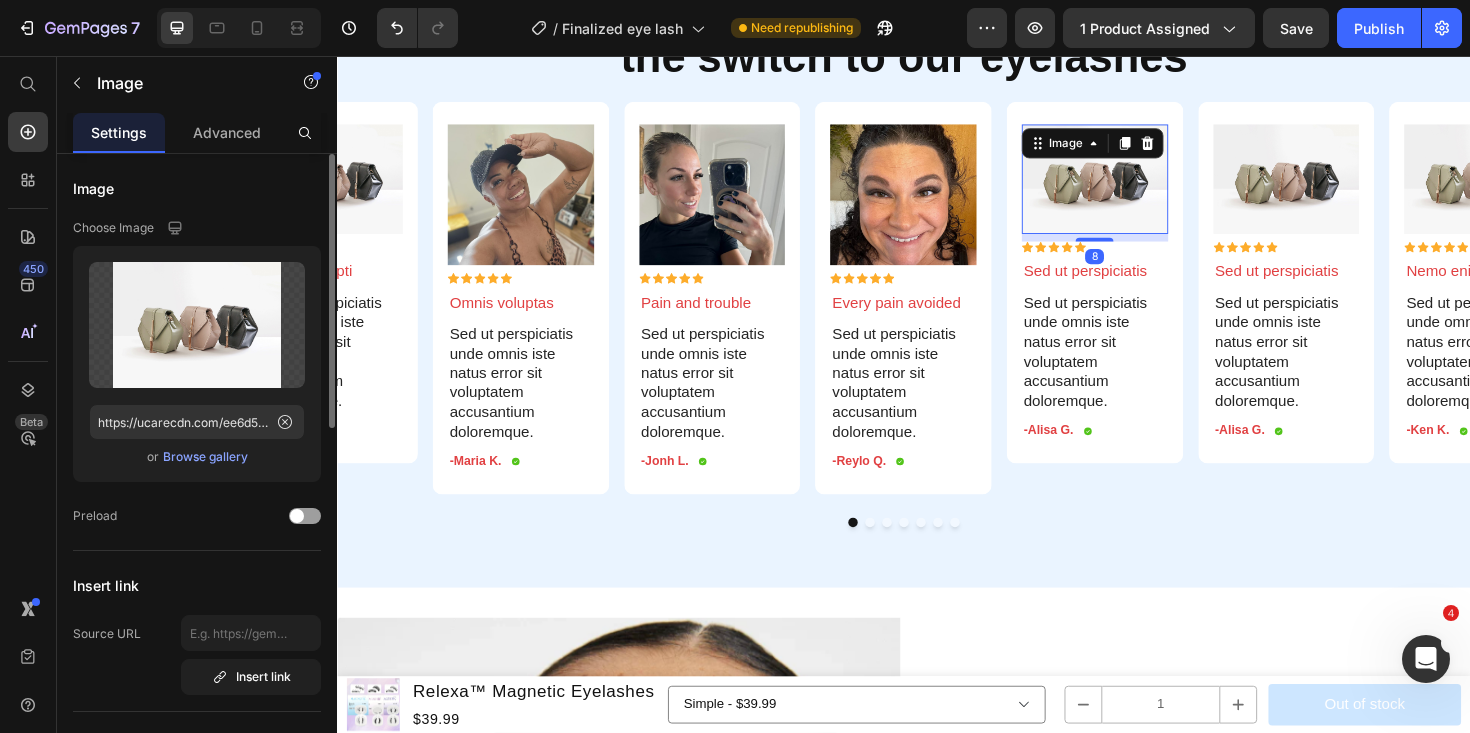 click on "Browse gallery" at bounding box center (205, 457) 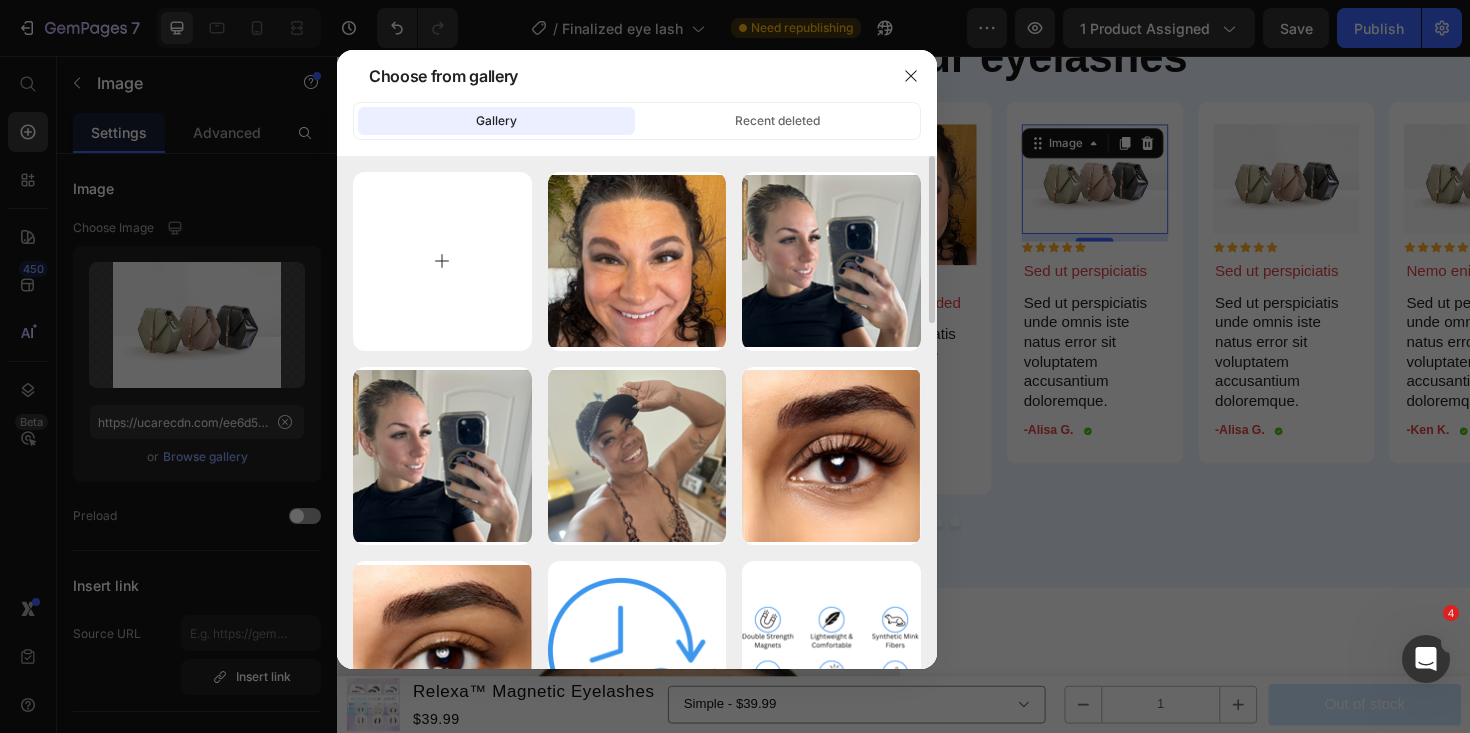click at bounding box center (442, 261) 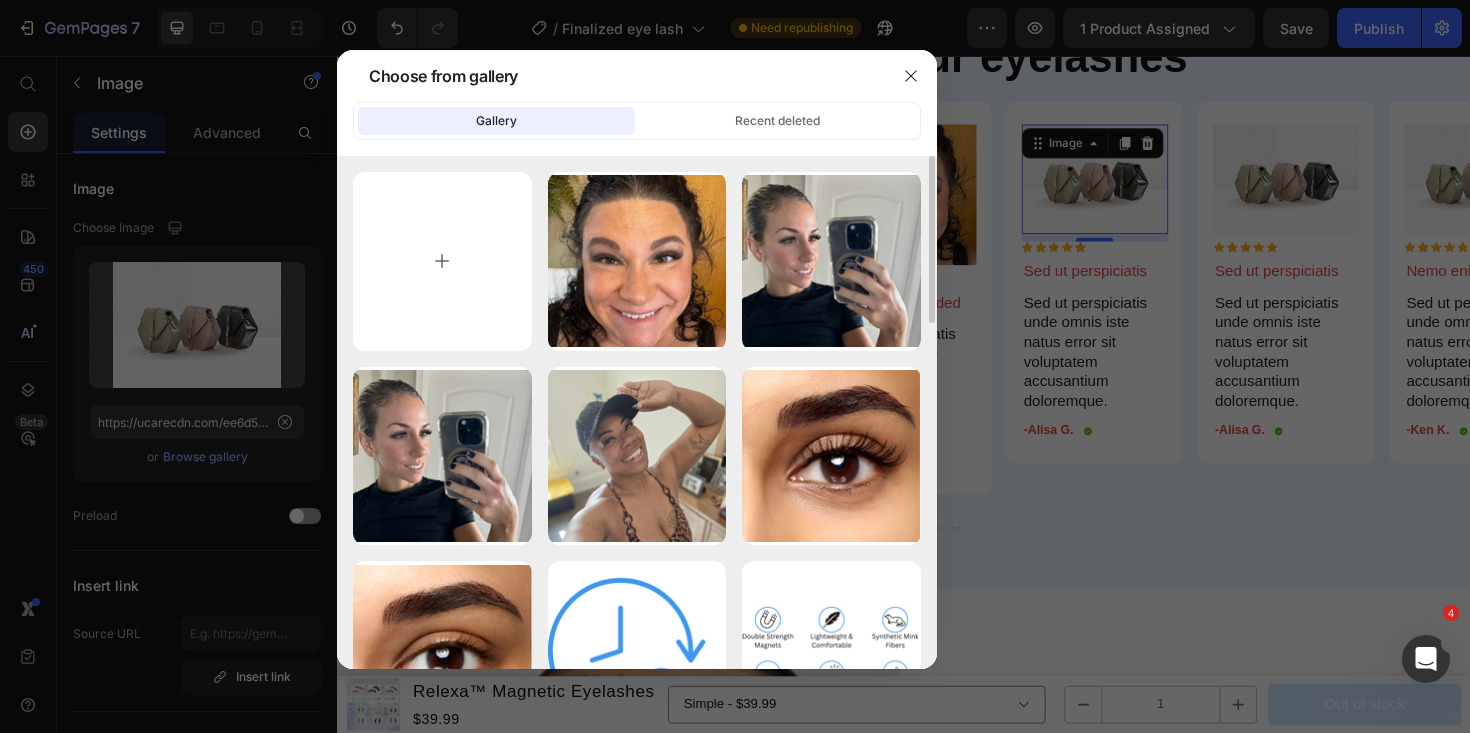 type on "C:\fakepath\75.png" 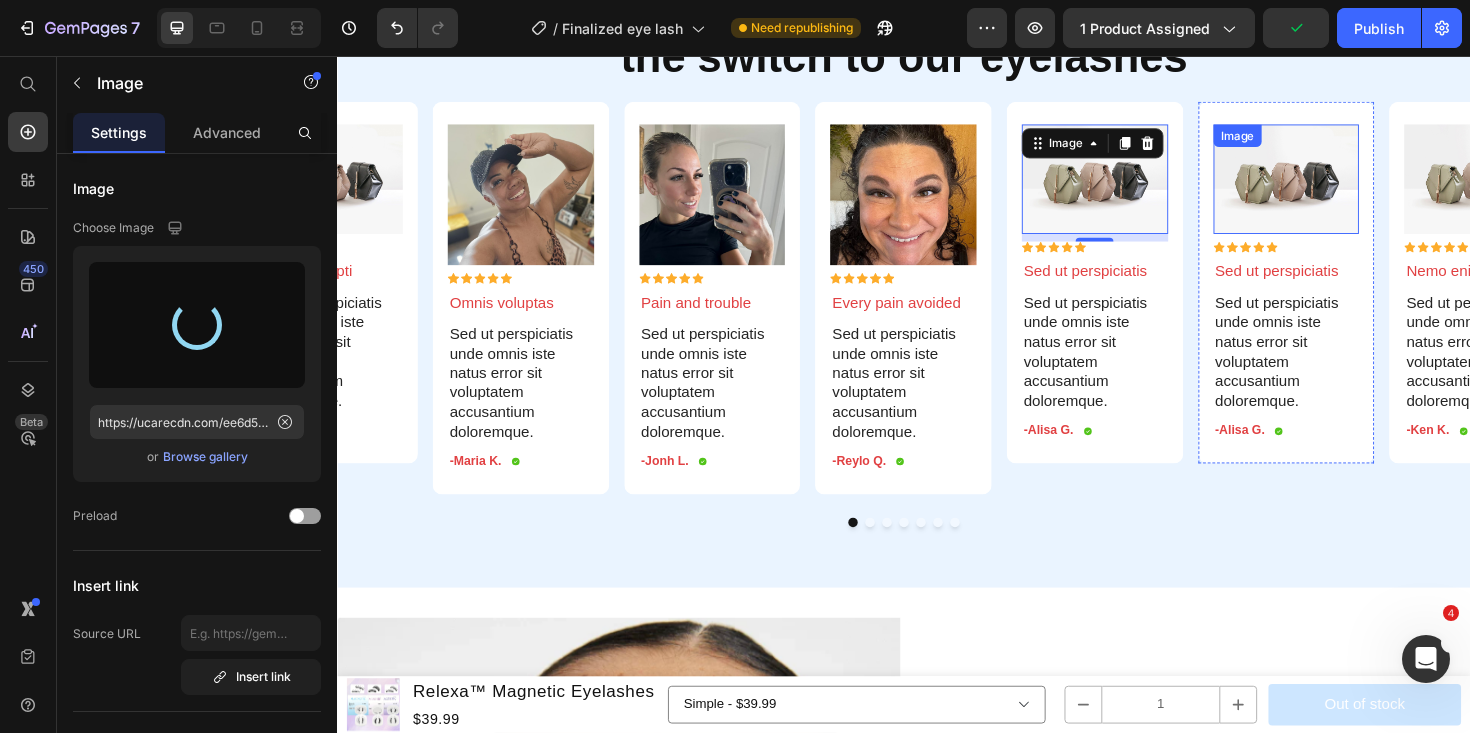type on "https://cdn.shopify.com/s/files/1/0654/5473/5433/files/gempages_553762635250664510-439c47ba-677d-4e1e-8785-548a1008d986.png" 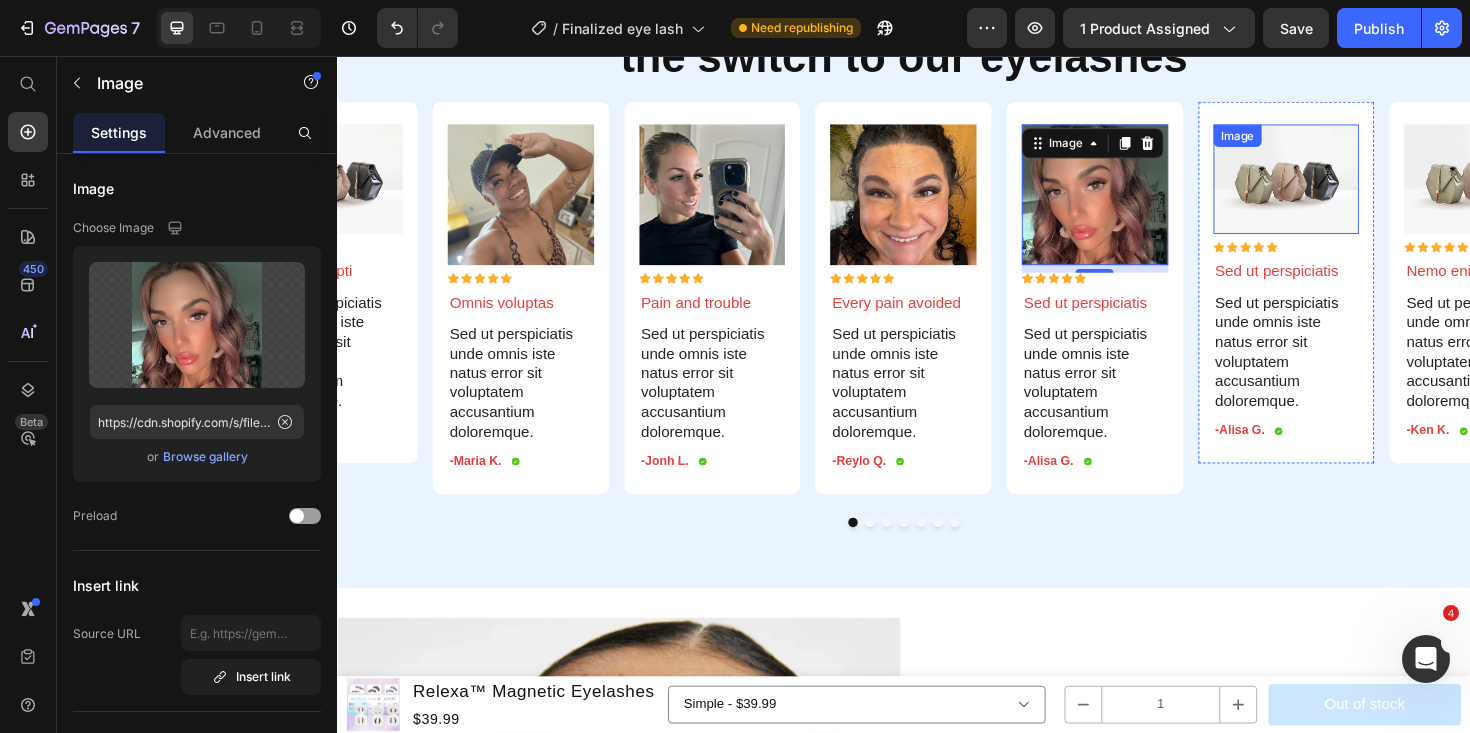 click at bounding box center [1342, 187] 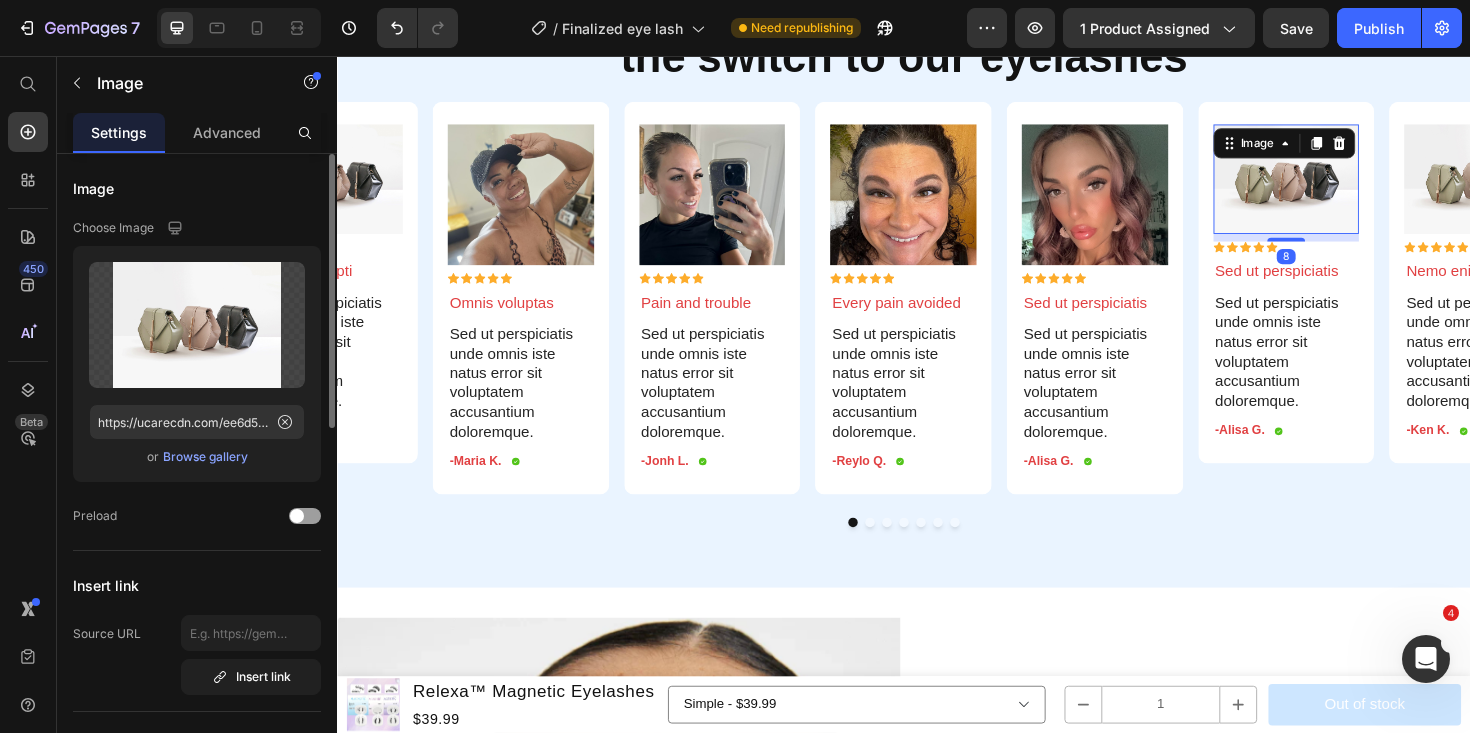 click on "Browse gallery" at bounding box center [205, 457] 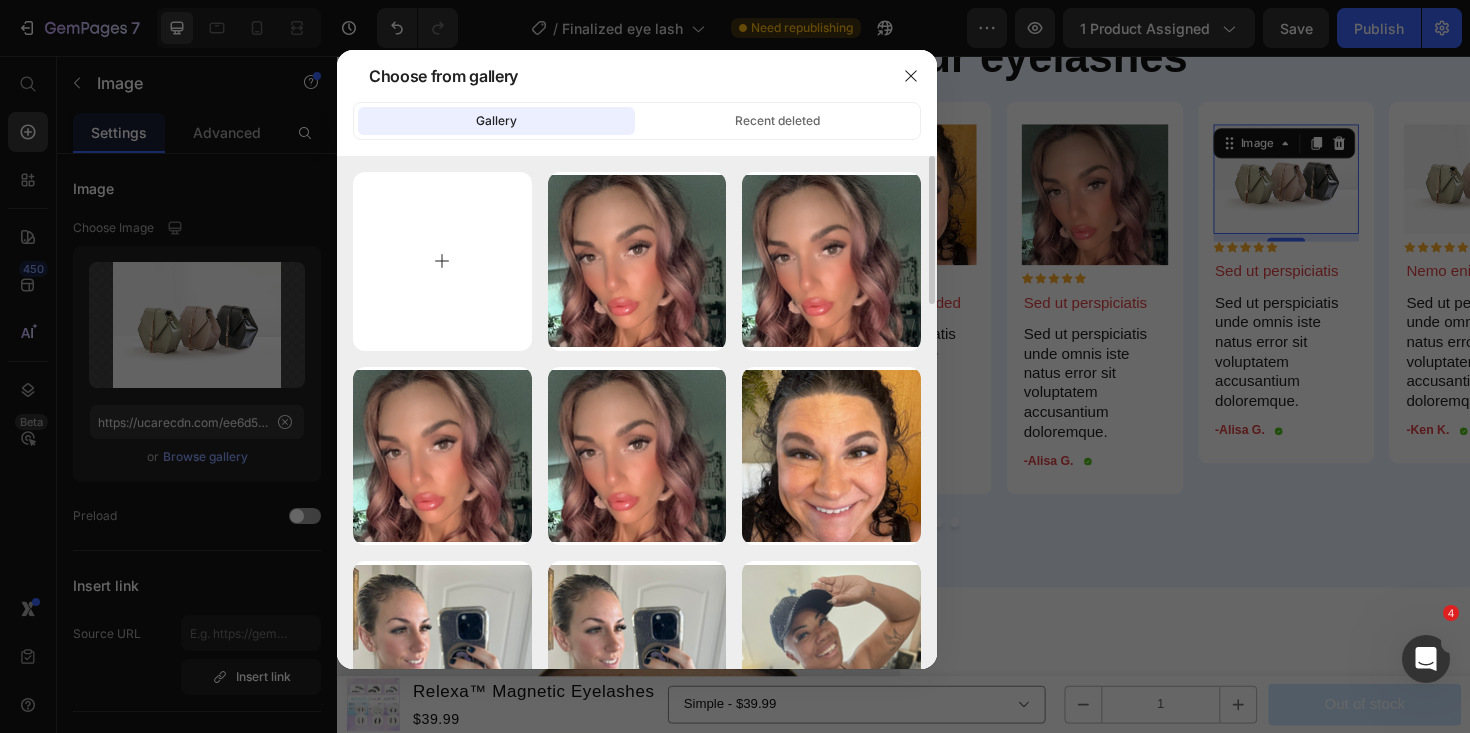 click at bounding box center [442, 261] 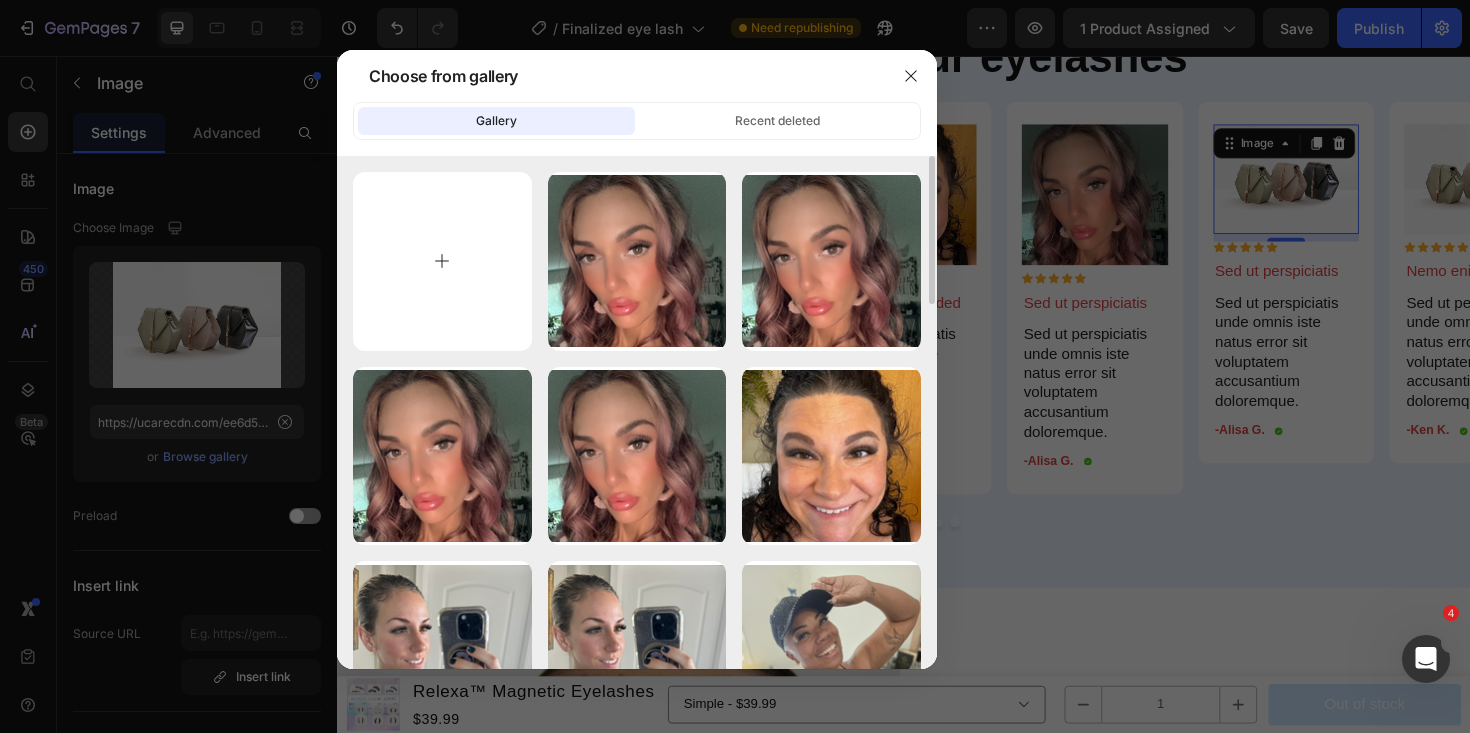type on "C:\fakepath\76.png" 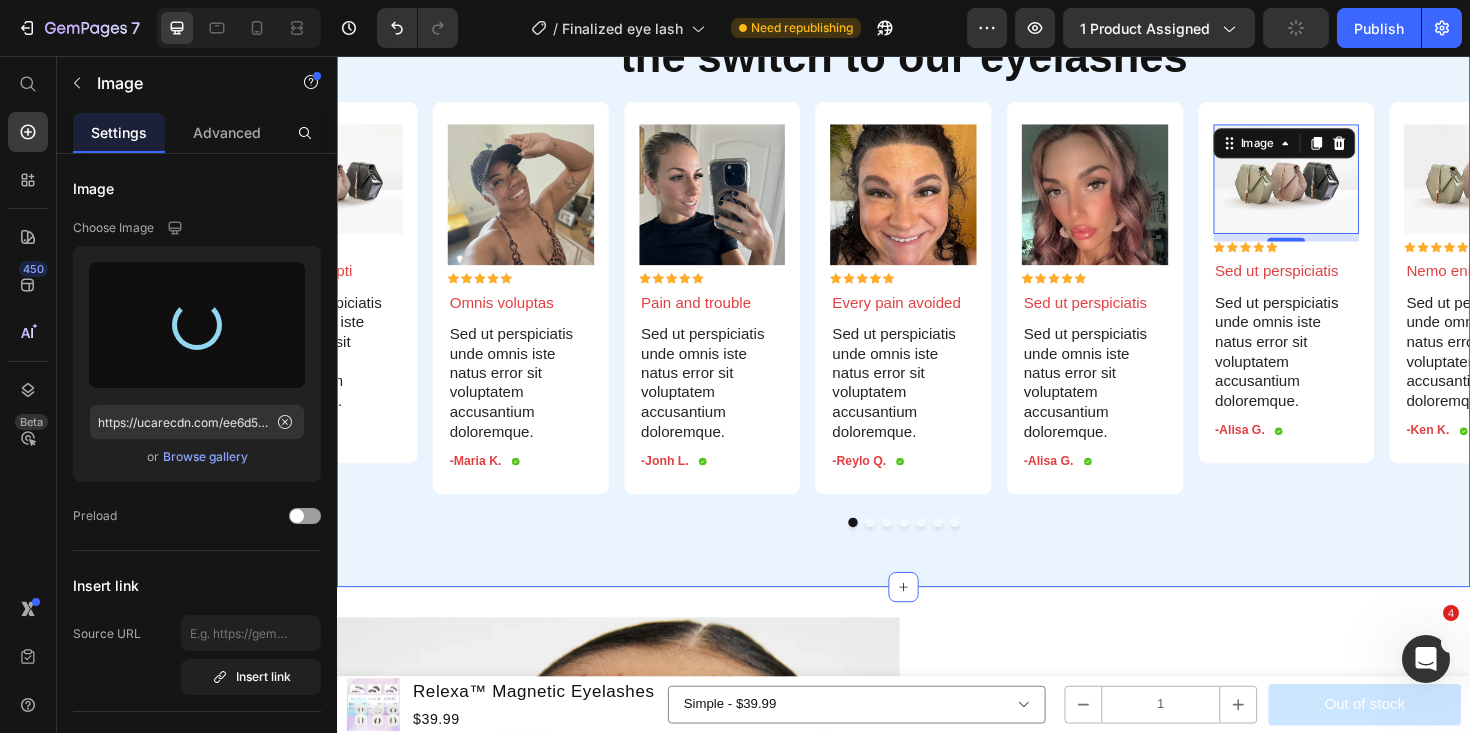 type on "https://cdn.shopify.com/s/files/1/0654/5473/5433/files/gempages_553762635250664510-cc6bc71c-87bb-42bb-9418-3b78d3e99857.png" 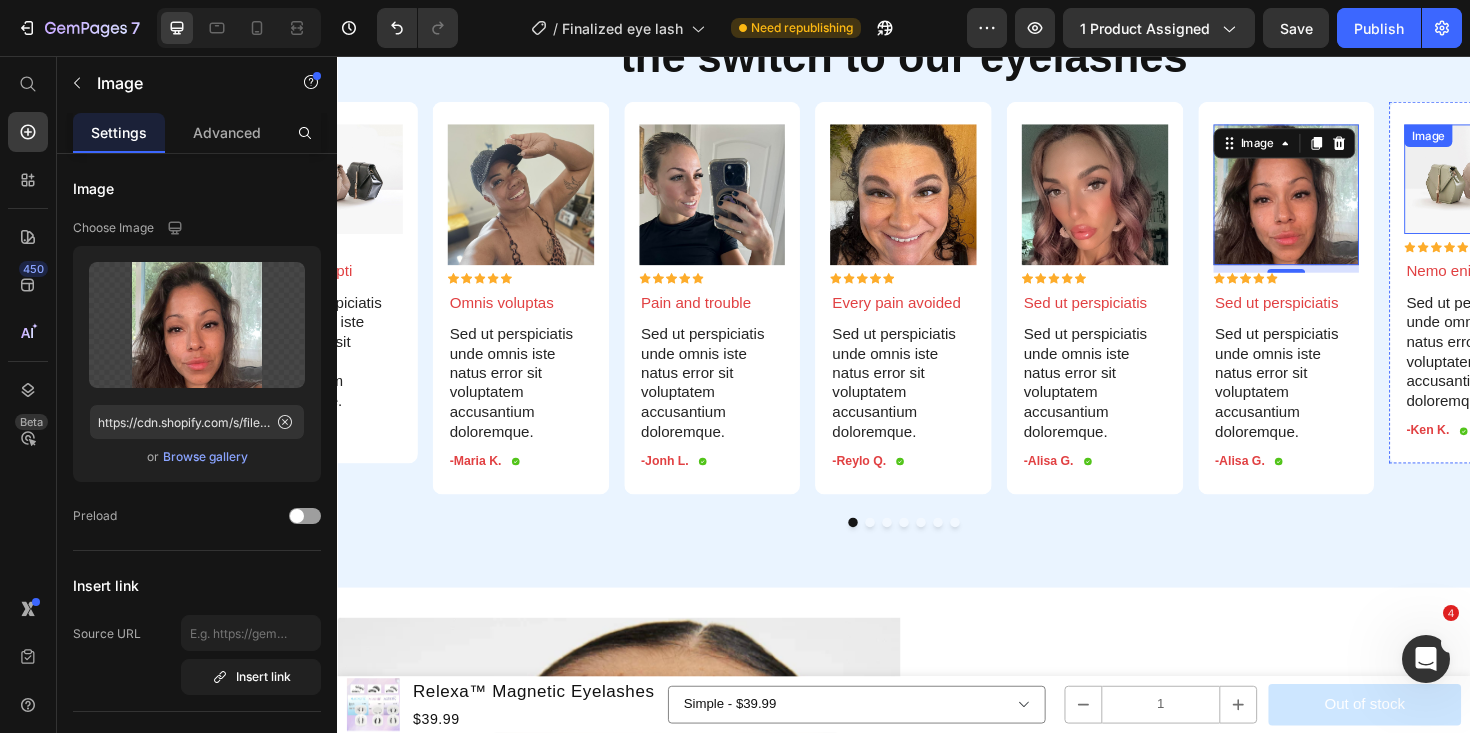 click at bounding box center [1545, 187] 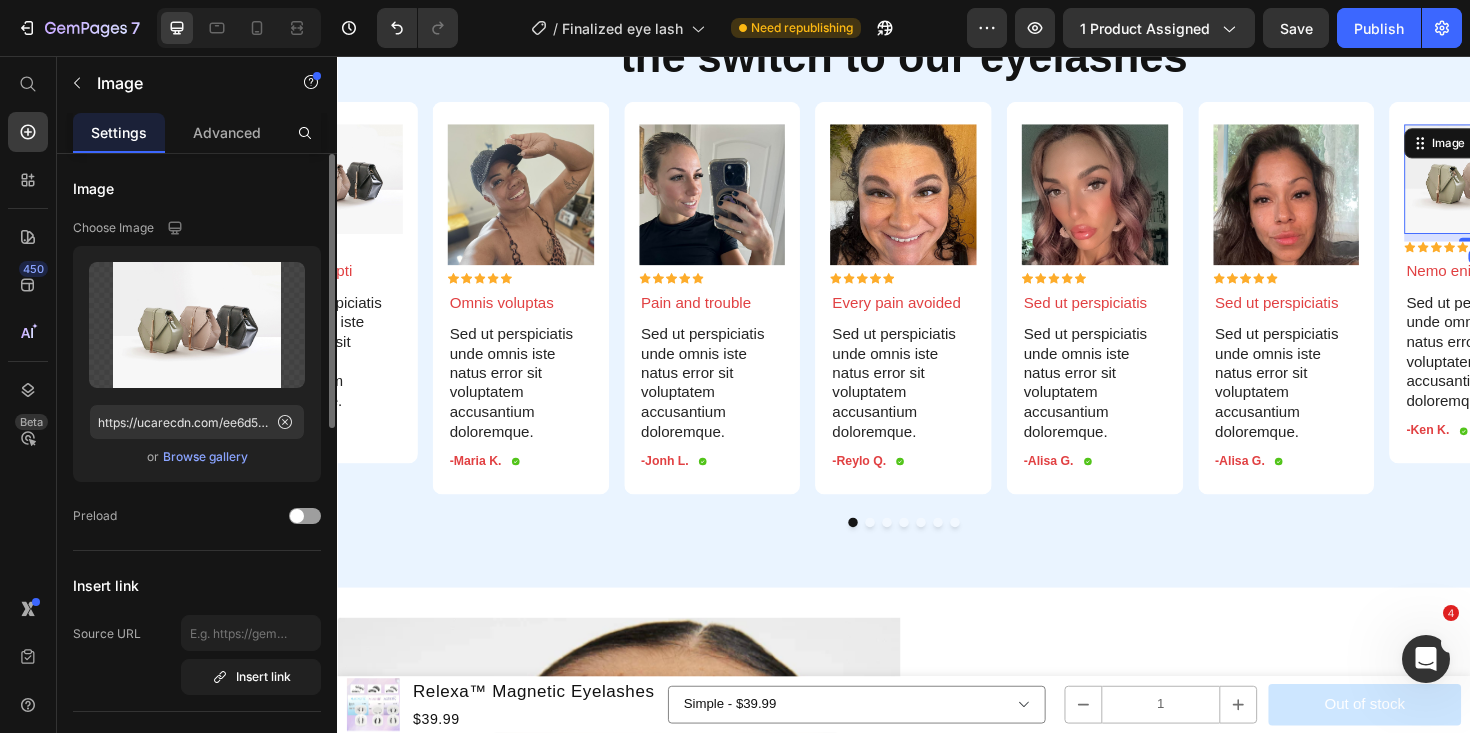 click on "Browse gallery" at bounding box center (205, 457) 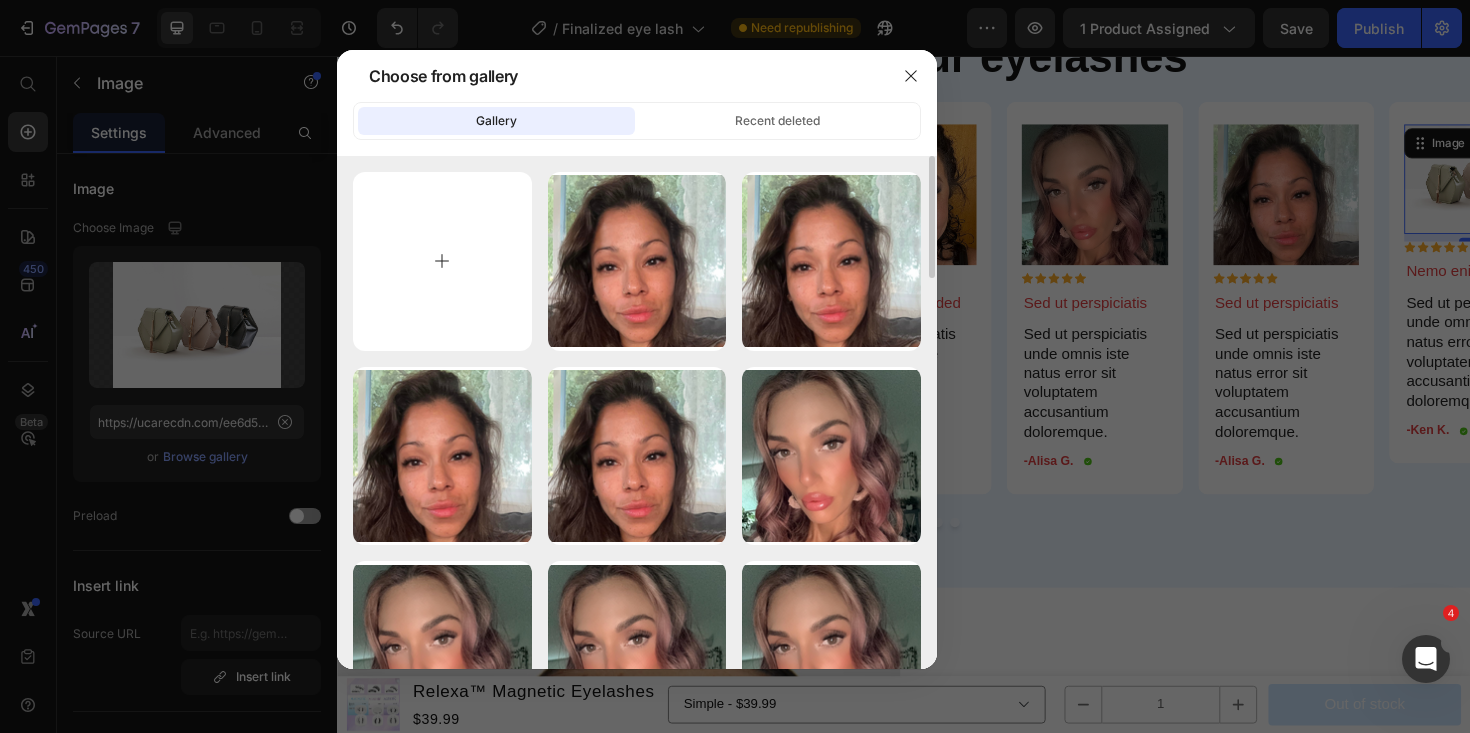 click at bounding box center (442, 261) 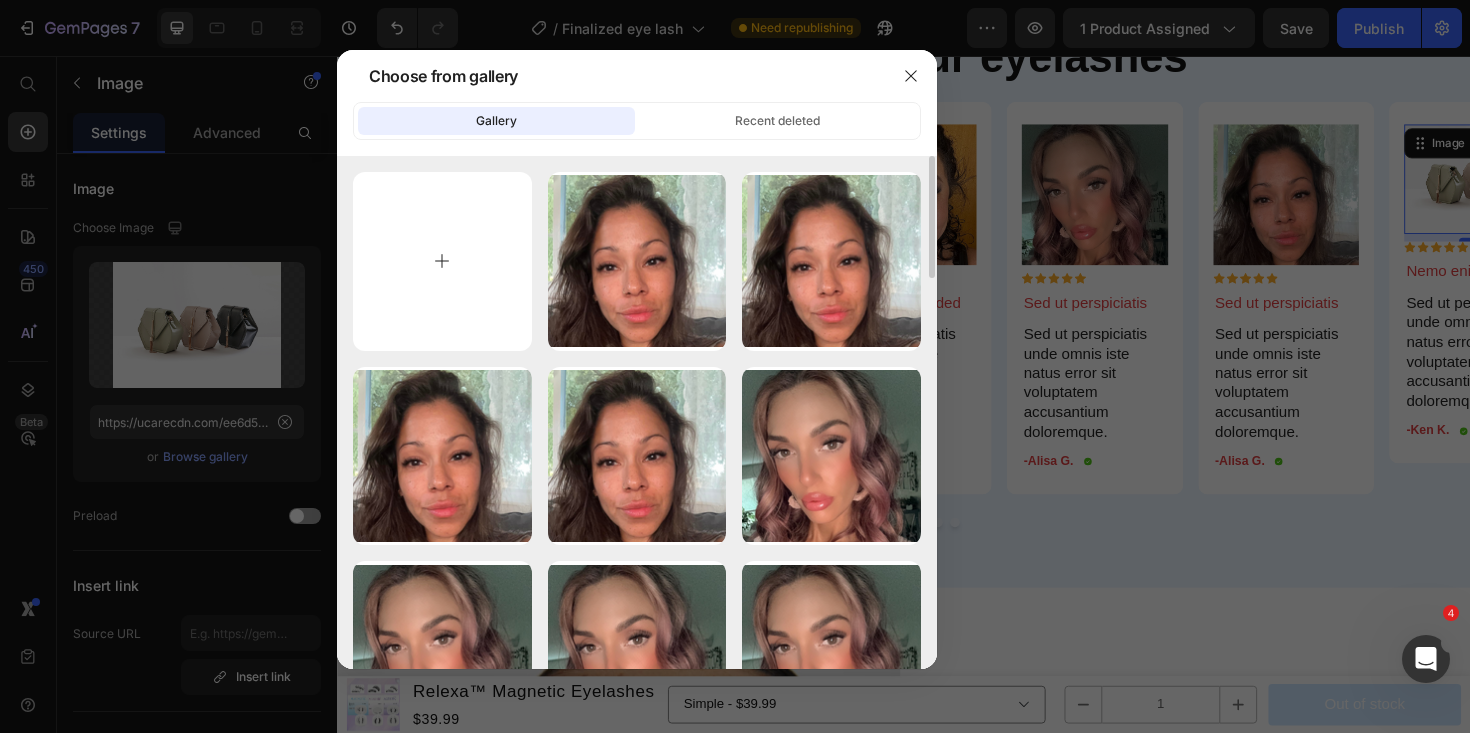 type on "C:\fakepath\77.png" 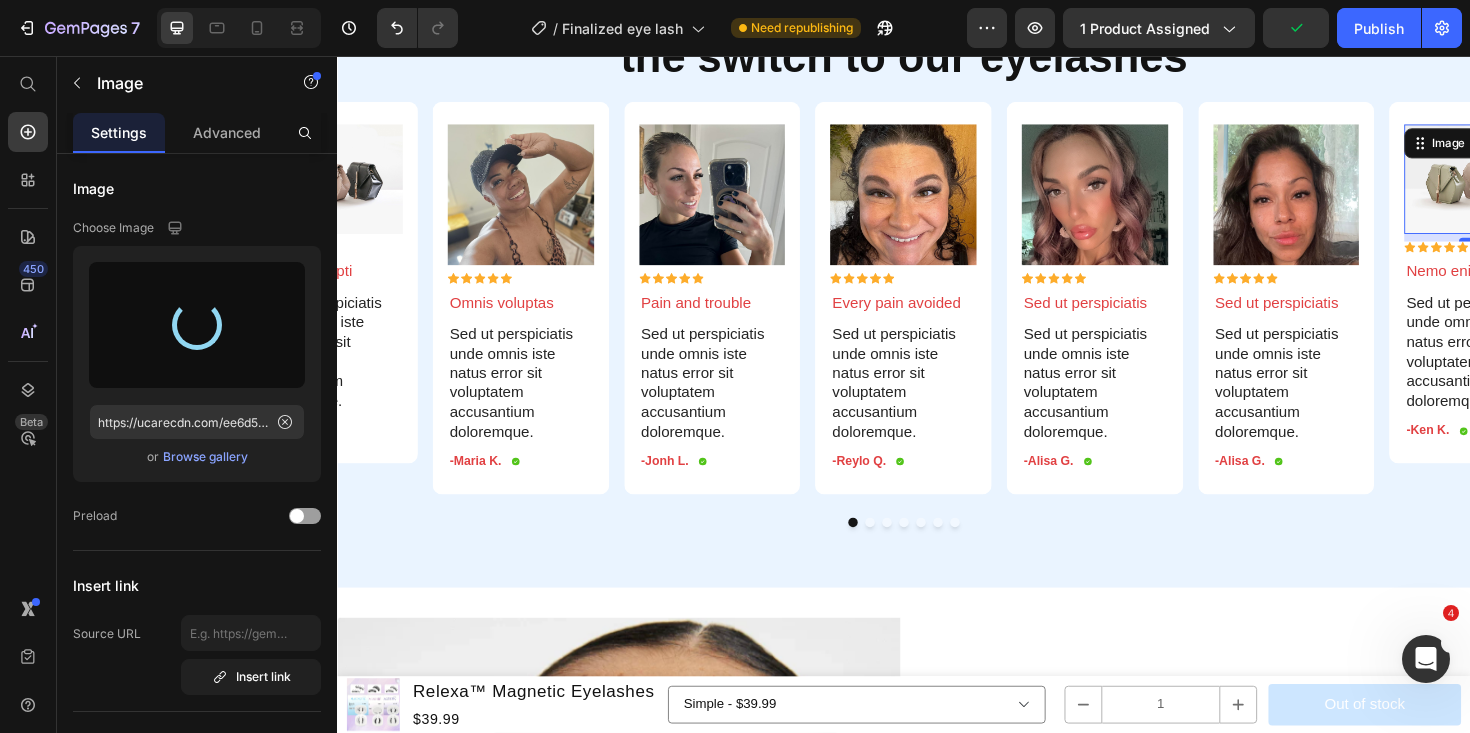 type on "https://cdn.shopify.com/s/files/1/0654/5473/5433/files/gempages_553762635250664510-8f151e0f-733f-4f34-88e3-29e6a7c95b7c.png" 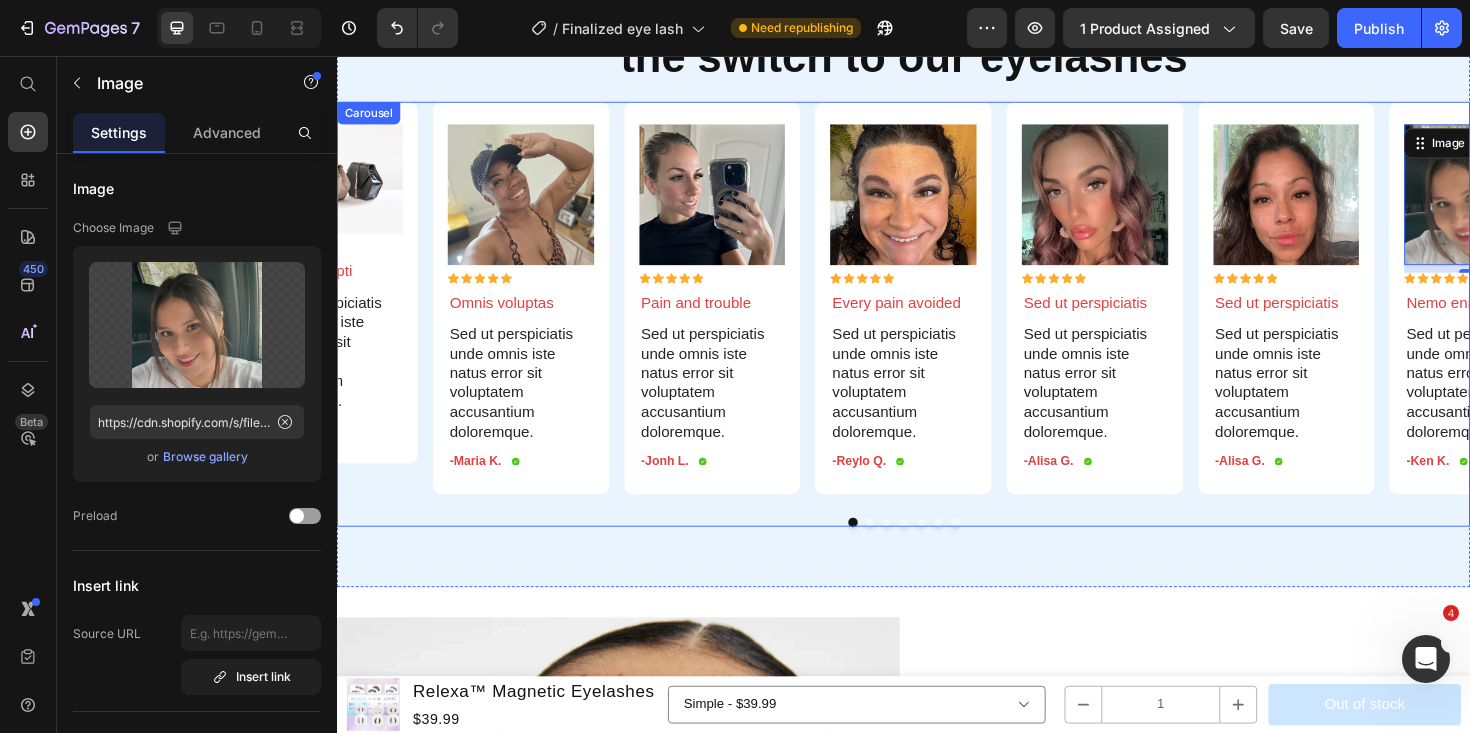 click at bounding box center [955, 550] 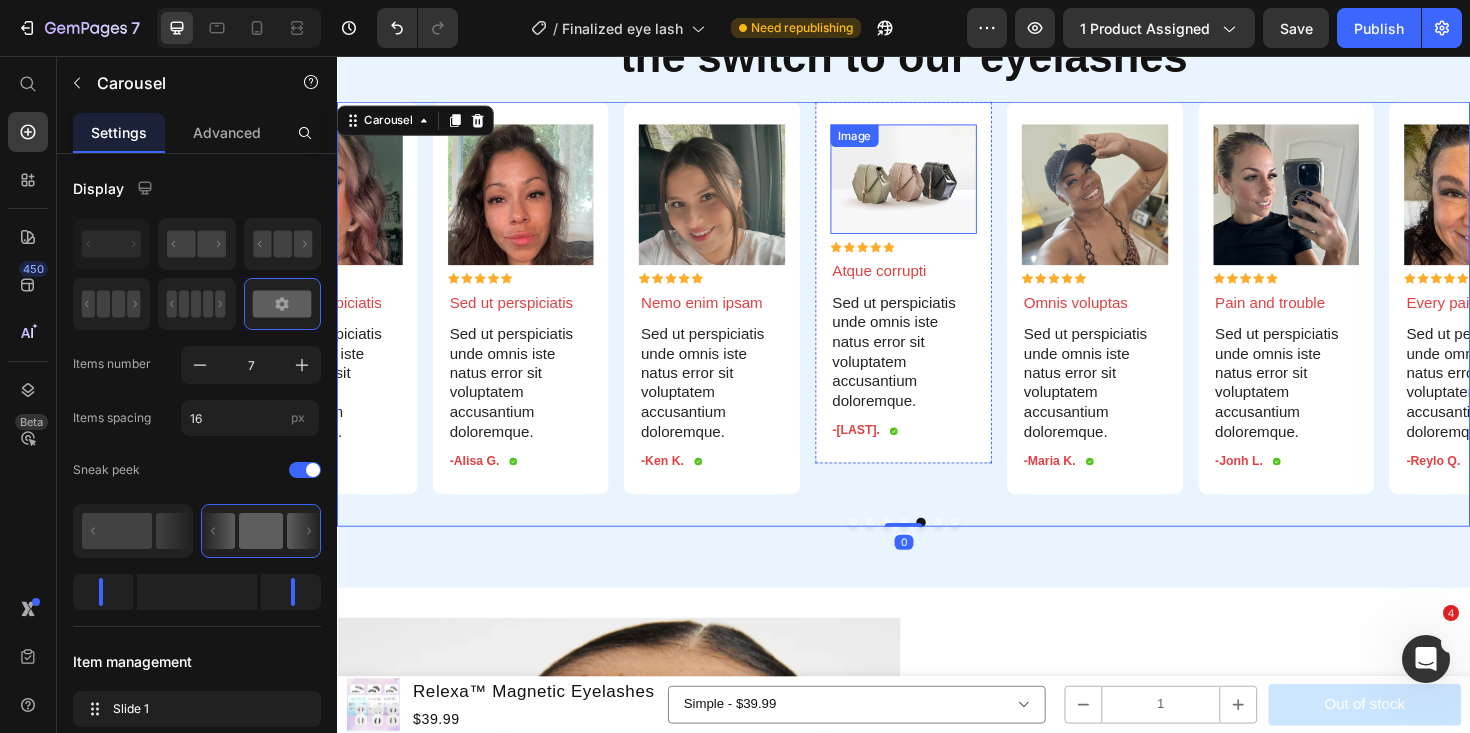 click at bounding box center (937, 187) 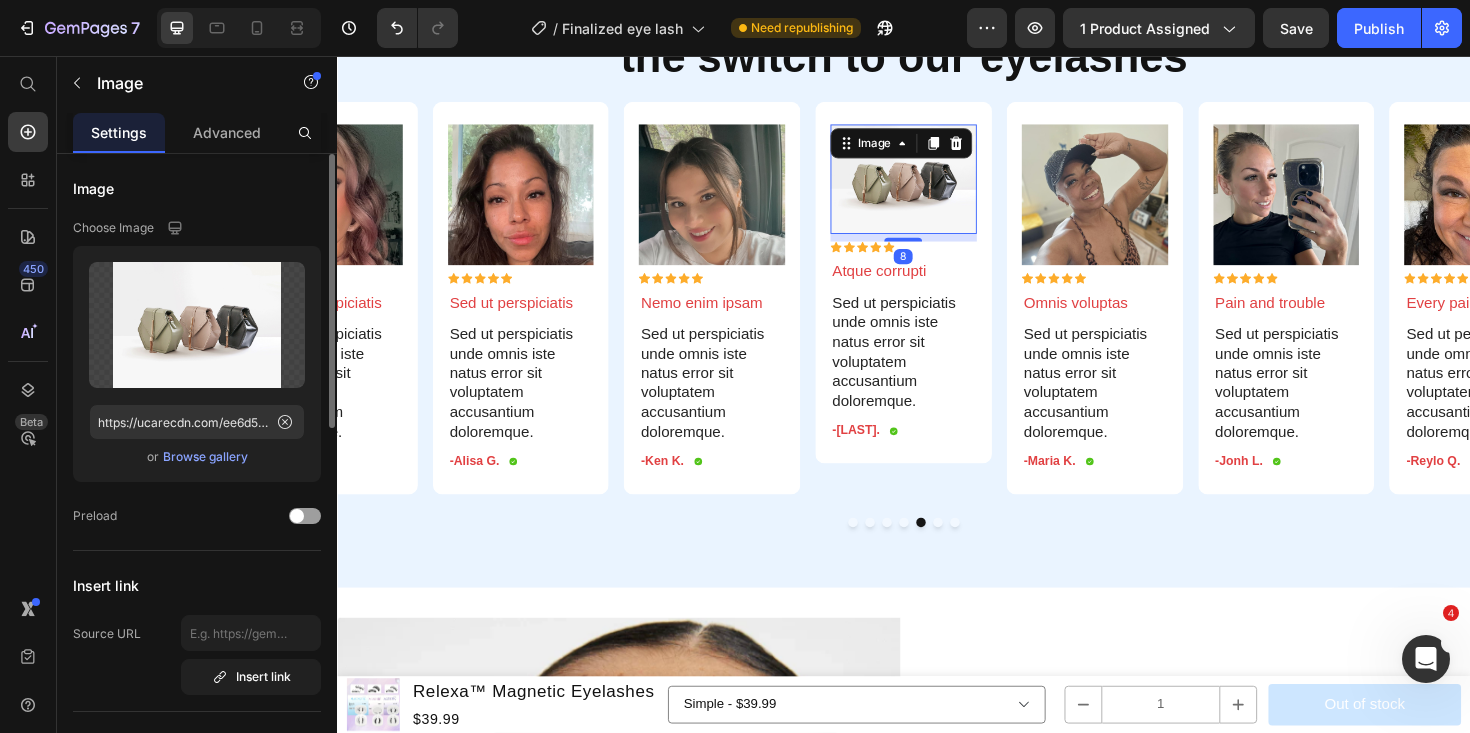 click on "Browse gallery" at bounding box center (205, 457) 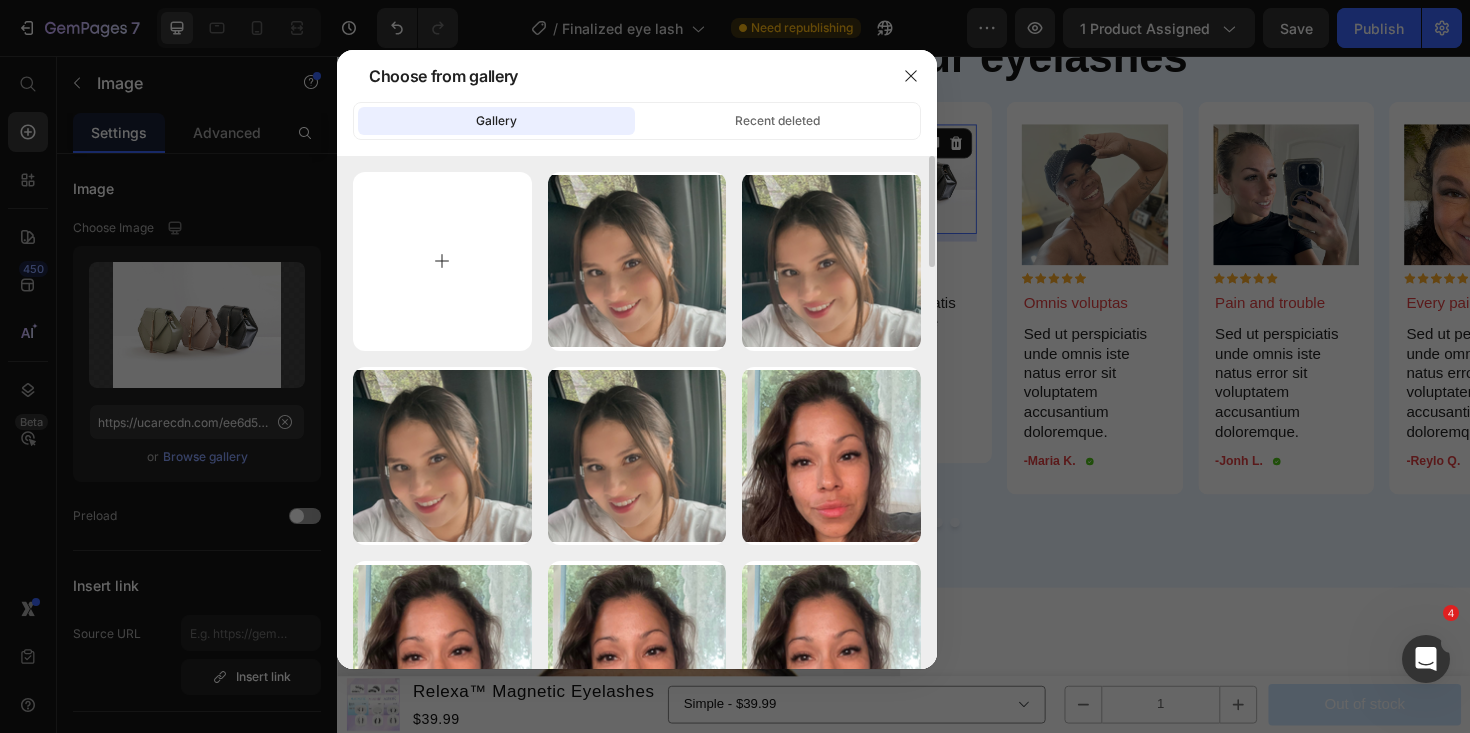 click at bounding box center [442, 261] 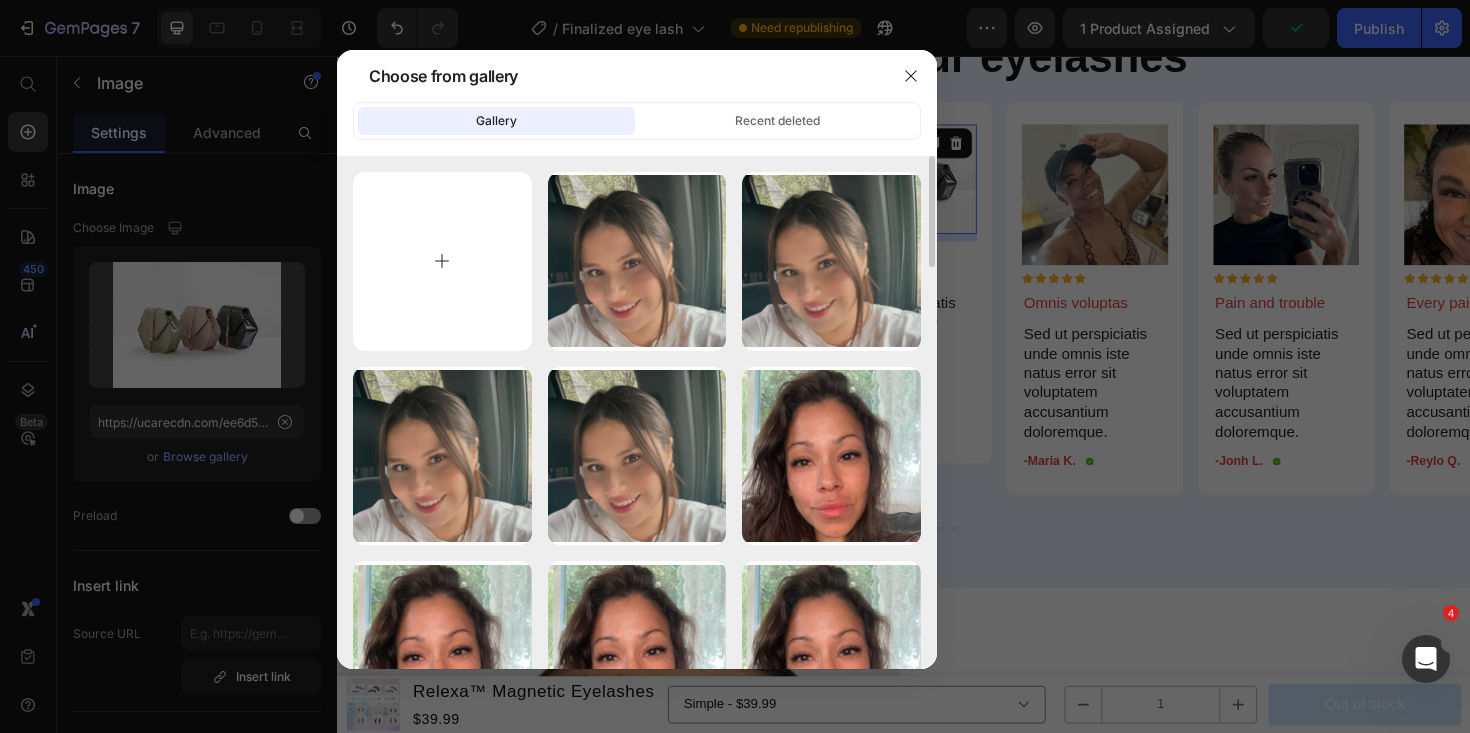 type on "C:\fakepath\78.png" 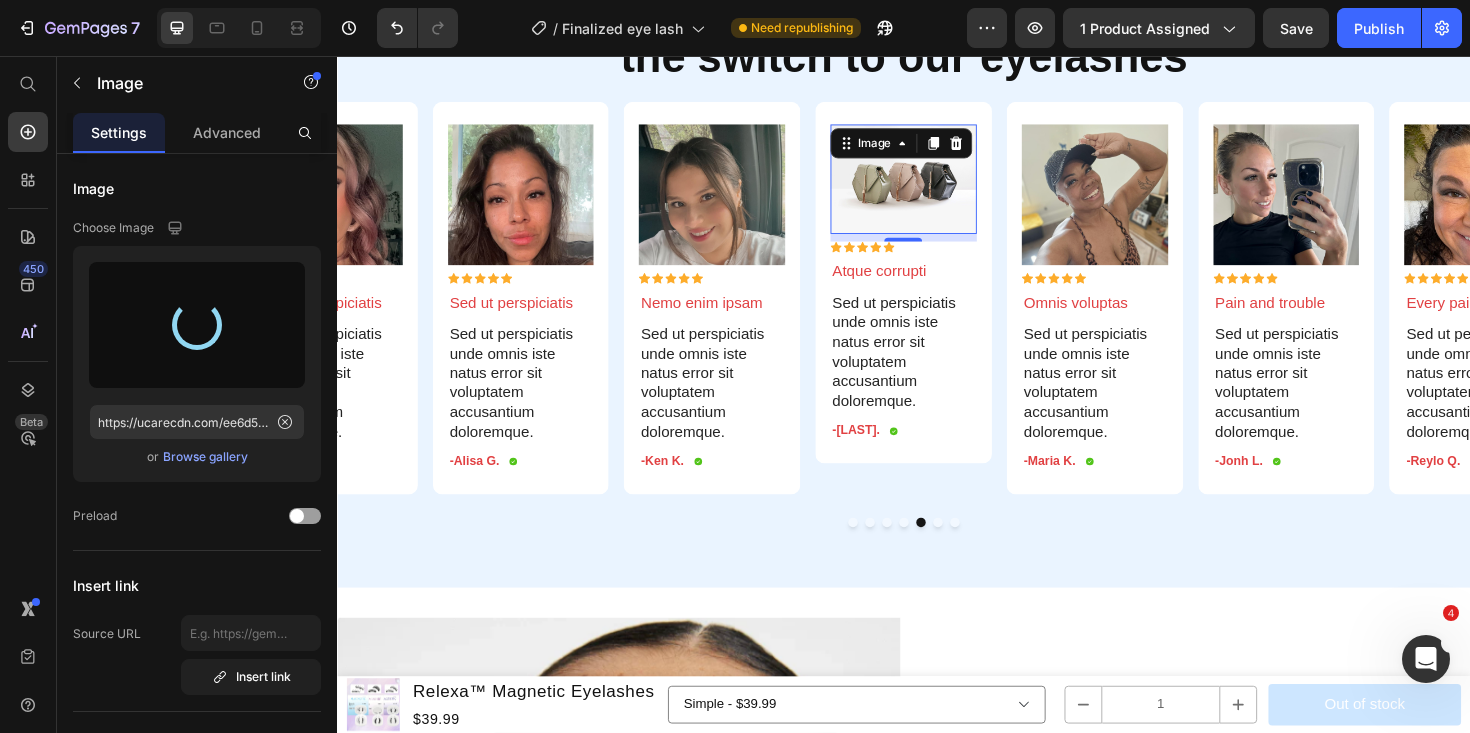 type on "https://cdn.shopify.com/s/files/1/0654/5473/5433/files/gempages_553762635250664510-76598ae1-c7d8-4912-894a-5142832c28ae.png" 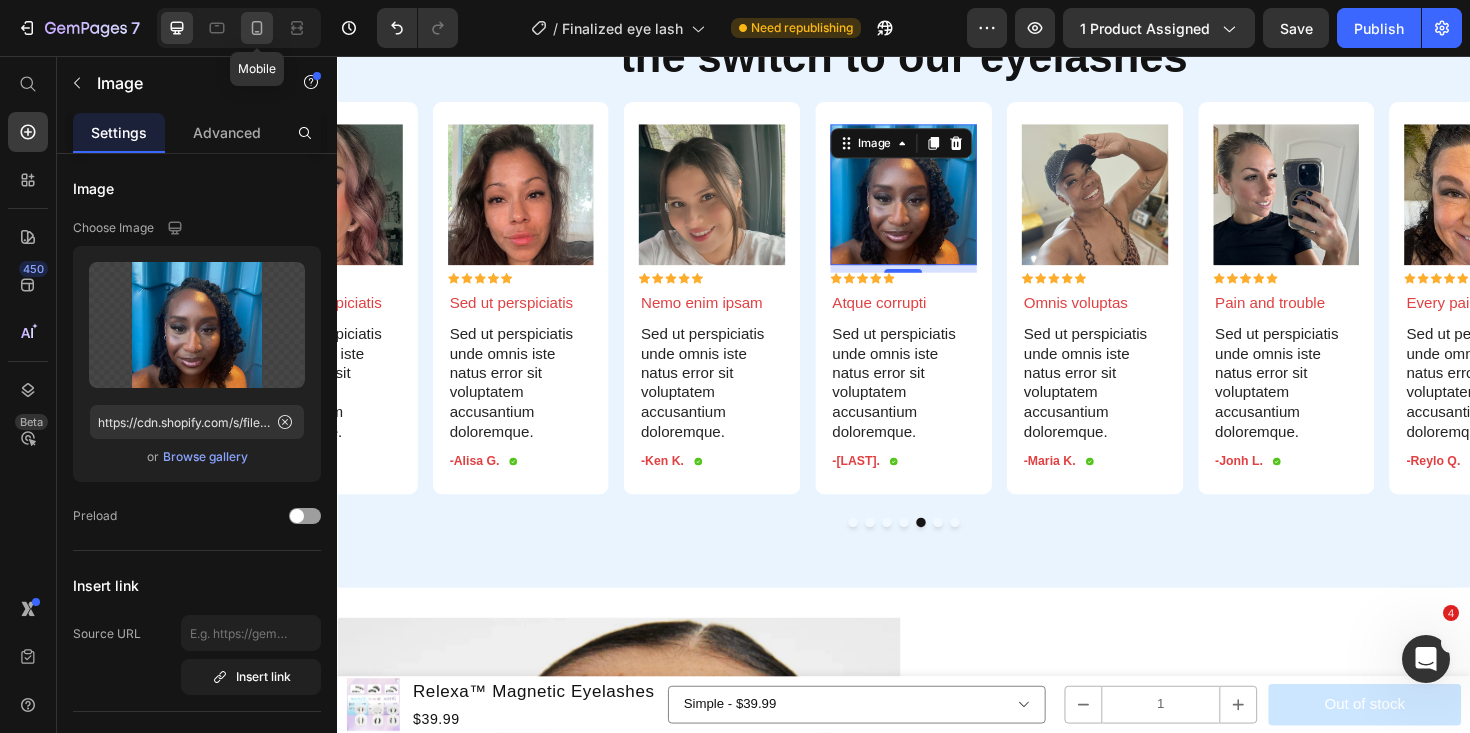 click 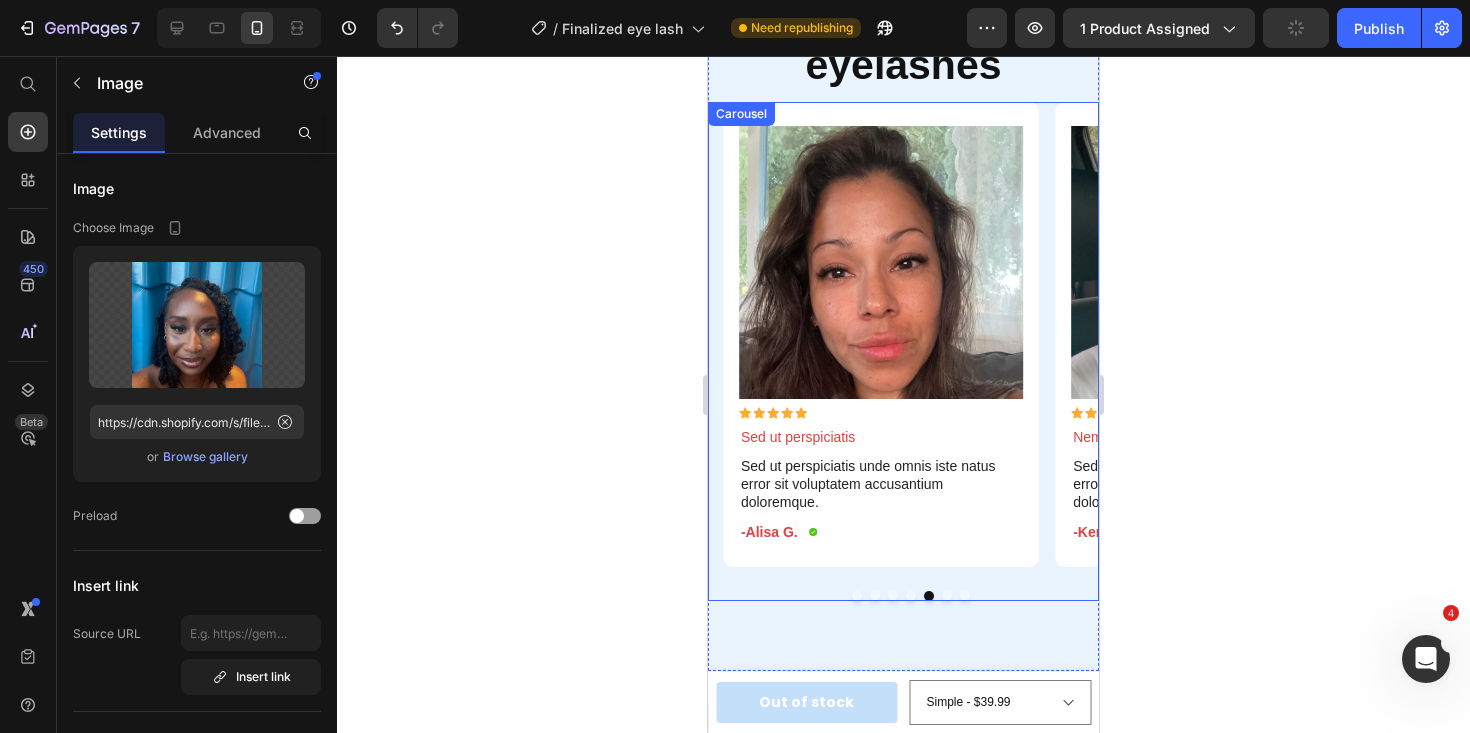 click on "Image Icon Icon Icon Icon Icon Icon List Omnis voluptas Text Block Sed ut perspiciatis unde omnis iste natus error sit voluptatem accusantium doloremque. Text Block -Maria K. Text Block
Icon Row Row Image Icon Icon Icon Icon Icon Icon List Pain and trouble Text Block Sed ut perspiciatis unde omnis iste natus error sit voluptatem accusantium doloremque. Text Block -Jonh L. Text Block
Icon Row Row Image Icon Icon Icon Icon Icon Icon List Every pain avoided Text Block Sed ut perspiciatis unde omnis iste natus error sit voluptatem accusantium doloremque. Text Block -Reylo Q. Text Block
Icon Row Row Image Icon Icon Icon Icon Icon Icon List Sed ut perspiciatis Text Block Sed ut perspiciatis unde omnis iste natus error sit voluptatem accusantium doloremque. Text Block -Alisa G. Text Block
Icon Row Row Image Icon Icon Icon Icon Icon Icon List Sed ut perspiciatis Text Block Text Block -Alisa G. Text Block
Icon Row Row Image Icon Icon Icon" at bounding box center [911, 334] 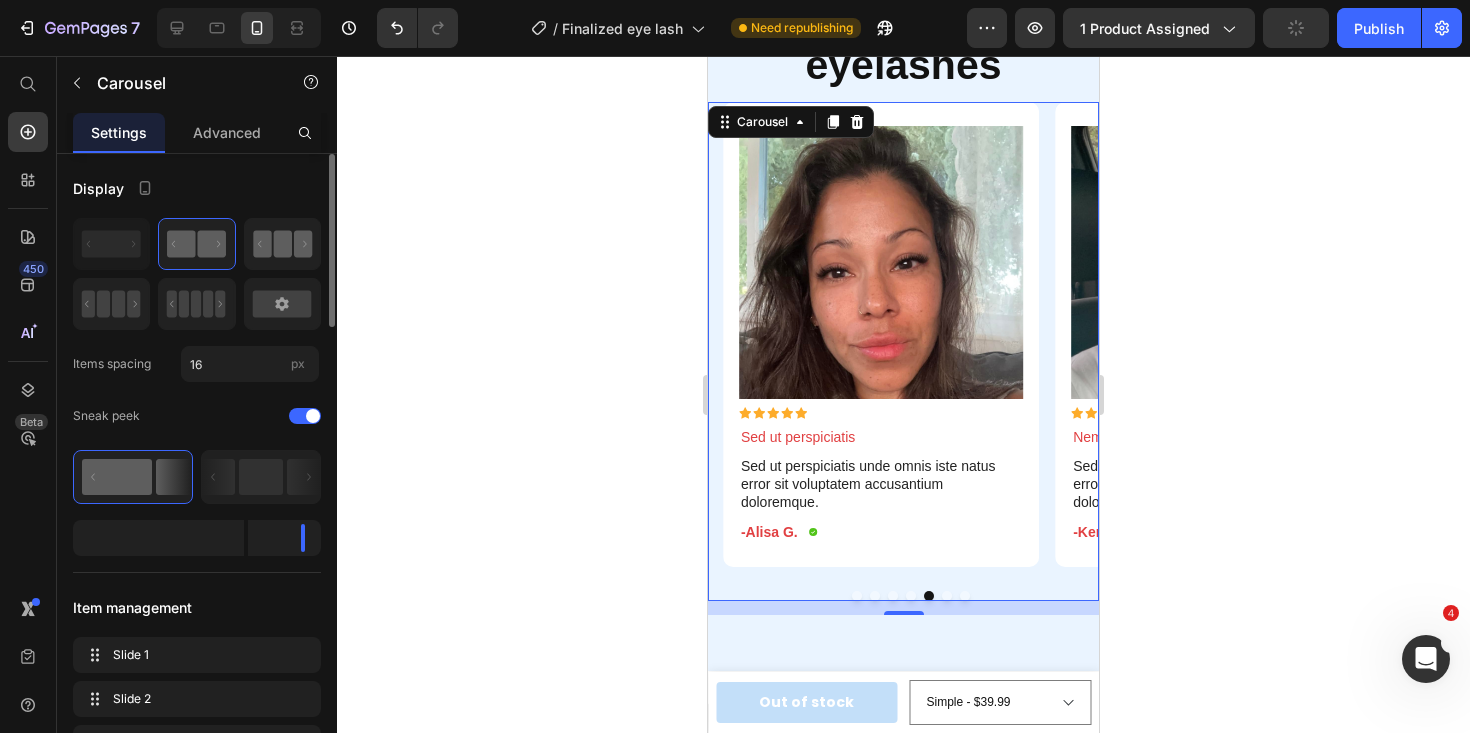 click 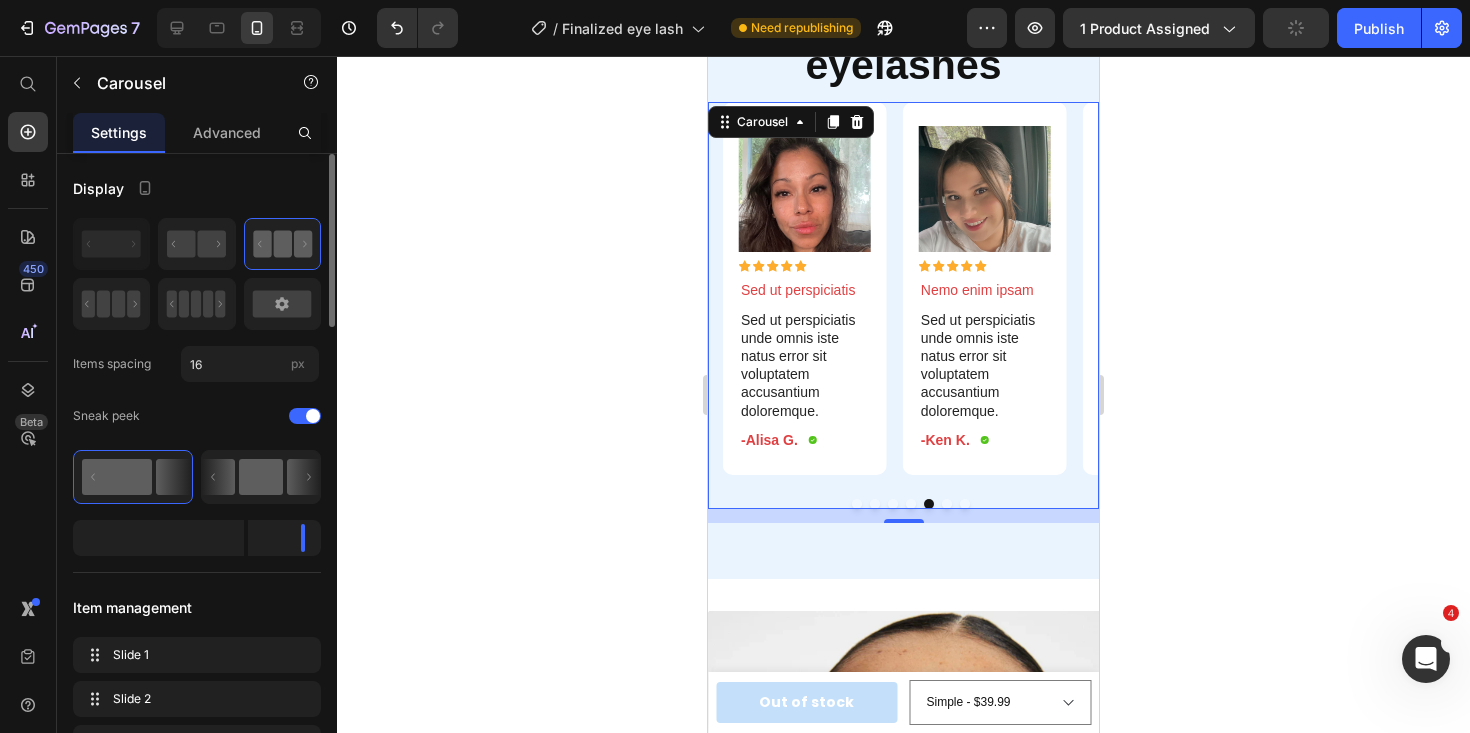 click 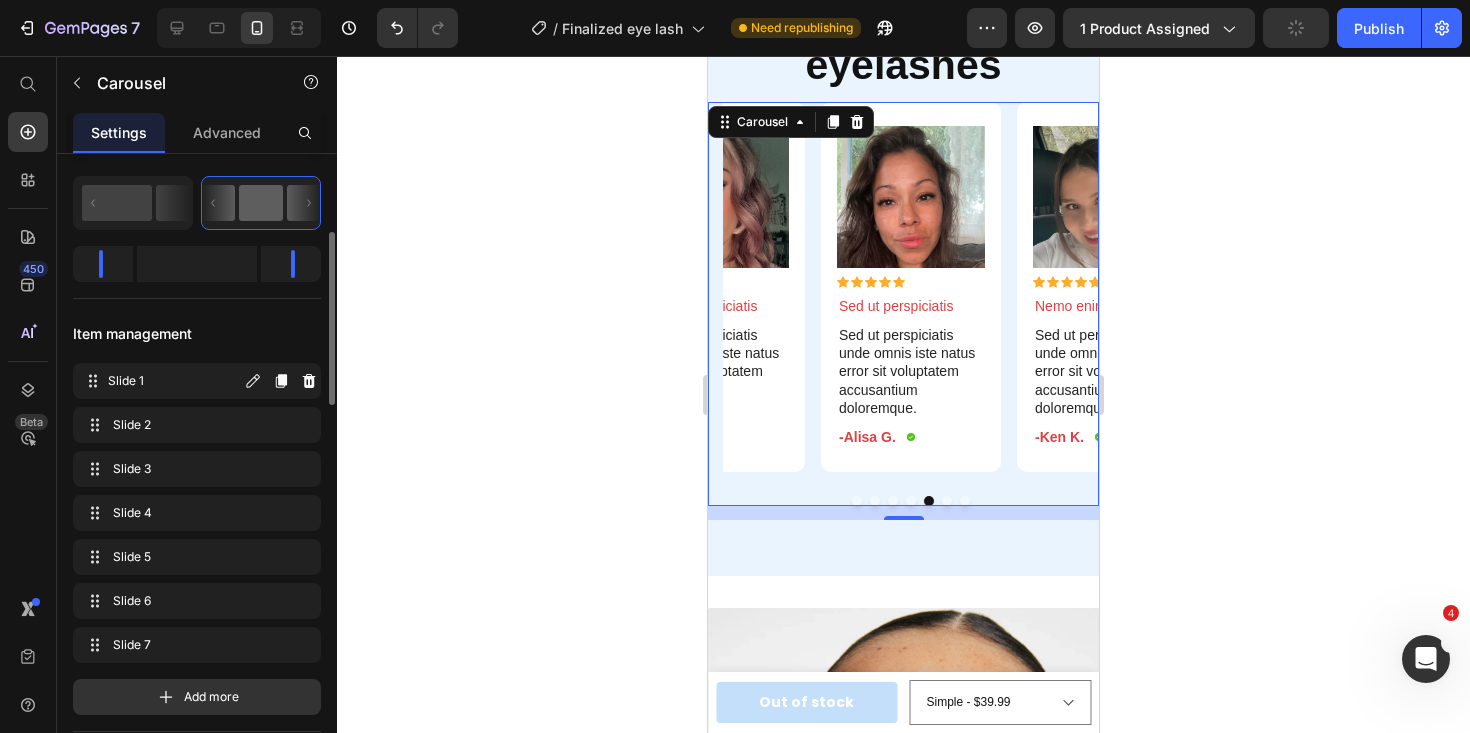 scroll, scrollTop: 277, scrollLeft: 0, axis: vertical 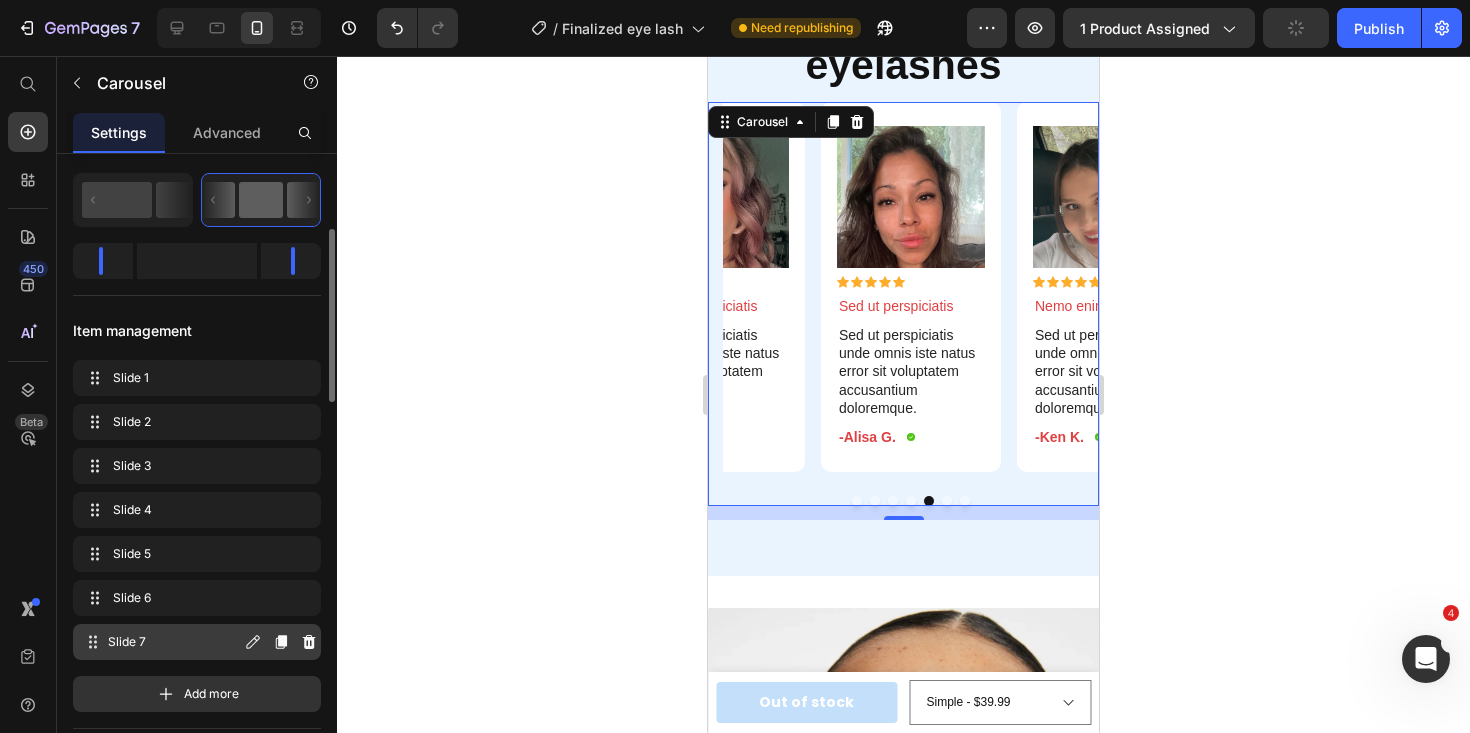 click on "Slide 7" at bounding box center (174, 642) 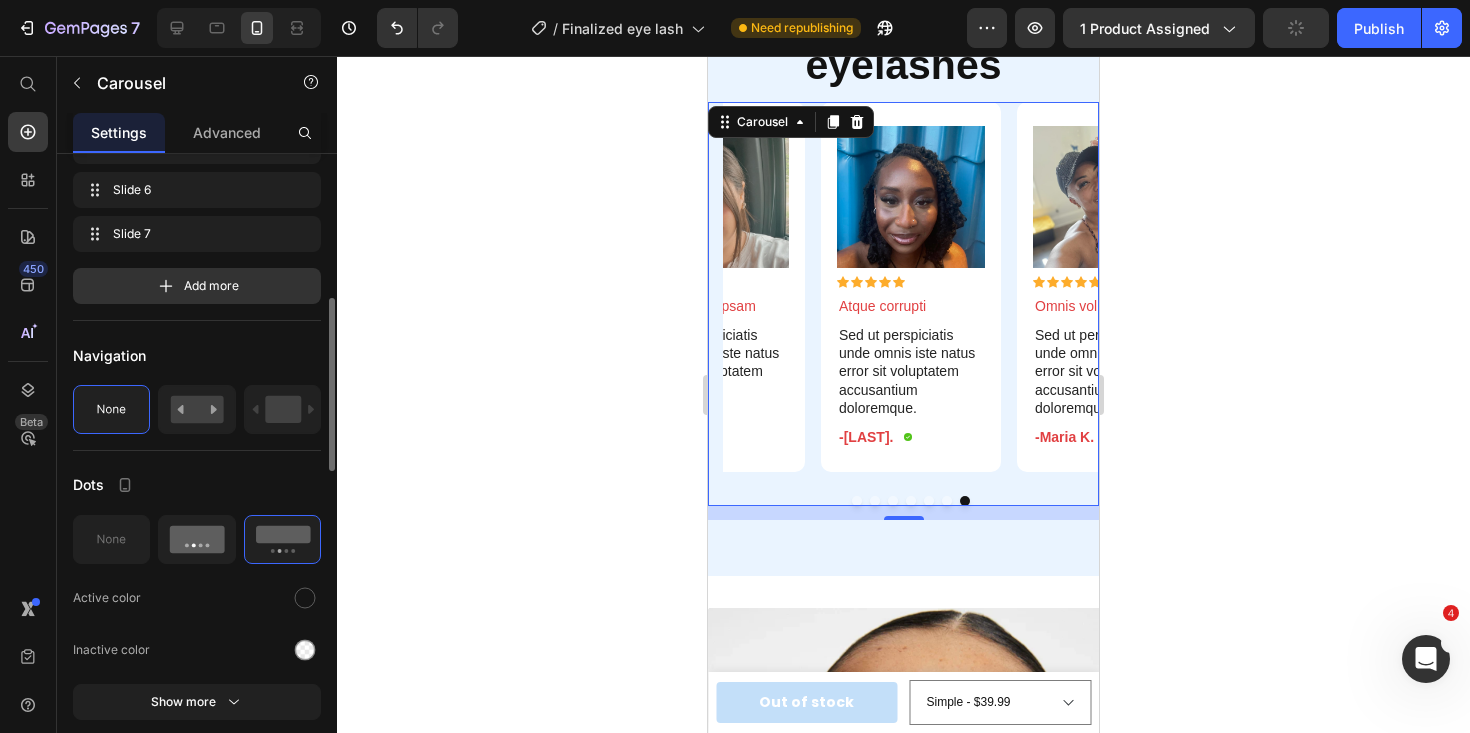 scroll, scrollTop: 688, scrollLeft: 0, axis: vertical 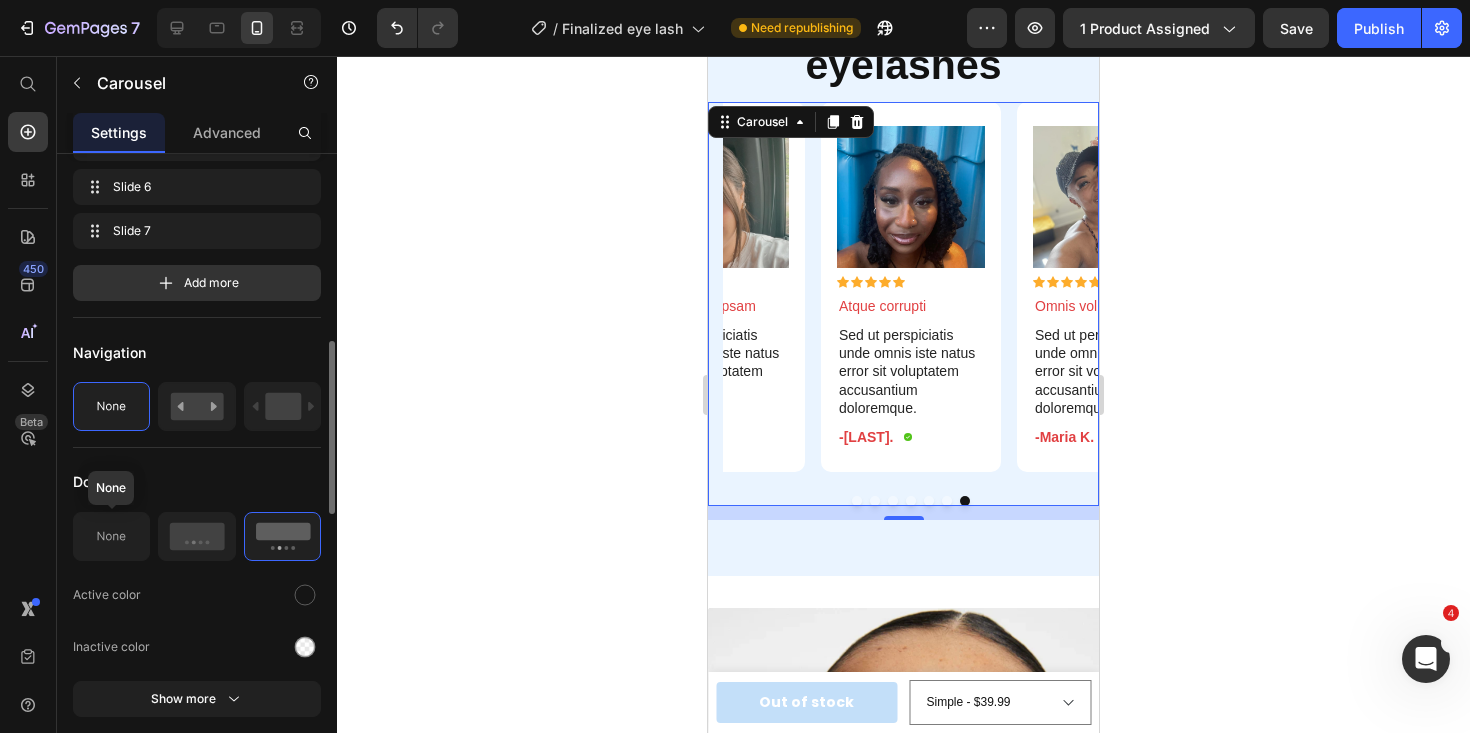 click 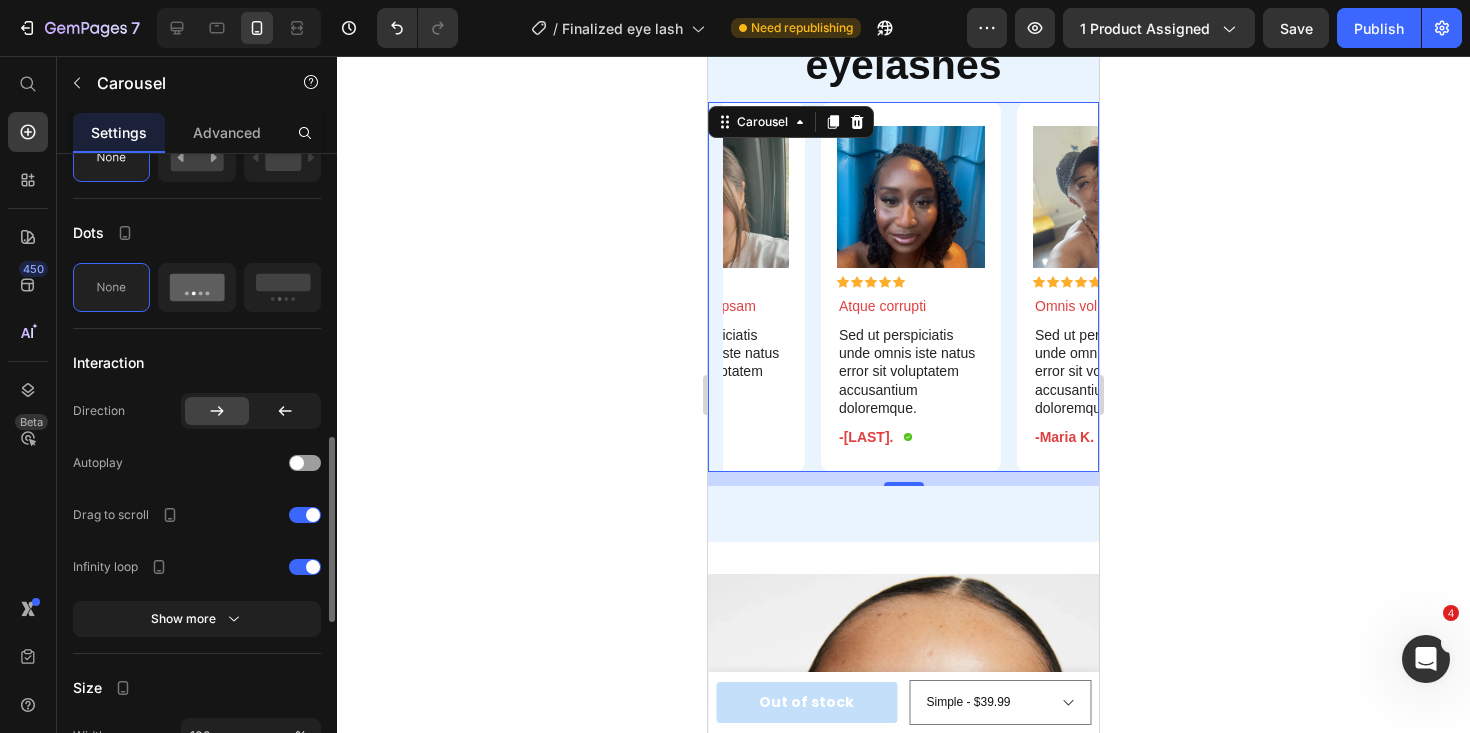 scroll, scrollTop: 957, scrollLeft: 0, axis: vertical 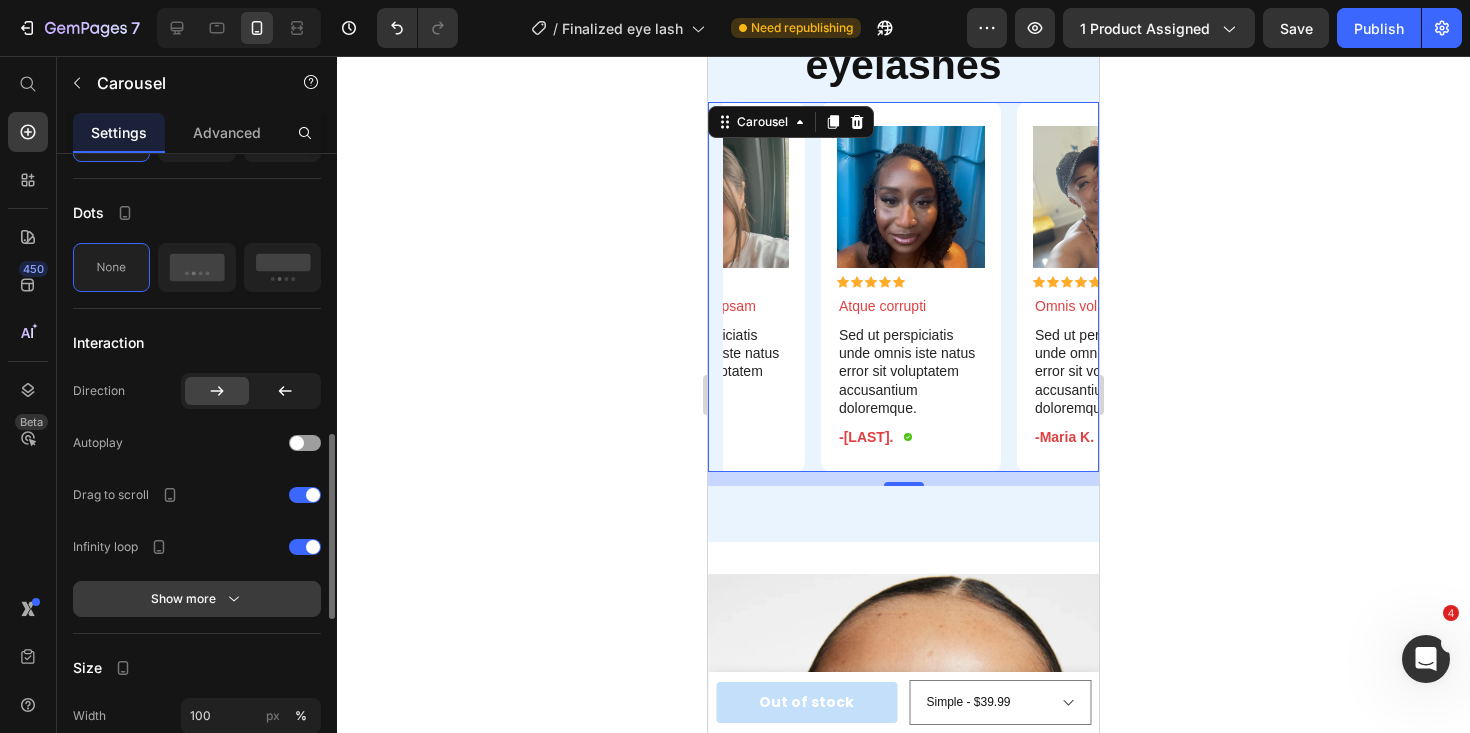 click 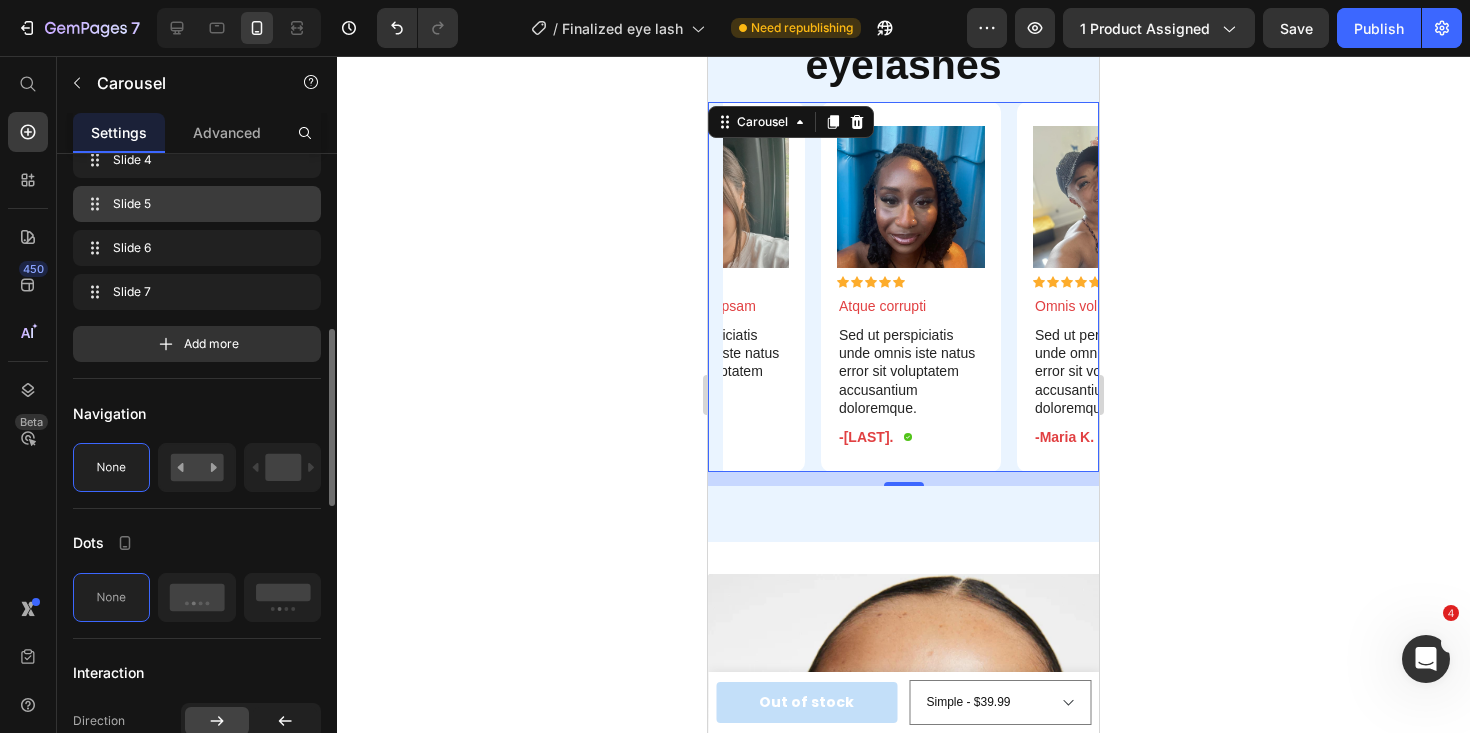 scroll, scrollTop: 621, scrollLeft: 0, axis: vertical 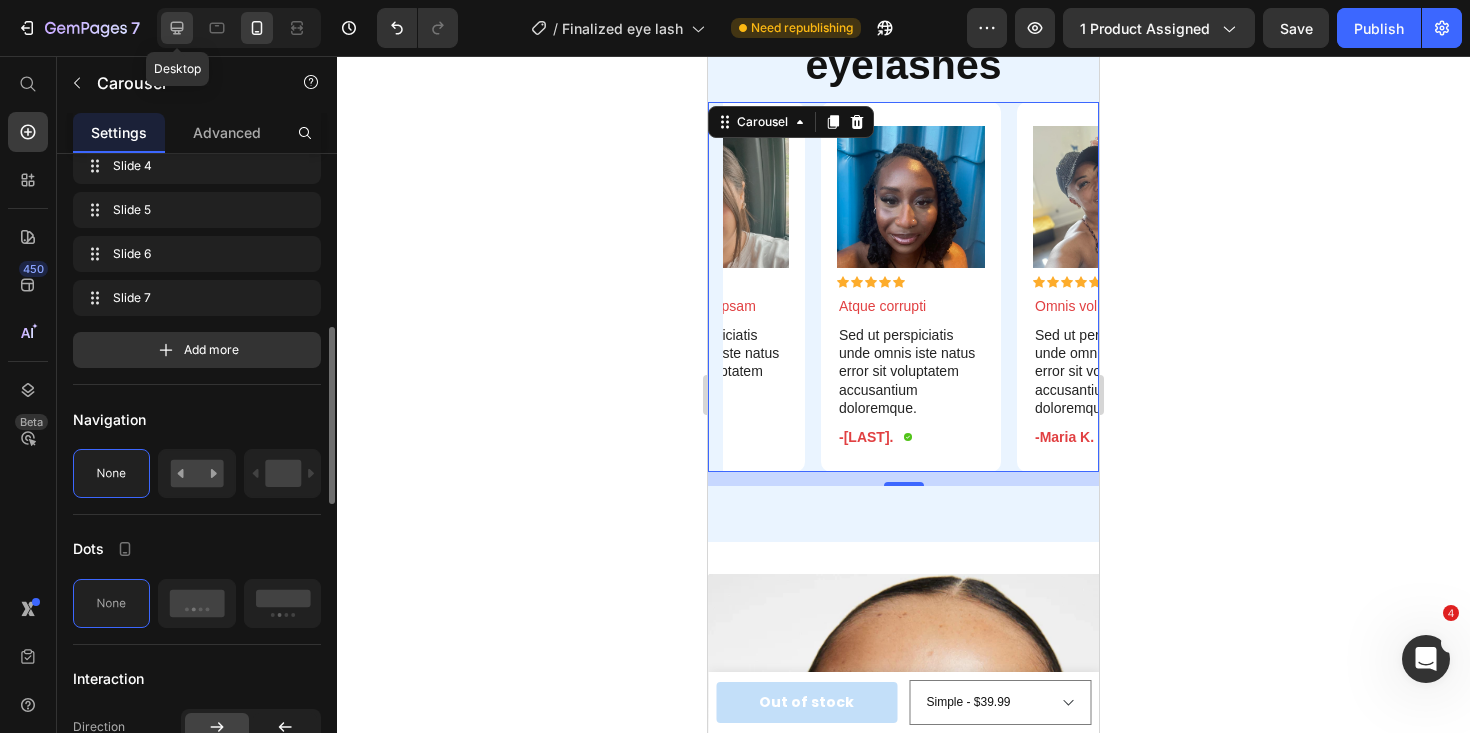 click 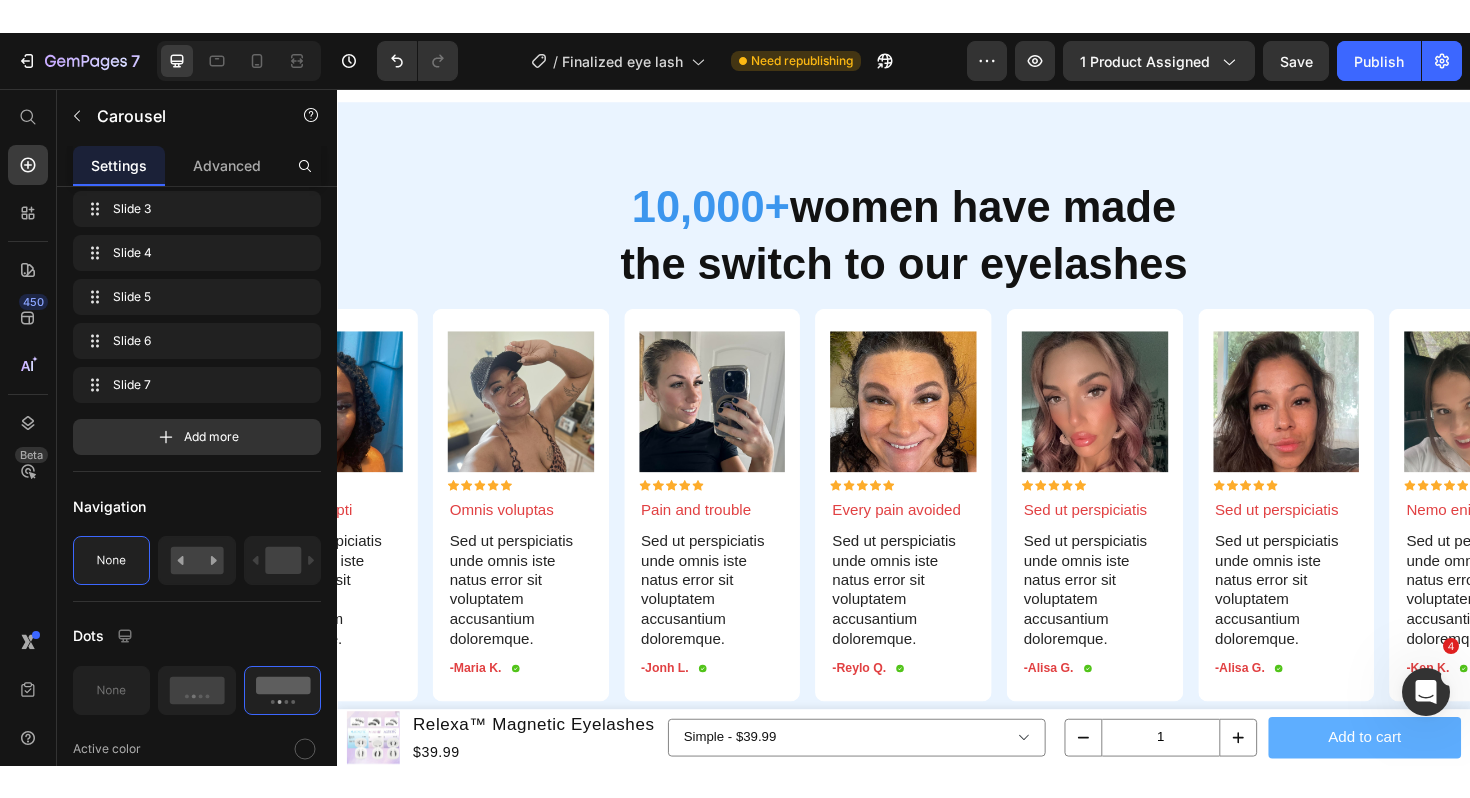 scroll, scrollTop: 6827, scrollLeft: 0, axis: vertical 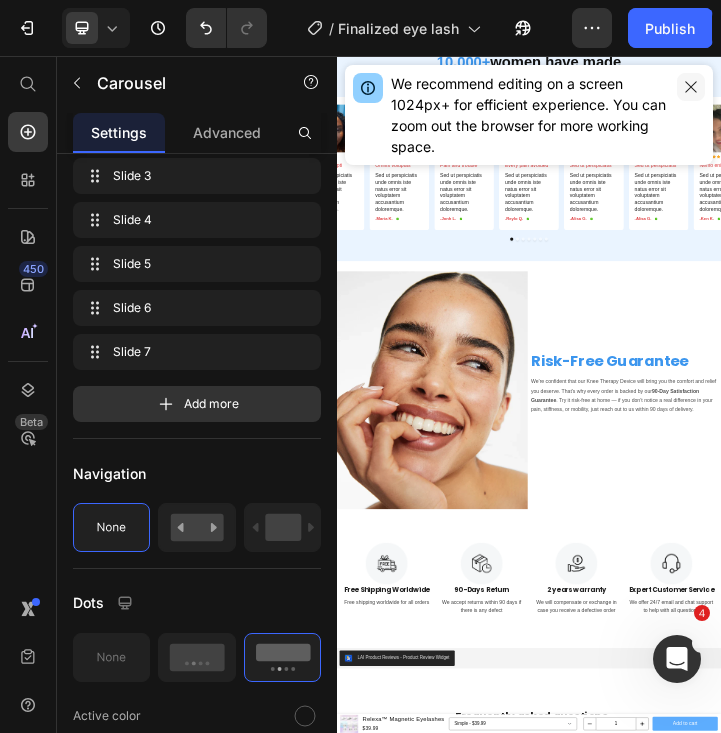 click 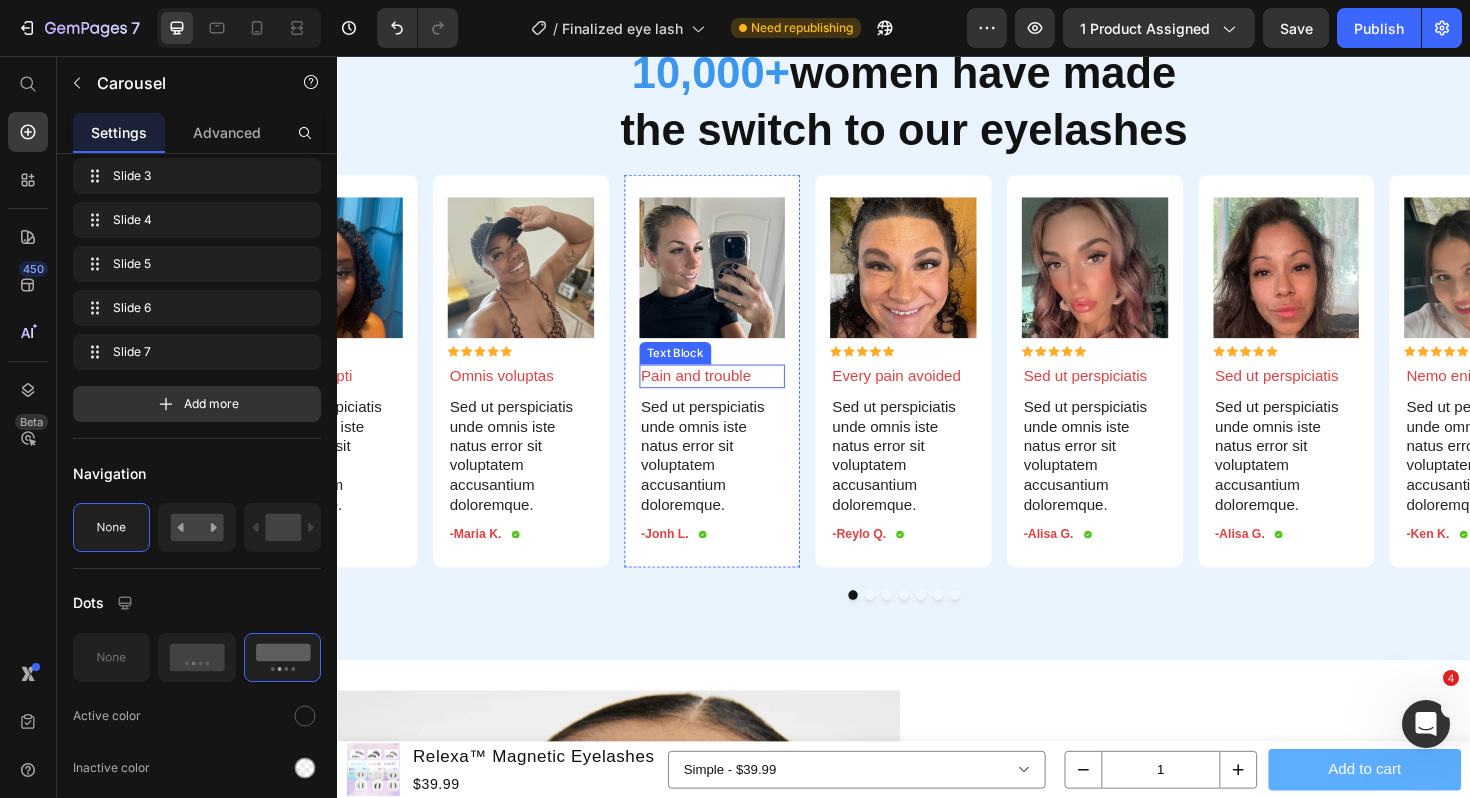 click on "Pain and trouble" at bounding box center [734, 395] 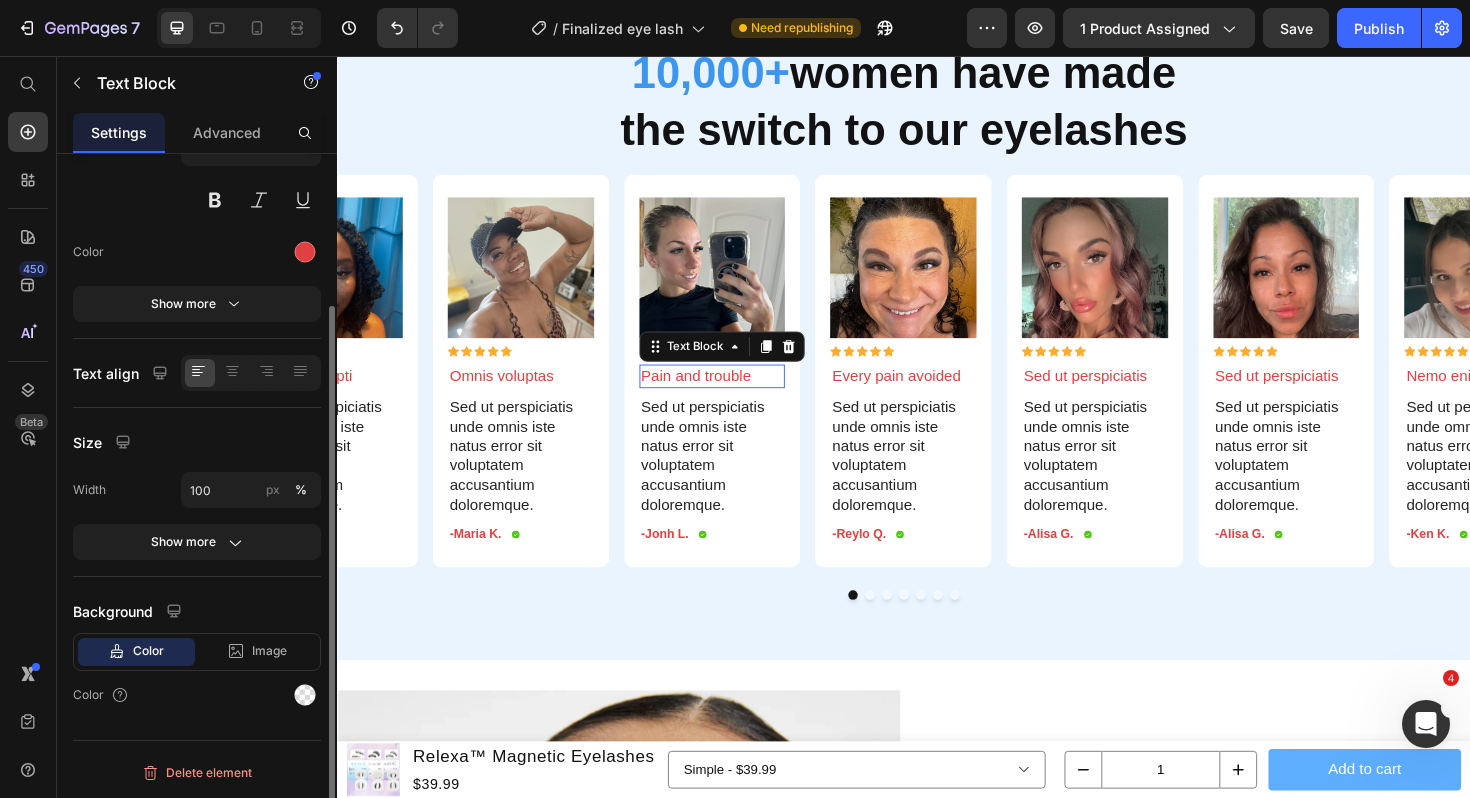 scroll, scrollTop: 0, scrollLeft: 0, axis: both 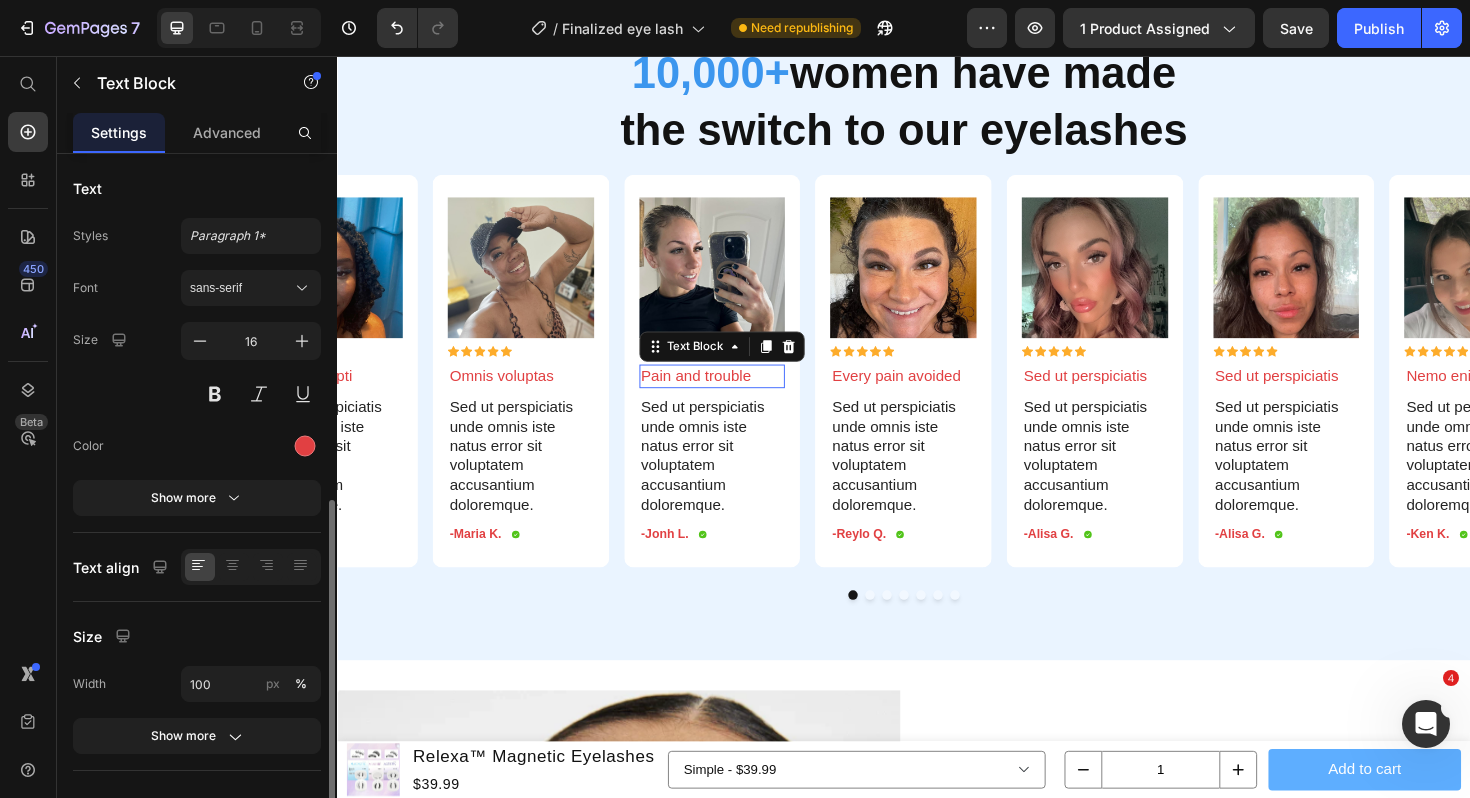 click on "Pain and trouble" at bounding box center [734, 395] 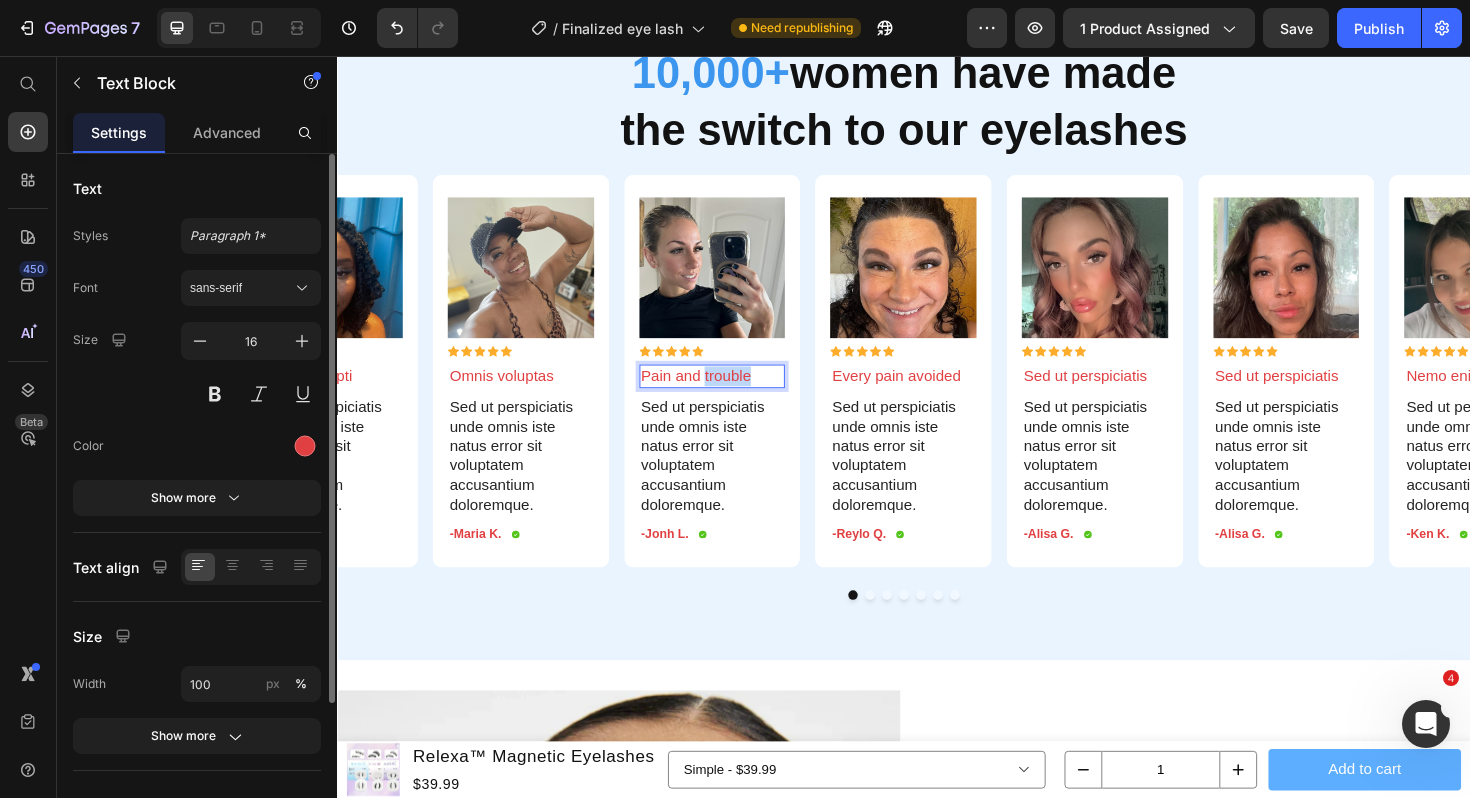 click on "Pain and trouble" at bounding box center (734, 395) 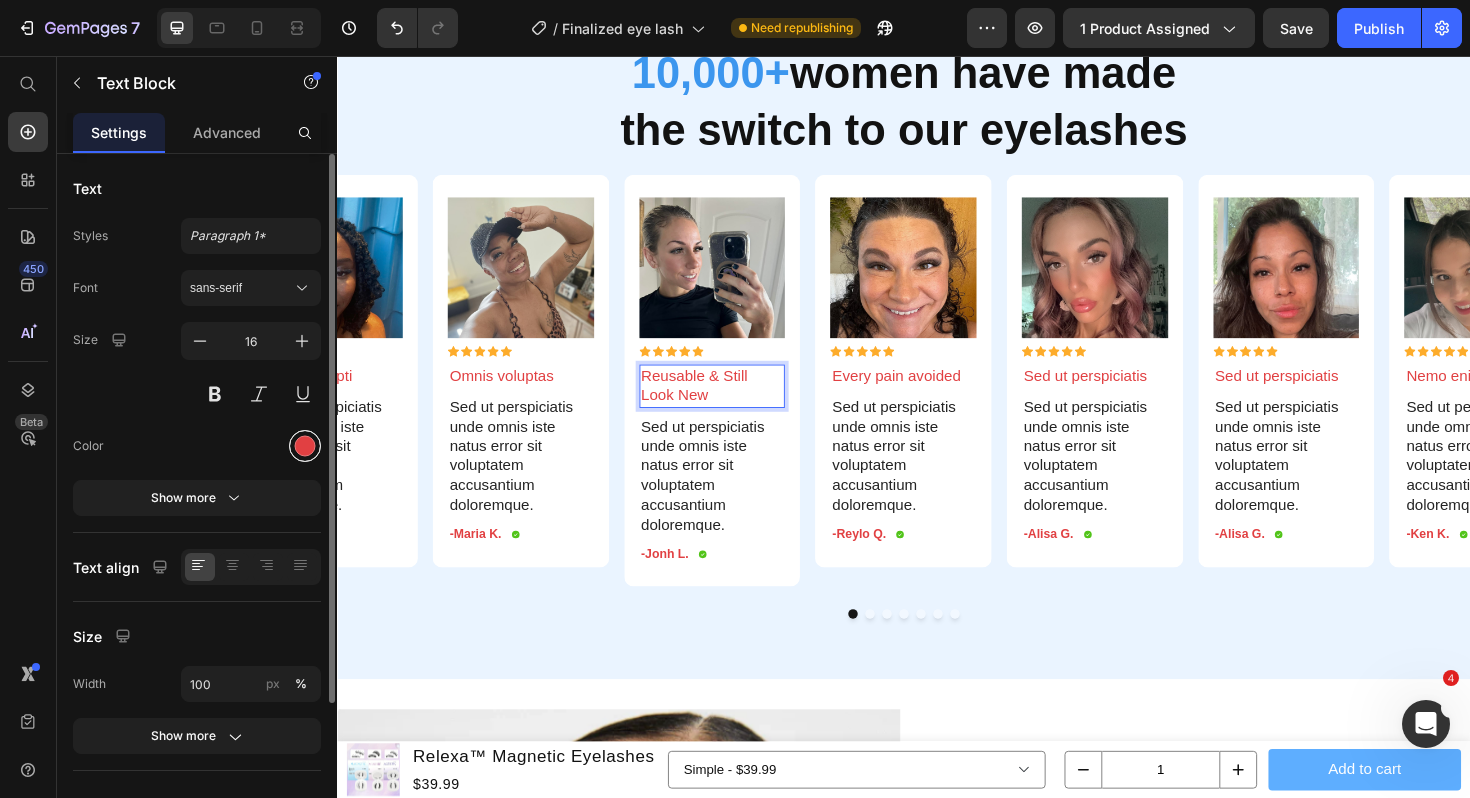 click at bounding box center [305, 446] 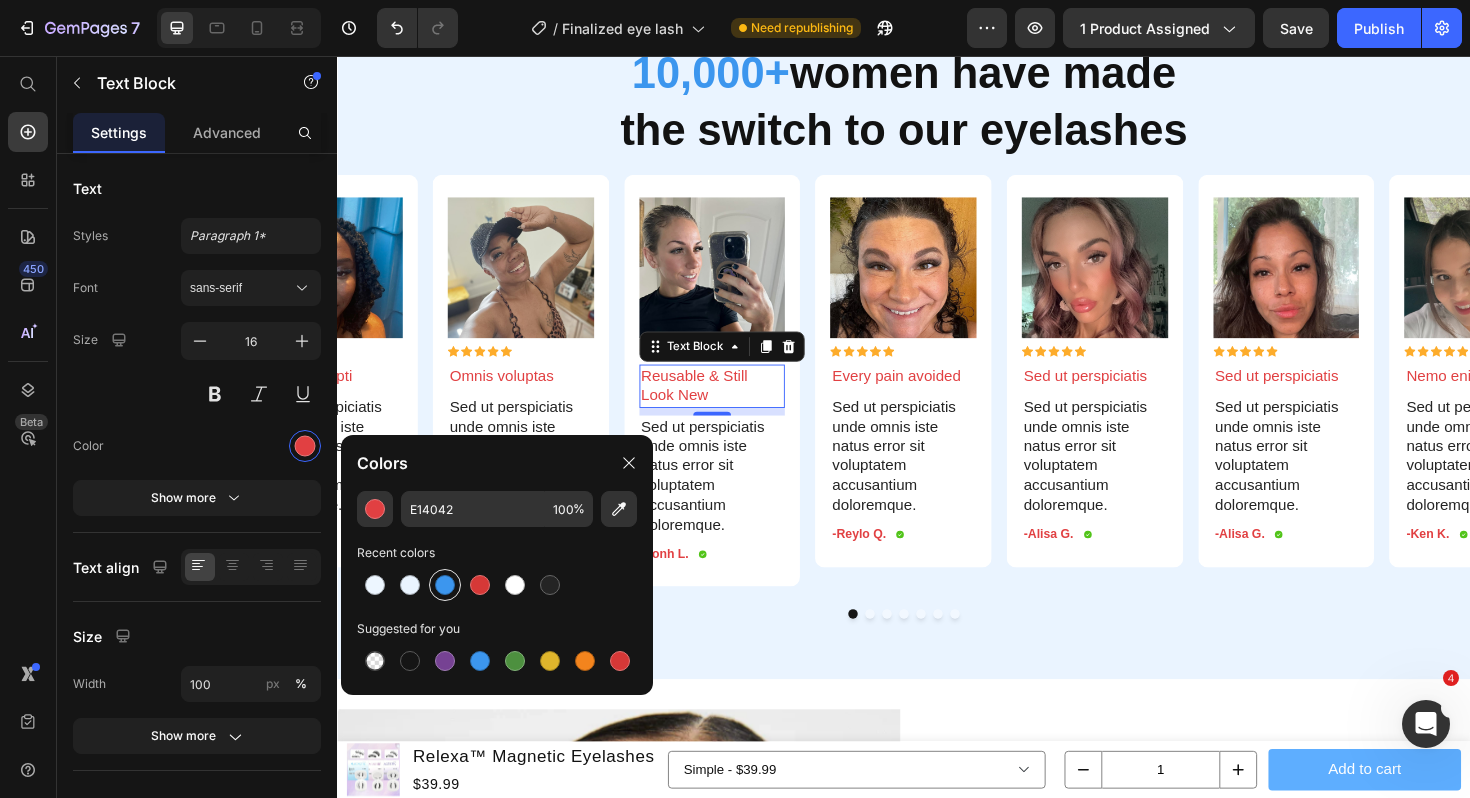 click at bounding box center (445, 585) 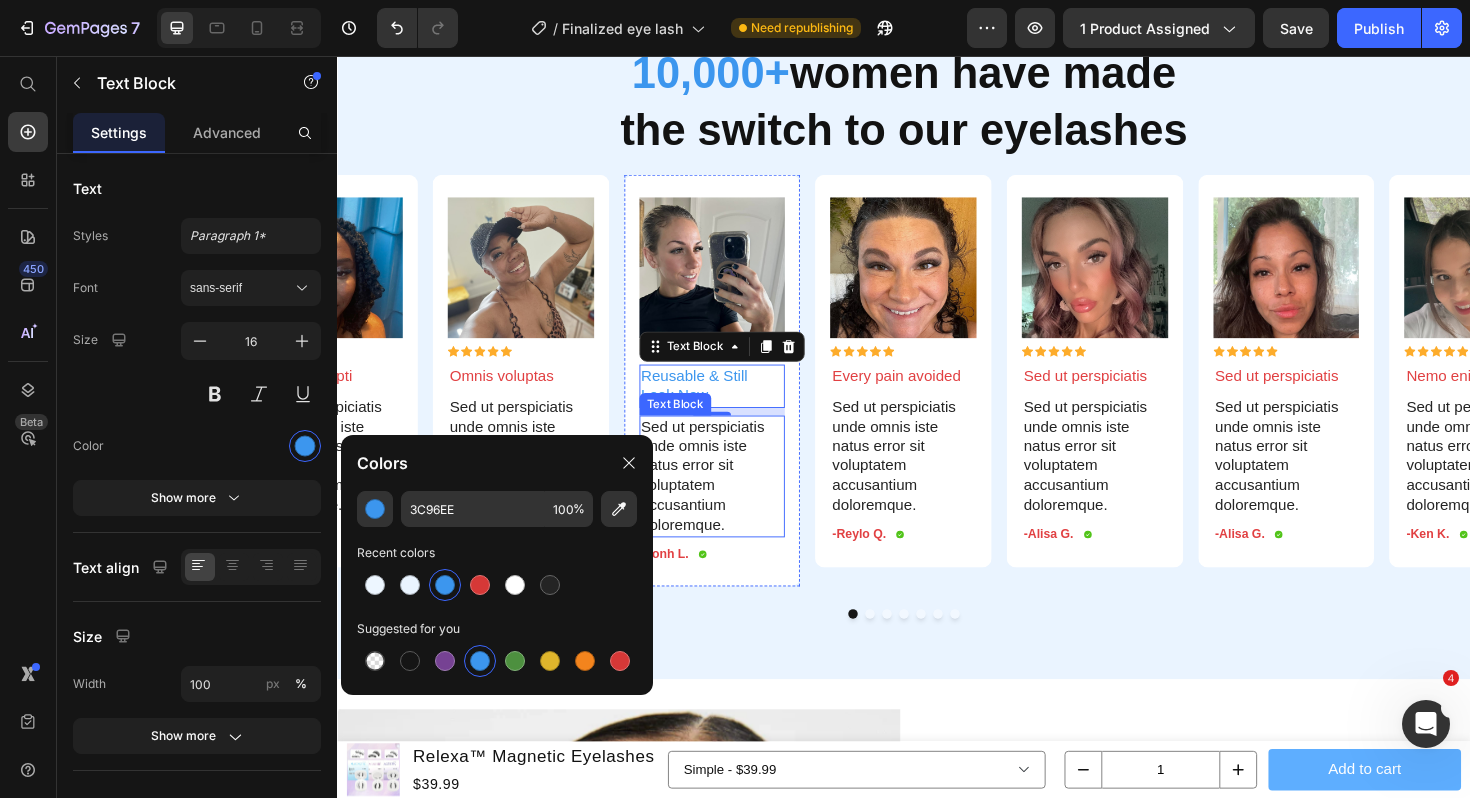 click on "Sed ut perspiciatis unde omnis iste natus error sit voluptatem accusantium doloremque." at bounding box center (734, 501) 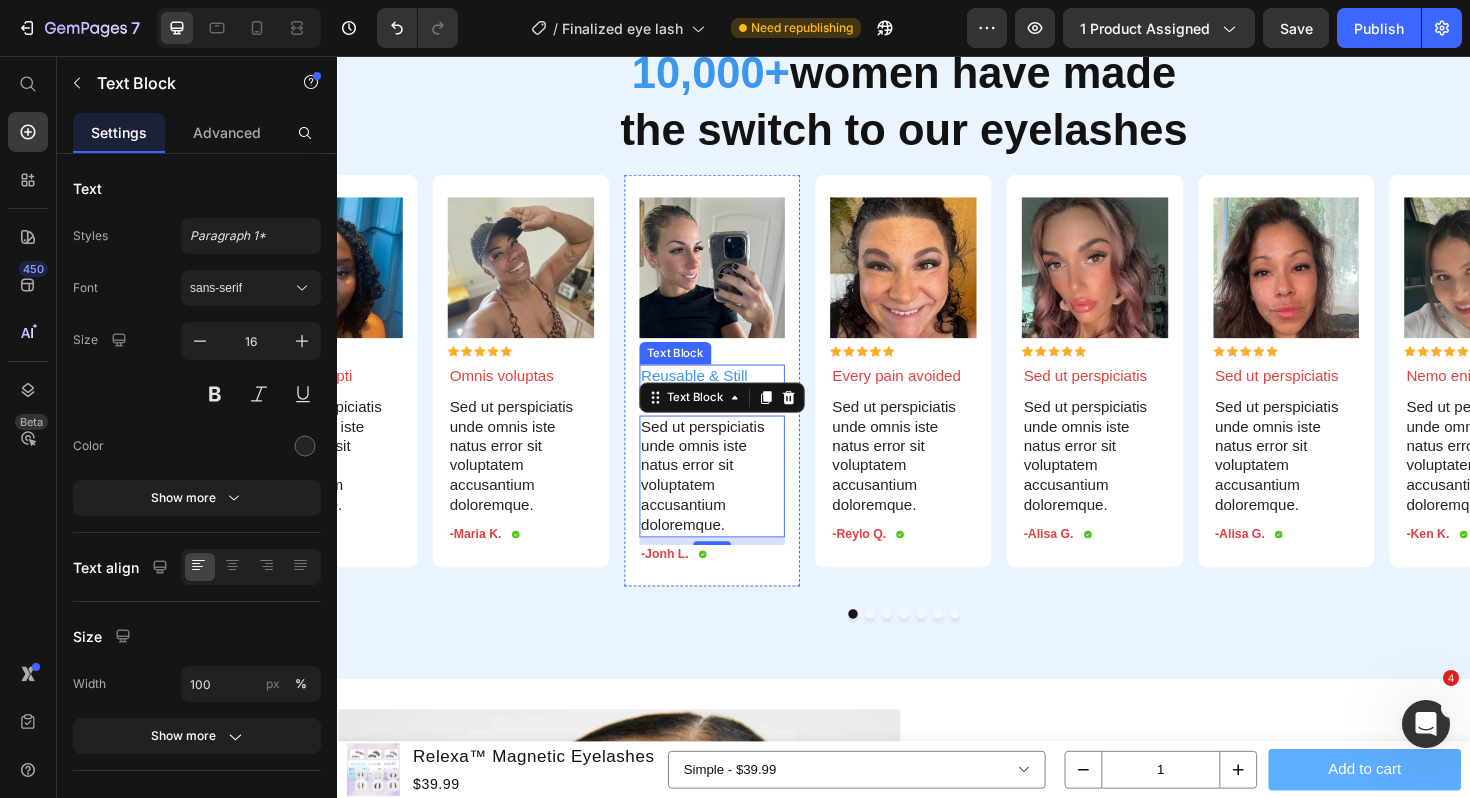 click on "Reusable & Still Look New" at bounding box center (734, 406) 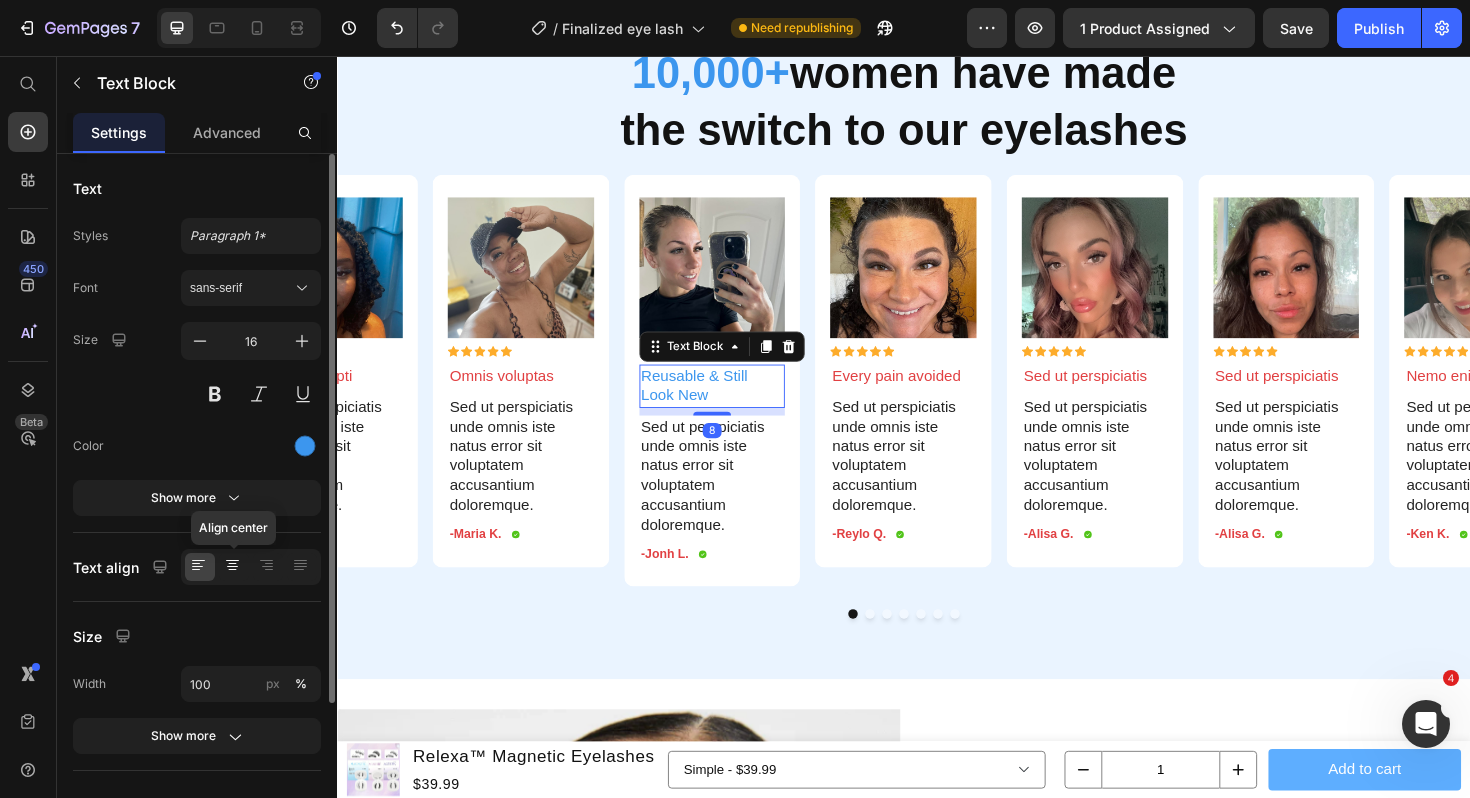 click 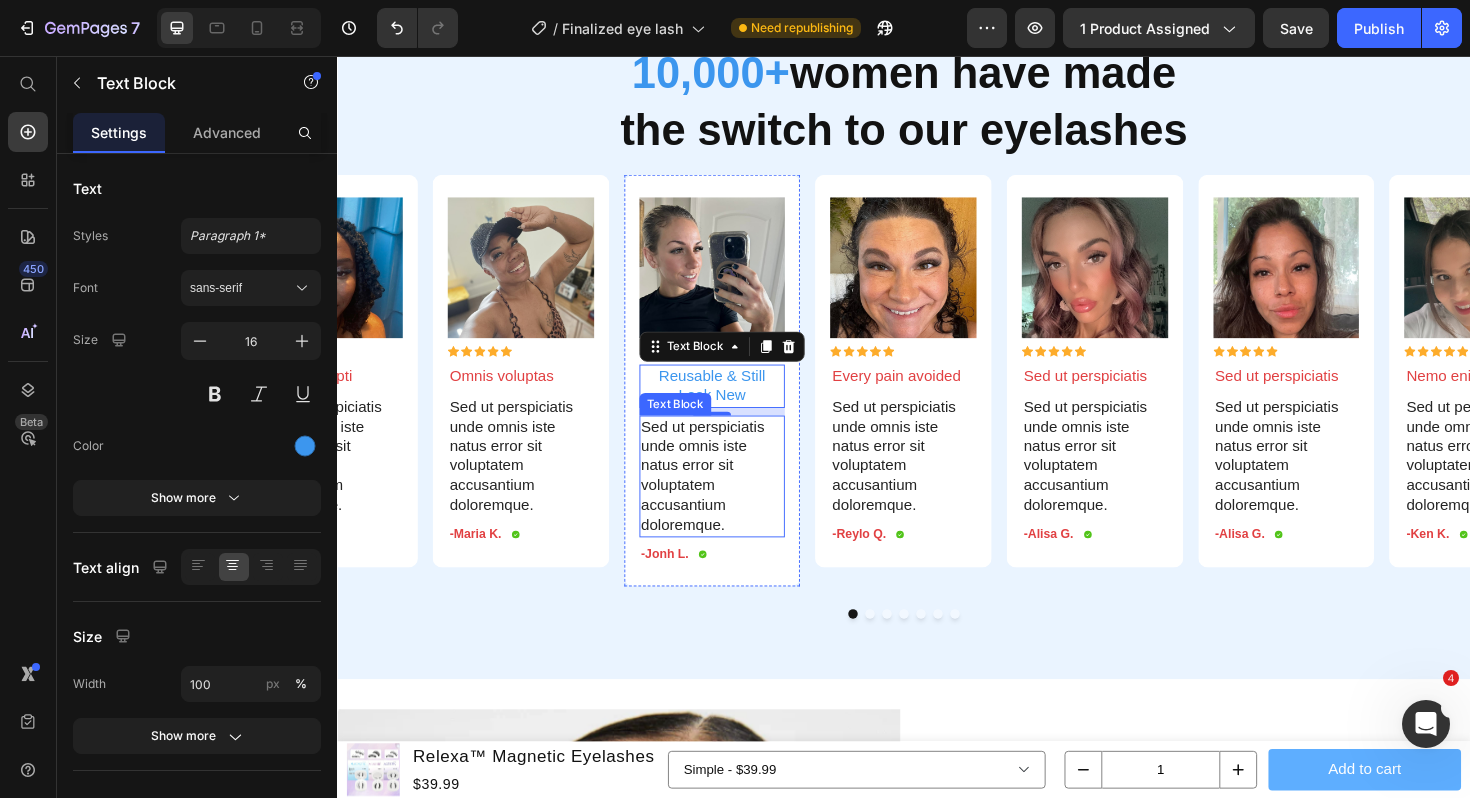 click on "Sed ut perspiciatis unde omnis iste natus error sit voluptatem accusantium doloremque." at bounding box center (734, 501) 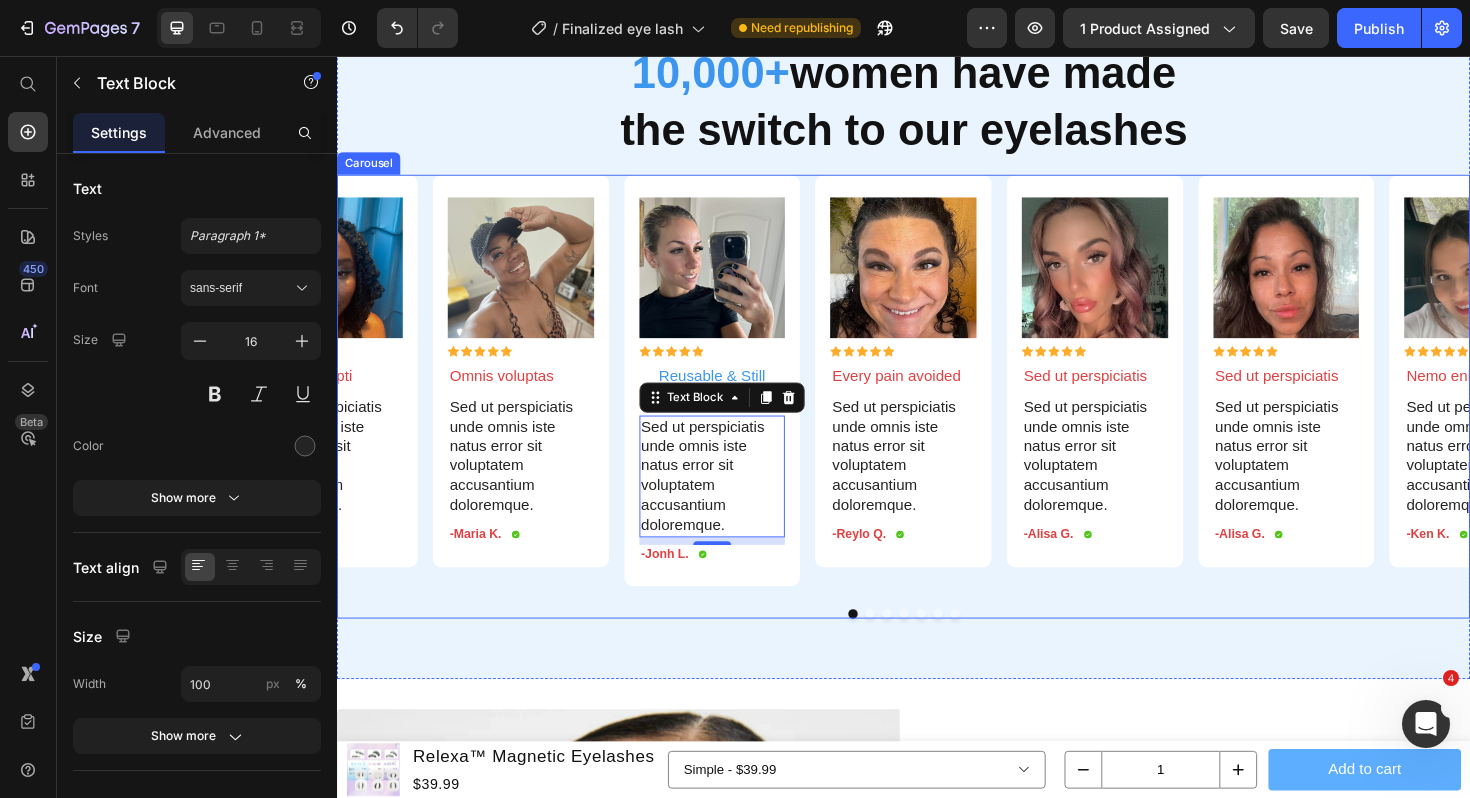 click on "Image Icon Icon Icon Icon Icon Icon List Omnis voluptas Text Block Sed ut perspiciatis unde omnis iste natus error sit voluptatem accusantium doloremque. Text Block -Maria K. Text Block
Icon Row Row Image Icon Icon Icon Icon Icon Icon List Reusable & Still Look New Text Block Sed ut perspiciatis unde omnis iste natus error sit voluptatem accusantium doloremque. Text Block   8 -Jonh L. Text Block
Icon Row Row Image Icon Icon Icon Icon Icon Icon List Every pain avoided Text Block Sed ut perspiciatis unde omnis iste natus error sit voluptatem accusantium doloremque. Text Block -Reylo Q. Text Block
Icon Row Row Image Icon Icon Icon Icon Icon Icon List Sed ut perspiciatis Text Block Sed ut perspiciatis unde omnis iste natus error sit voluptatem accusantium doloremque. Text Block -Alisa G. Text Block
Icon Row Row Image Icon Icon Icon Icon Icon Icon List Sed ut perspiciatis Text Block Text Block -Alisa G. Text Block
Icon Row Row Image" at bounding box center [937, 400] 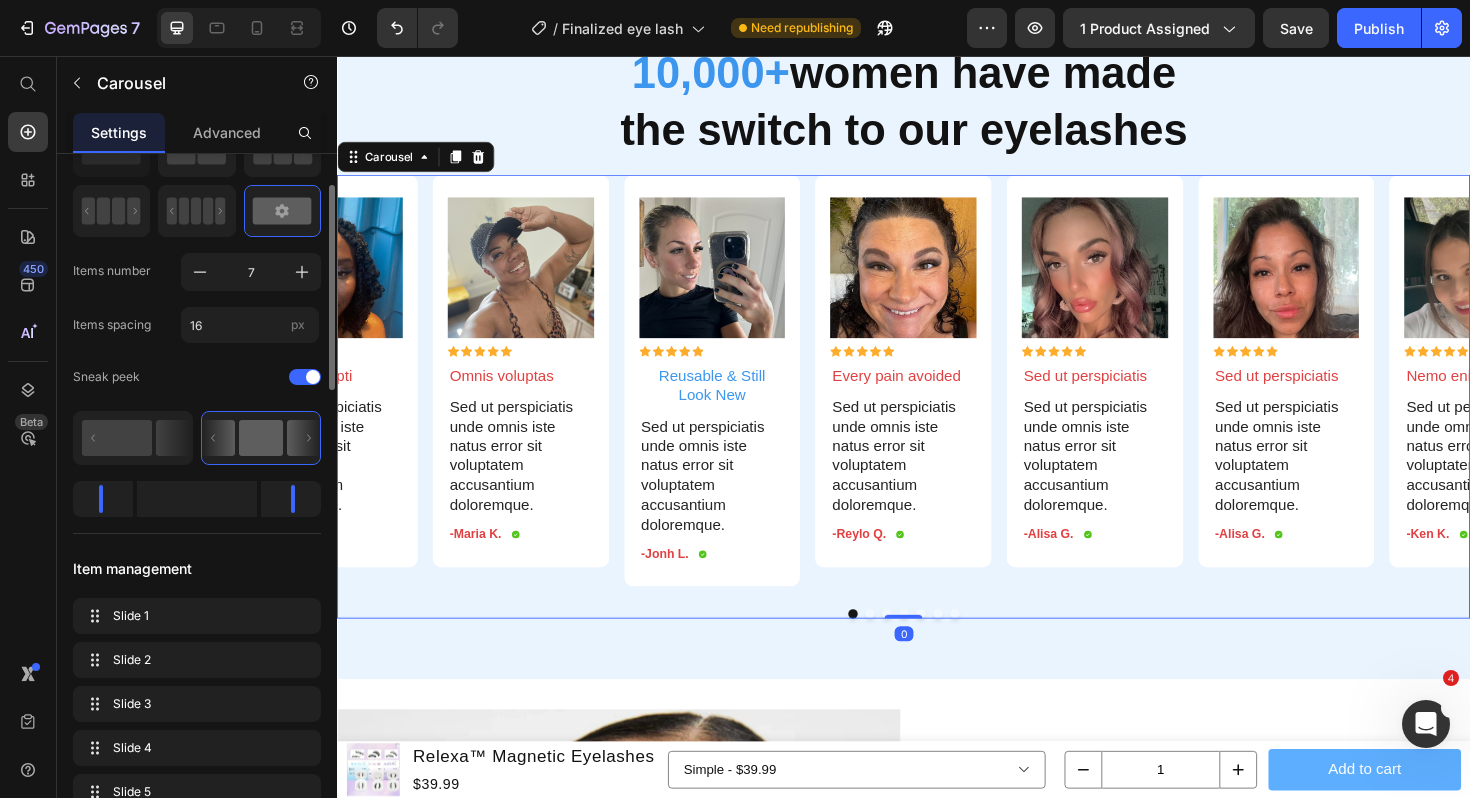 scroll, scrollTop: 105, scrollLeft: 0, axis: vertical 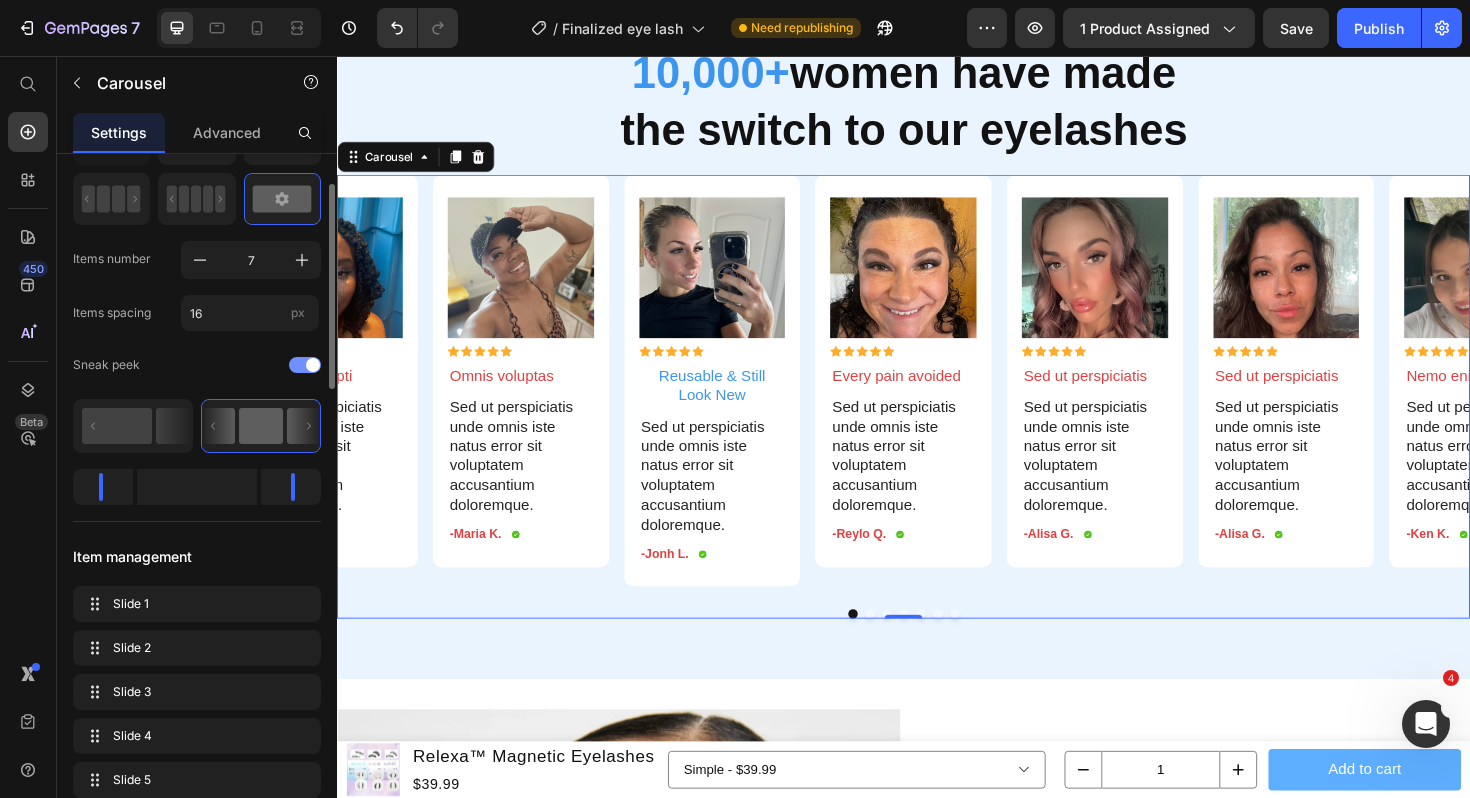 click at bounding box center [313, 365] 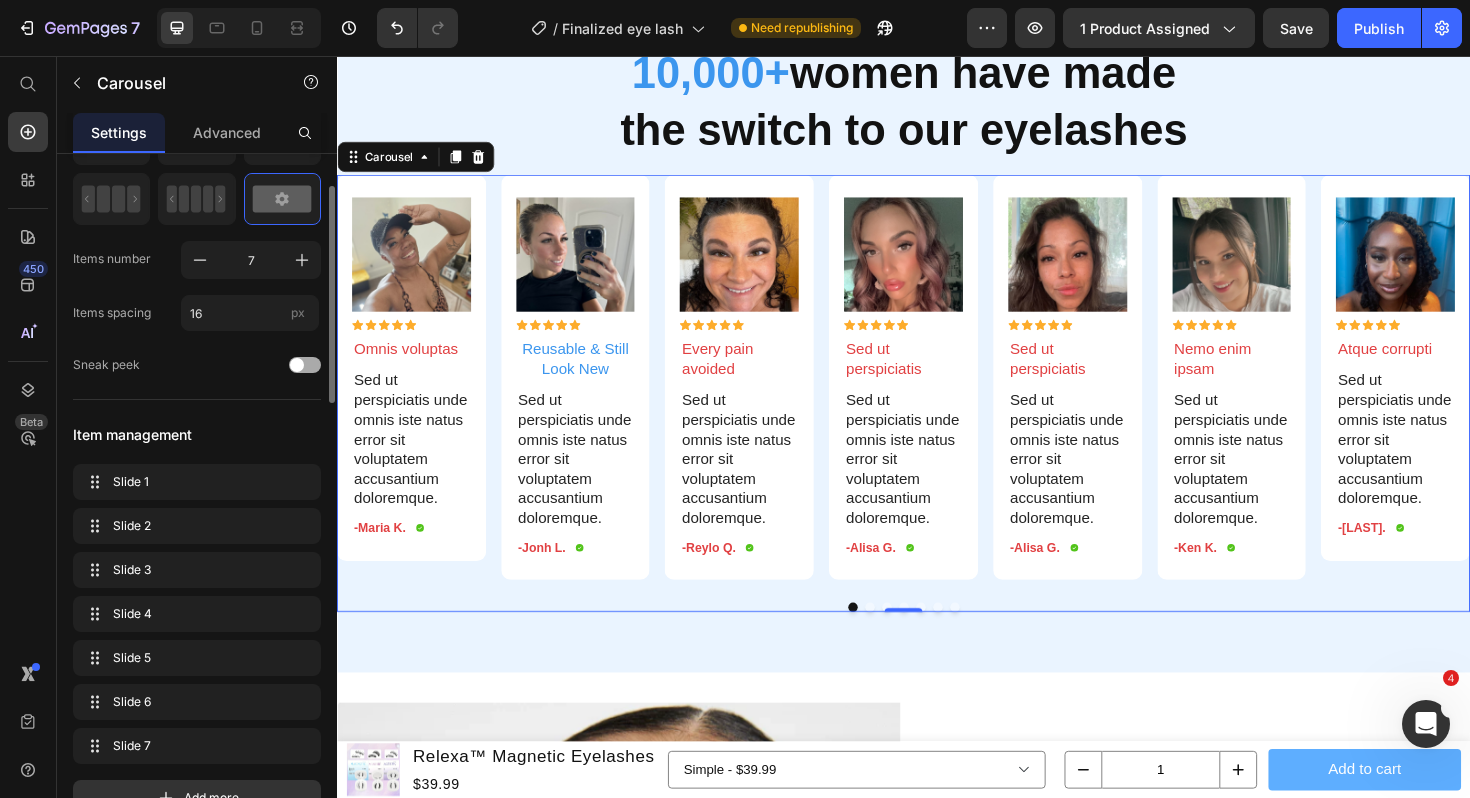 click at bounding box center [305, 365] 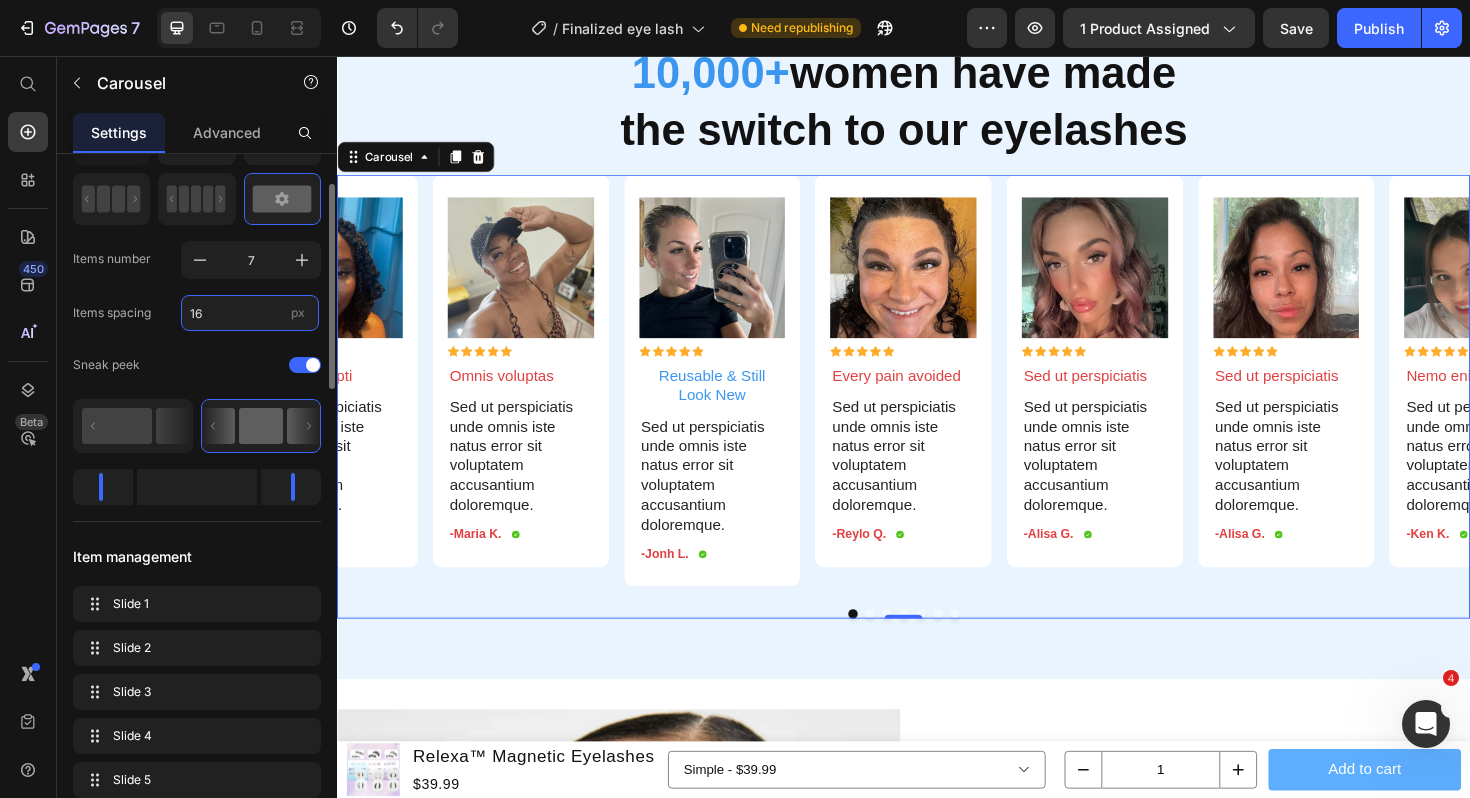 click on "16" at bounding box center (250, 313) 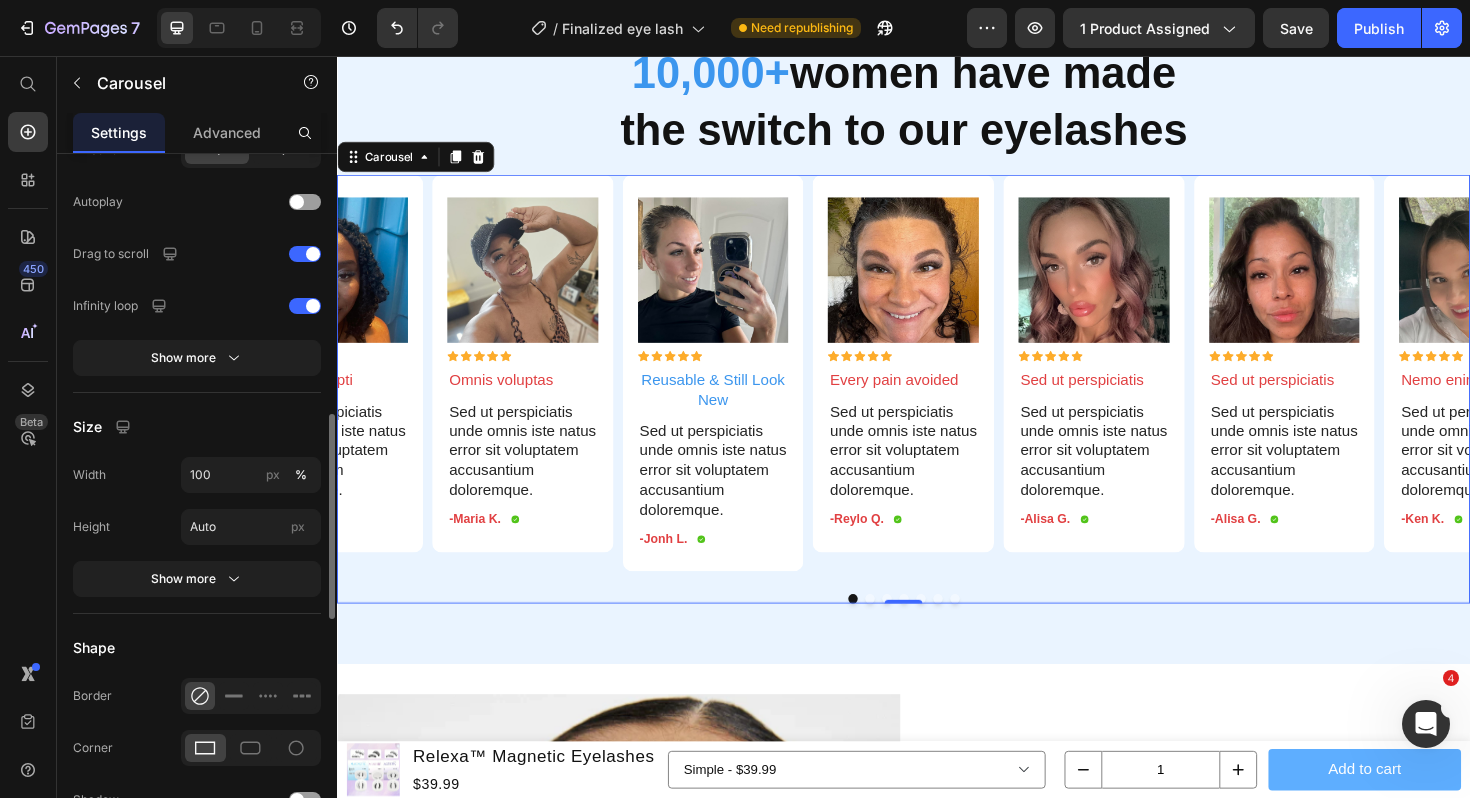 scroll, scrollTop: 1417, scrollLeft: 0, axis: vertical 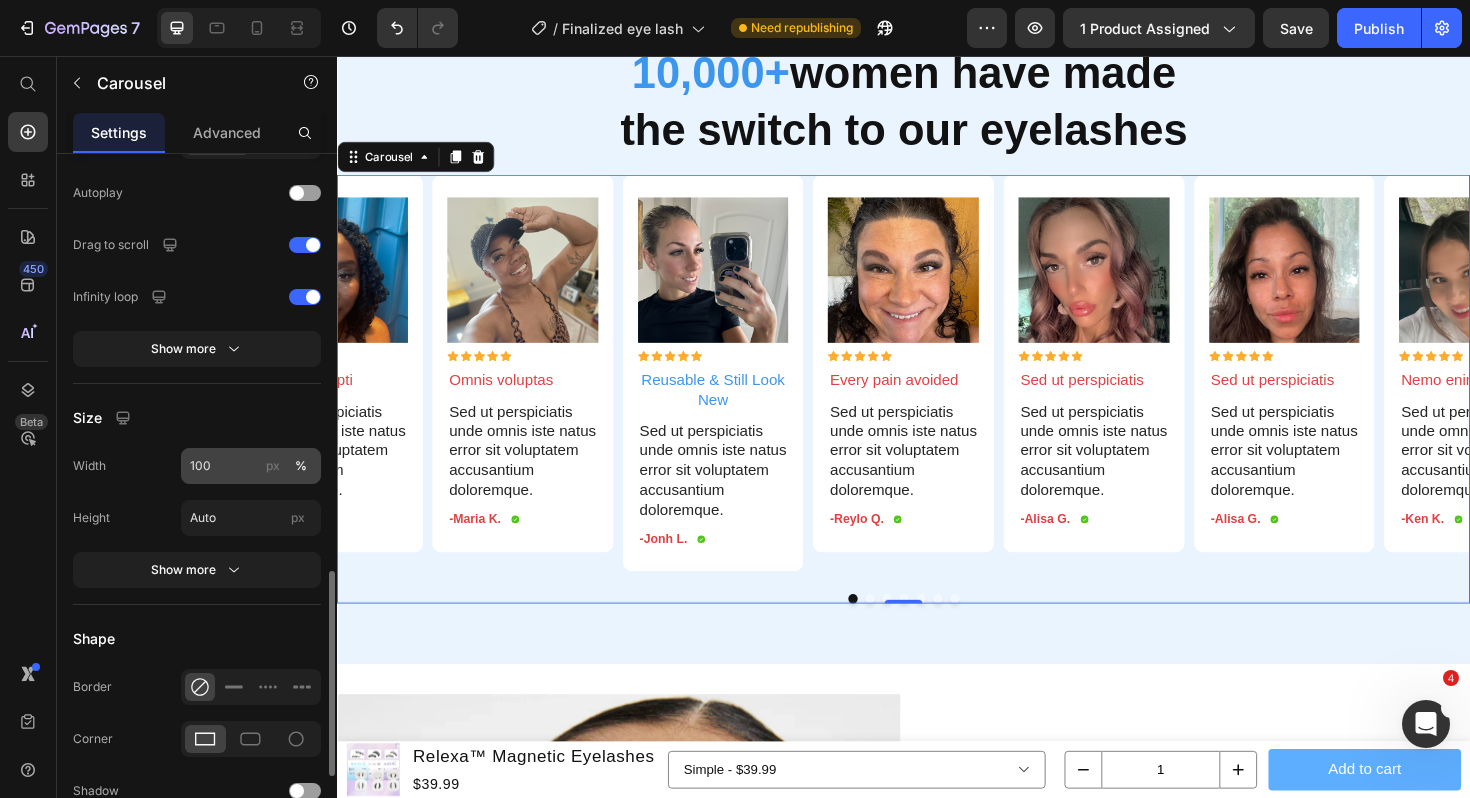 type on "10" 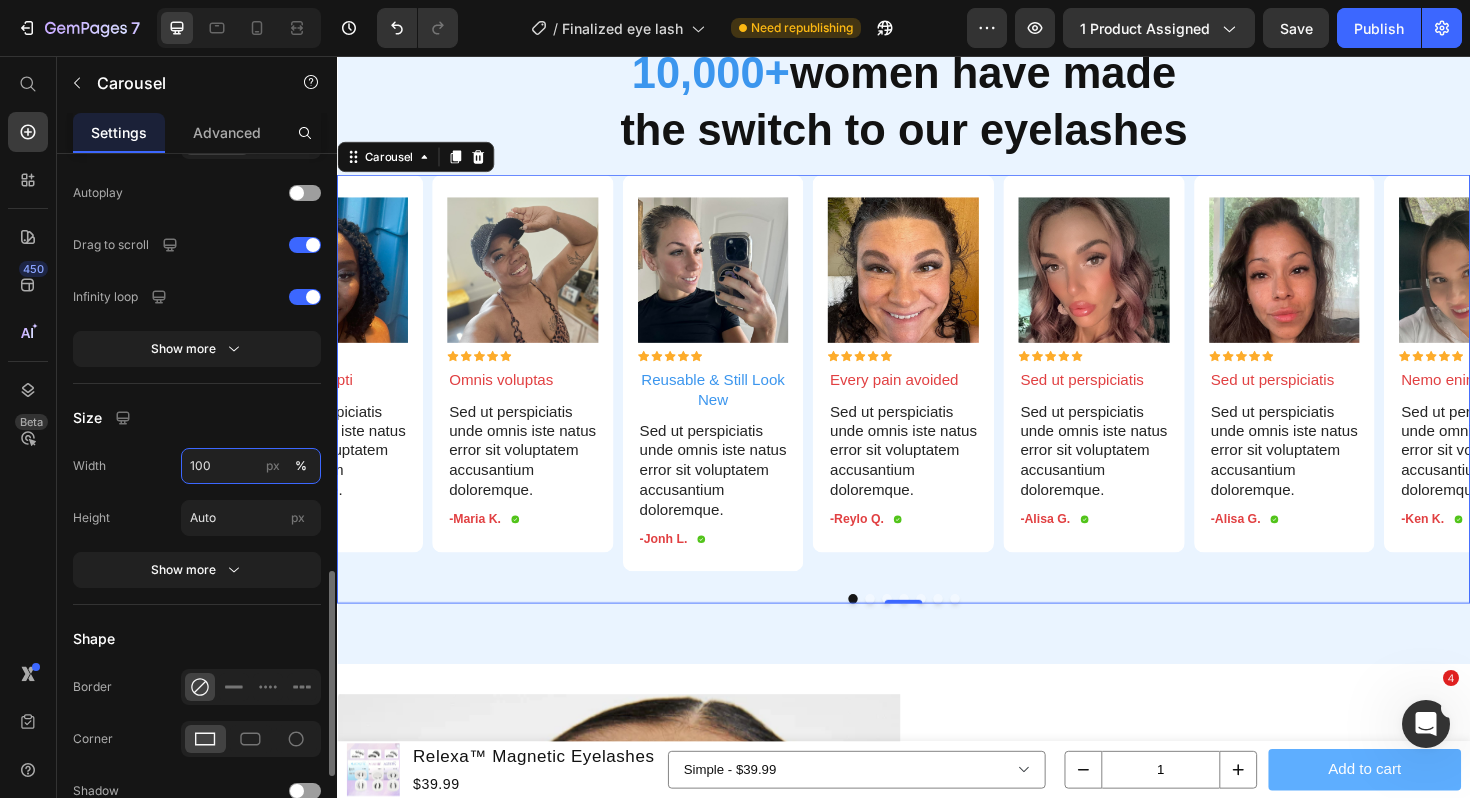 click on "100" at bounding box center (251, 466) 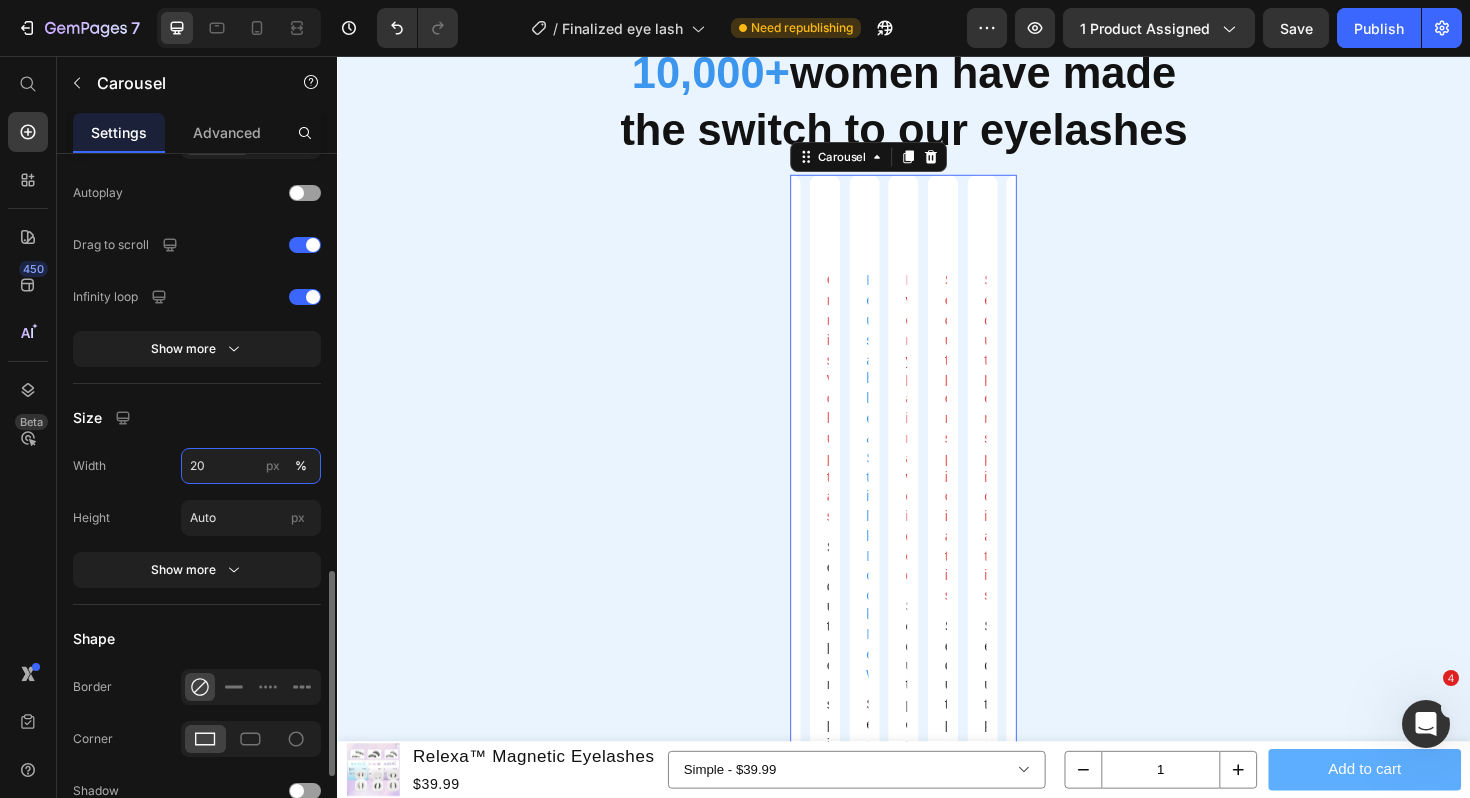 type on "2" 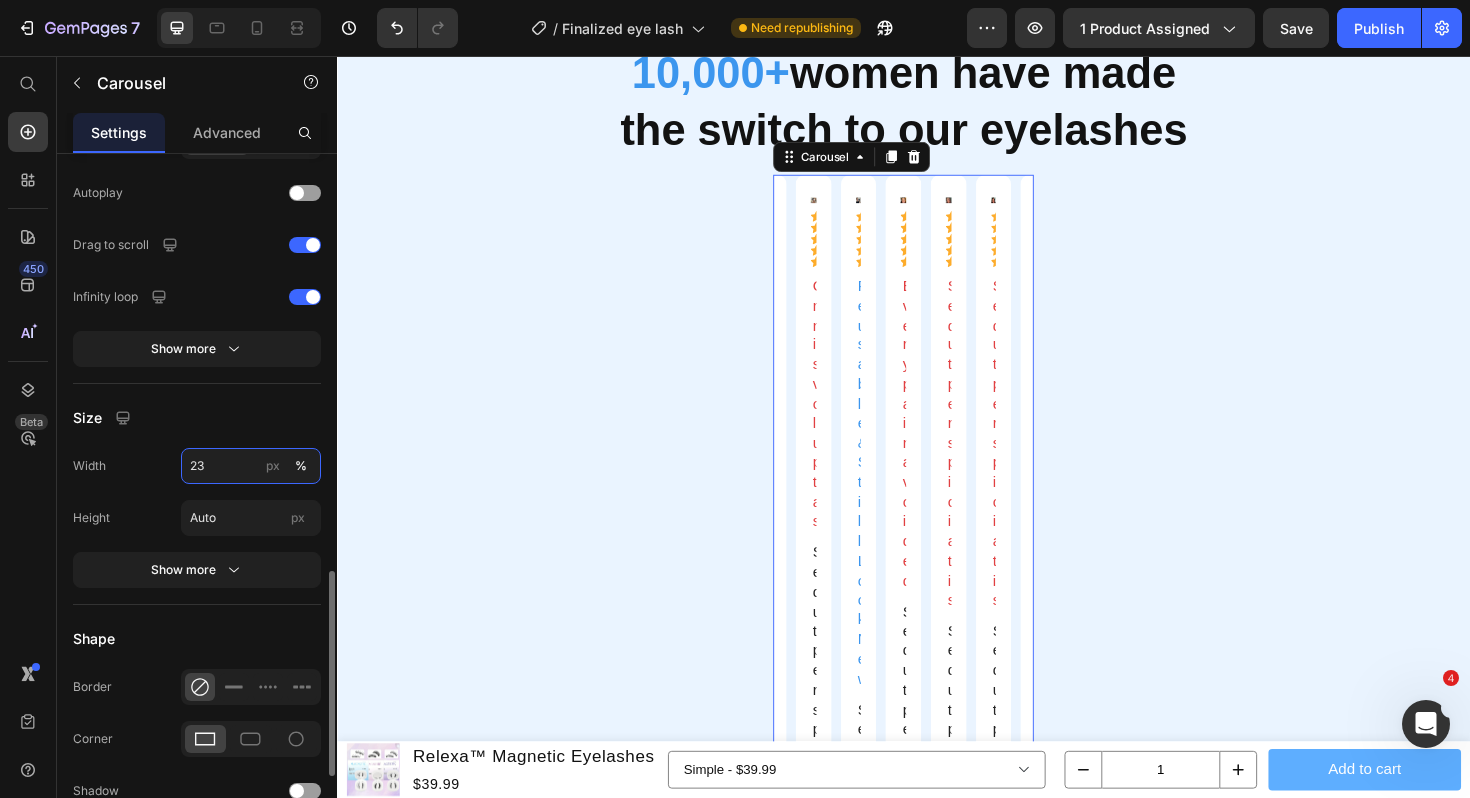 type on "2" 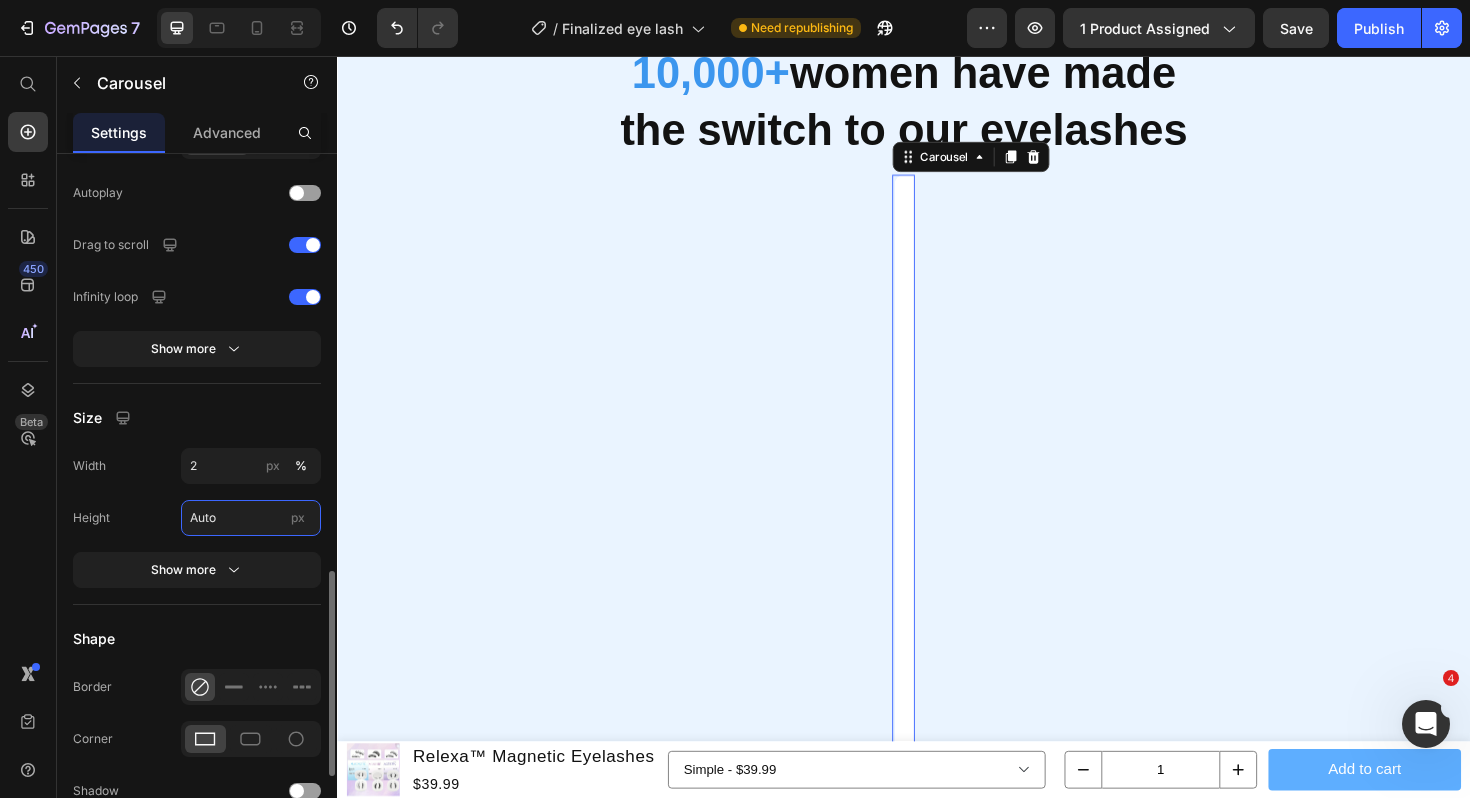 click on "Auto" at bounding box center (251, 518) 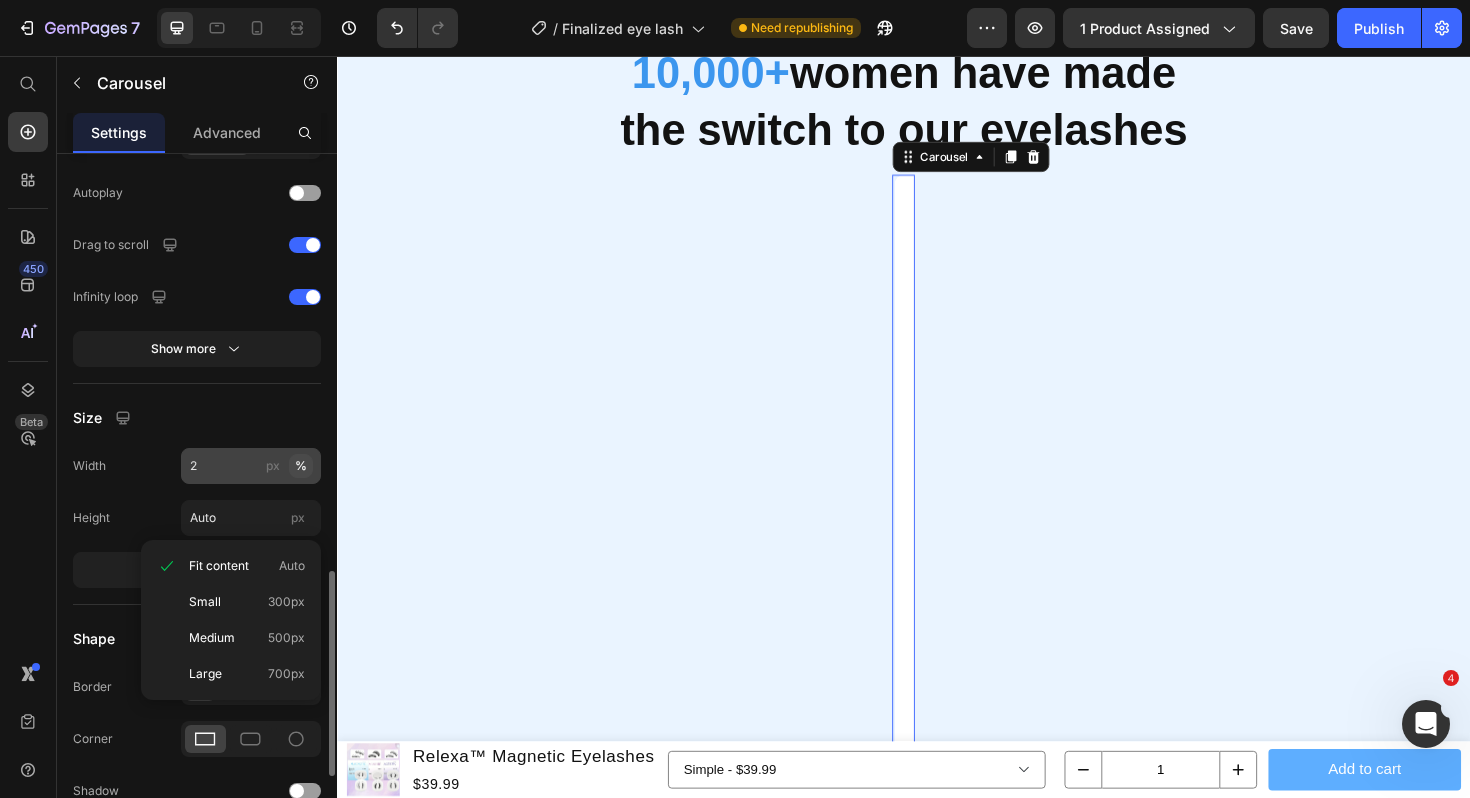 click on "%" at bounding box center (301, 466) 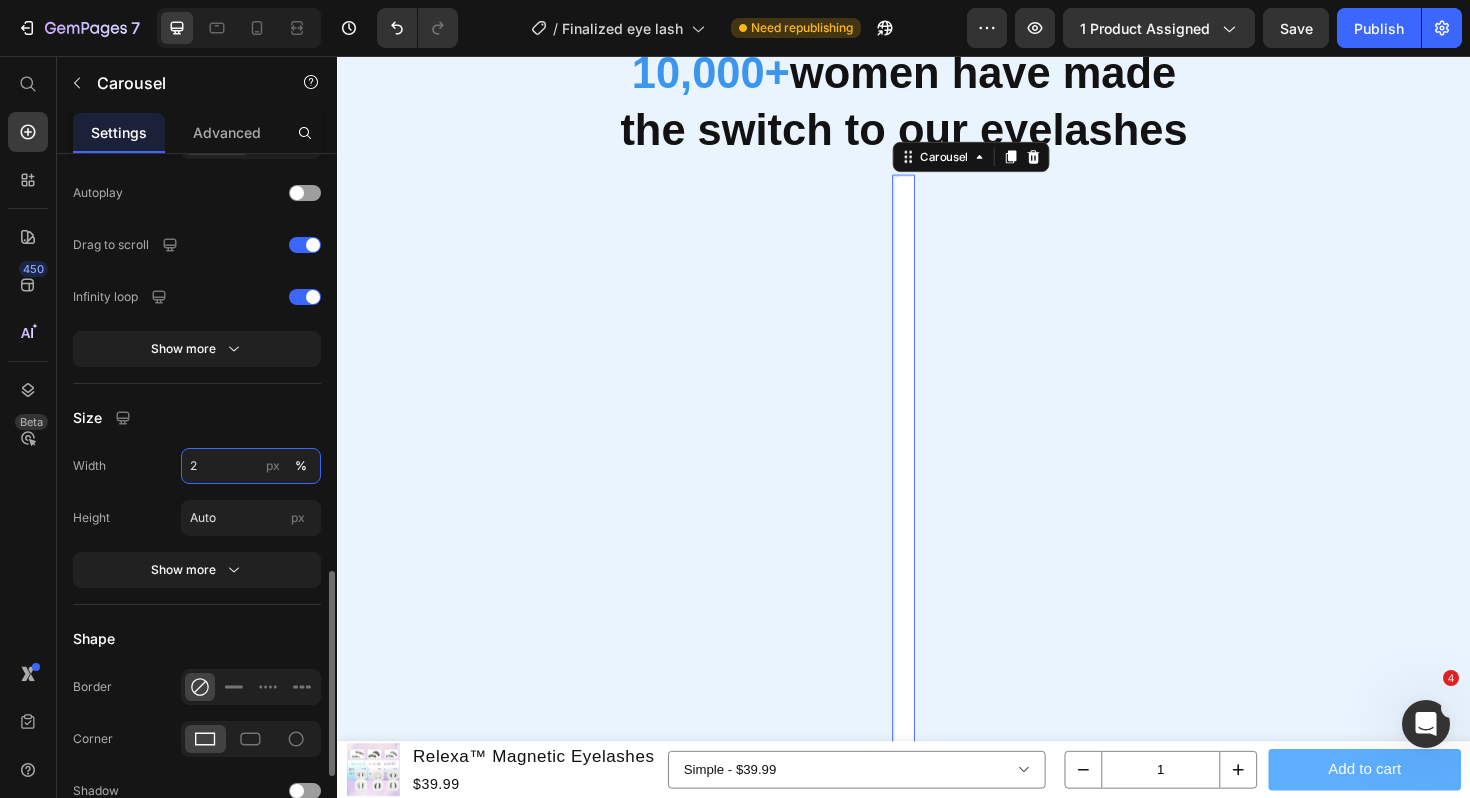 click on "2" at bounding box center (251, 466) 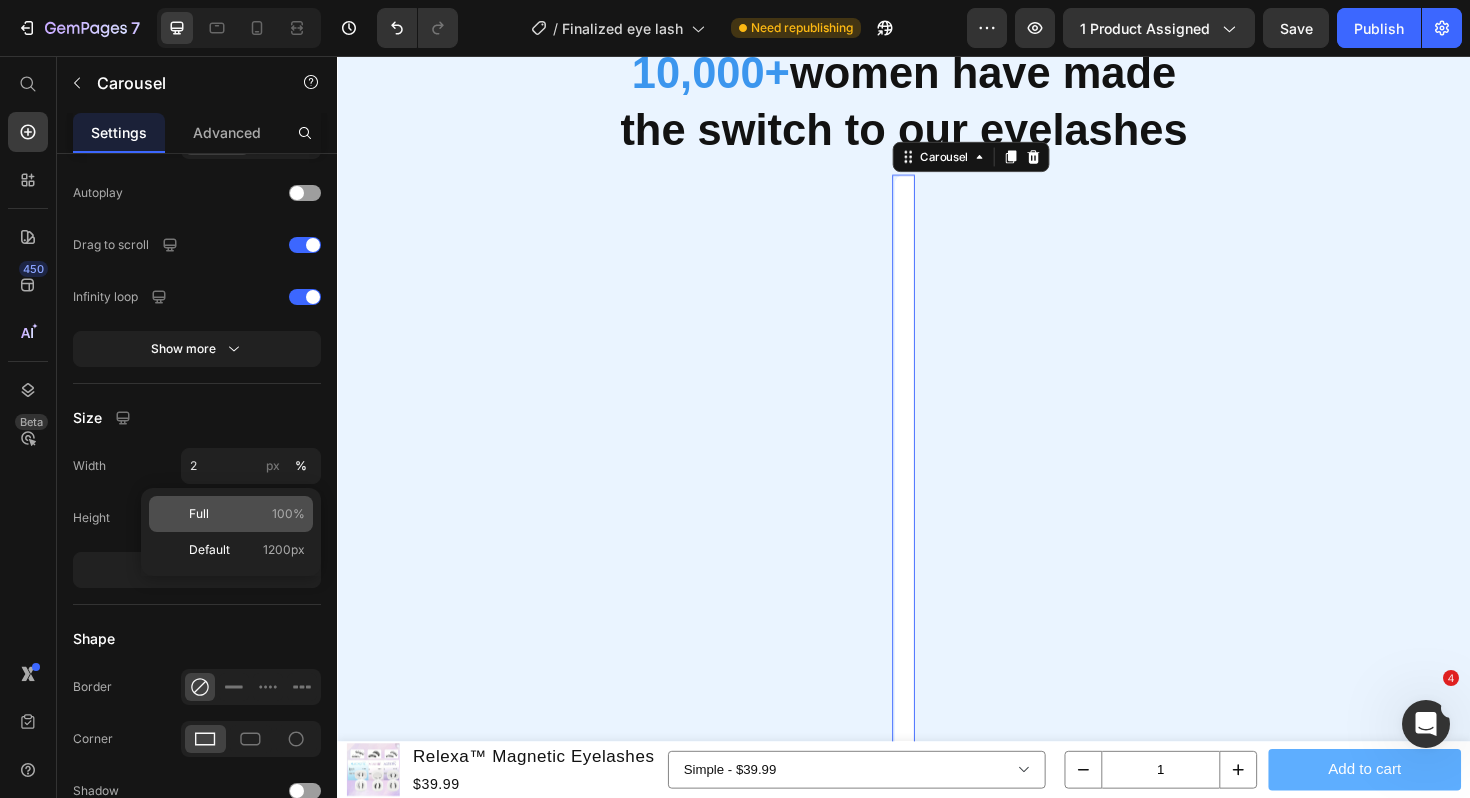 click on "Full 100%" 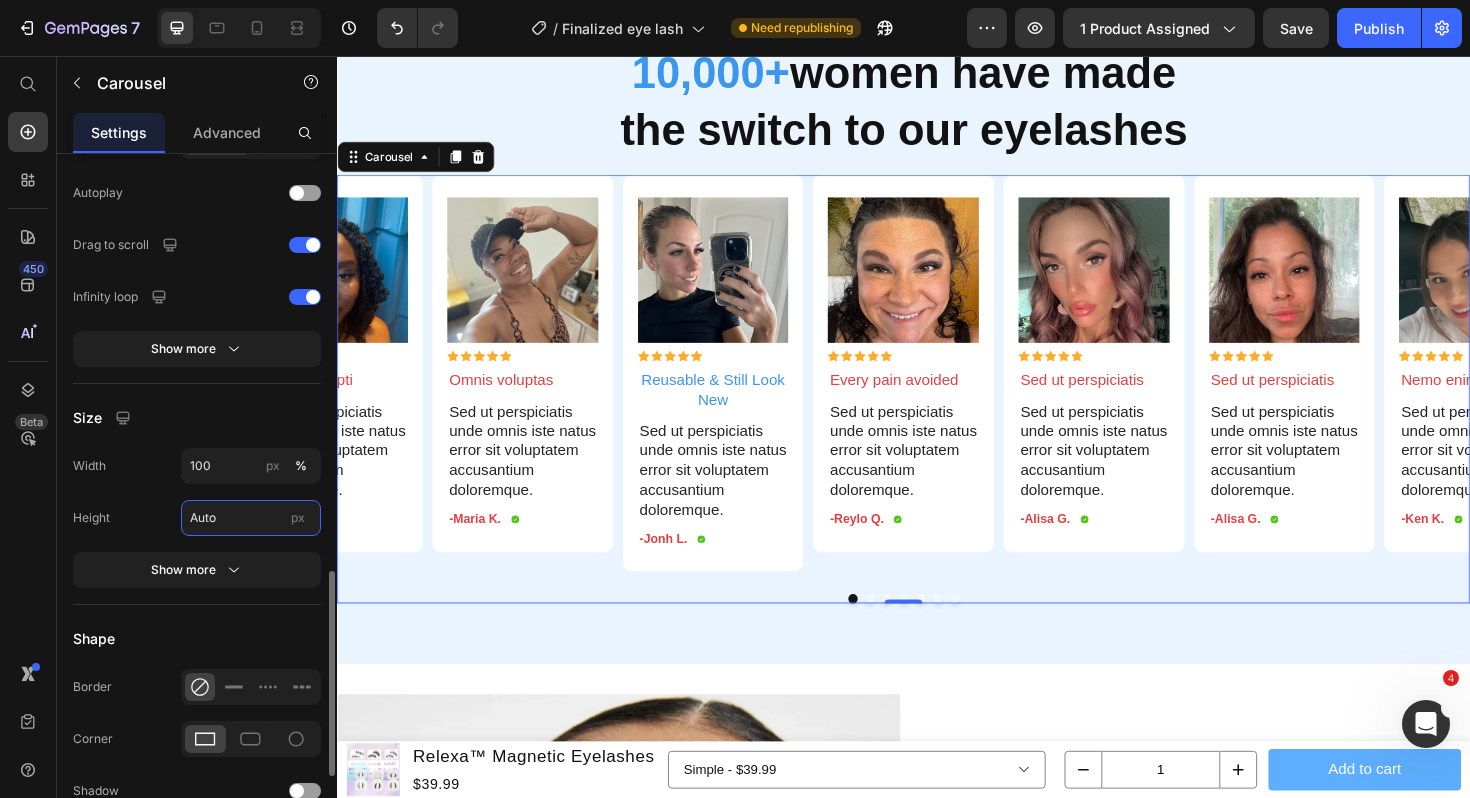 click on "Auto" at bounding box center [251, 518] 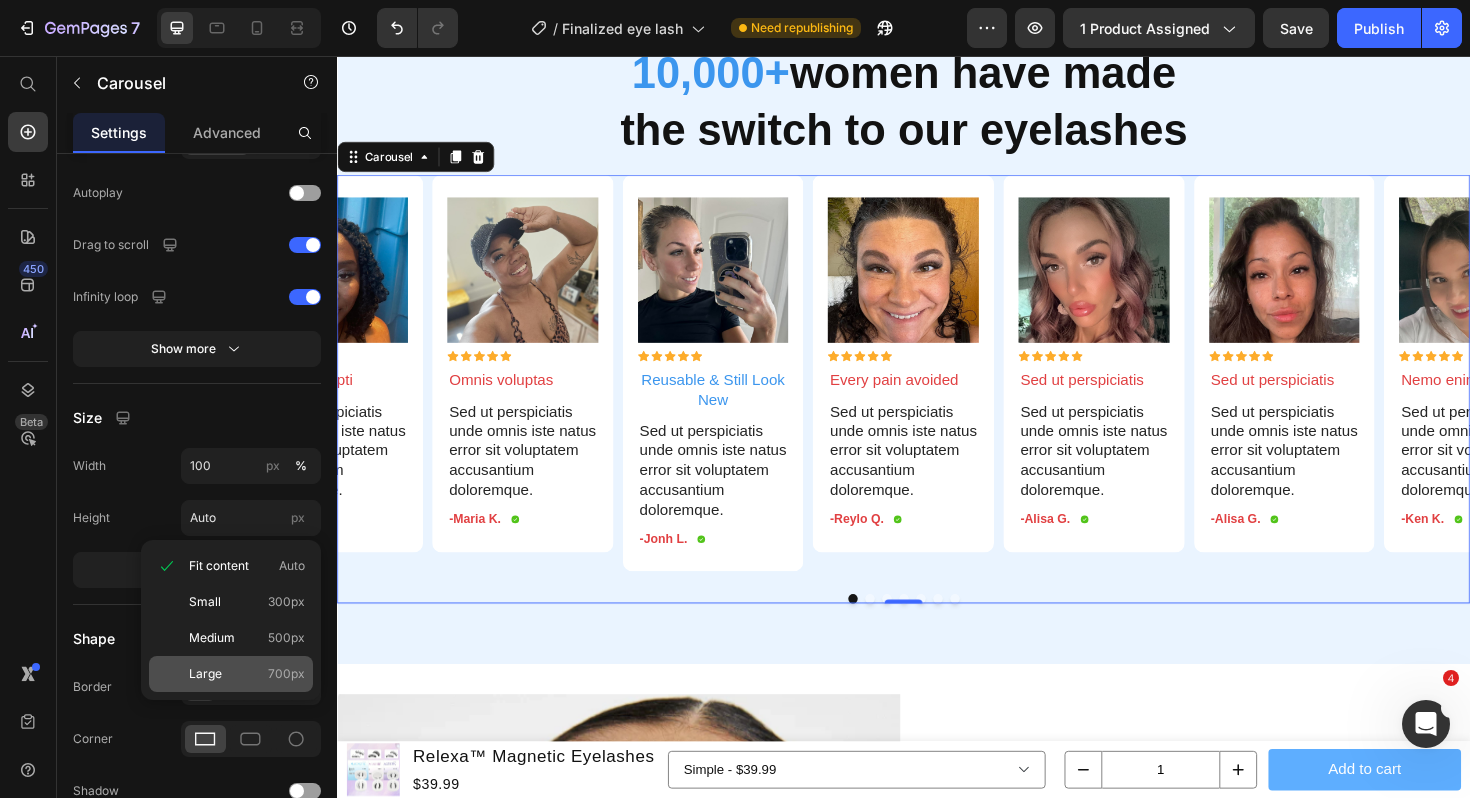 click on "Large 700px" 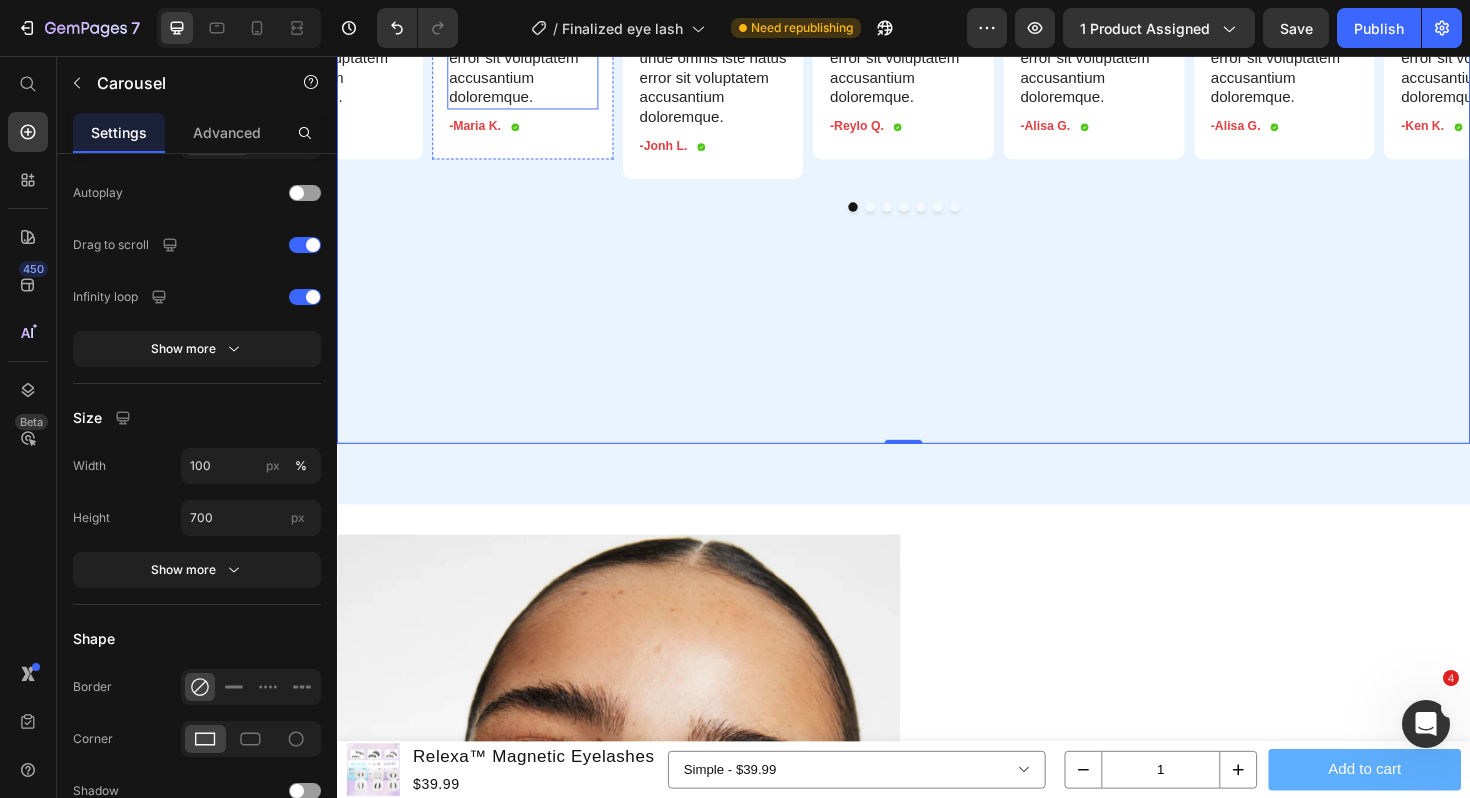 scroll, scrollTop: 7315, scrollLeft: 0, axis: vertical 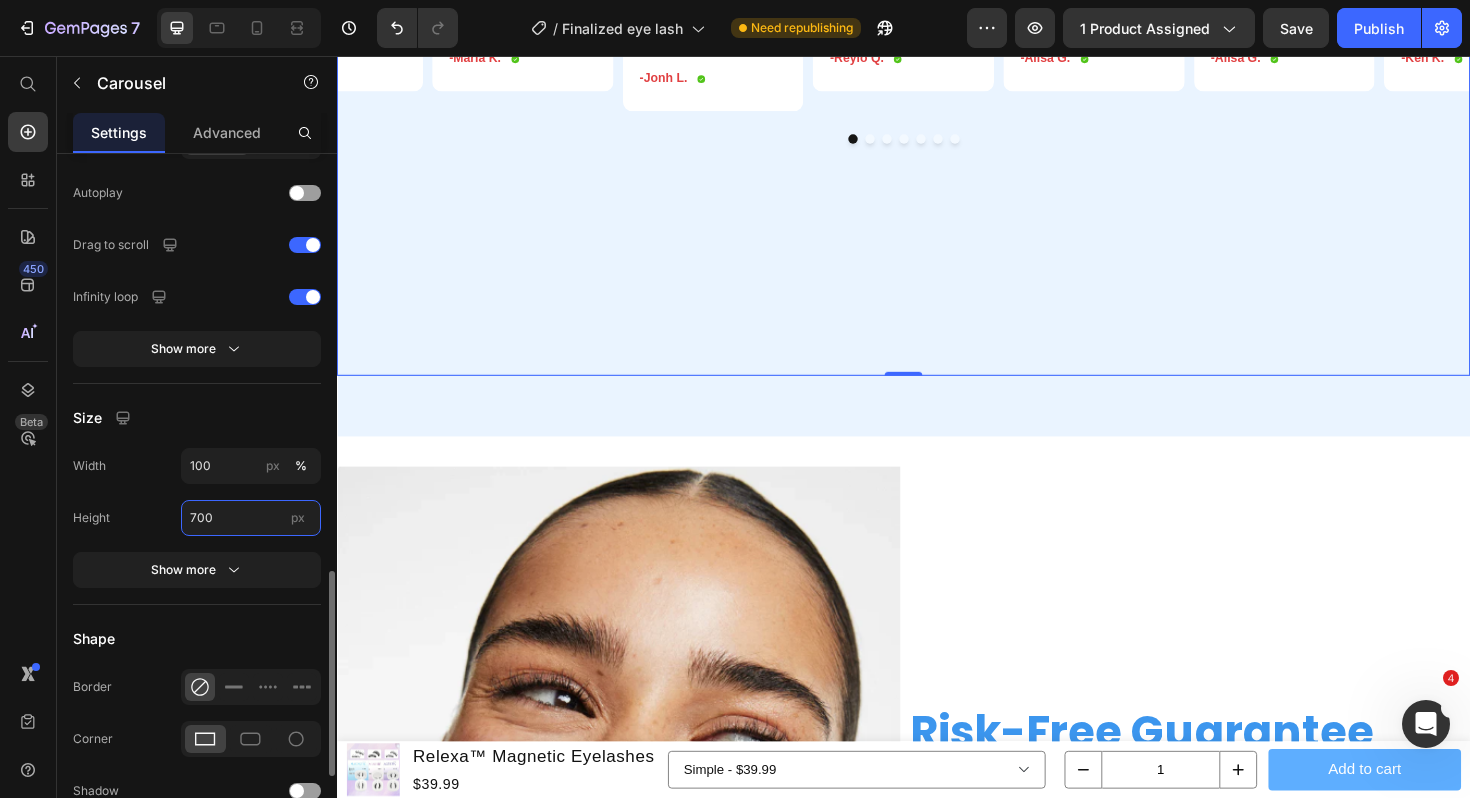 click on "700" at bounding box center [251, 518] 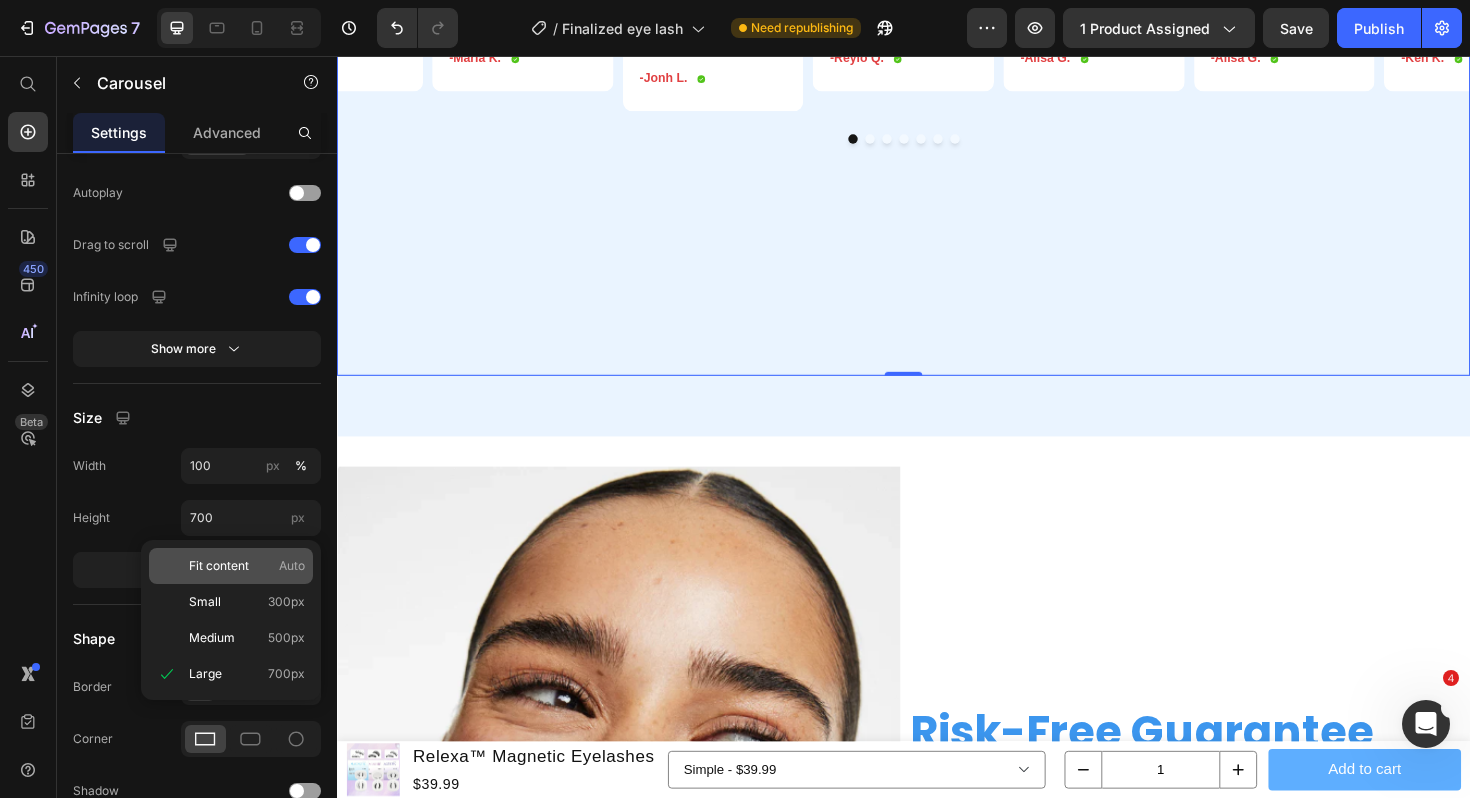 click on "Fit content Auto" at bounding box center [247, 566] 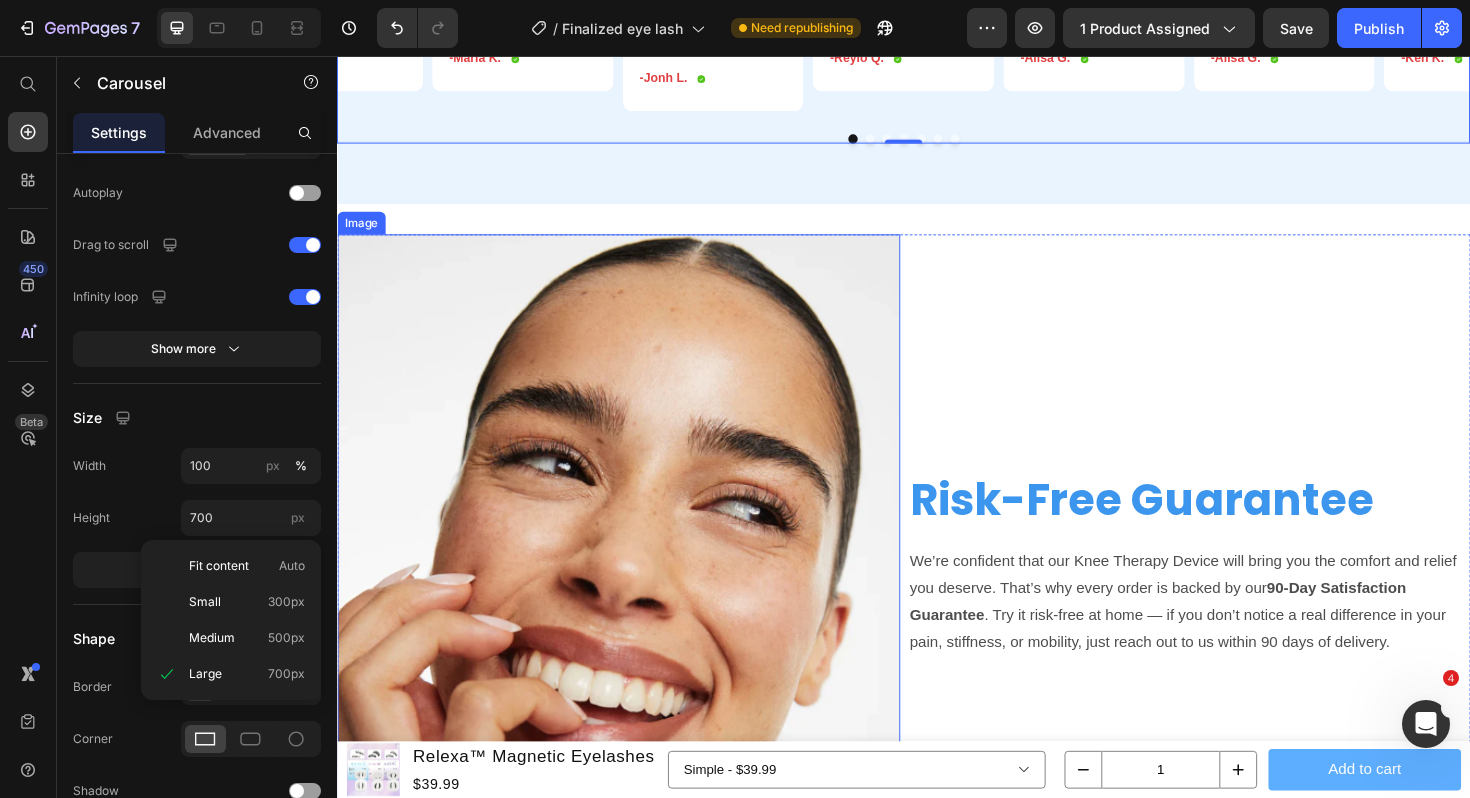 type on "Auto" 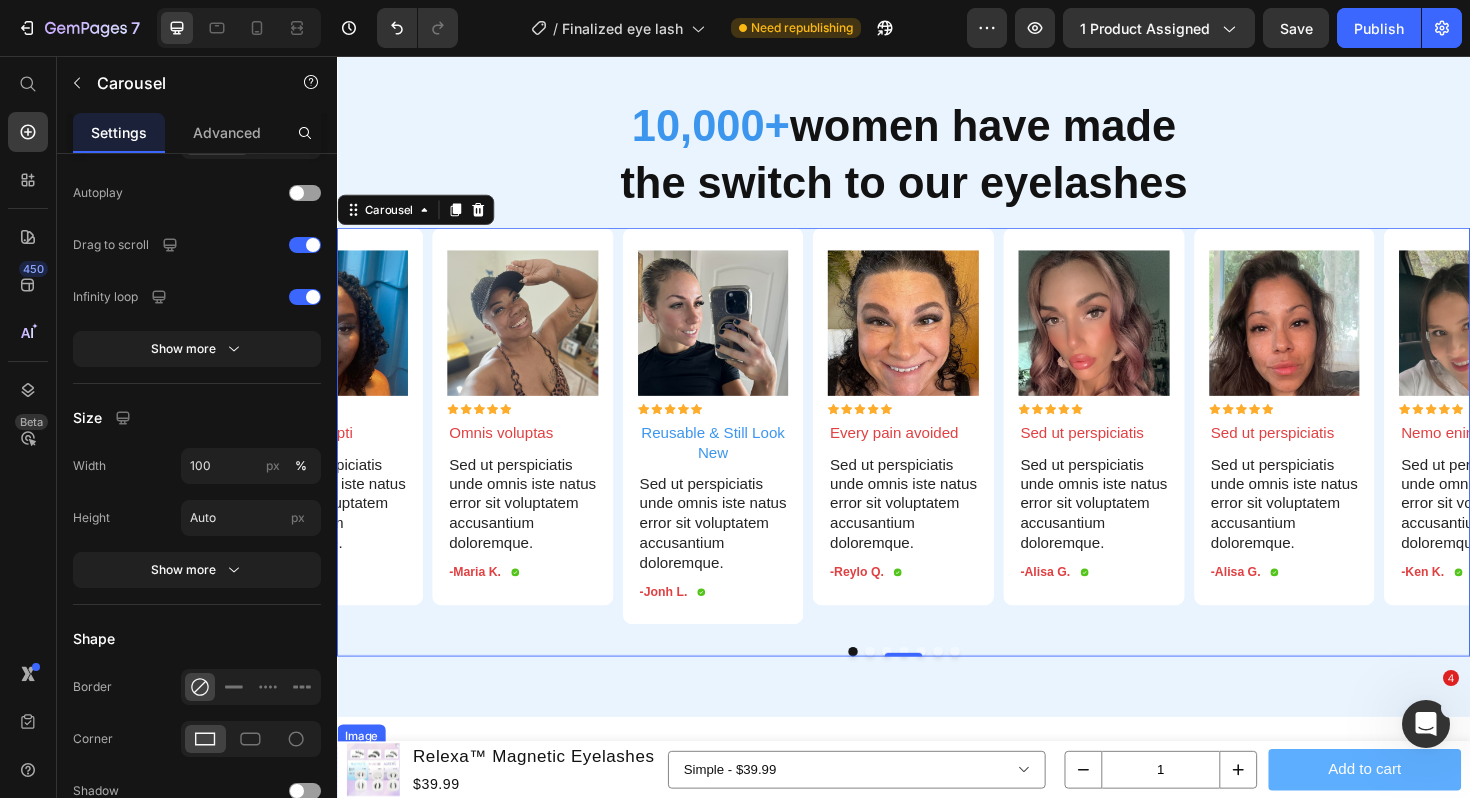 scroll, scrollTop: 6755, scrollLeft: 0, axis: vertical 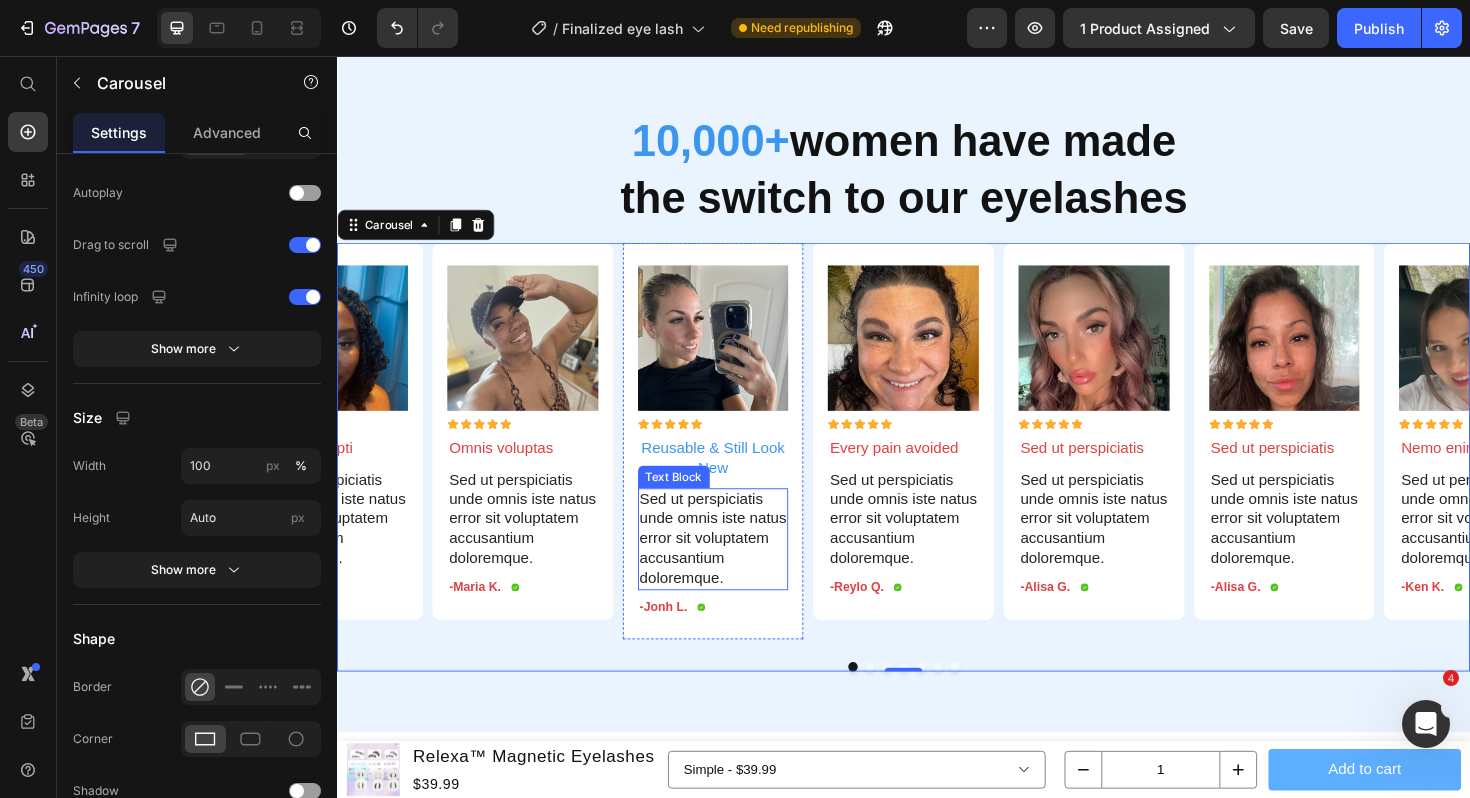 click on "Sed ut perspiciatis unde omnis iste natus error sit voluptatem accusantium doloremque." at bounding box center [735, 568] 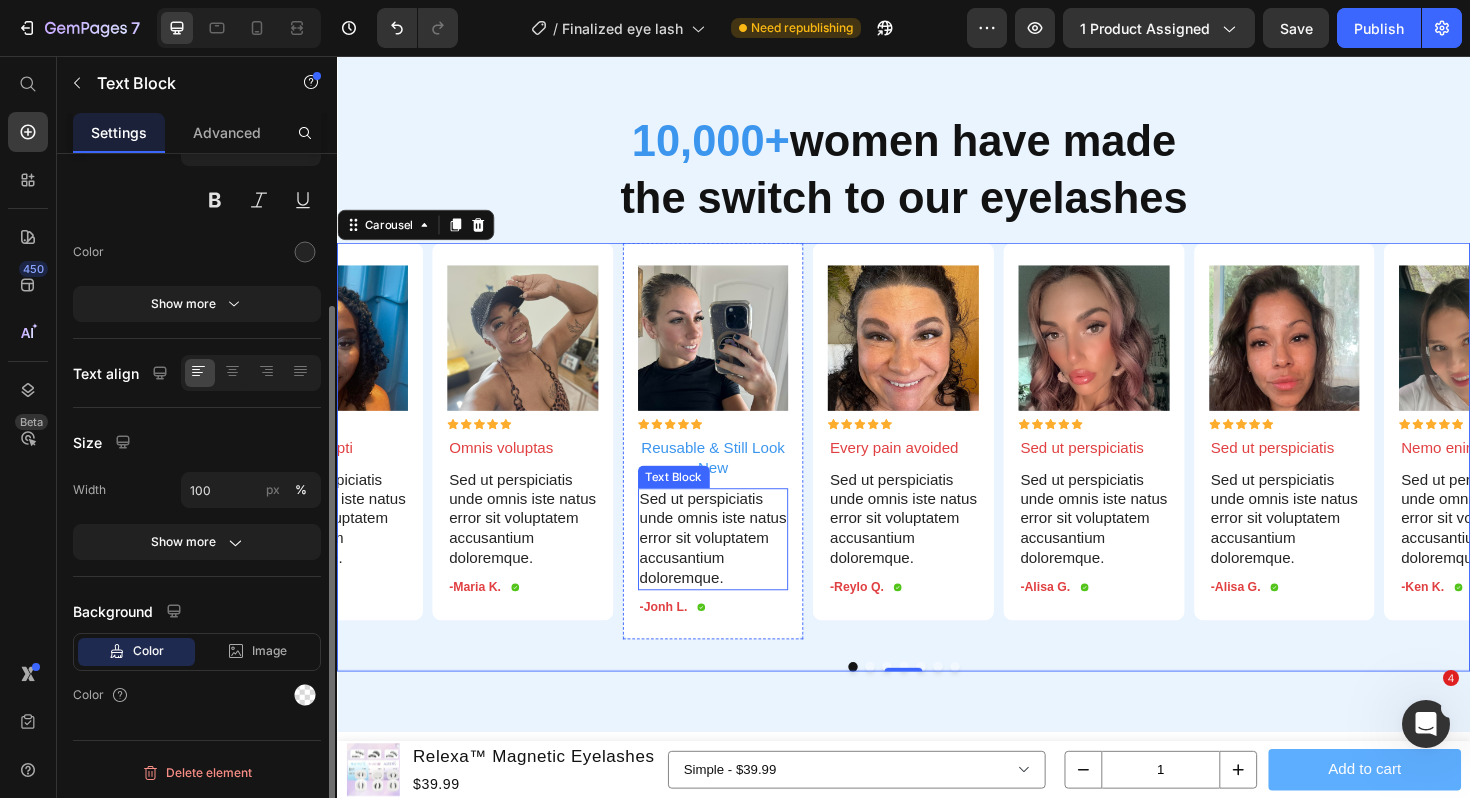 click on "Sed ut perspiciatis unde omnis iste natus error sit voluptatem accusantium doloremque." at bounding box center (735, 568) 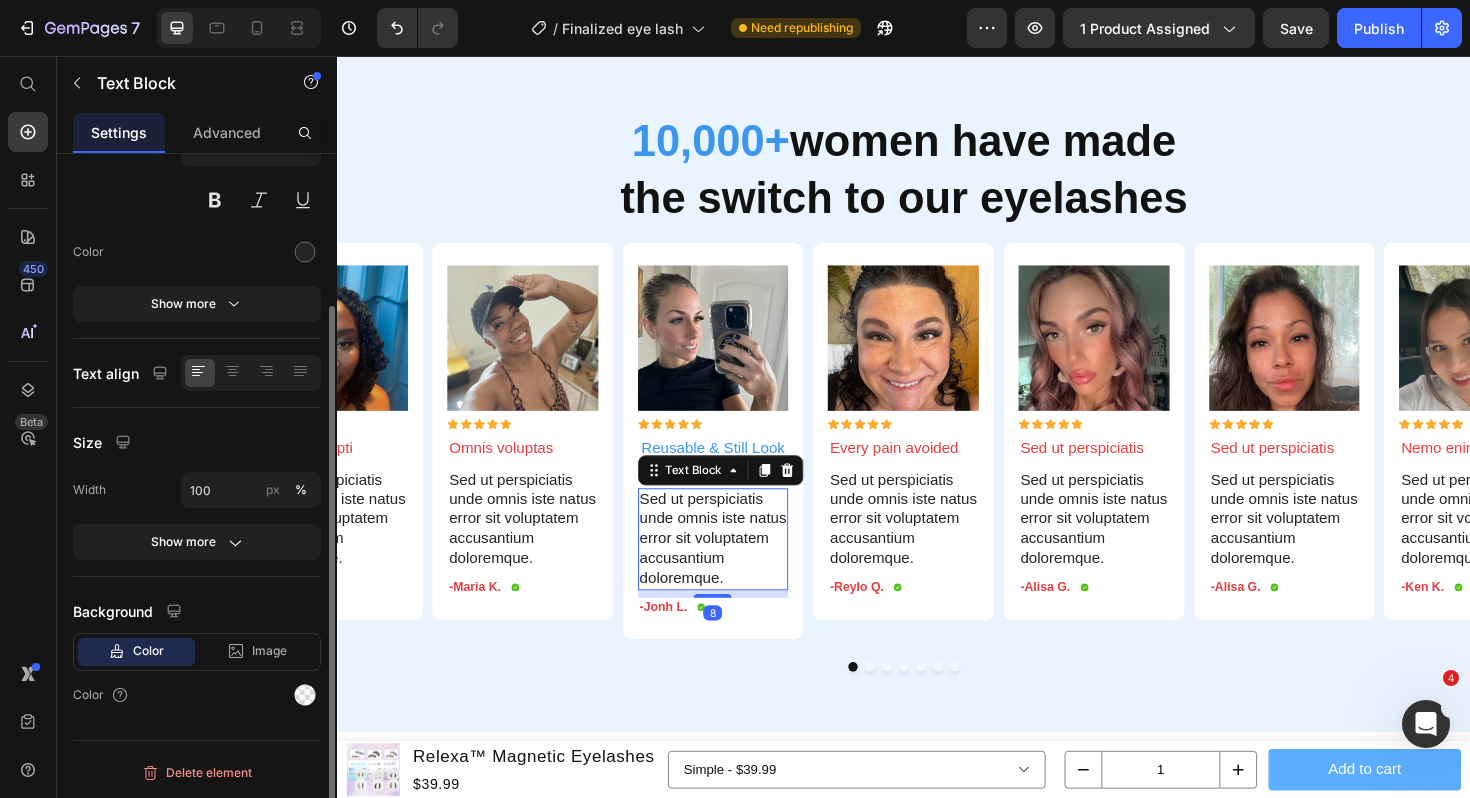 scroll, scrollTop: 0, scrollLeft: 0, axis: both 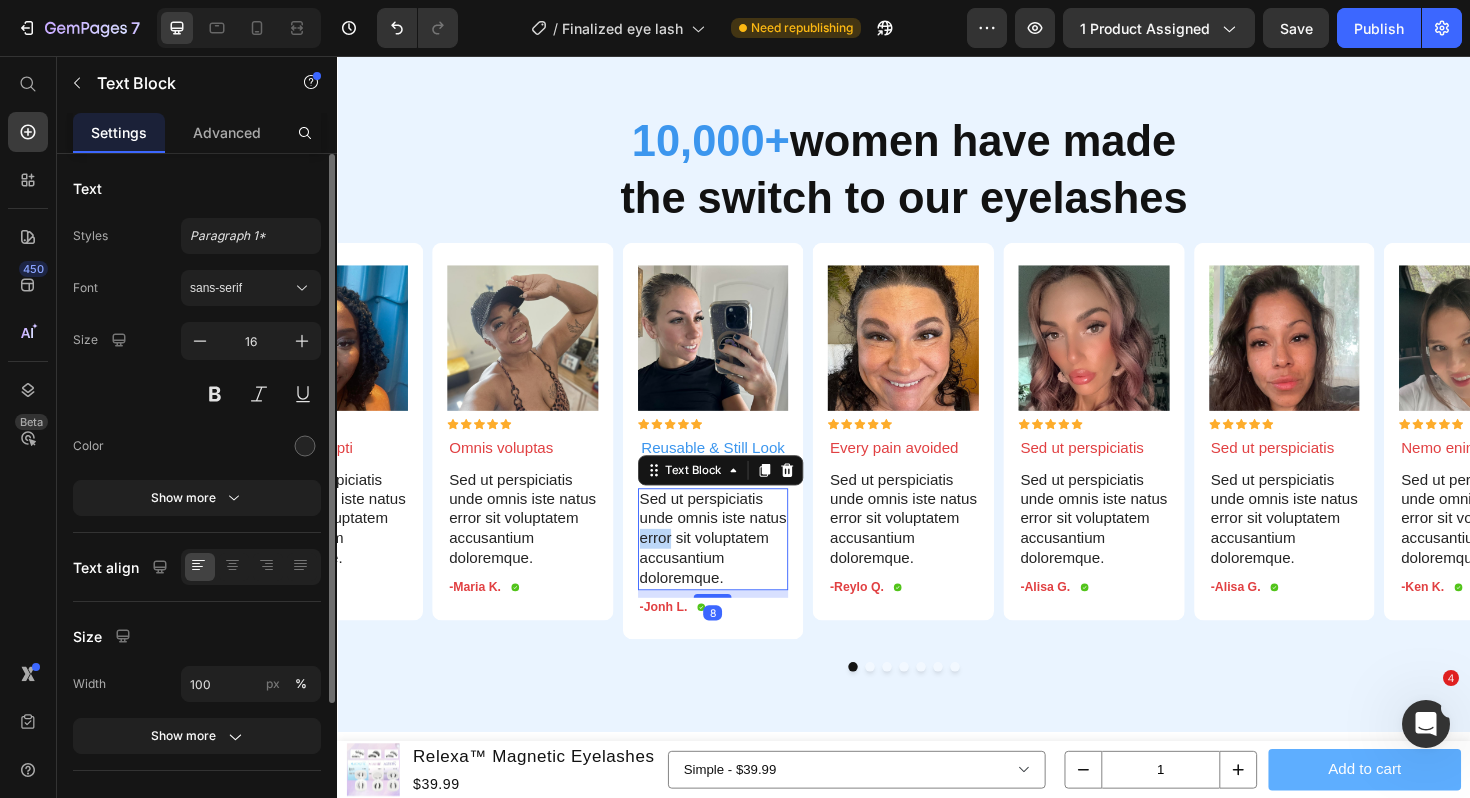 click on "Sed ut perspiciatis unde omnis iste natus error sit voluptatem accusantium doloremque." at bounding box center (735, 568) 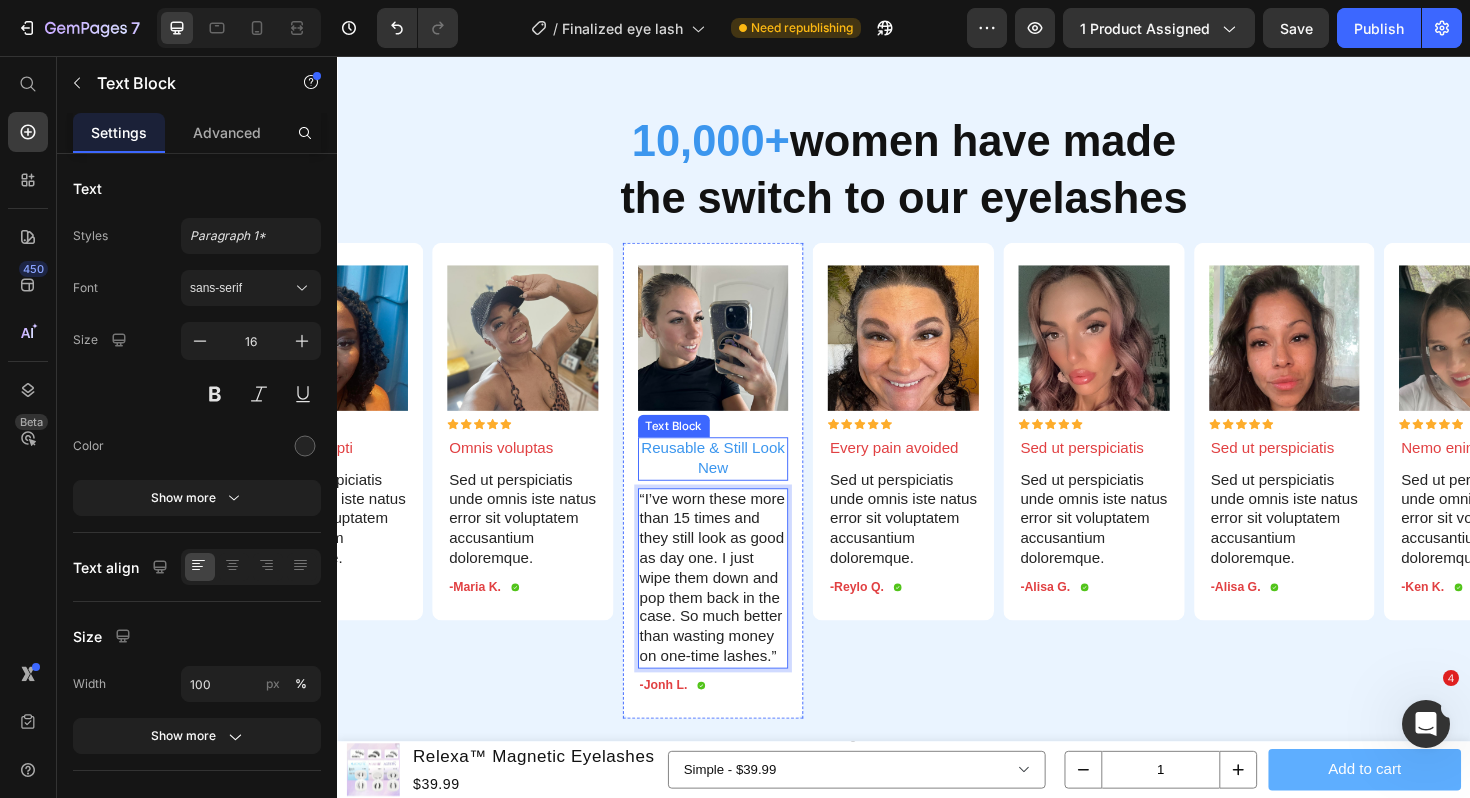 click on "Reusable & Still Look New" at bounding box center (735, 483) 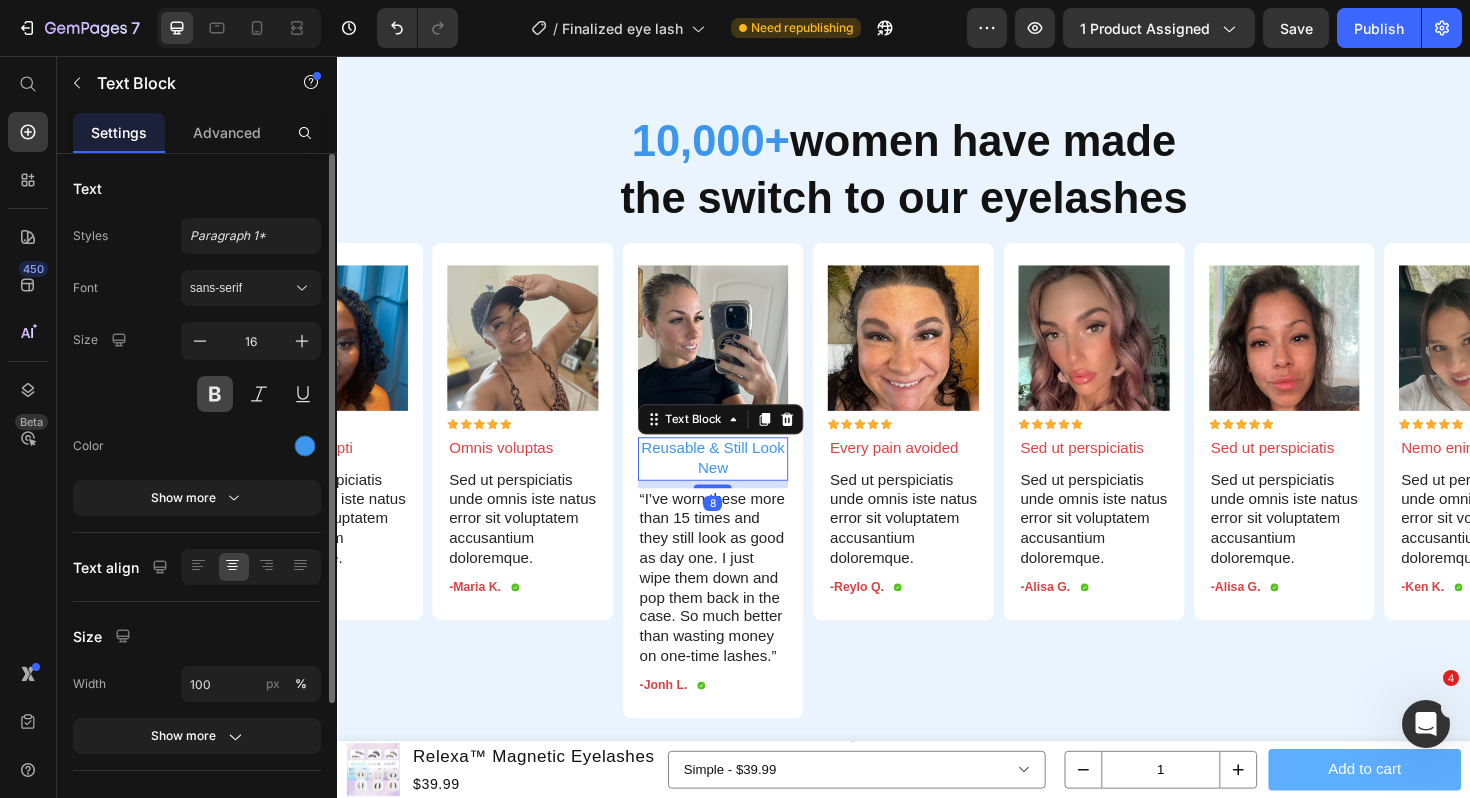 click at bounding box center [215, 394] 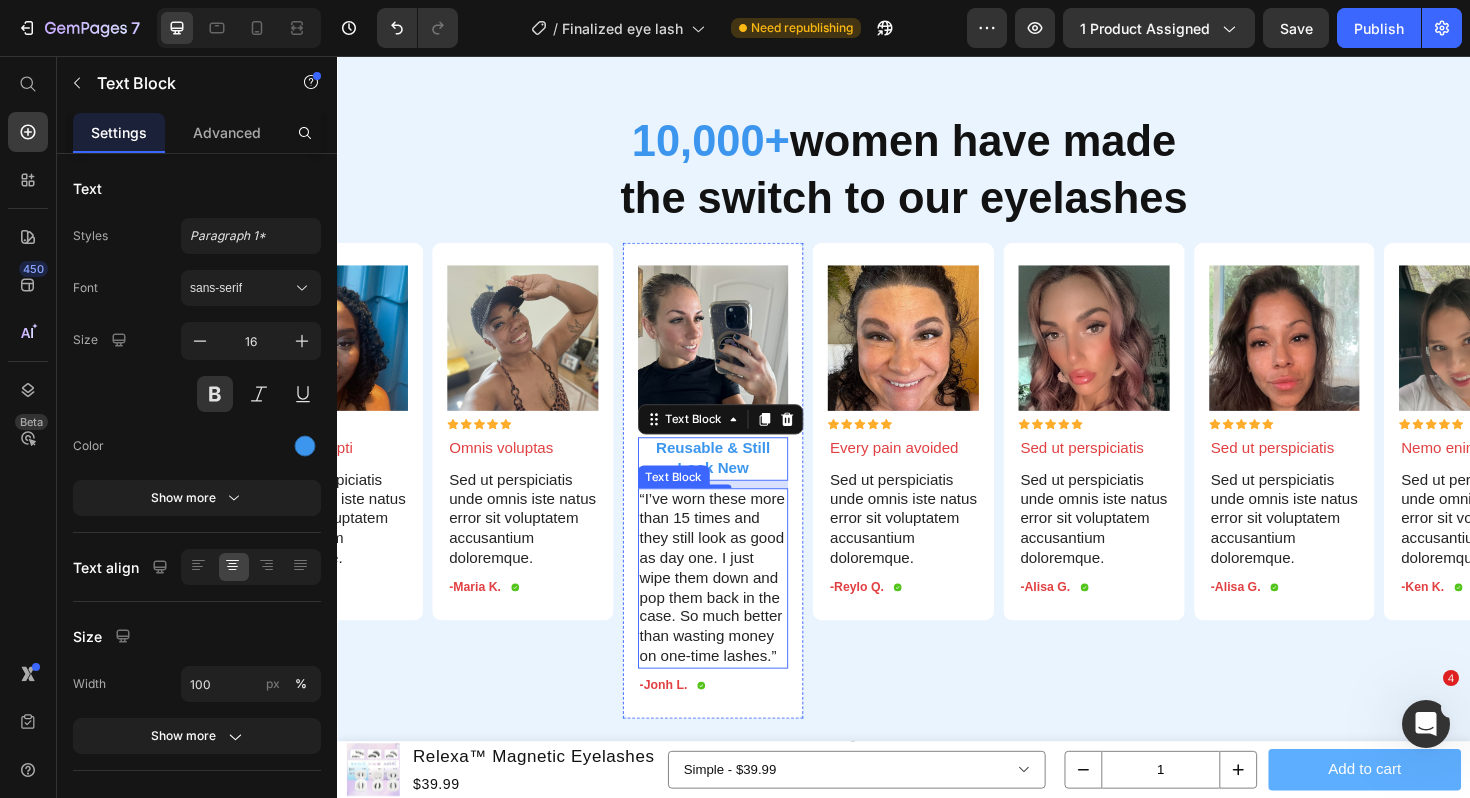 click on "“I’ve worn these more than 15 times and they still look as good as day one. I just wipe them down and pop them back in the case. So much better than wasting money on one-time lashes.”" at bounding box center (735, 609) 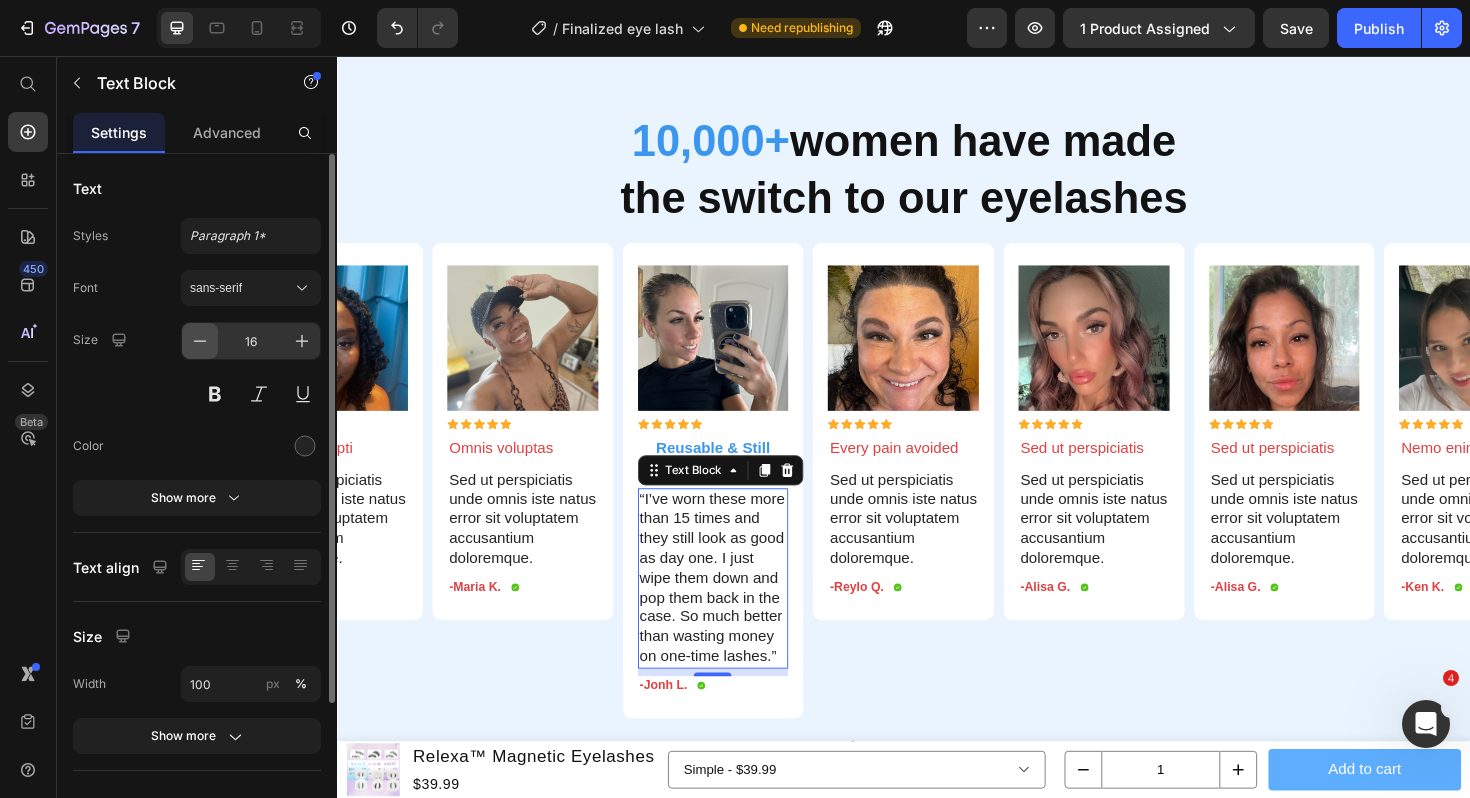 click 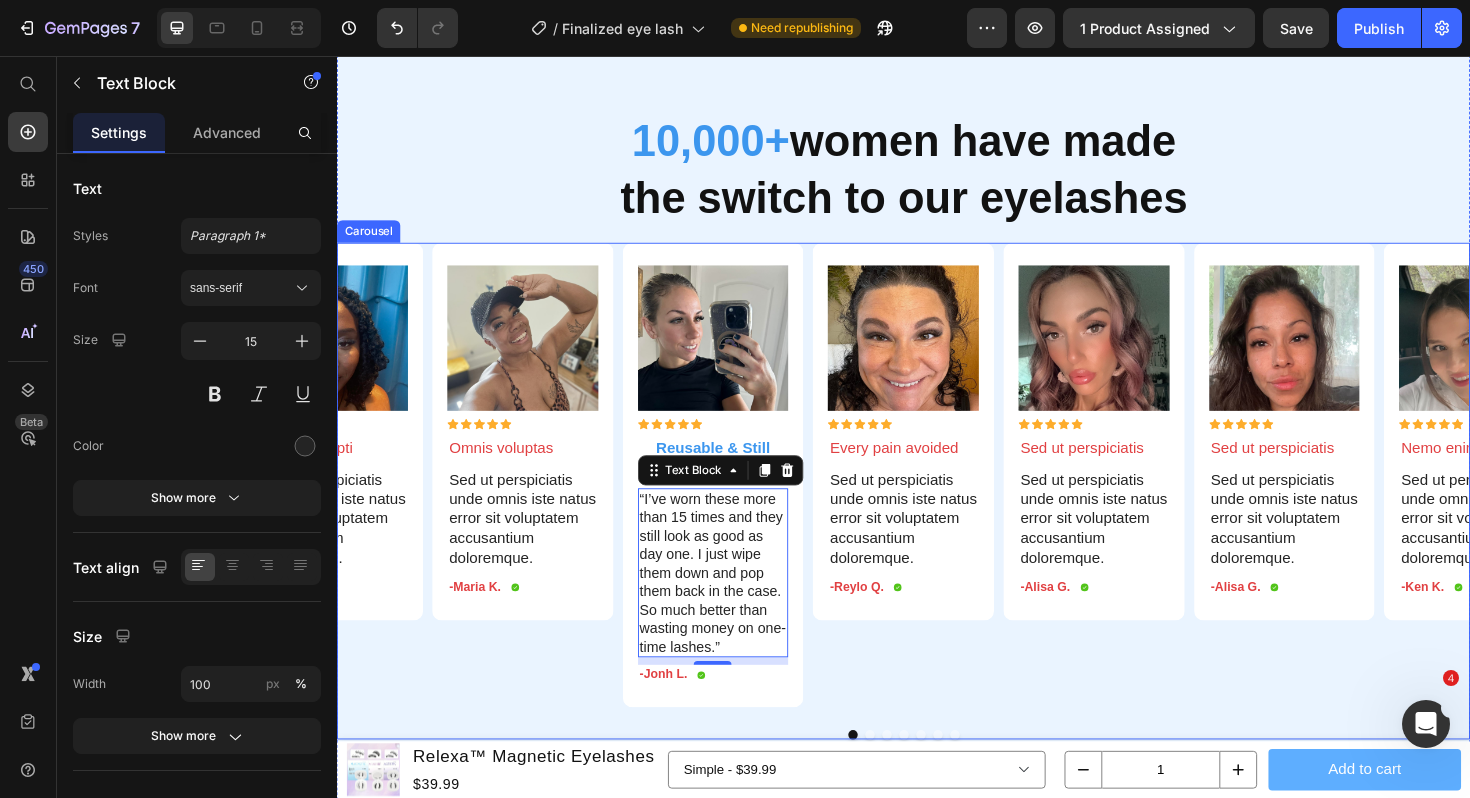 click on "Image Icon Icon Icon Icon Icon Icon List Omnis voluptas Text Block Sed ut perspiciatis unde omnis iste natus error sit voluptatem accusantium doloremque. Text Block -Maria K. Text Block
Icon Row Row Image Icon Icon Icon Icon Icon Icon List Reusable & Still Look New Text Block “I’ve worn these more than 15 times and they still look as good as day one. I just wipe them down and pop them back in the case. So much better than wasting money on one-time lashes.” Text Block   8 -Jonh L. Text Block
Icon Row Row Image Icon Icon Icon Icon Icon Icon List Every pain avoided Text Block Sed ut perspiciatis unde omnis iste natus error sit voluptatem accusantium doloremque. Text Block -Reylo Q. Text Block
Icon Row Row Image Icon Icon Icon Icon Icon Icon List Sed ut perspiciatis Text Block Sed ut perspiciatis unde omnis iste natus error sit voluptatem accusantium doloremque. Text Block -Alisa G. Text Block
Icon Row Row Image Icon Icon Icon Icon Icon Icon" at bounding box center [937, 500] 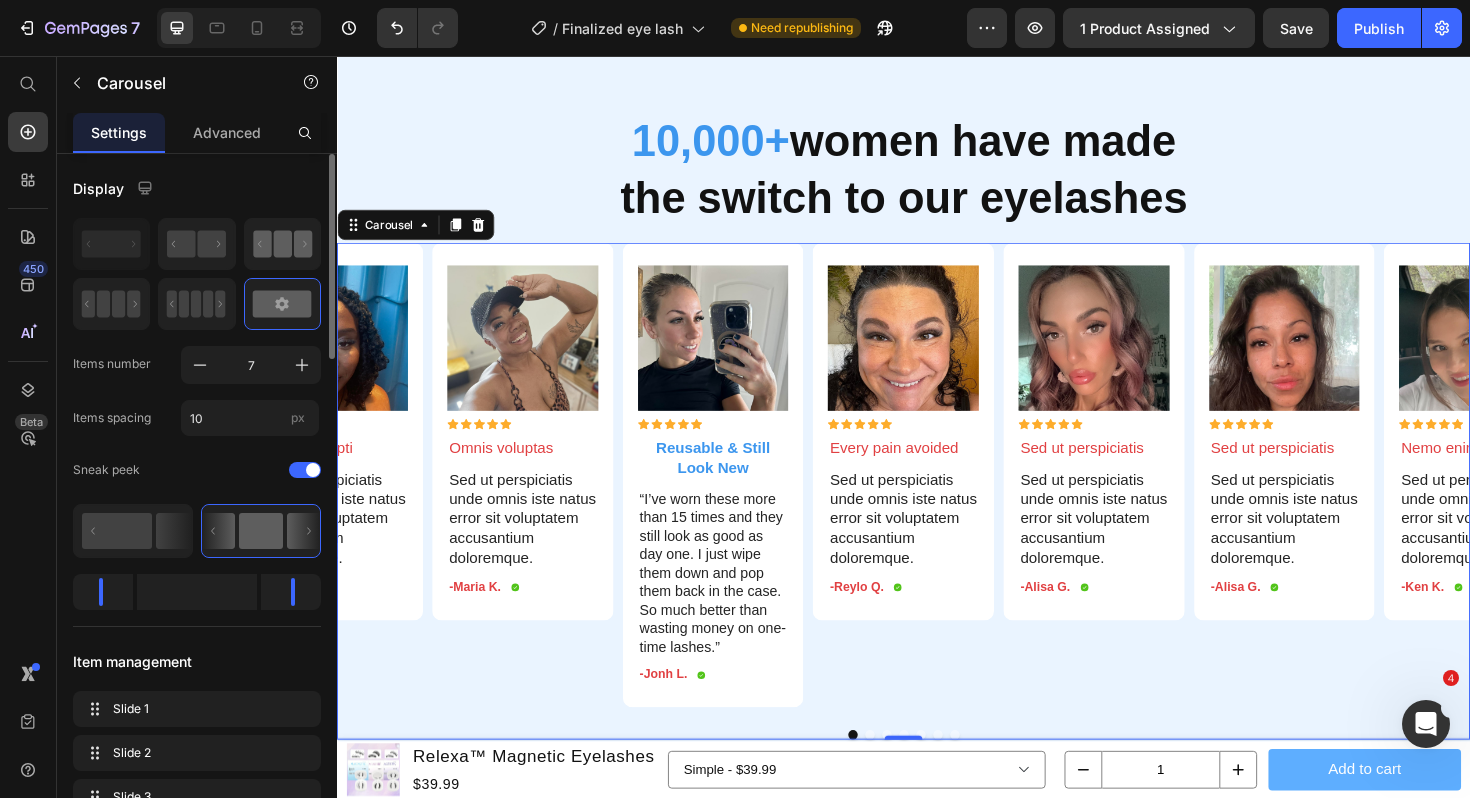 click 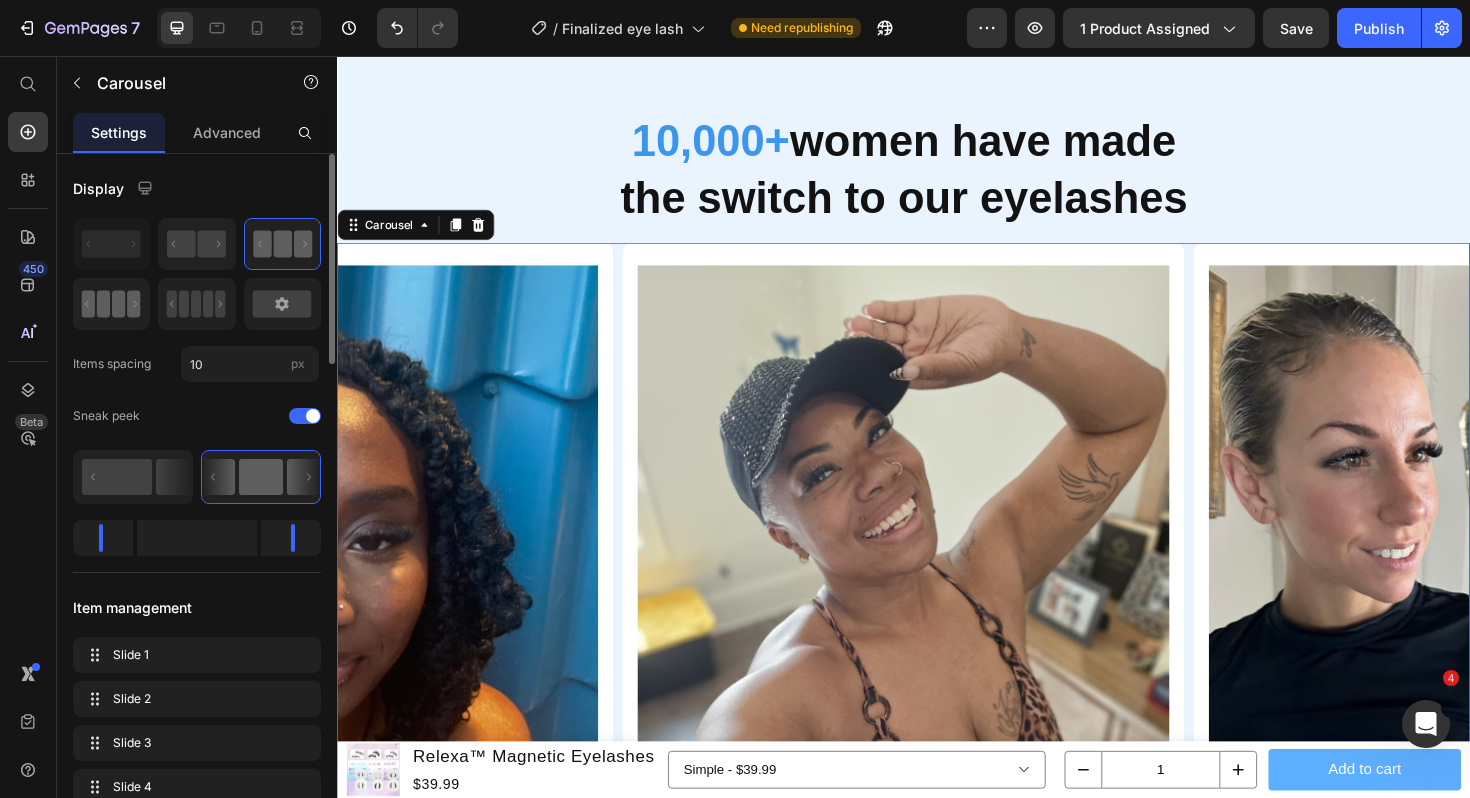 click 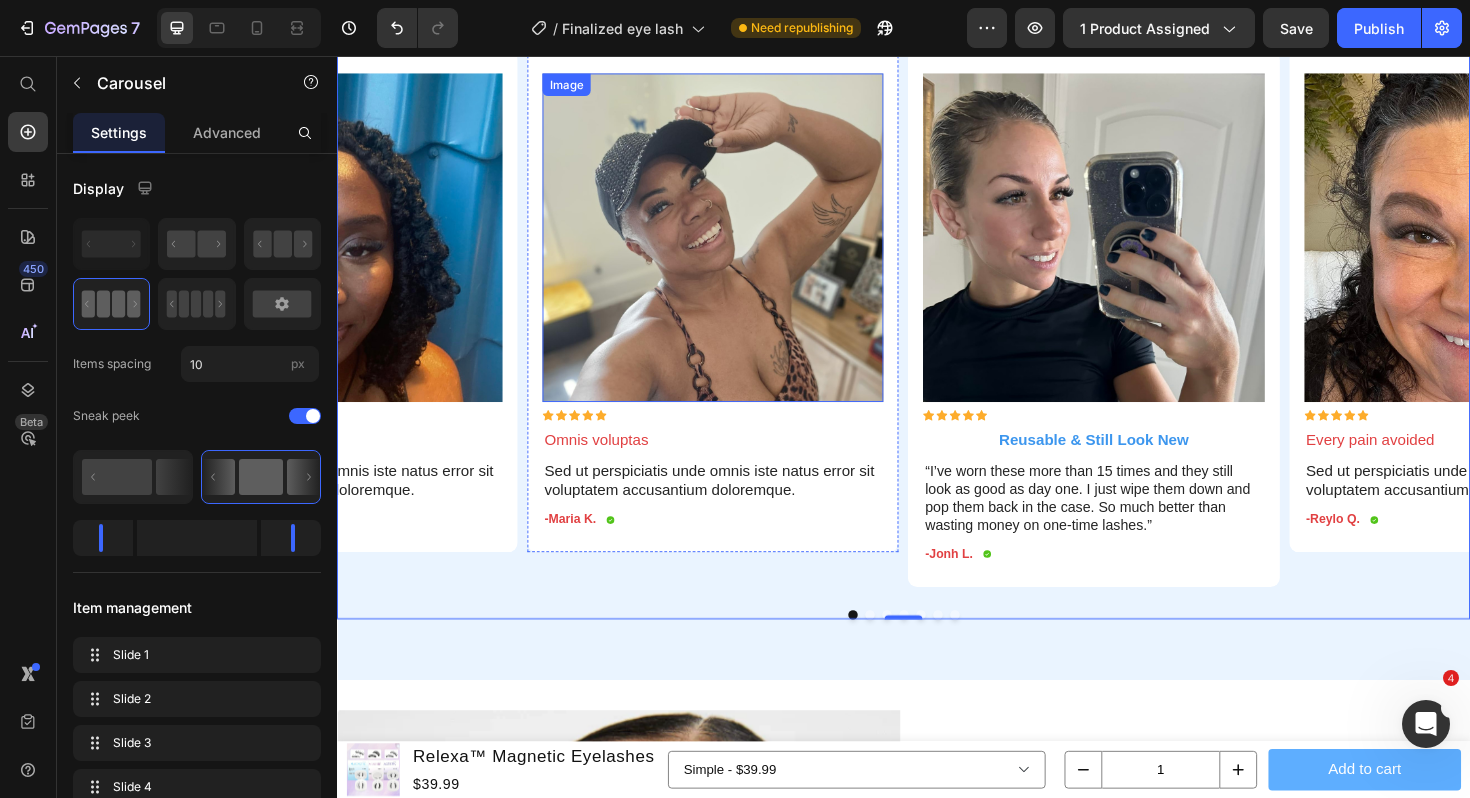 scroll, scrollTop: 6944, scrollLeft: 0, axis: vertical 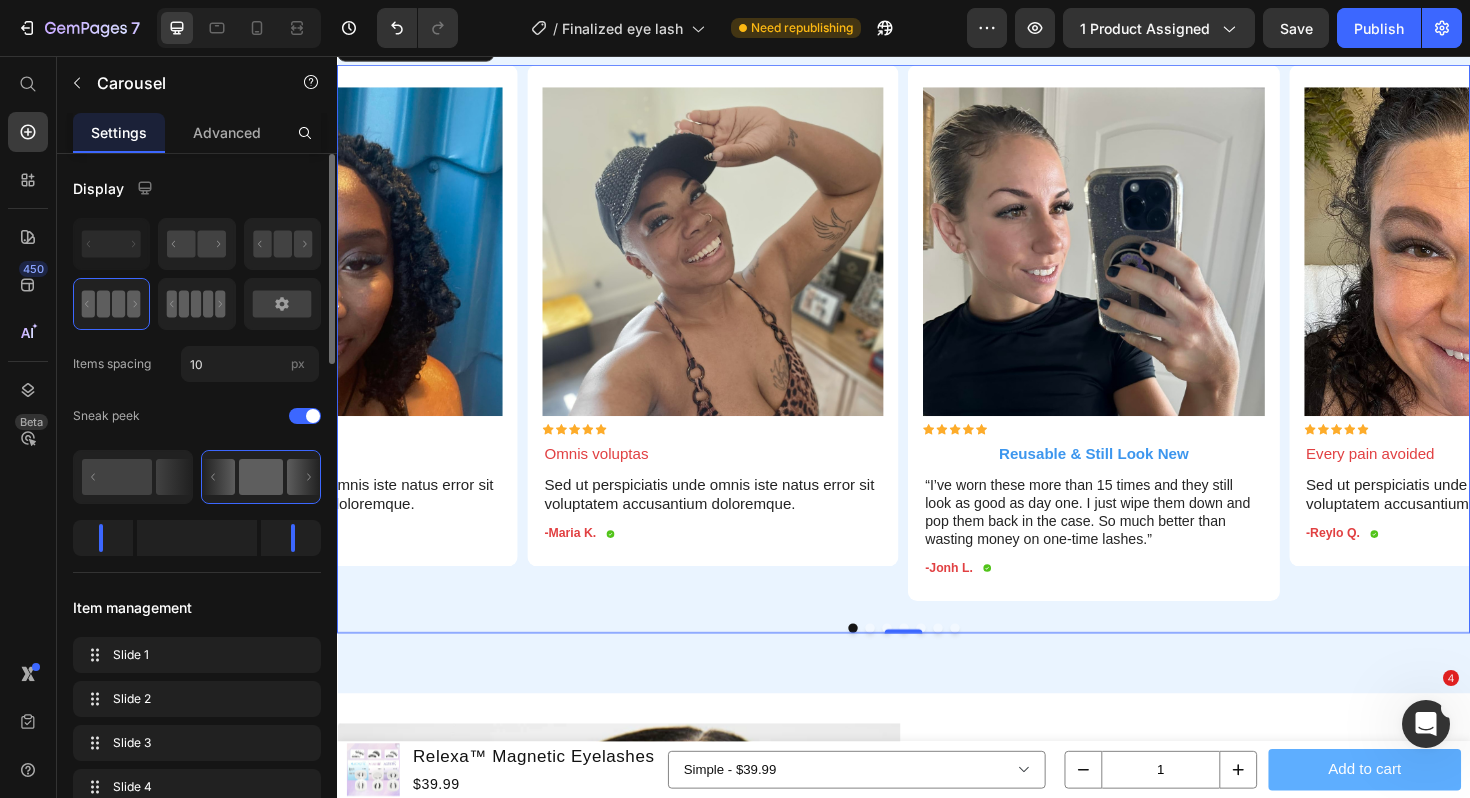 click 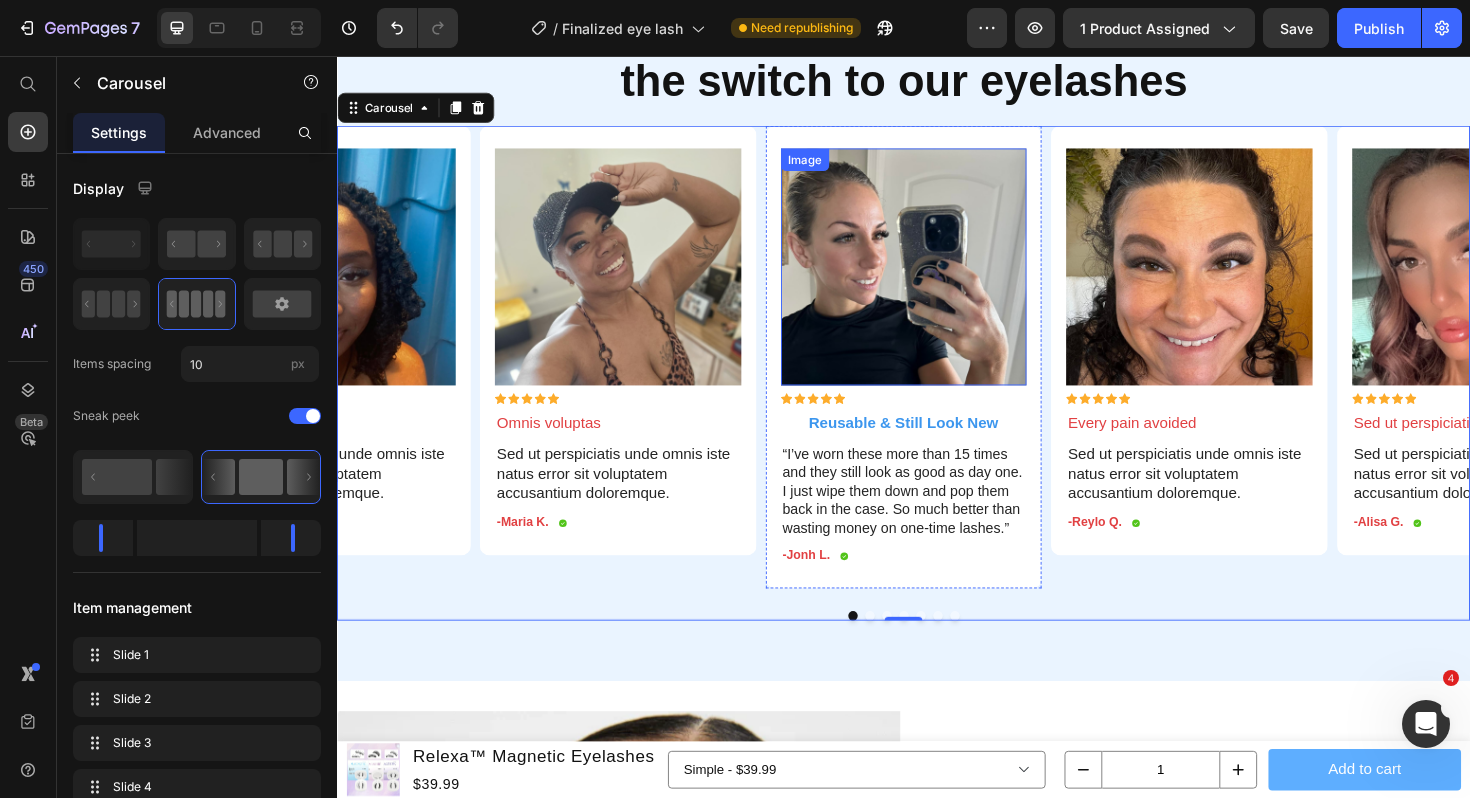 scroll, scrollTop: 6877, scrollLeft: 0, axis: vertical 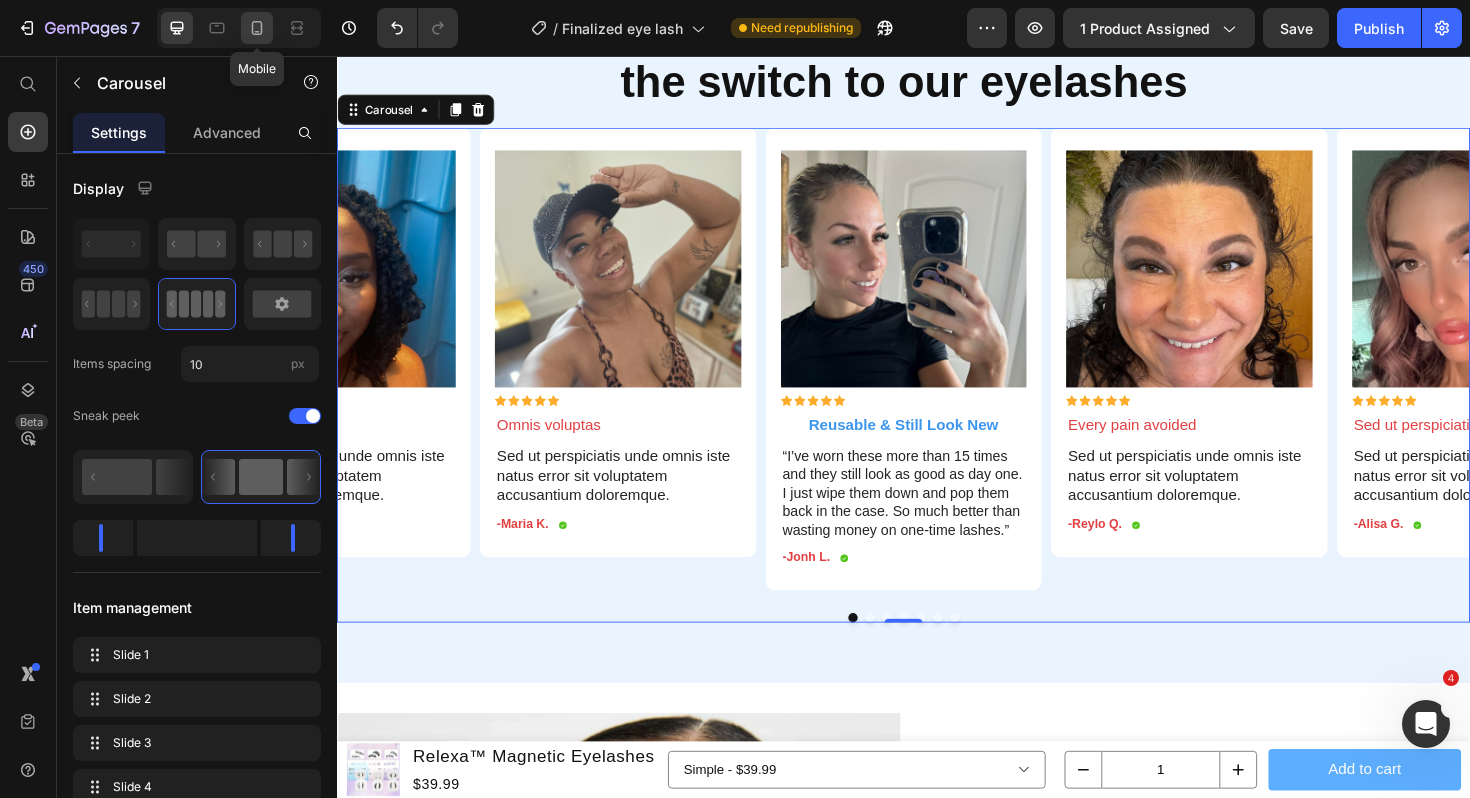 click 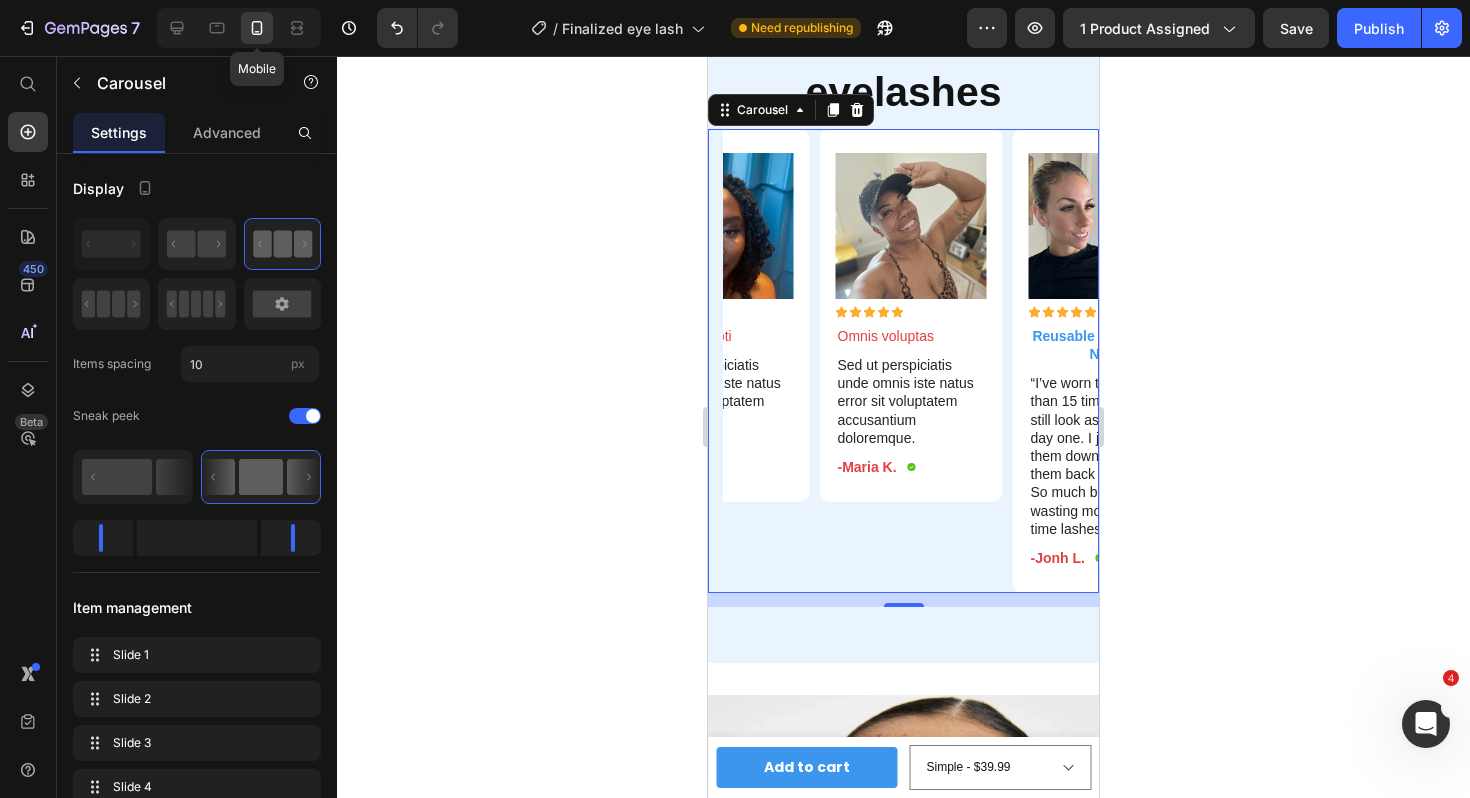 scroll, scrollTop: 6880, scrollLeft: 0, axis: vertical 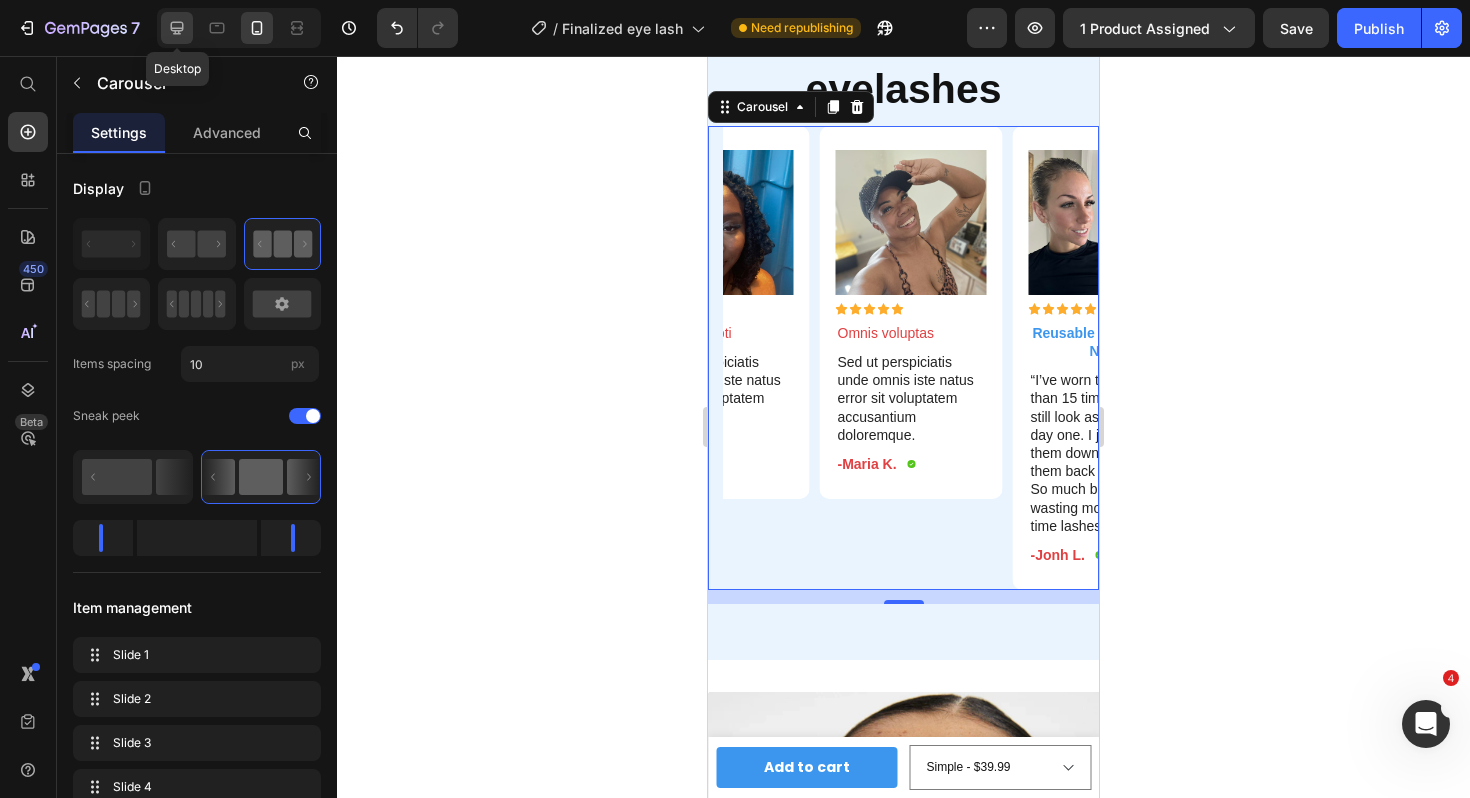 click 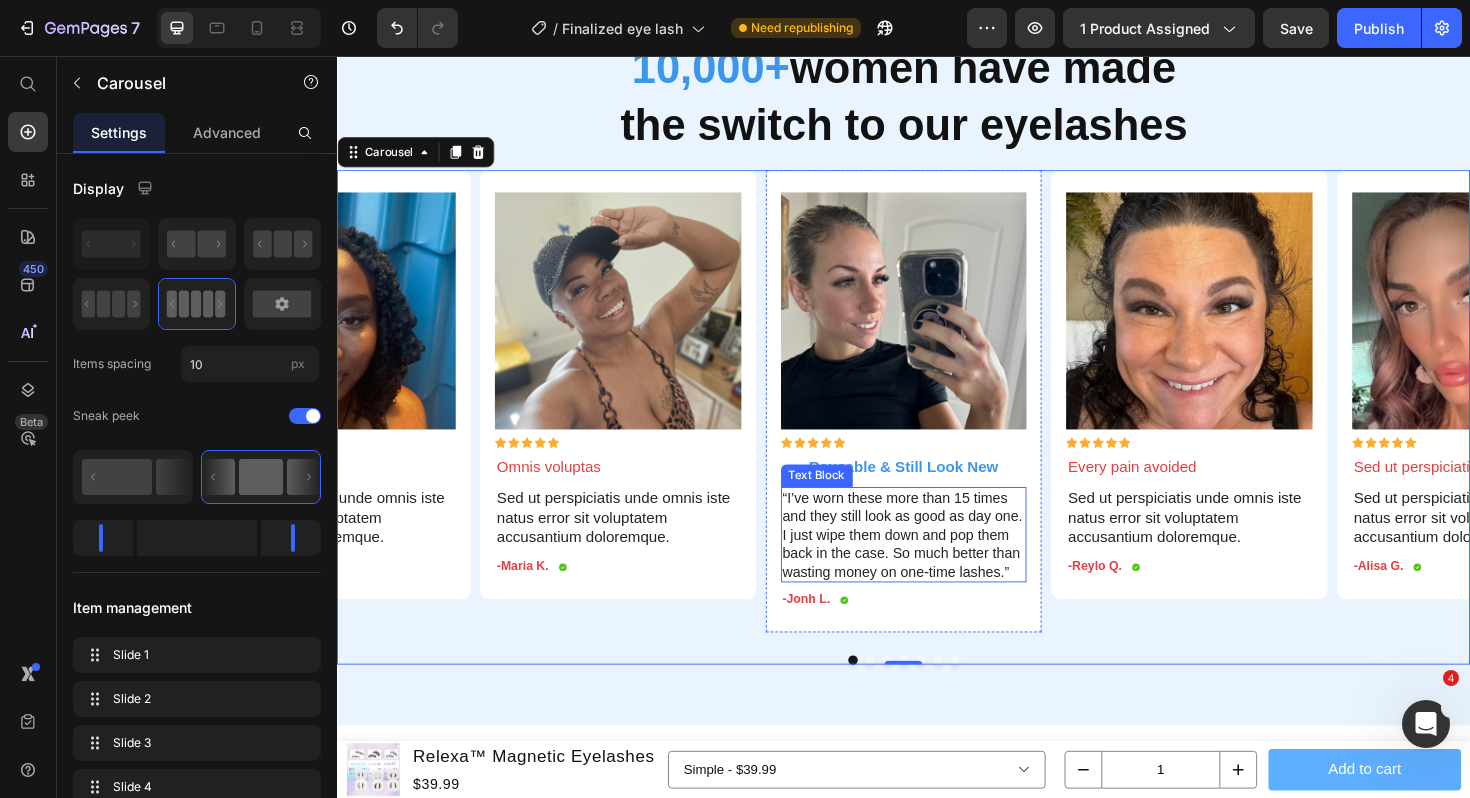 scroll, scrollTop: 6859, scrollLeft: 0, axis: vertical 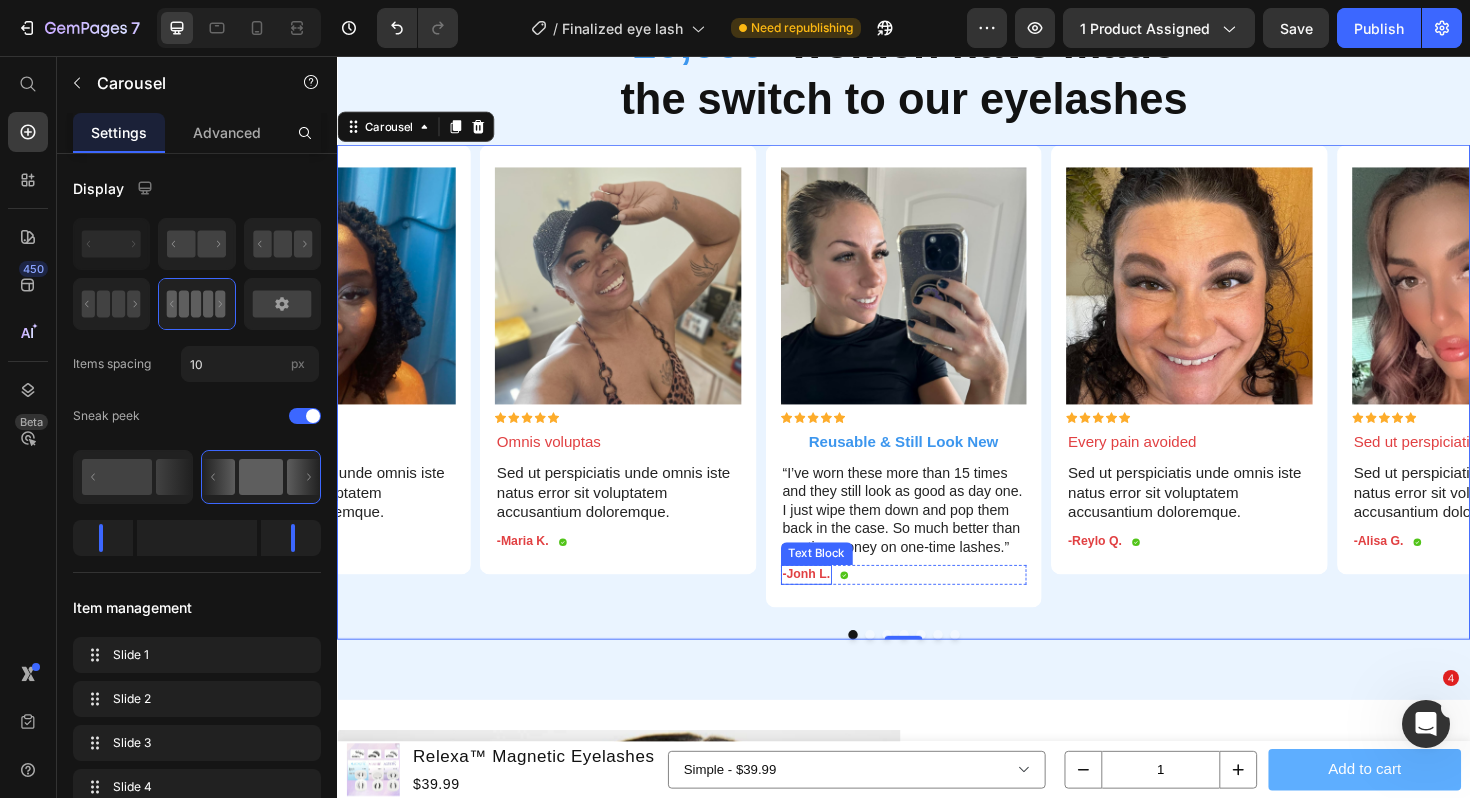 click on "-Jonh L." at bounding box center [834, 605] 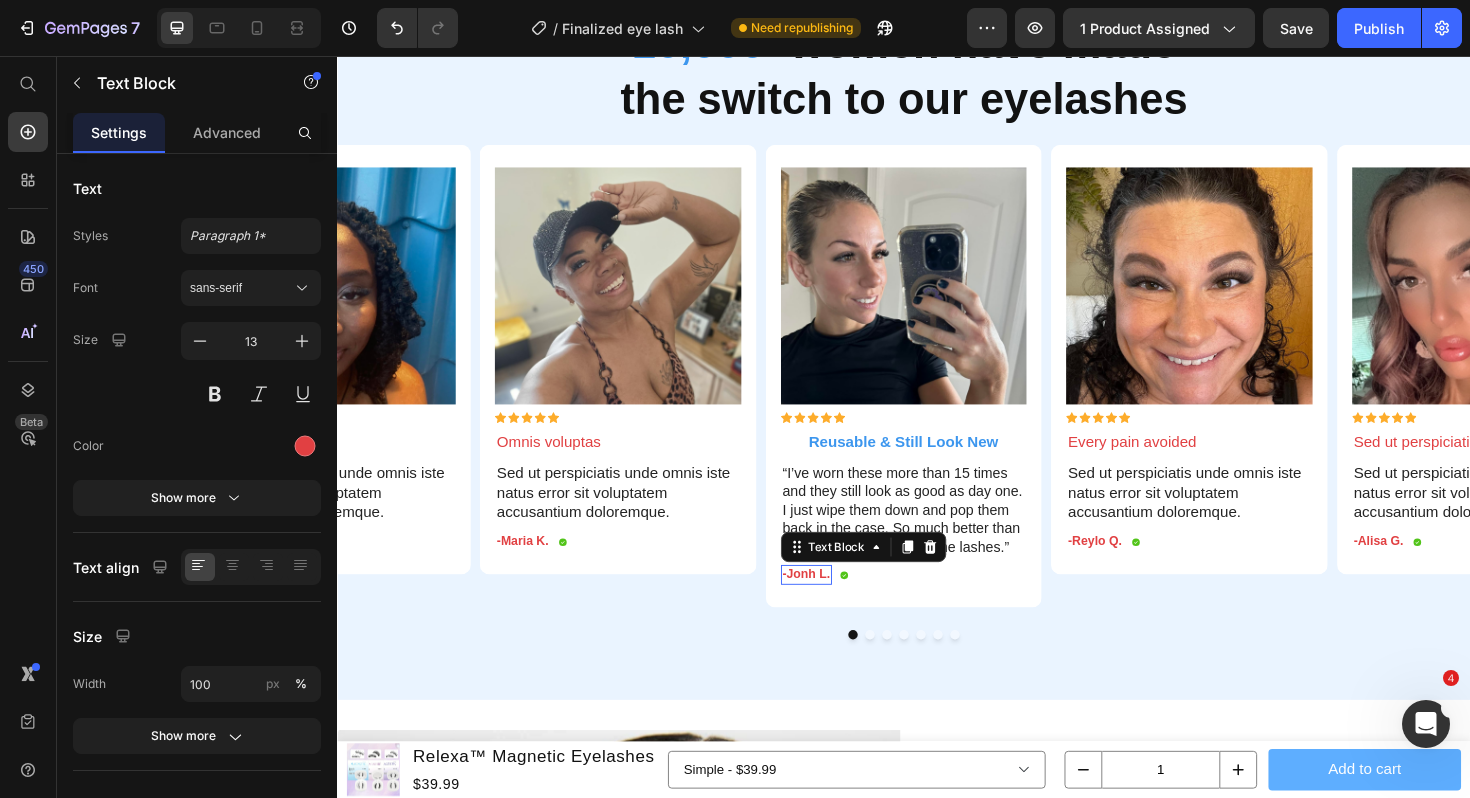 click on "-Jonh L." at bounding box center [834, 605] 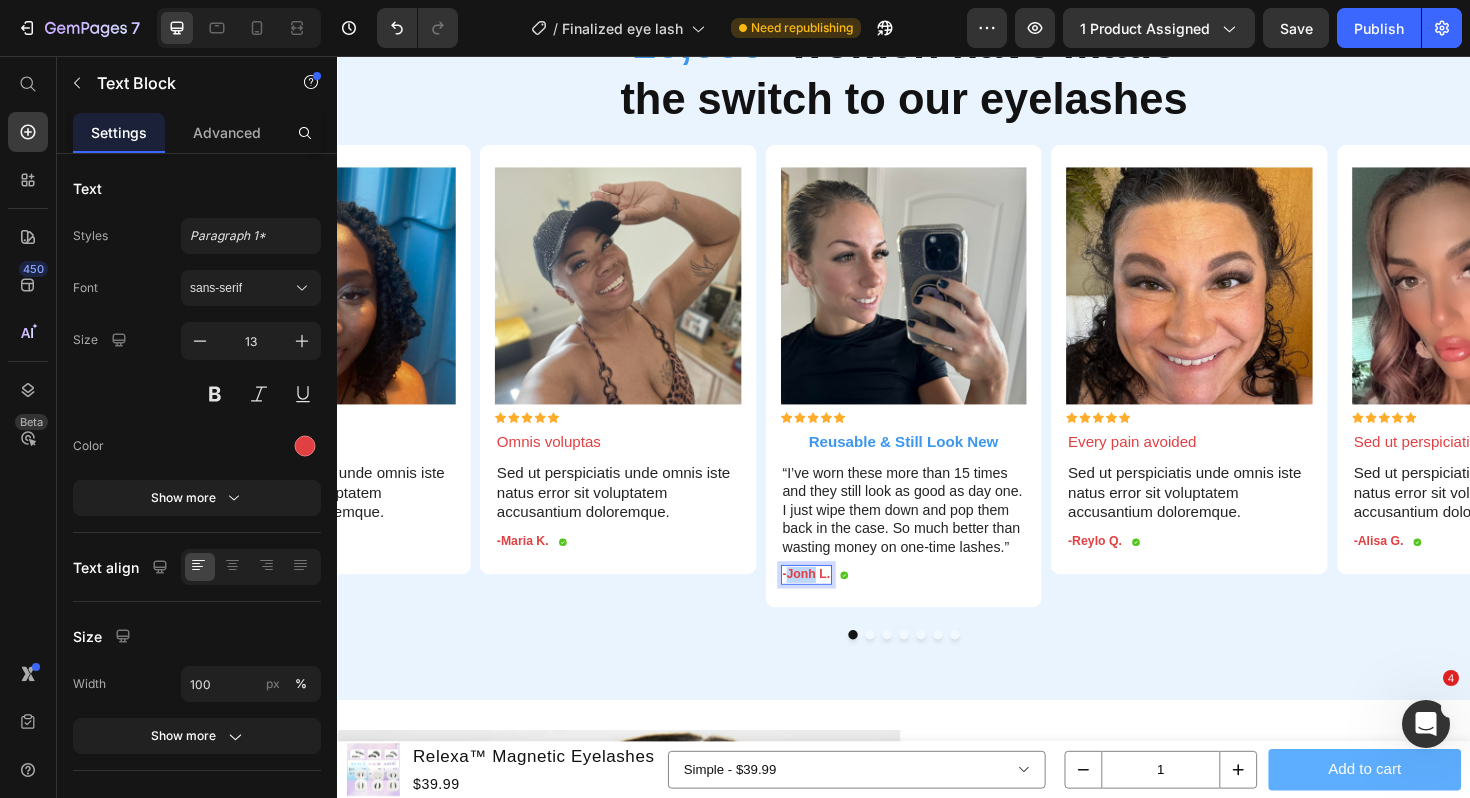 click on "-Jonh L." at bounding box center (834, 605) 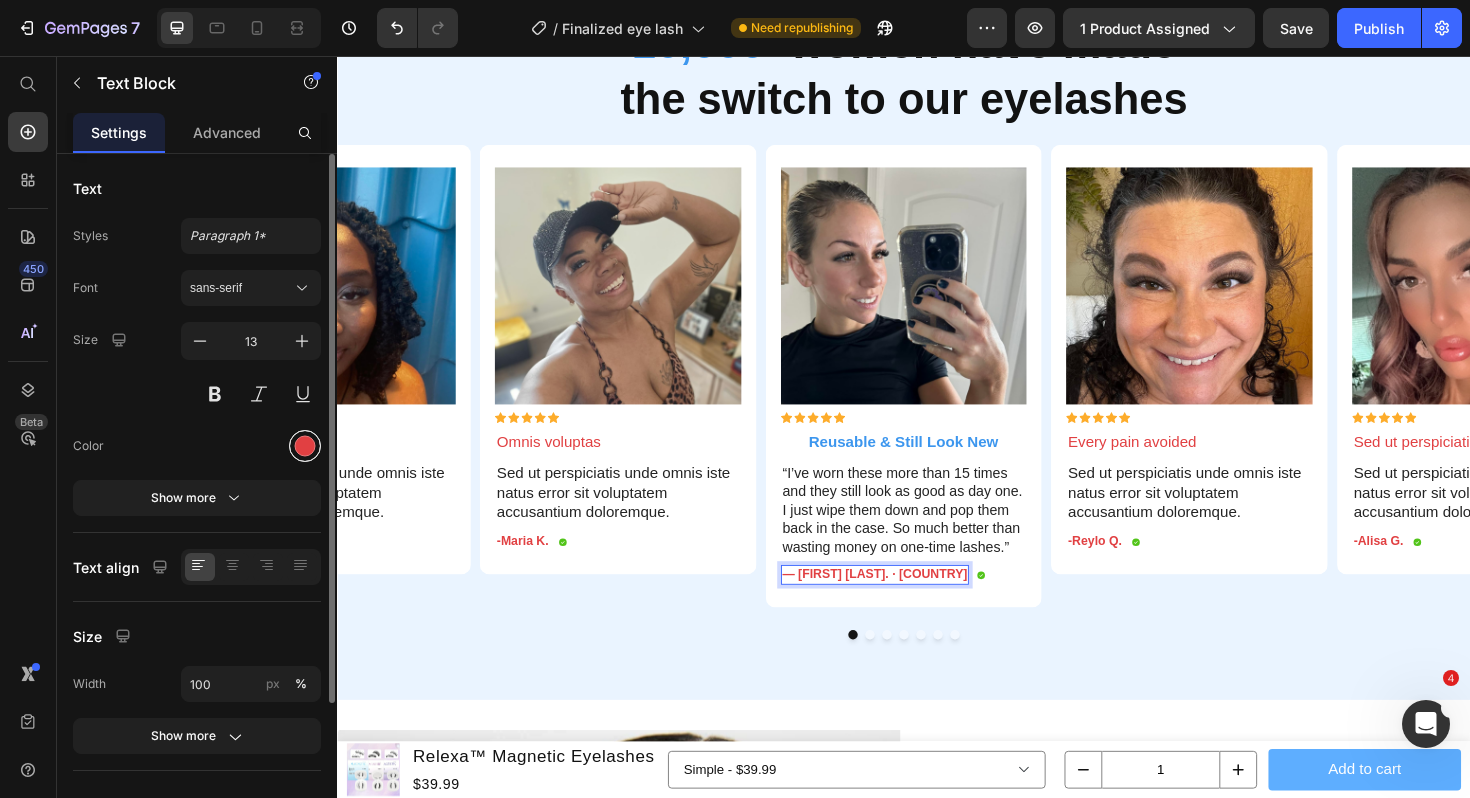 click at bounding box center (305, 446) 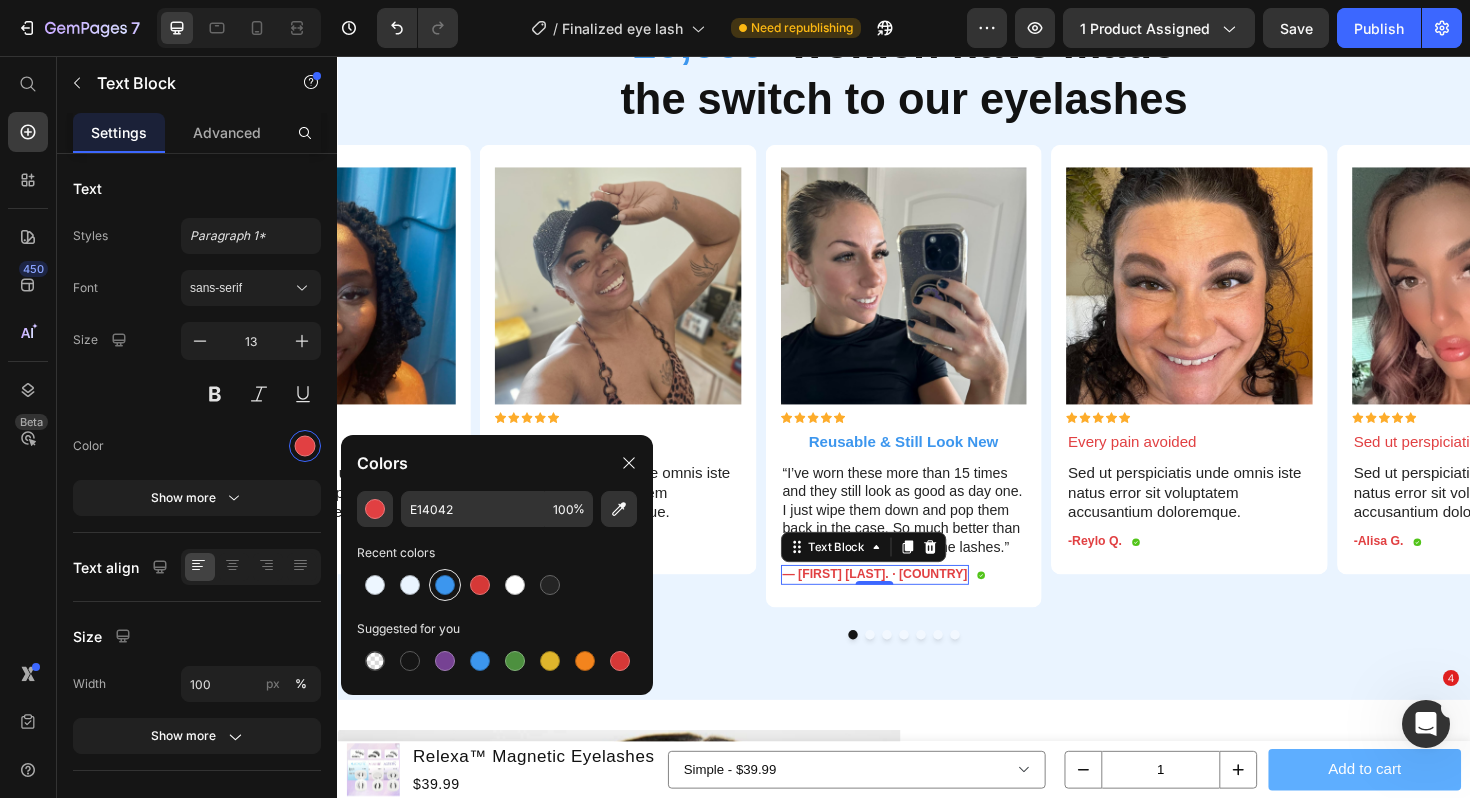click at bounding box center (445, 585) 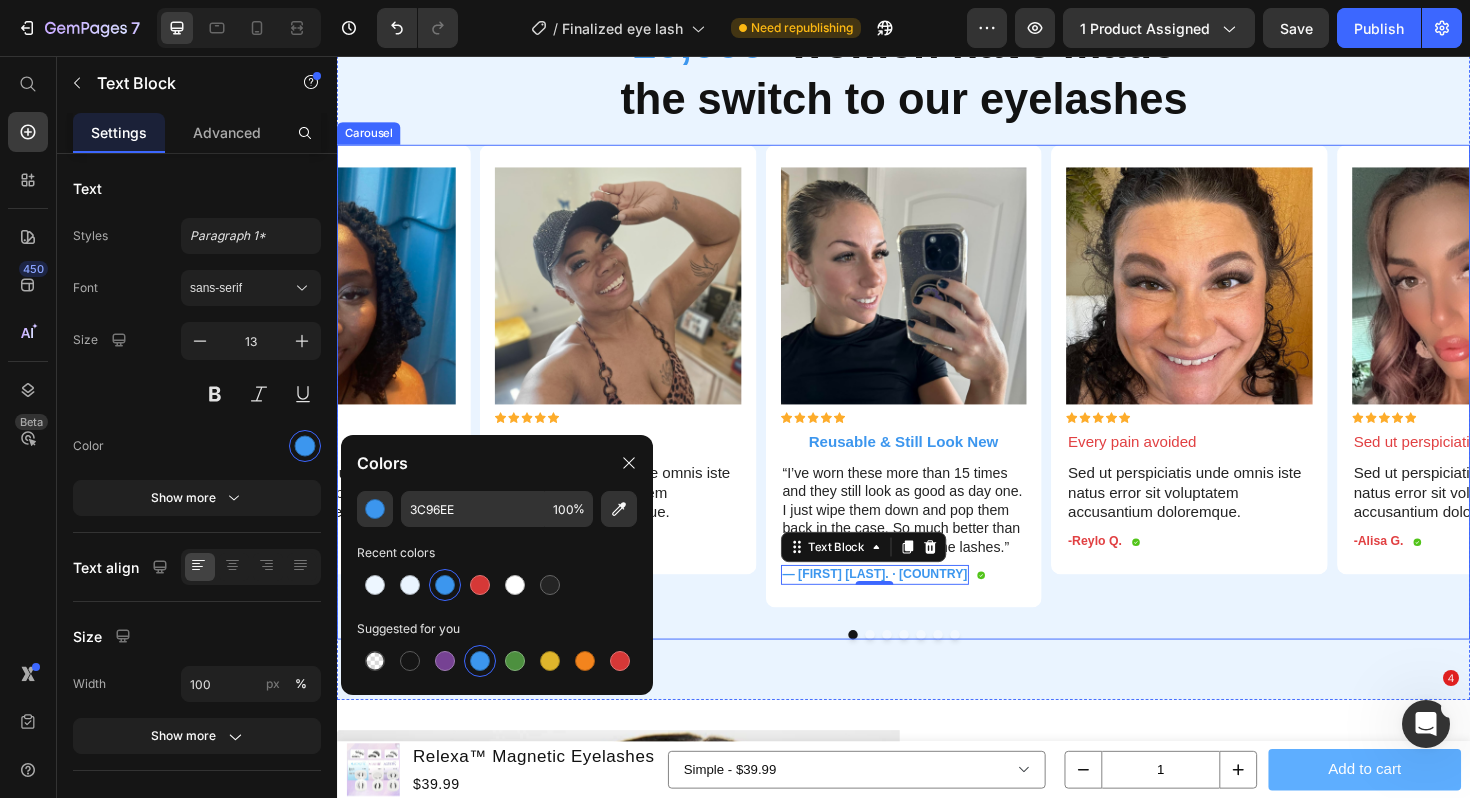 click on "Image Icon Icon Icon Icon Icon Icon List Every pain avoided Text Block Sed ut perspiciatis unde omnis iste natus error sit voluptatem accusantium doloremque. Text Block -Reylo Q. Text Block
Icon Row Row" at bounding box center (1239, 395) 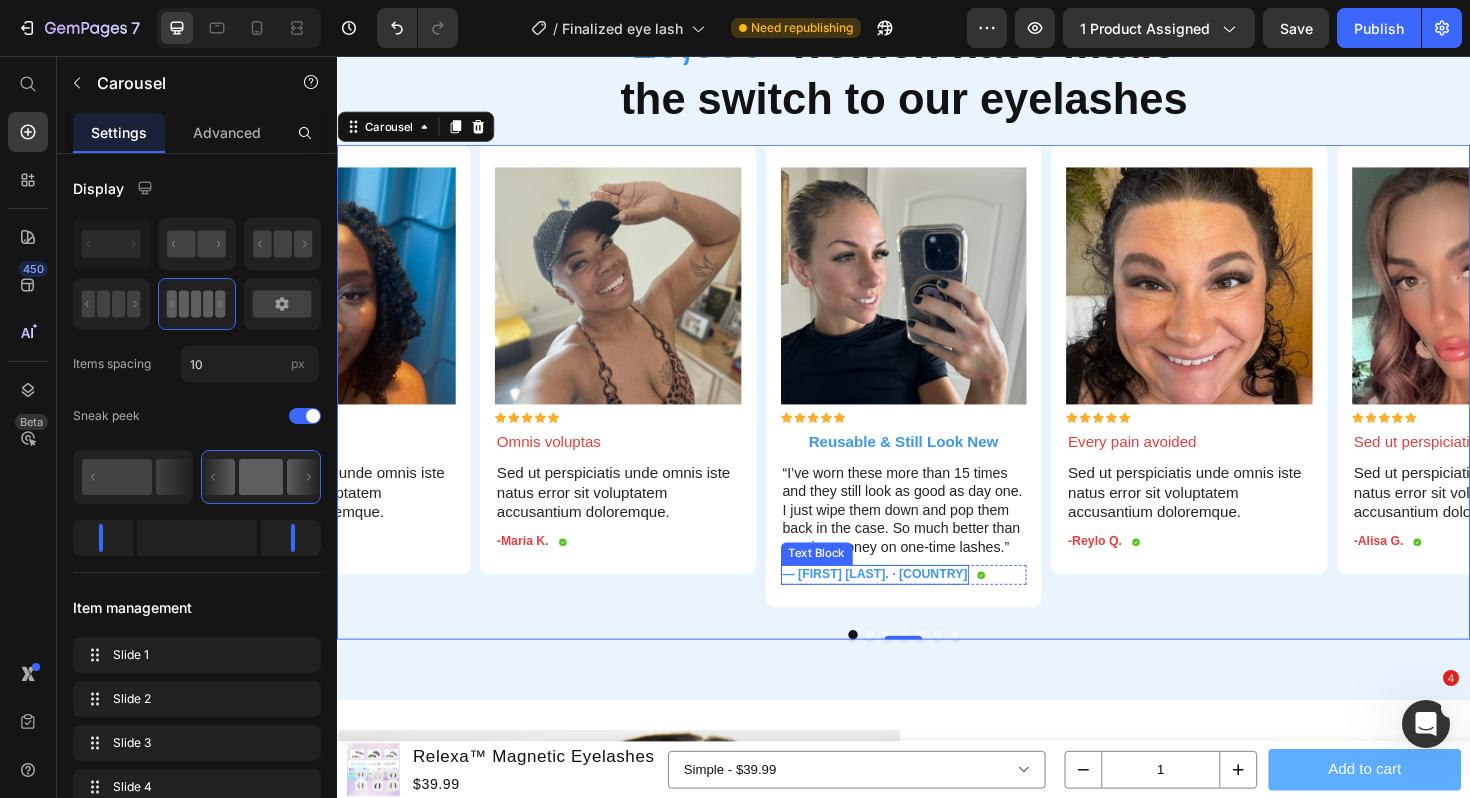 click on "[FIRST] [LAST] · [COUNTRY]" at bounding box center (907, 605) 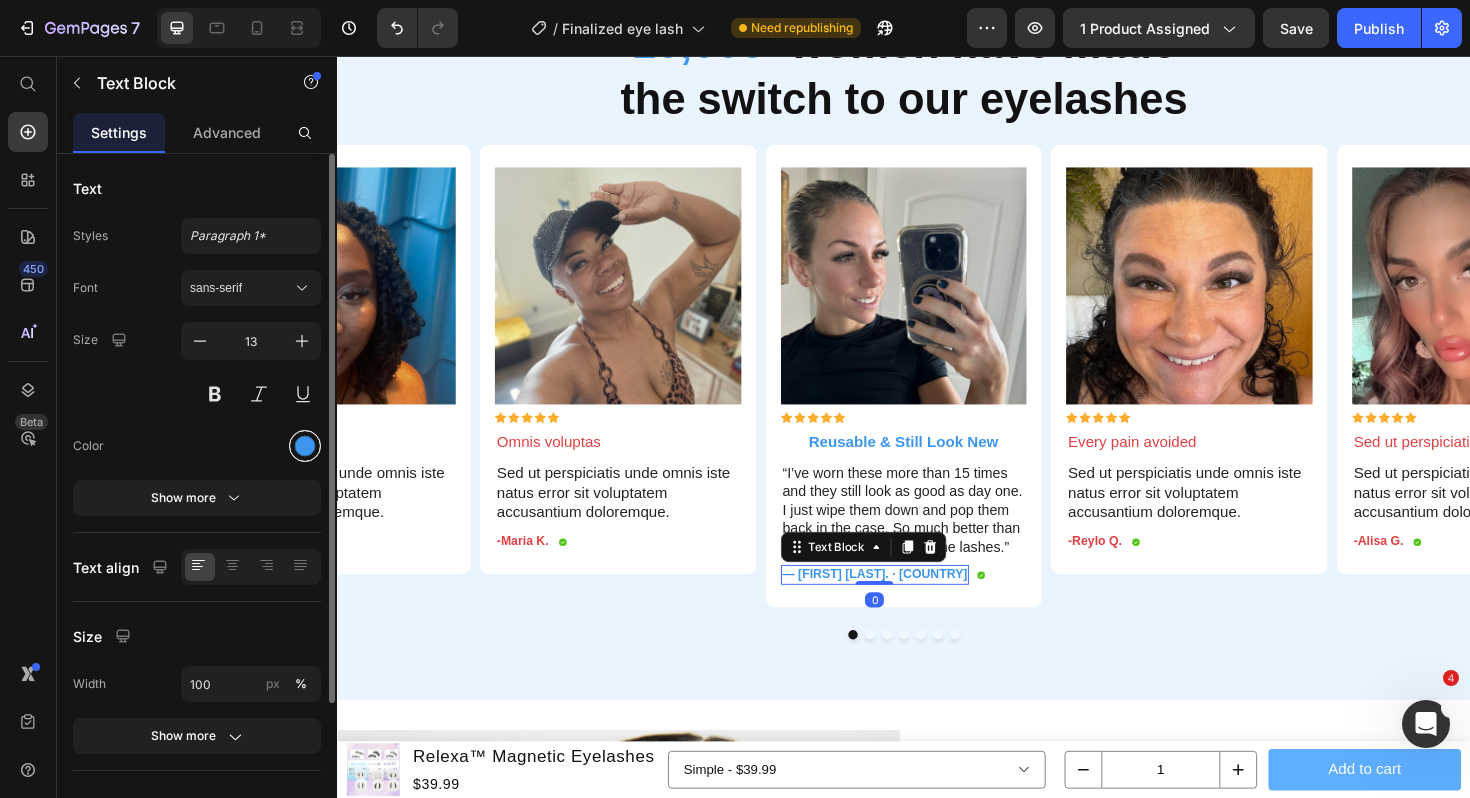 click at bounding box center (305, 446) 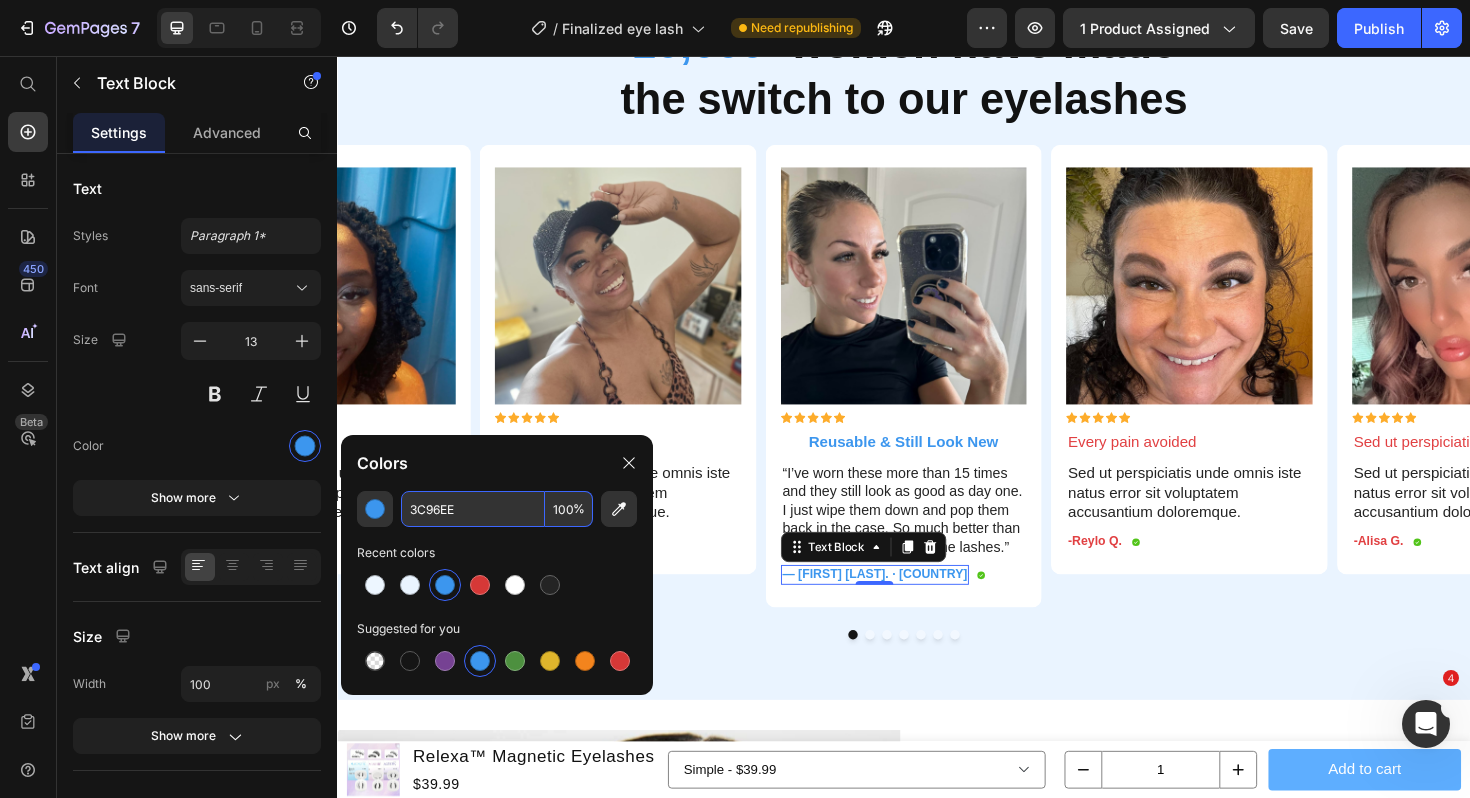 click on "3C96EE" at bounding box center (473, 509) 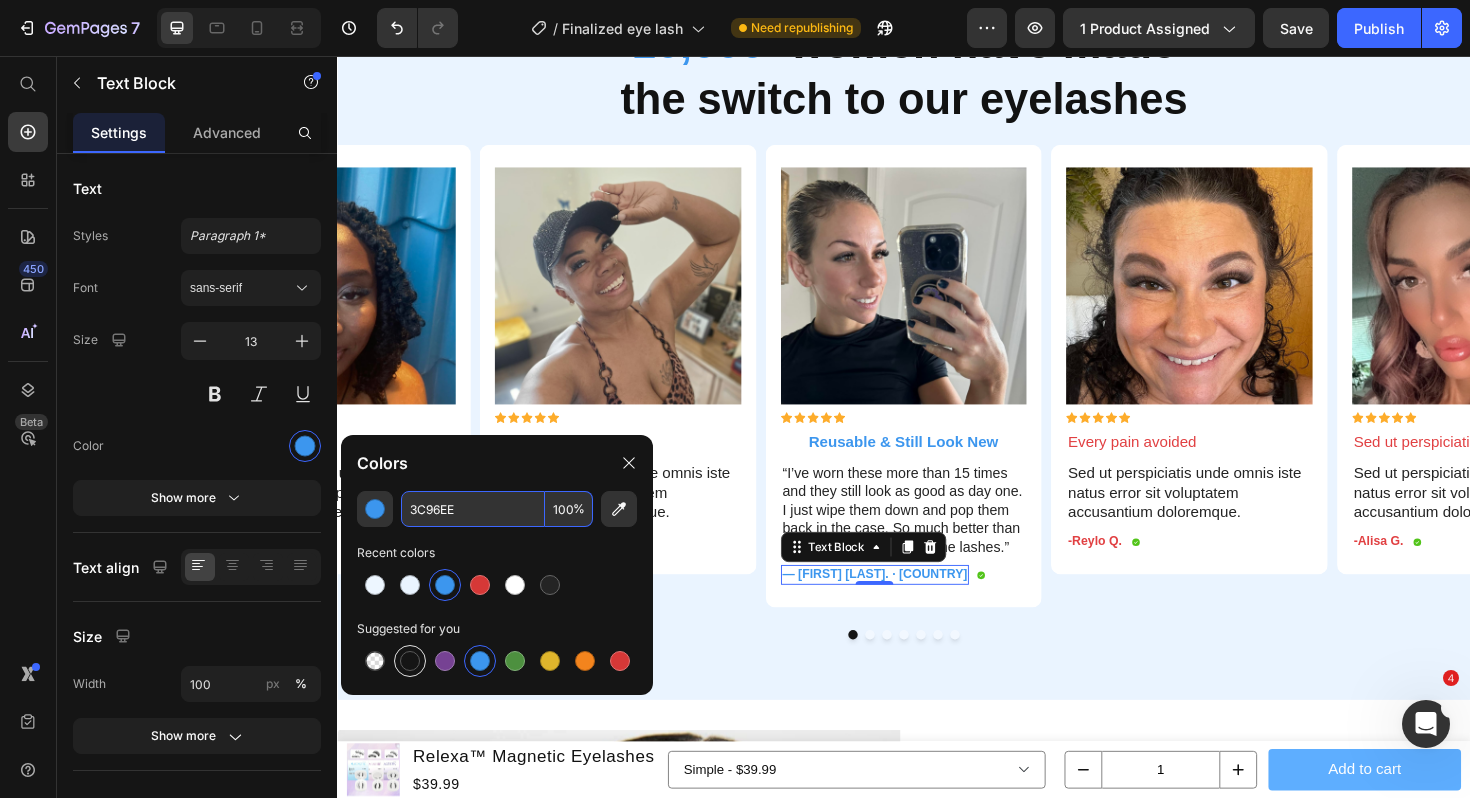 click at bounding box center (410, 661) 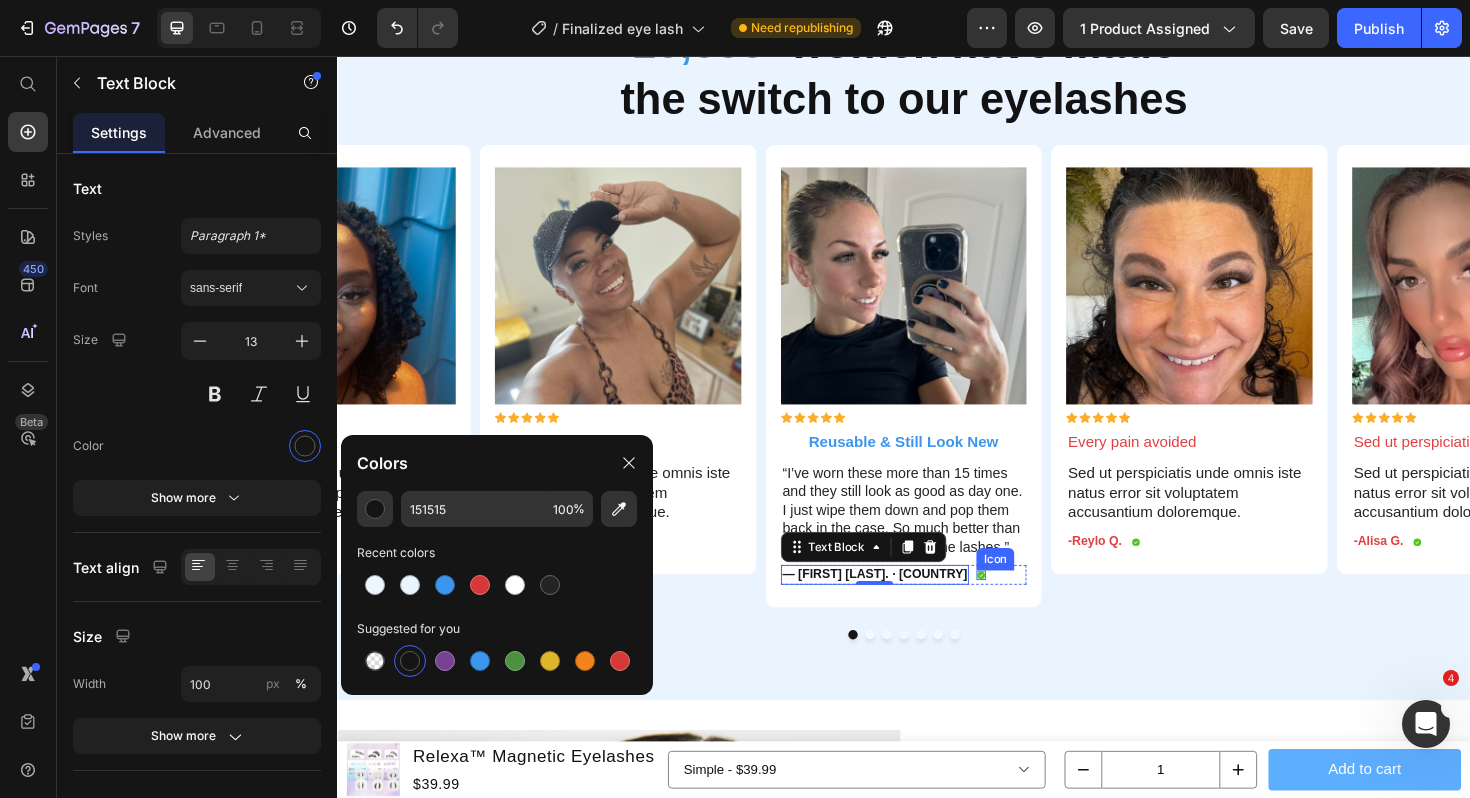 click 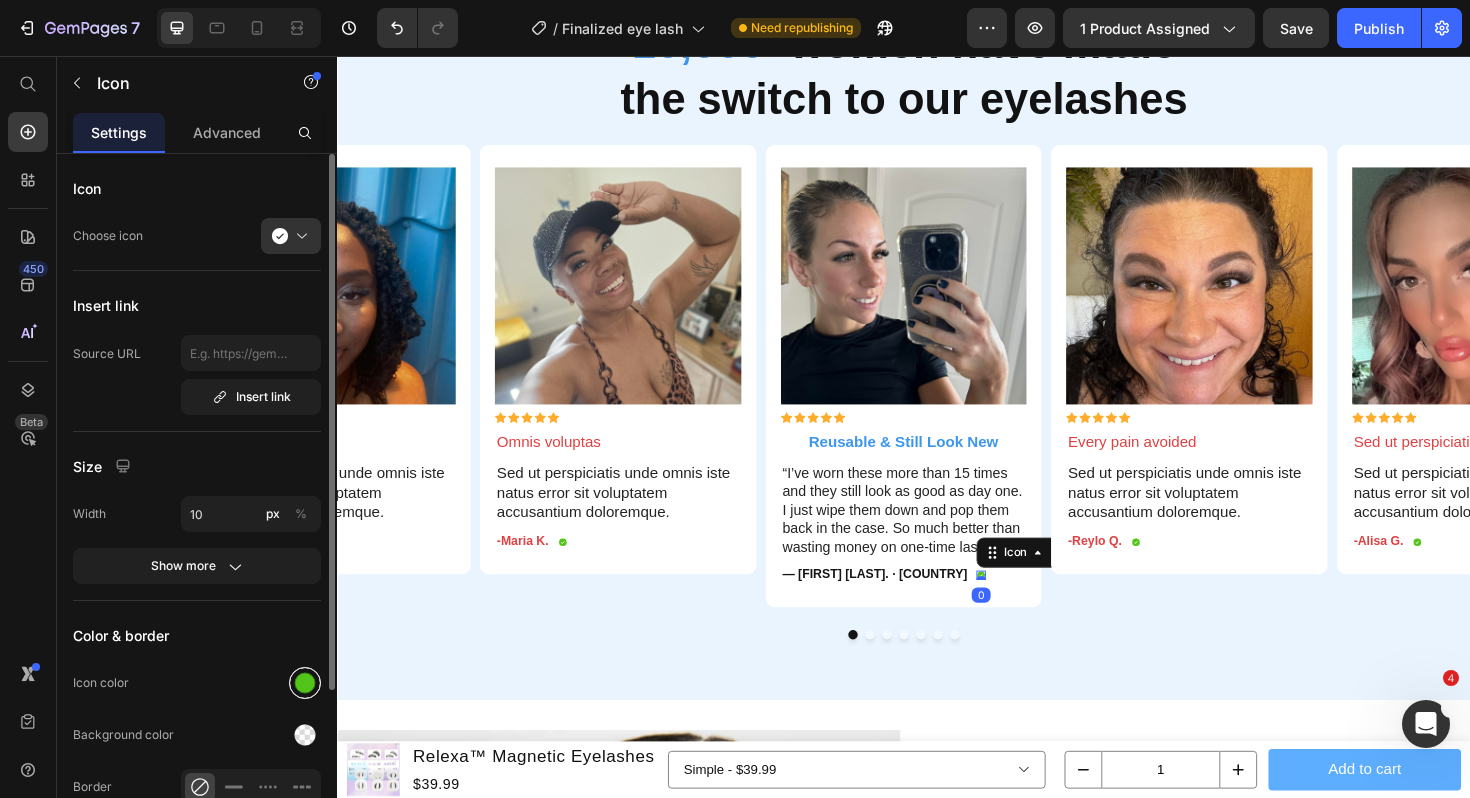 click at bounding box center (305, 683) 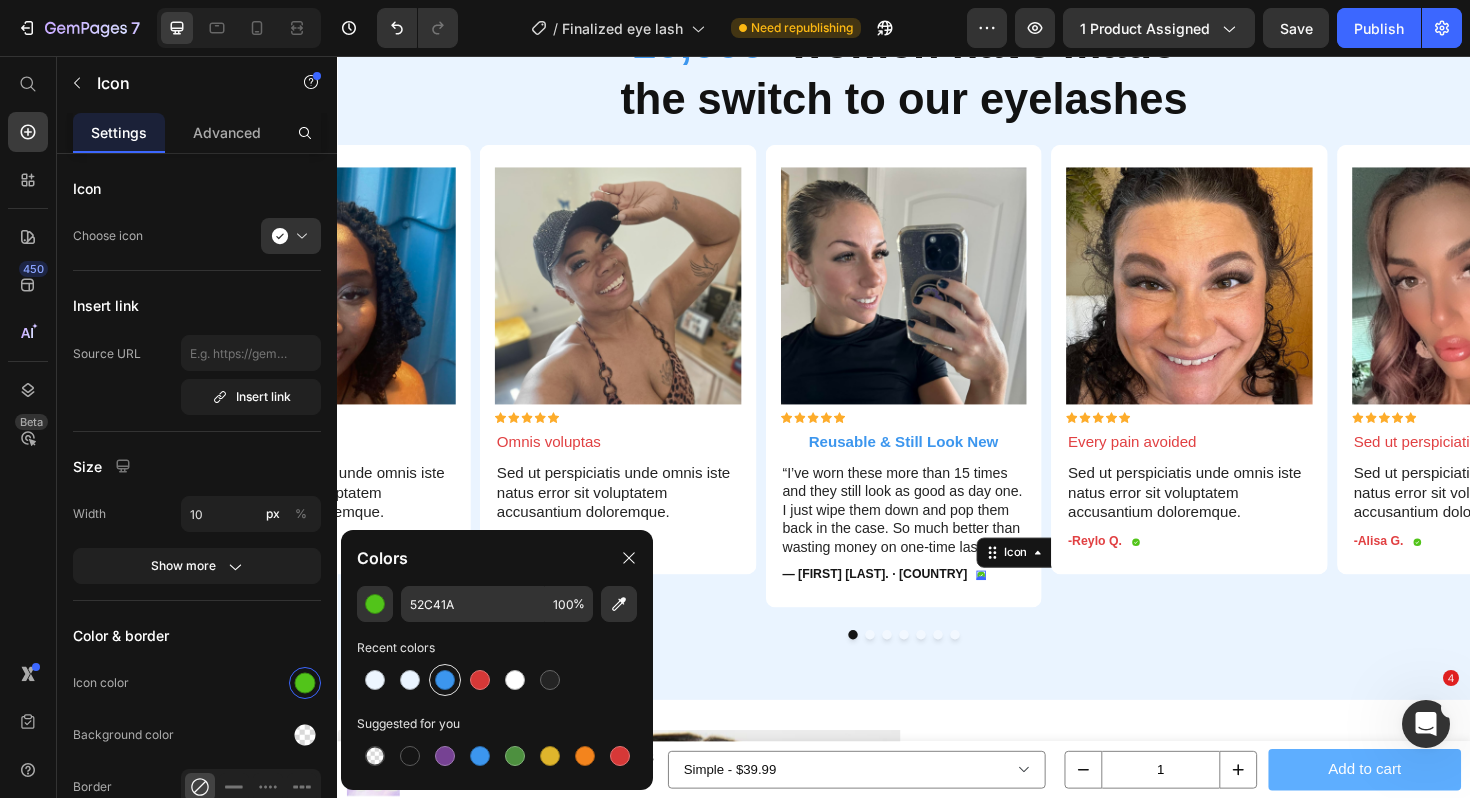 click at bounding box center [445, 680] 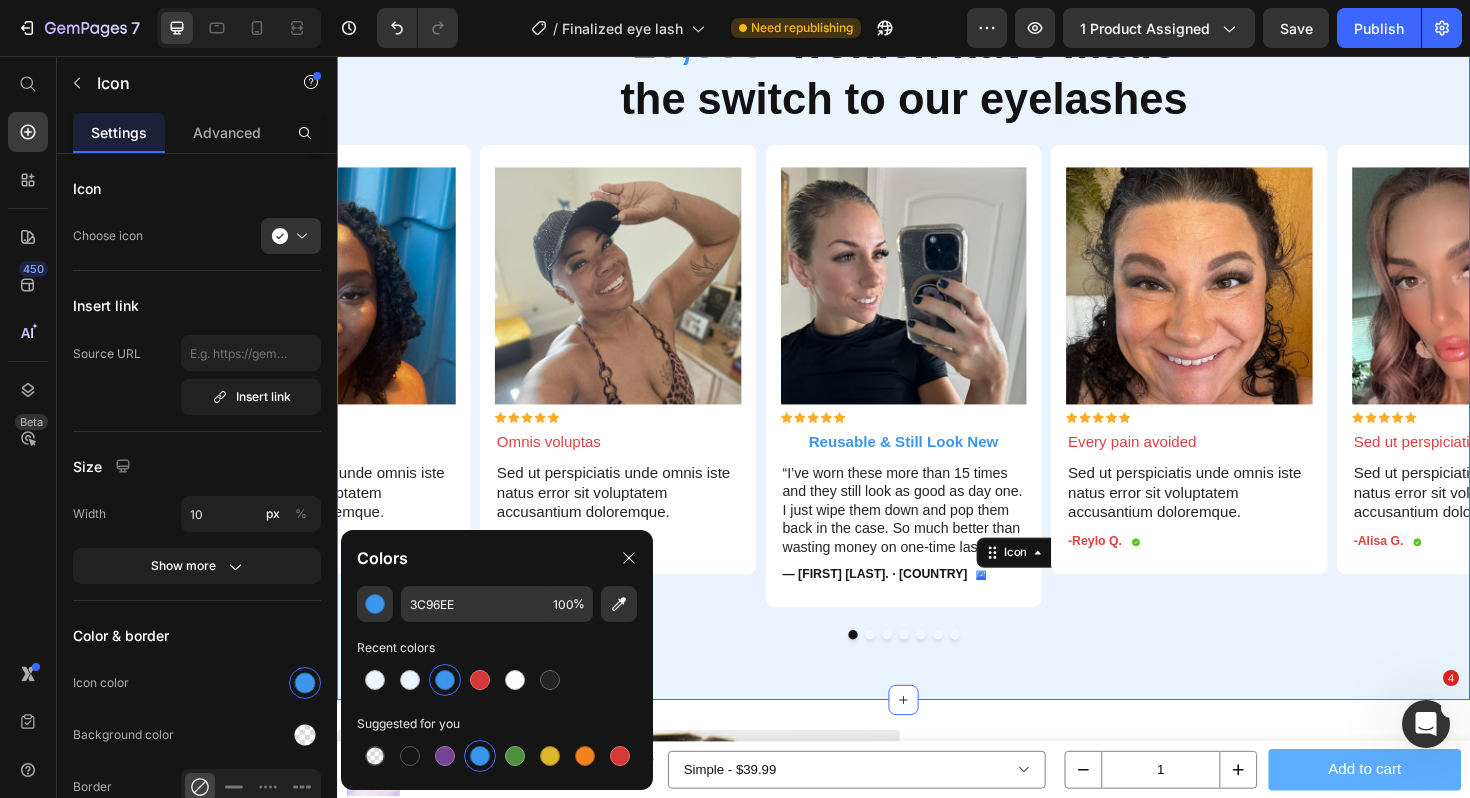 click on "10,000+  women have made  the switch to our eyelashes Heading Row Image Icon Icon Icon Icon Icon Icon List Omnis voluptas Text Block Sed ut perspiciatis unde omnis iste natus error sit voluptatem accusantium doloremque. Text Block -Maria K. Text Block
Icon Row Row Image Icon Icon Icon Icon Icon Icon List Reusable & Still Look New Text Block “I’ve worn these more than 15 times and they still look as good as day one. I just wipe them down and pop them back in the case. So much better than wasting money on one-time lashes.” Text Block — Emily R. · United States Text Block
Icon   0 Row Row Image Icon Icon Icon Icon Icon Icon List Every pain avoided Text Block Sed ut perspiciatis unde omnis iste natus error sit voluptatem accusantium doloremque. Text Block -Reylo Q. Text Block
Icon Row Row Image Icon Icon Icon Icon Icon Icon List Sed ut perspiciatis Text Block Sed ut perspiciatis unde omnis iste natus error sit voluptatem accusantium doloremque. Text Block" at bounding box center [937, 334] 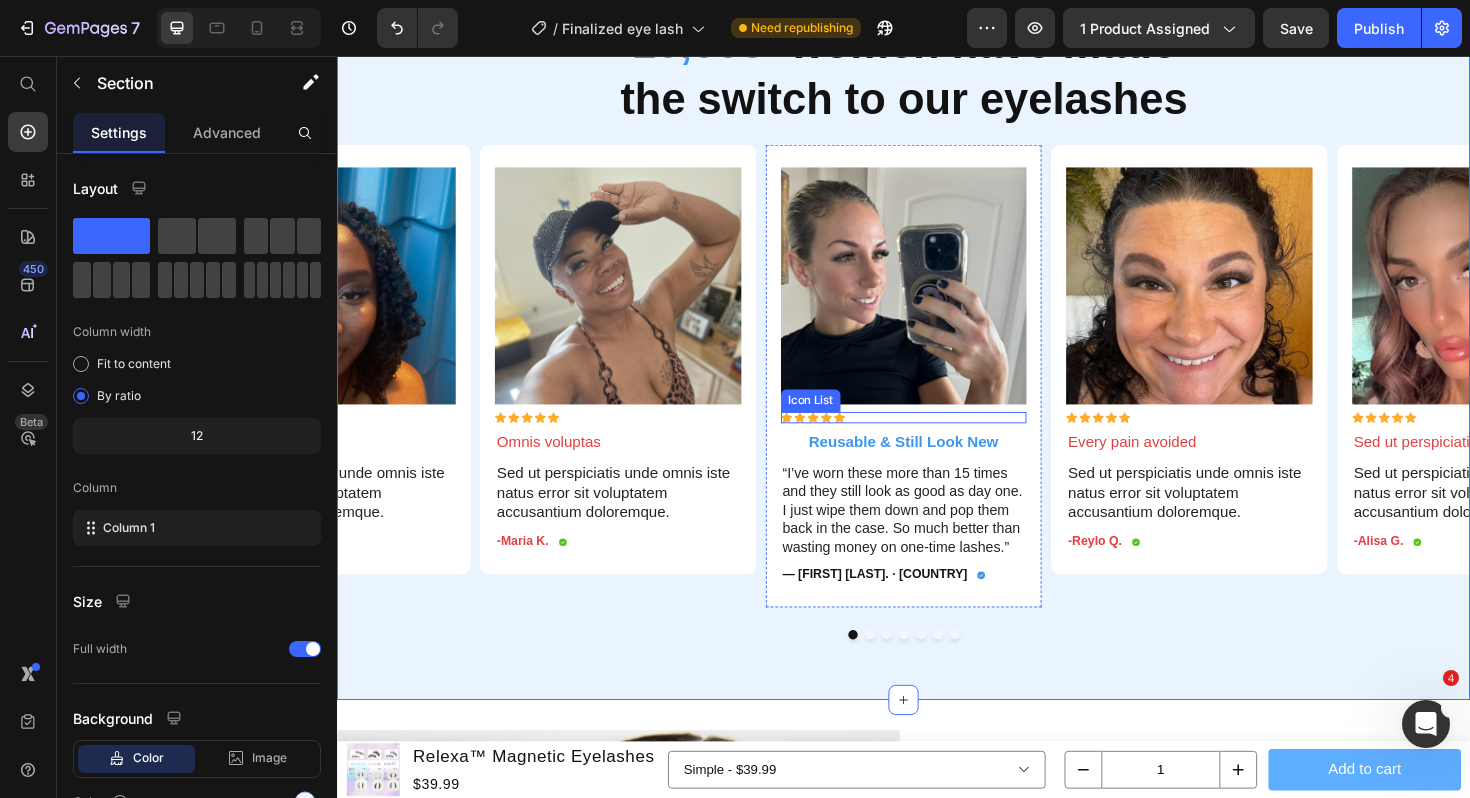click on "Icon Icon Icon Icon Icon" at bounding box center (937, 439) 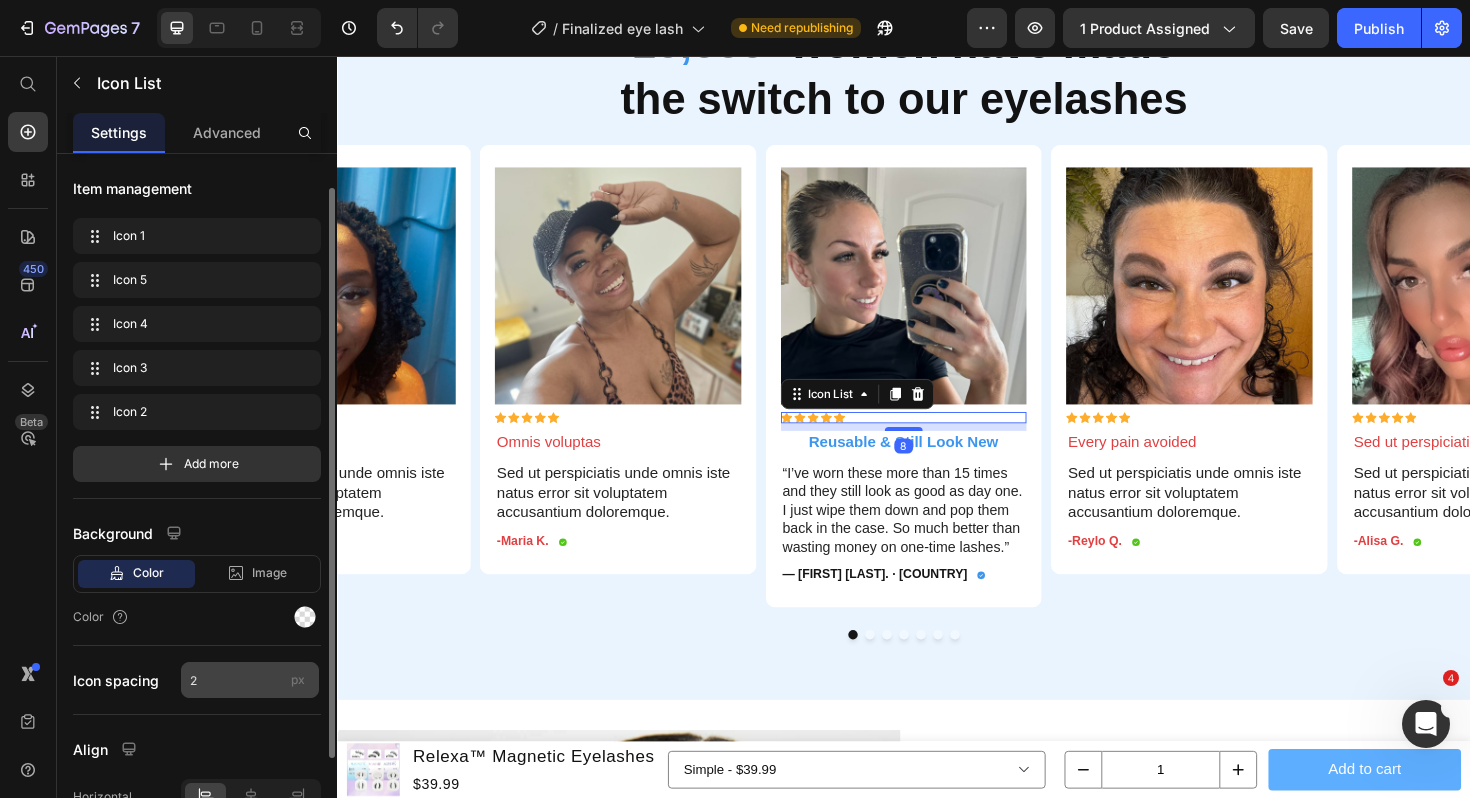 scroll, scrollTop: 160, scrollLeft: 0, axis: vertical 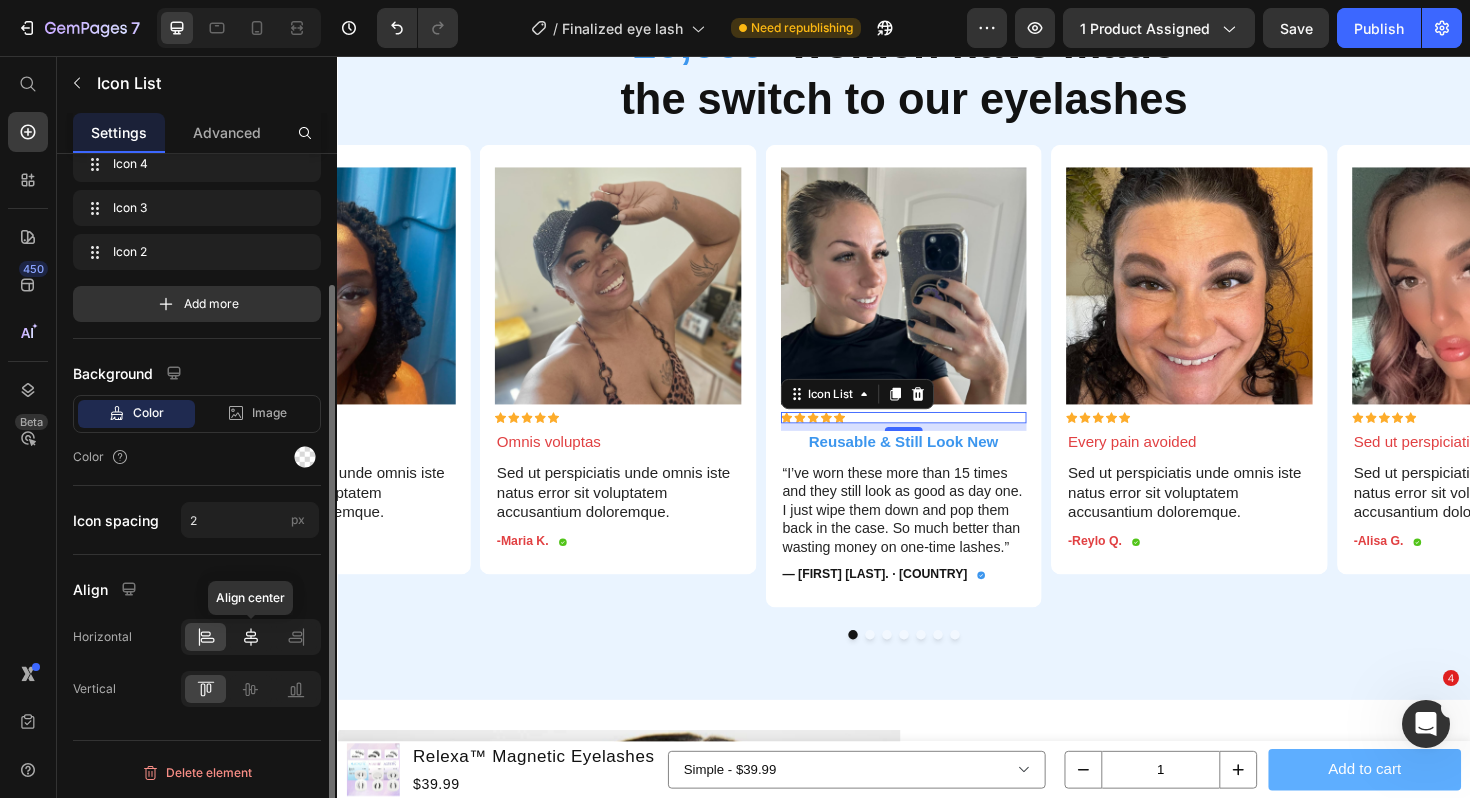 click 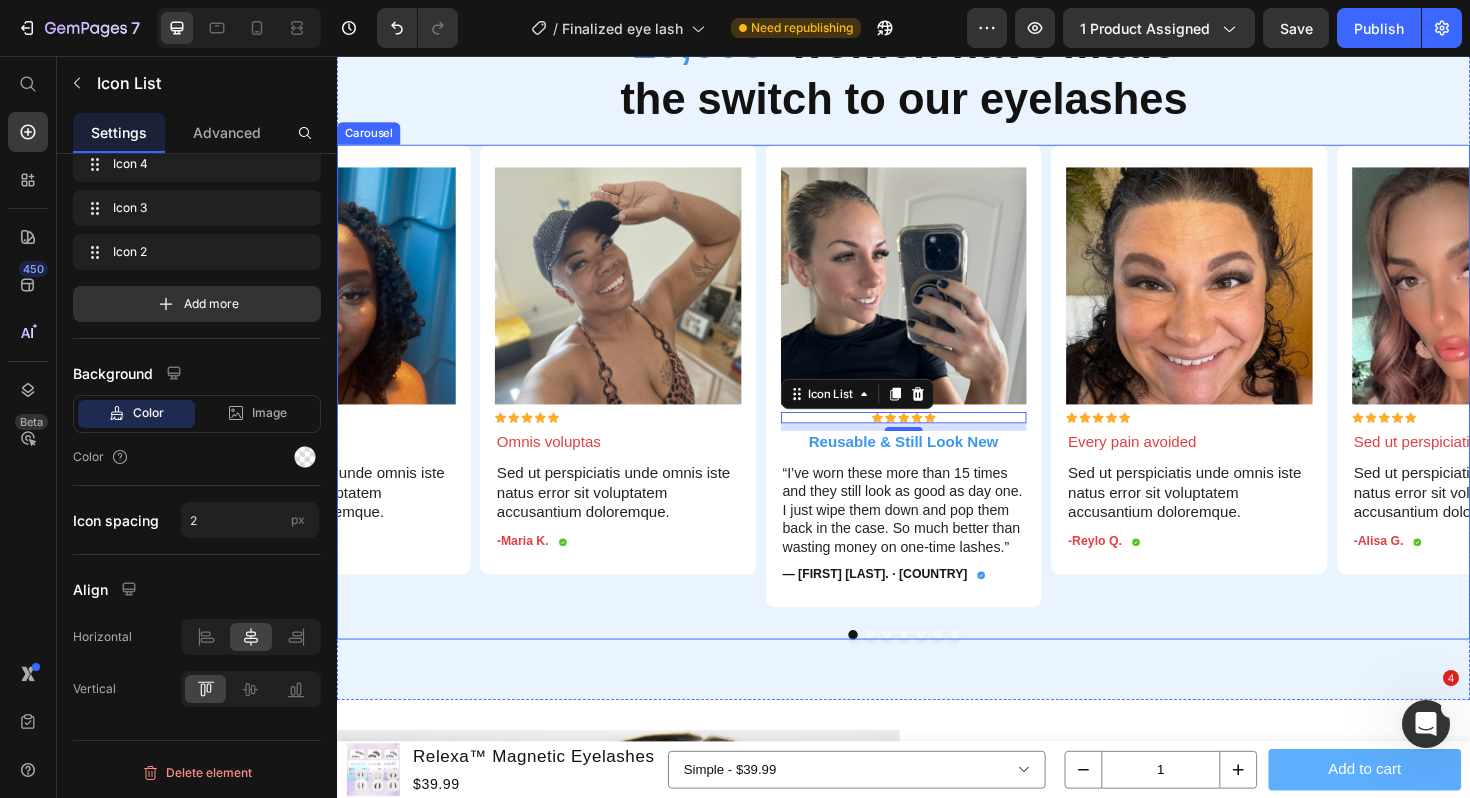 click on "Image Icon Icon Icon Icon Icon Icon List Every pain avoided Text Block Sed ut perspiciatis unde omnis iste natus error sit voluptatem accusantium doloremque. Text Block -Reylo Q. Text Block
Icon Row Row" at bounding box center (1239, 395) 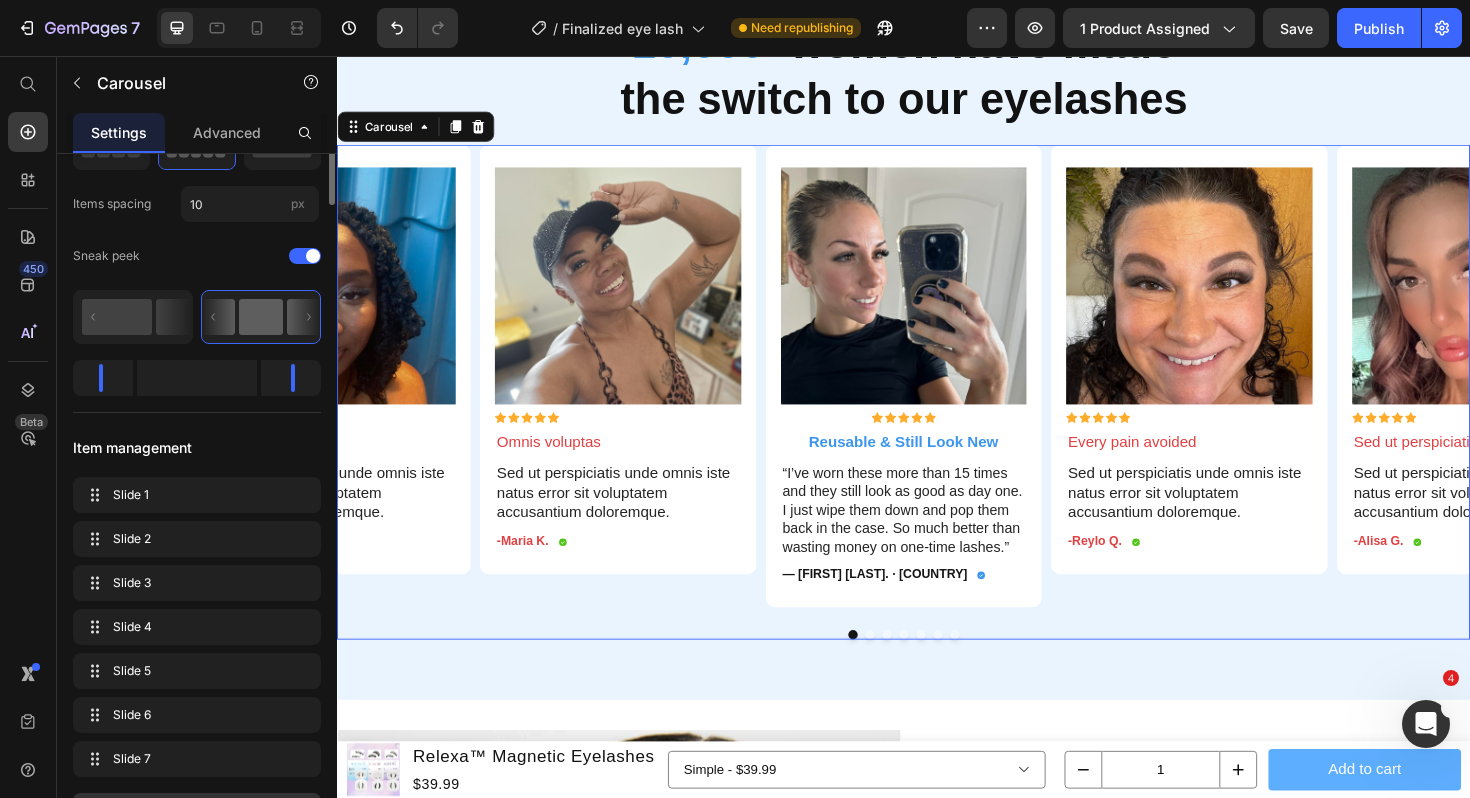 scroll, scrollTop: 0, scrollLeft: 0, axis: both 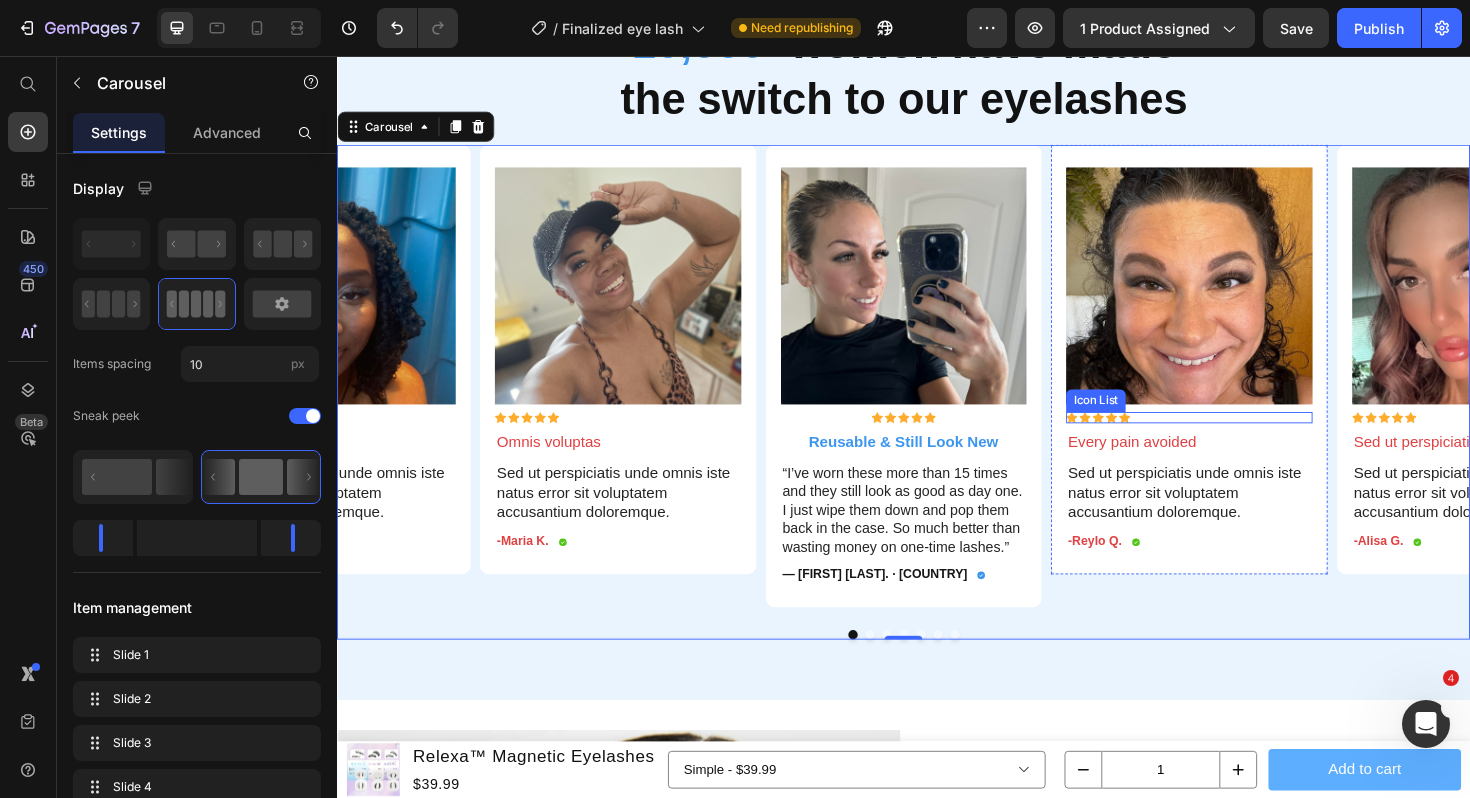 click on "Icon Icon Icon Icon Icon" at bounding box center [1239, 439] 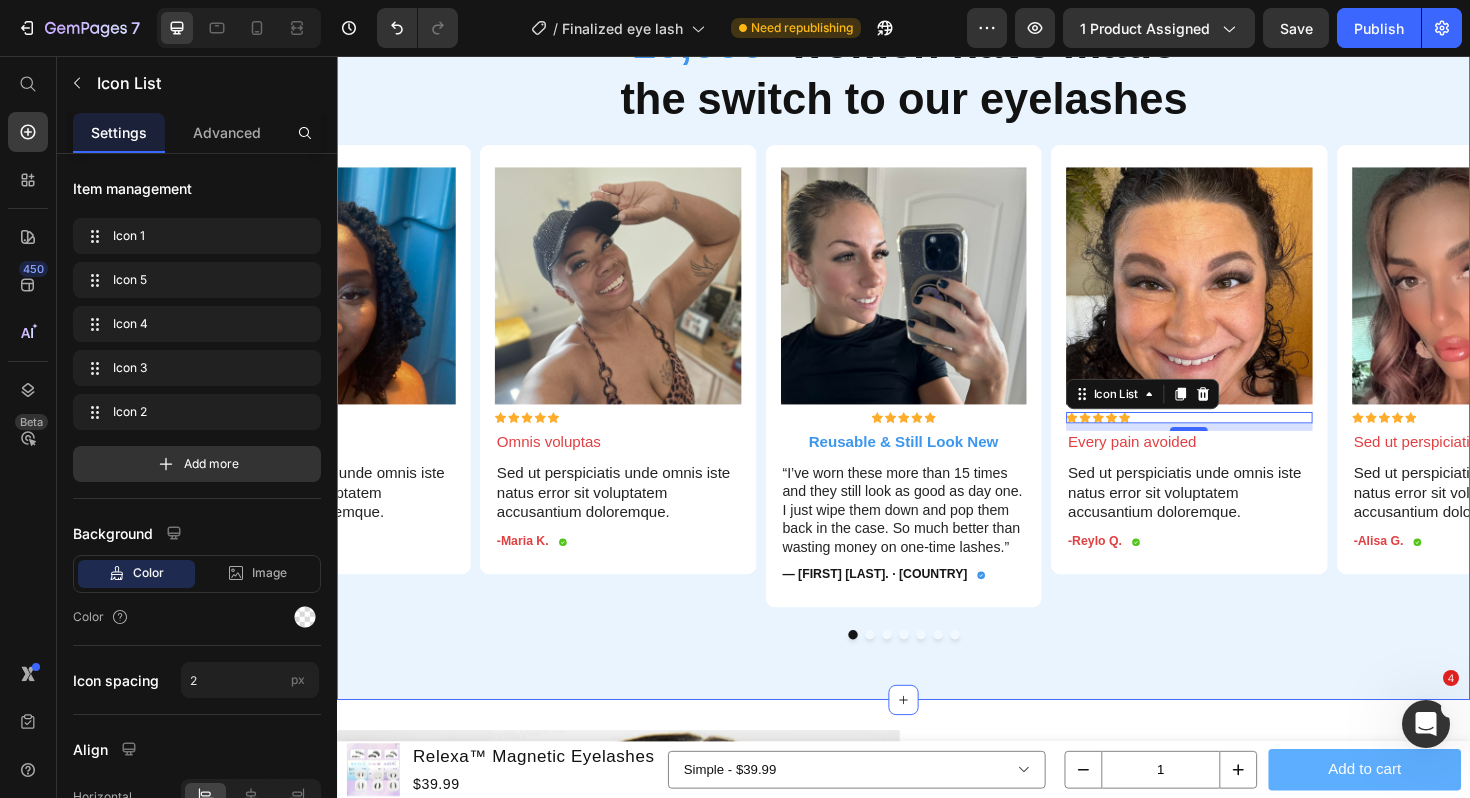 click on "10,000+  women have made  the switch to our eyelashes Heading Row Image Icon Icon Icon Icon Icon Icon List Omnis voluptas Text Block Sed ut perspiciatis unde omnis iste natus error sit voluptatem accusantium doloremque. Text Block -Maria K. Text Block
Icon Row Row Image Icon Icon Icon Icon Icon Icon List Reusable & Still Look New Text Block “I’ve worn these more than 15 times and they still look as good as day one. I just wipe them down and pop them back in the case. So much better than wasting money on one-time lashes.” Text Block — Emily R. · United States Text Block
Icon Row Row Image Icon Icon Icon Icon Icon Icon List   8 Every pain avoided Text Block Sed ut perspiciatis unde omnis iste natus error sit voluptatem accusantium doloremque. Text Block -Reylo Q. Text Block
Icon Row Row Image Icon Icon Icon Icon Icon Icon List Sed ut perspiciatis Text Block Sed ut perspiciatis unde omnis iste natus error sit voluptatem accusantium doloremque. Text Block" at bounding box center (937, 342) 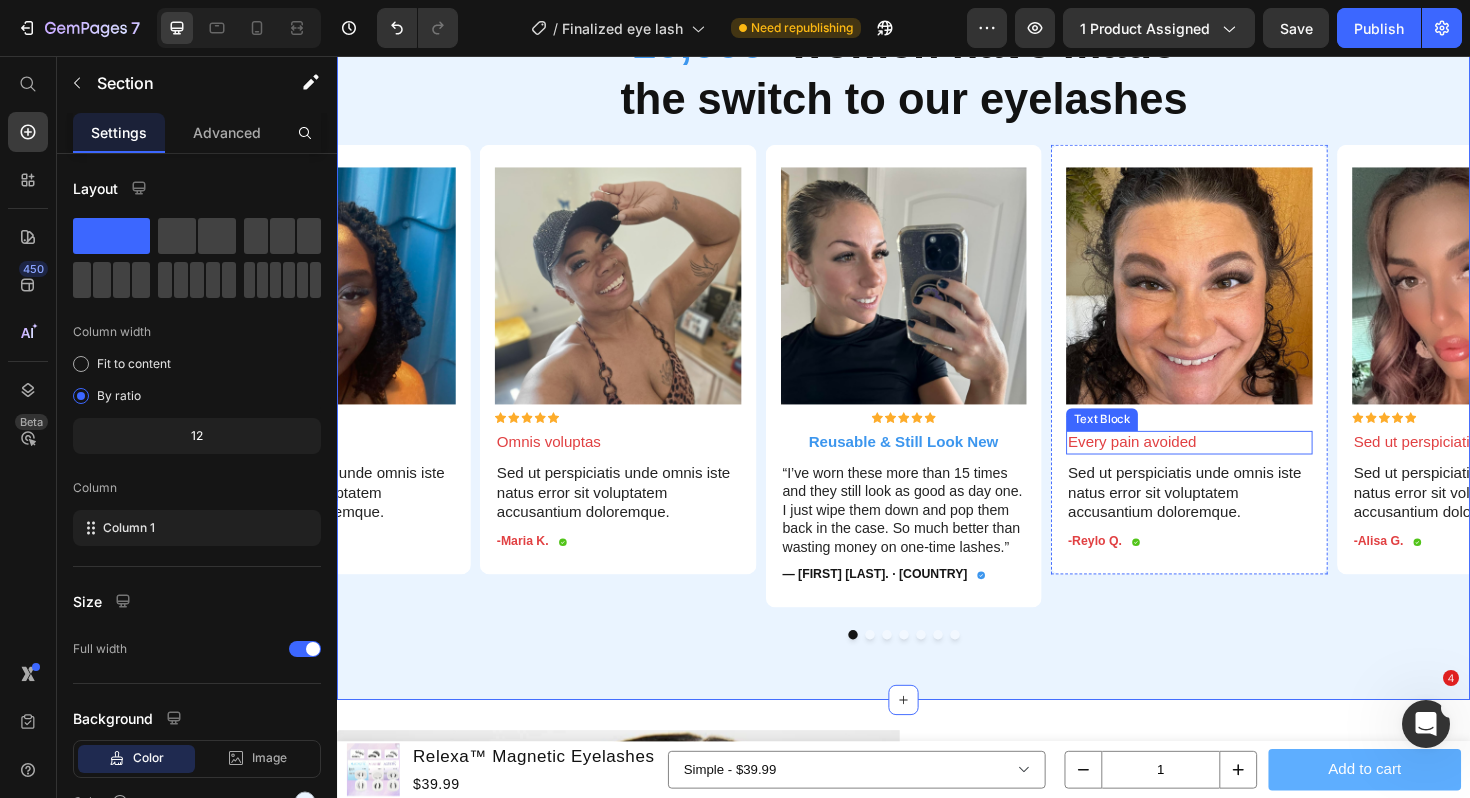 click on "Every pain avoided" at bounding box center [1239, 465] 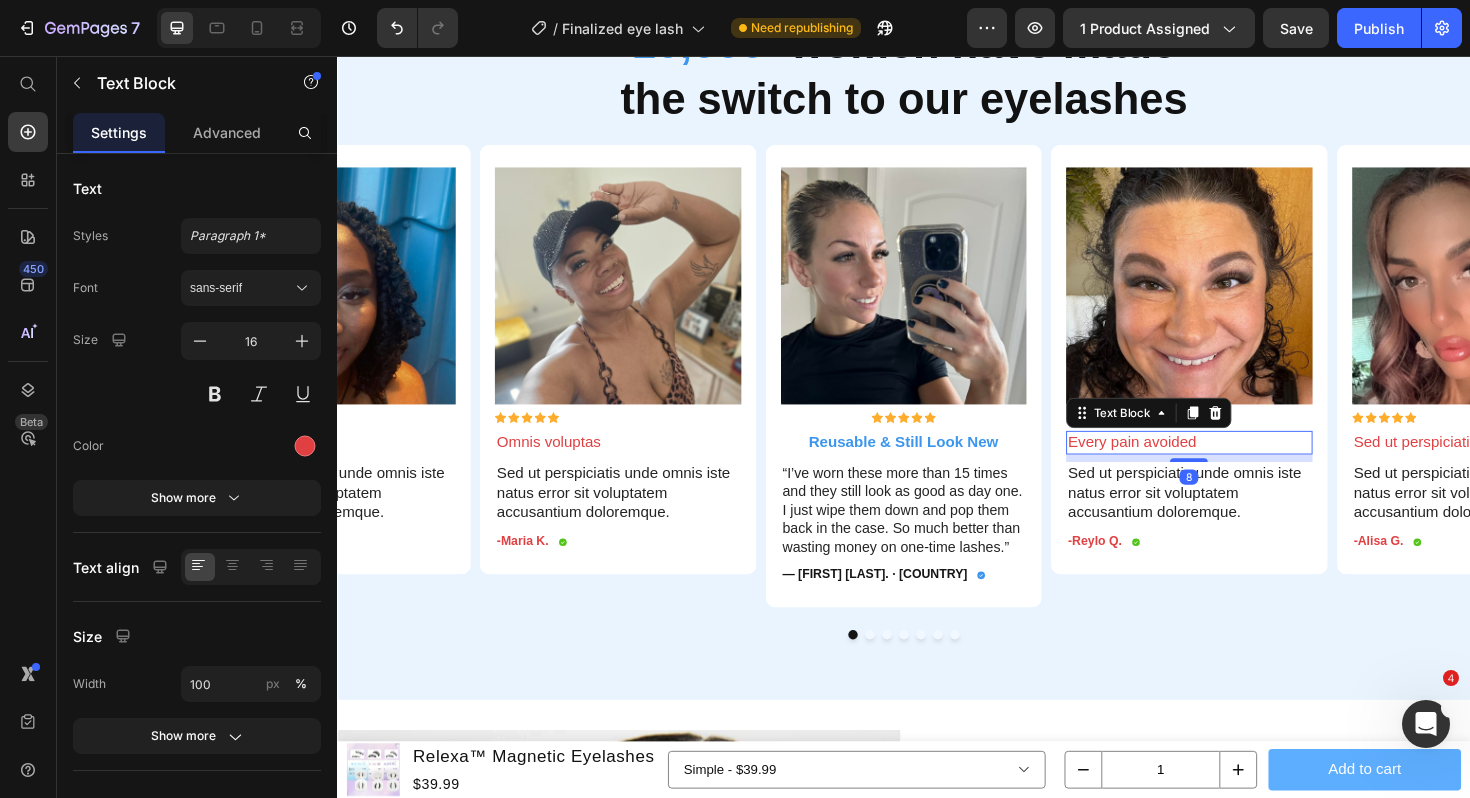 click on "Every pain avoided" at bounding box center [1239, 465] 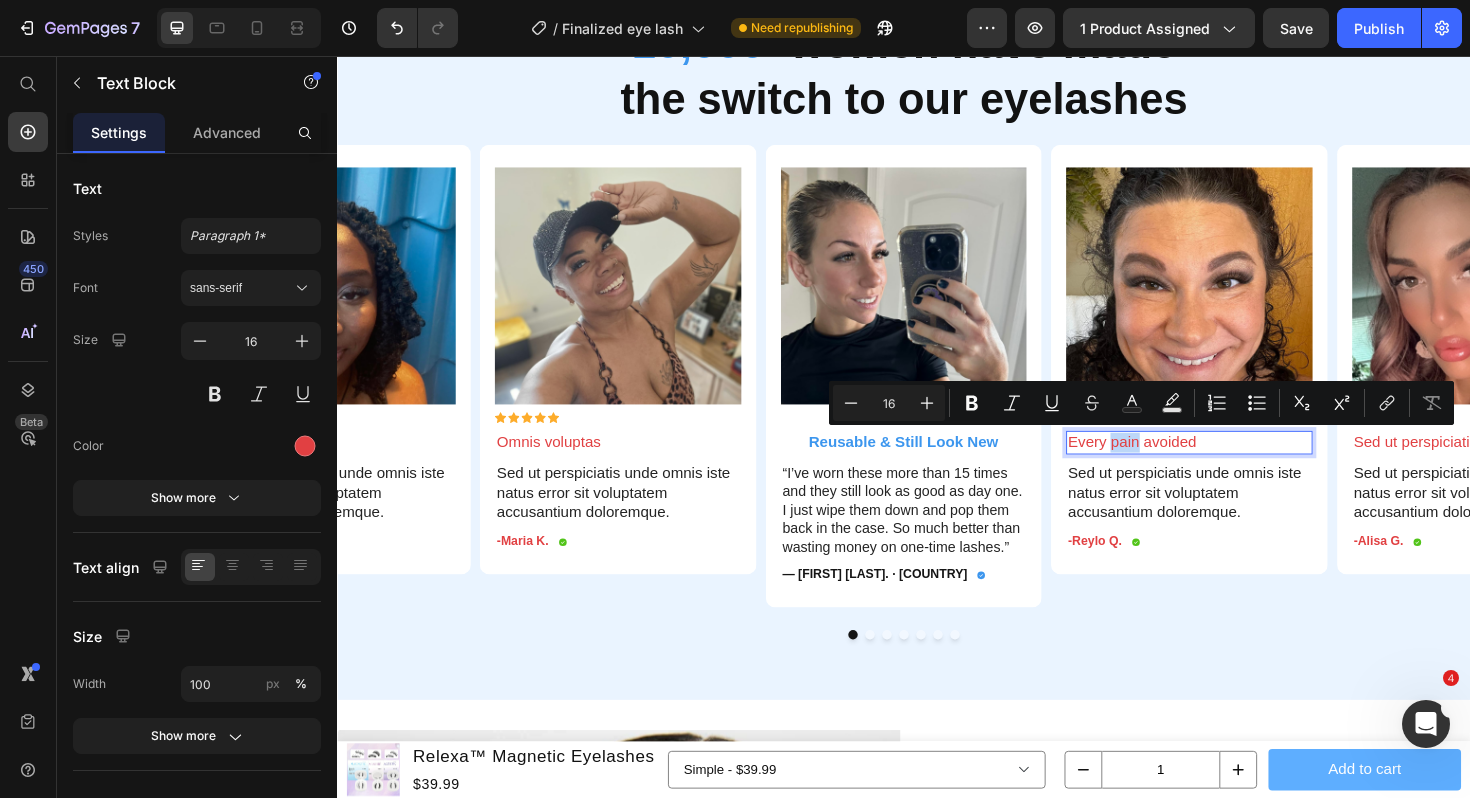 click on "Every pain avoided" at bounding box center (1239, 465) 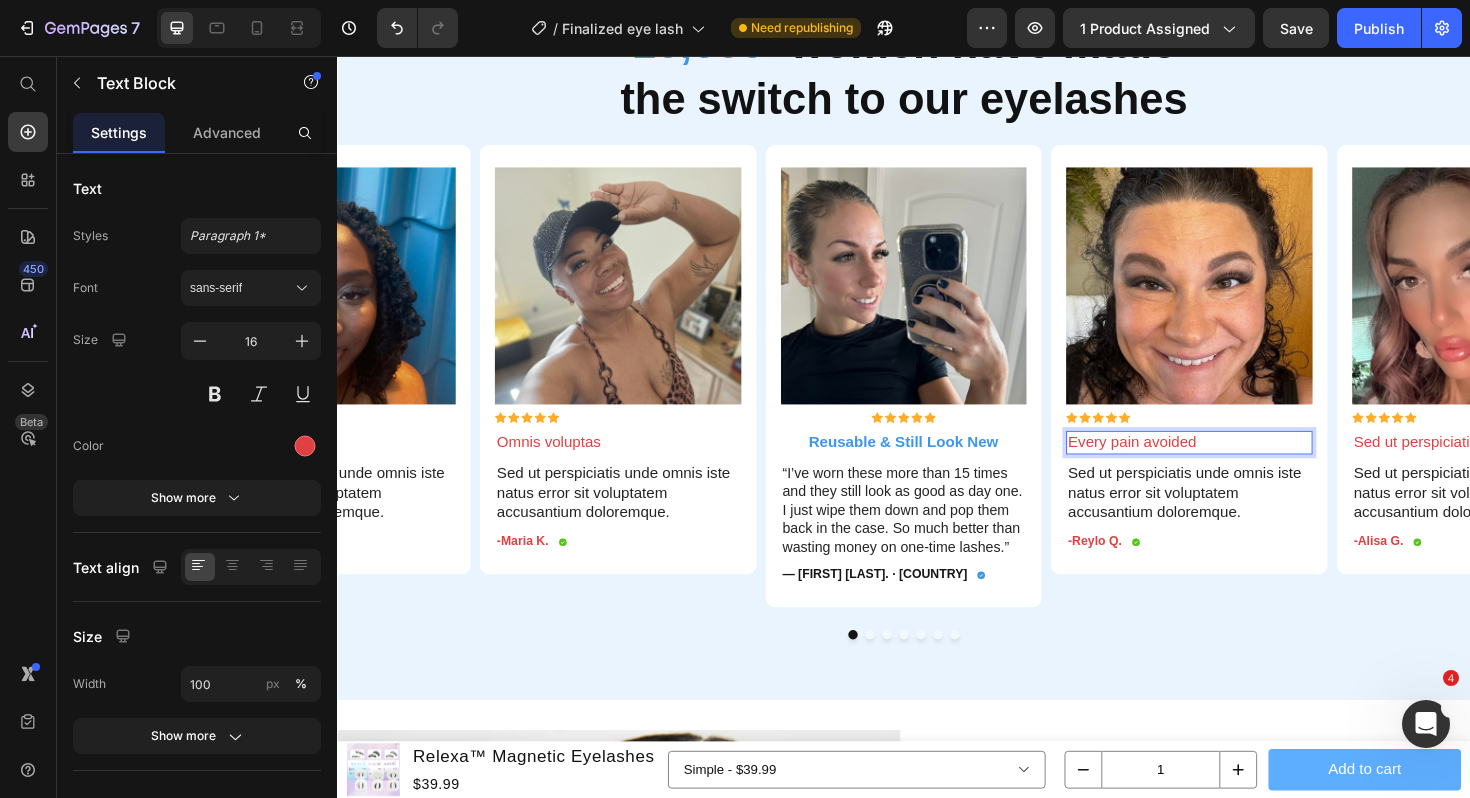click on "Every pain avoided" at bounding box center (1239, 465) 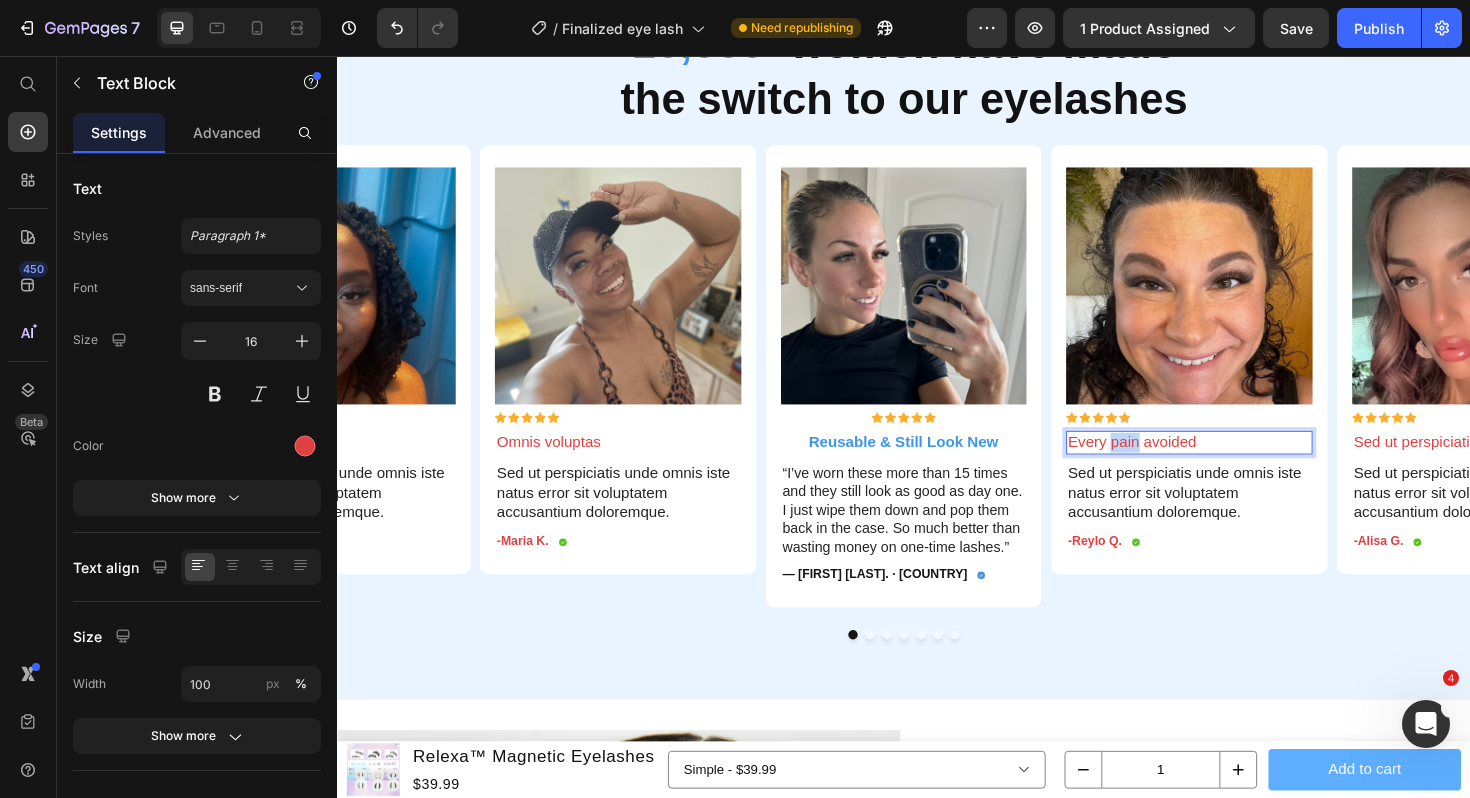 click on "Every pain avoided" at bounding box center (1239, 465) 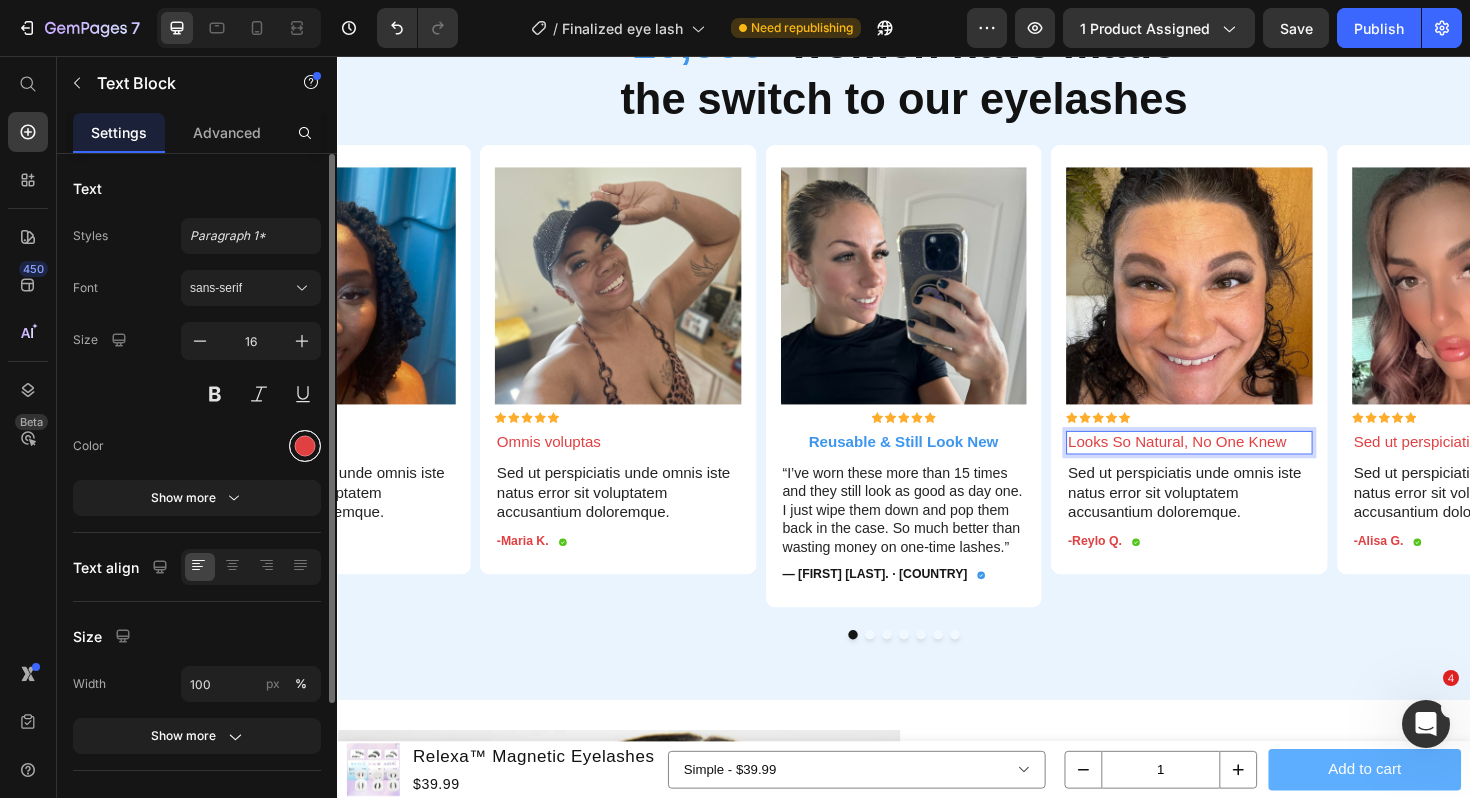 click at bounding box center (305, 446) 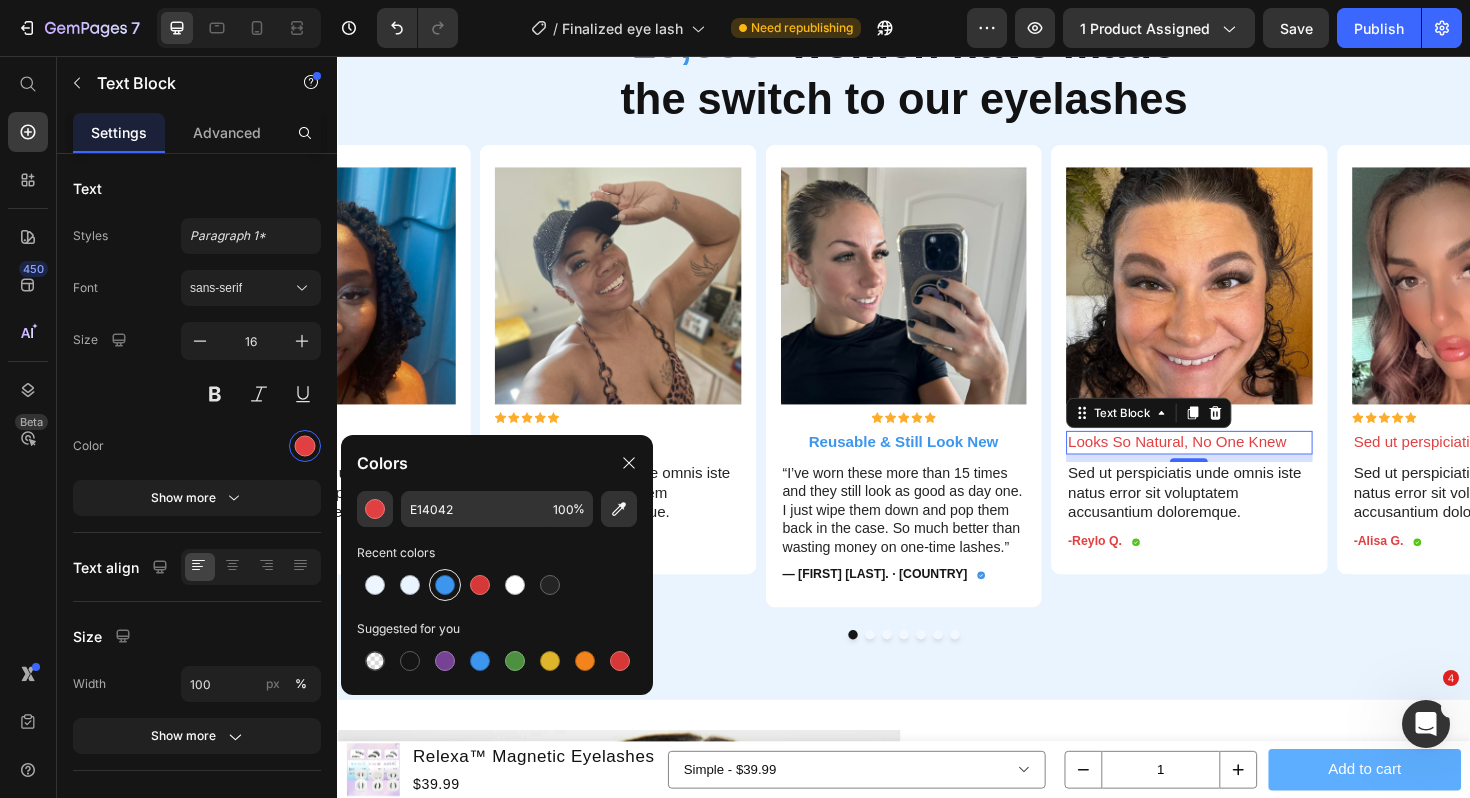 click at bounding box center (445, 585) 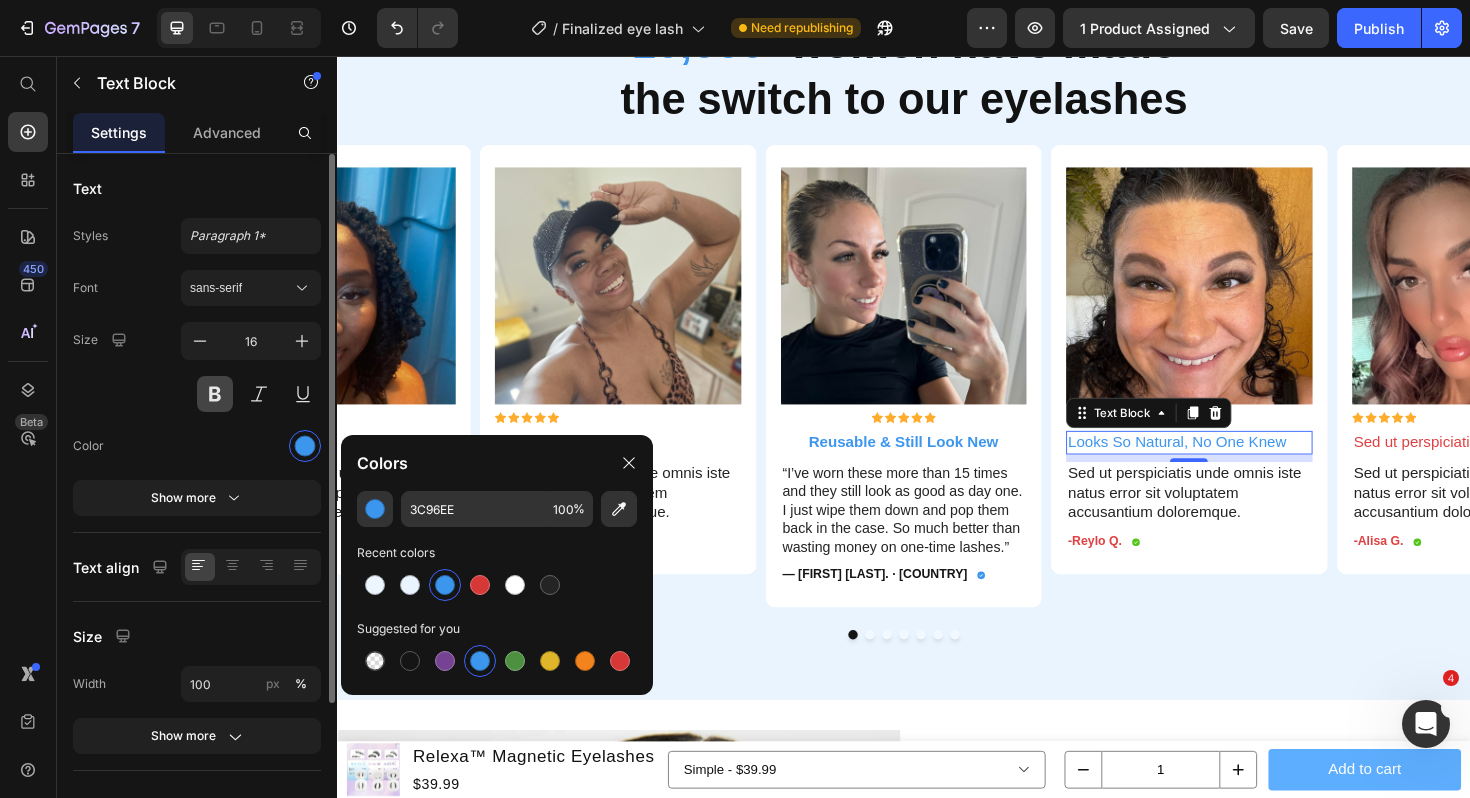 click at bounding box center (215, 394) 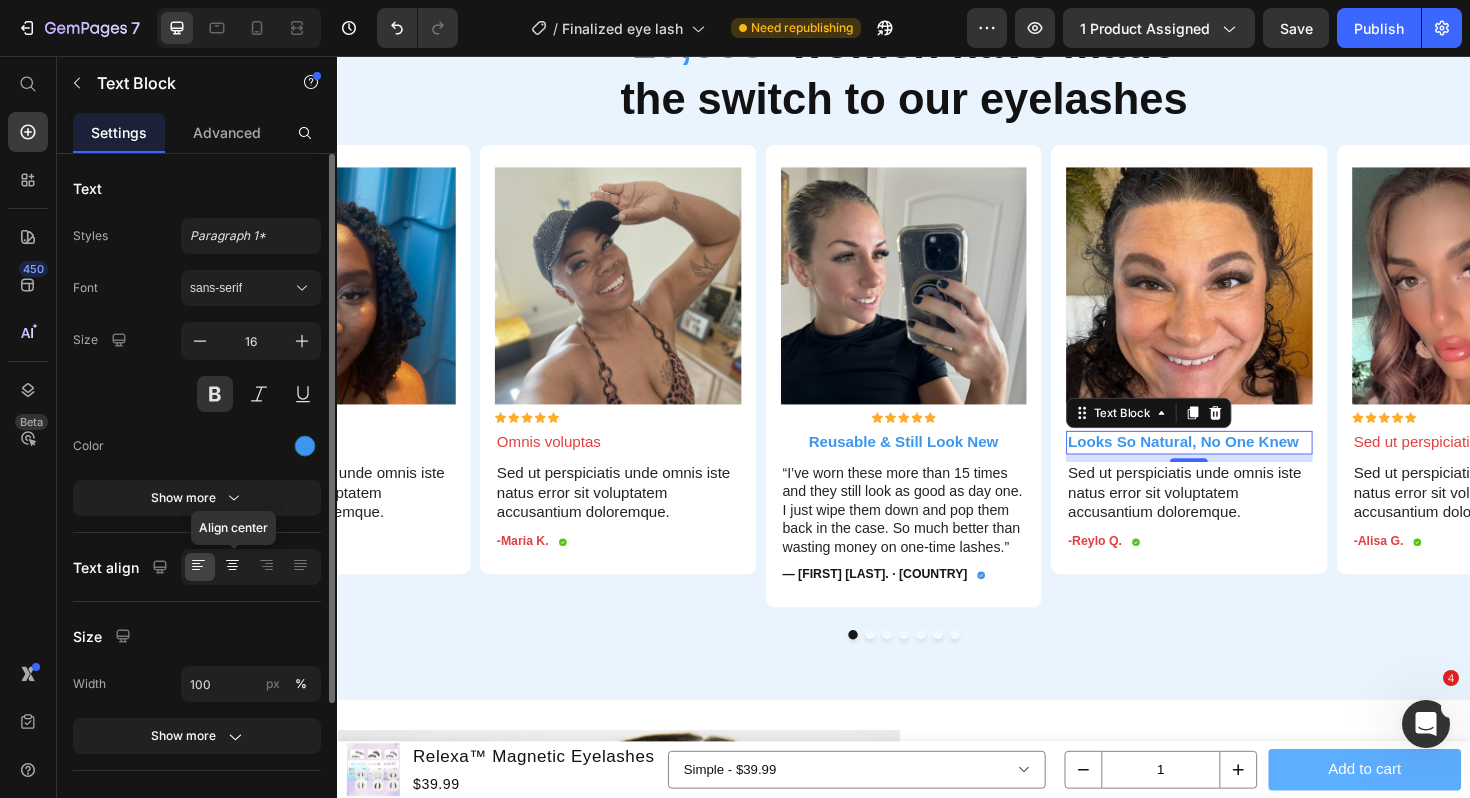 click 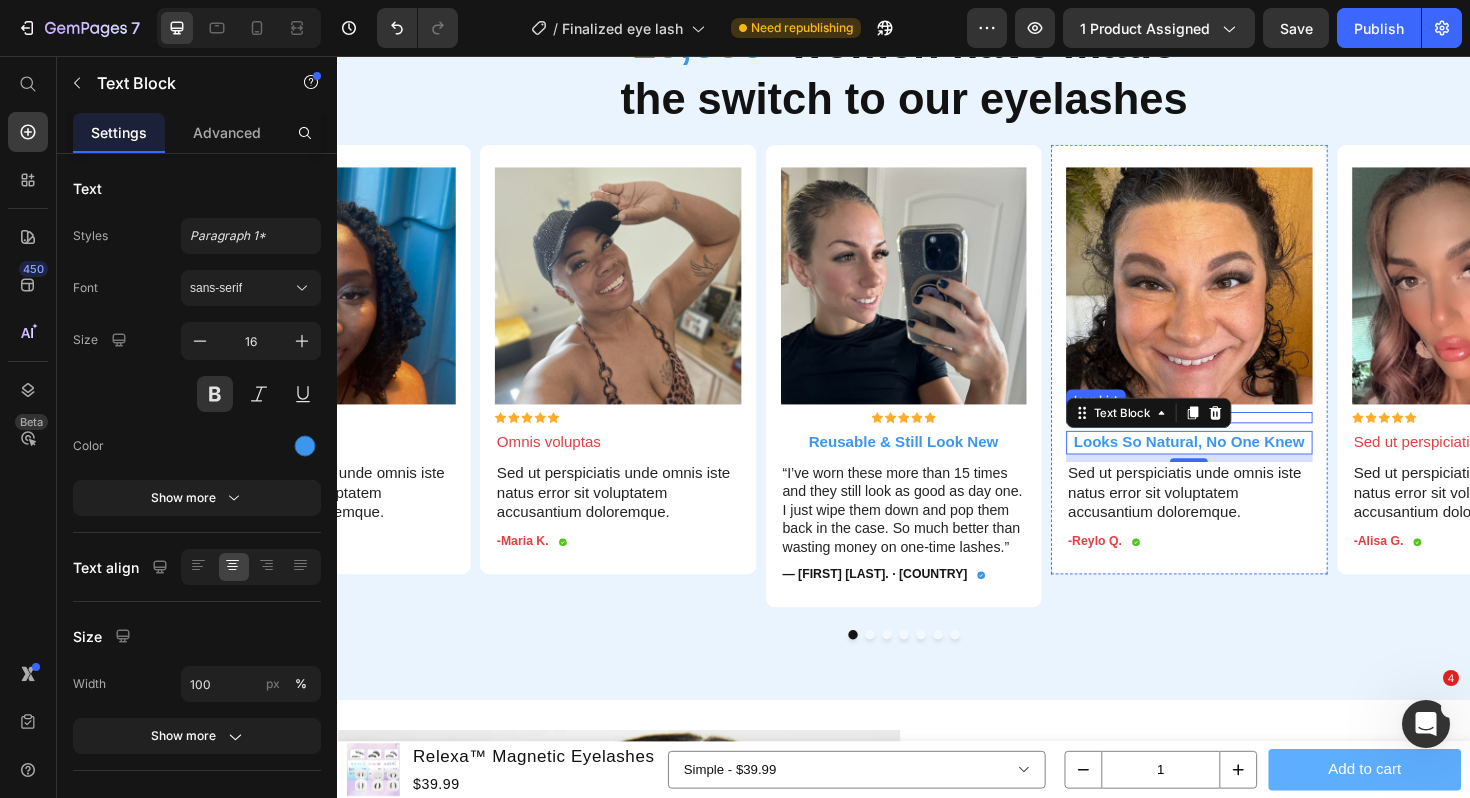 click on "Icon Icon Icon Icon Icon" at bounding box center [1239, 439] 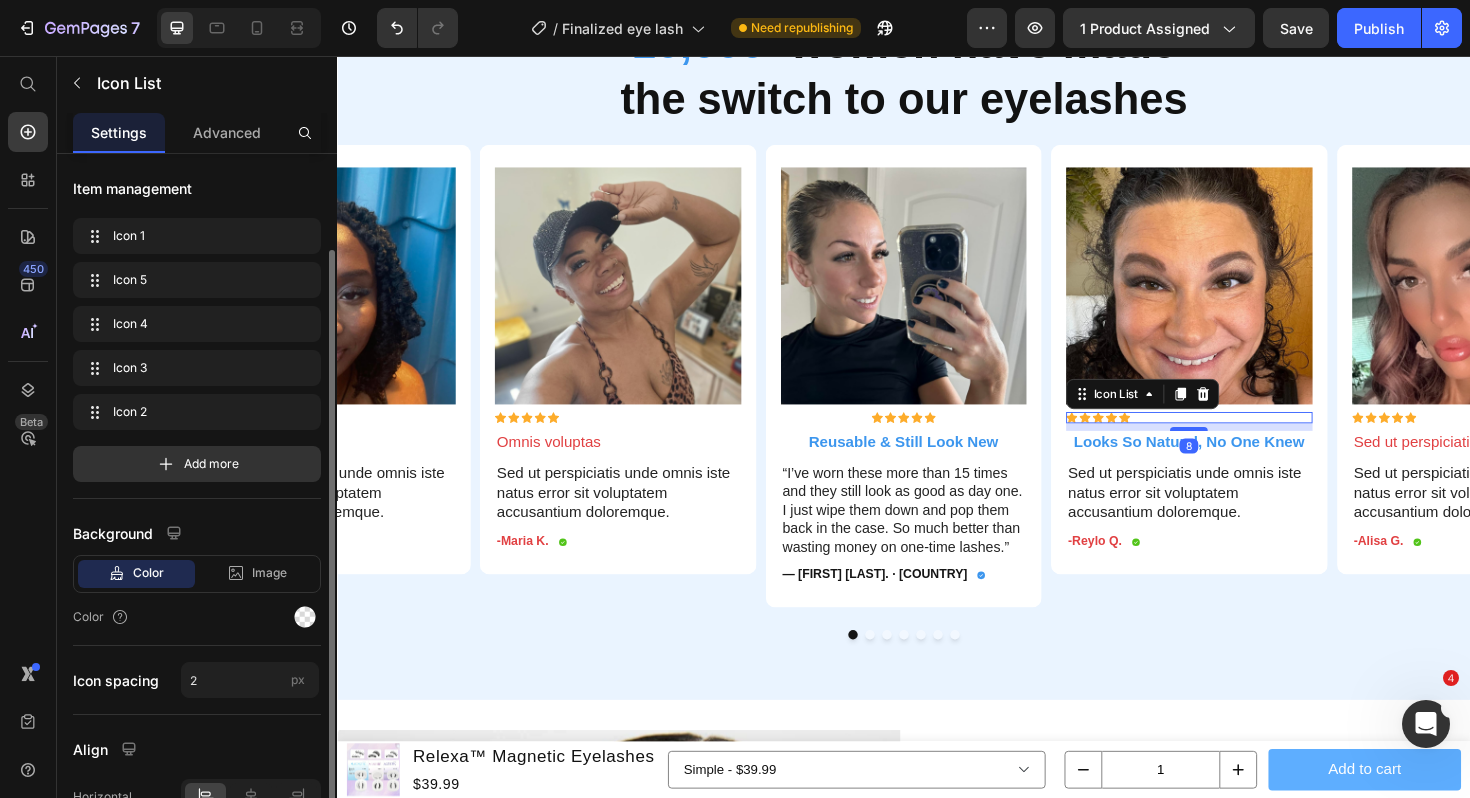 scroll, scrollTop: 96, scrollLeft: 0, axis: vertical 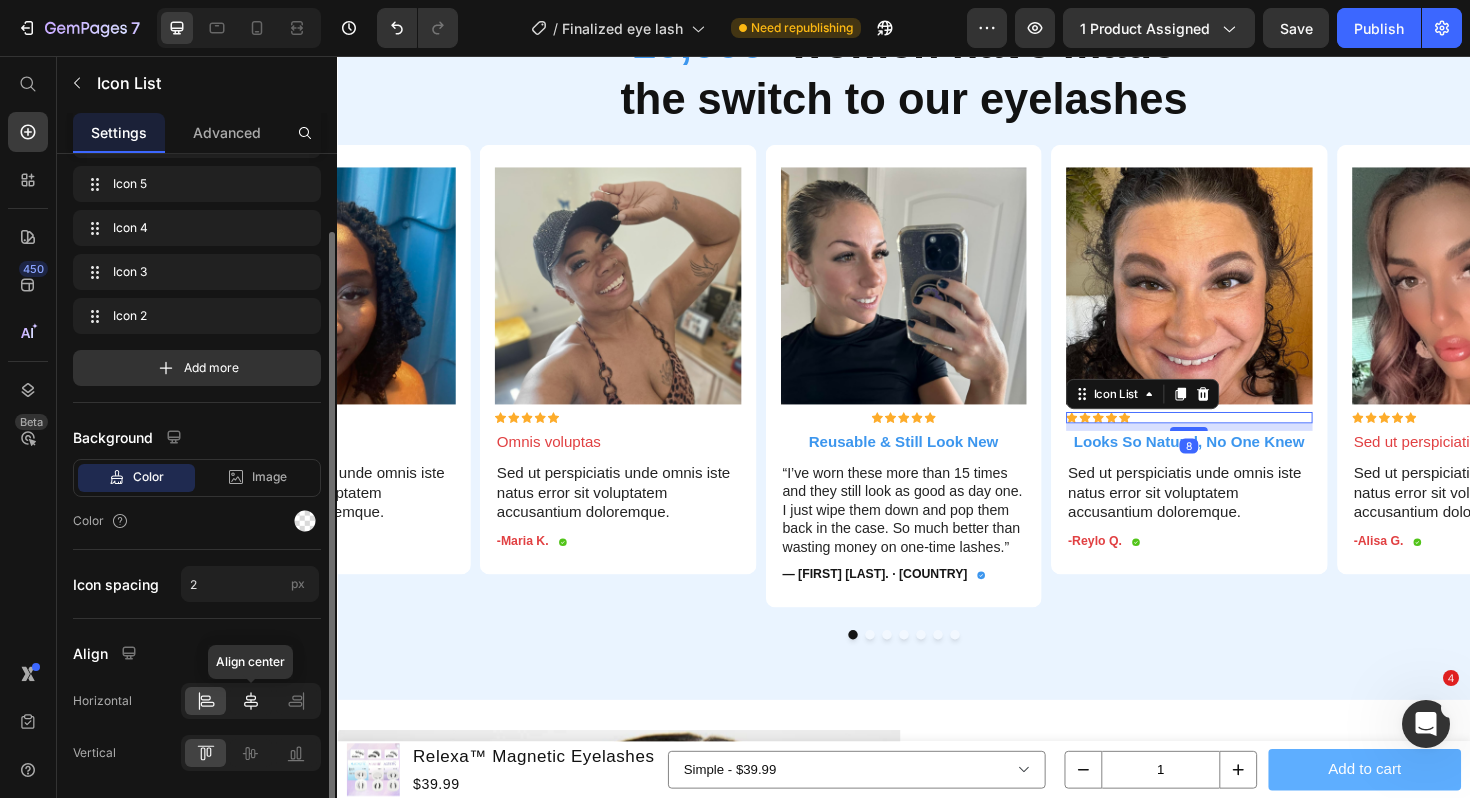 click 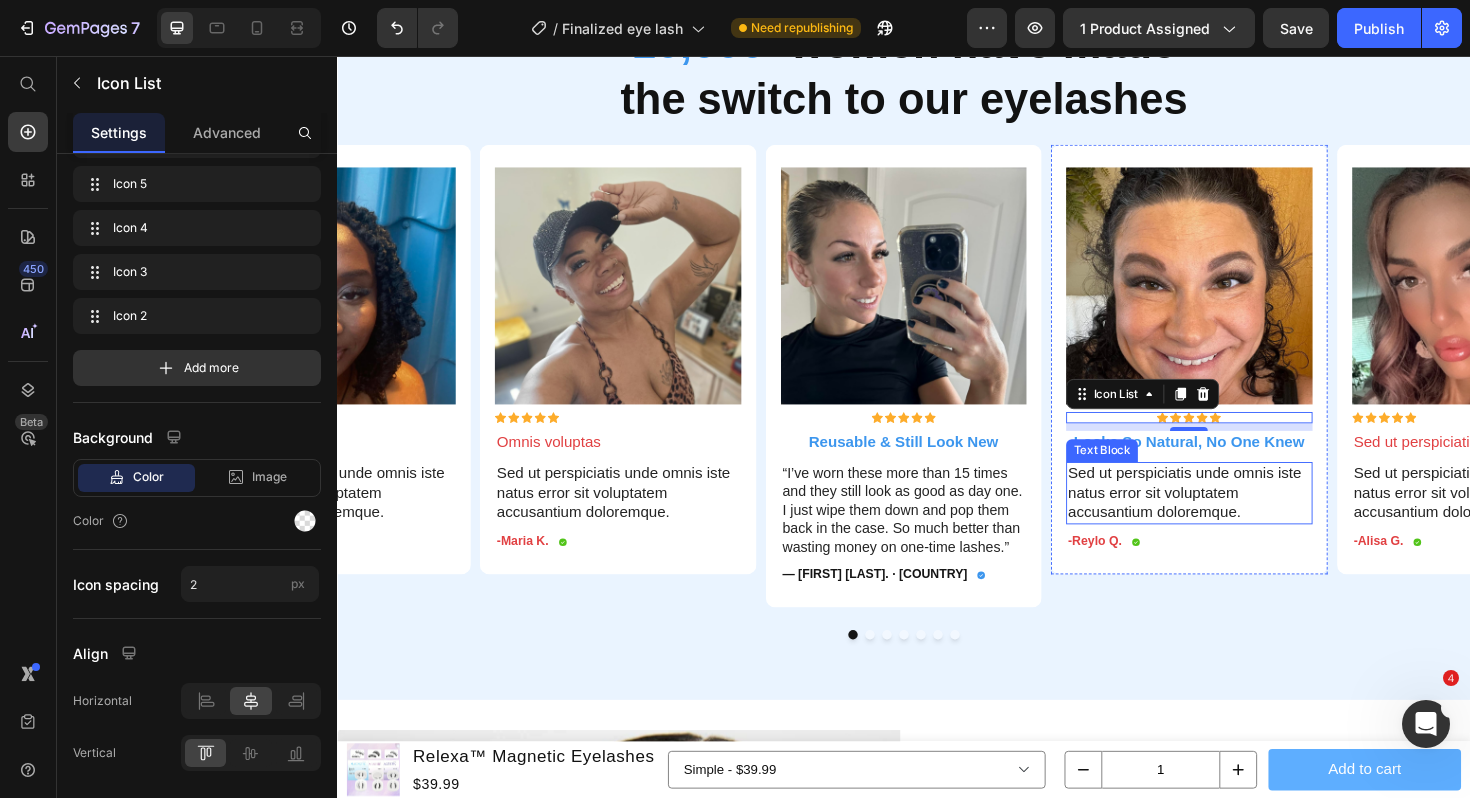 click on "Sed ut perspiciatis unde omnis iste natus error sit voluptatem accusantium doloremque." at bounding box center (1239, 519) 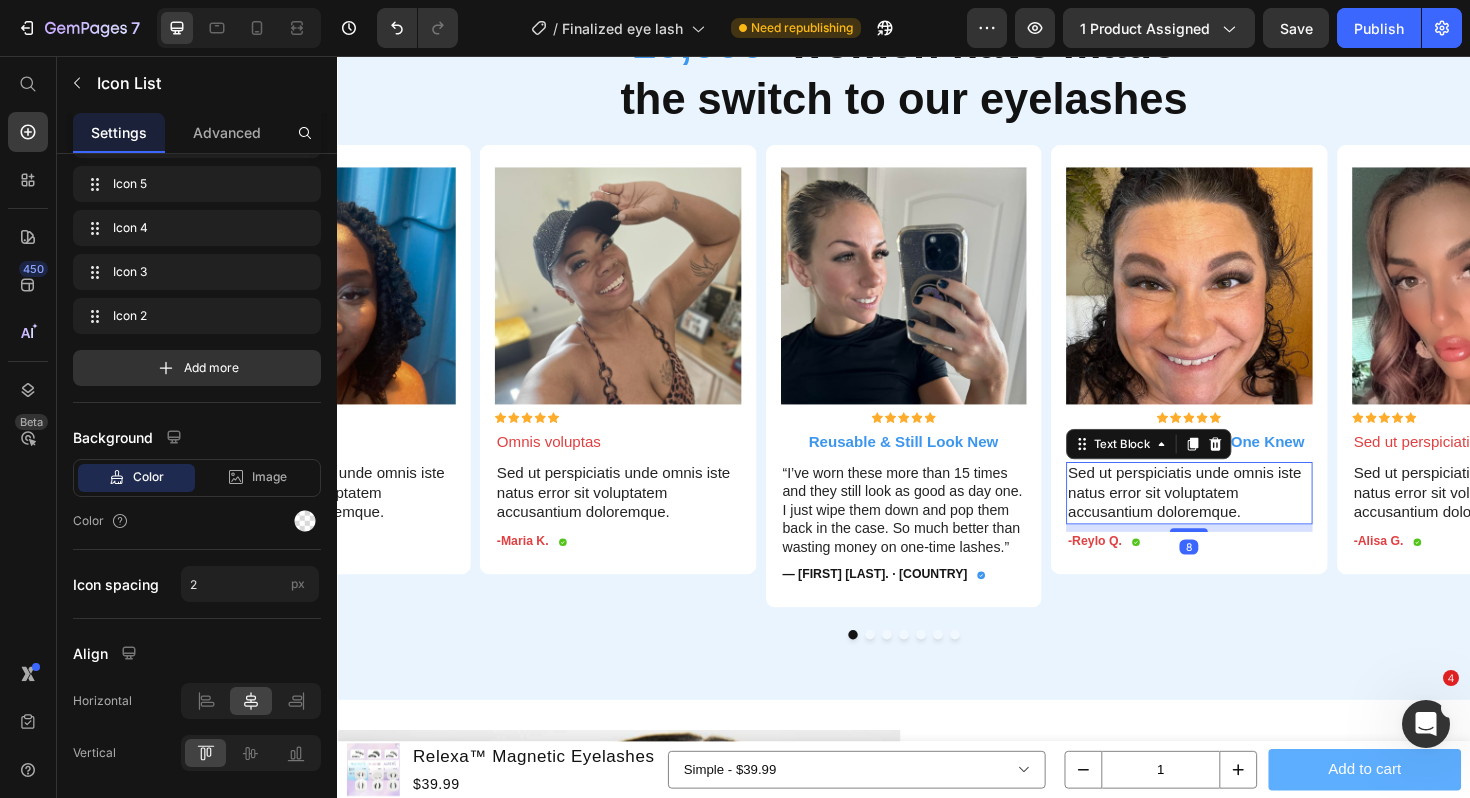 scroll, scrollTop: 0, scrollLeft: 0, axis: both 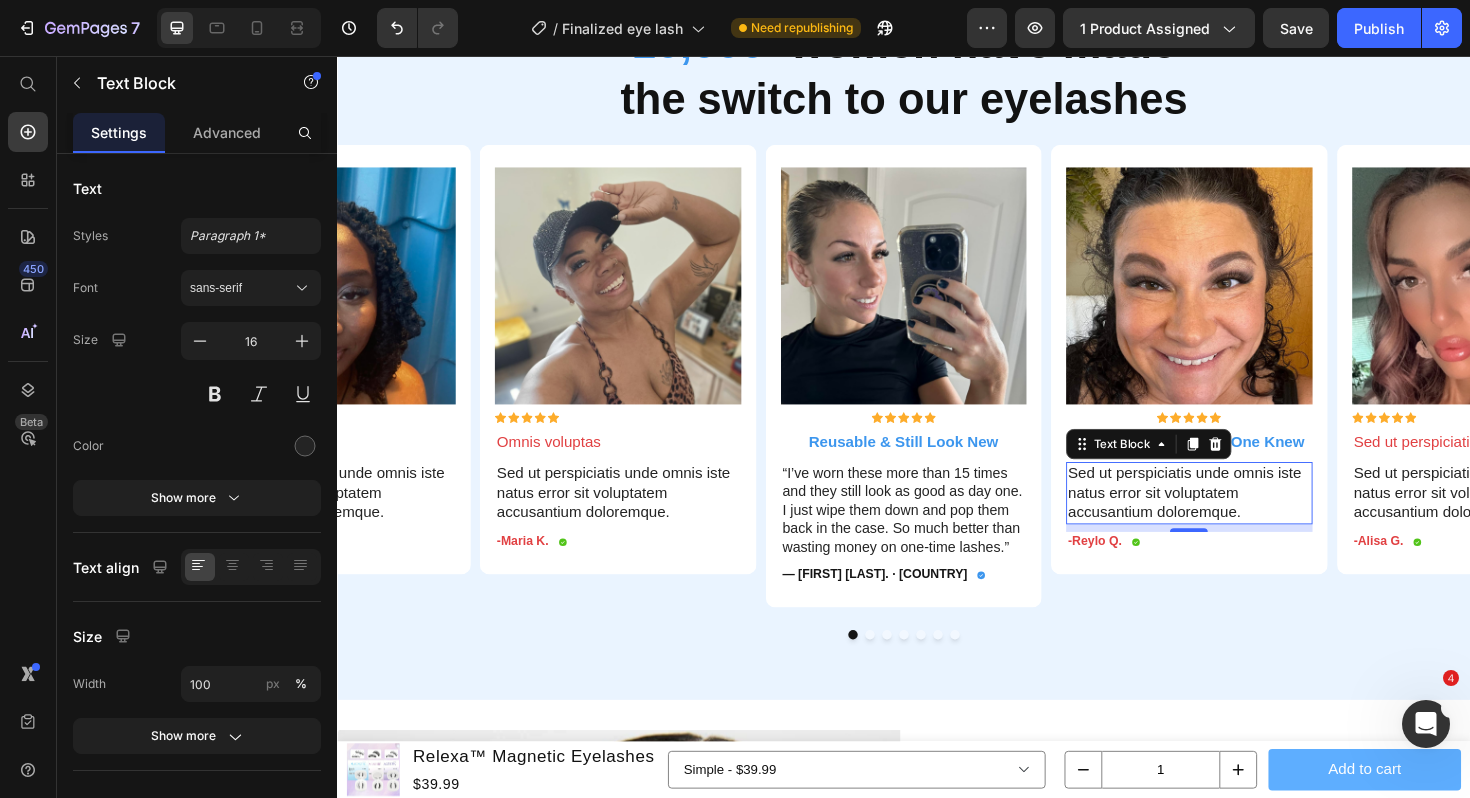 click on "Sed ut perspiciatis unde omnis iste natus error sit voluptatem accusantium doloremque." at bounding box center (1239, 519) 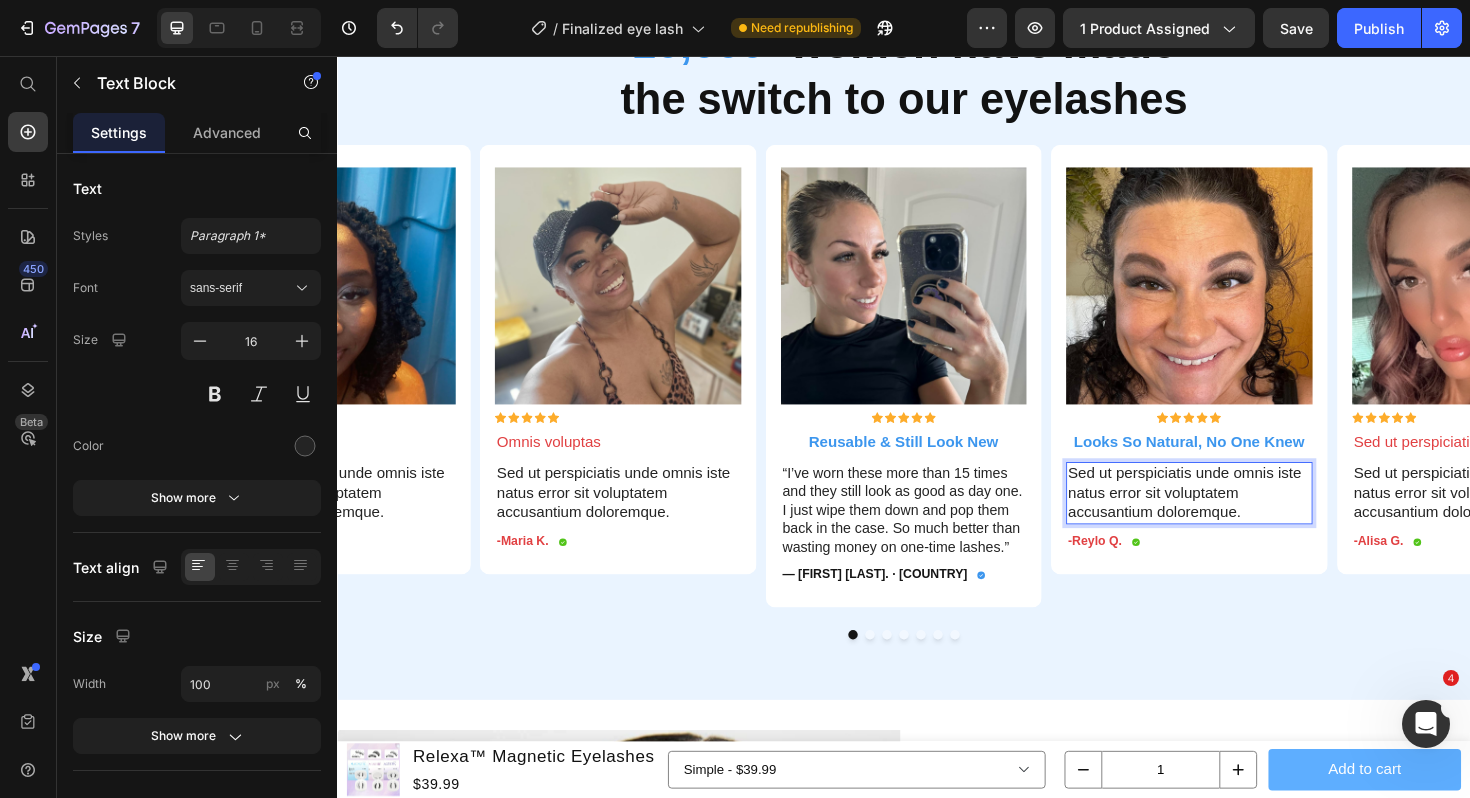 click on "Sed ut perspiciatis unde omnis iste natus error sit voluptatem accusantium doloremque." at bounding box center (1239, 519) 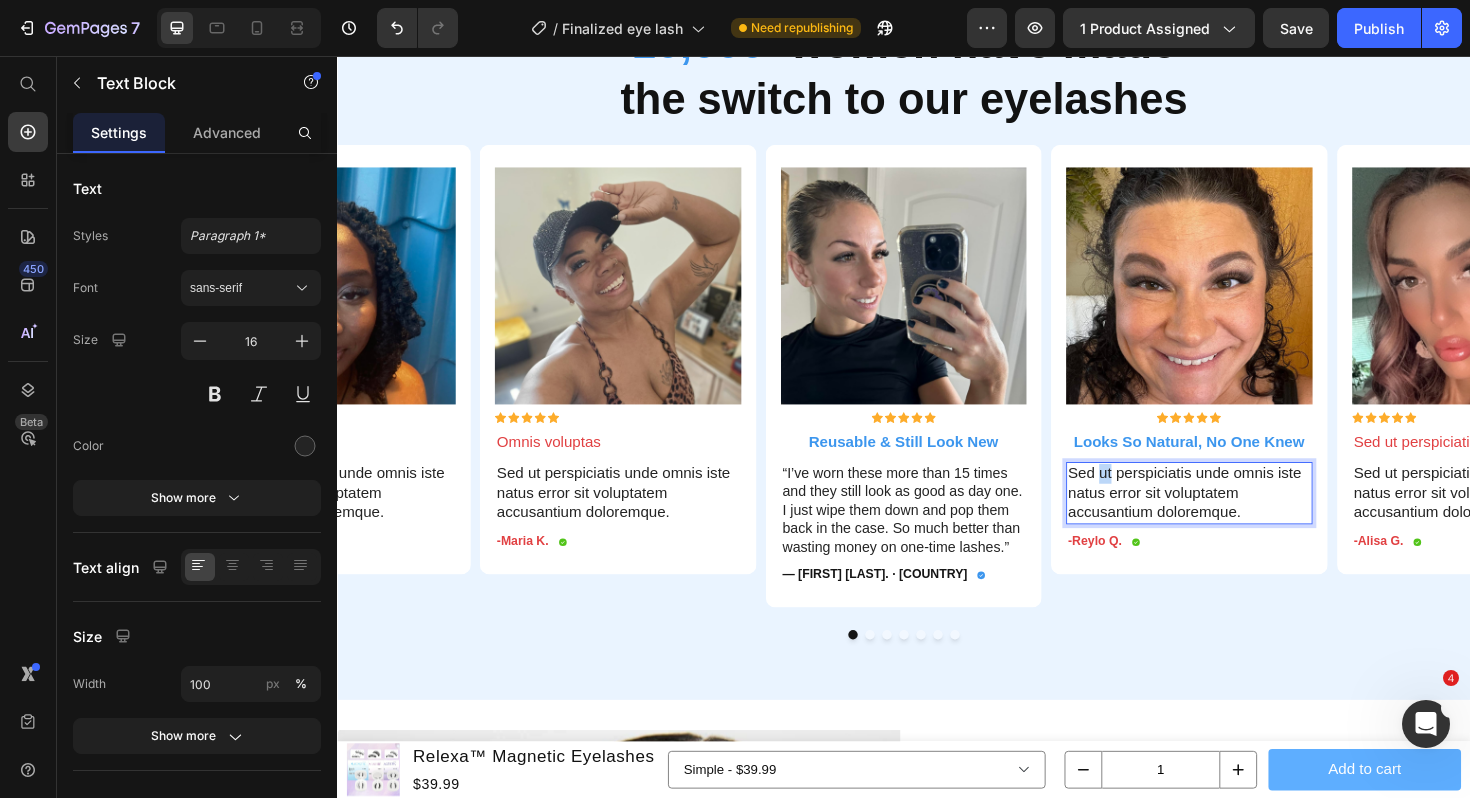 click on "Sed ut perspiciatis unde omnis iste natus error sit voluptatem accusantium doloremque." at bounding box center [1239, 519] 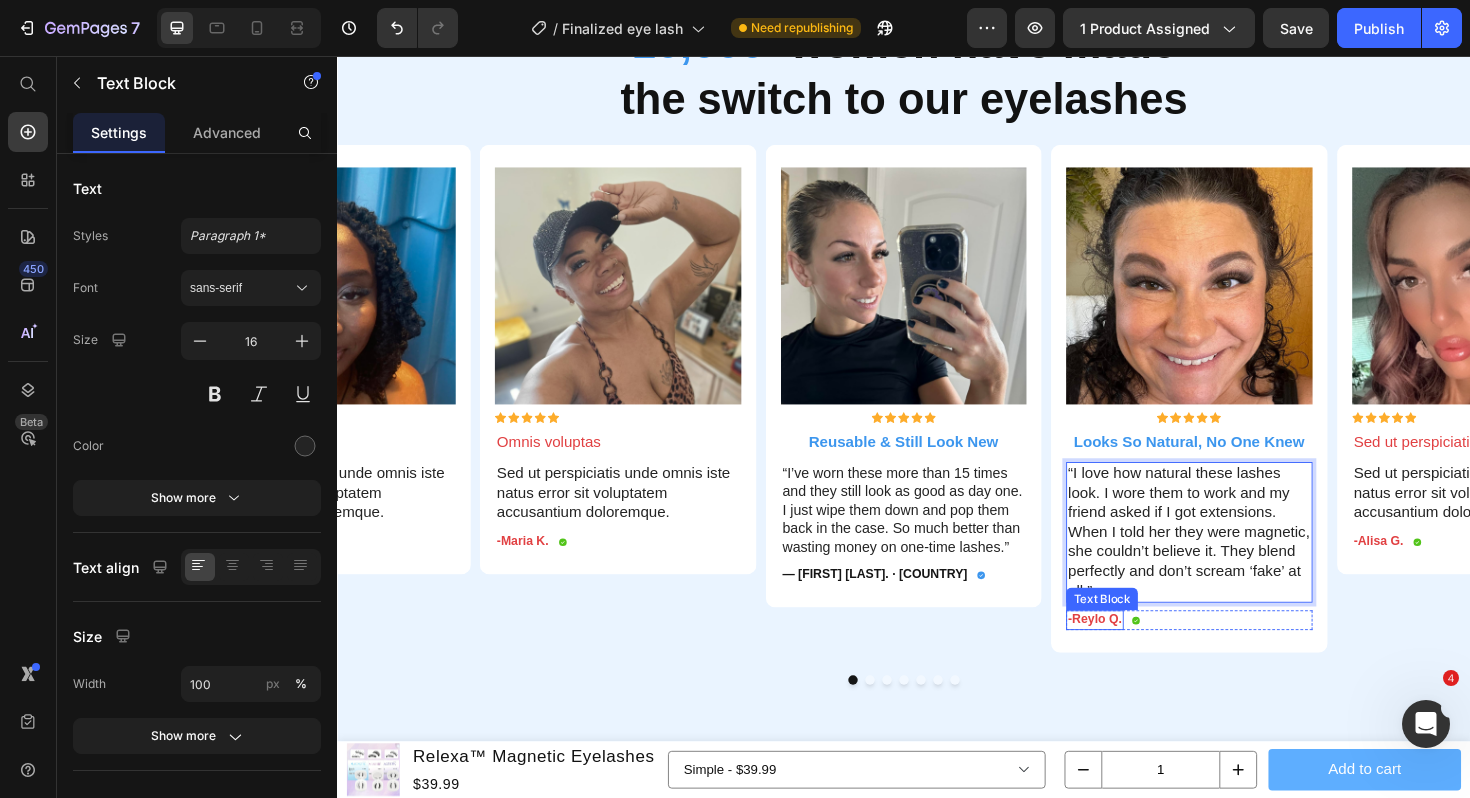 click on "-Reylo Q." at bounding box center [1139, 653] 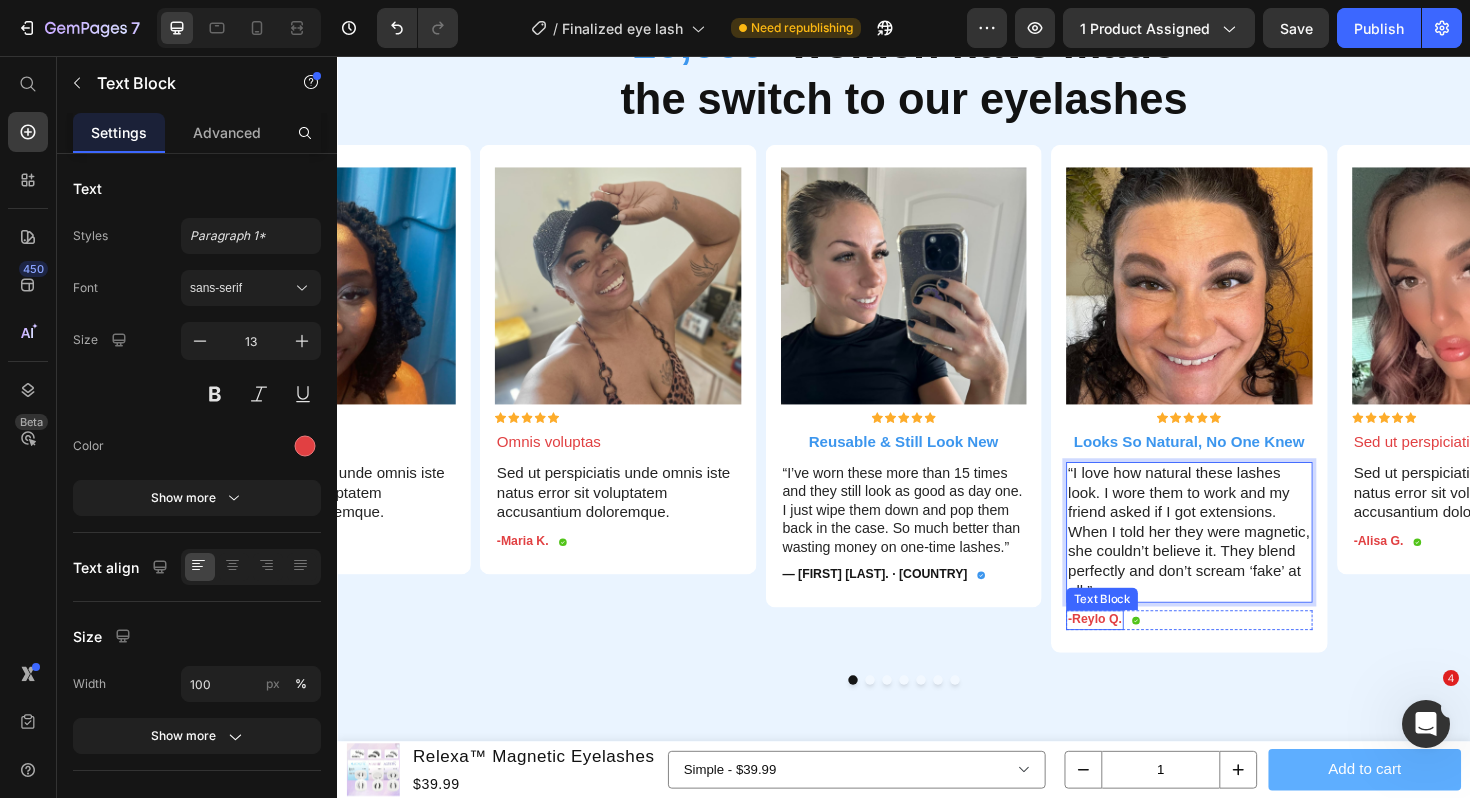 click on "-Reylo Q." at bounding box center [1139, 653] 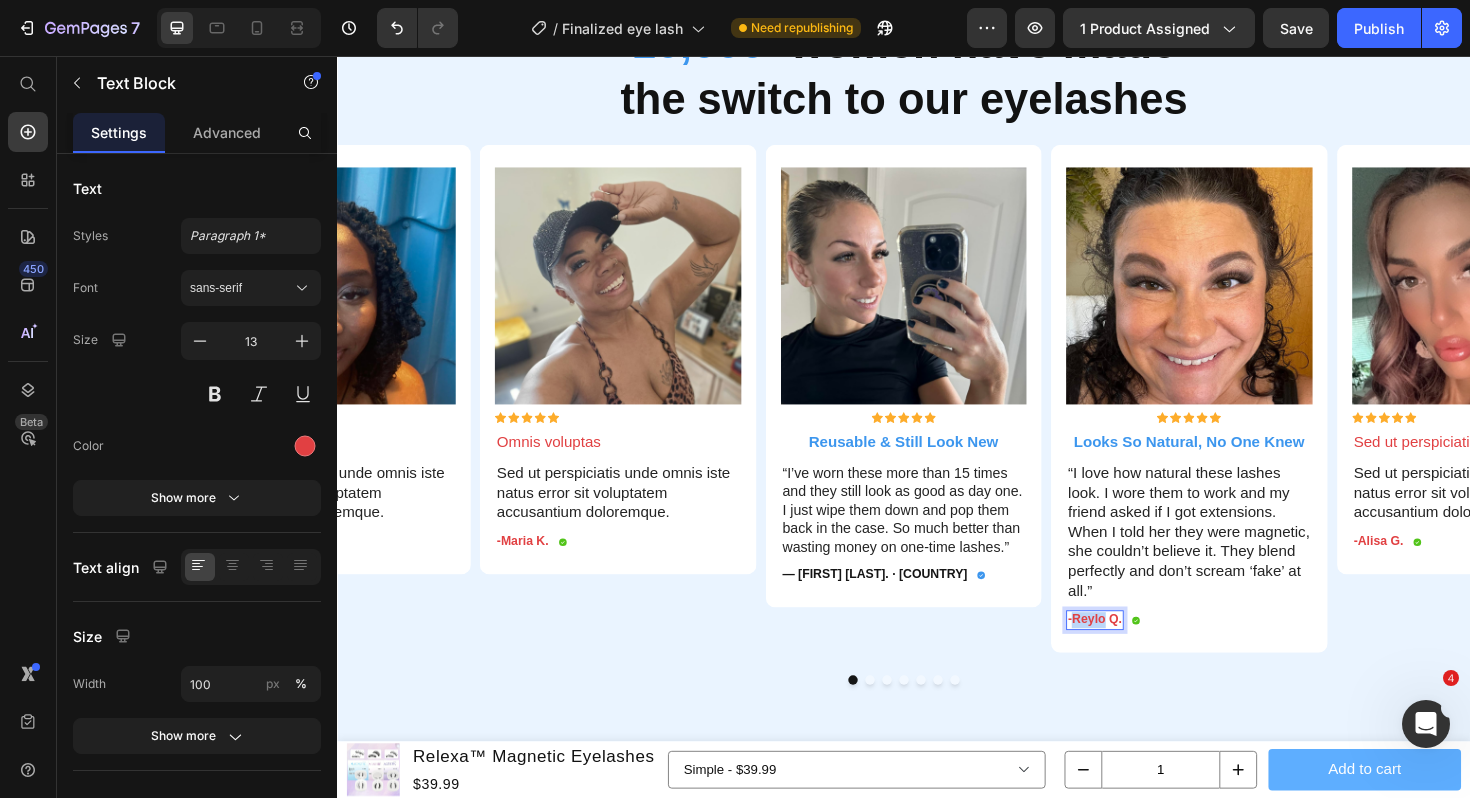click on "-Reylo Q." at bounding box center (1139, 653) 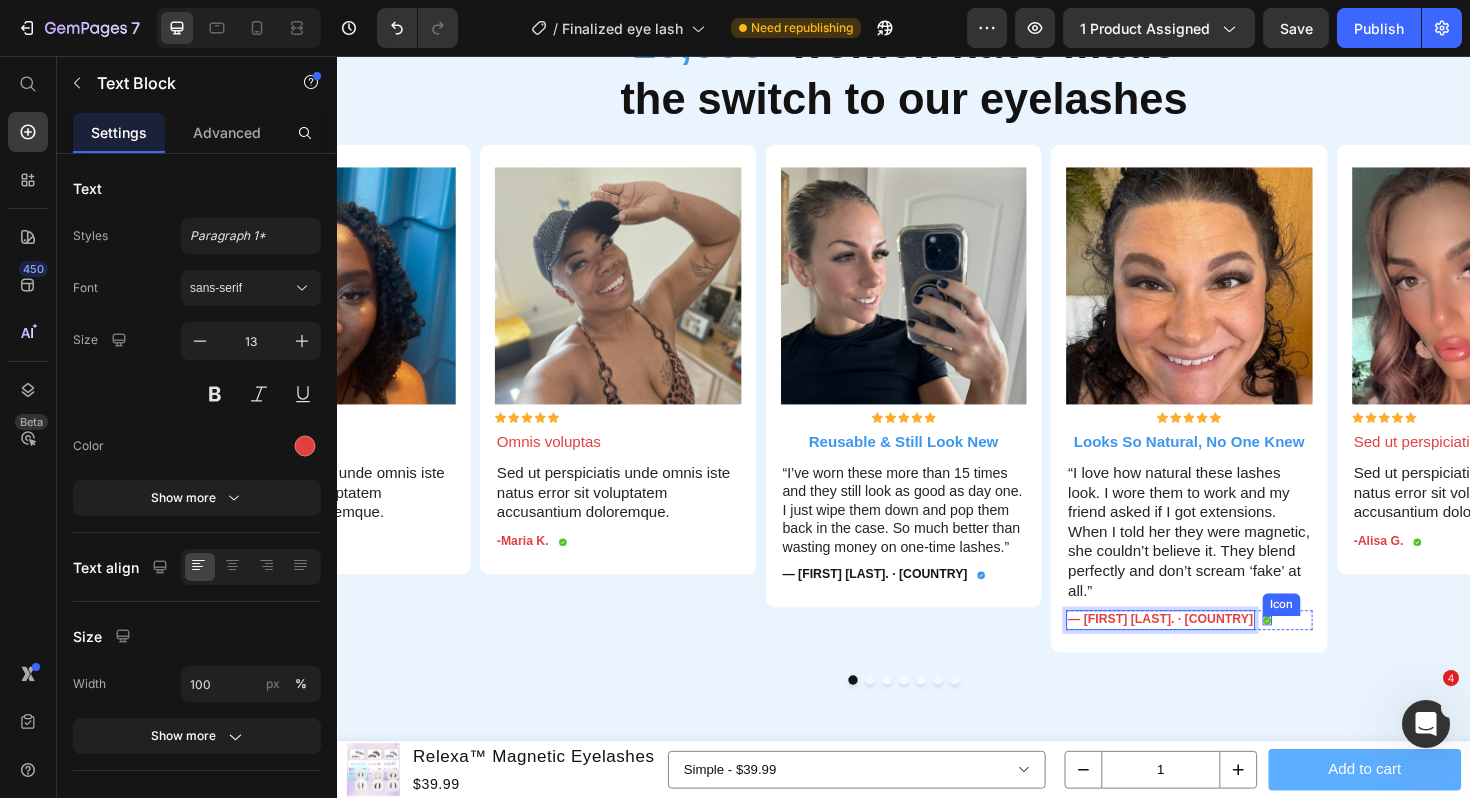 click 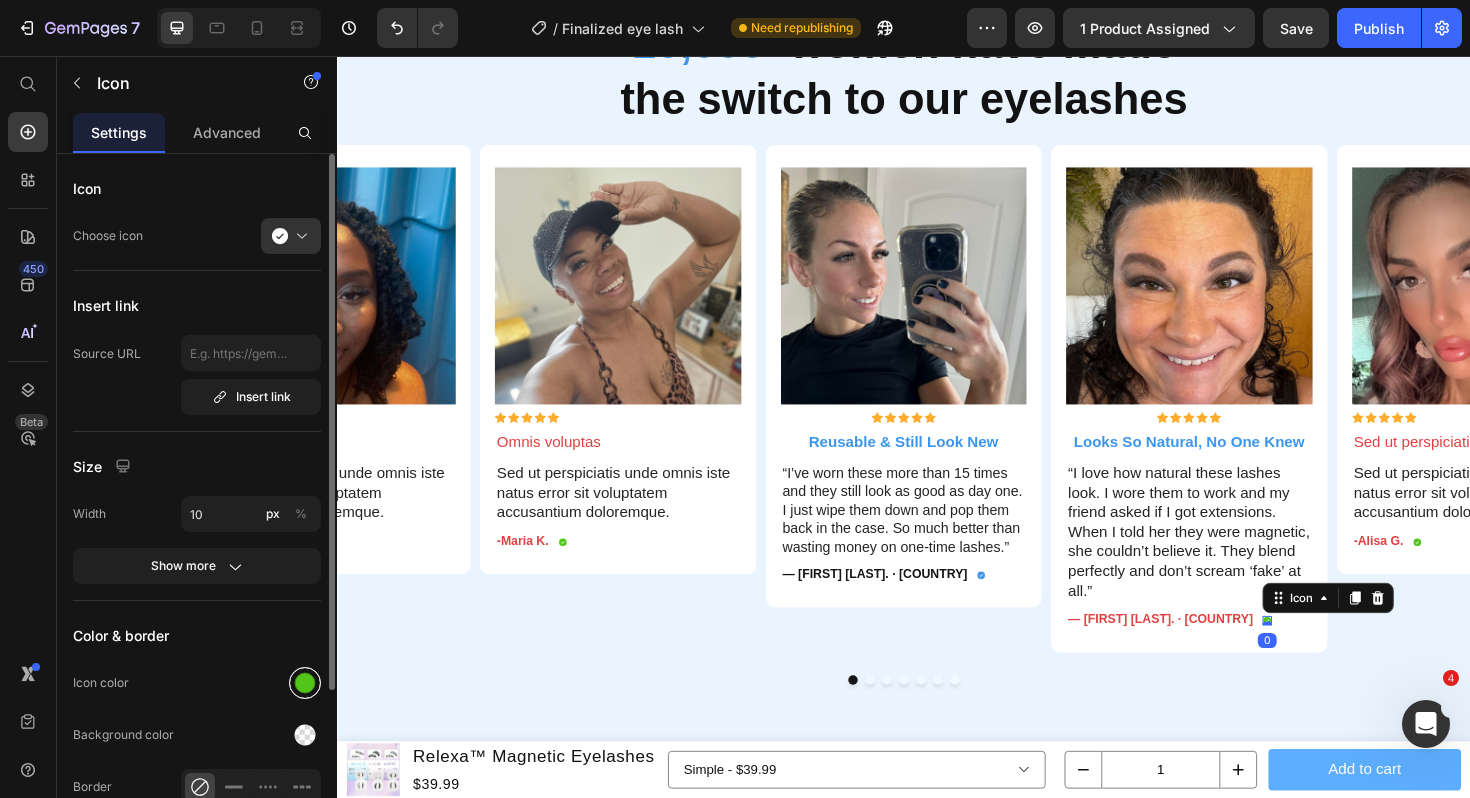 click at bounding box center [305, 683] 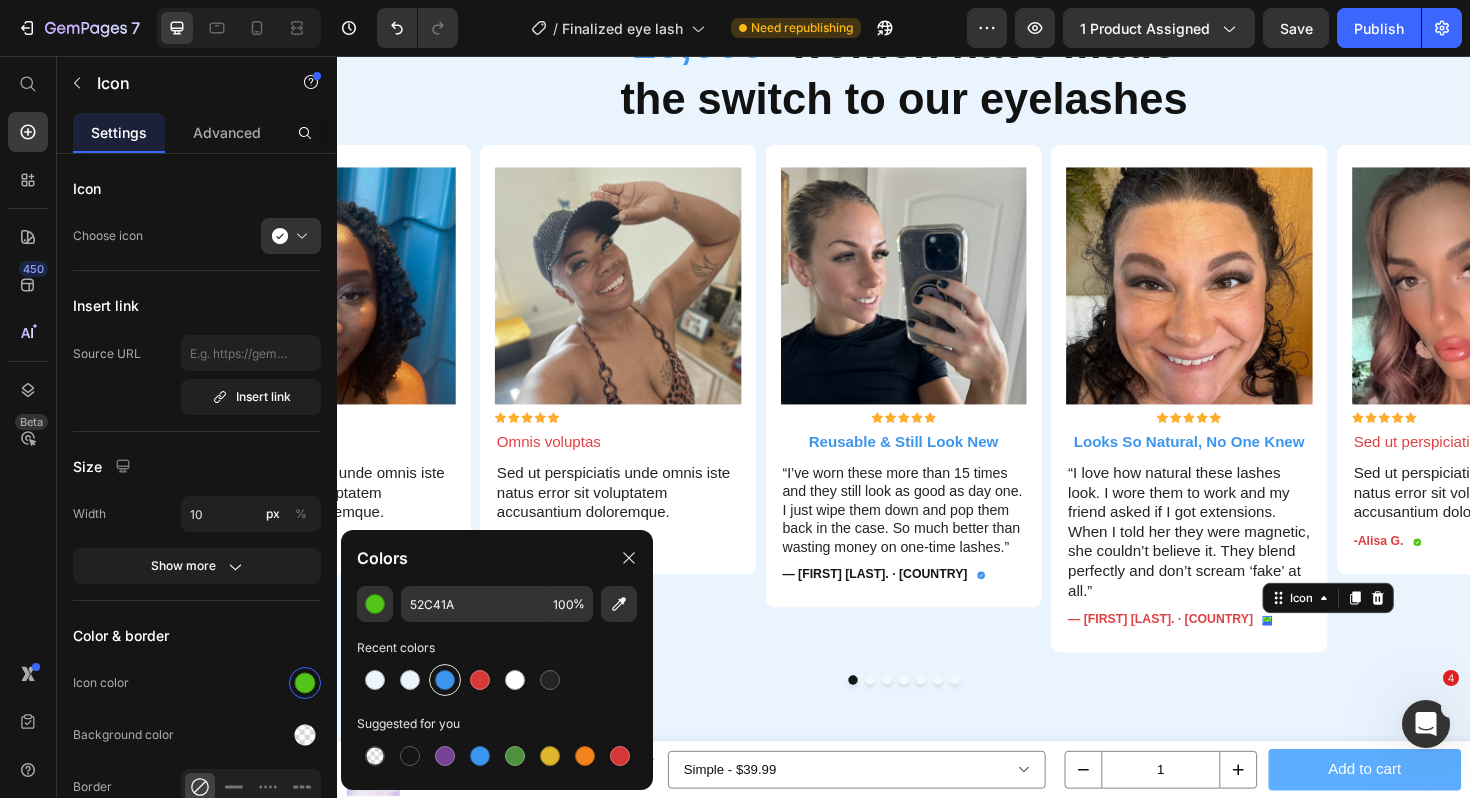 click at bounding box center [445, 680] 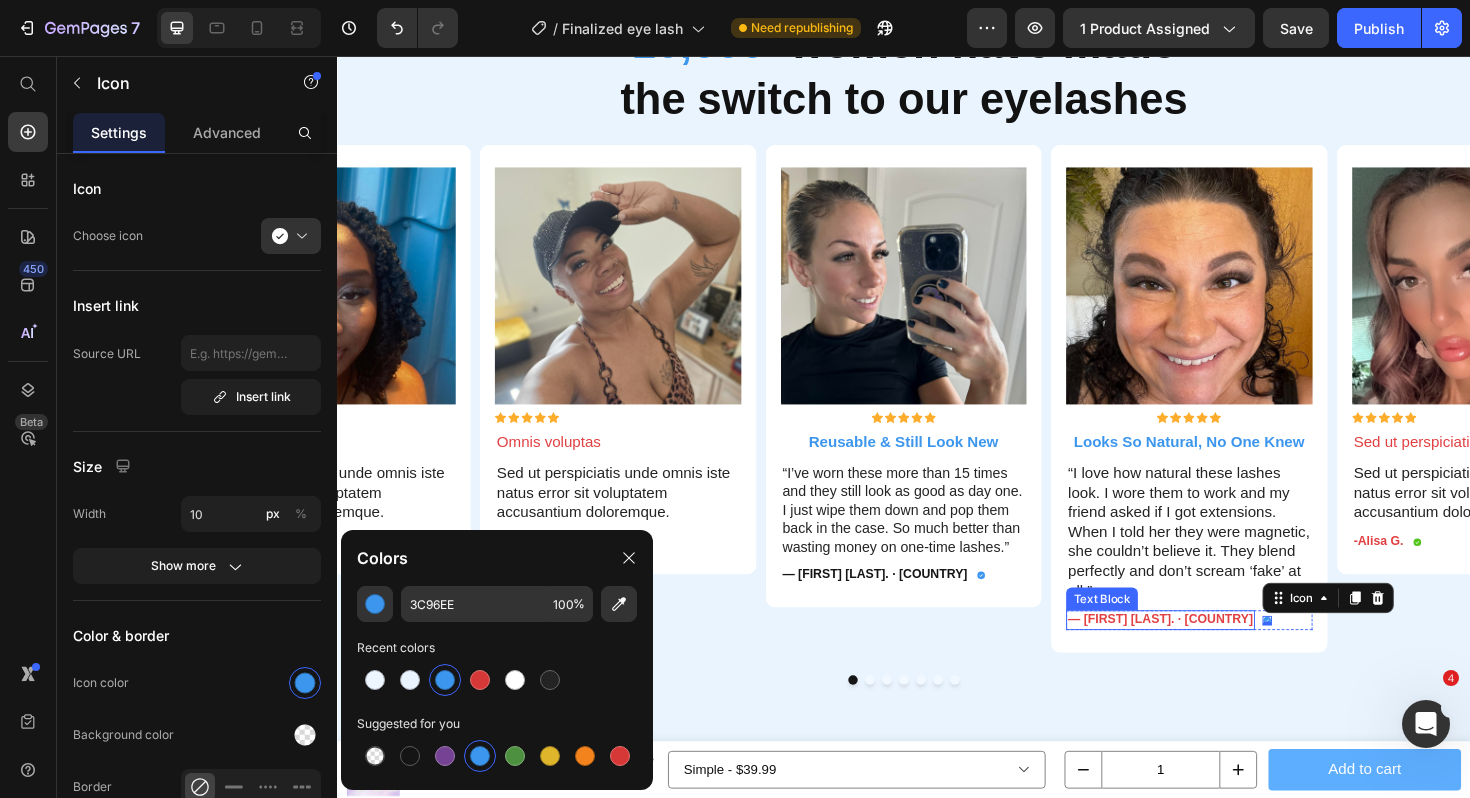 click on "[FIRST] [LAST] · [COUNTRY]" at bounding box center [1209, 652] 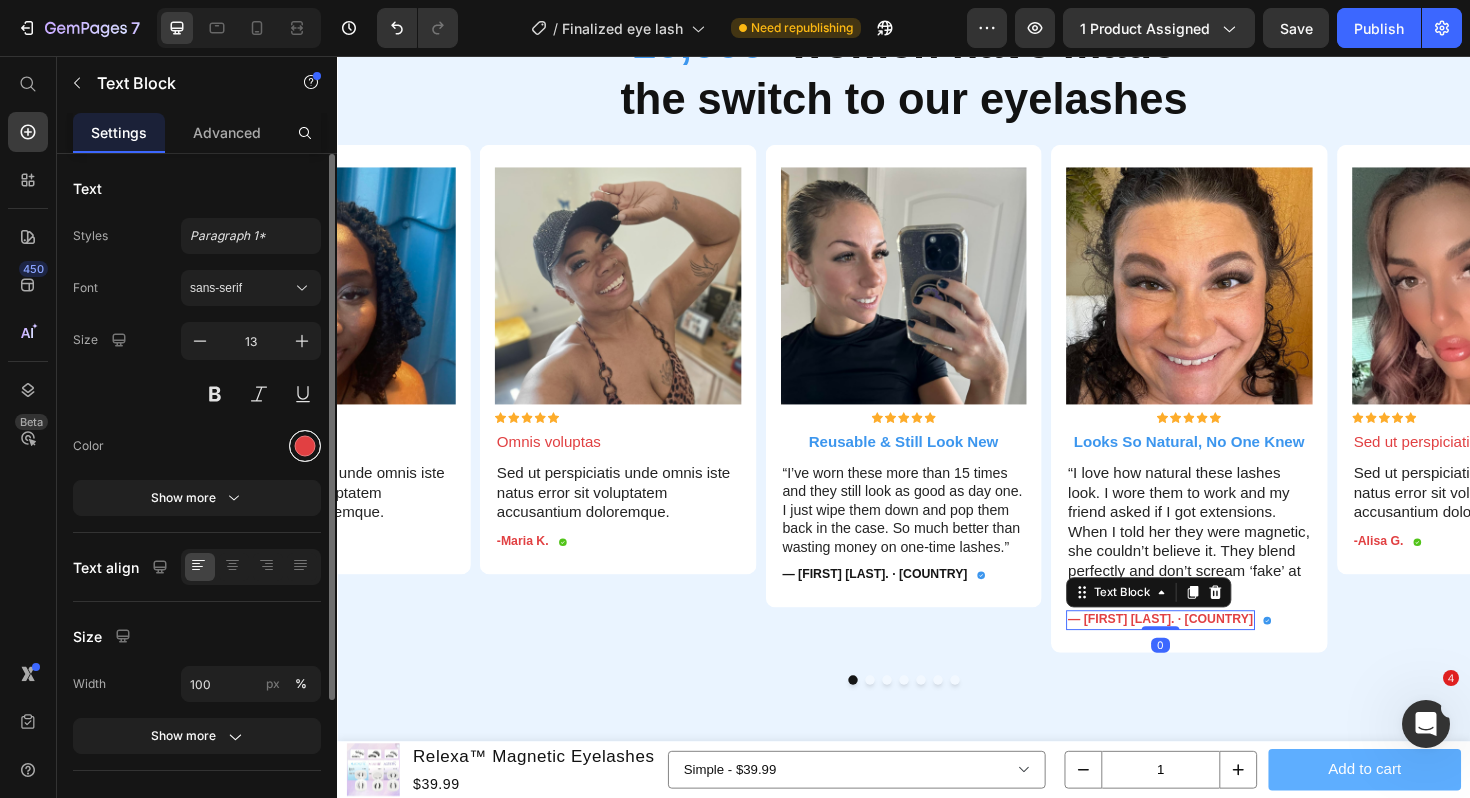 click at bounding box center [305, 446] 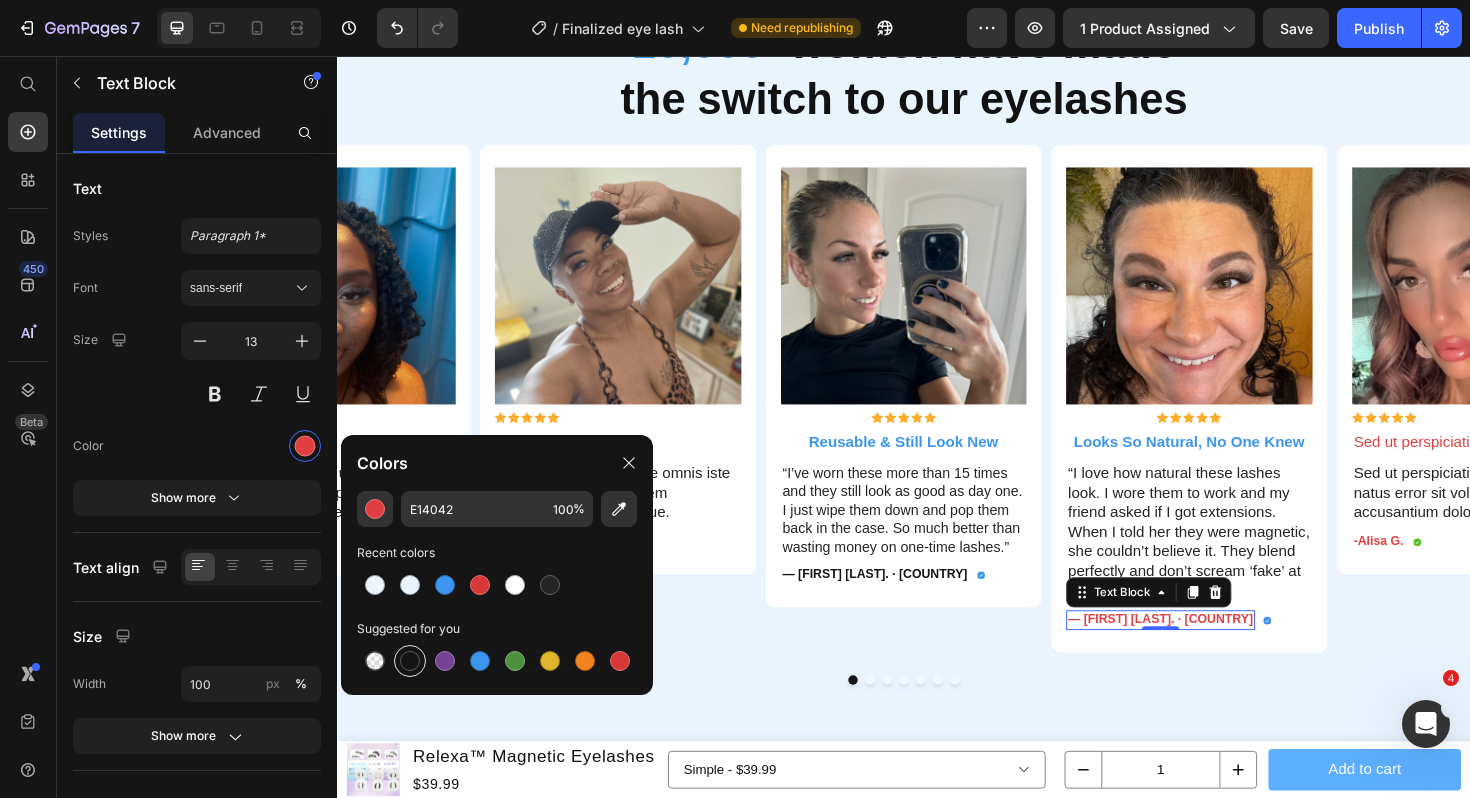 click at bounding box center (410, 661) 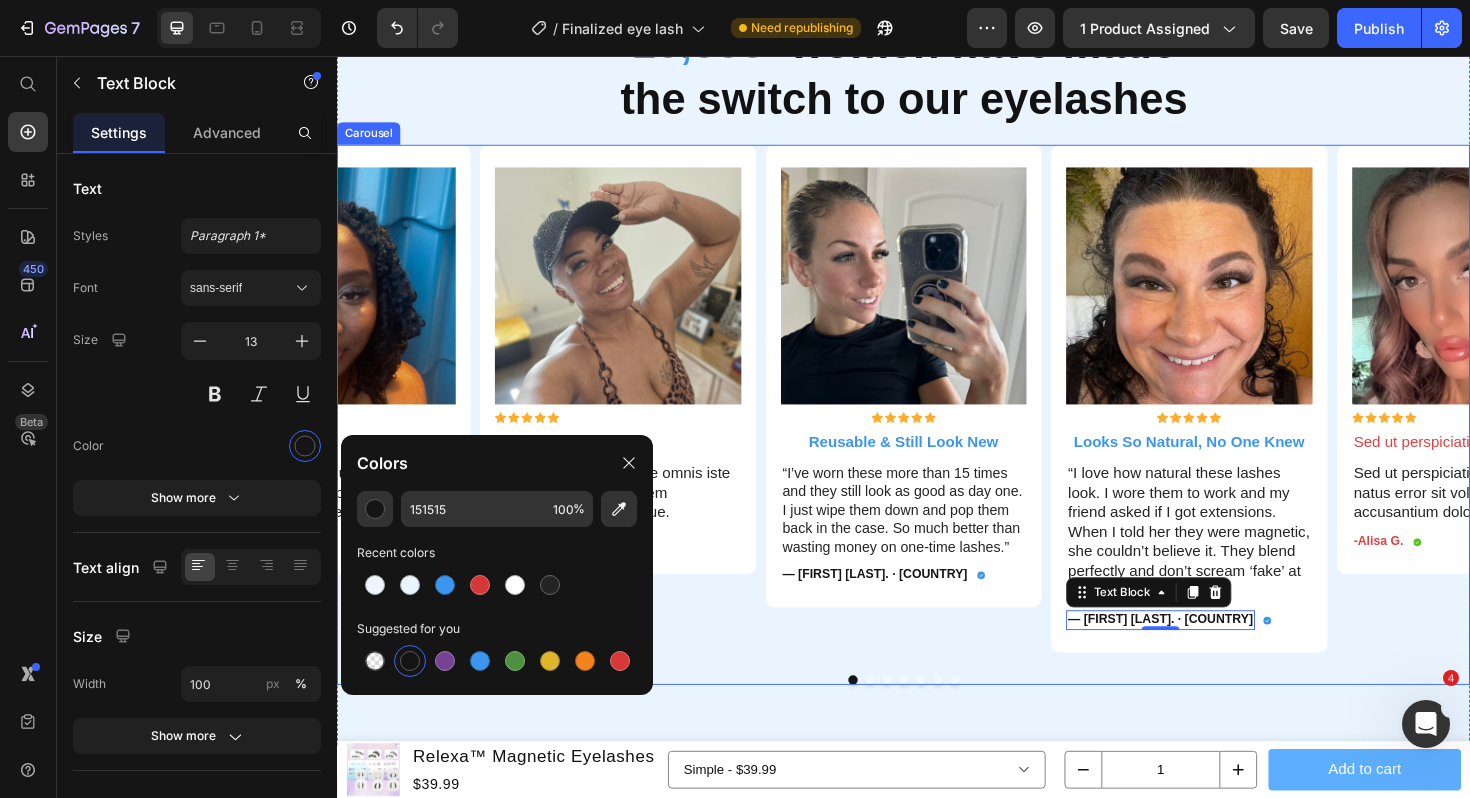 click on "Image Icon Icon Icon Icon Icon Icon List Sed ut perspiciatis Text Block Sed ut perspiciatis unde omnis iste natus error sit voluptatem accusantium doloremque. Text Block -Alisa G. Text Block
Icon Row Row" at bounding box center [1542, 419] 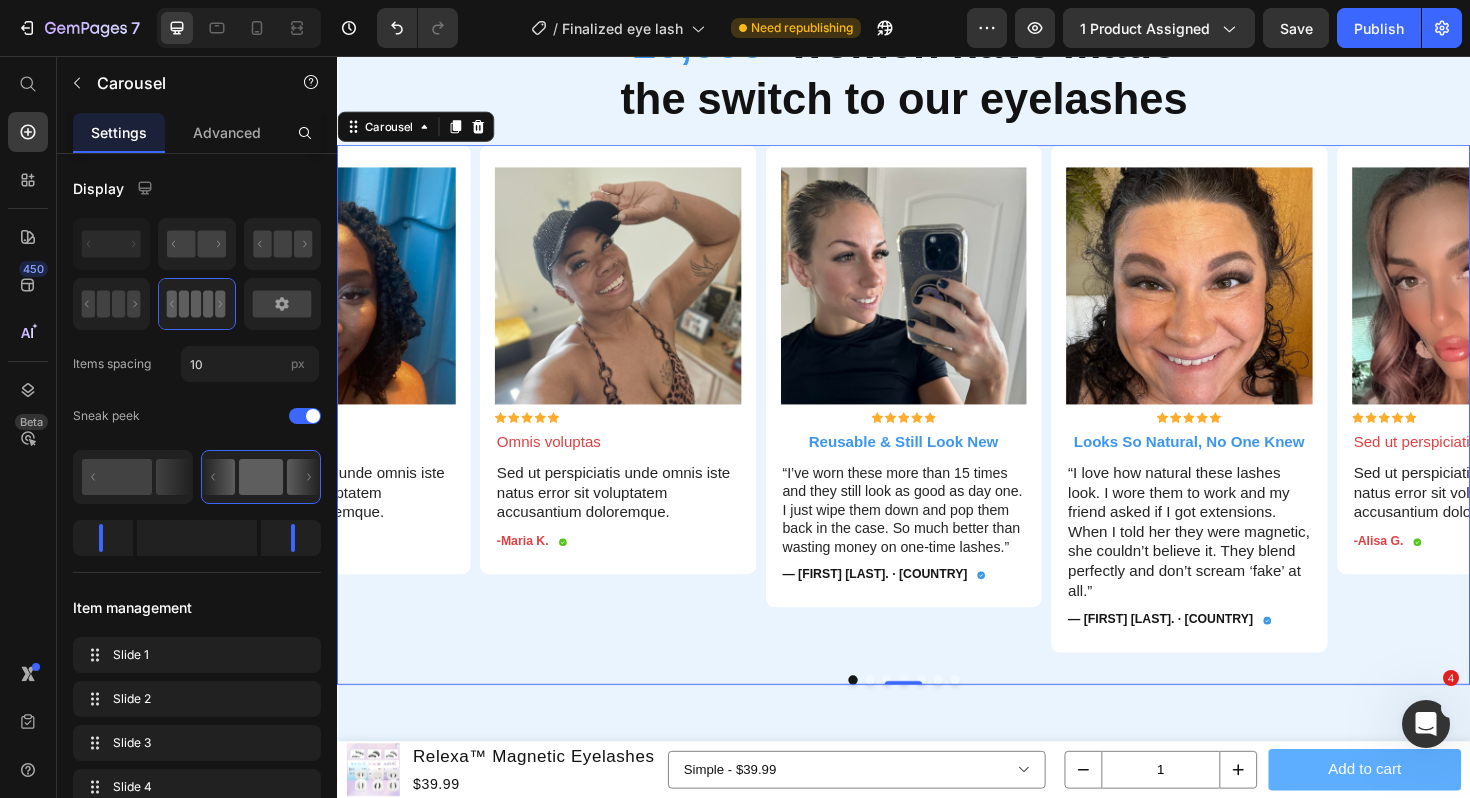 click at bounding box center (919, 717) 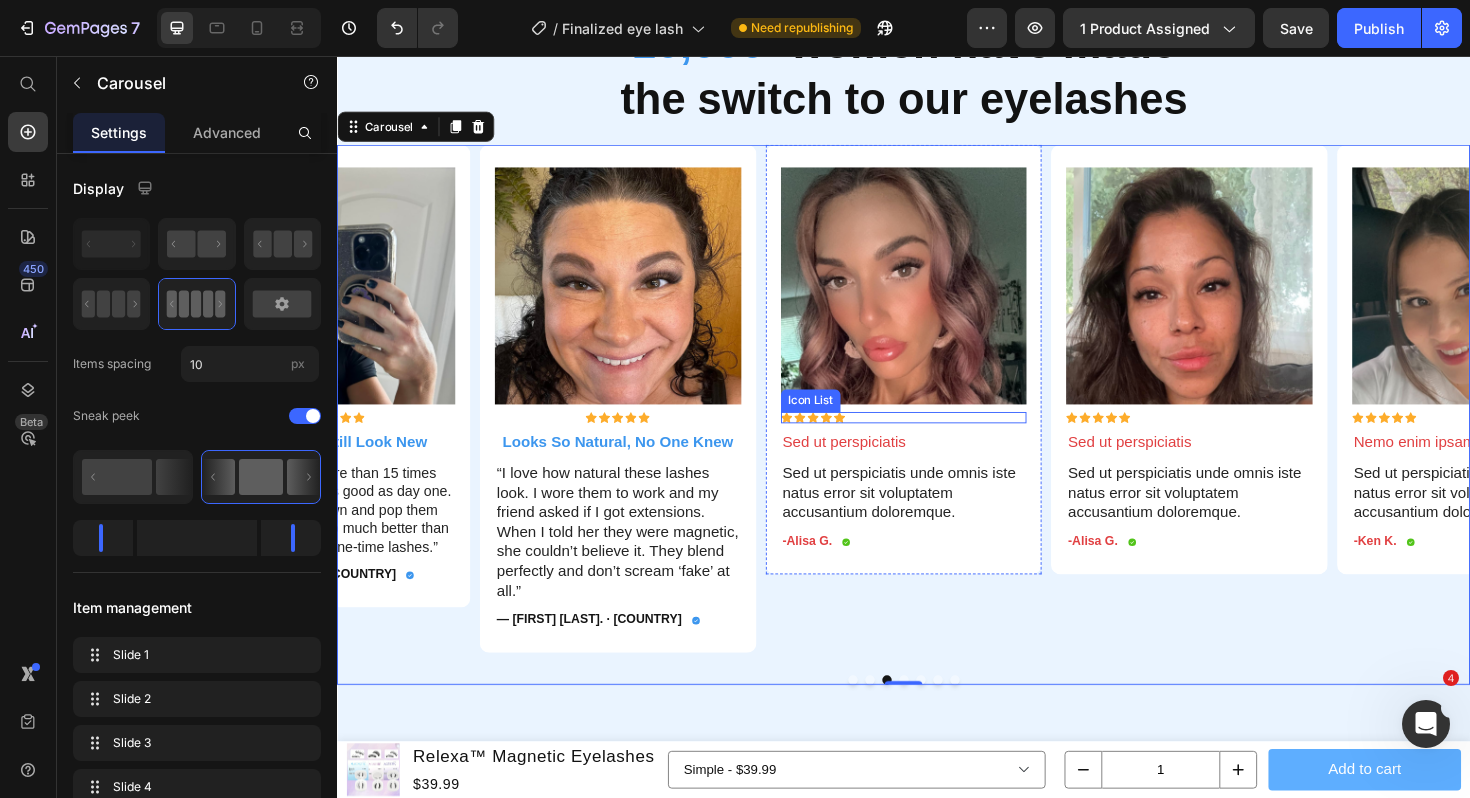 click on "Icon Icon Icon Icon Icon" at bounding box center (937, 439) 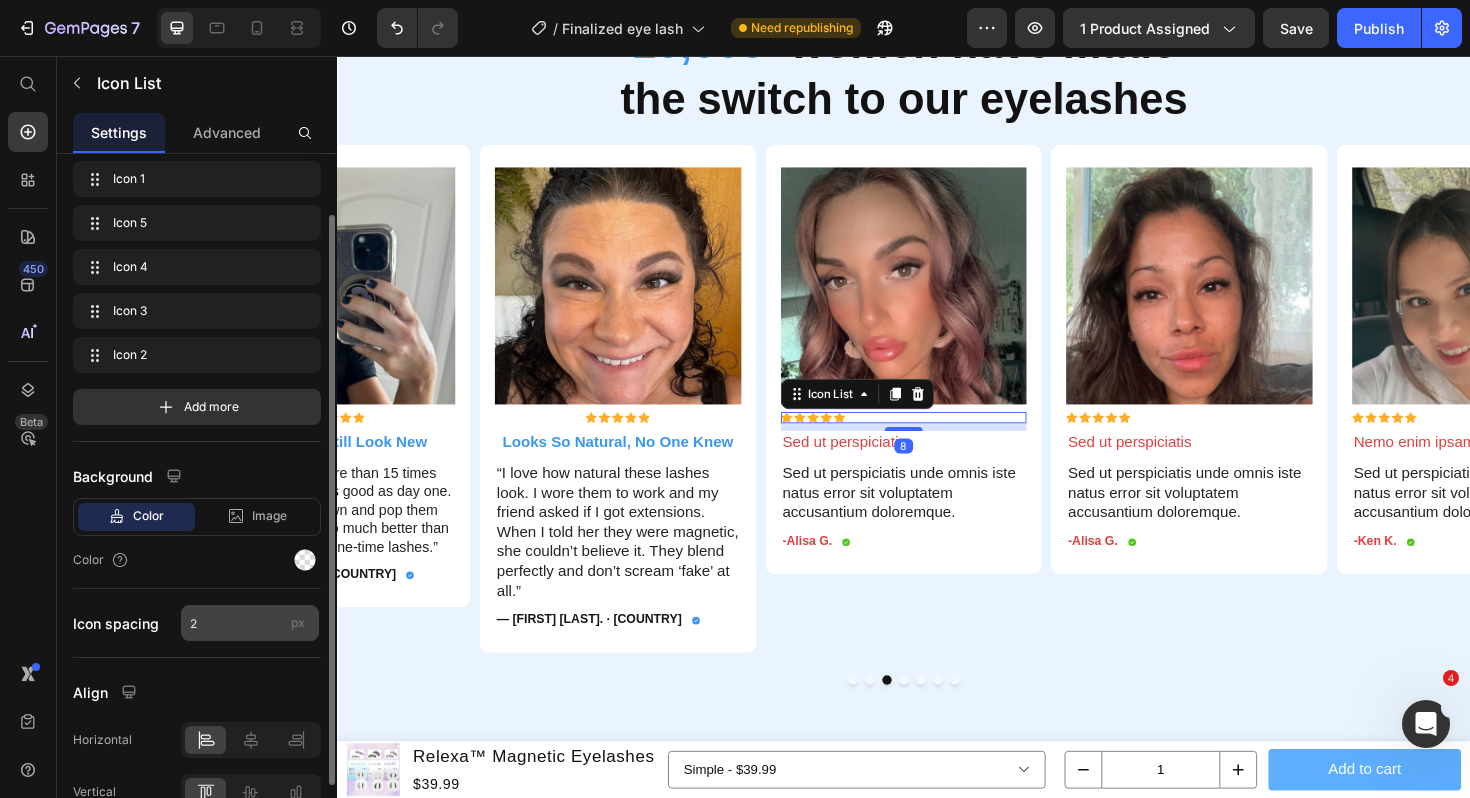 scroll, scrollTop: 77, scrollLeft: 0, axis: vertical 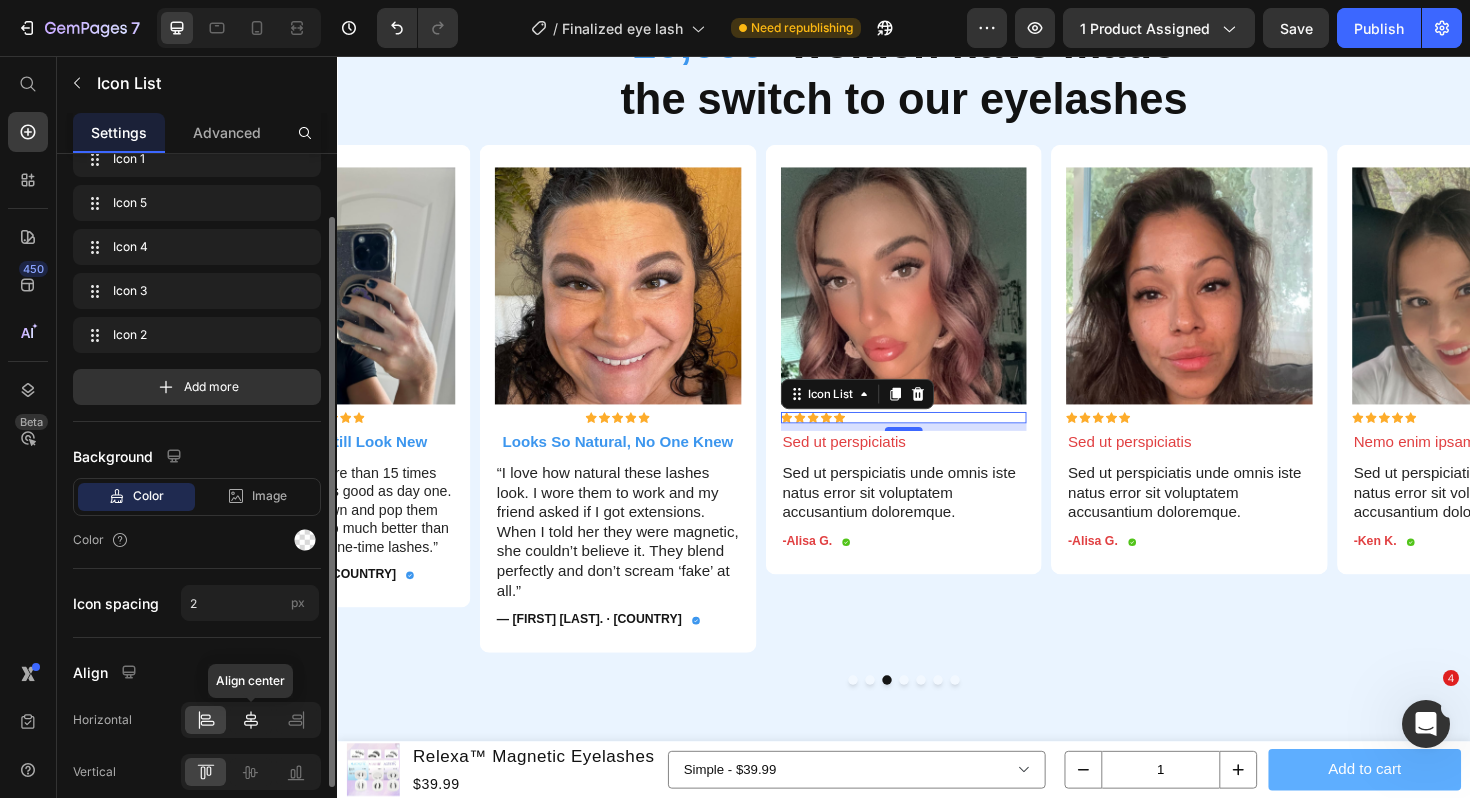 click 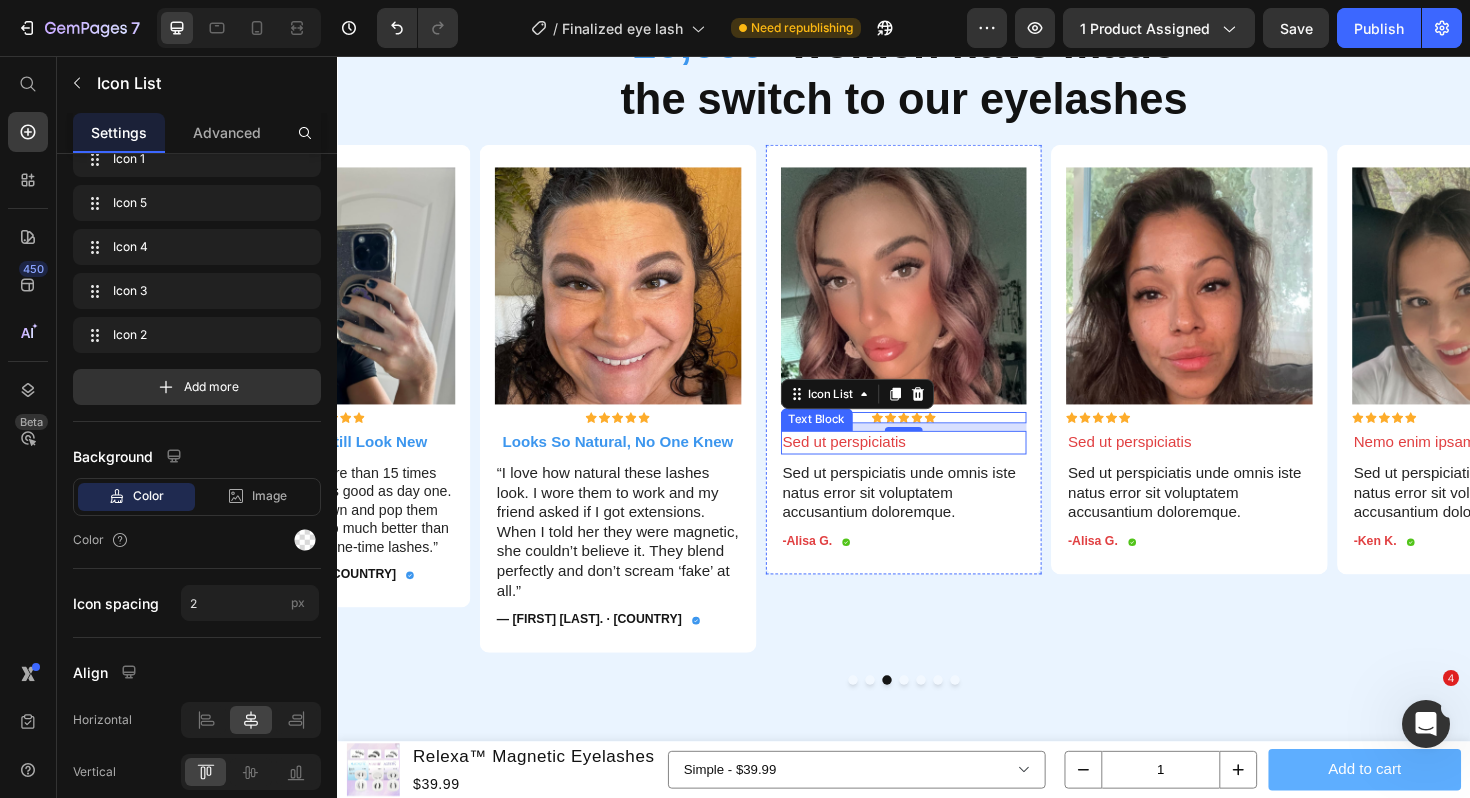 click on "Sed ut perspiciatis" at bounding box center [937, 465] 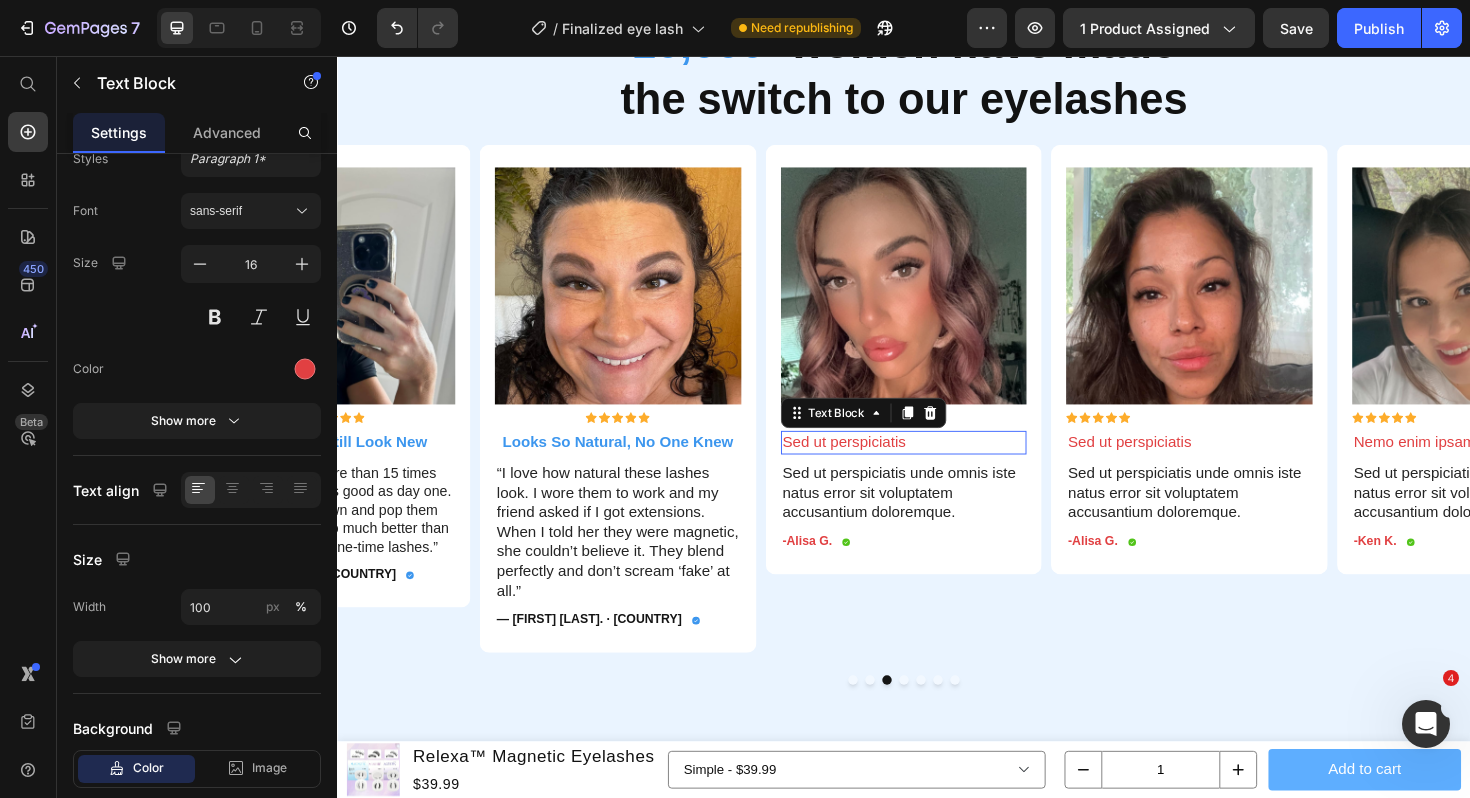 click on "Sed ut perspiciatis" at bounding box center (937, 465) 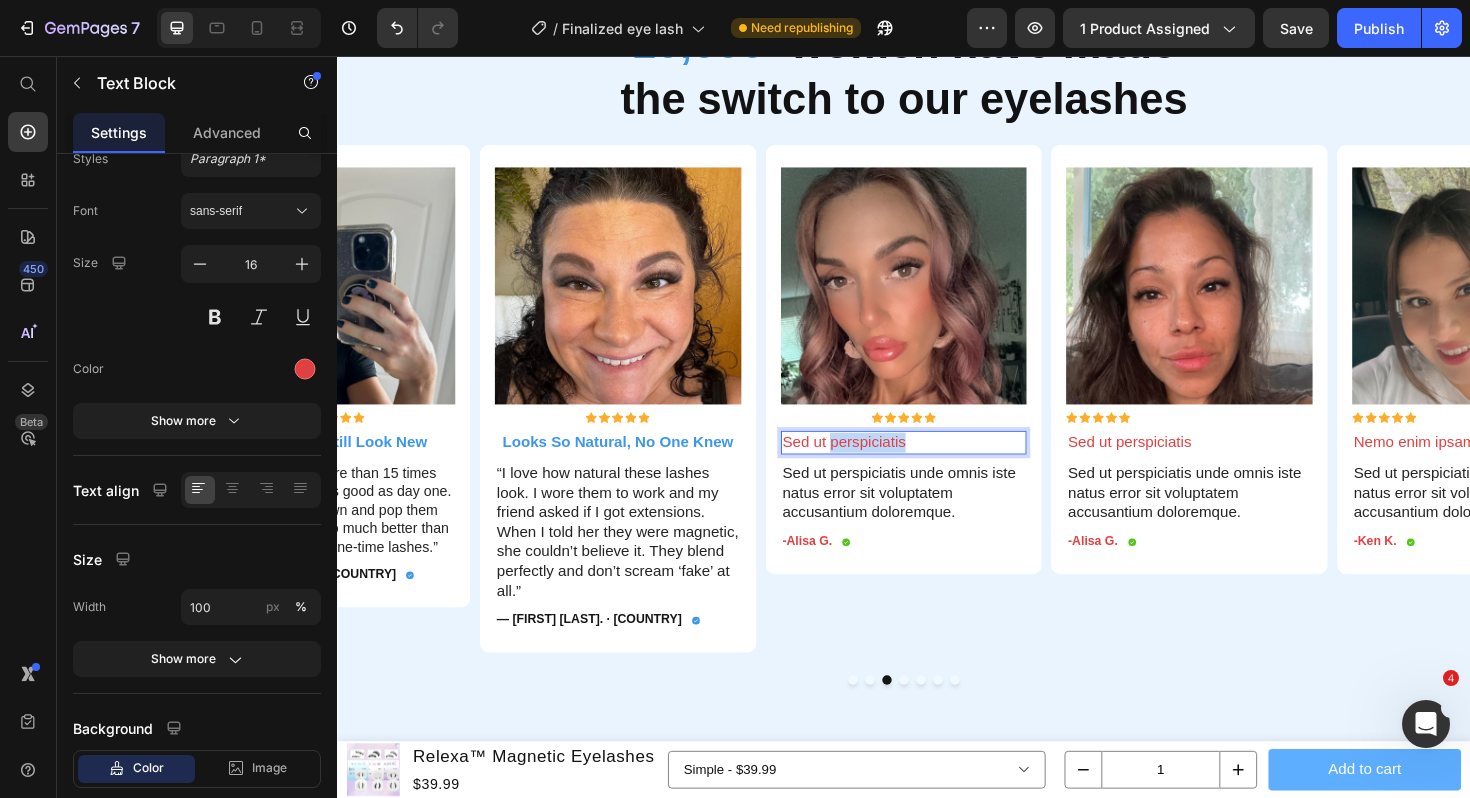 scroll, scrollTop: 0, scrollLeft: 0, axis: both 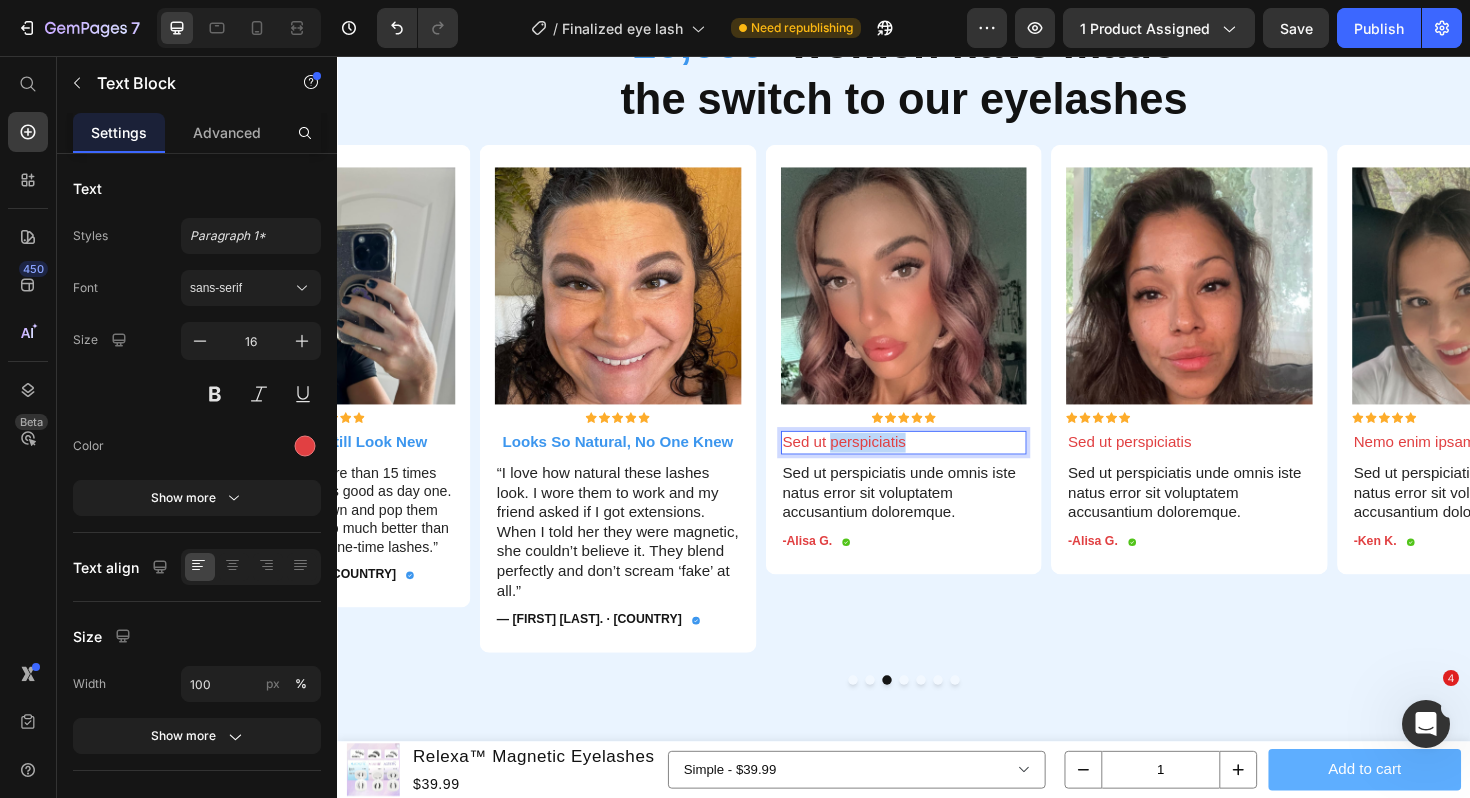 click on "Sed ut perspiciatis" at bounding box center (937, 465) 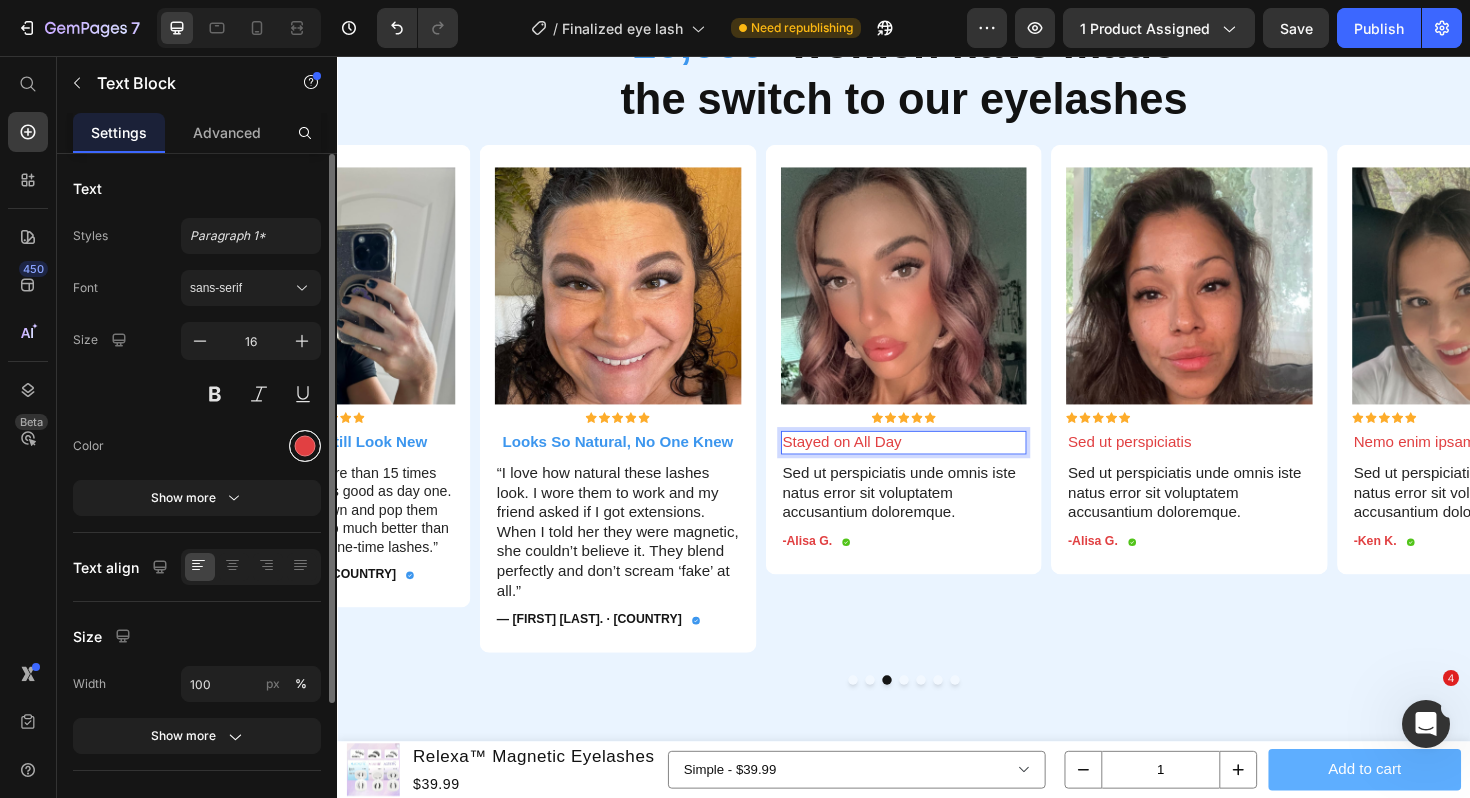 click at bounding box center [305, 446] 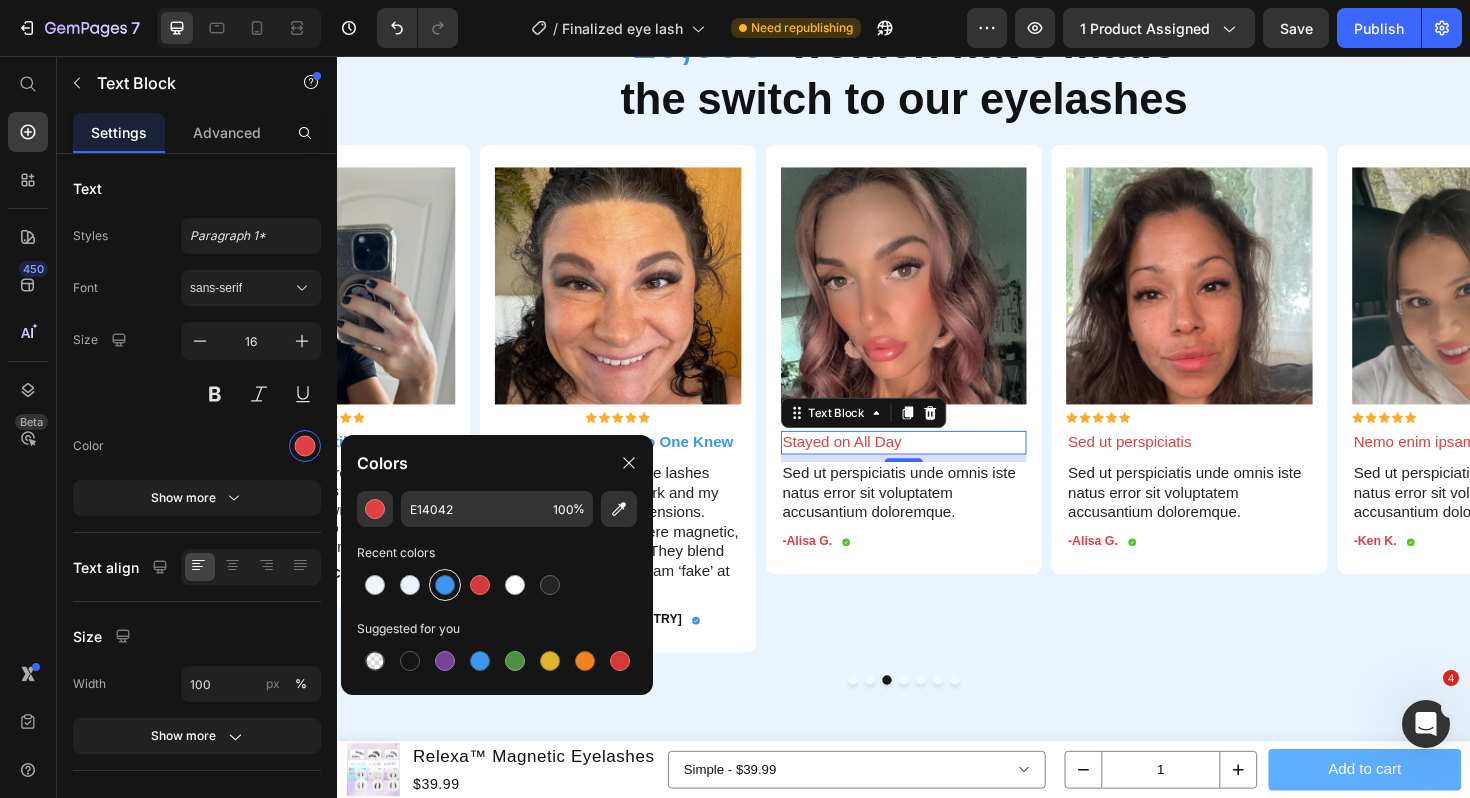 click at bounding box center [445, 585] 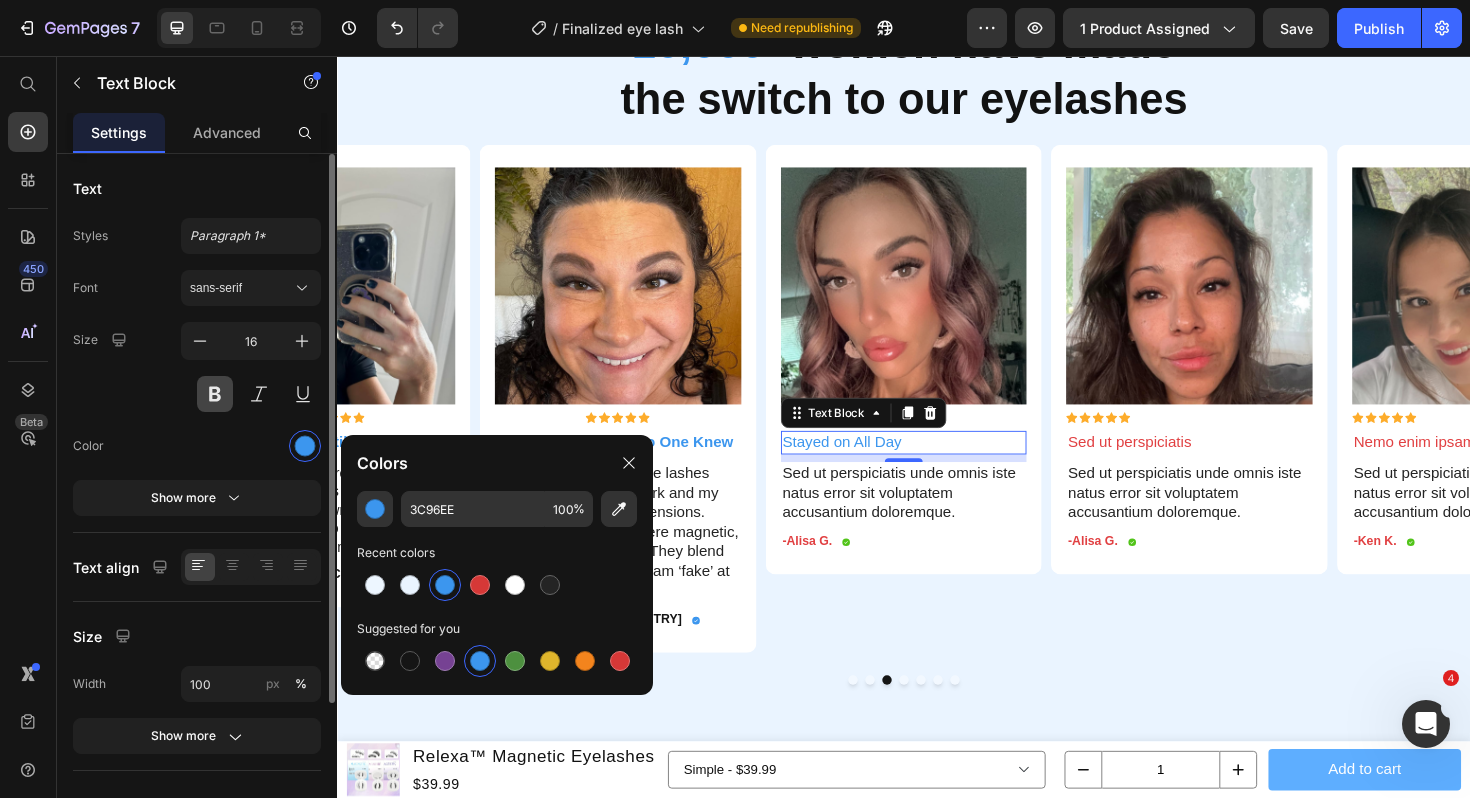 click at bounding box center [215, 394] 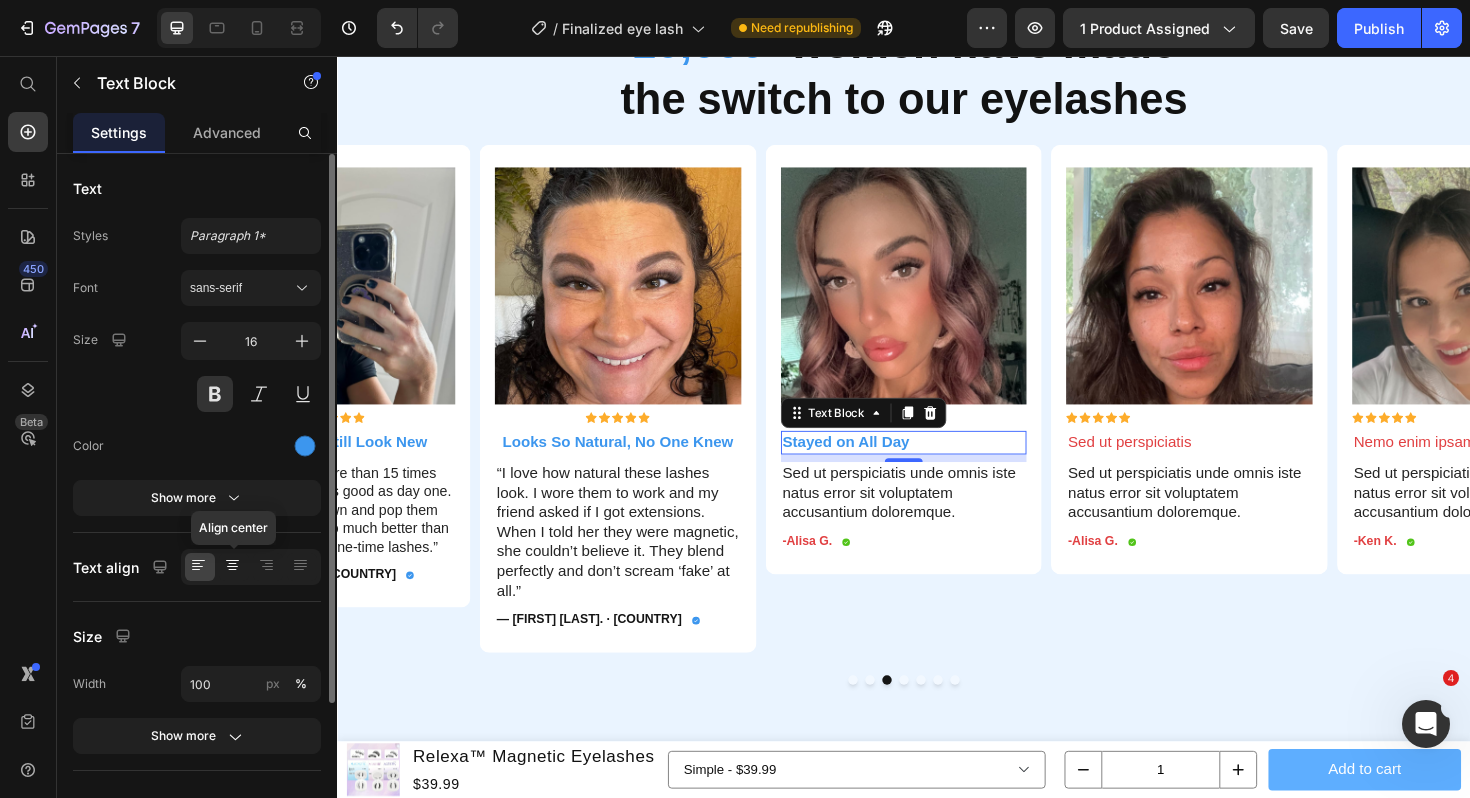 click 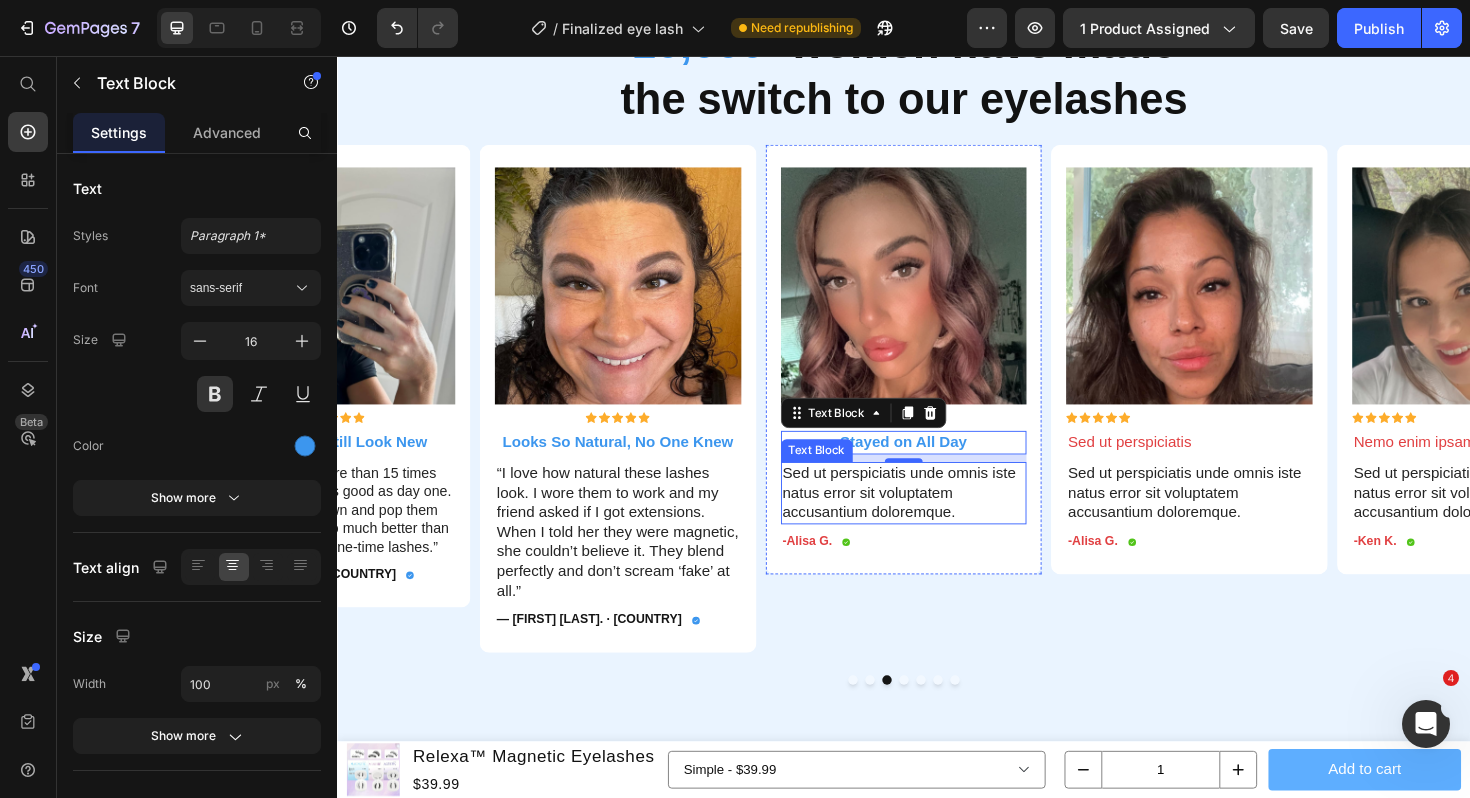 click on "Sed ut perspiciatis unde omnis iste natus error sit voluptatem accusantium doloremque." at bounding box center [937, 519] 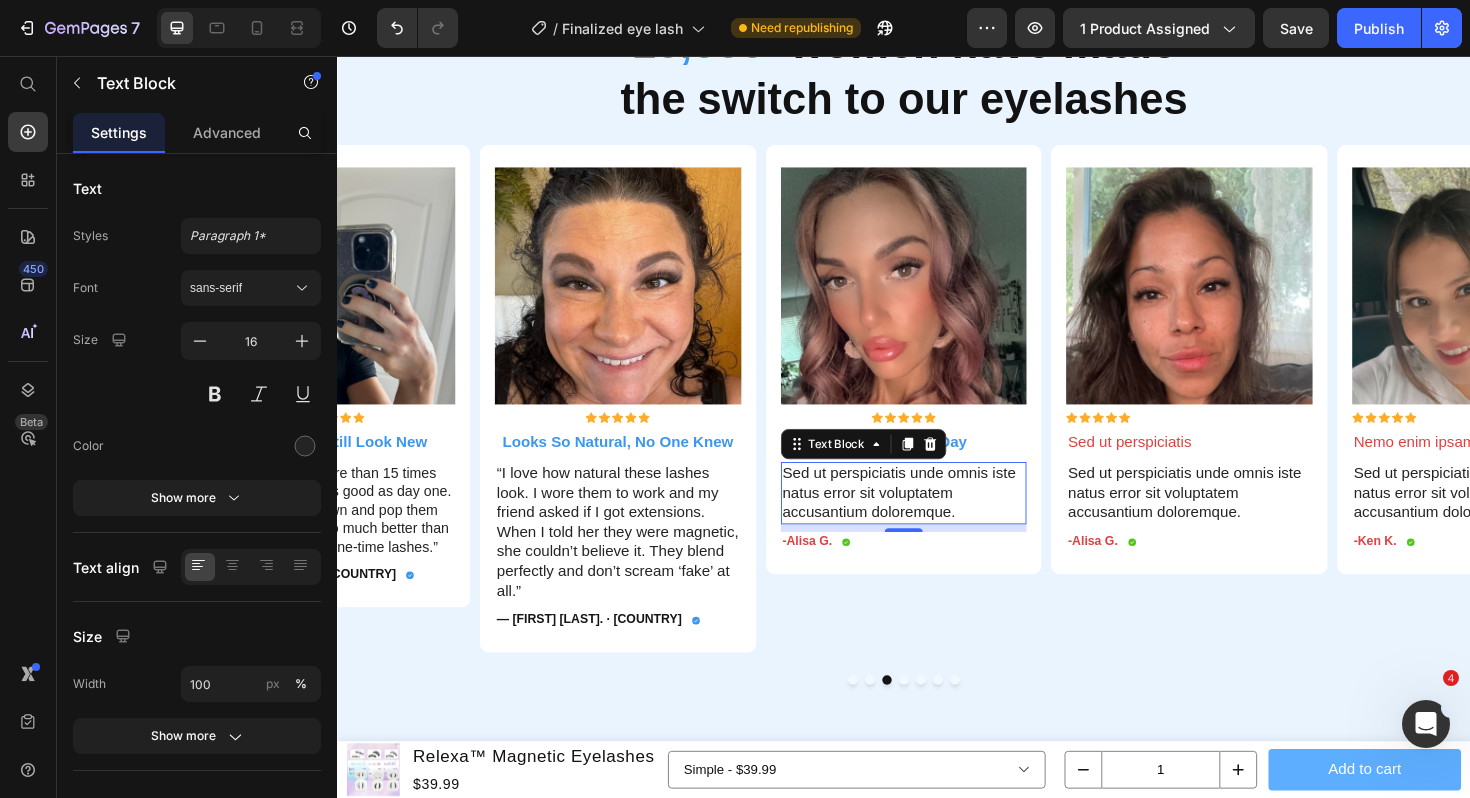 click on "Sed ut perspiciatis unde omnis iste natus error sit voluptatem accusantium doloremque." at bounding box center [937, 519] 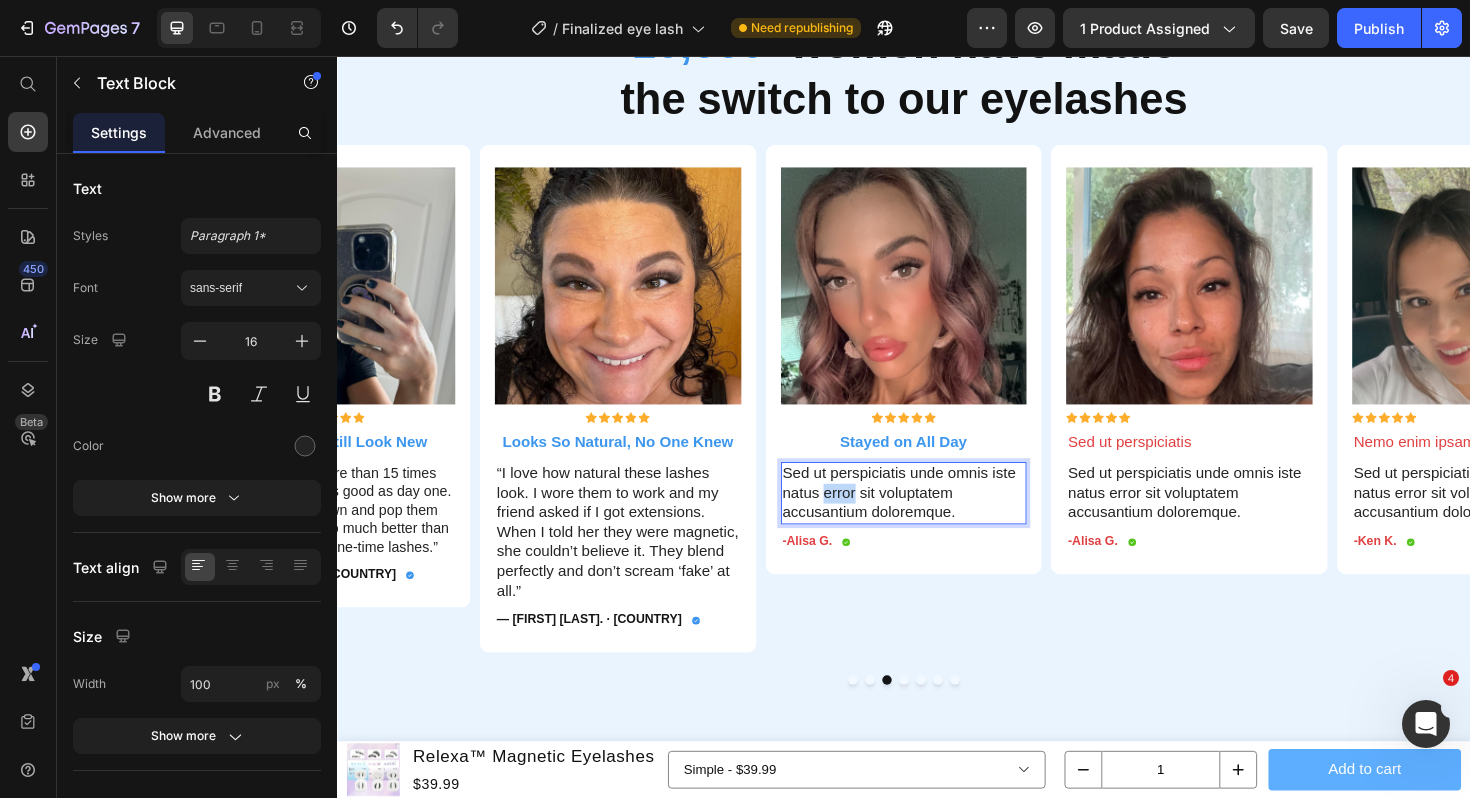 click on "Sed ut perspiciatis unde omnis iste natus error sit voluptatem accusantium doloremque." at bounding box center [937, 519] 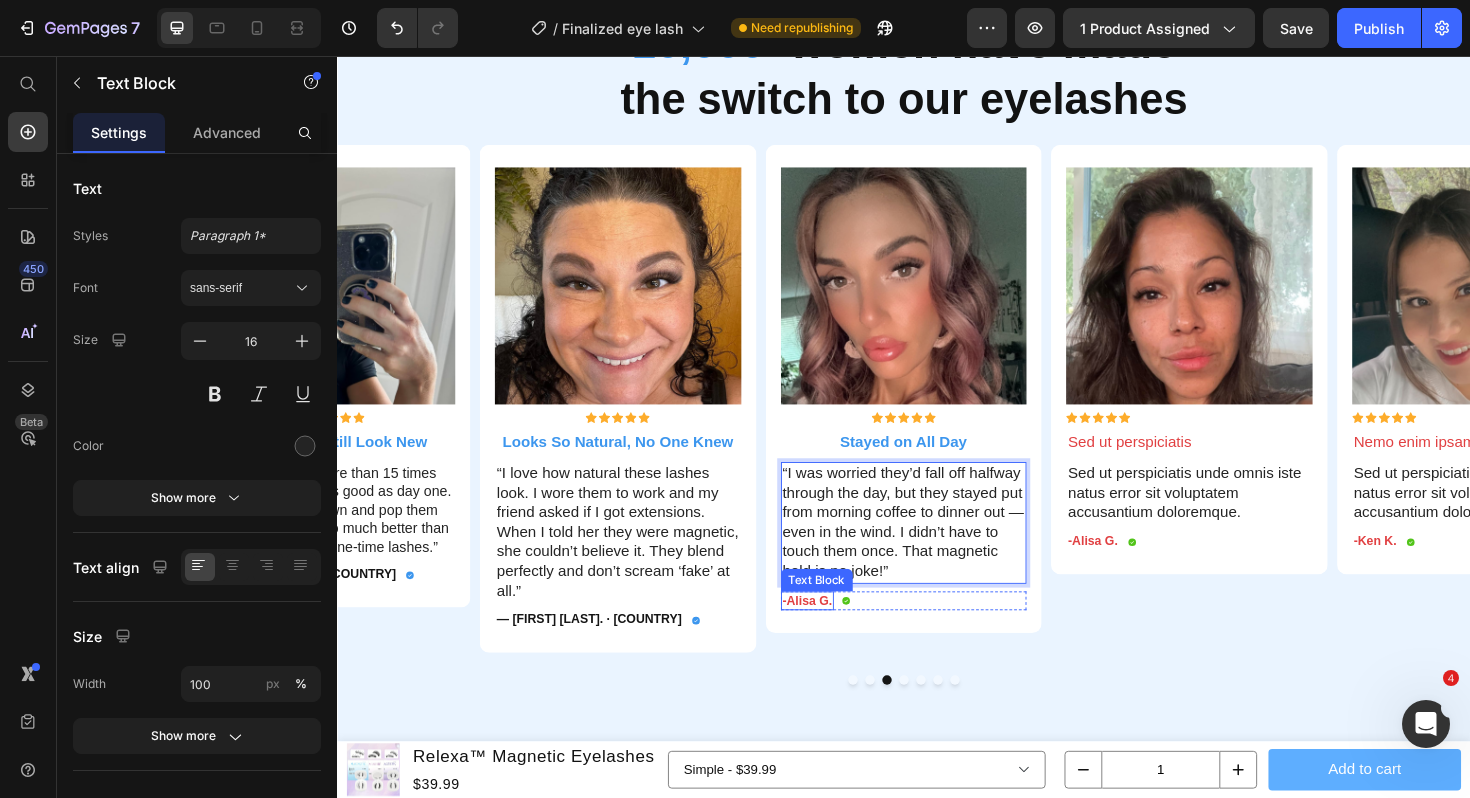 click on "-Alisa G." at bounding box center (835, 633) 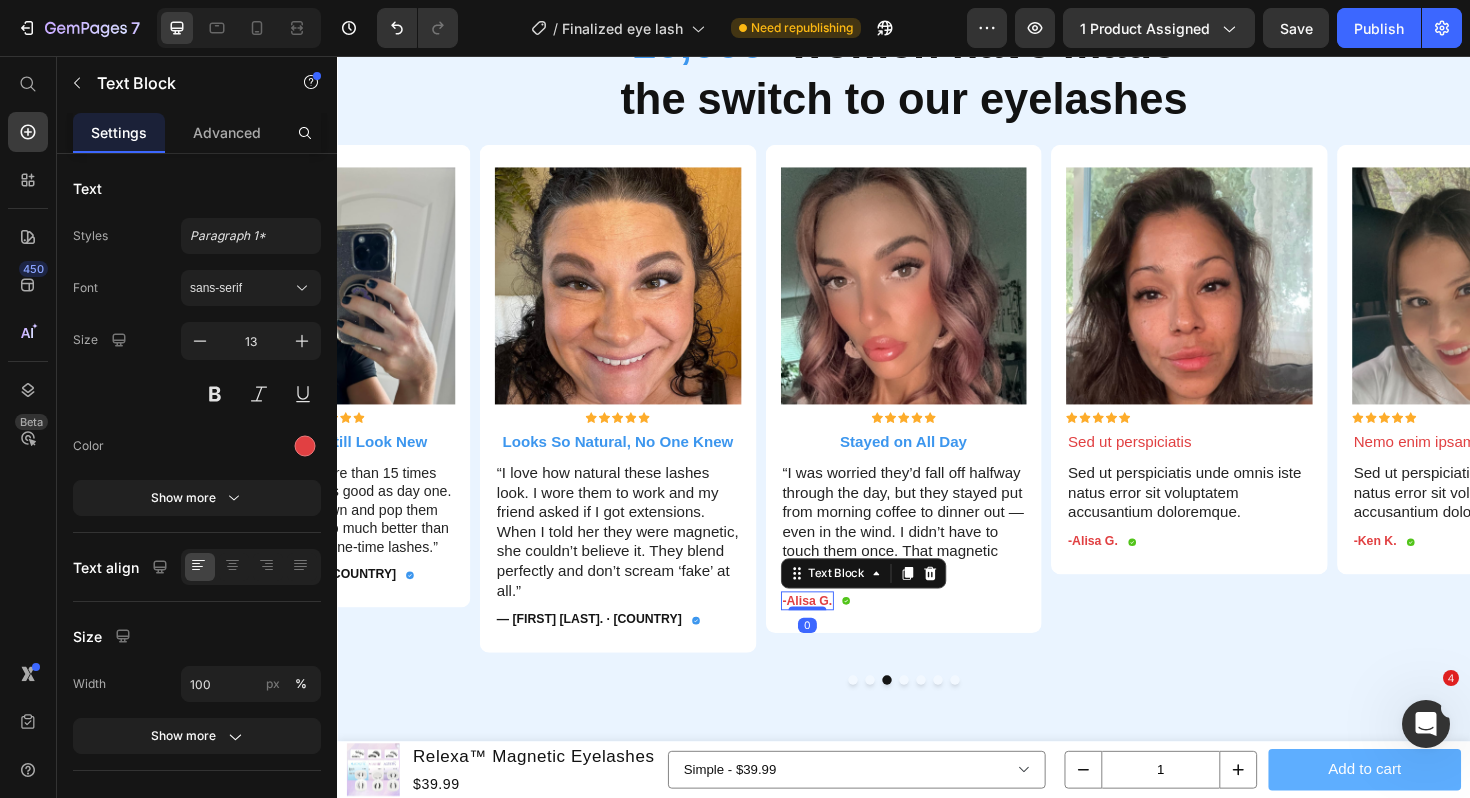 click on "-Alisa G." at bounding box center (835, 633) 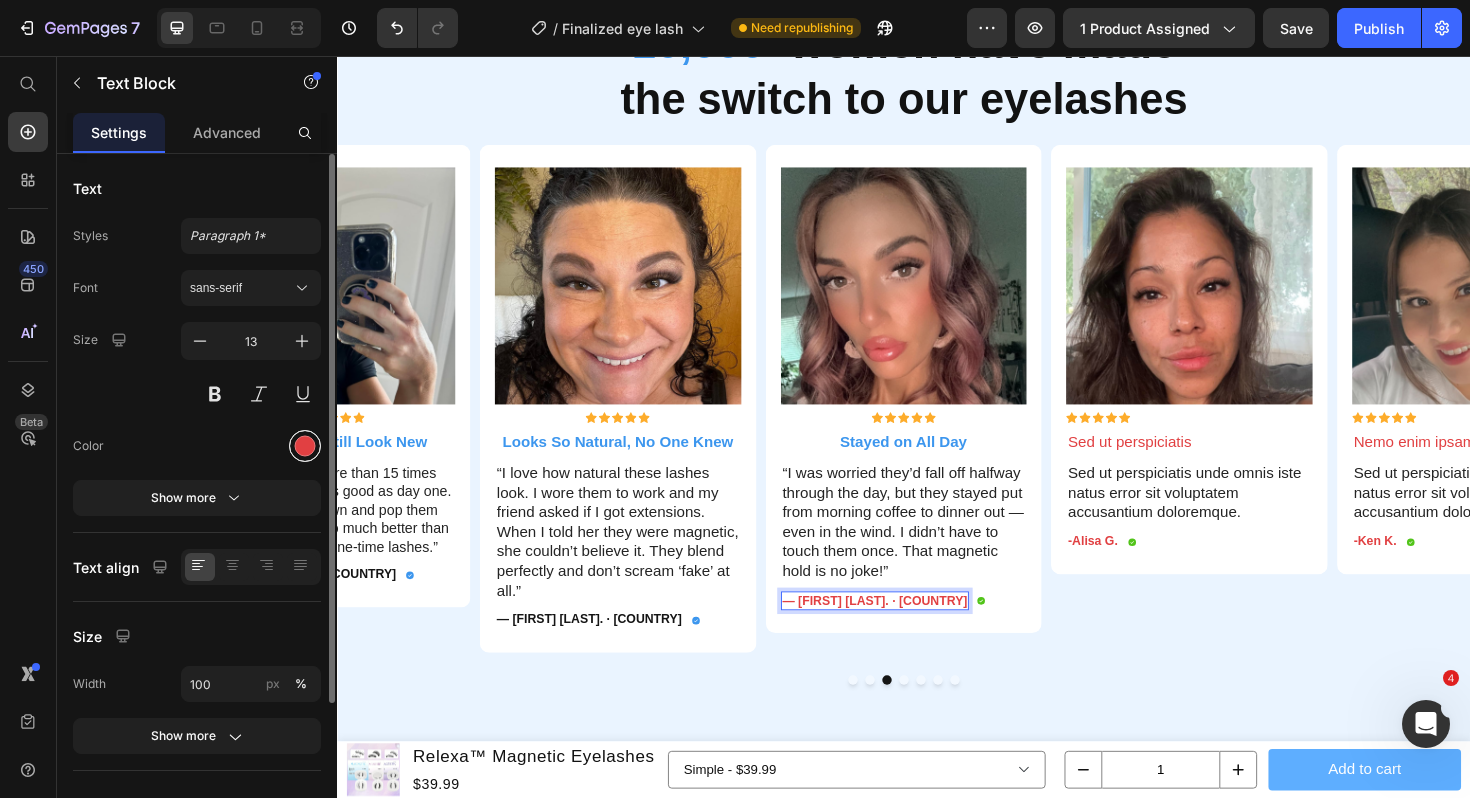 click at bounding box center [305, 446] 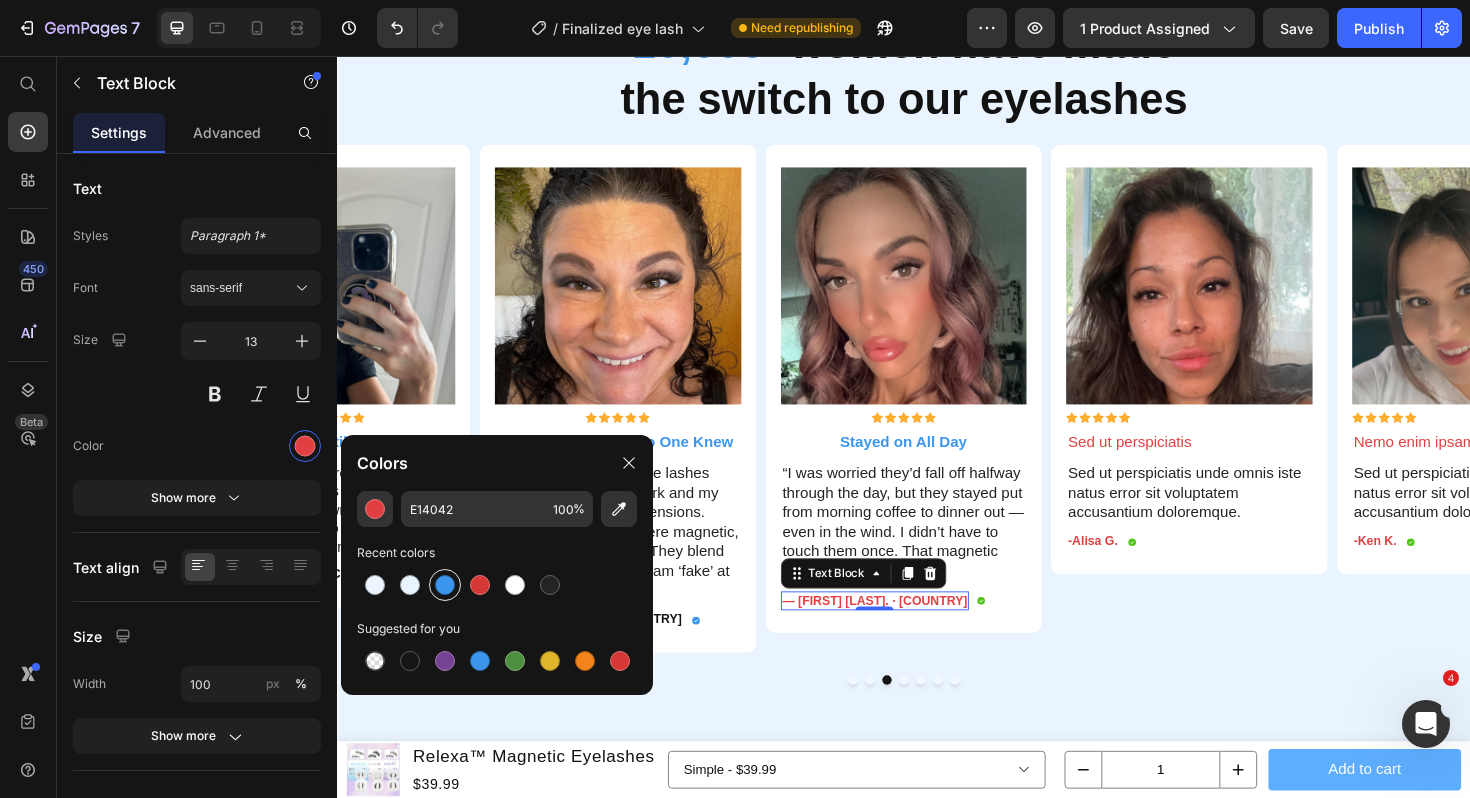 click at bounding box center [445, 585] 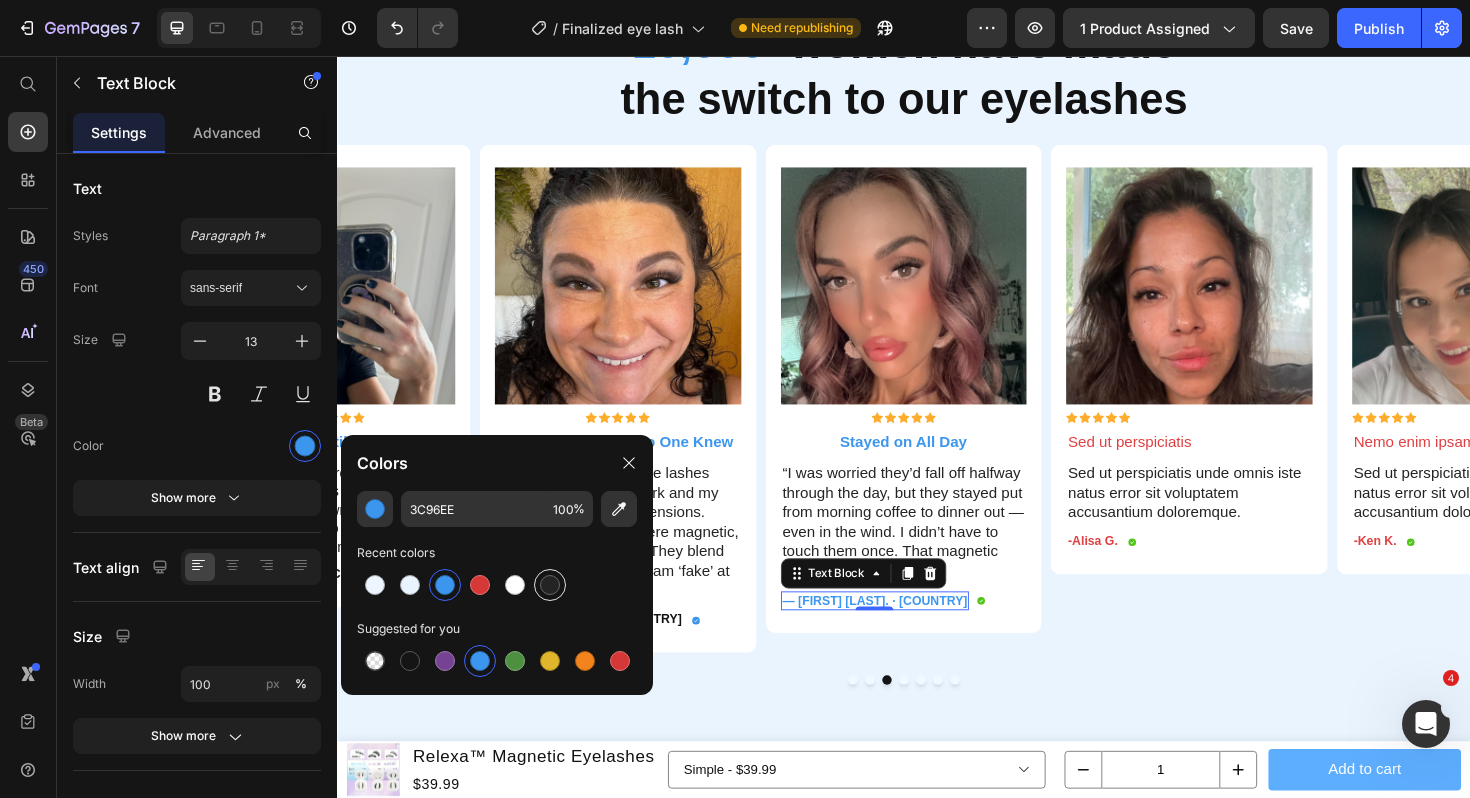 click at bounding box center (550, 585) 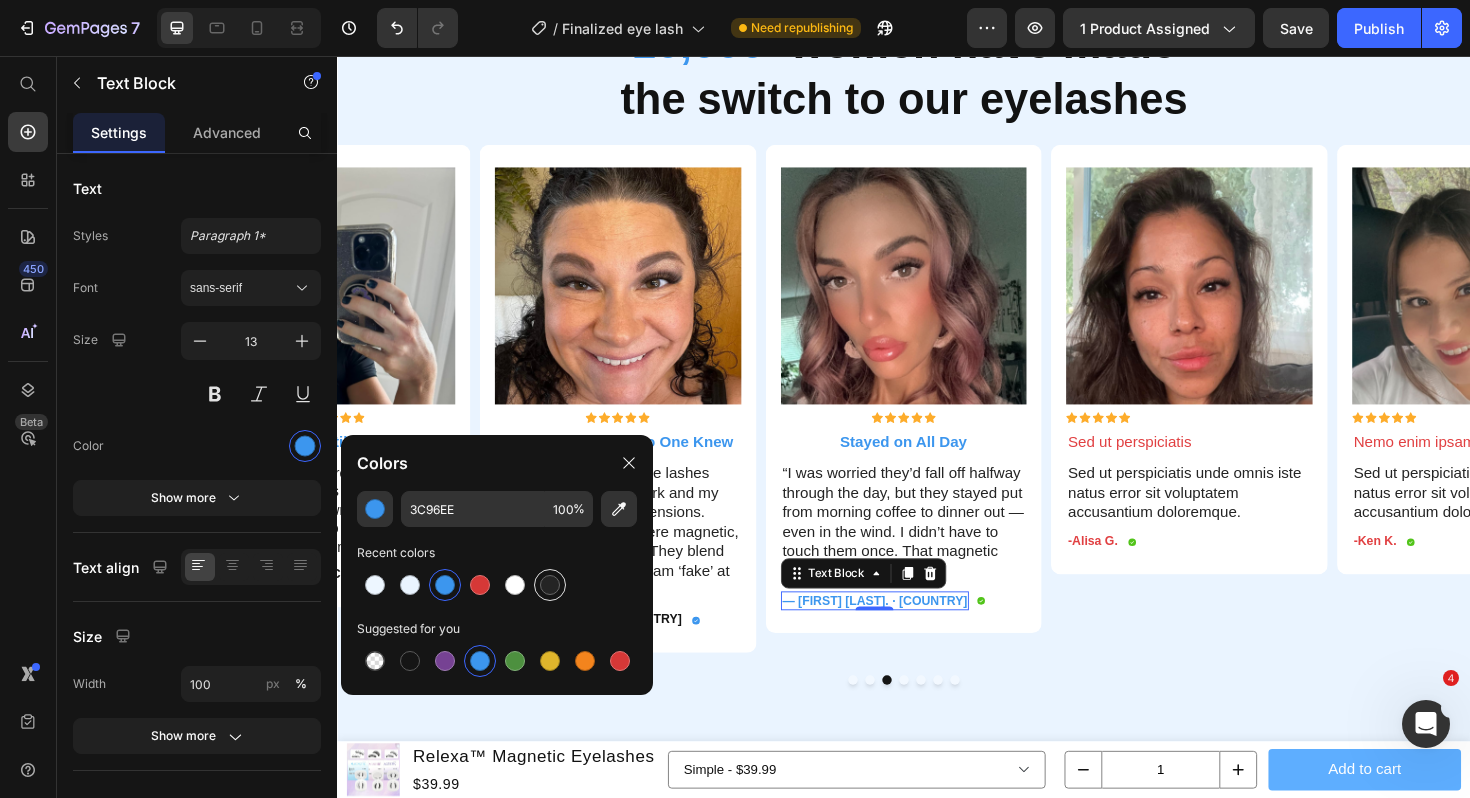 type on "242424" 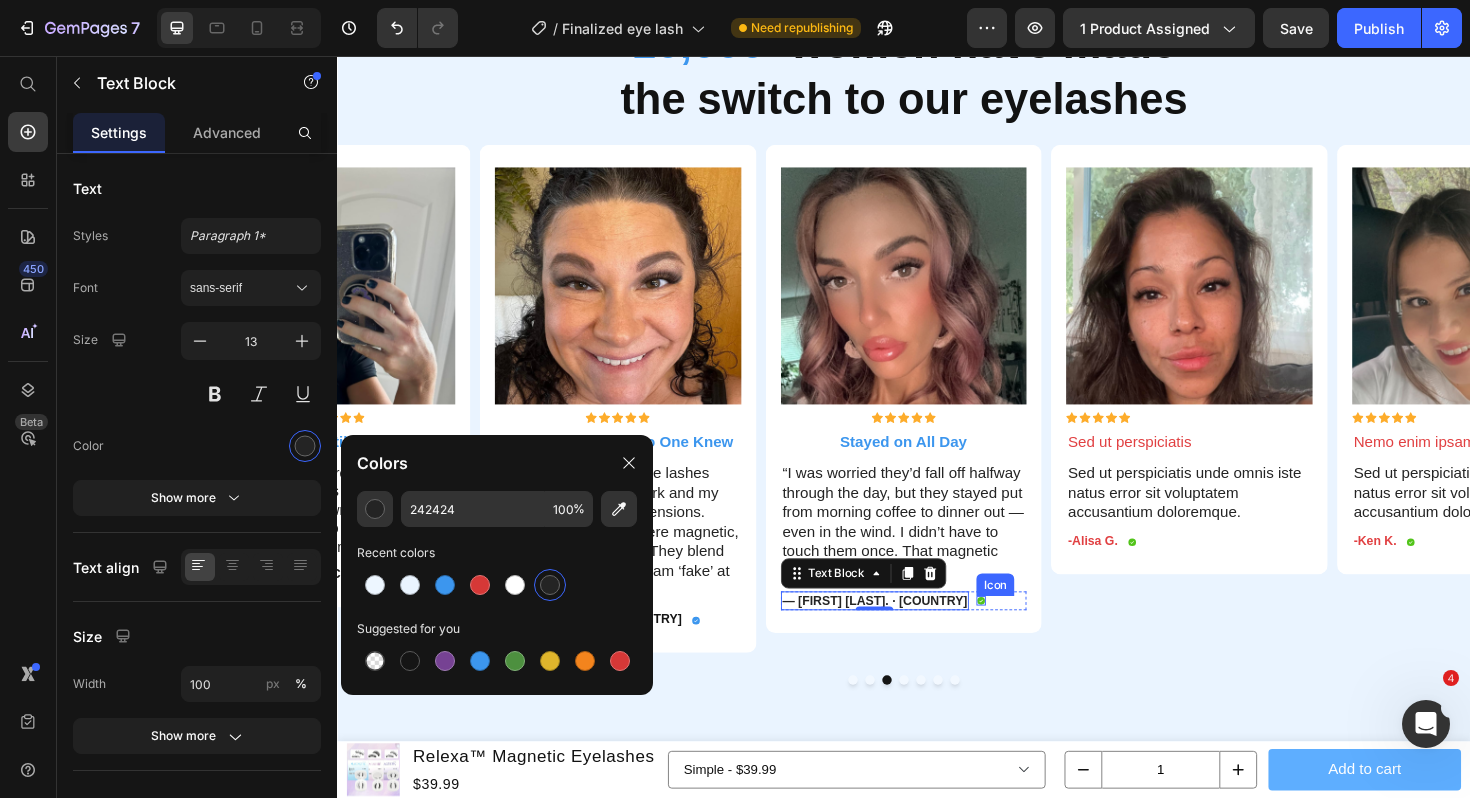 click 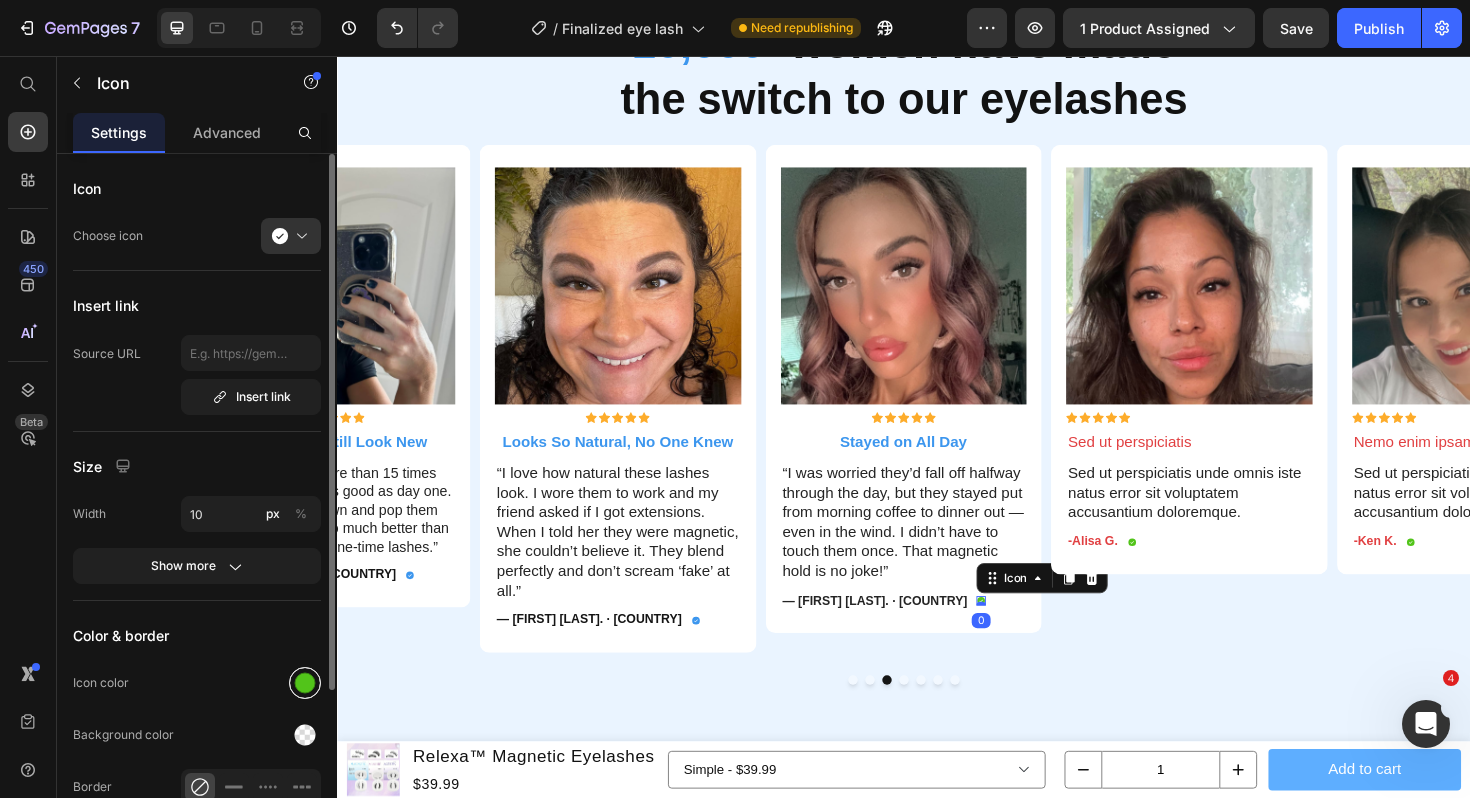 click at bounding box center [305, 683] 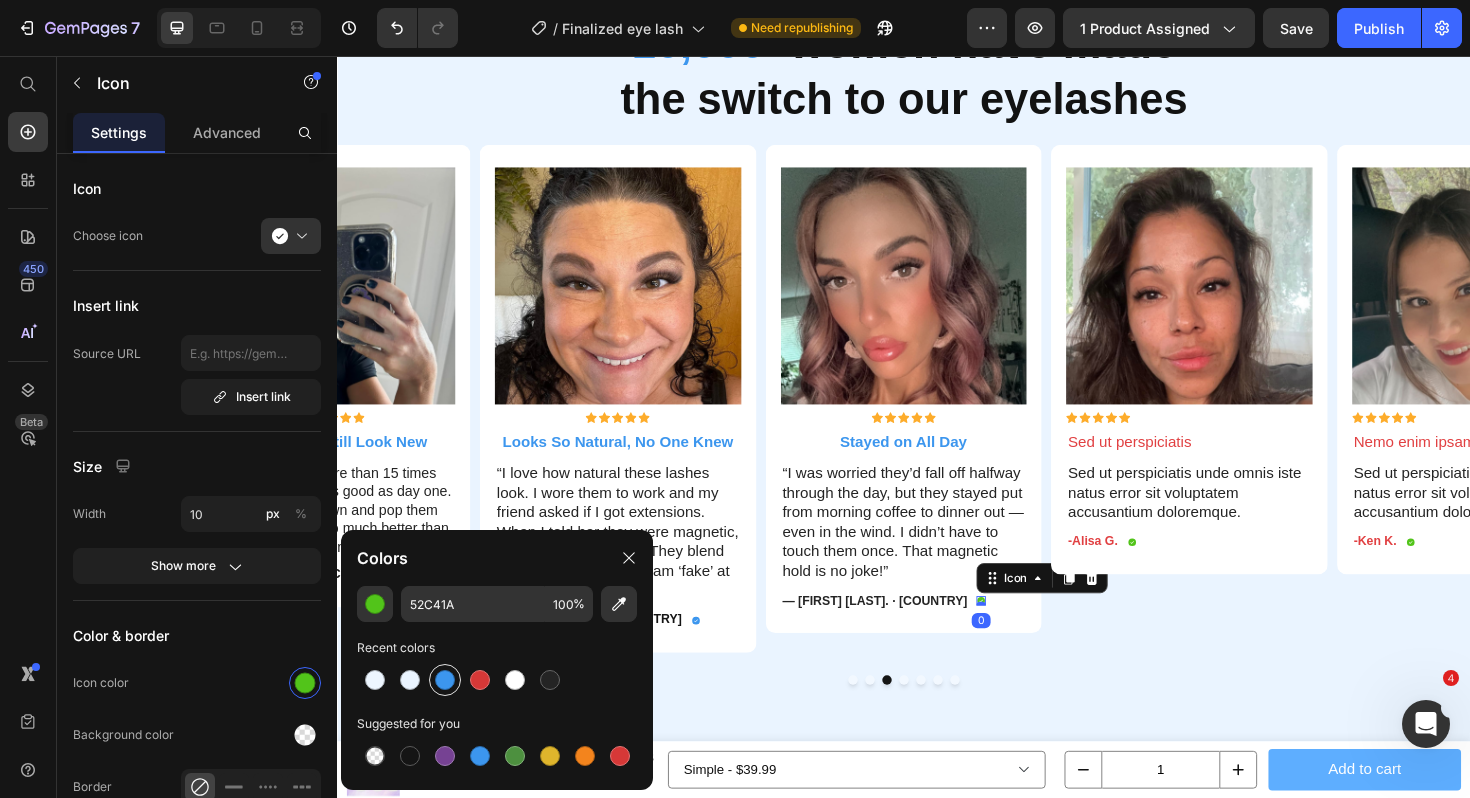 click at bounding box center (445, 680) 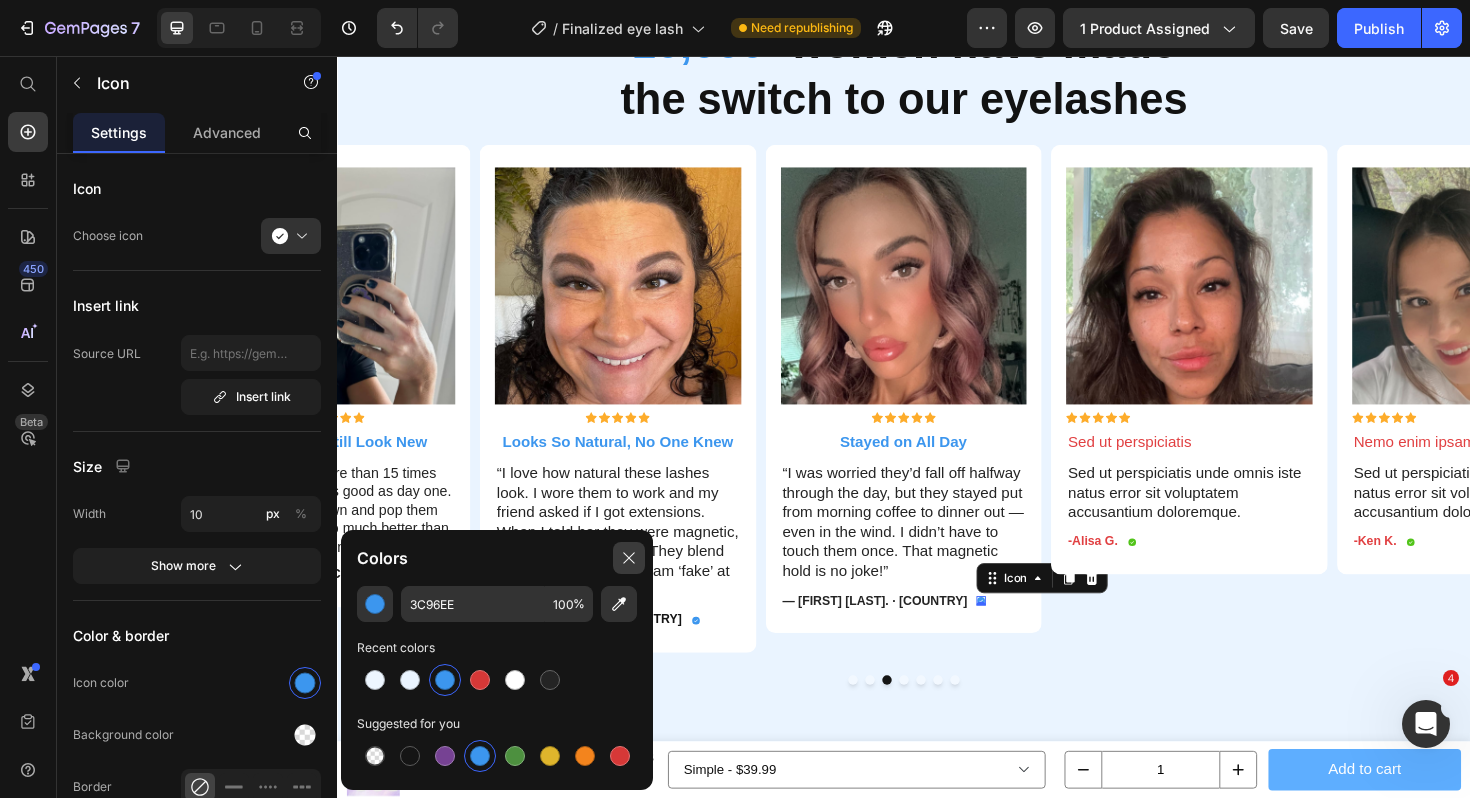 click 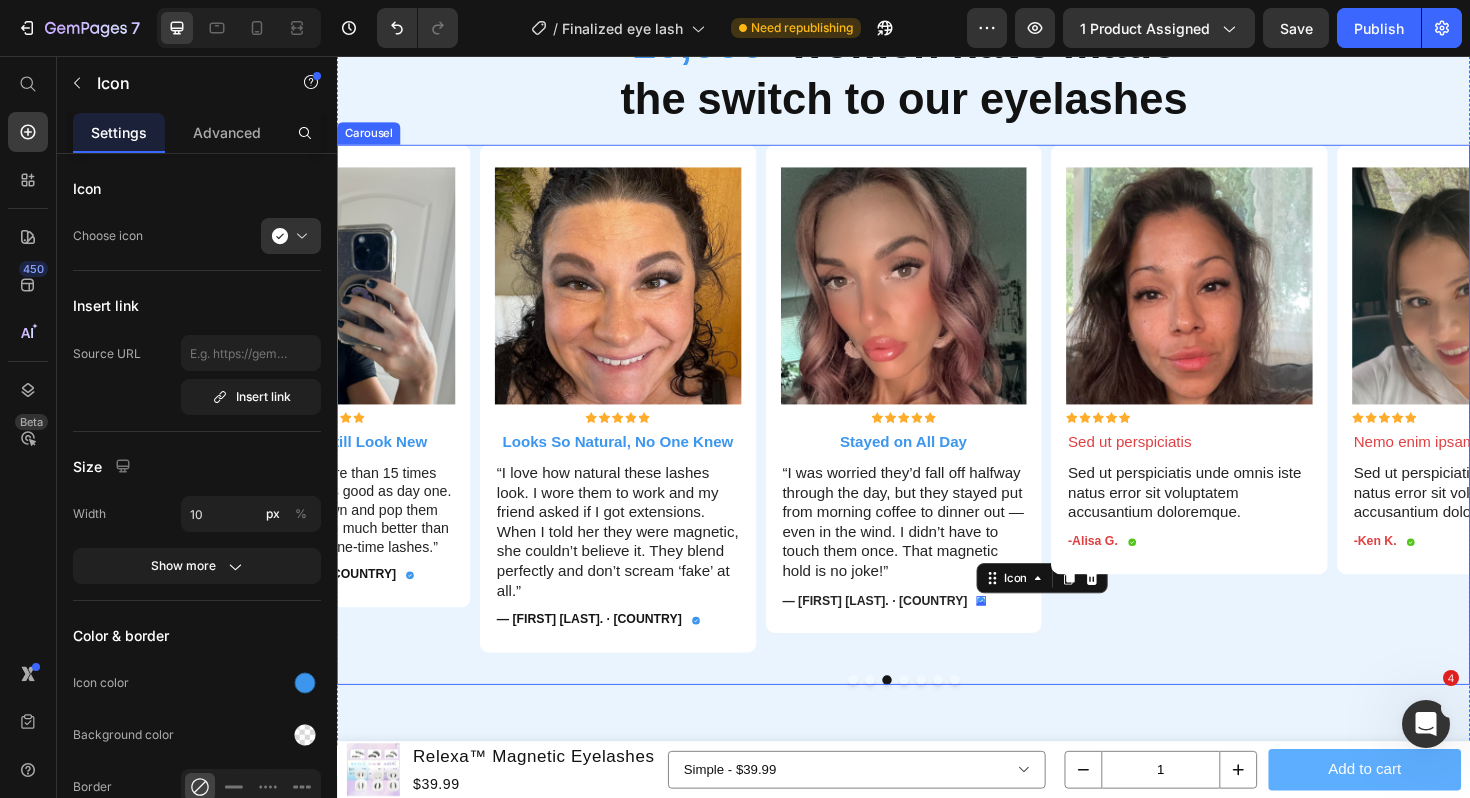 click on "Image Icon Icon Icon Icon Icon Icon List Sed ut perspiciatis Text Block Sed ut perspiciatis unde omnis iste natus error sit voluptatem accusantium doloremque. Text Block -Alisa G. Text Block
Icon Row Row" at bounding box center [1239, 419] 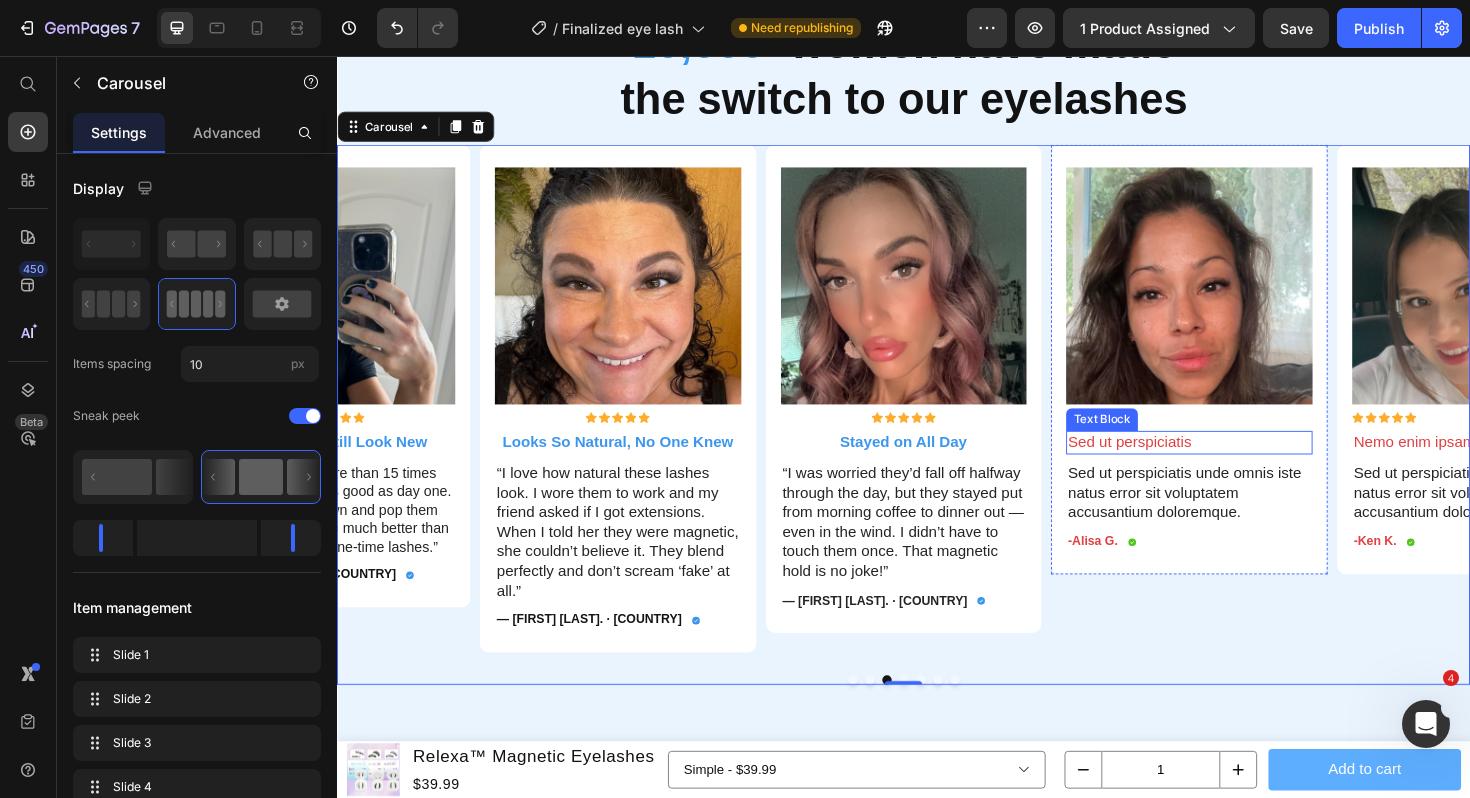 click on "Sed ut perspiciatis" at bounding box center [1239, 465] 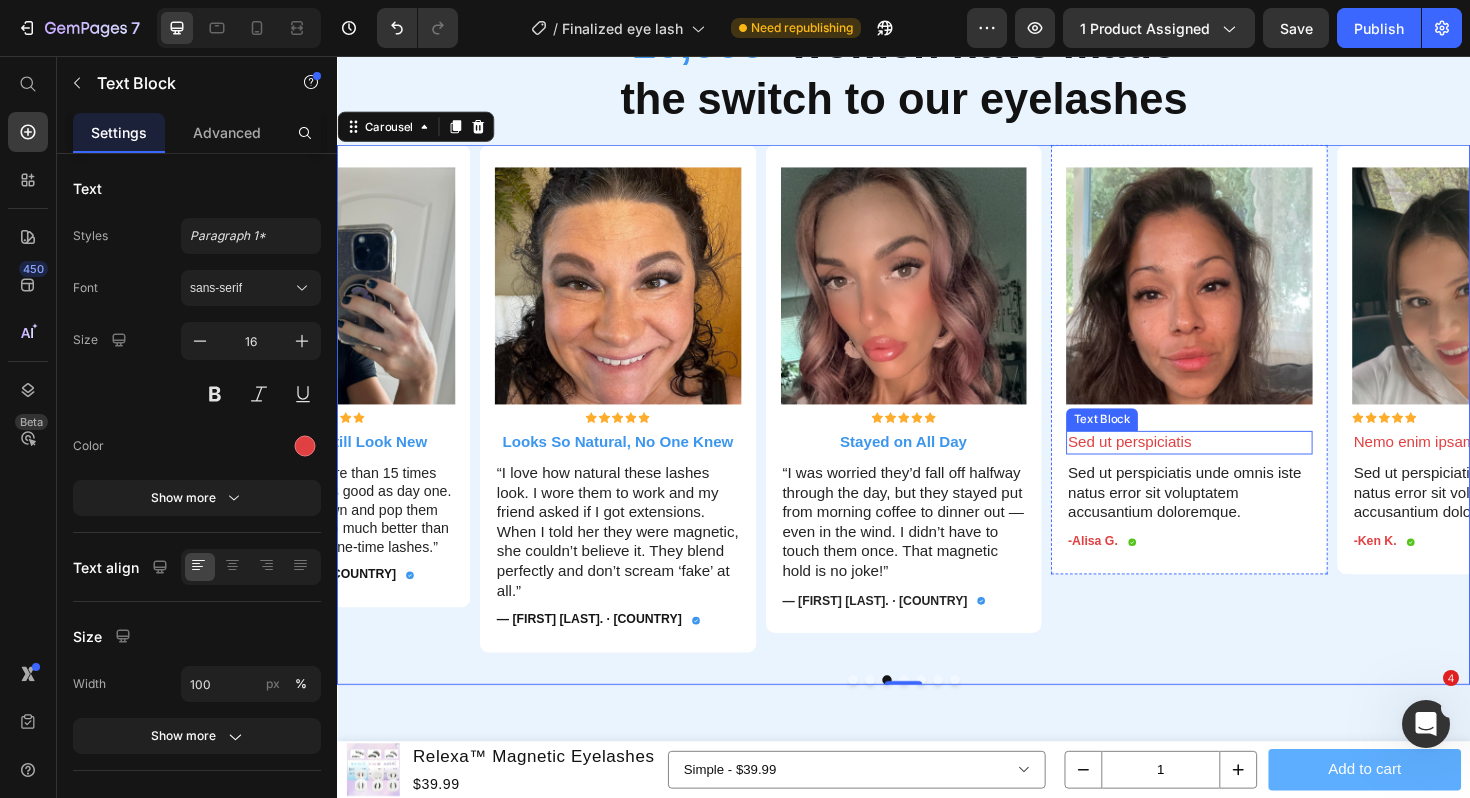 click on "Sed ut perspiciatis" at bounding box center [1239, 465] 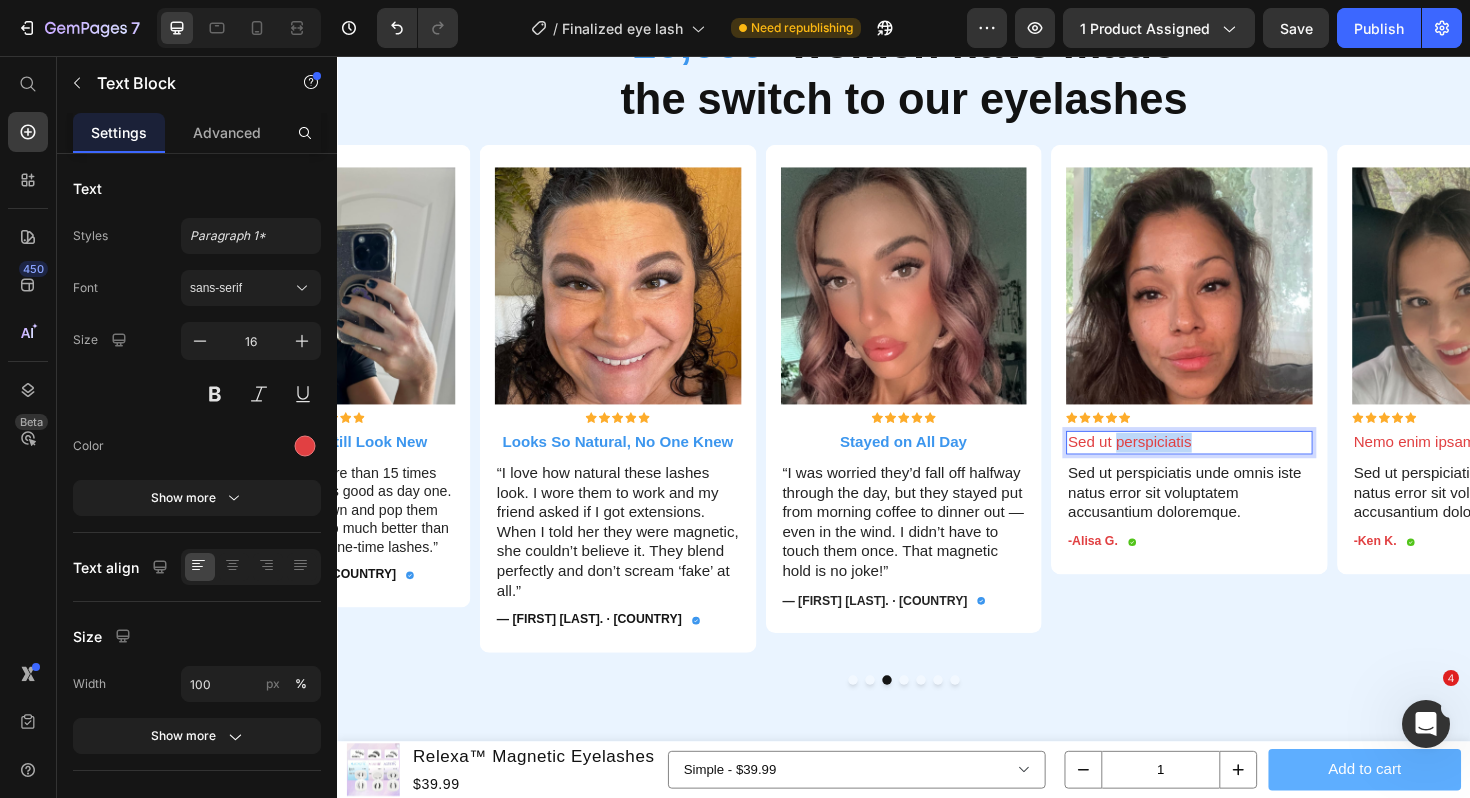 click on "Sed ut perspiciatis" at bounding box center [1239, 465] 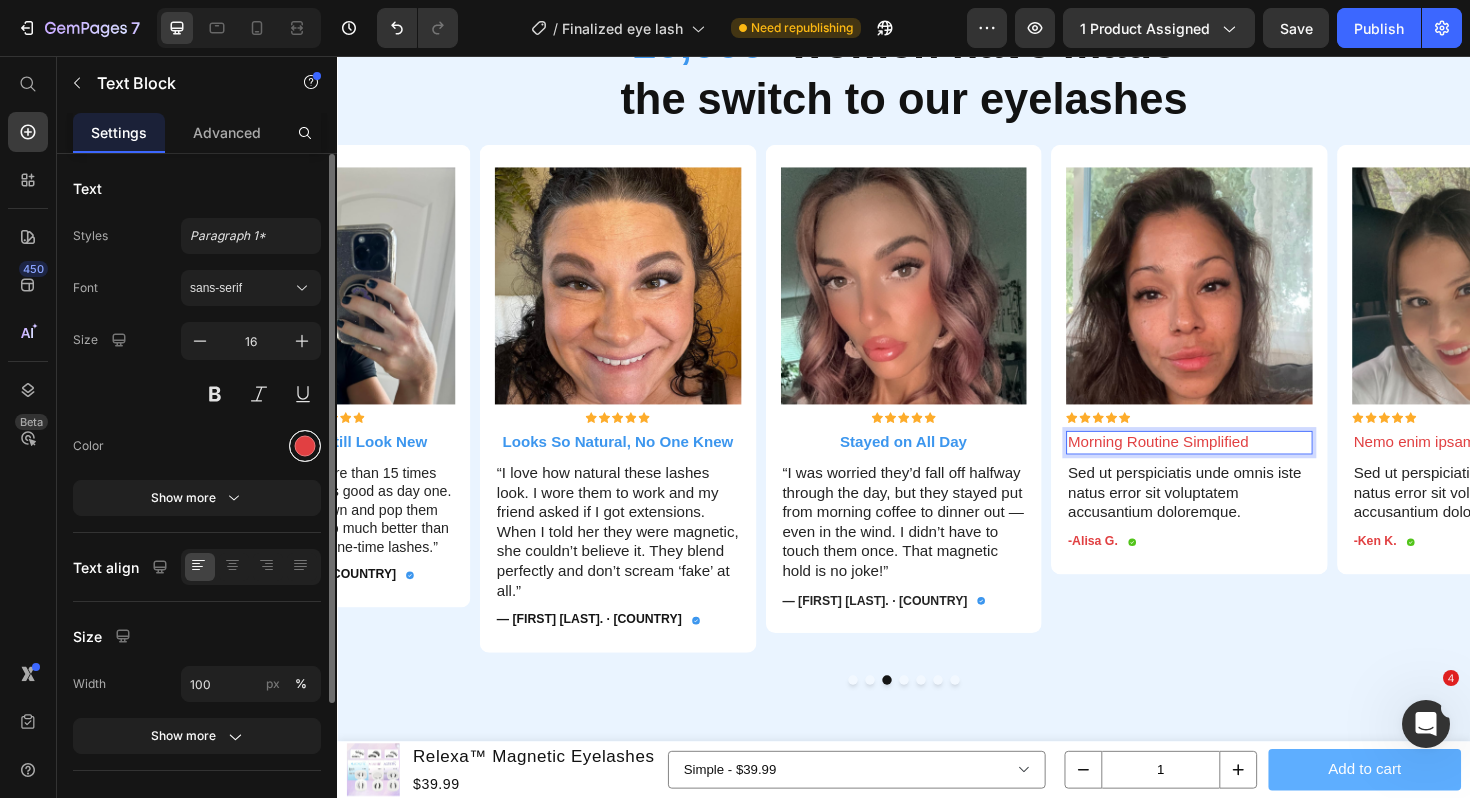 click at bounding box center [305, 446] 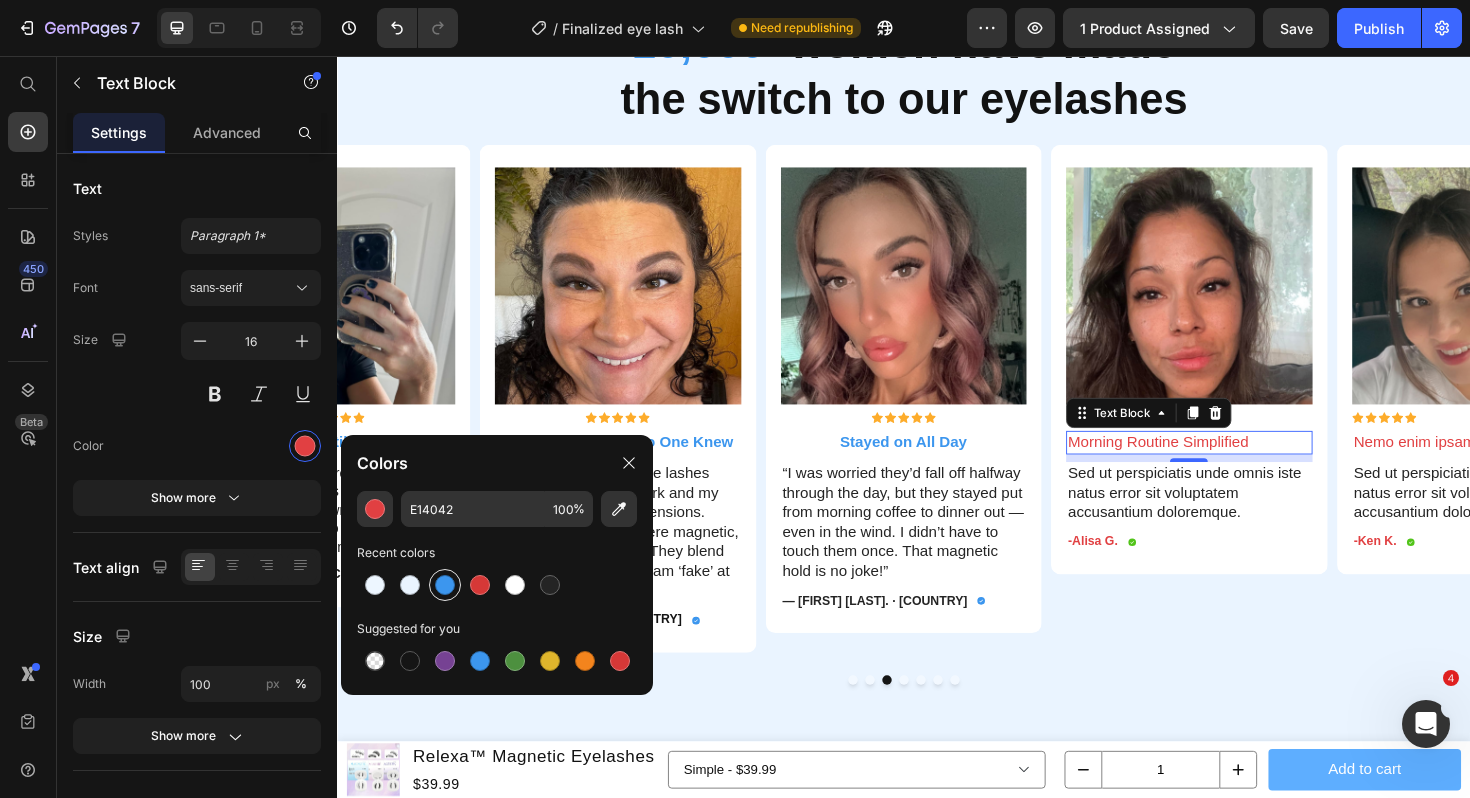 click at bounding box center (445, 585) 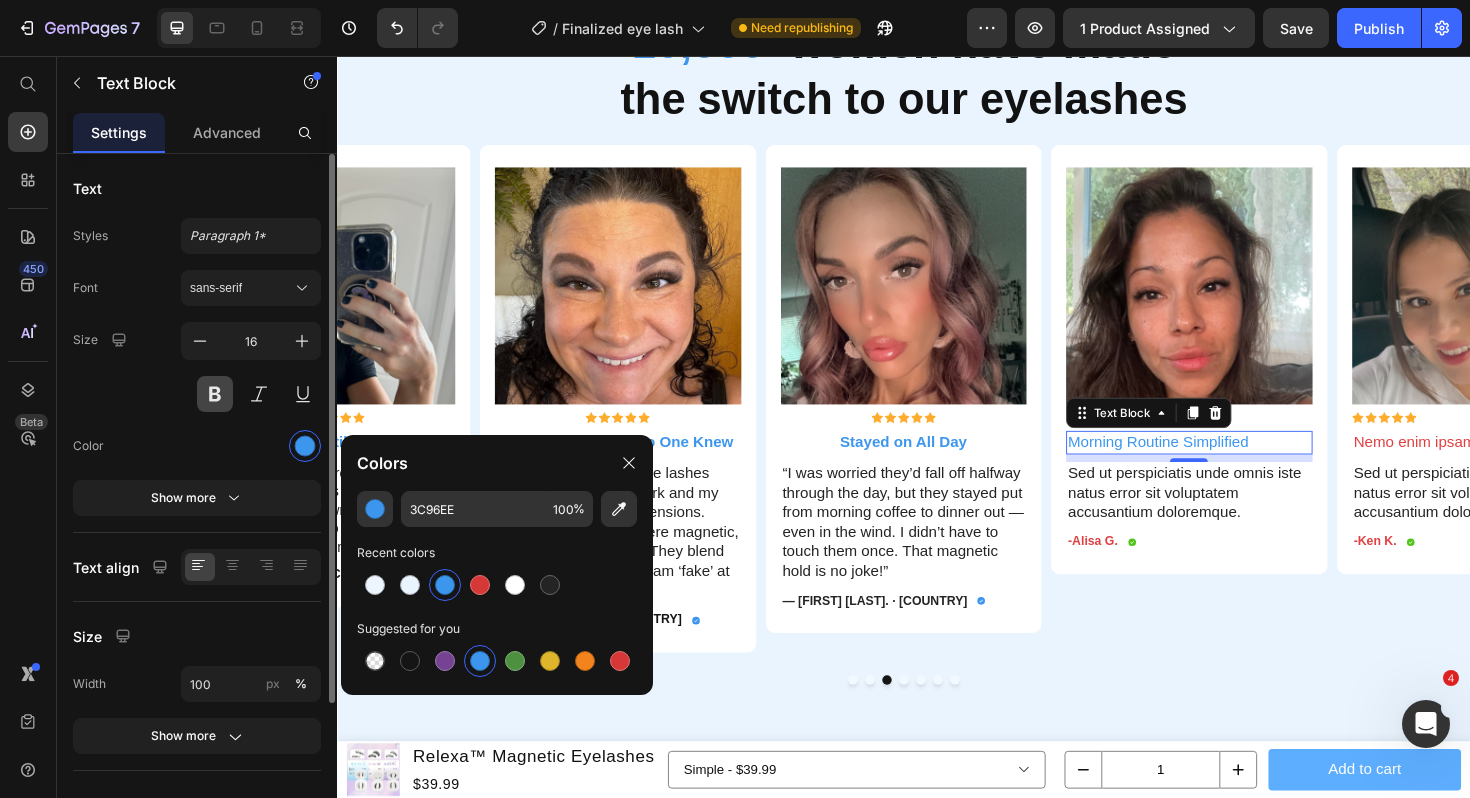 click at bounding box center [215, 394] 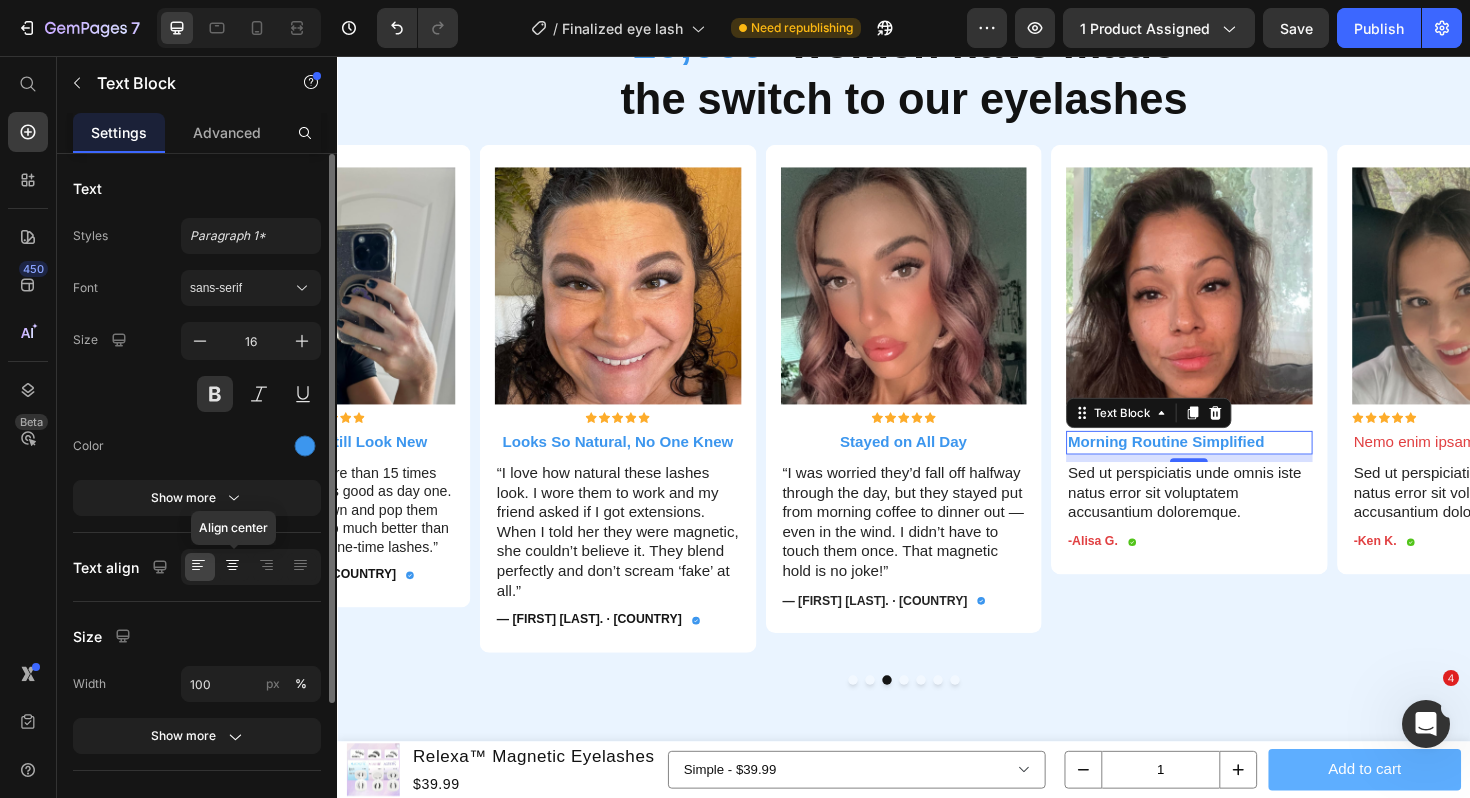 click 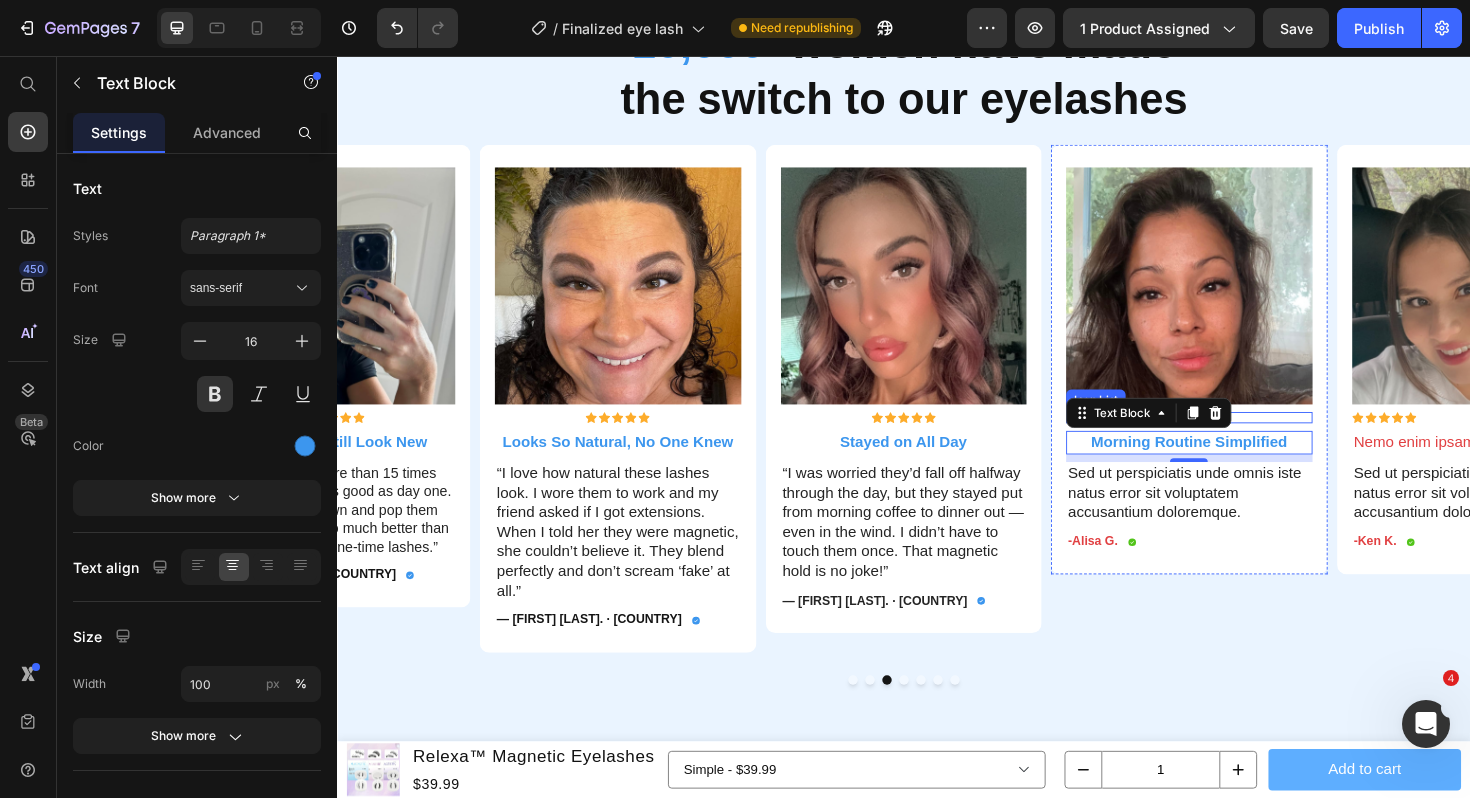 click on "Icon Icon Icon Icon Icon" at bounding box center [1239, 439] 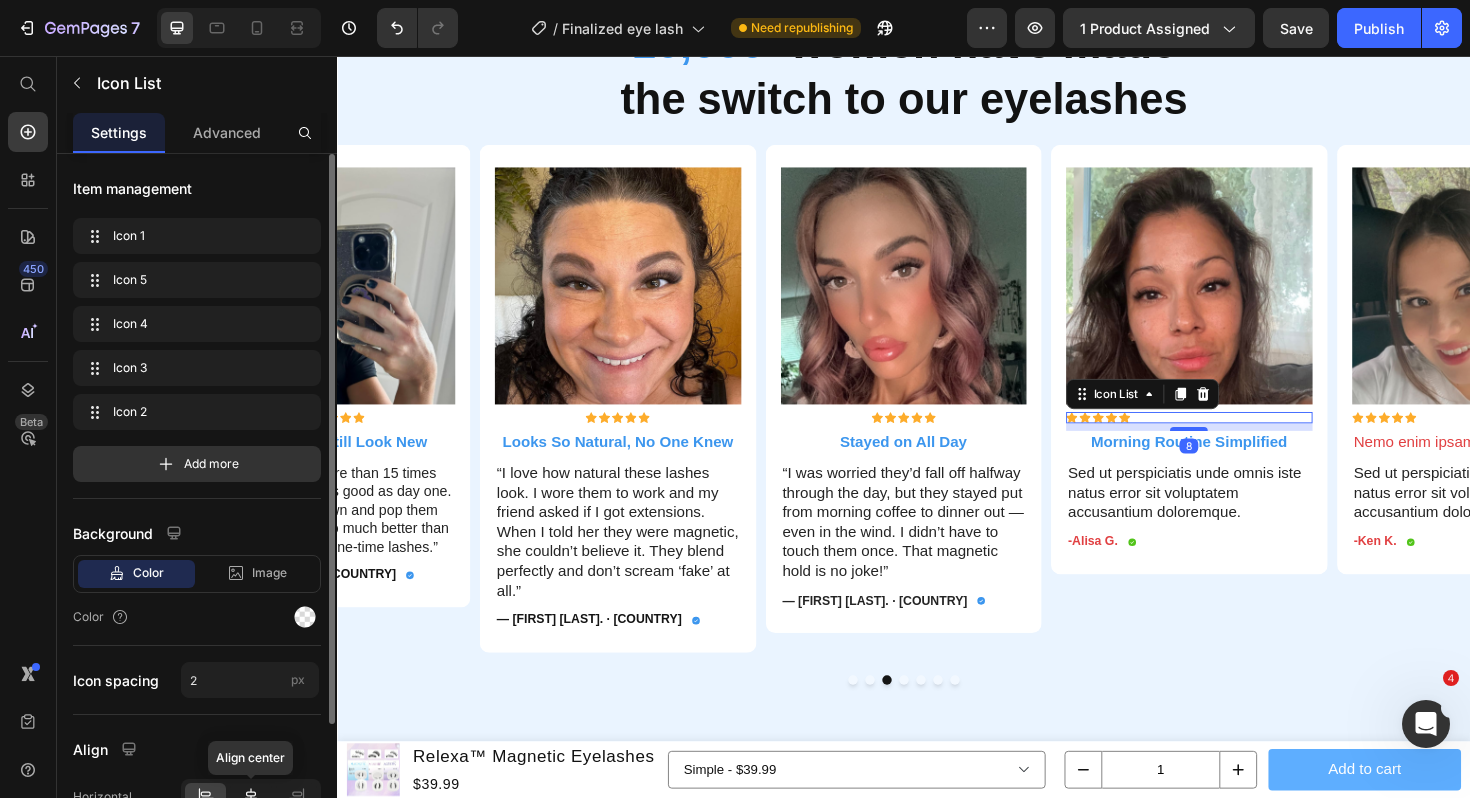 click 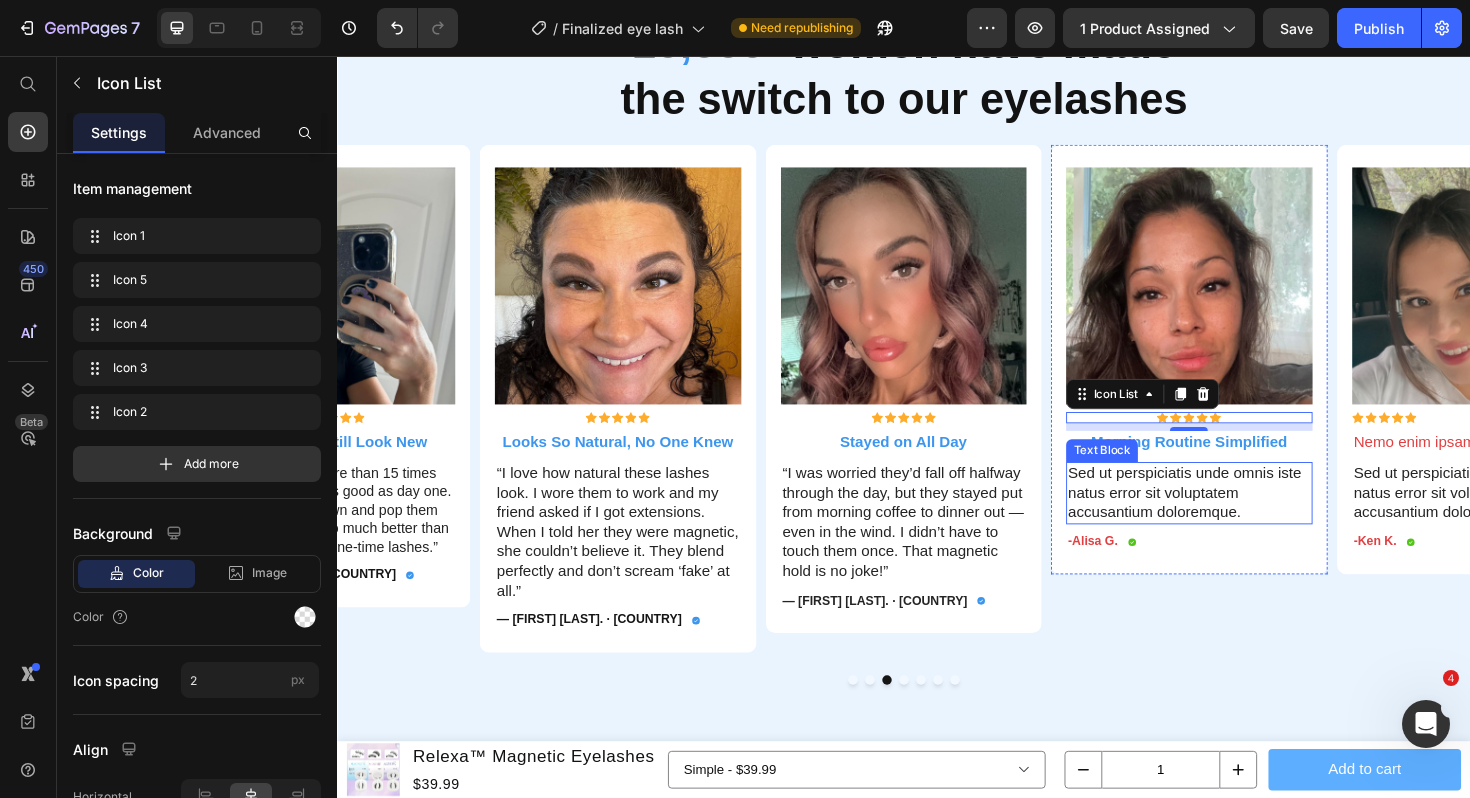 click on "Sed ut perspiciatis unde omnis iste natus error sit voluptatem accusantium doloremque." at bounding box center [1239, 519] 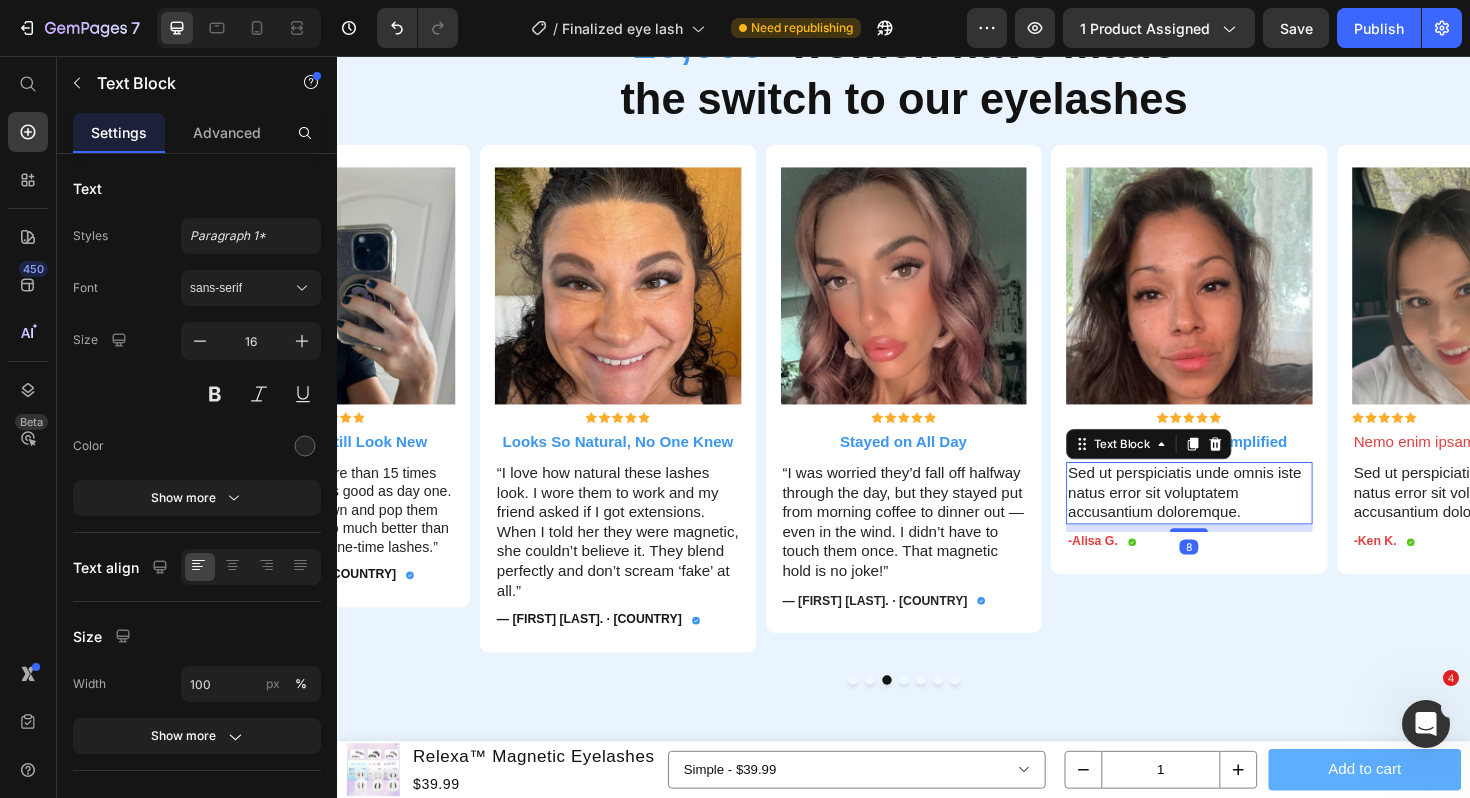 click on "Sed ut perspiciatis unde omnis iste natus error sit voluptatem accusantium doloremque." at bounding box center (1239, 519) 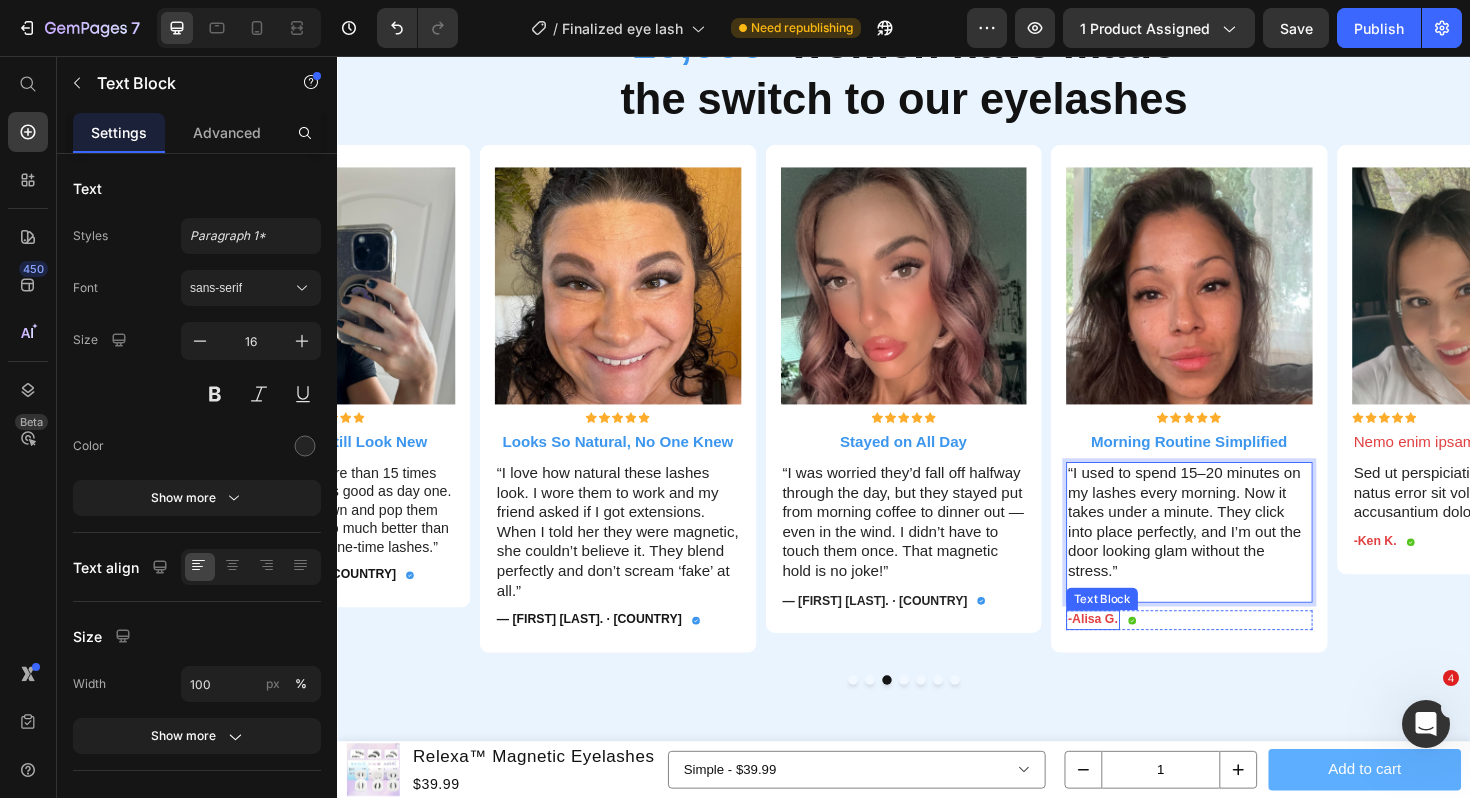 click on "-Alisa G." at bounding box center (1137, 653) 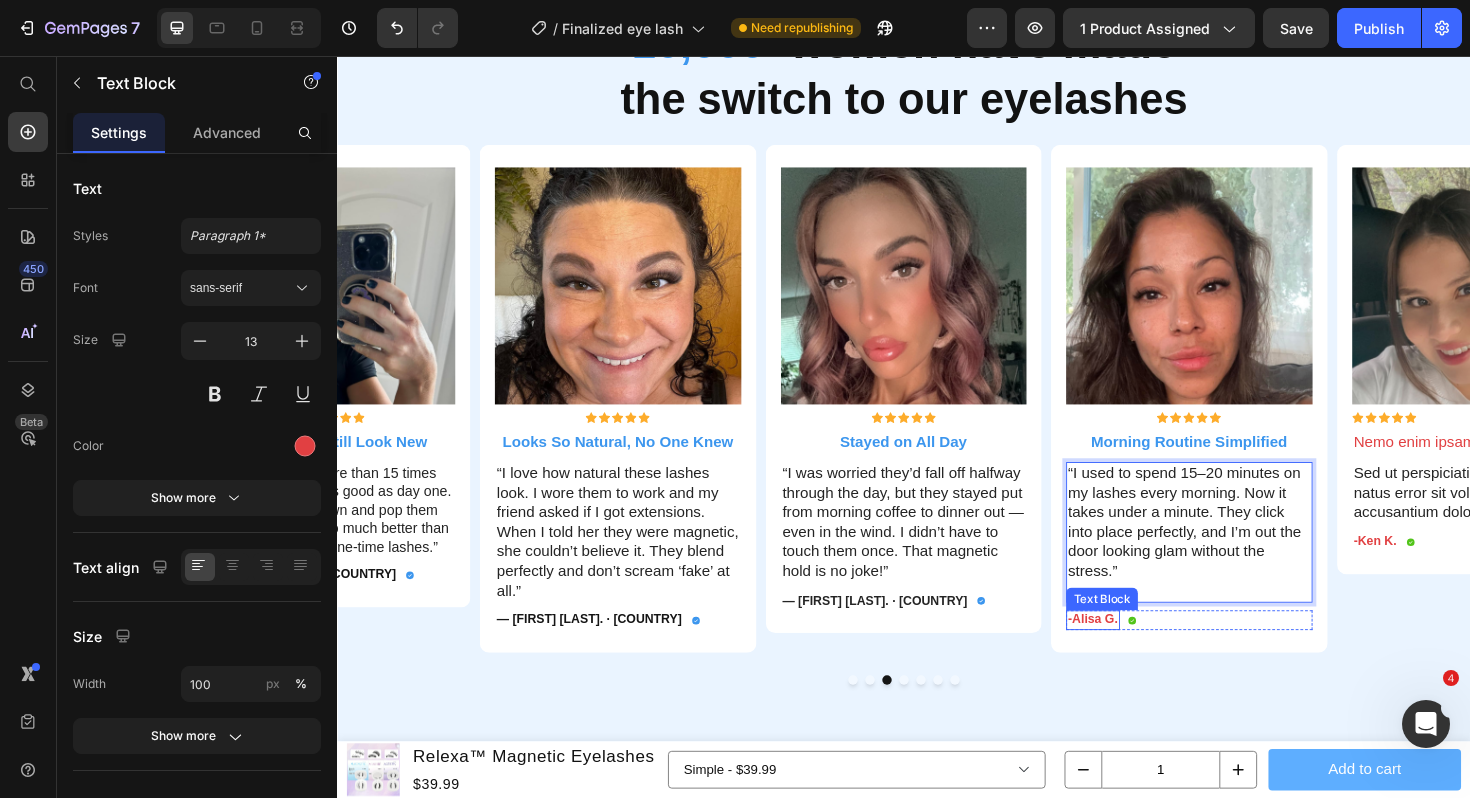 click on "-Alisa G." at bounding box center (1137, 653) 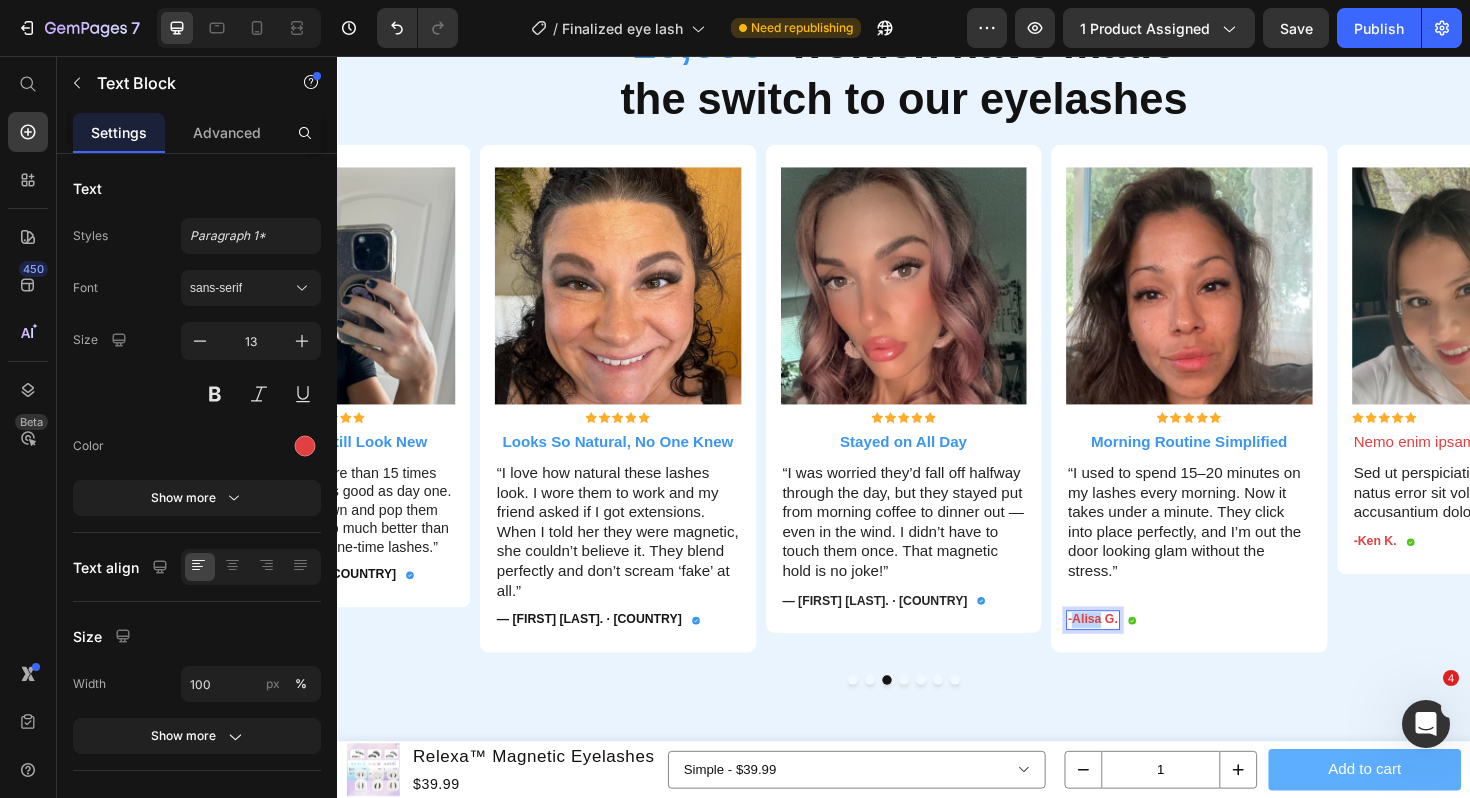 click on "-Alisa G." at bounding box center (1137, 653) 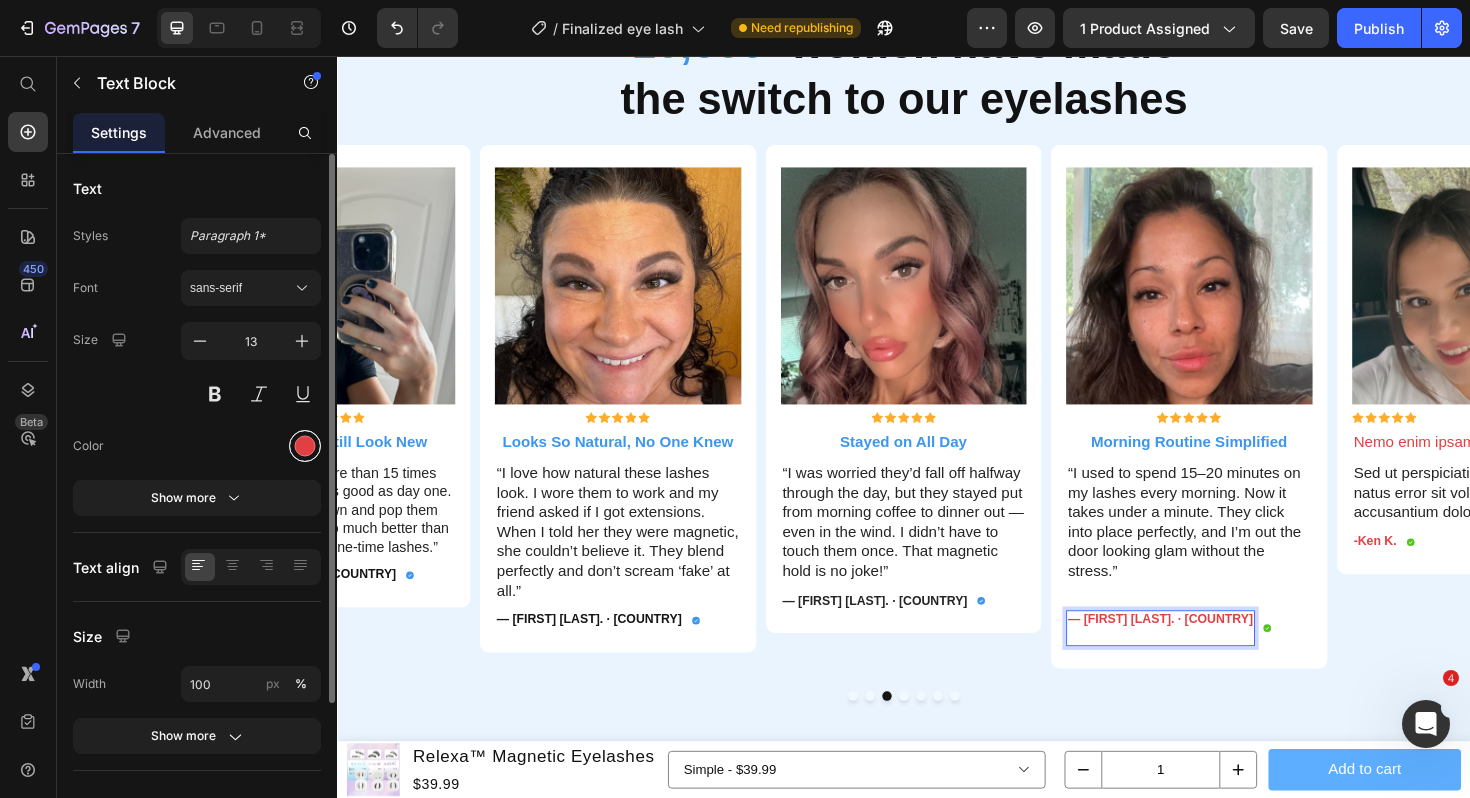 click at bounding box center (305, 446) 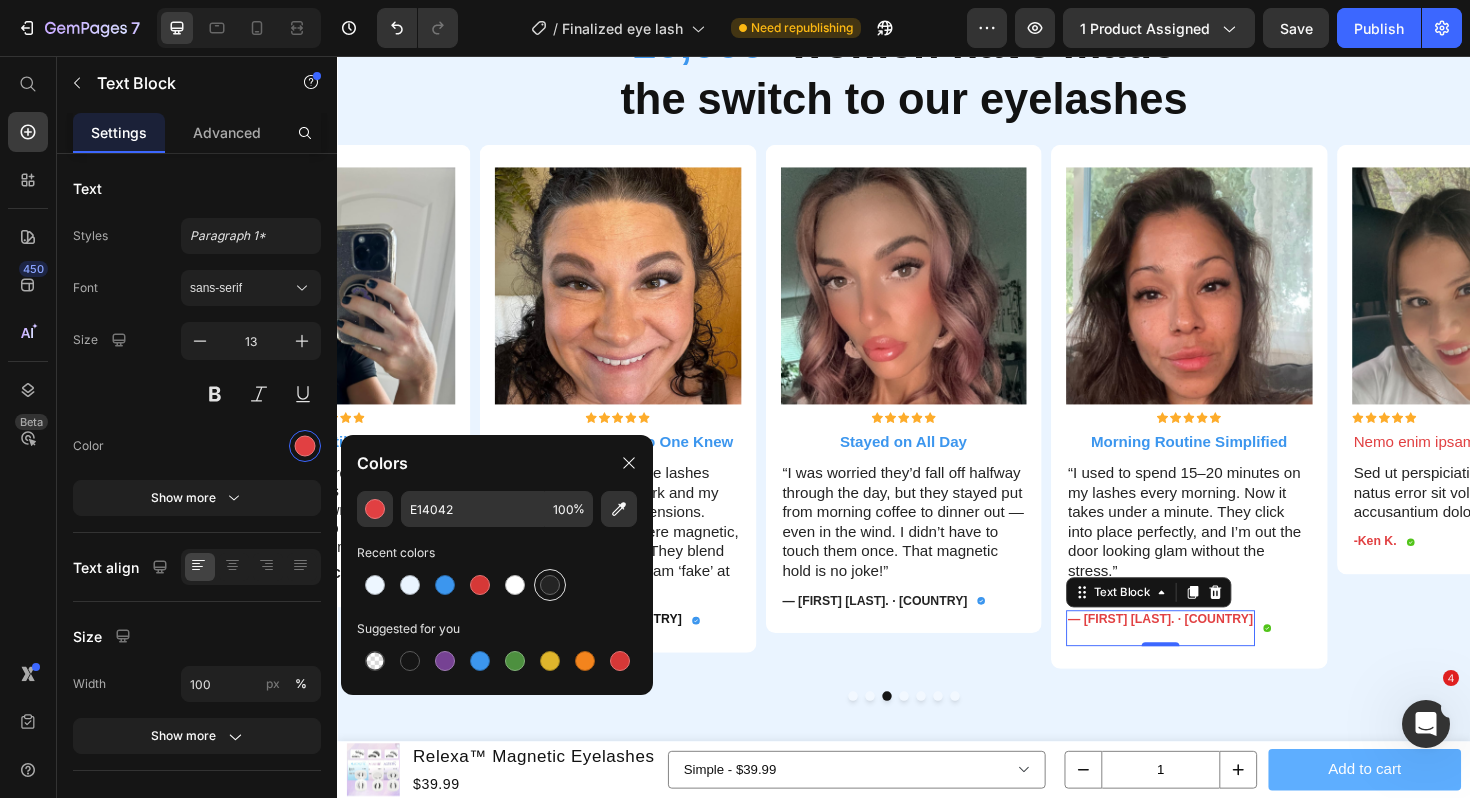 click at bounding box center [550, 585] 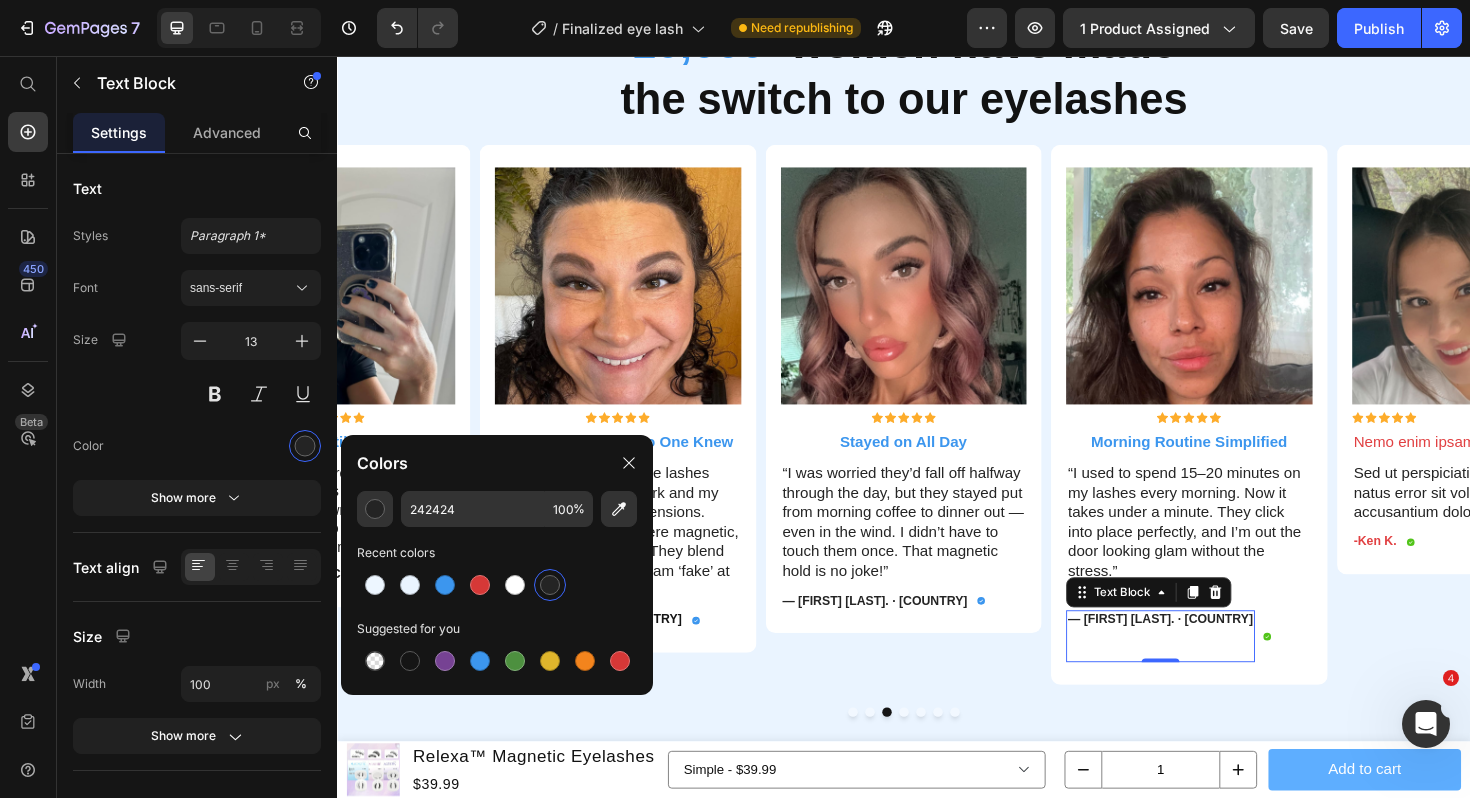 click on "[FIRST] [LAST] · [COUNTRY]" at bounding box center (1209, 670) 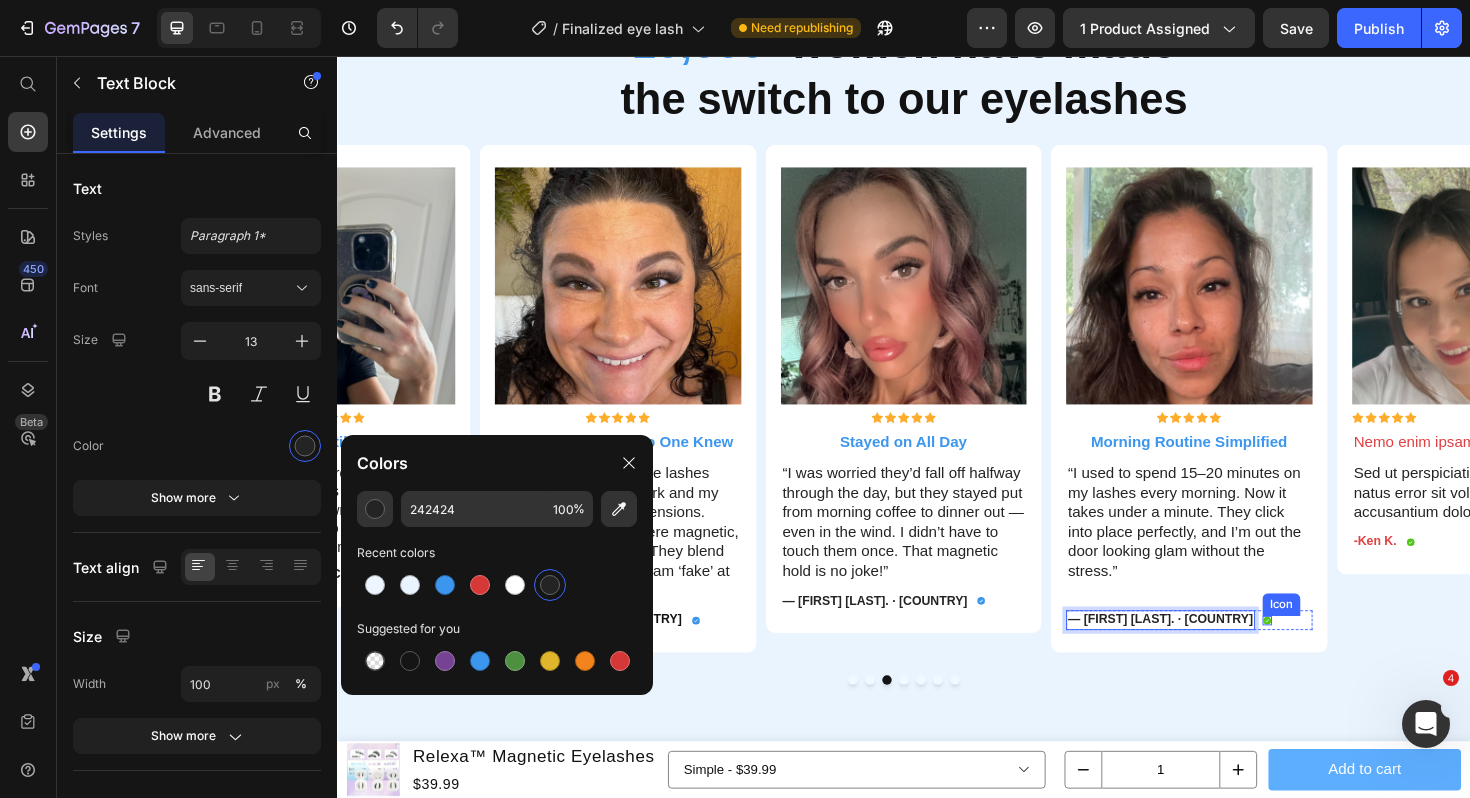 click 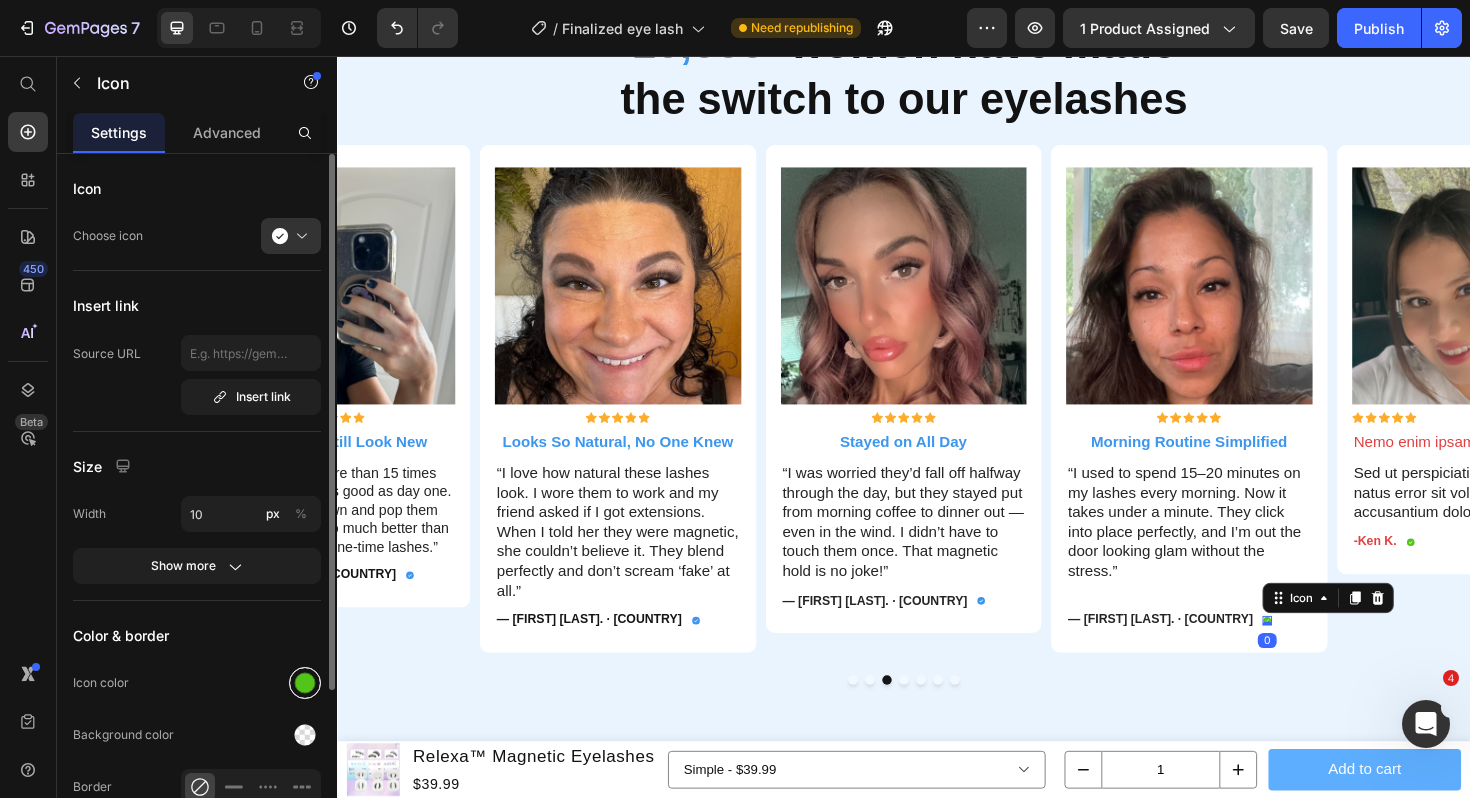 click at bounding box center (305, 683) 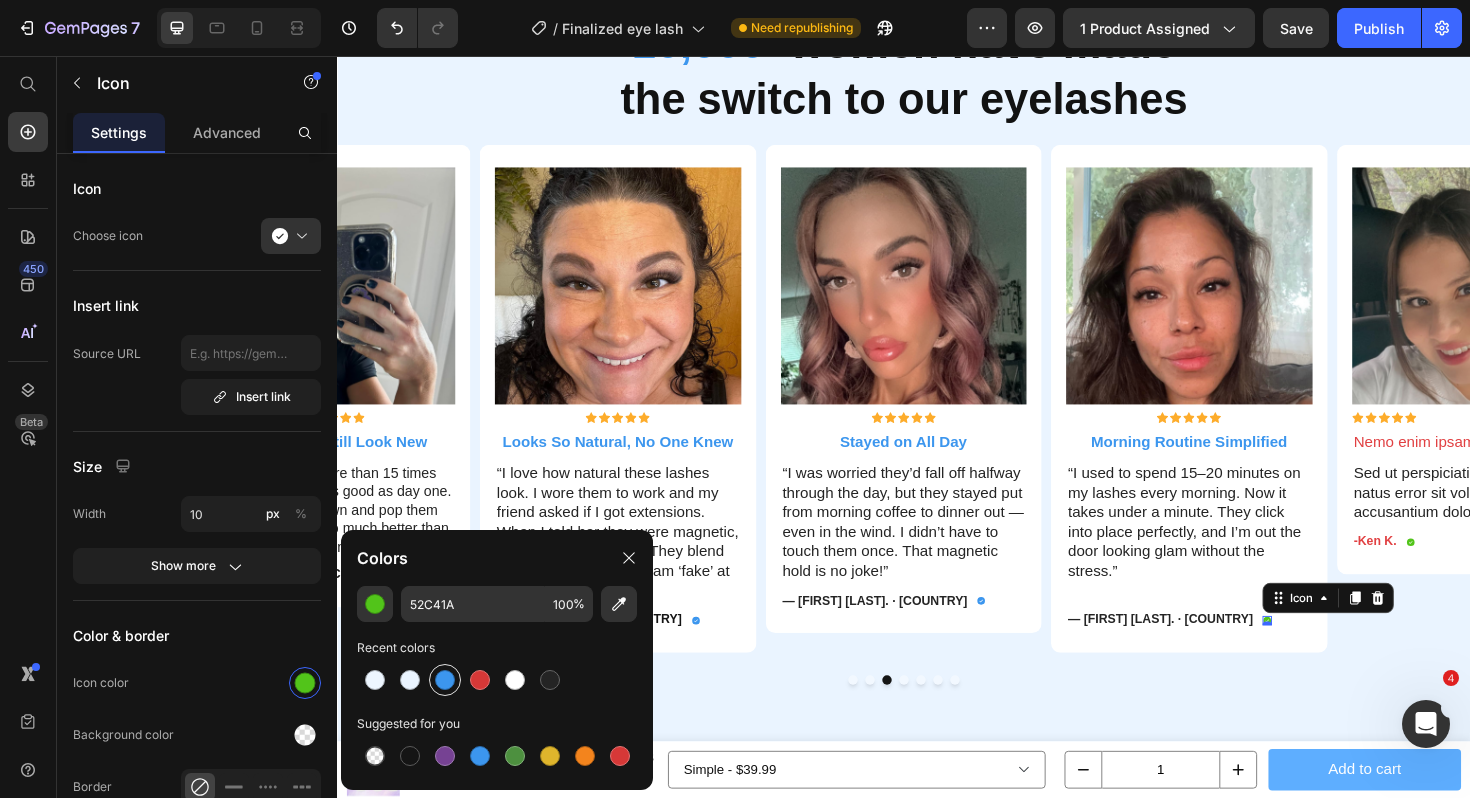 click at bounding box center (445, 680) 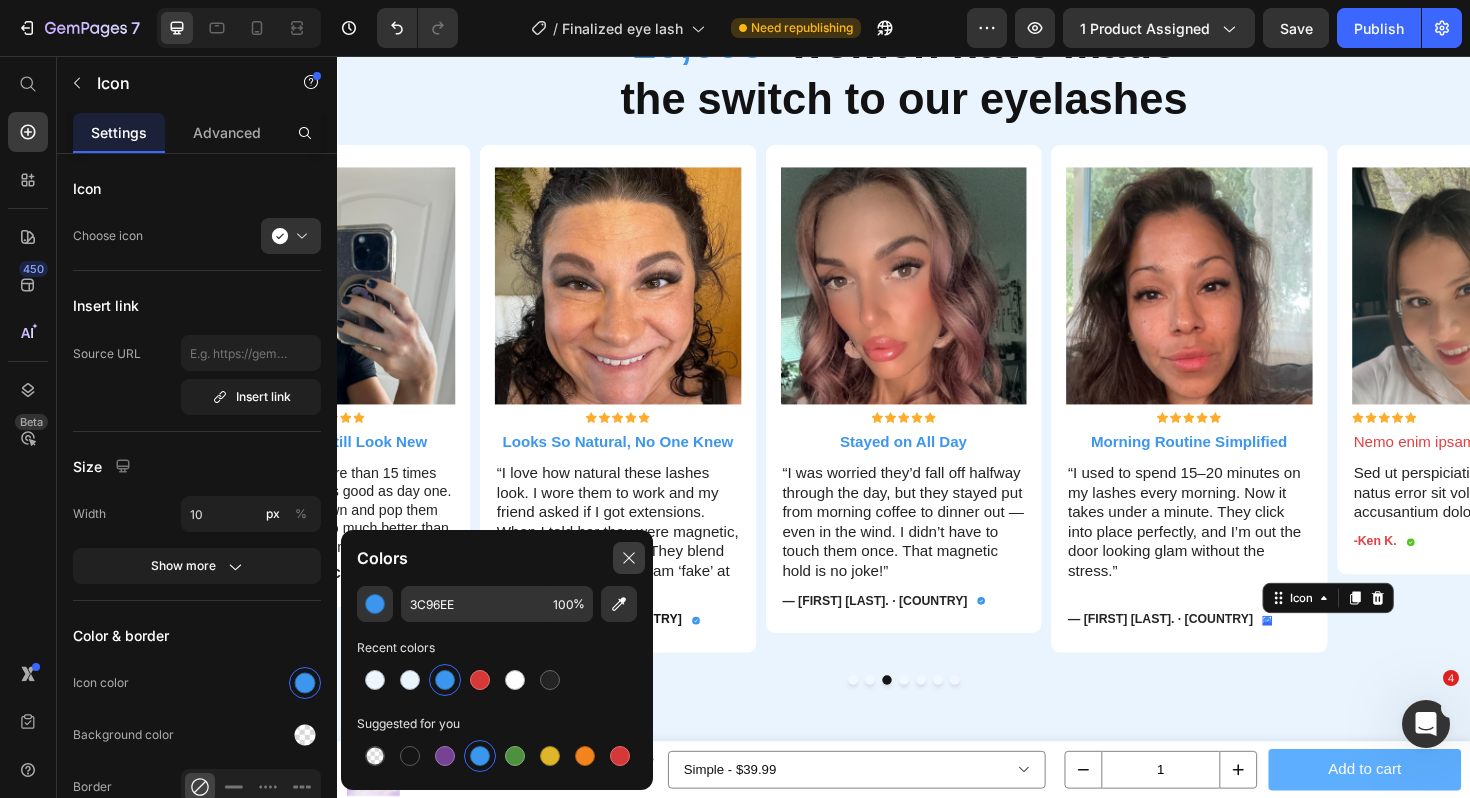 click 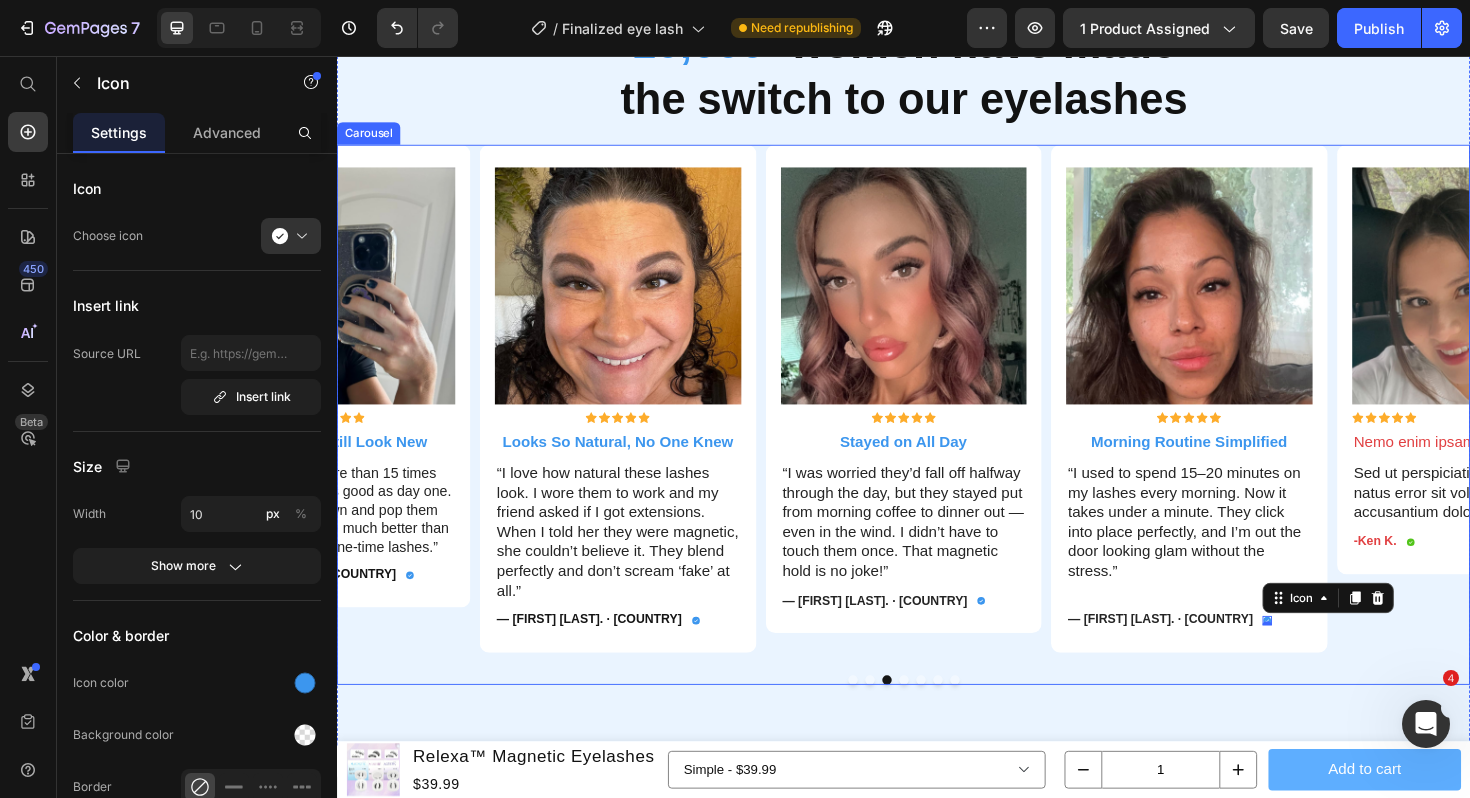 click on "Image Icon Icon Icon Icon Icon Icon List Nemo enim ipsam Text Block Sed ut perspiciatis unde omnis iste natus error sit voluptatem accusantium doloremque. Text Block -Ken K. Text Block
Icon Row Row" at bounding box center (1542, 419) 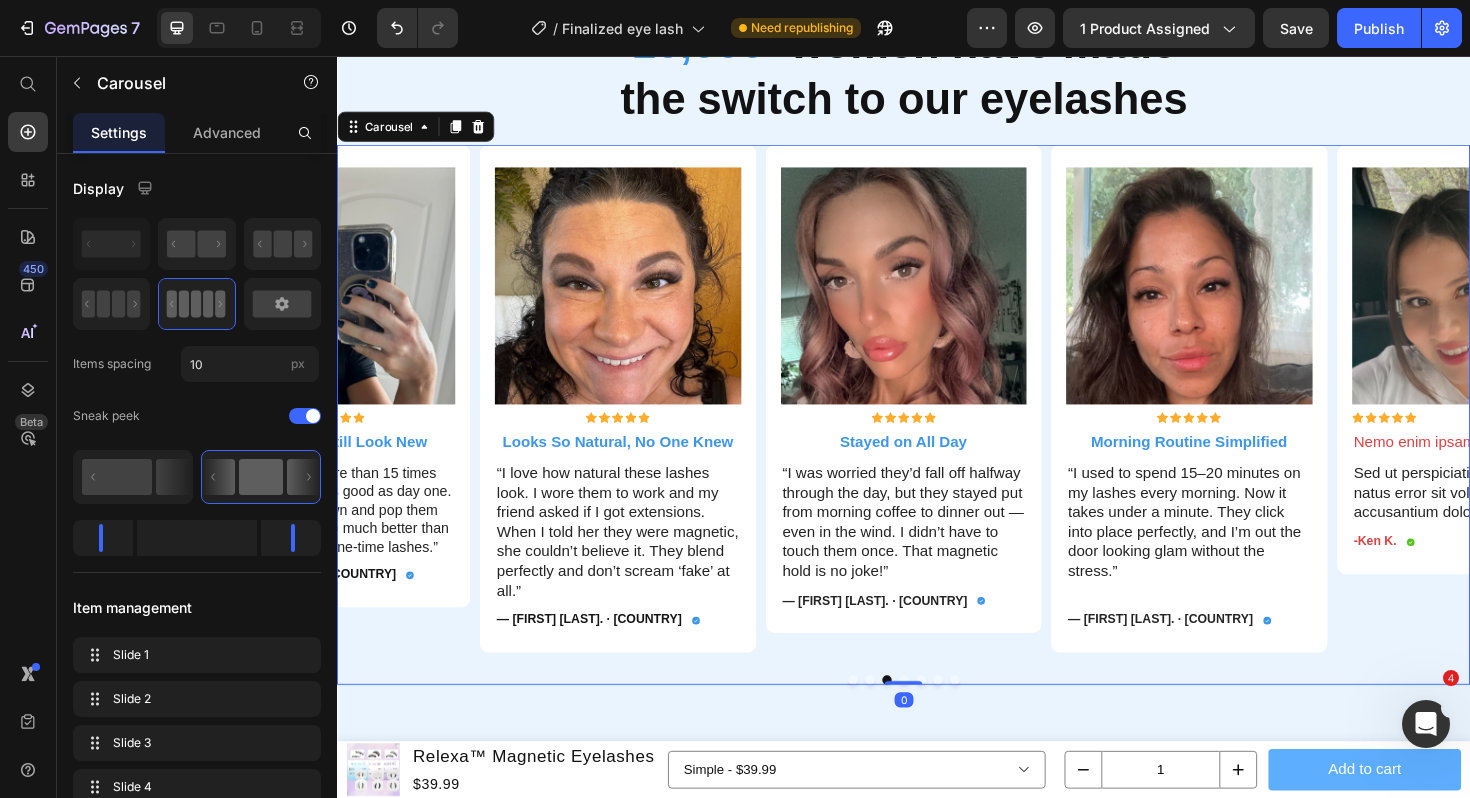 click at bounding box center [973, 717] 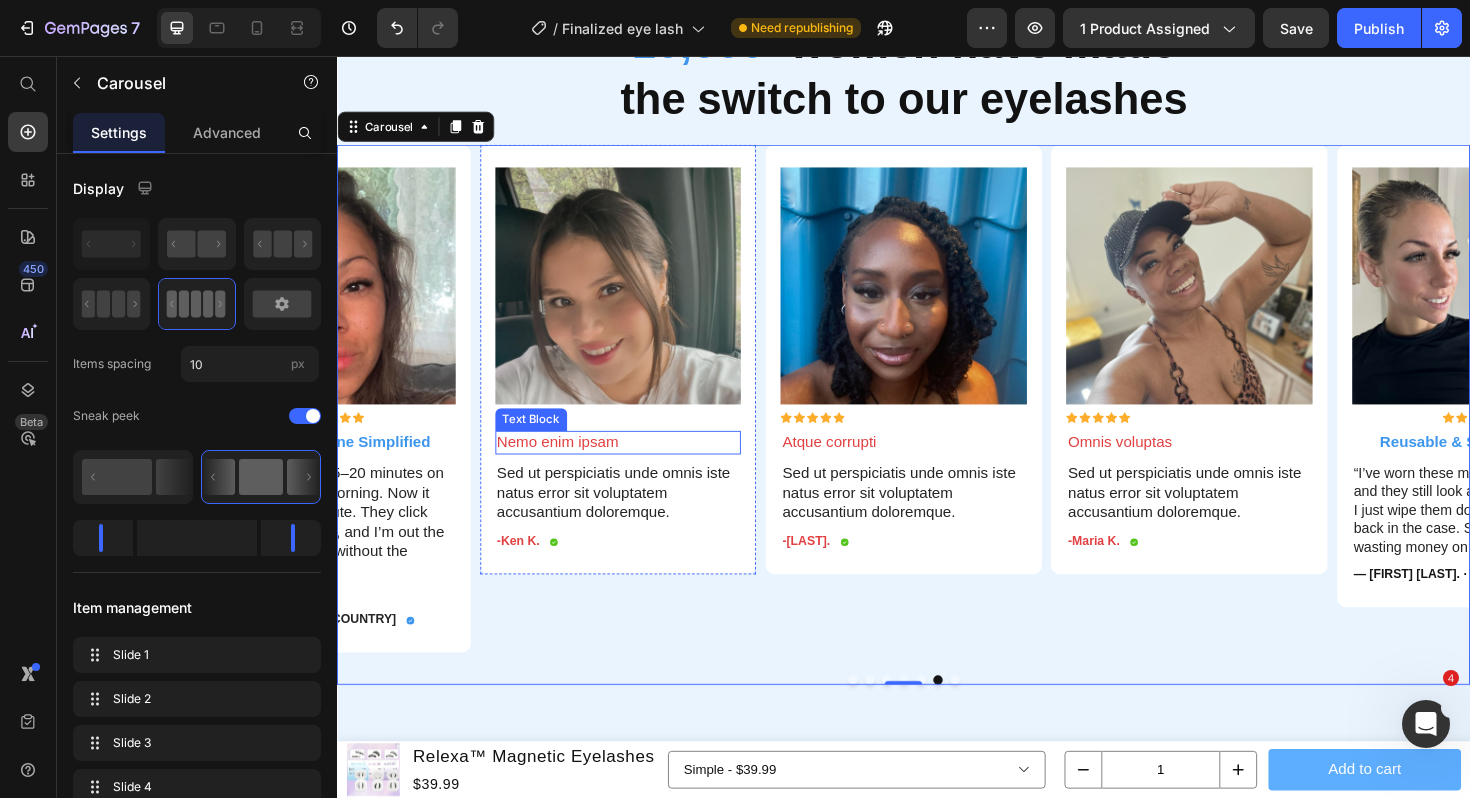 click on "Nemo enim ipsam" at bounding box center (634, 465) 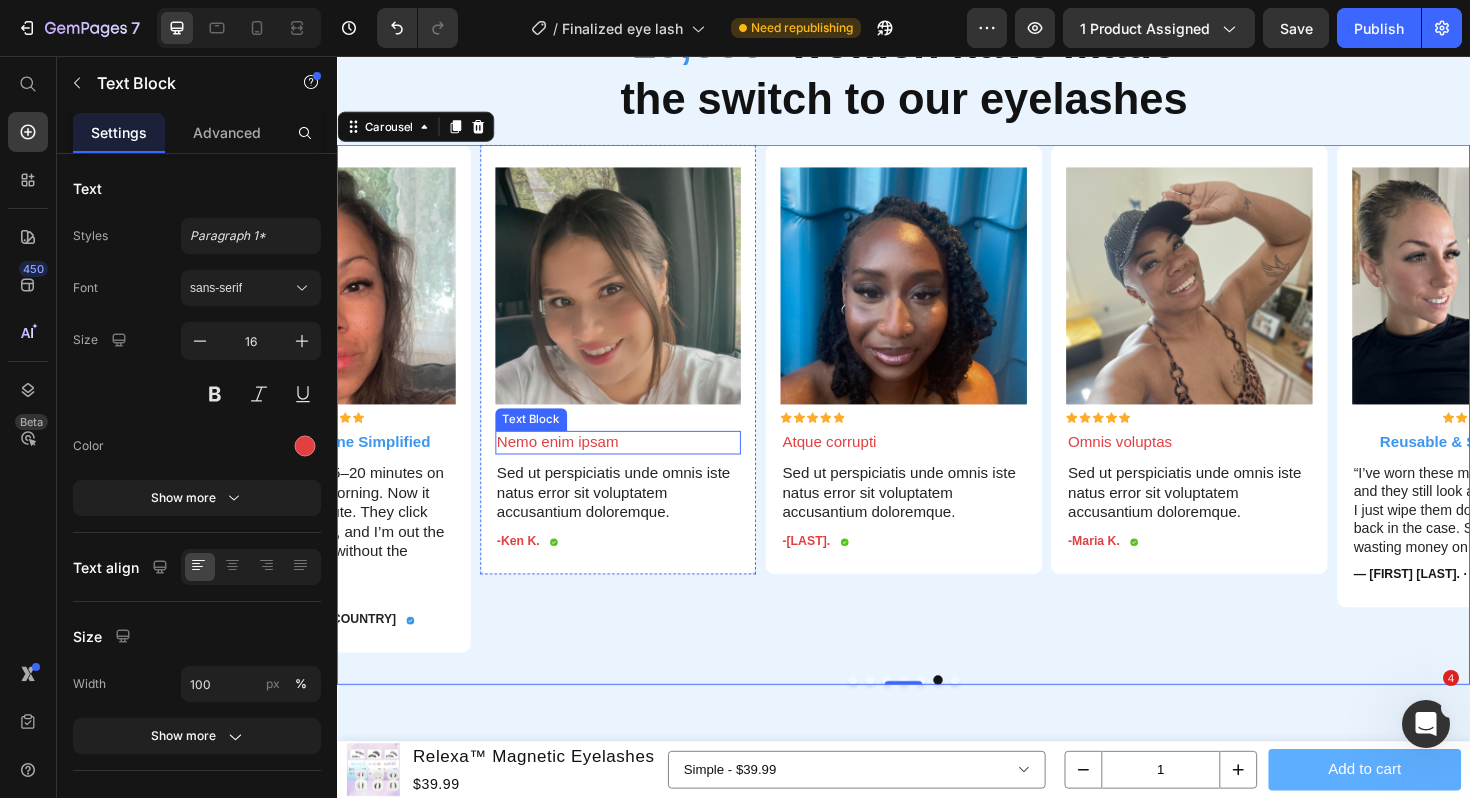click on "Nemo enim ipsam" at bounding box center [634, 465] 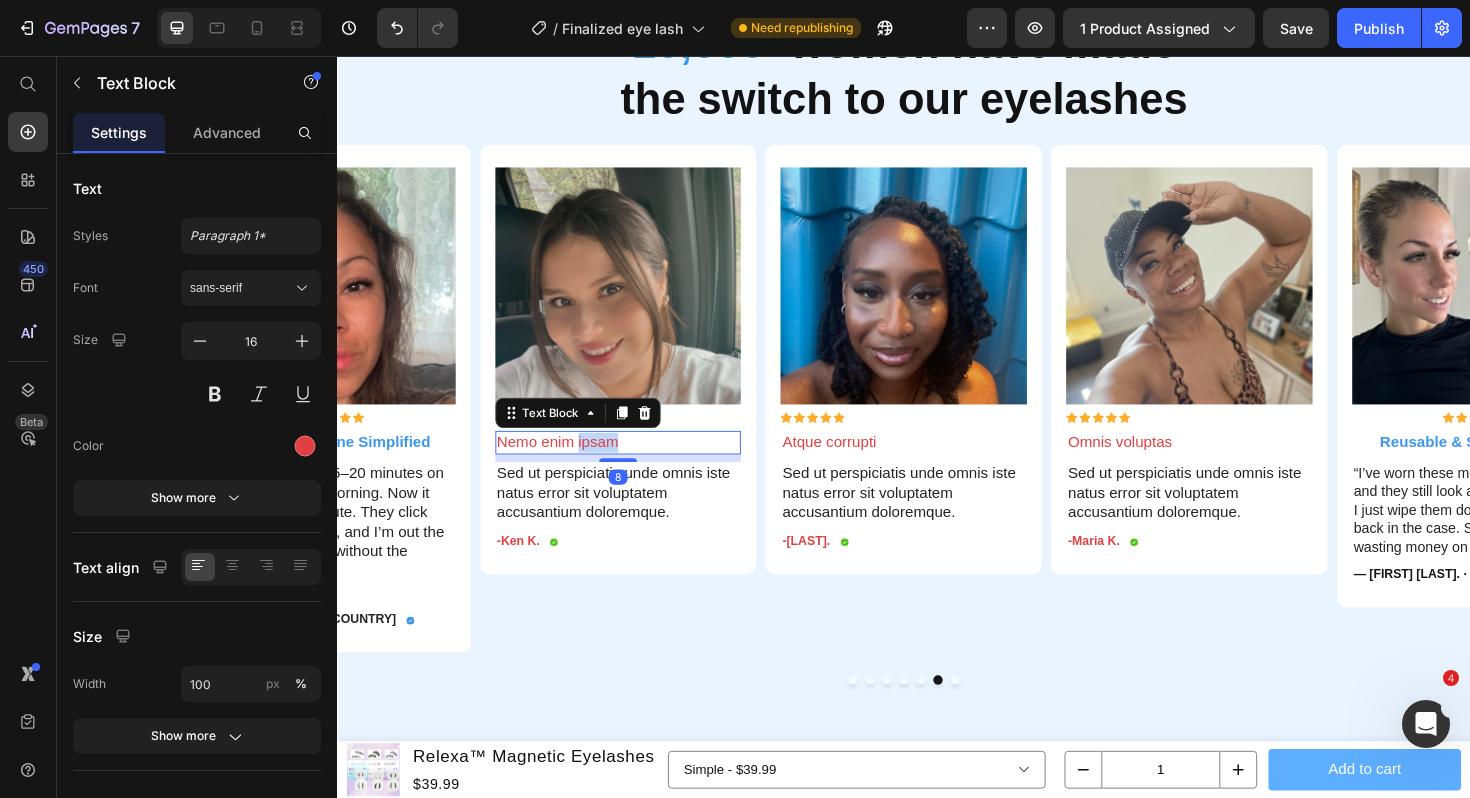 click on "Nemo enim ipsam" at bounding box center [634, 465] 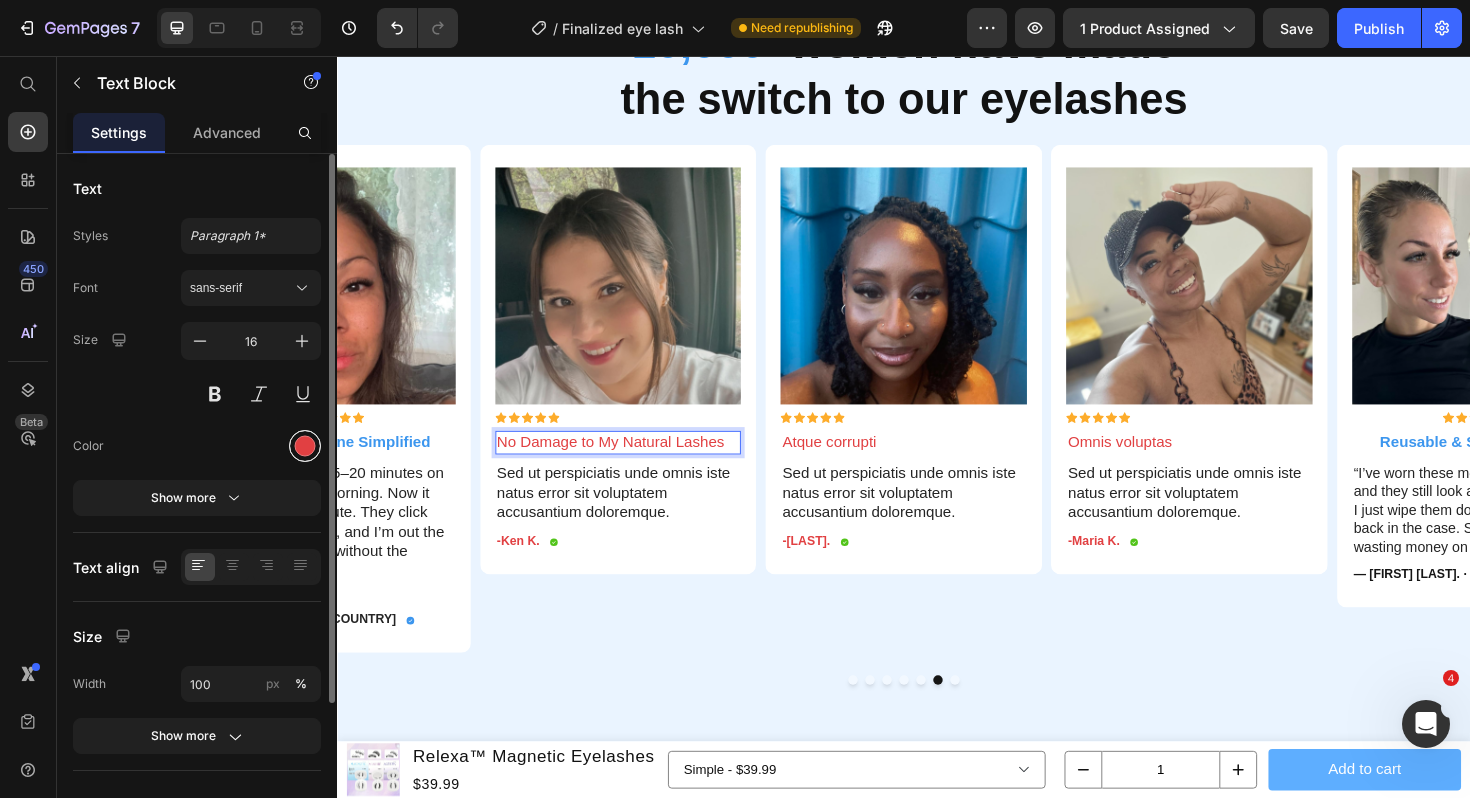 click at bounding box center [305, 446] 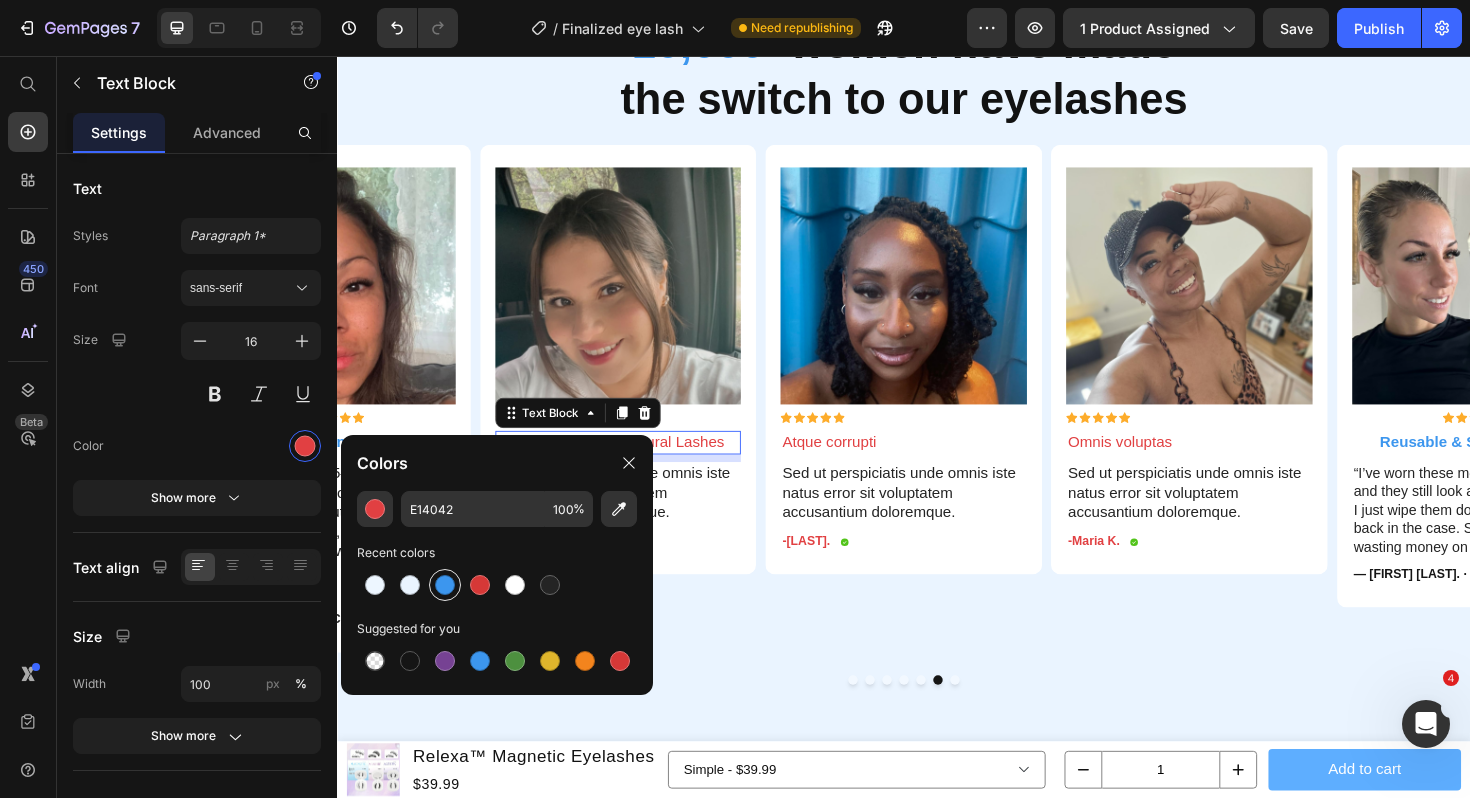click at bounding box center [445, 585] 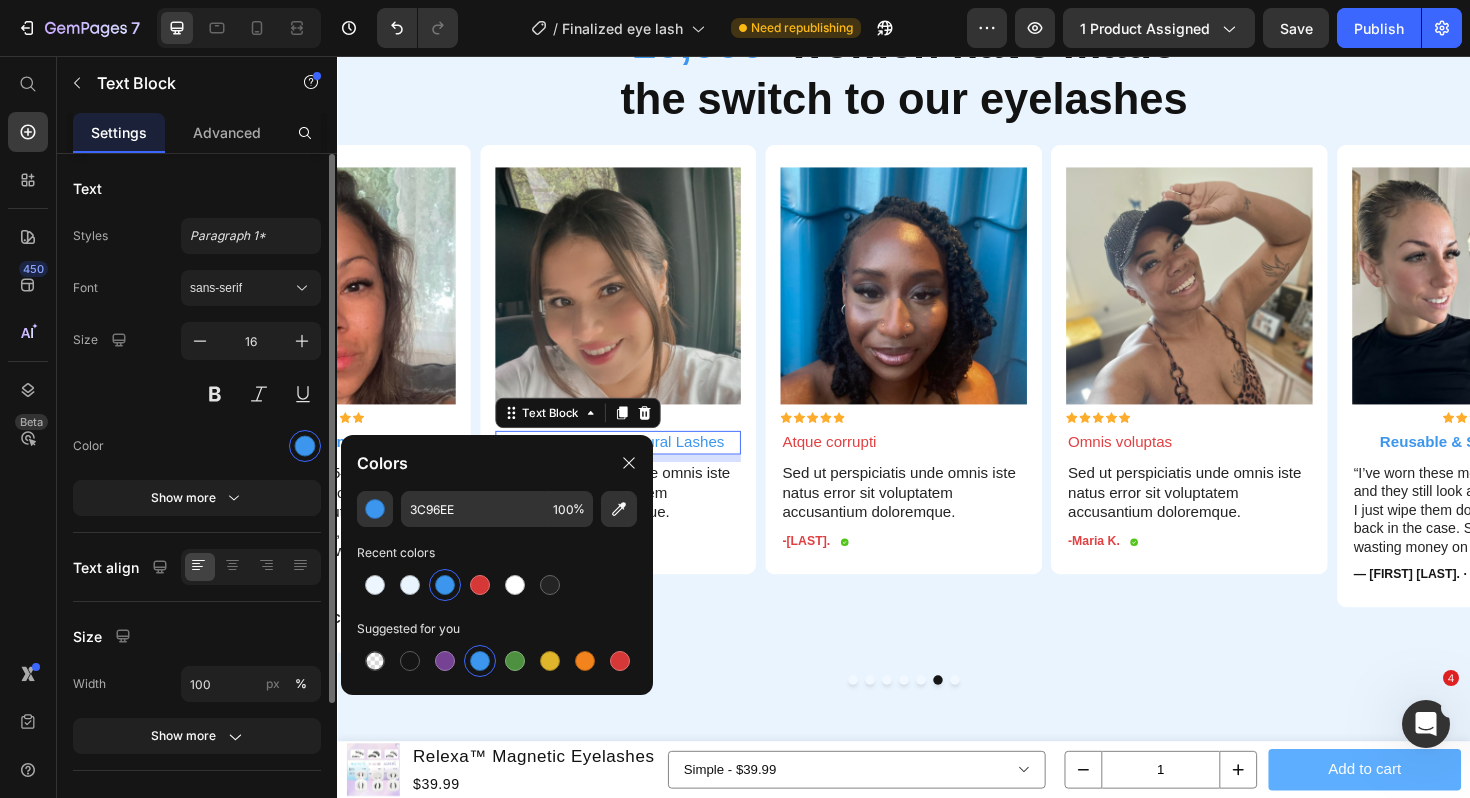 click at bounding box center [251, 446] 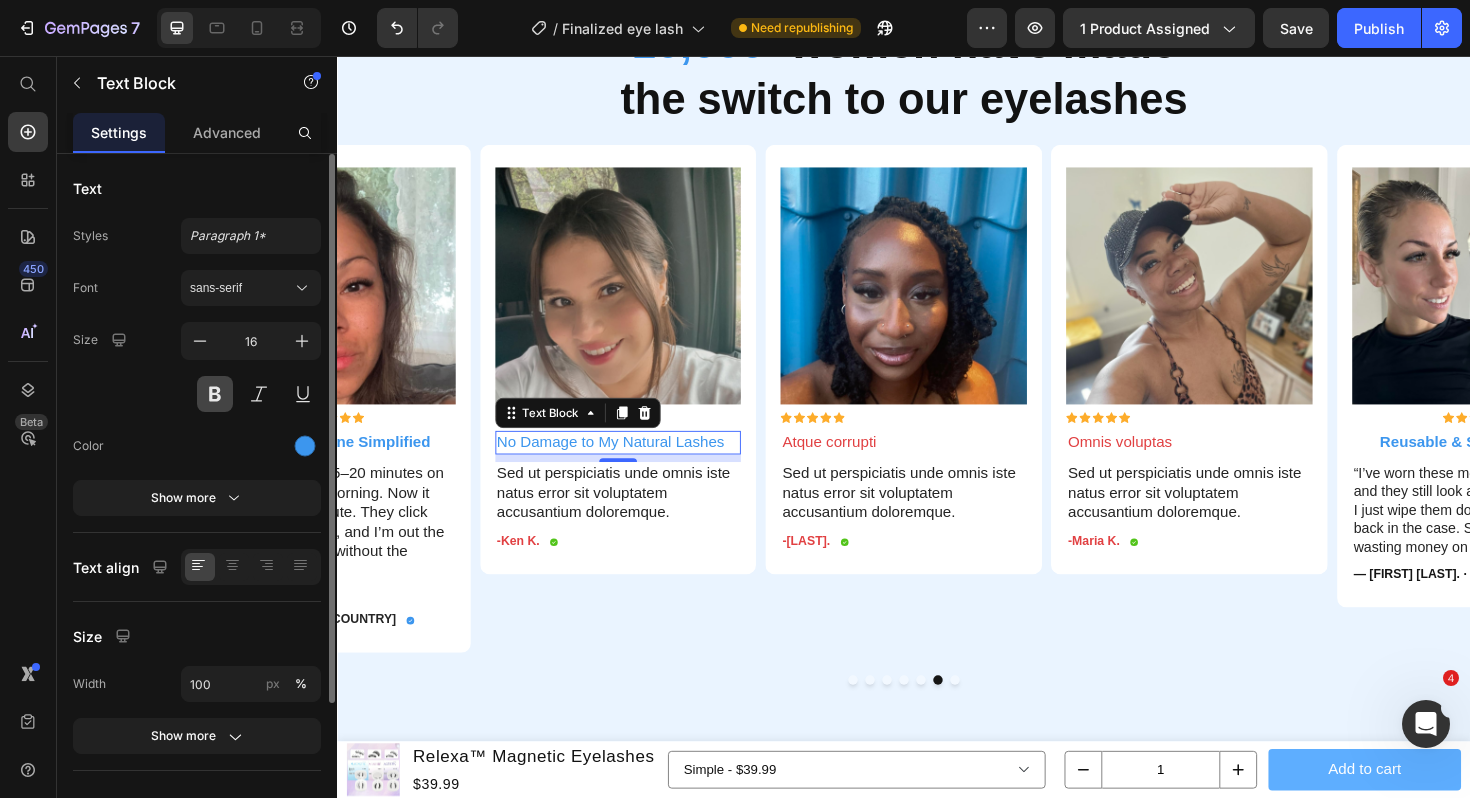click at bounding box center (215, 394) 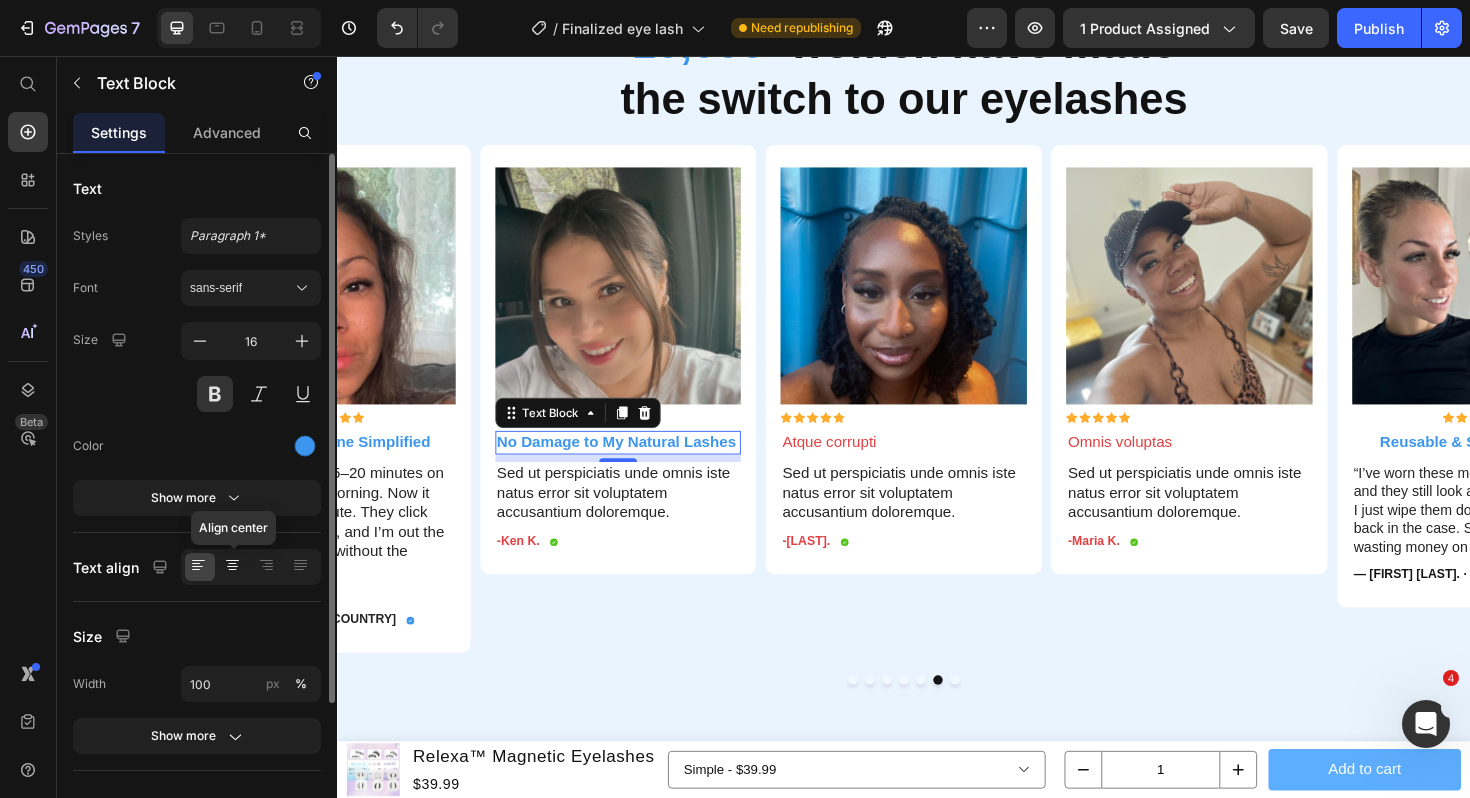 click 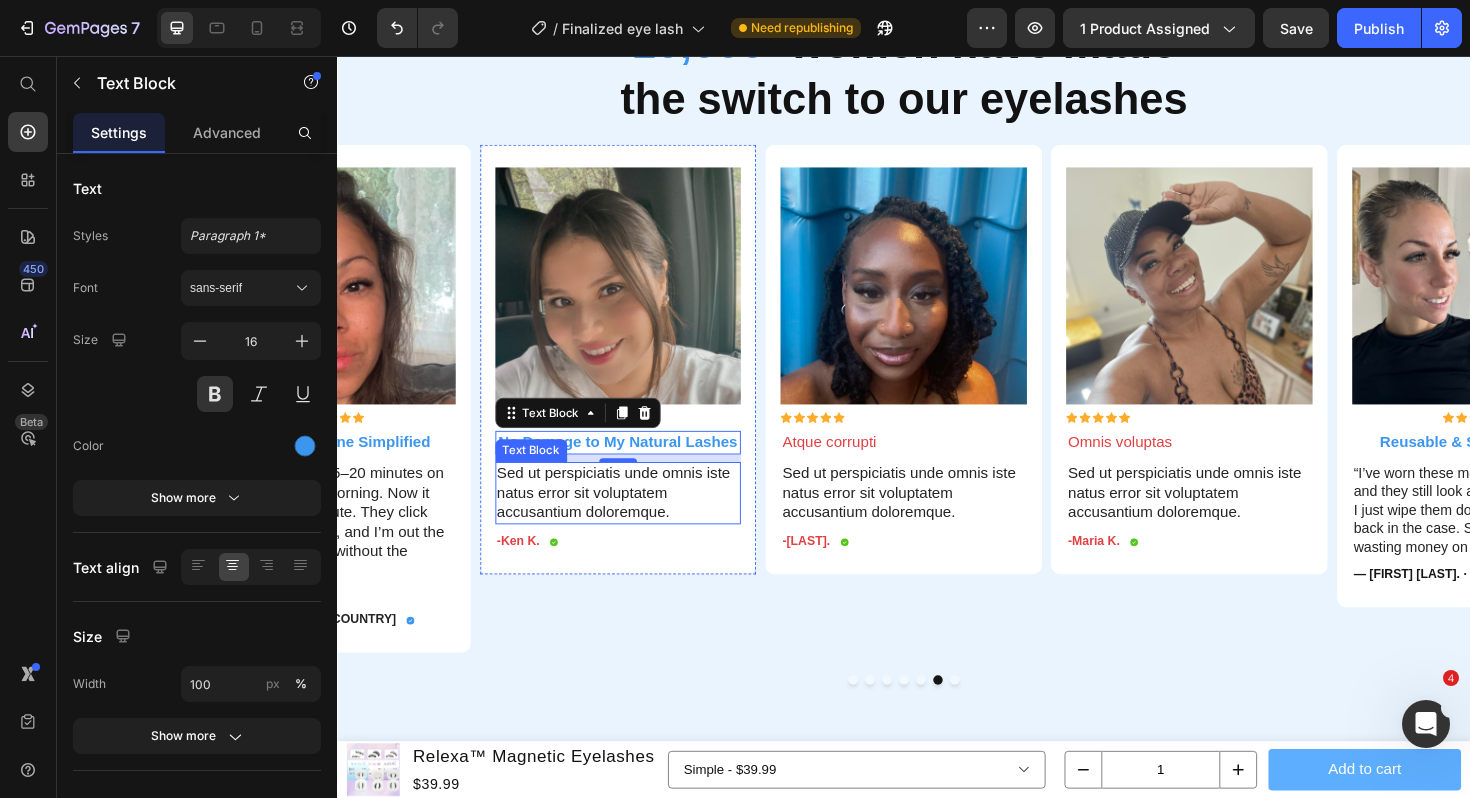 click on "Sed ut perspiciatis unde omnis iste natus error sit voluptatem accusantium doloremque." at bounding box center [634, 519] 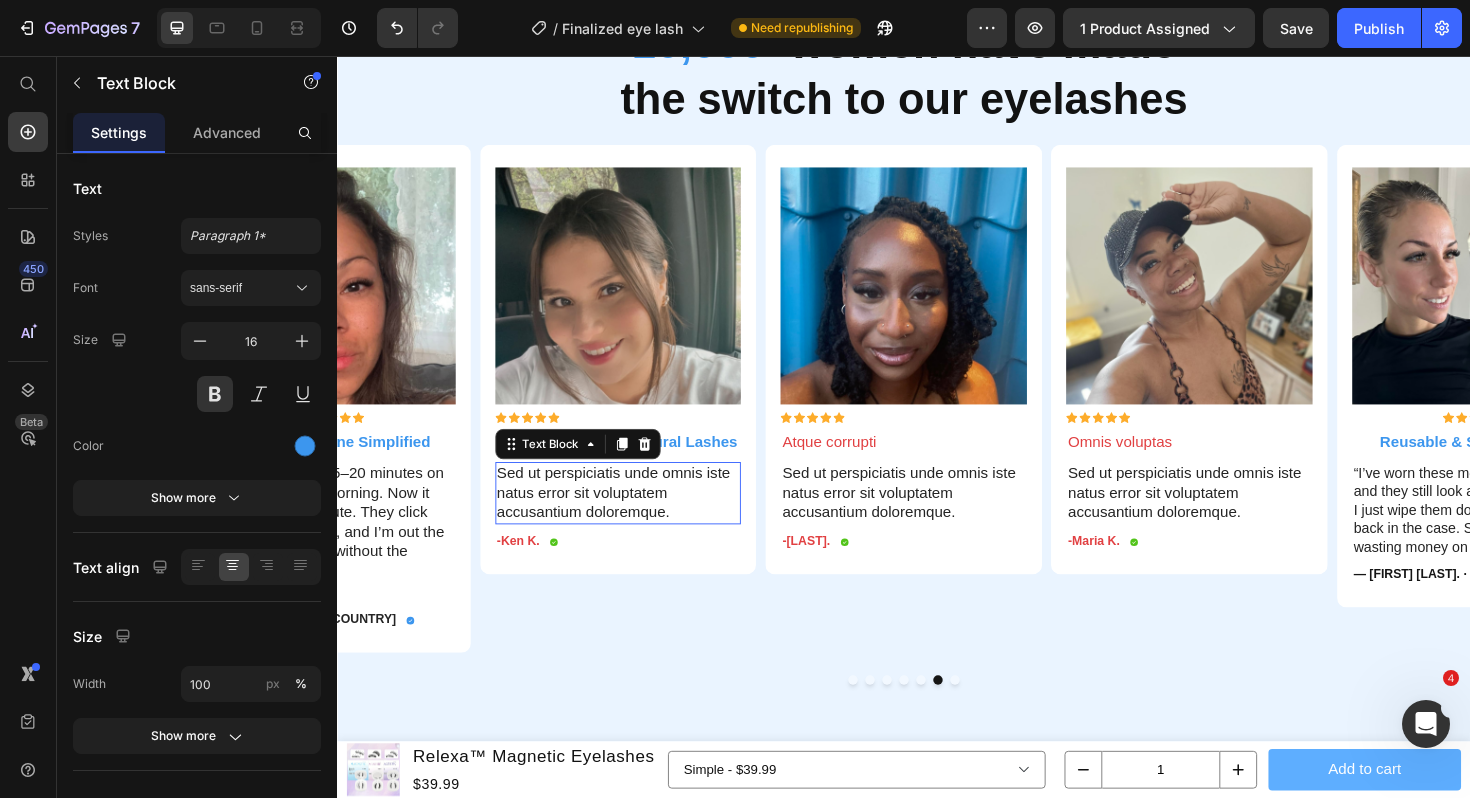 click on "Sed ut perspiciatis unde omnis iste natus error sit voluptatem accusantium doloremque." at bounding box center (634, 519) 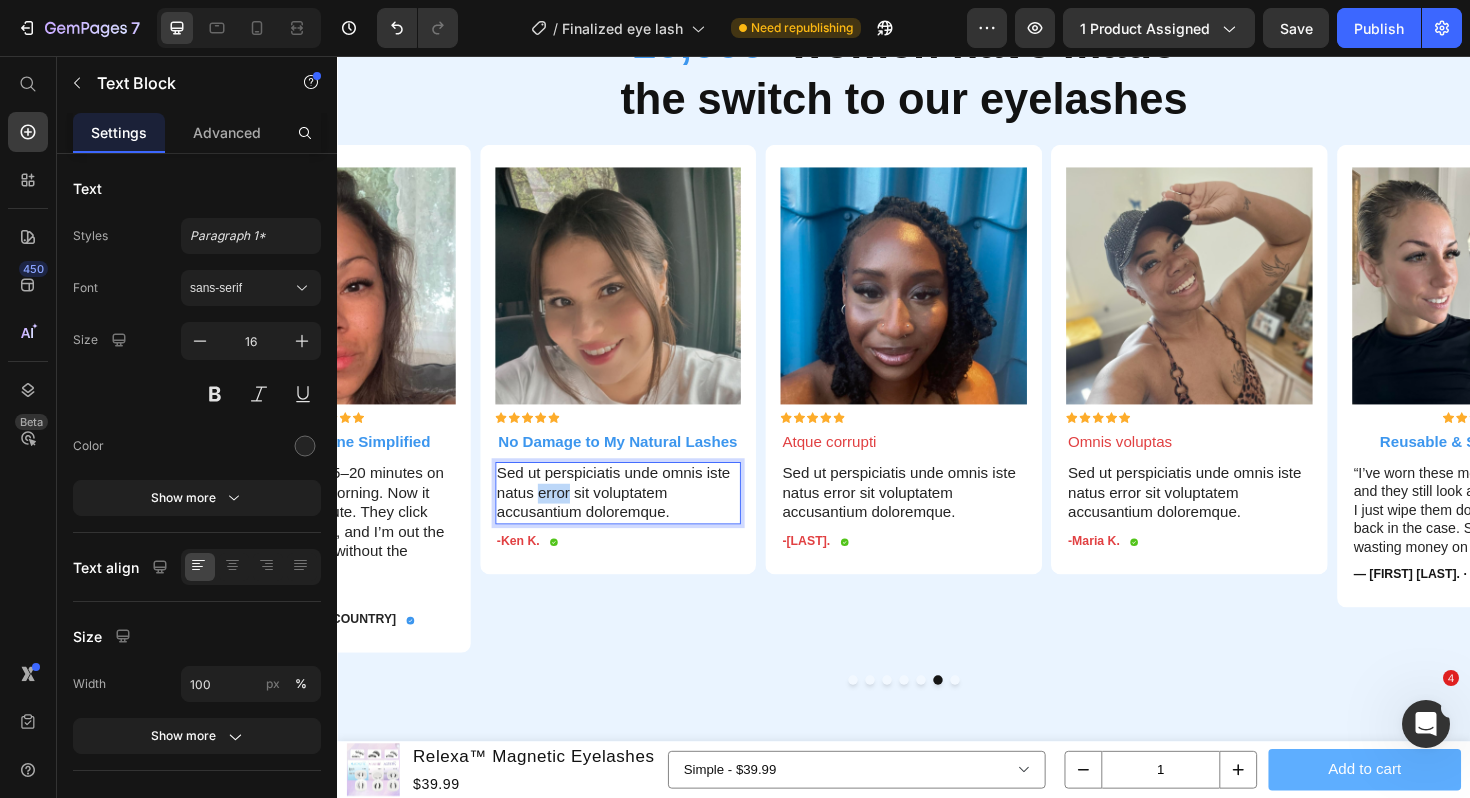 click on "Sed ut perspiciatis unde omnis iste natus error sit voluptatem accusantium doloremque." at bounding box center [634, 519] 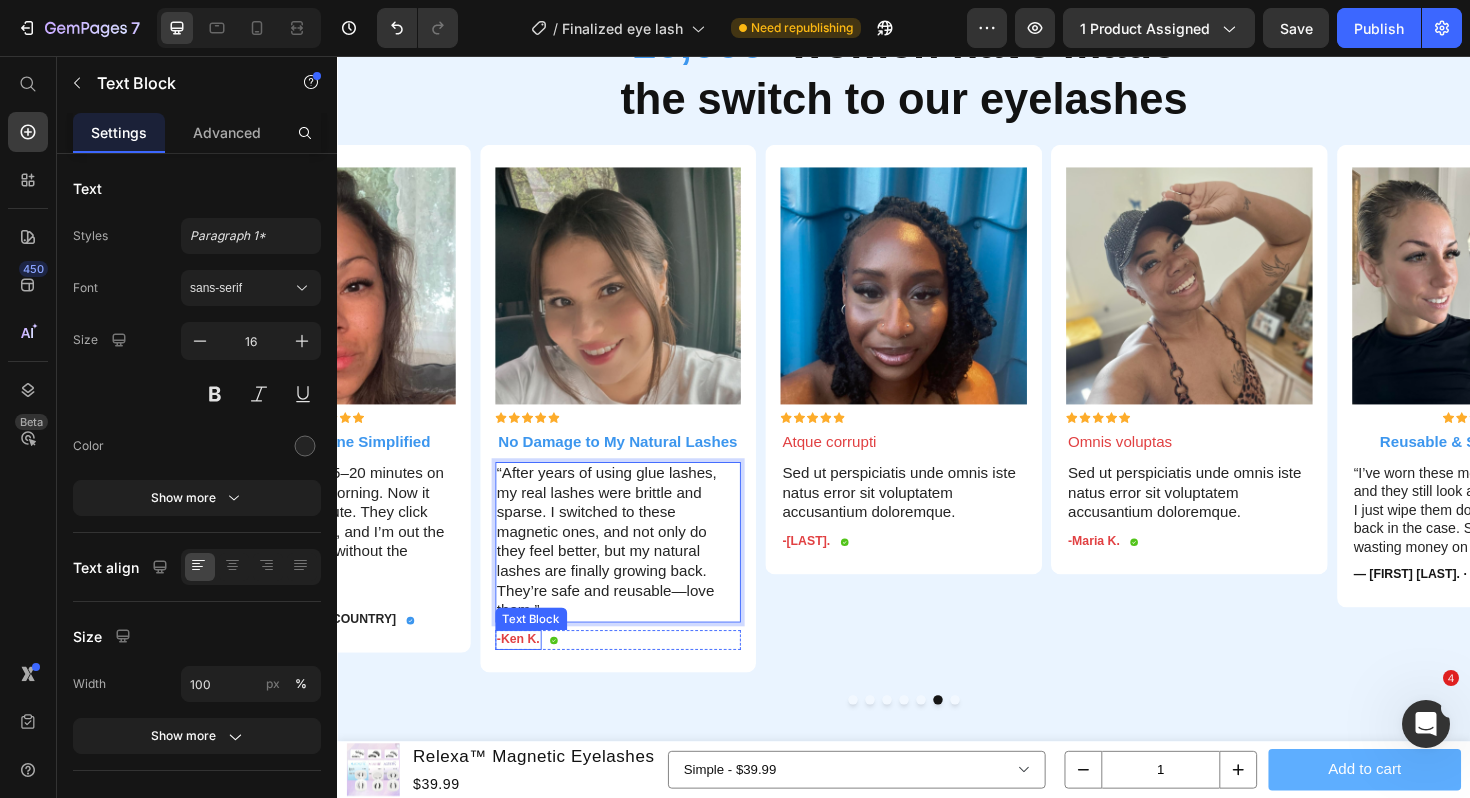 click on "-Ken K." at bounding box center (529, 674) 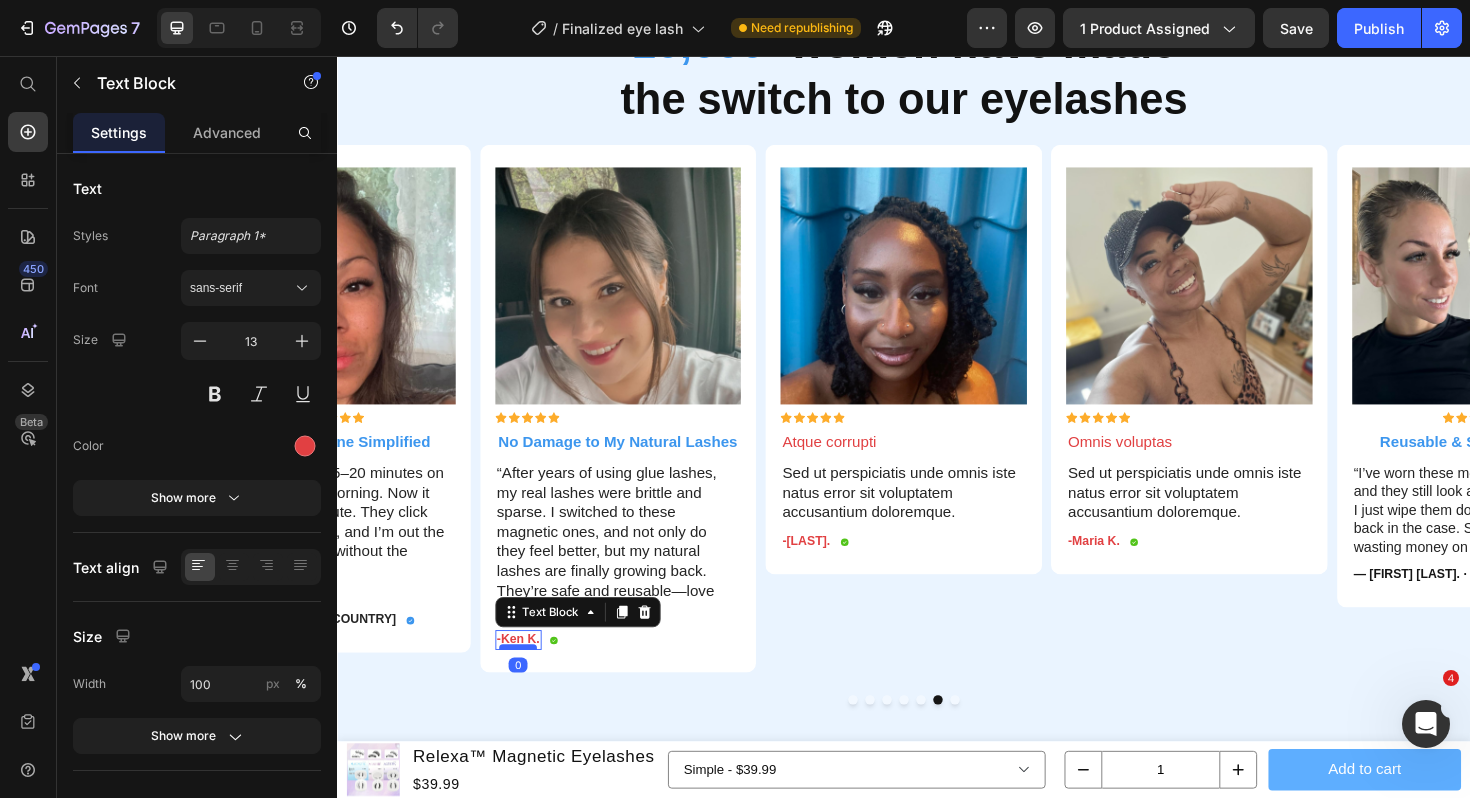 click at bounding box center (529, 682) 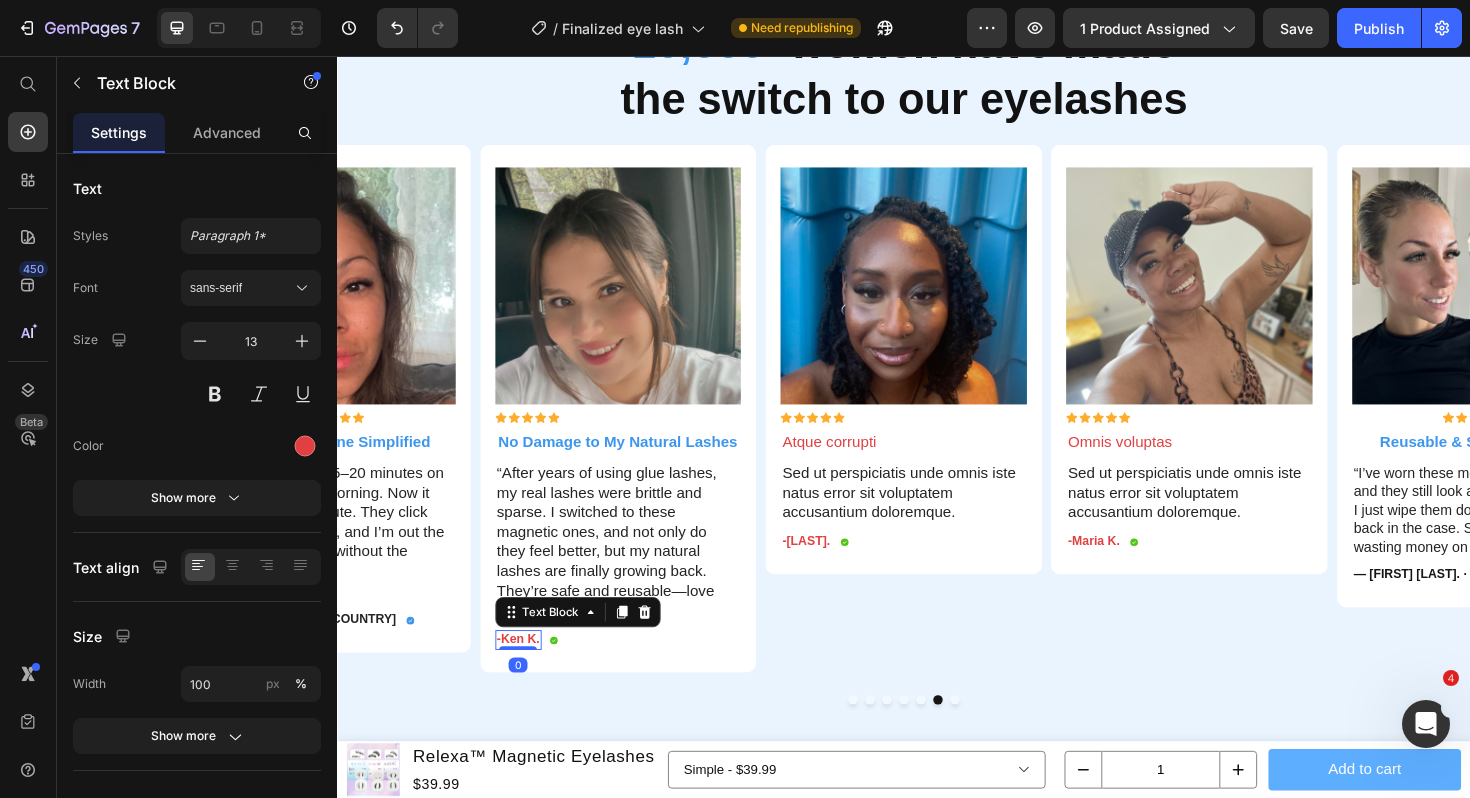 click on "-Ken K." at bounding box center (529, 674) 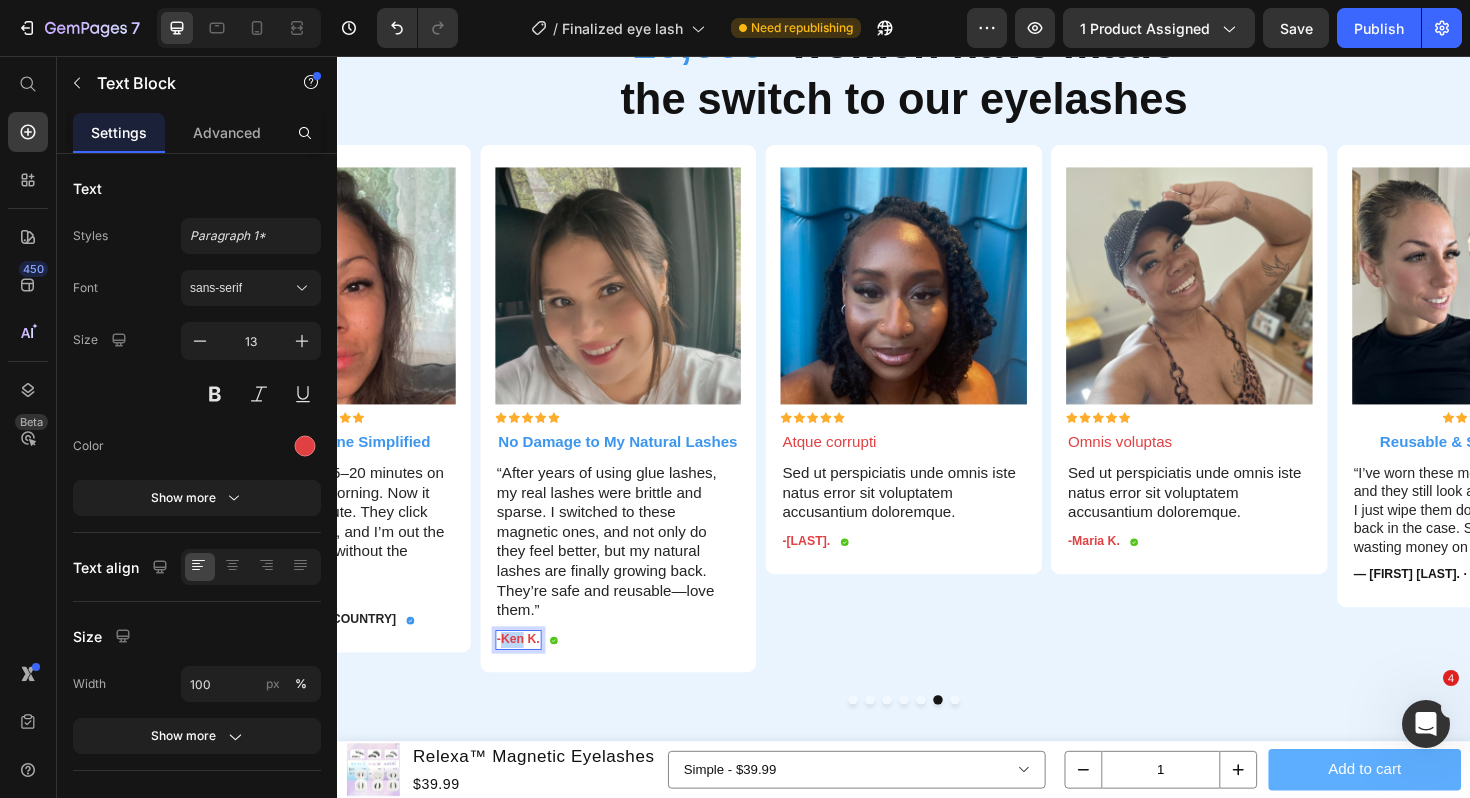 click on "-Ken K." at bounding box center (529, 674) 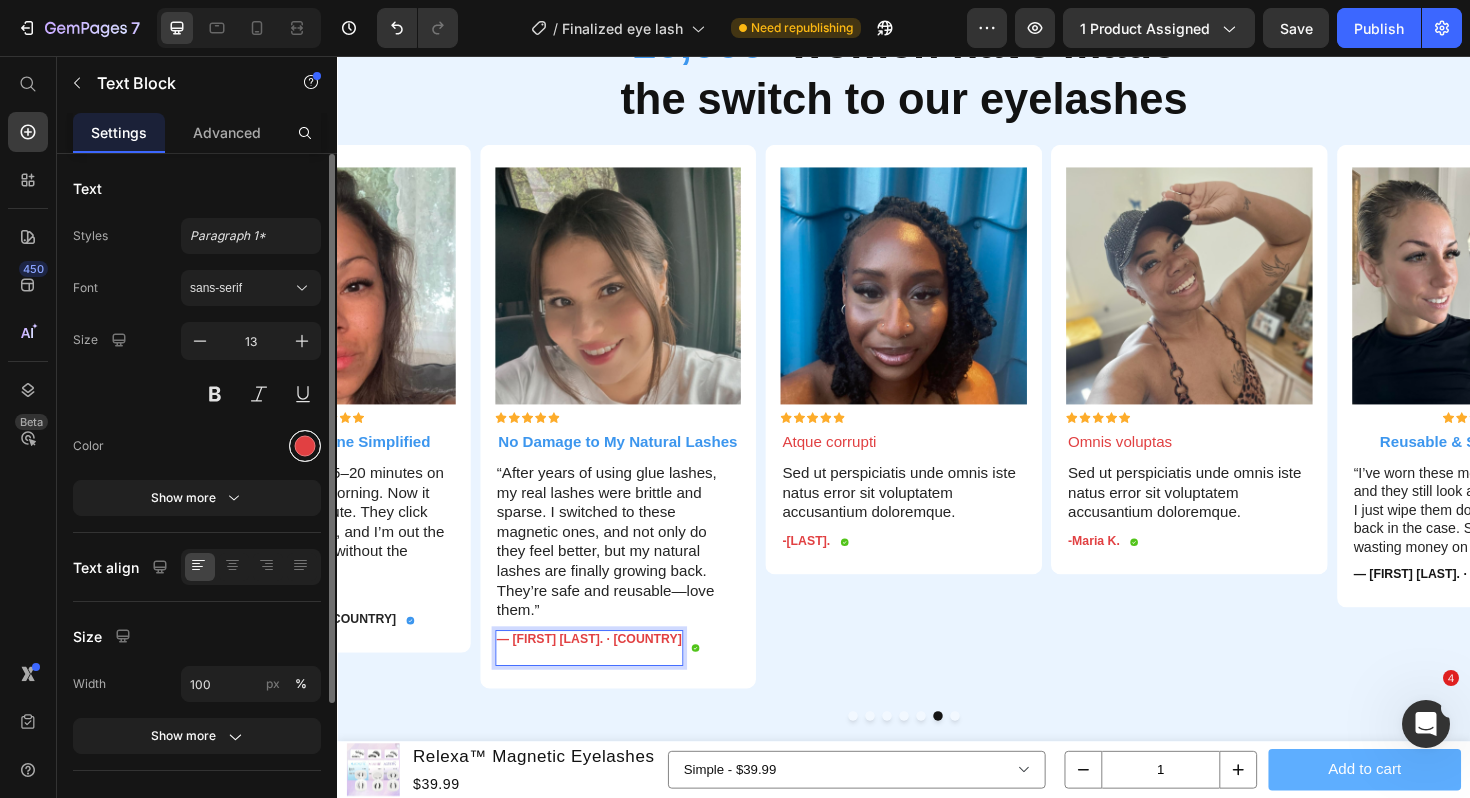 click at bounding box center [305, 446] 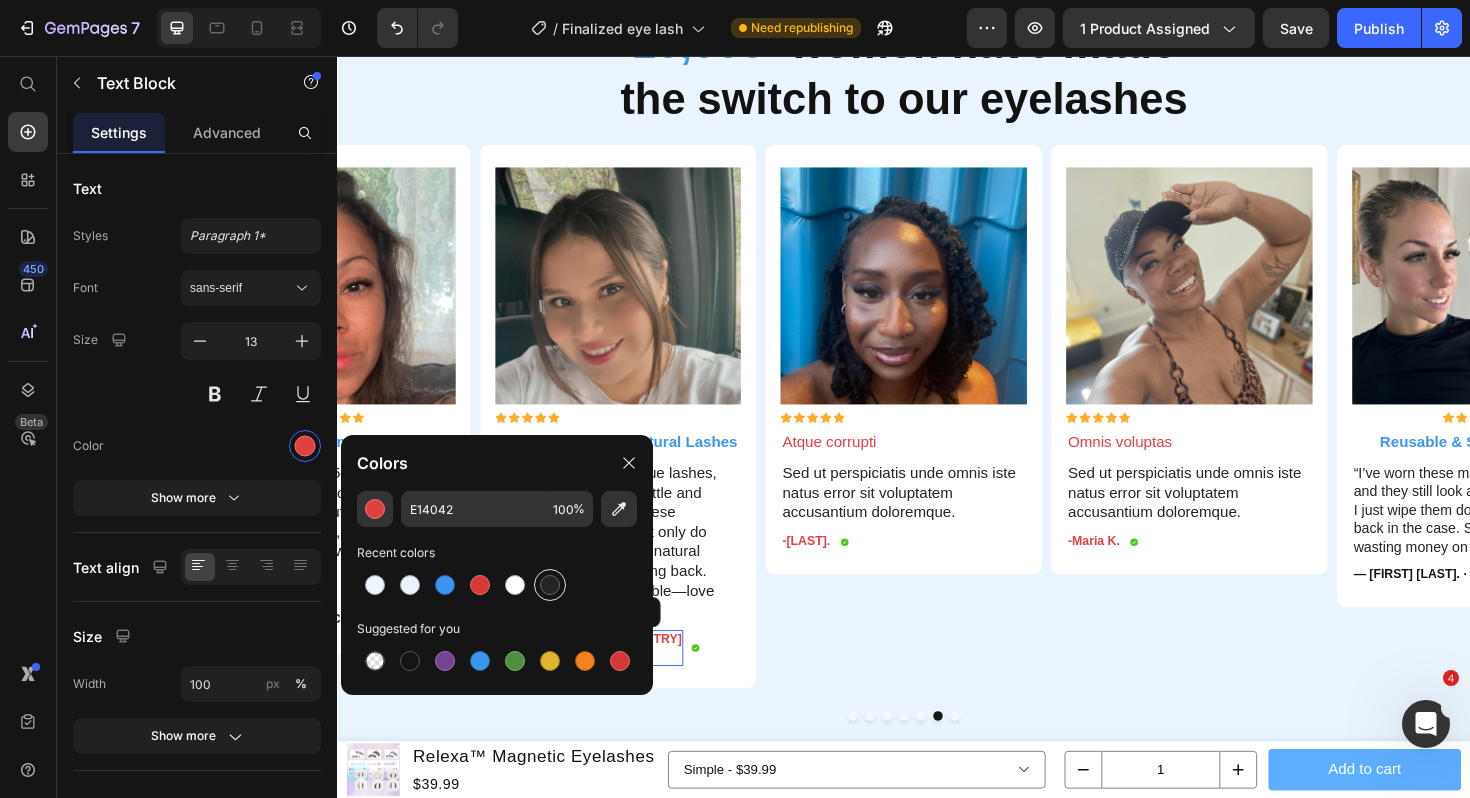 click at bounding box center (550, 585) 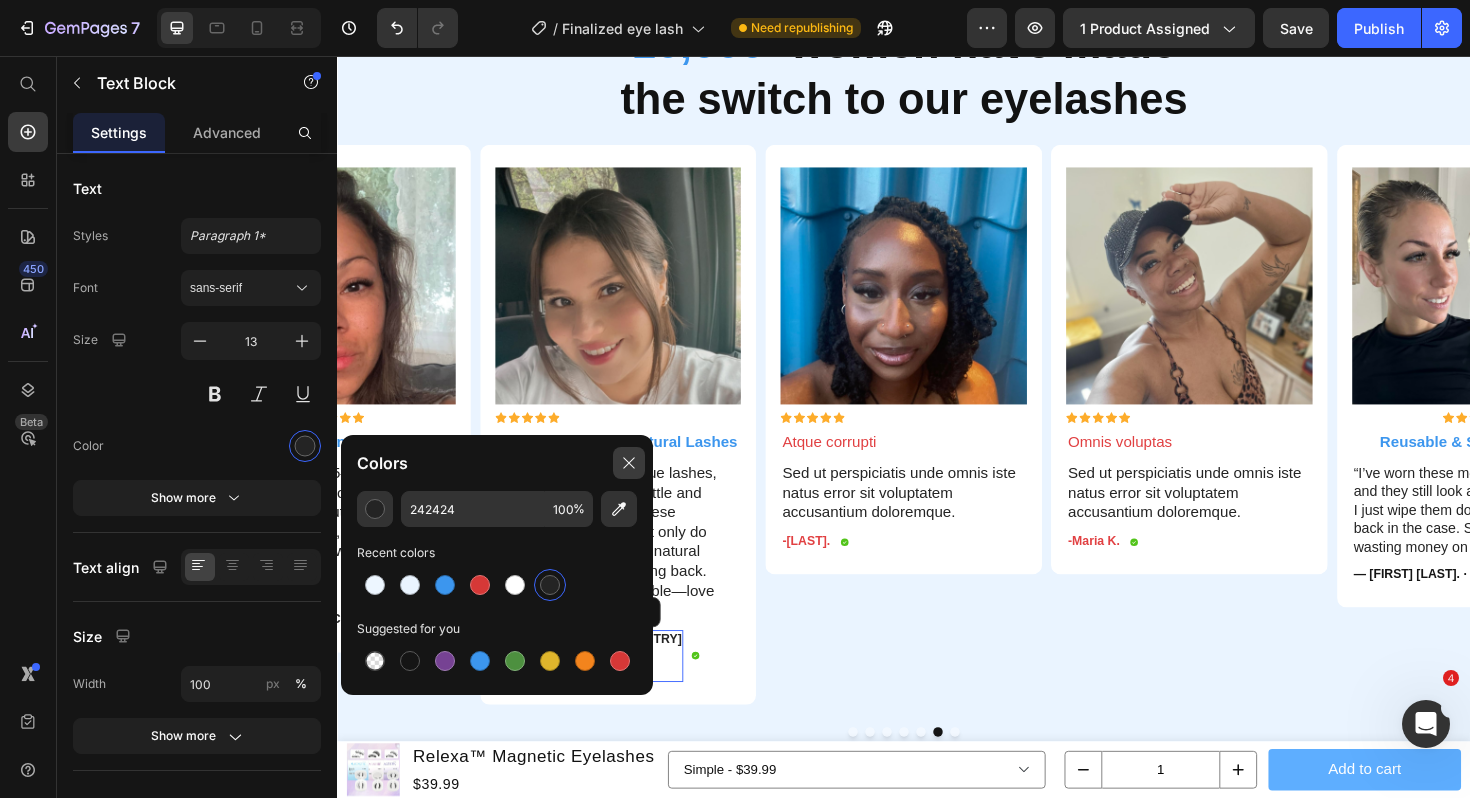 click 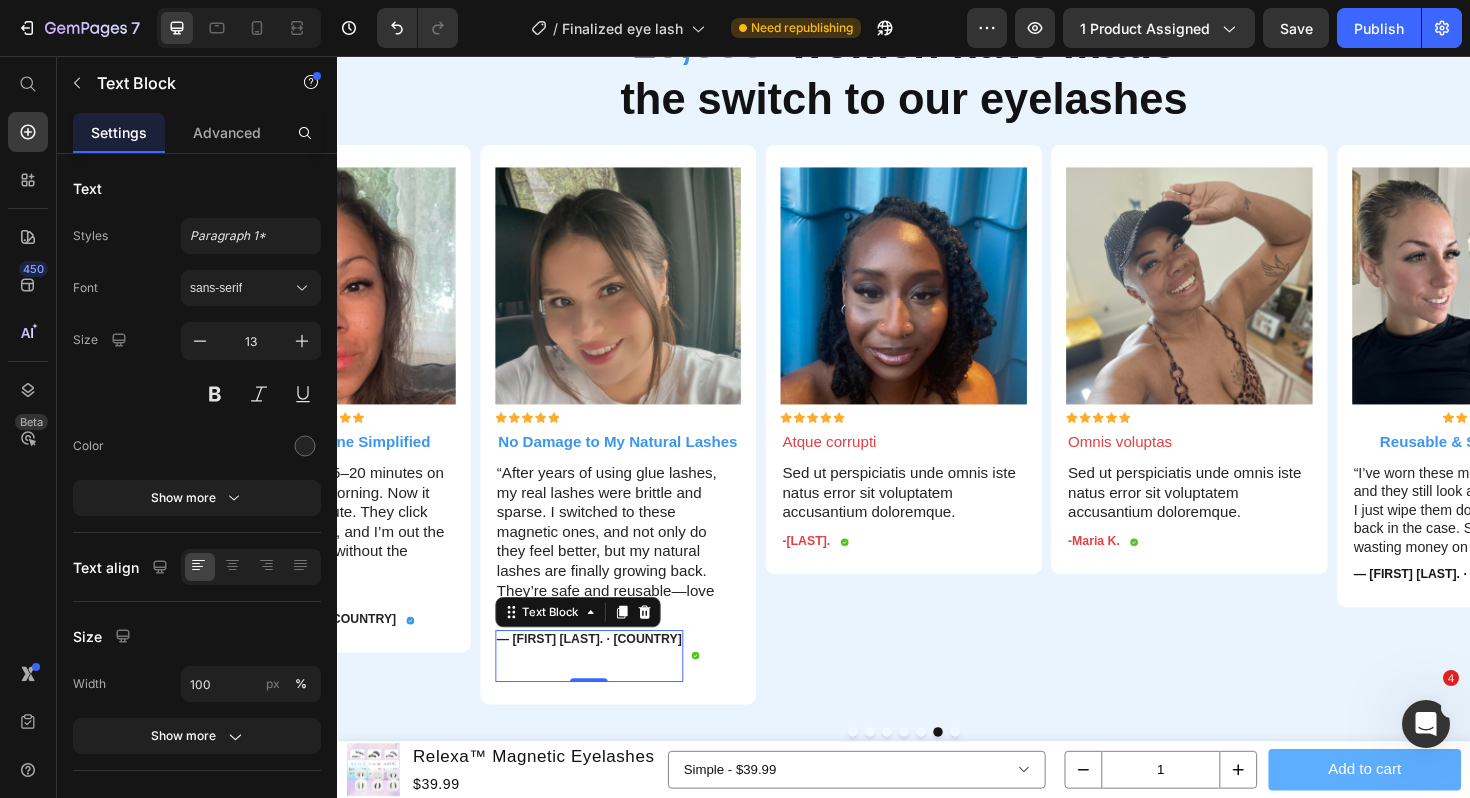 click on "[FIRST] [LAST] · [COUNTRY]" at bounding box center [604, 691] 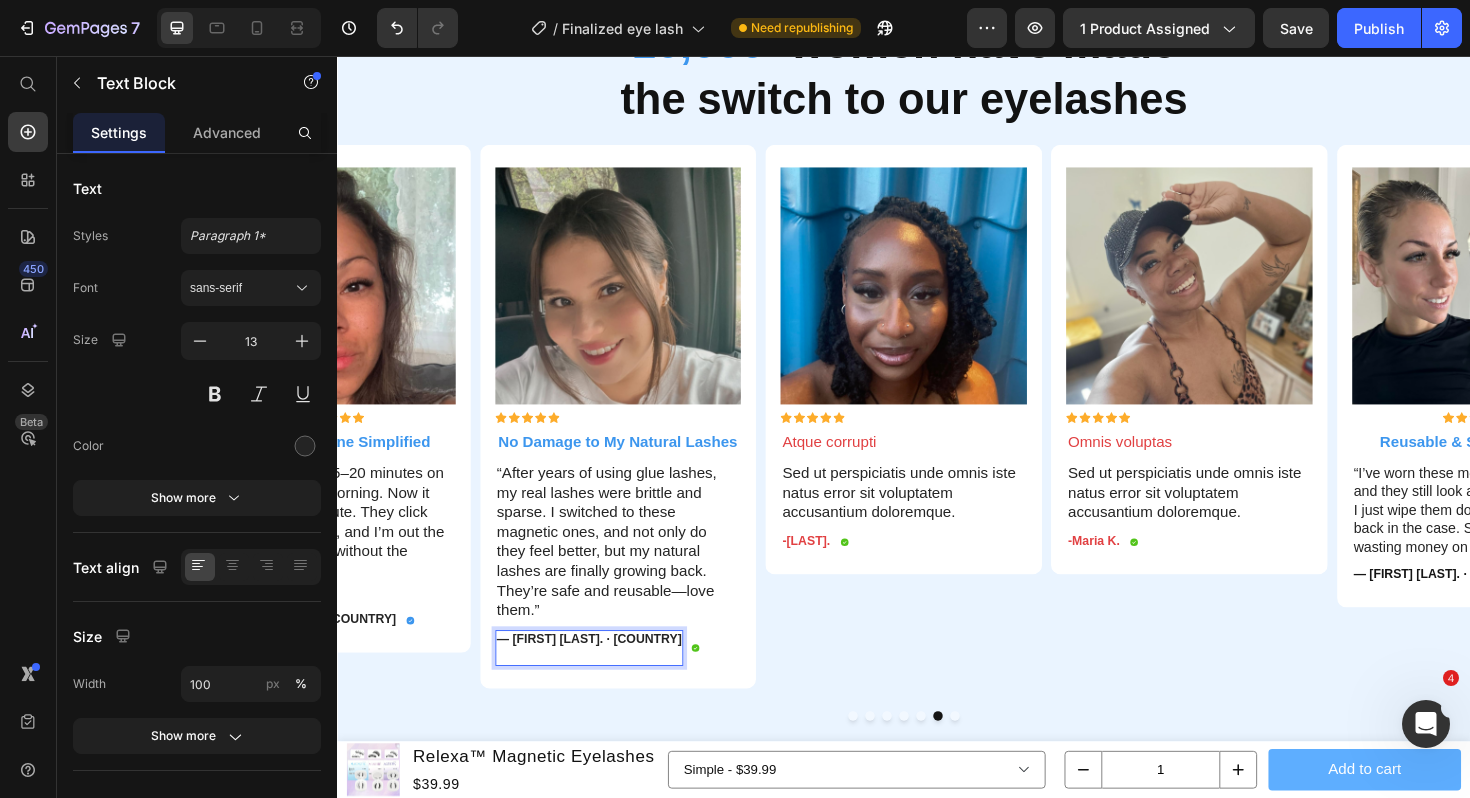 click on "[FIRST] [LAST] · [COUNTRY]" at bounding box center [604, 683] 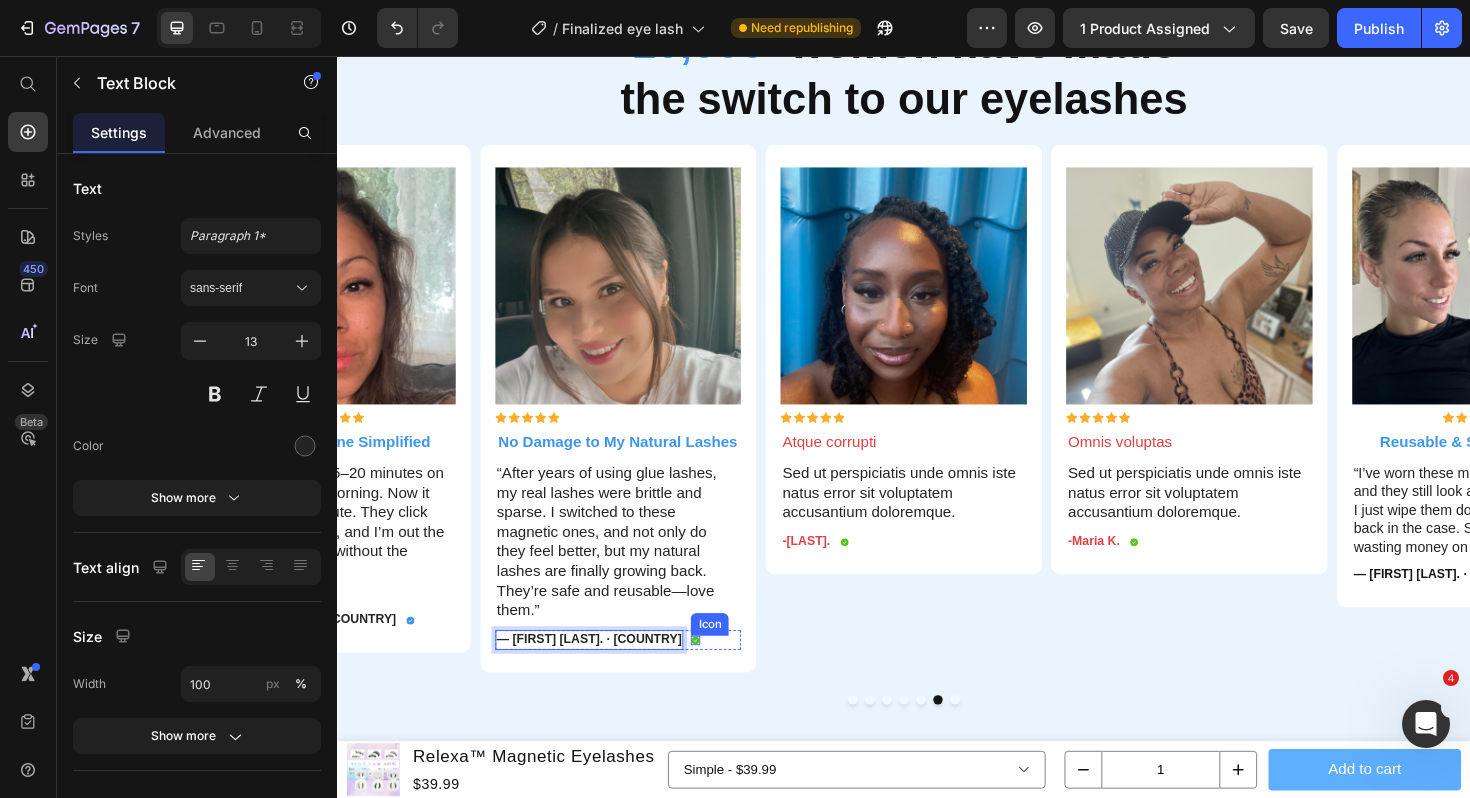 click 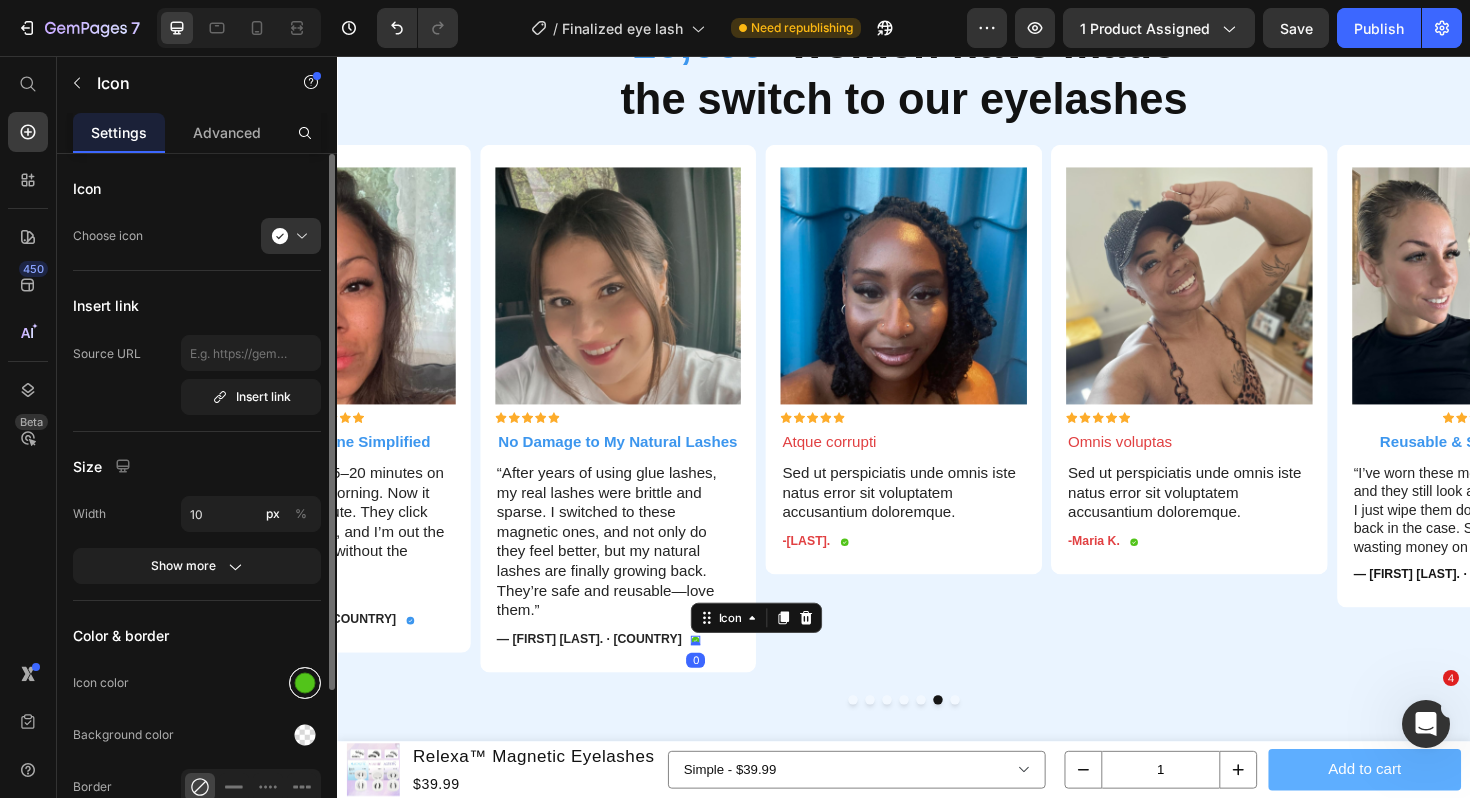 click at bounding box center (305, 683) 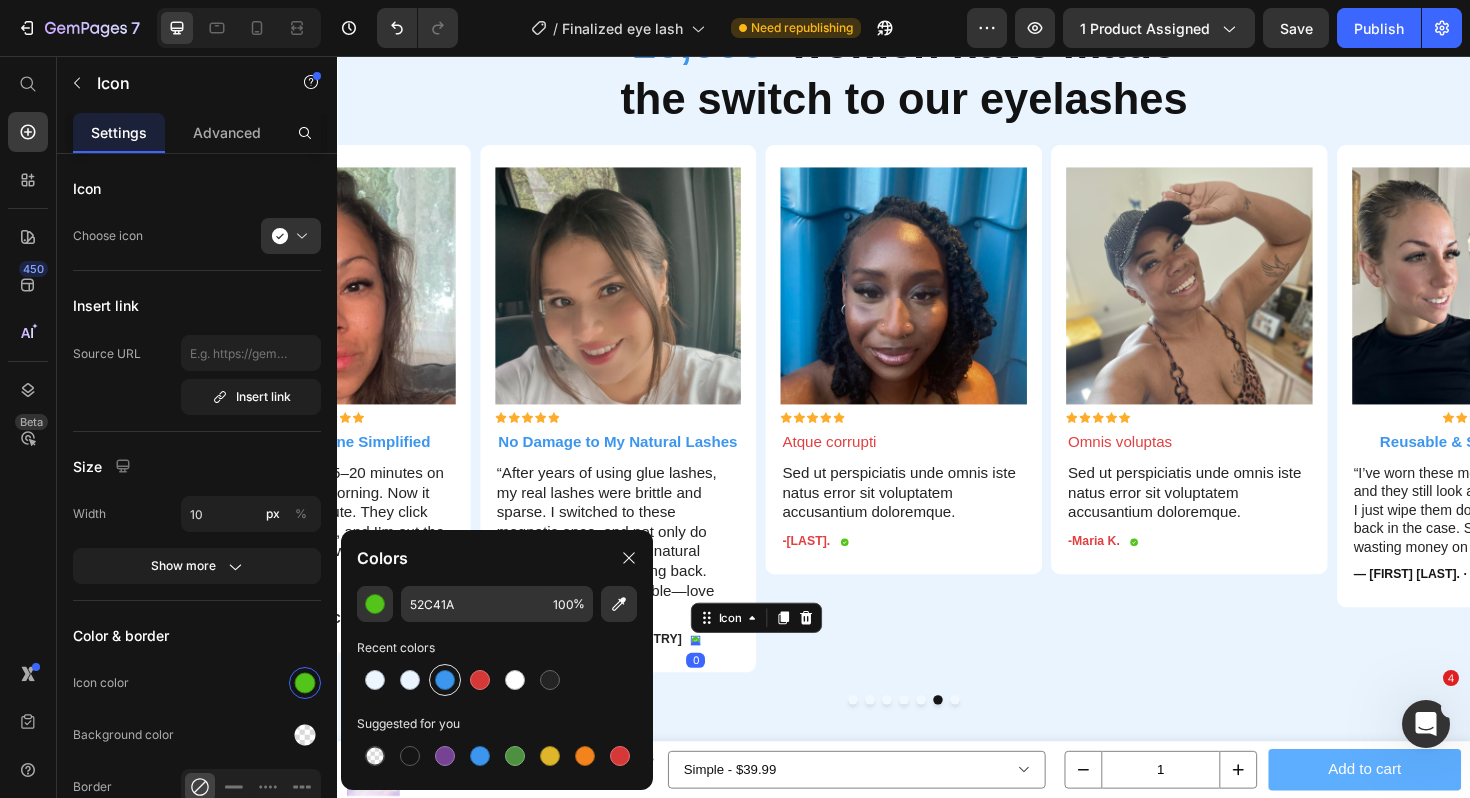 click at bounding box center (445, 680) 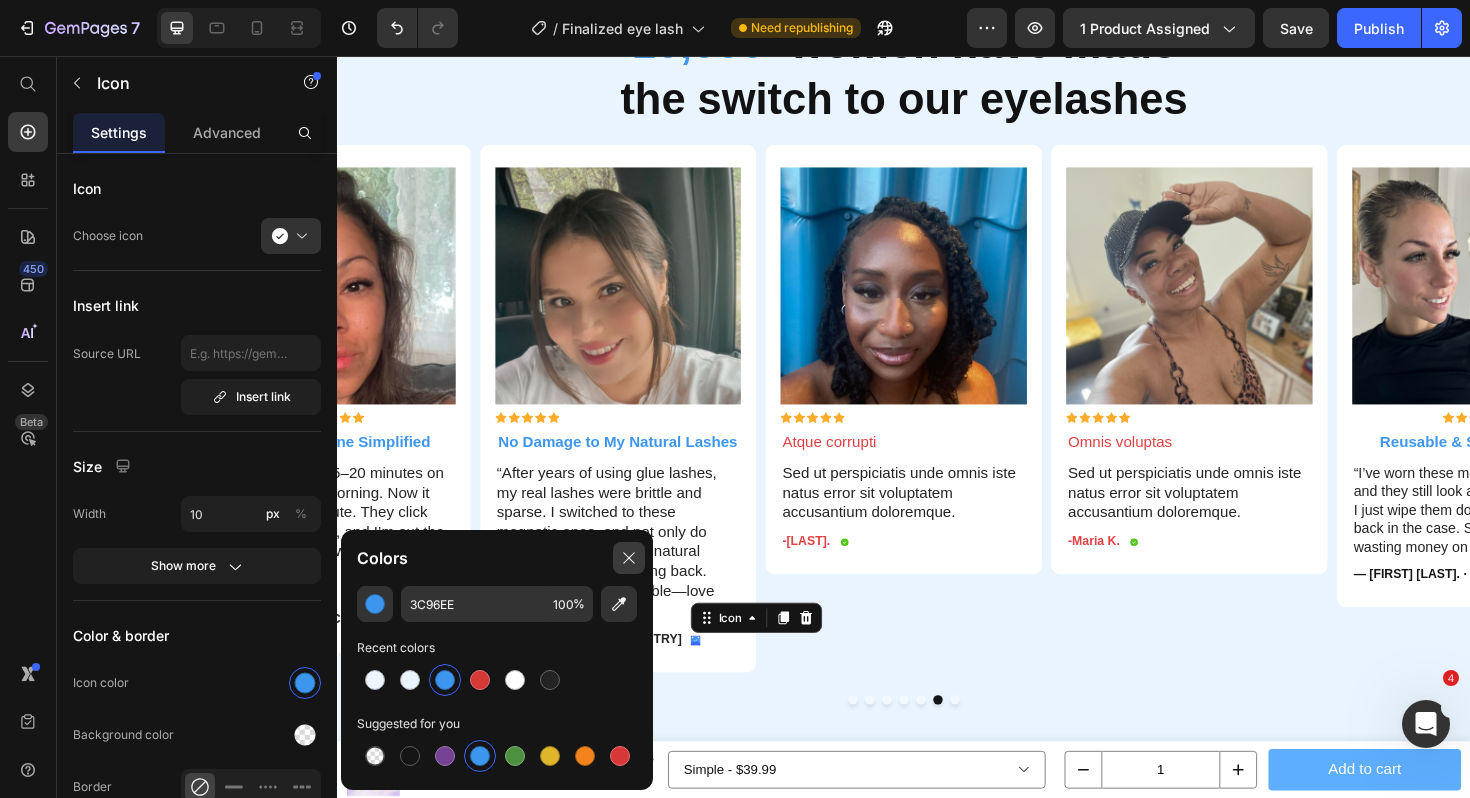 click at bounding box center [629, 558] 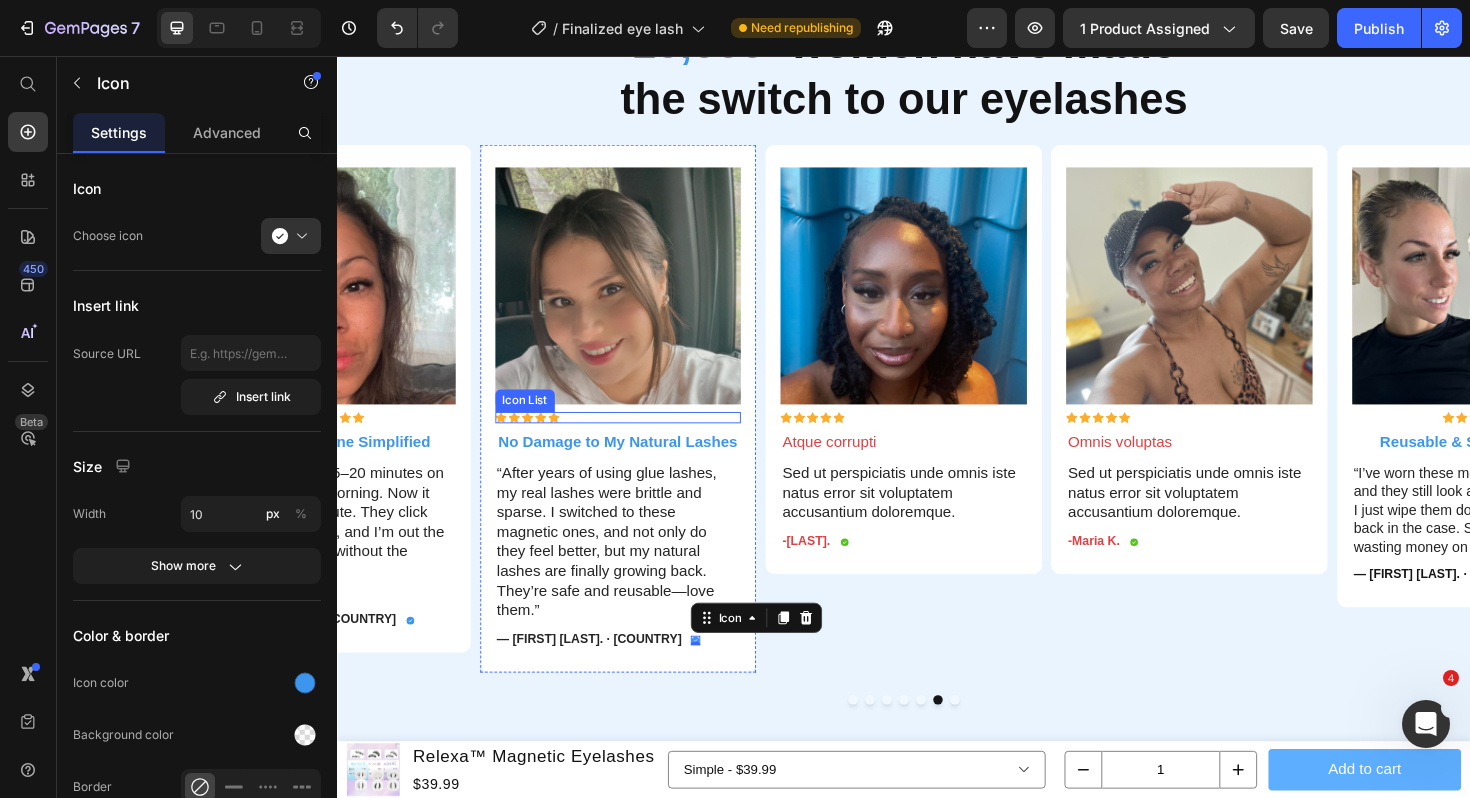 click on "Icon Icon Icon Icon Icon" at bounding box center (634, 439) 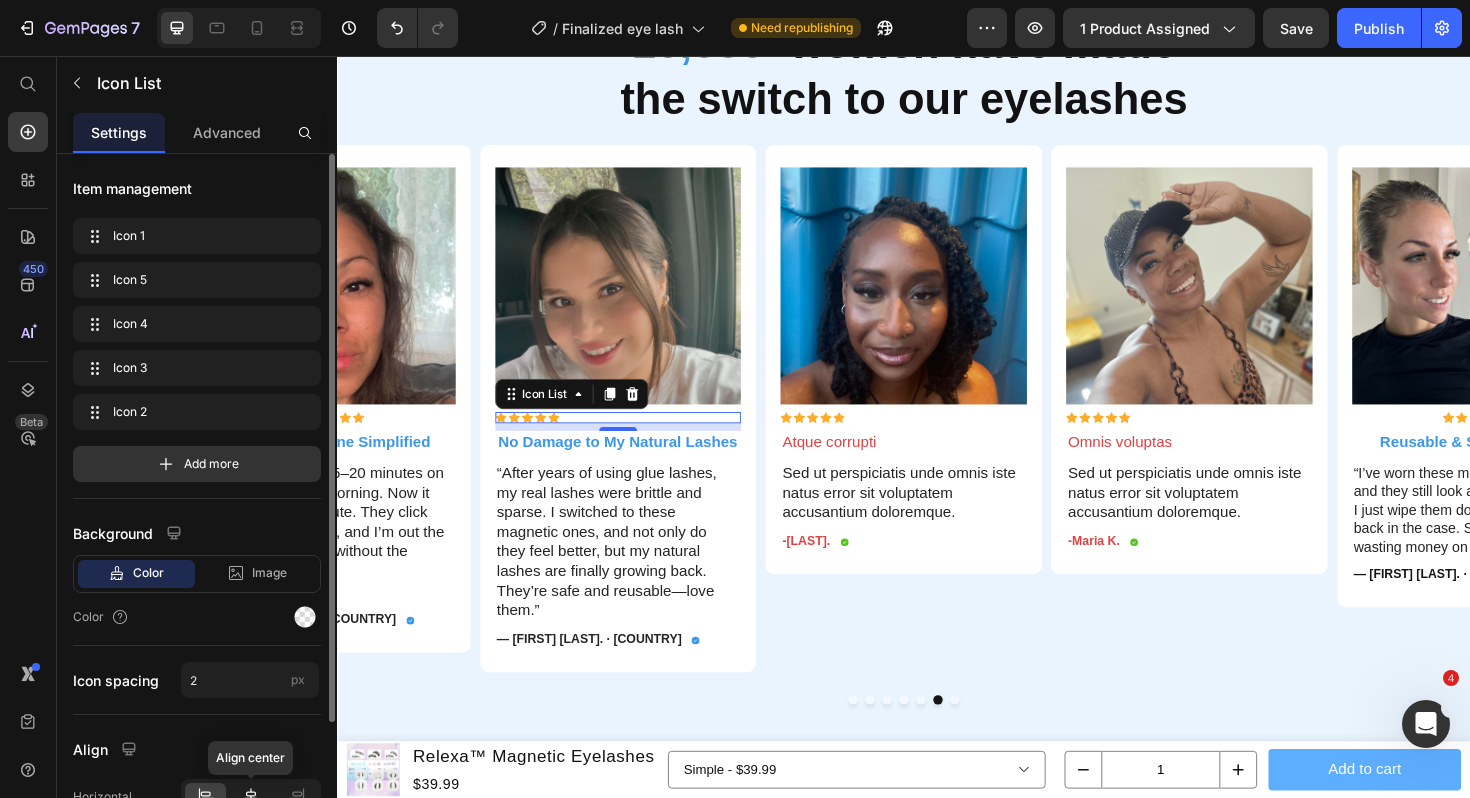 click 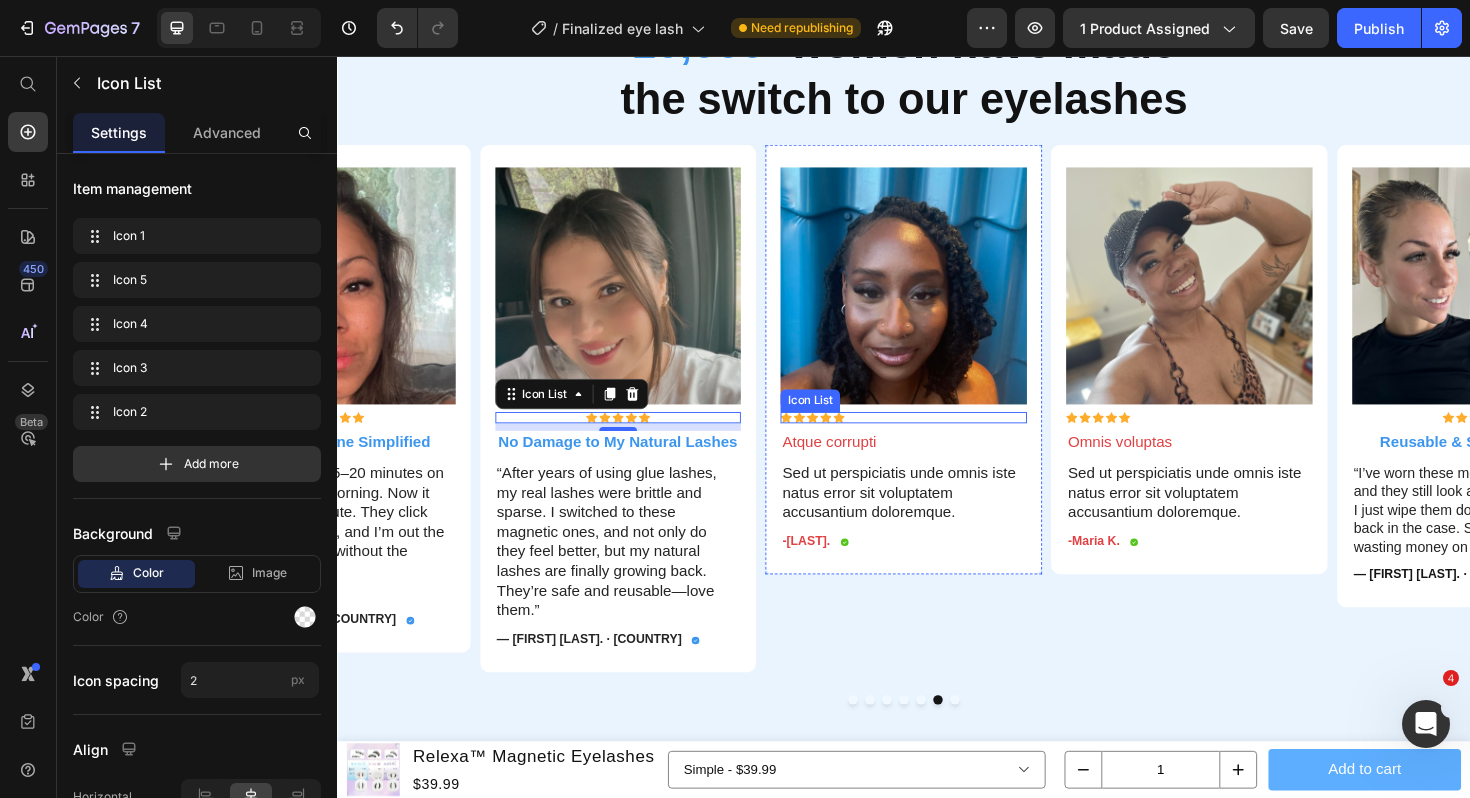 click on "Icon Icon Icon Icon Icon" at bounding box center (937, 439) 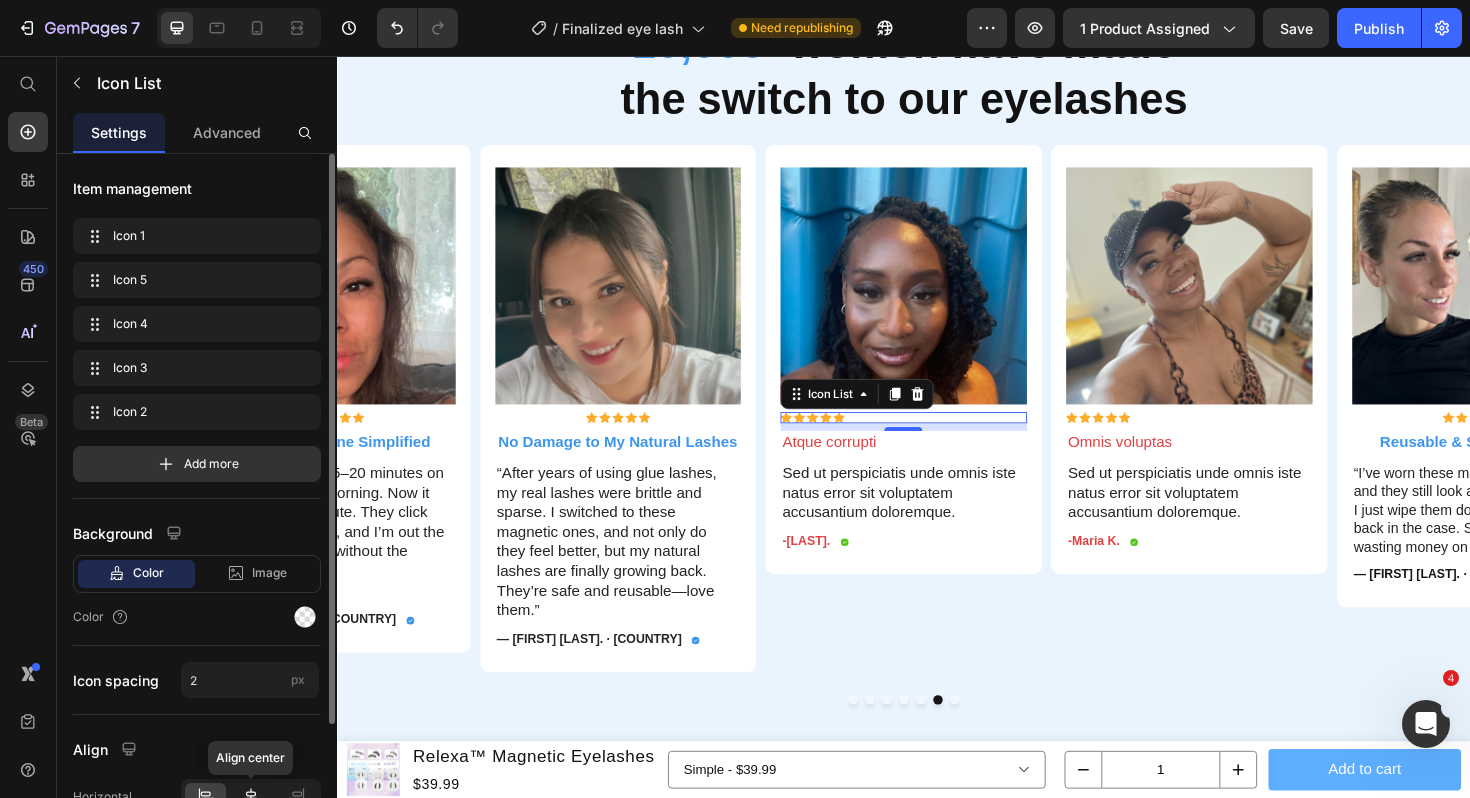 click 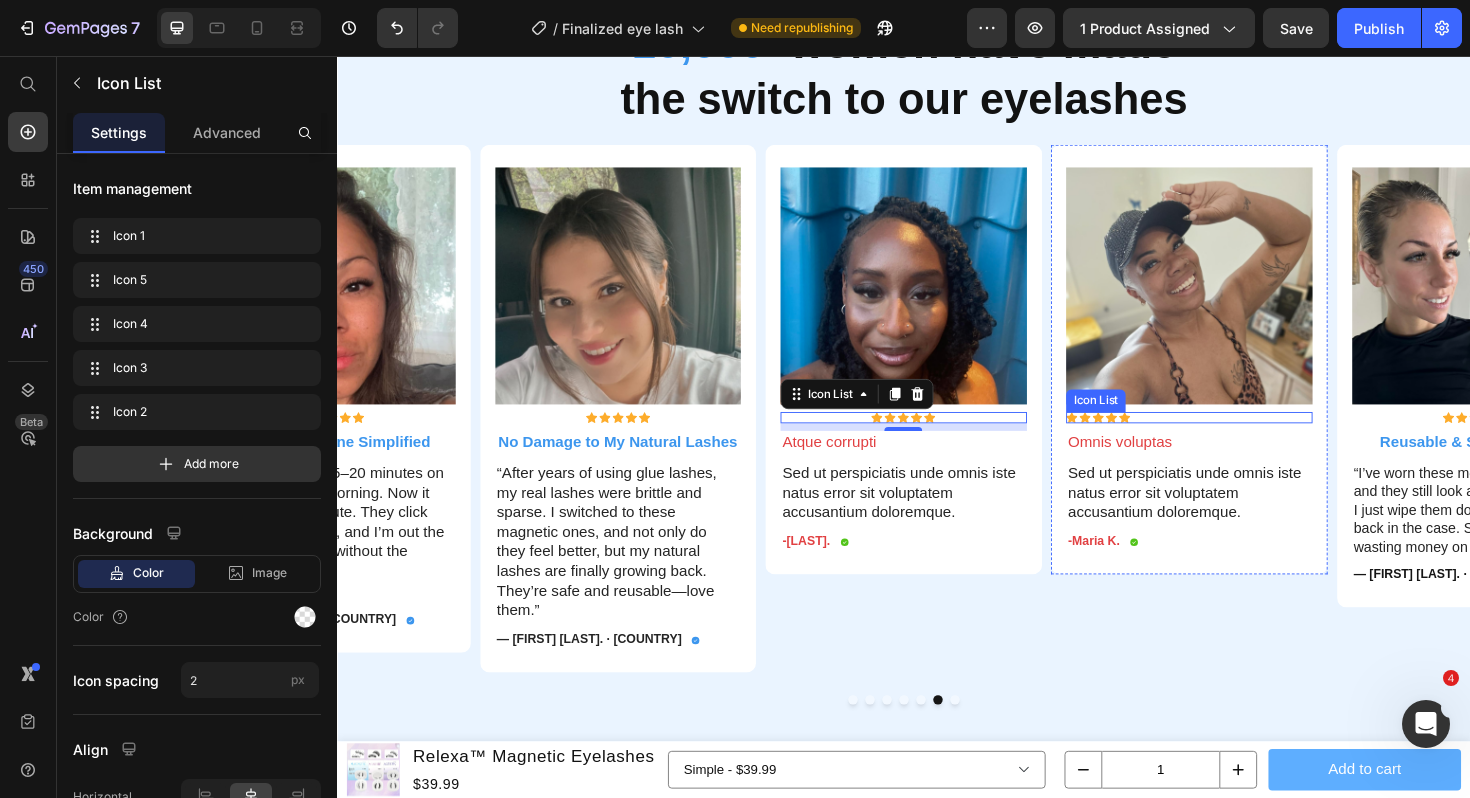 click on "Icon Icon Icon Icon Icon" at bounding box center (1239, 439) 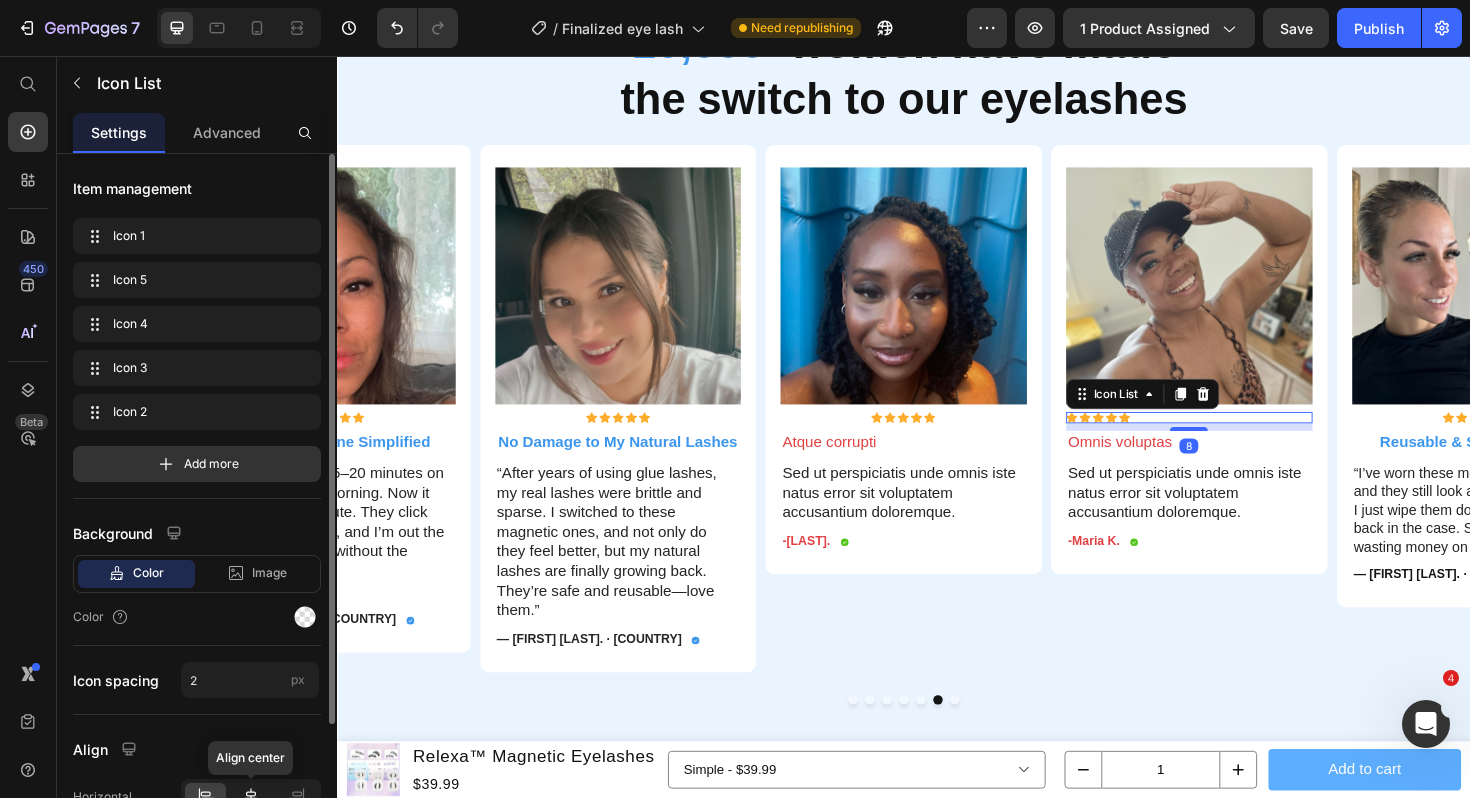 click 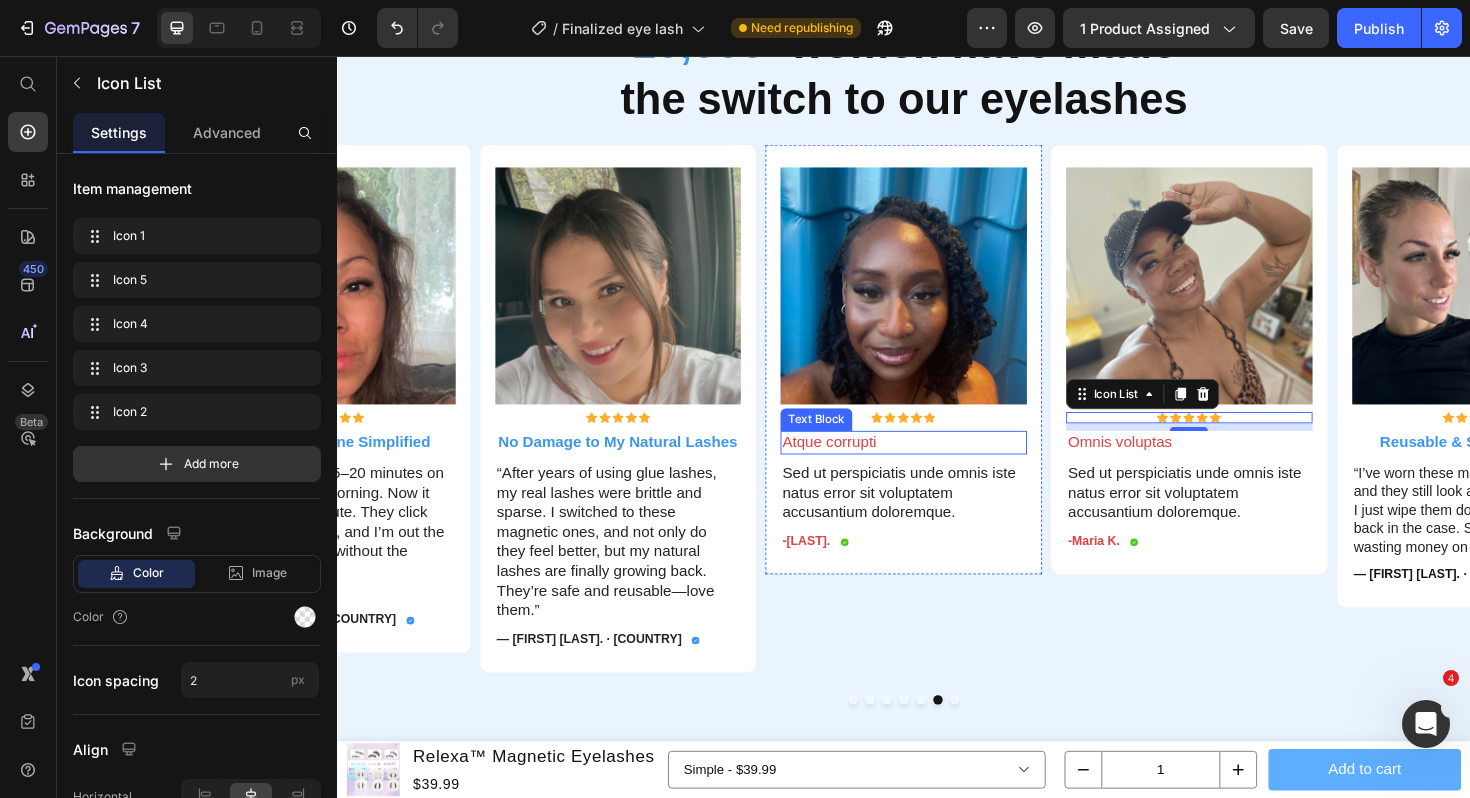click on "Atque corrupti" at bounding box center (937, 465) 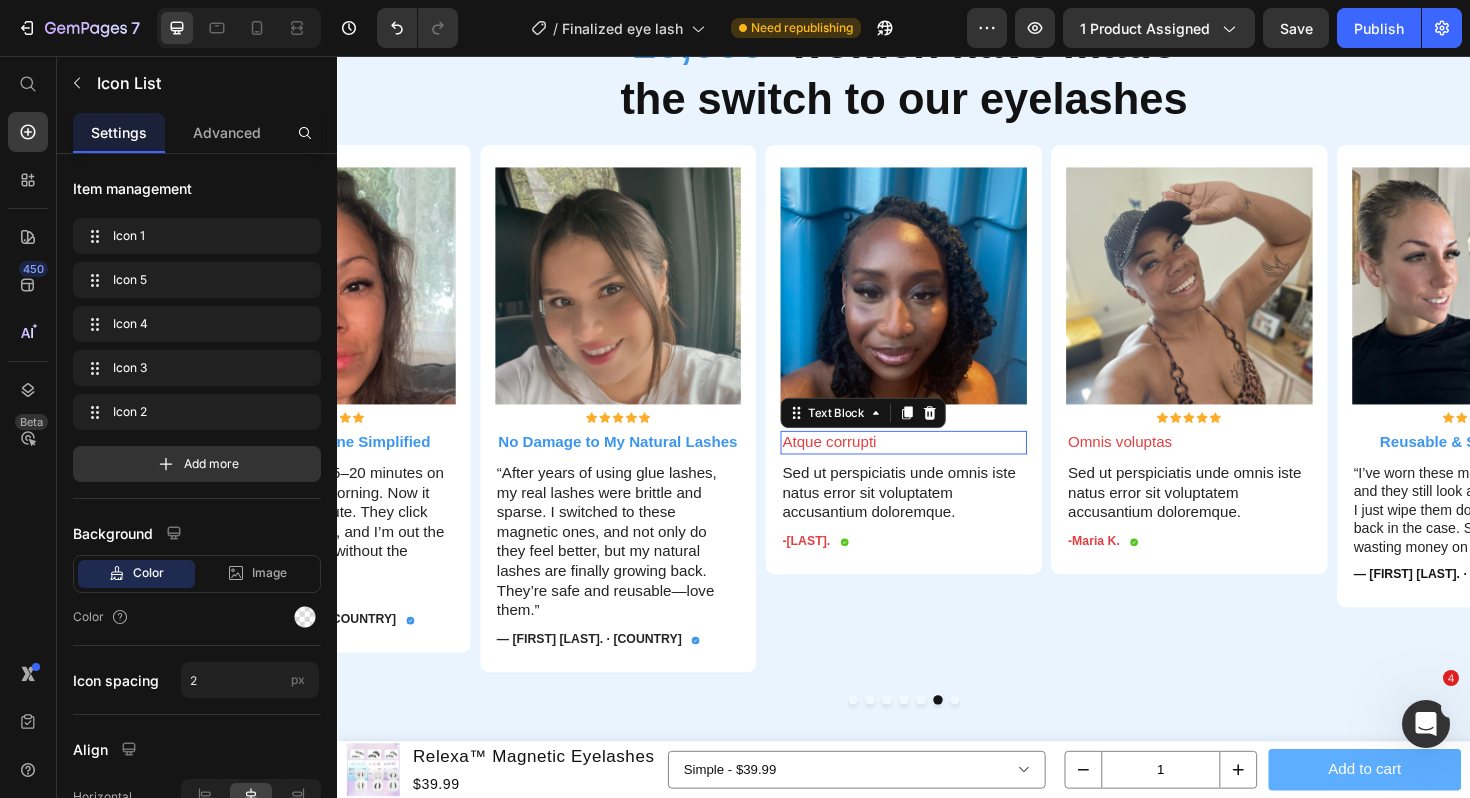 click on "Atque corrupti" at bounding box center (937, 465) 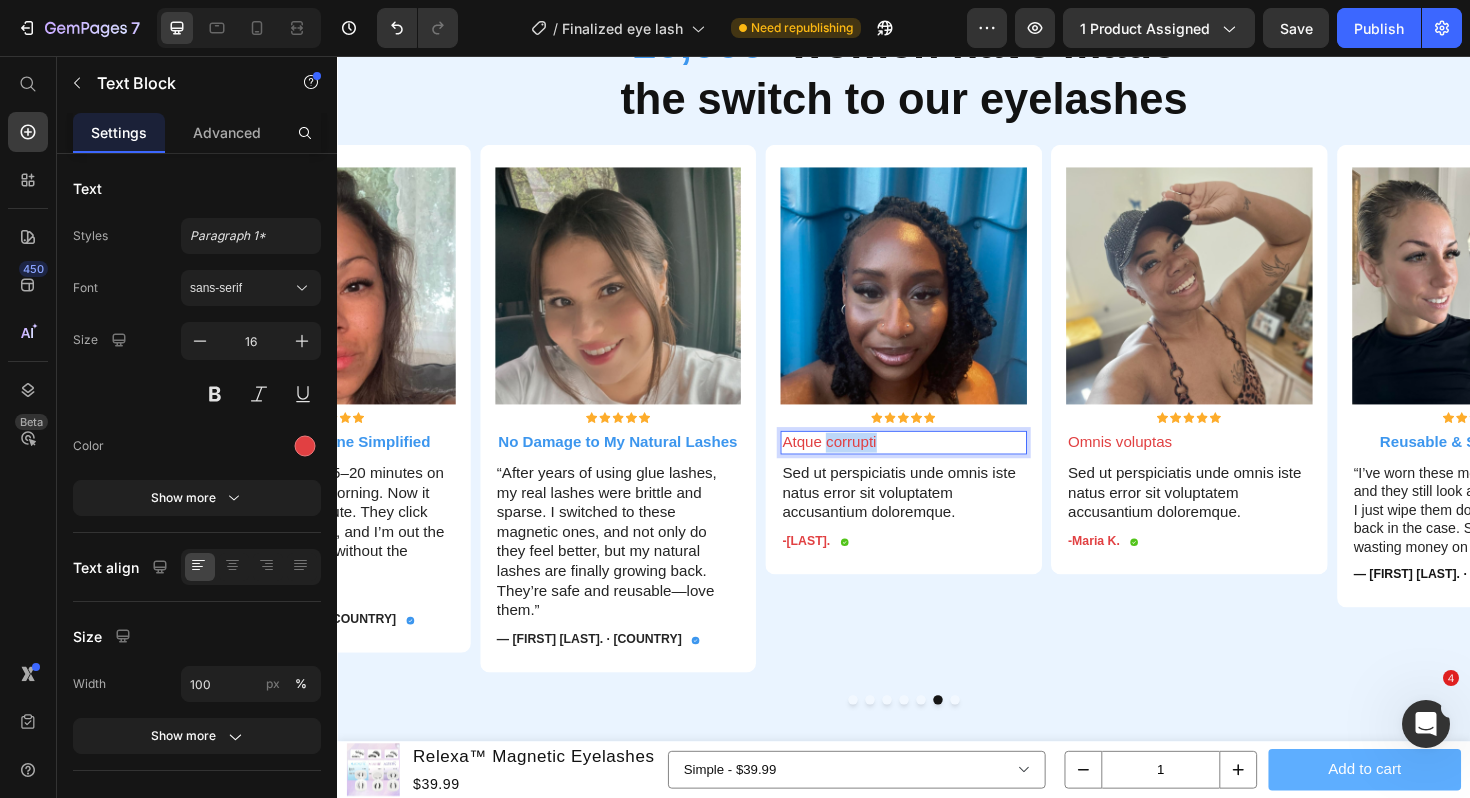 click on "Atque corrupti" at bounding box center (937, 465) 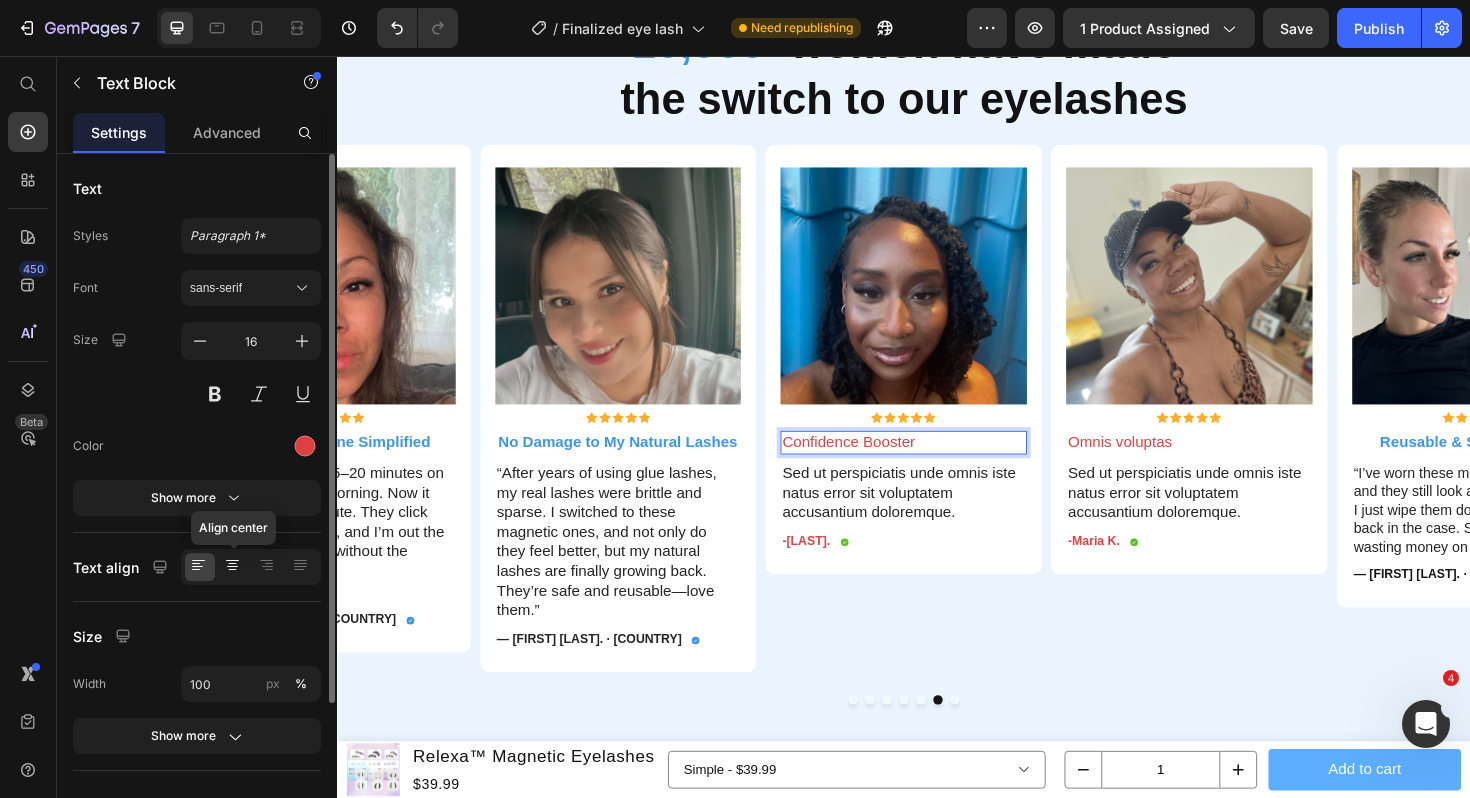 click 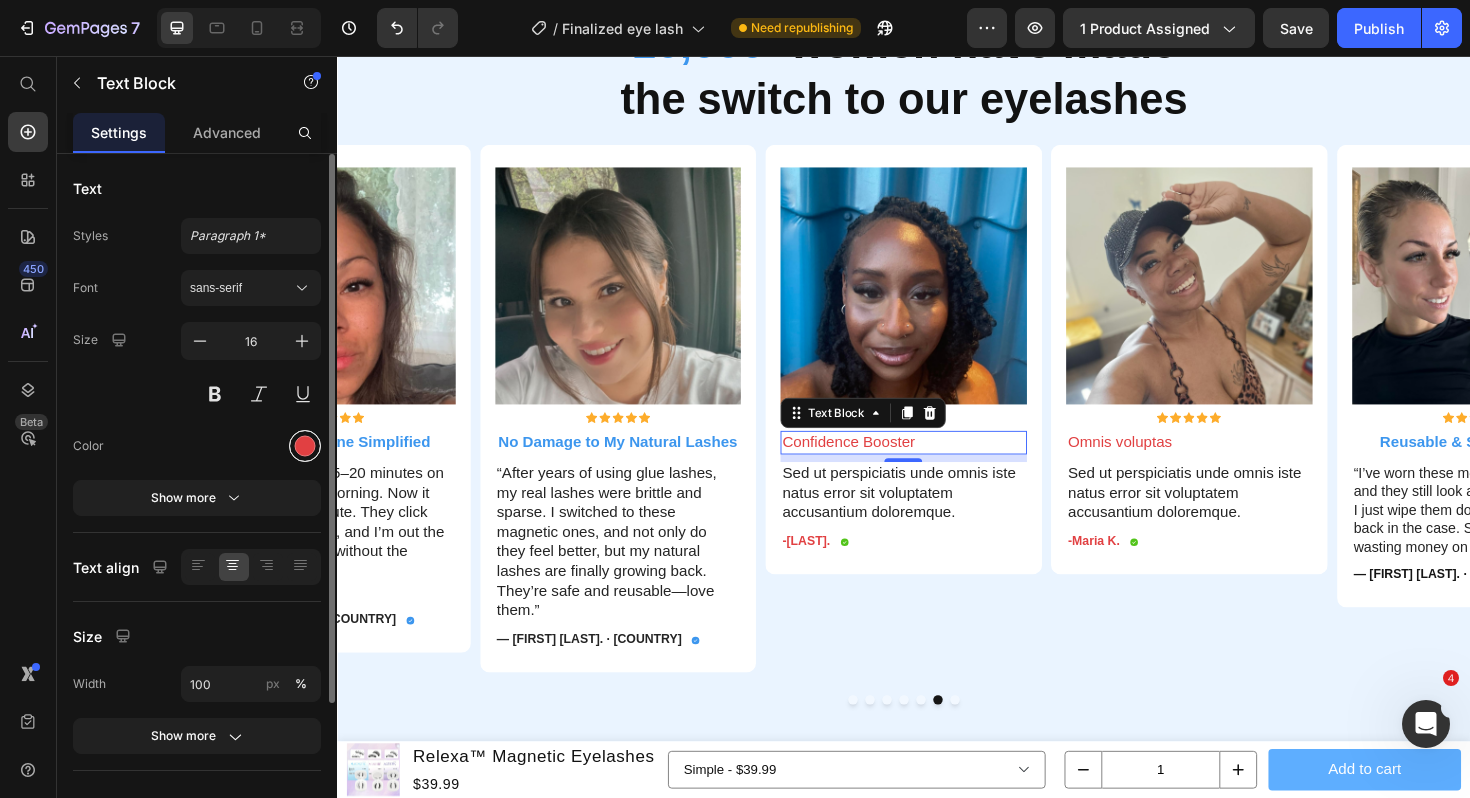 click at bounding box center (305, 446) 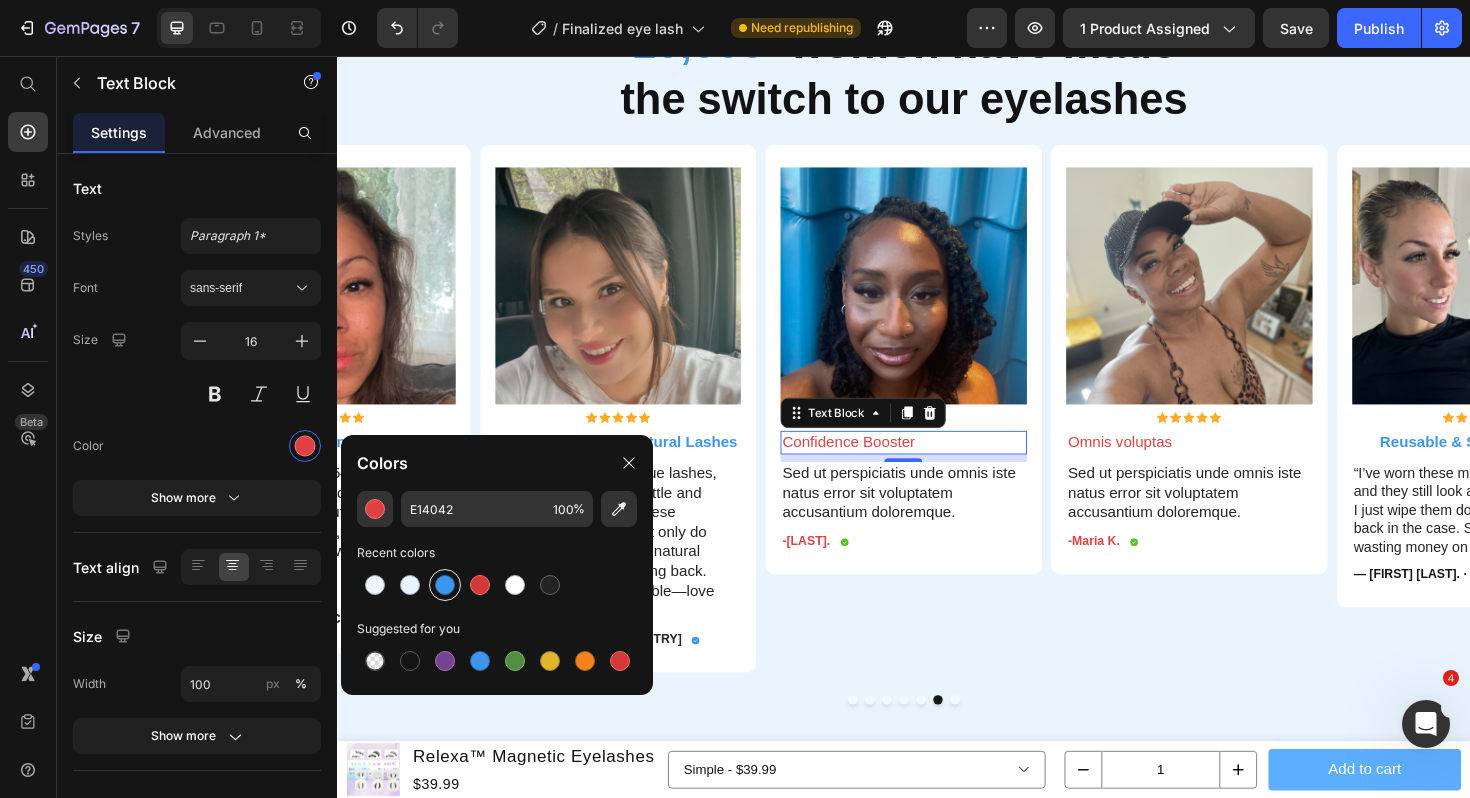 click at bounding box center [445, 585] 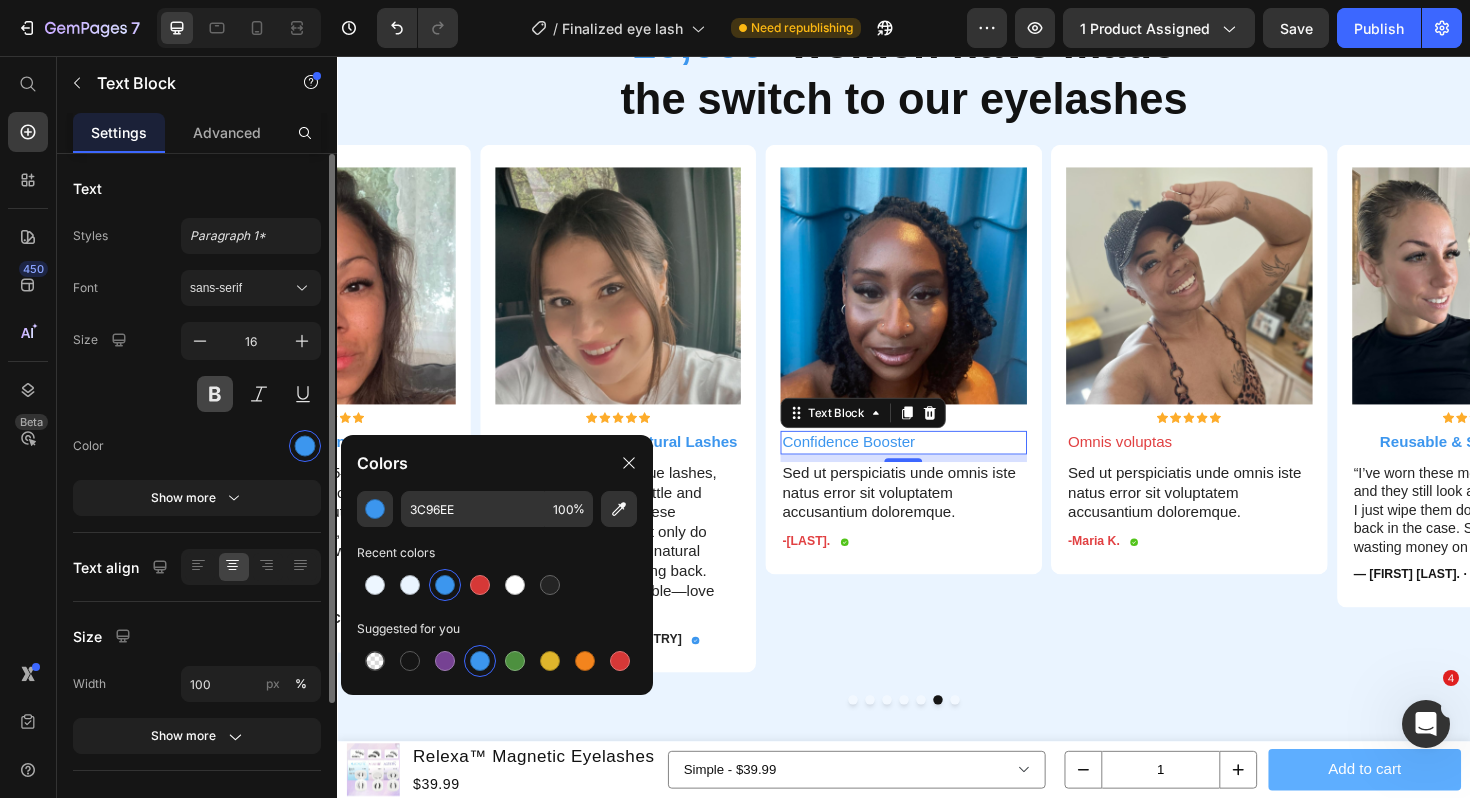 click at bounding box center (215, 394) 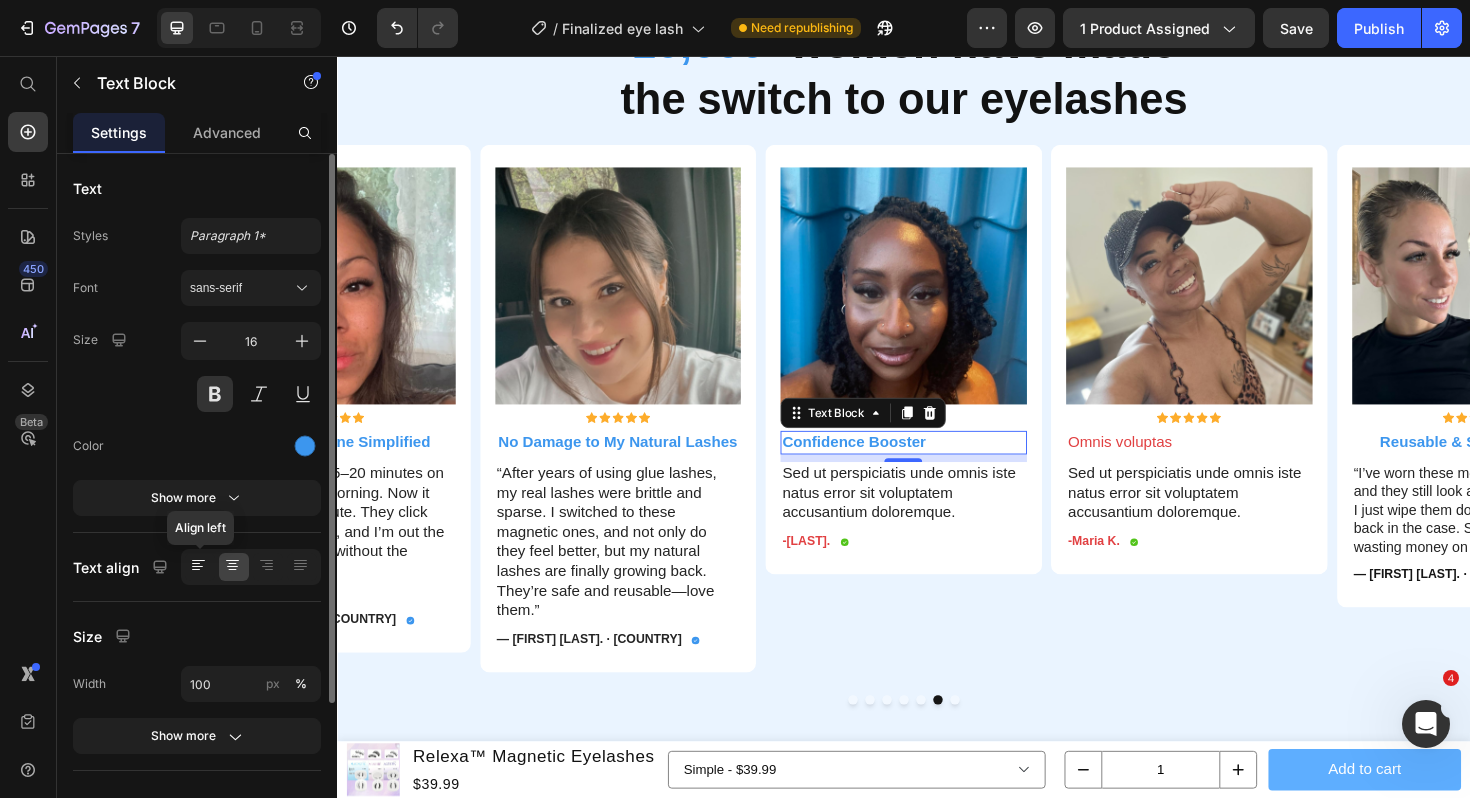 click 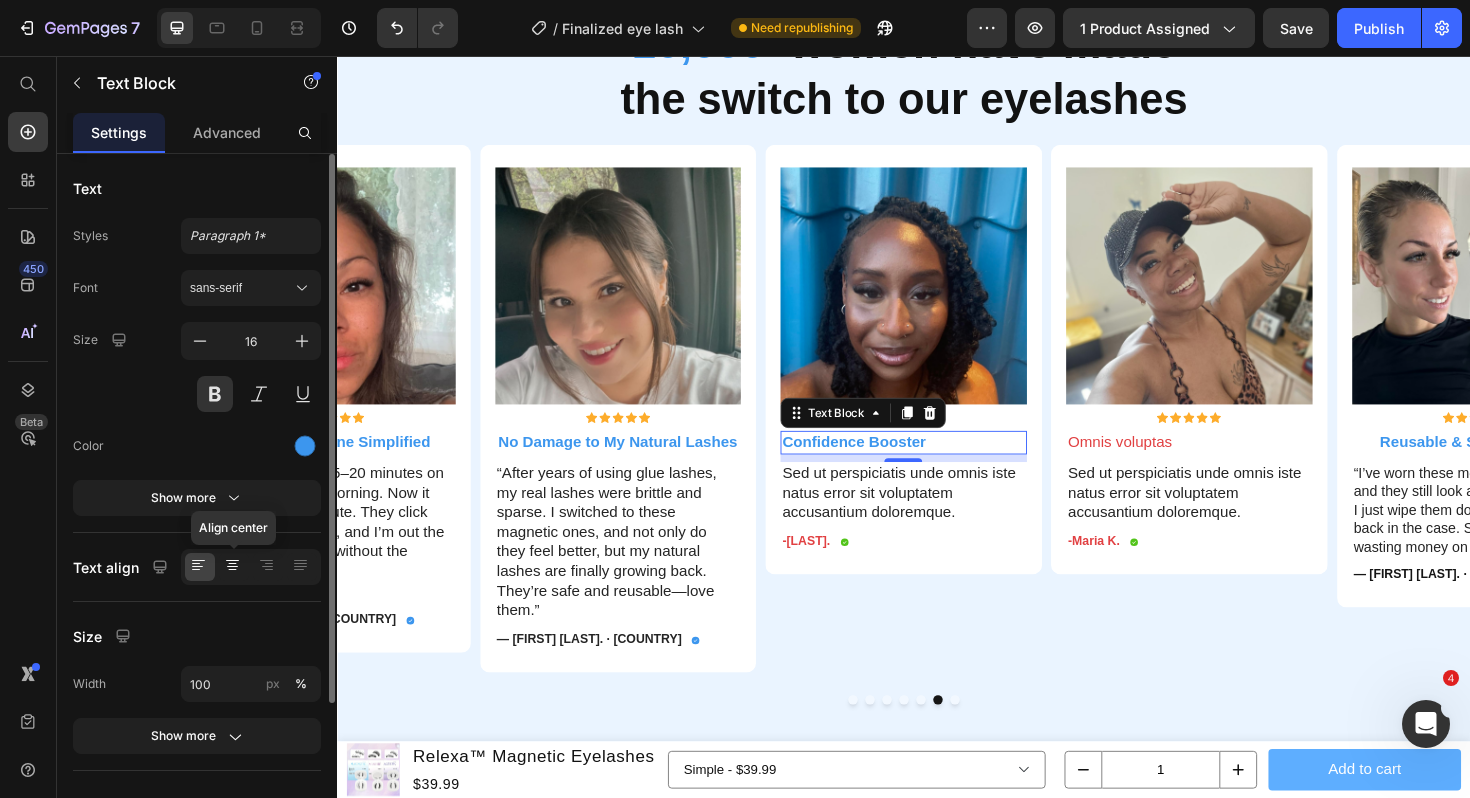 click 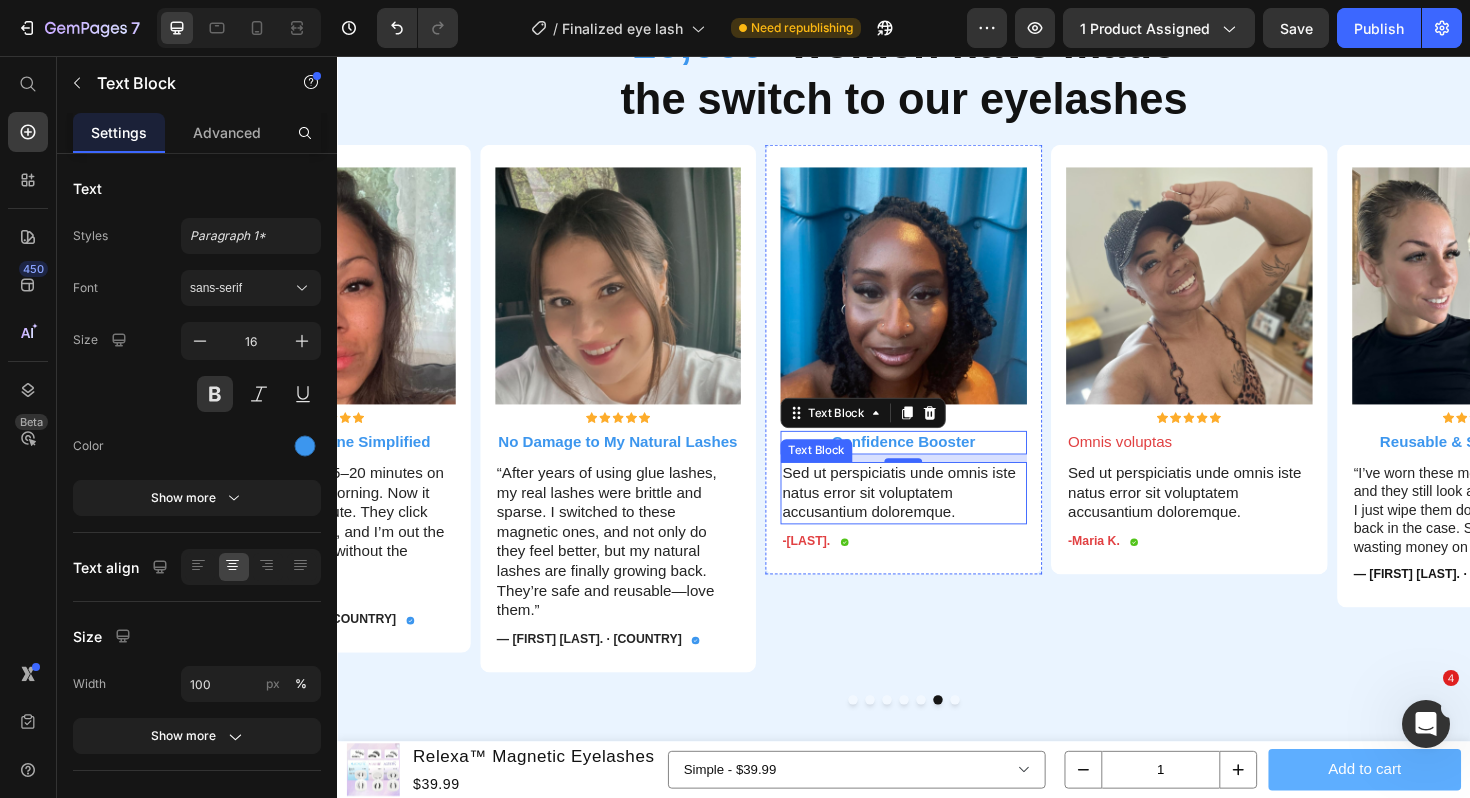 click on "Sed ut perspiciatis unde omnis iste natus error sit voluptatem accusantium doloremque." at bounding box center (937, 519) 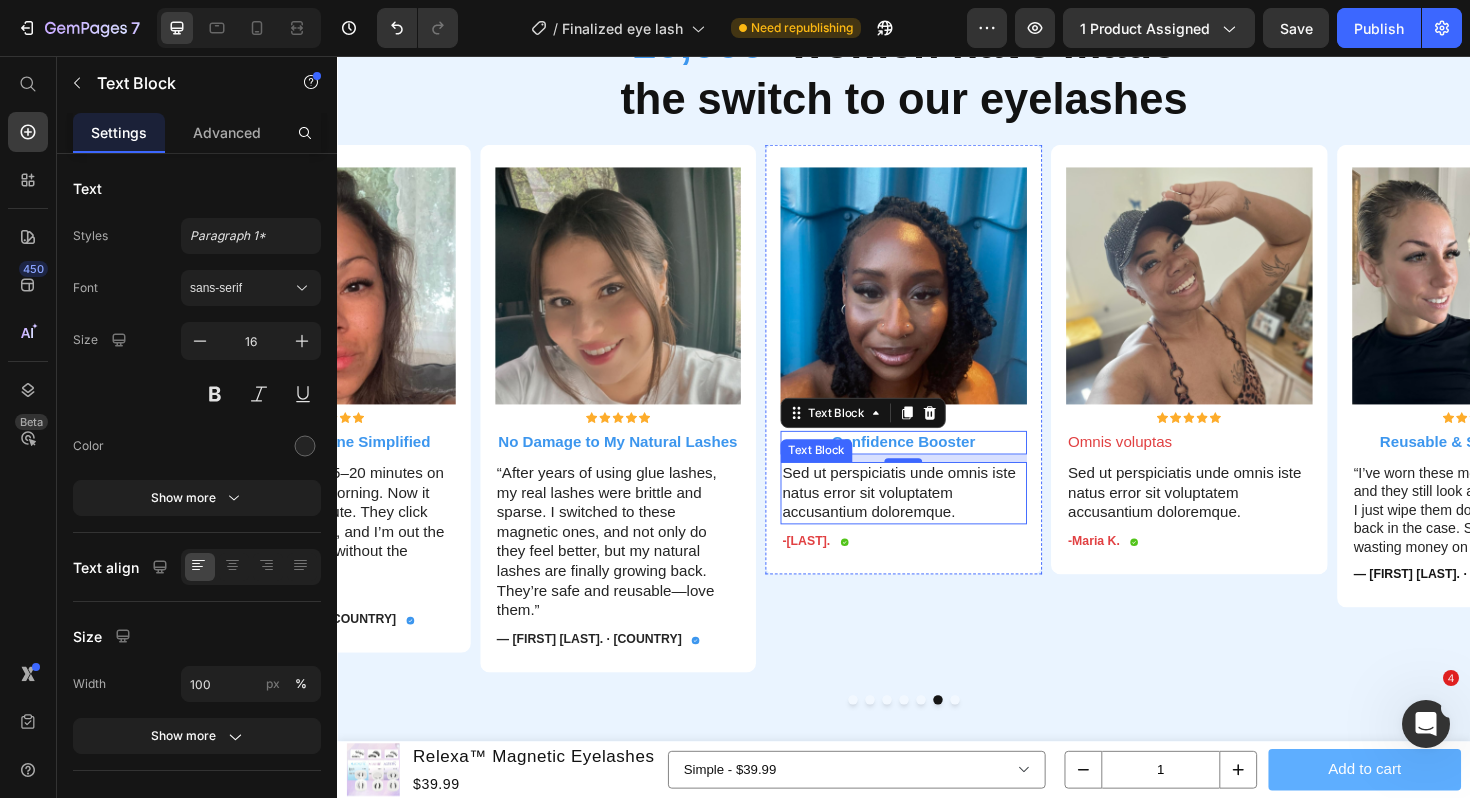 click on "Sed ut perspiciatis unde omnis iste natus error sit voluptatem accusantium doloremque." at bounding box center (937, 519) 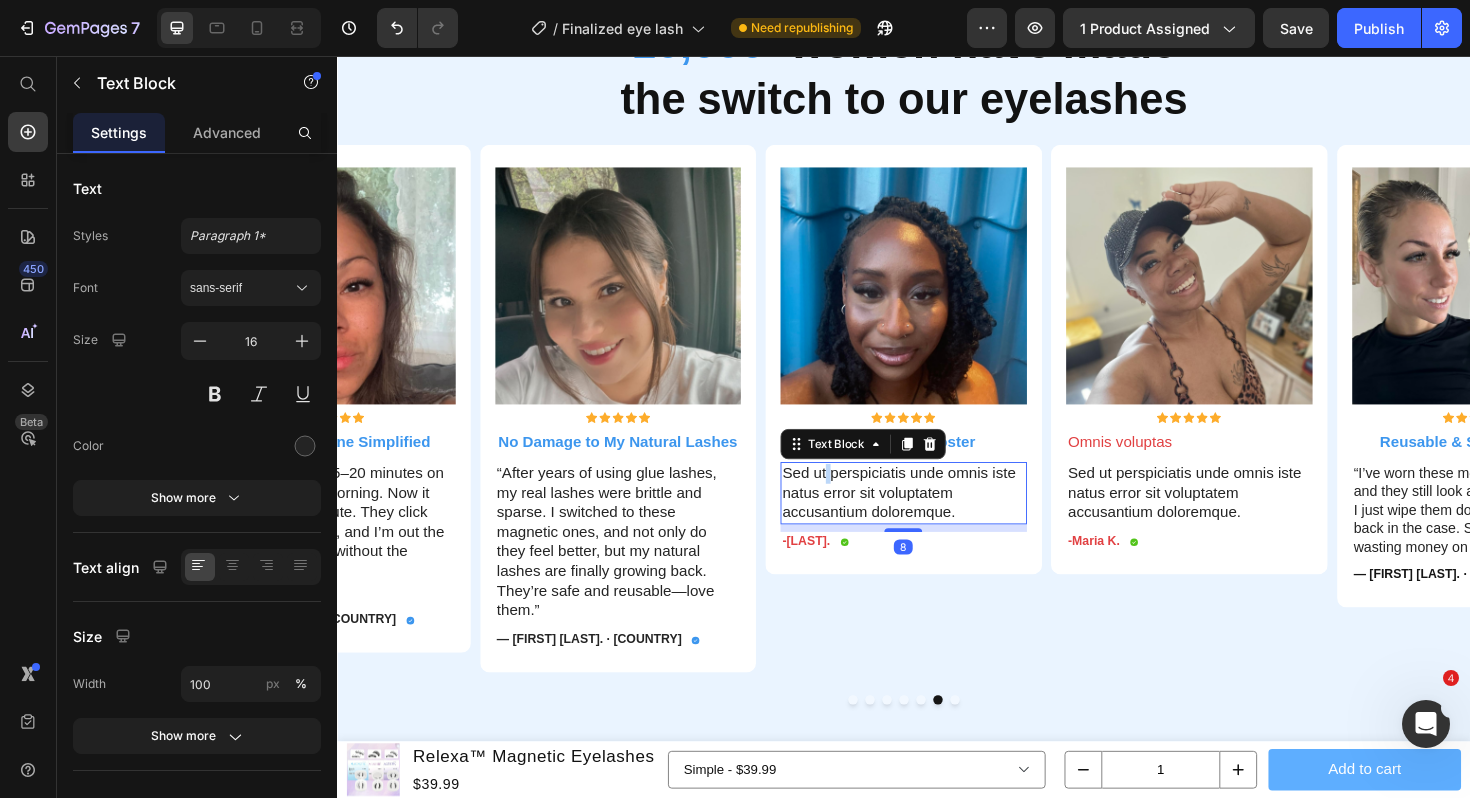 click on "Sed ut perspiciatis unde omnis iste natus error sit voluptatem accusantium doloremque." at bounding box center (937, 519) 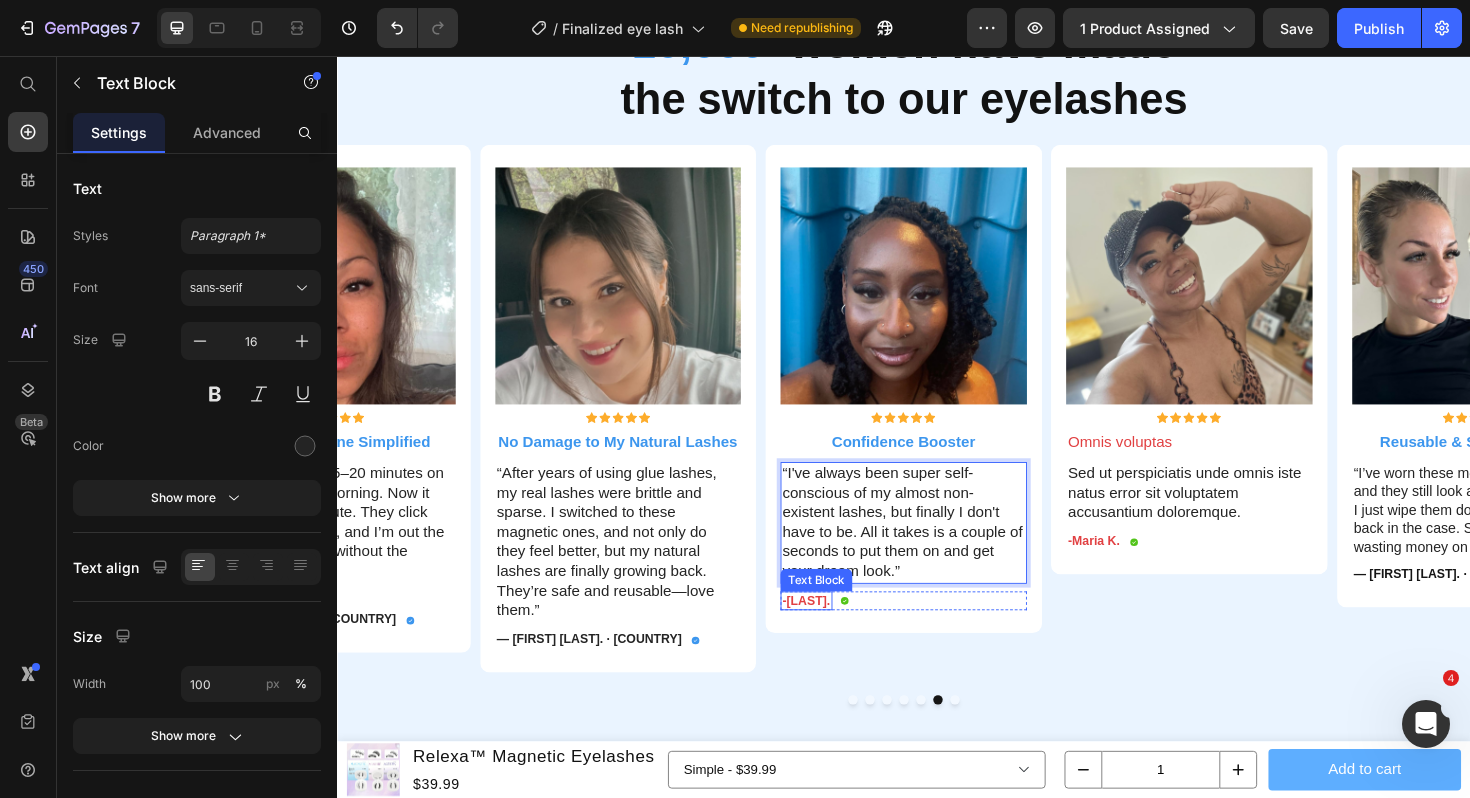 click on "-Dick S." at bounding box center (834, 633) 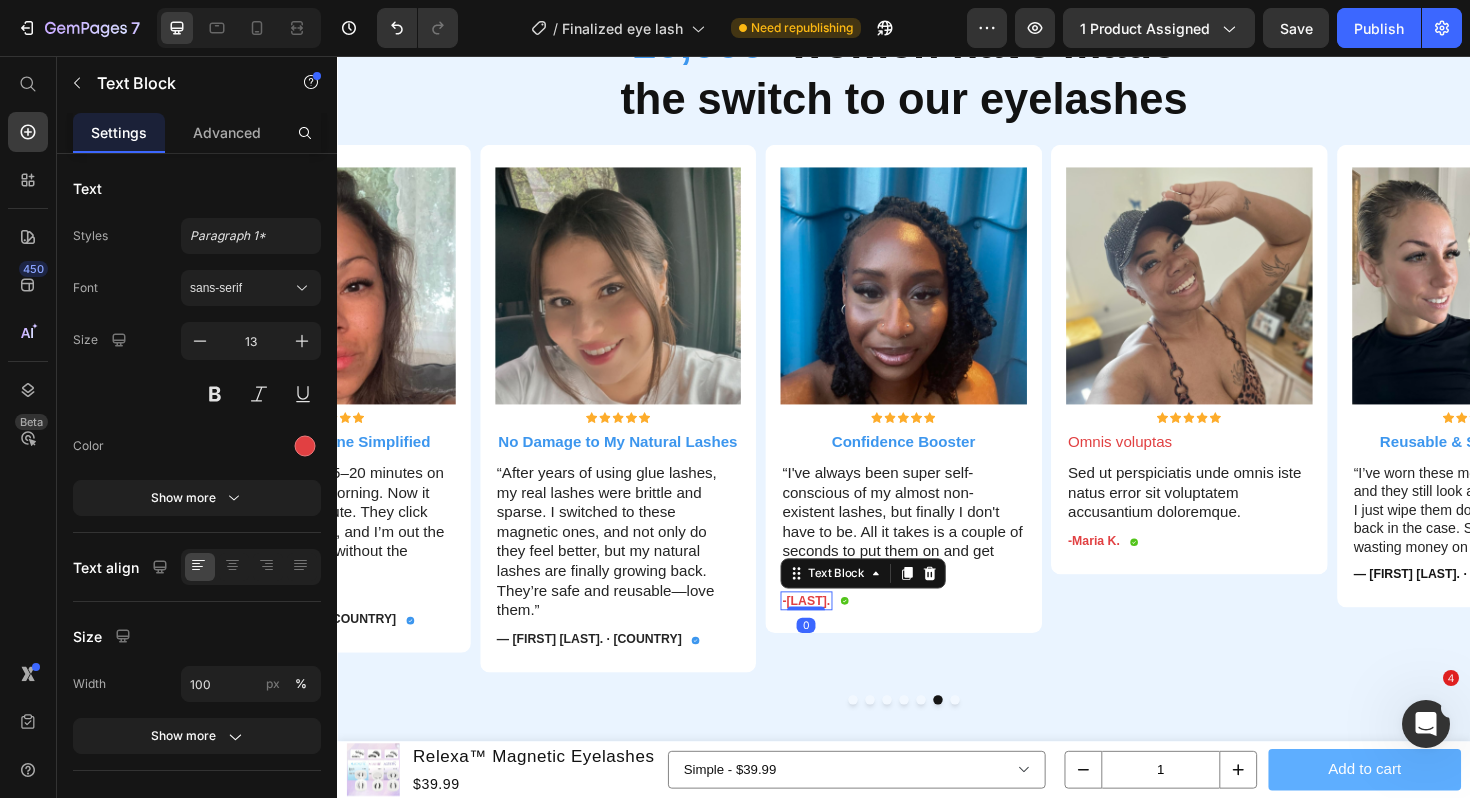 click on "-Dick S." at bounding box center [834, 633] 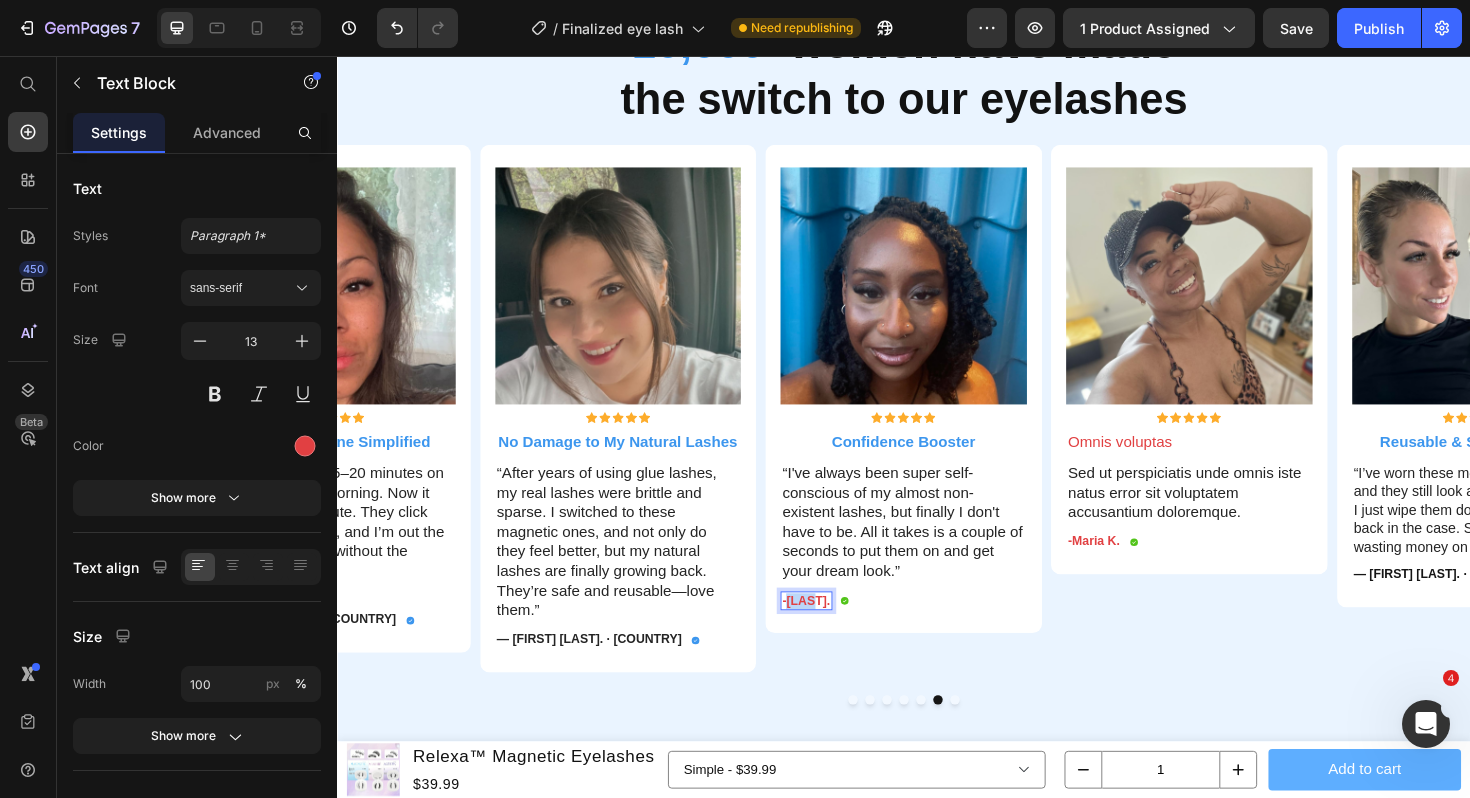 click on "-Dick S." at bounding box center (834, 633) 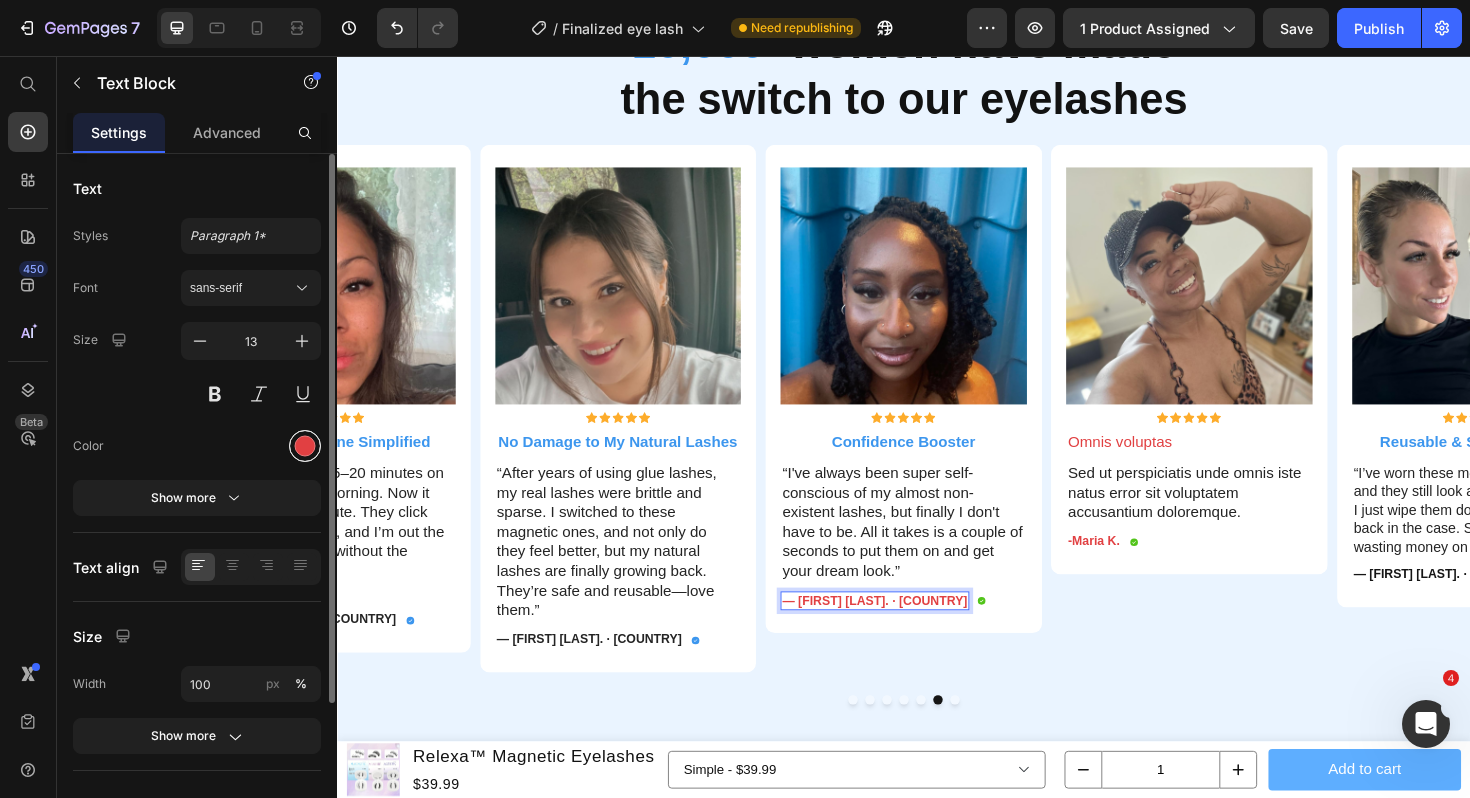 click at bounding box center (305, 446) 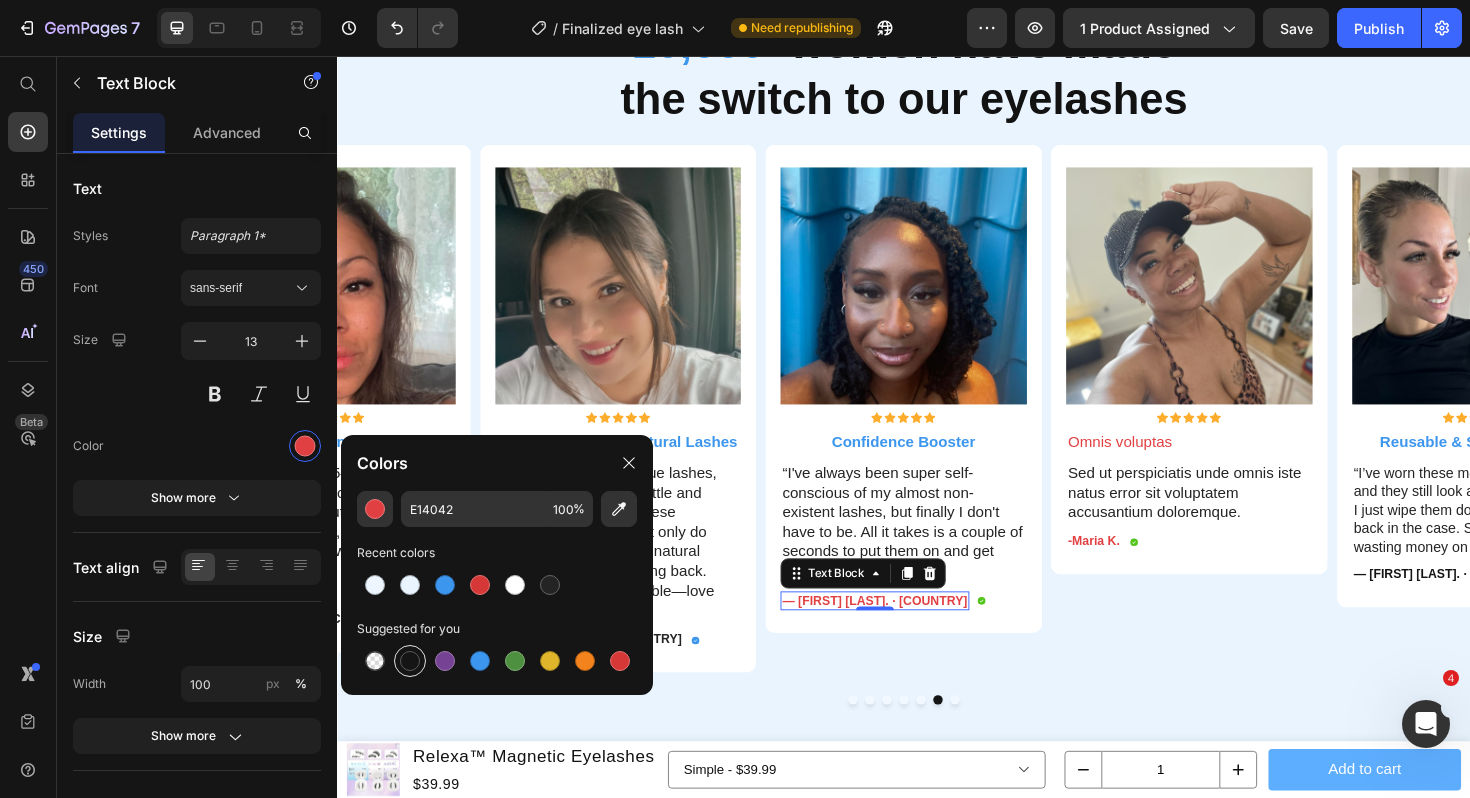 click at bounding box center [410, 661] 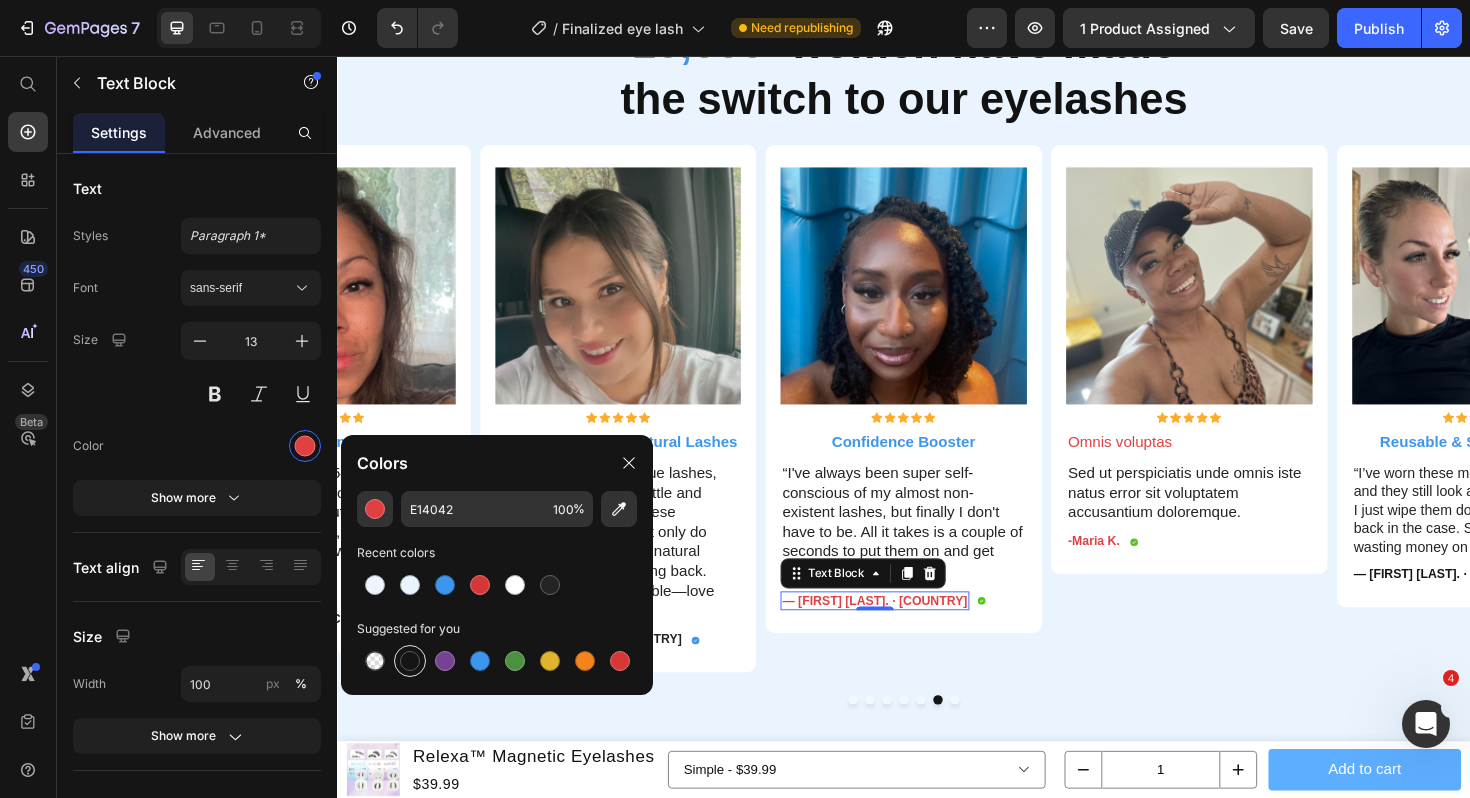 type on "151515" 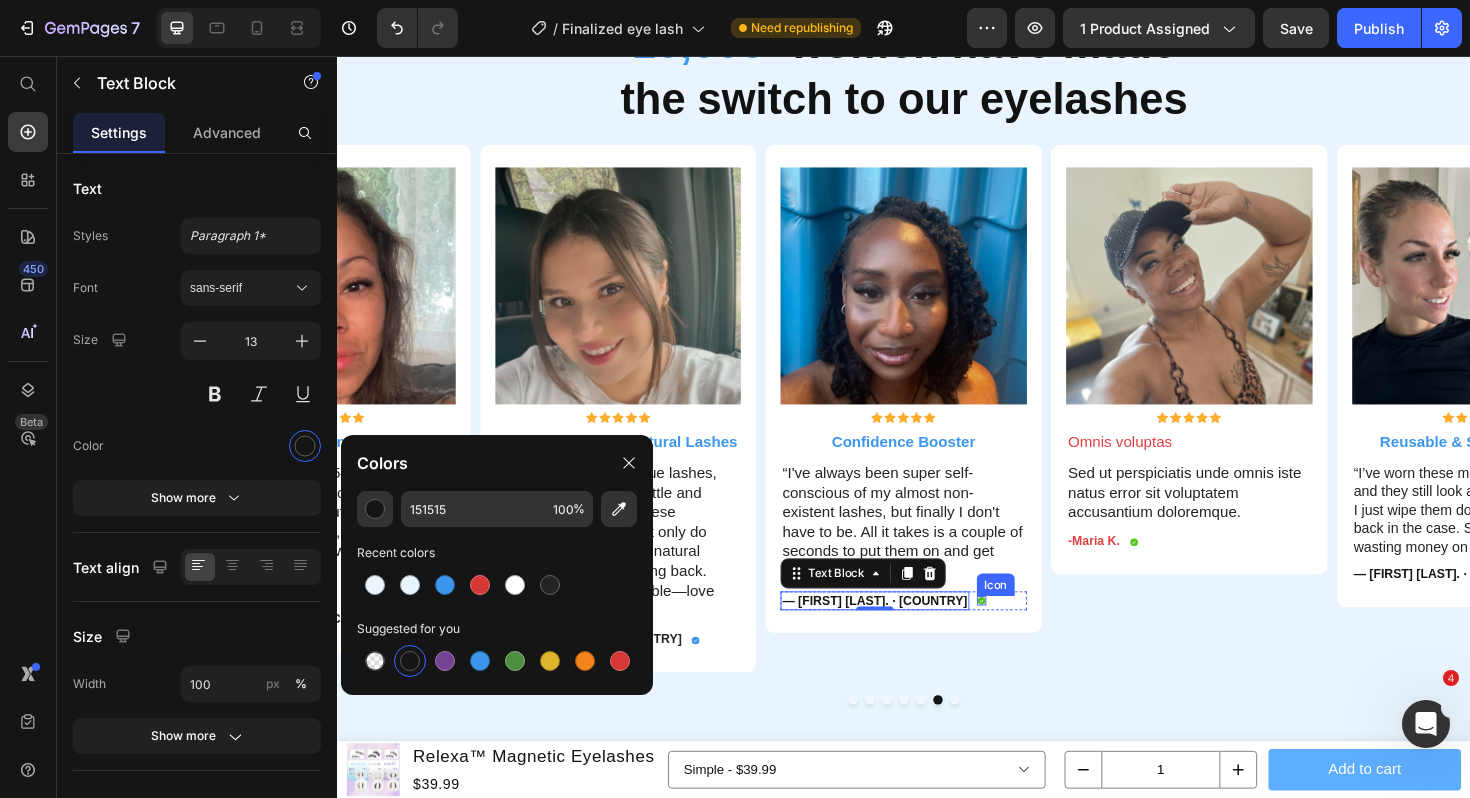 click 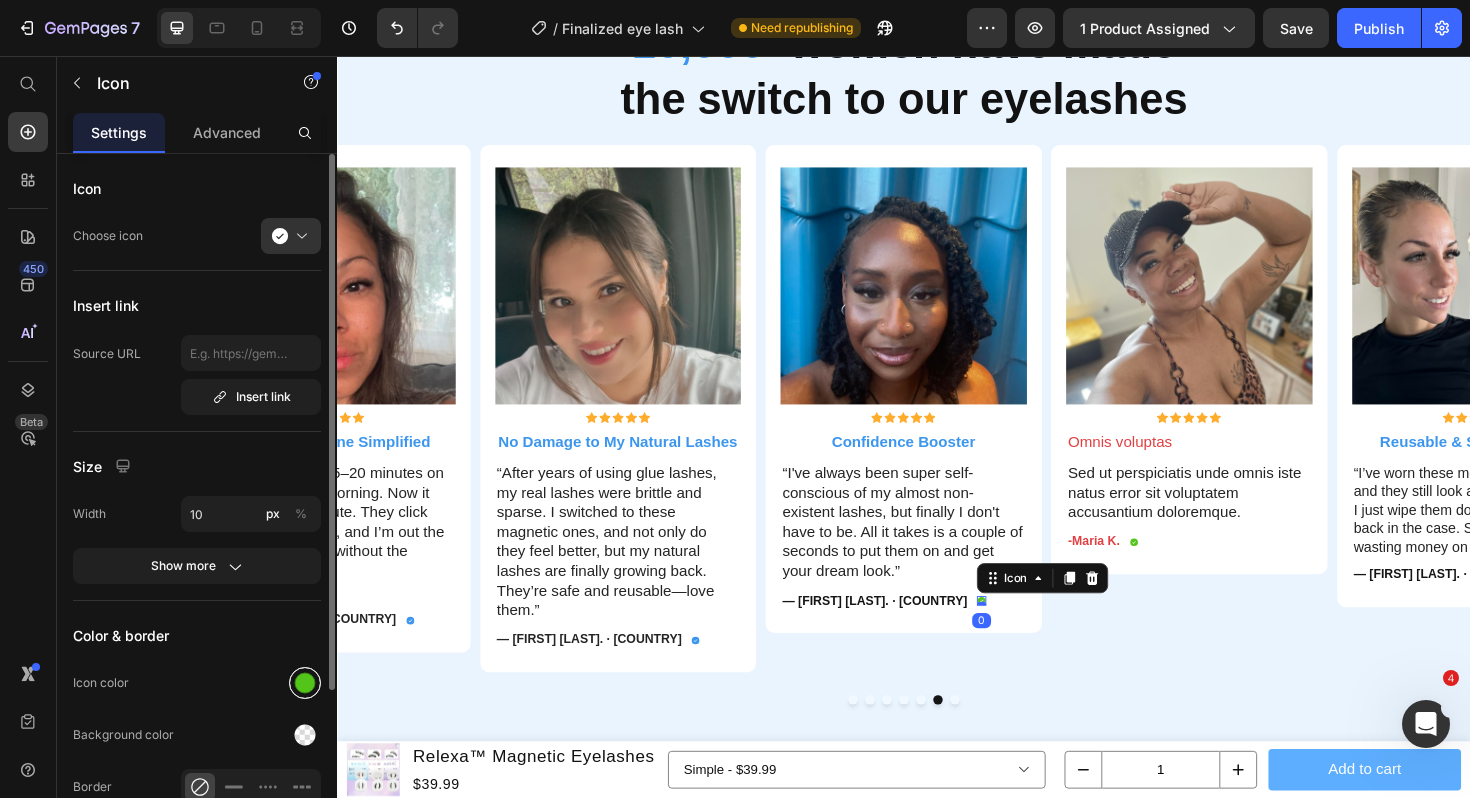 click at bounding box center (305, 683) 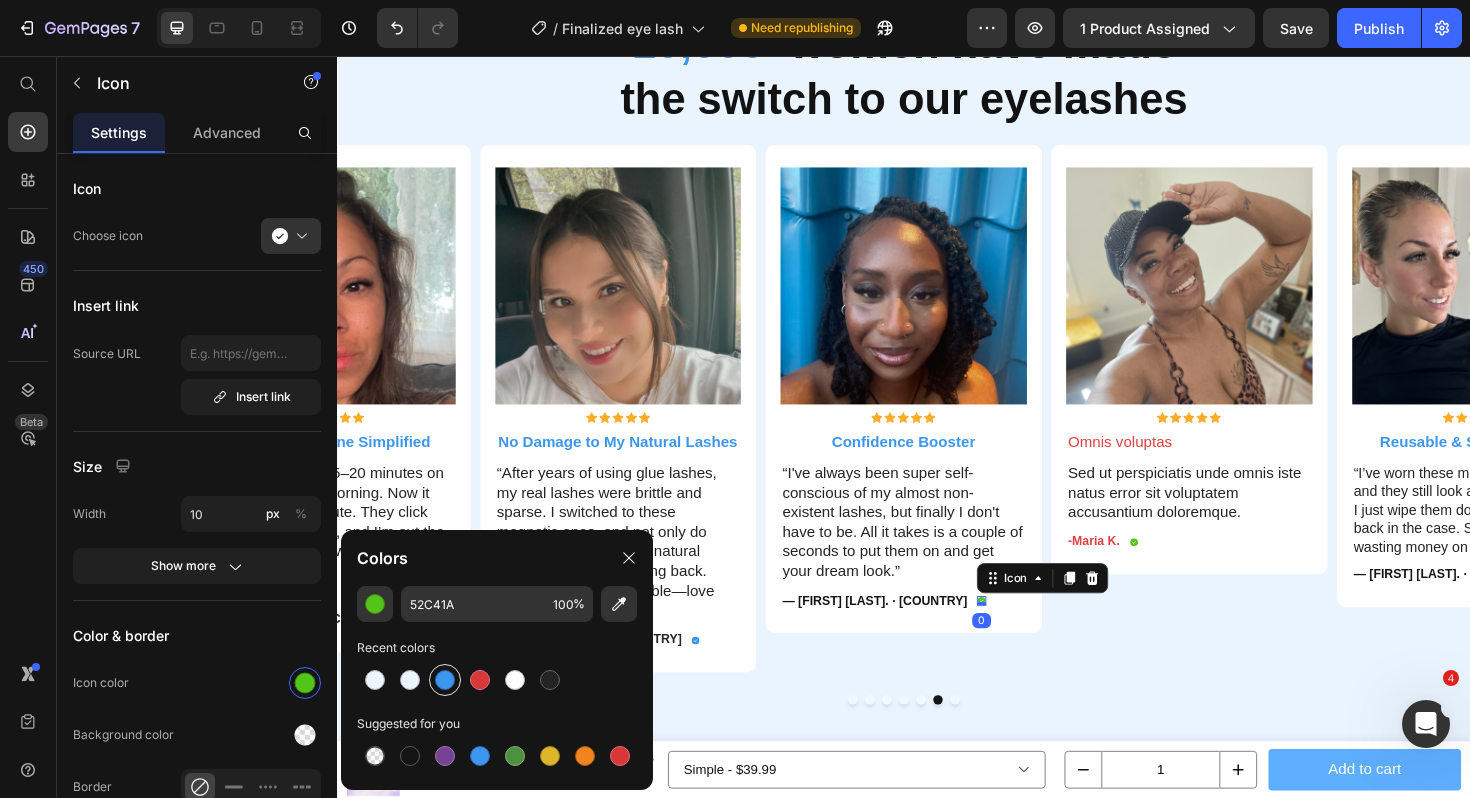 click at bounding box center [445, 680] 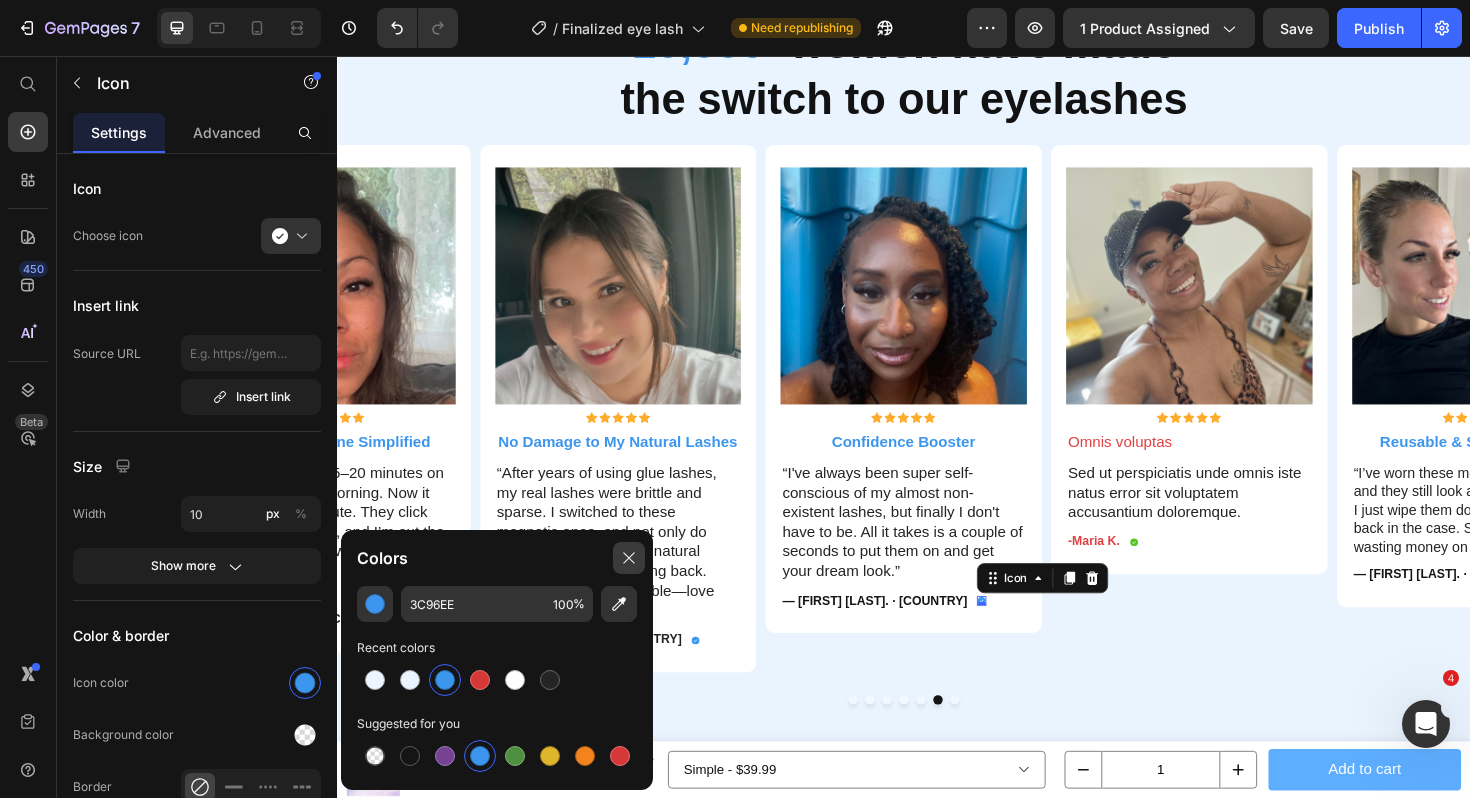 click at bounding box center [629, 558] 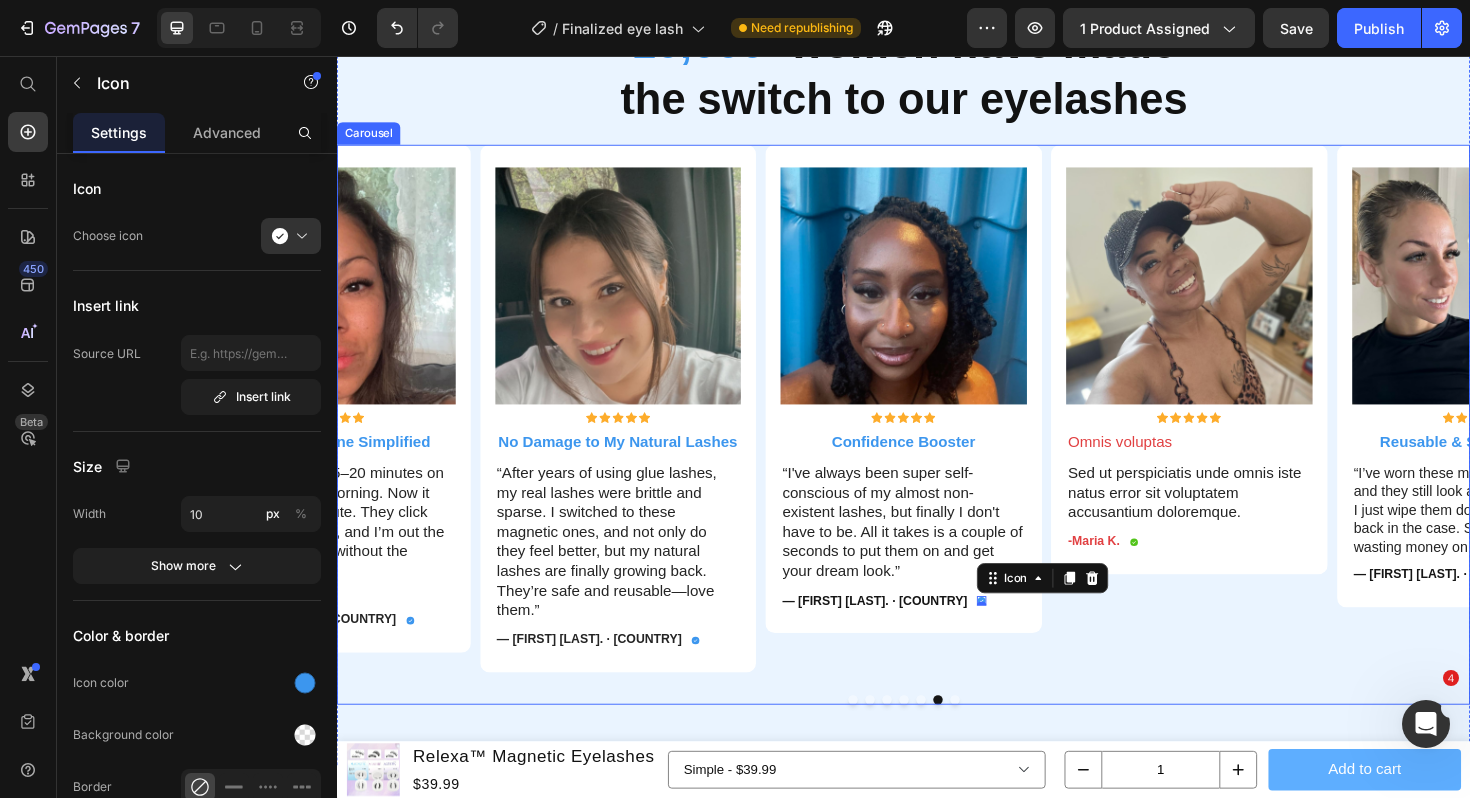 click on "Image Icon Icon Icon Icon Icon Icon List Omnis voluptas Text Block Sed ut perspiciatis unde omnis iste natus error sit voluptatem accusantium doloremque. Text Block -Maria K. Text Block
Icon Row Row" at bounding box center [1239, 429] 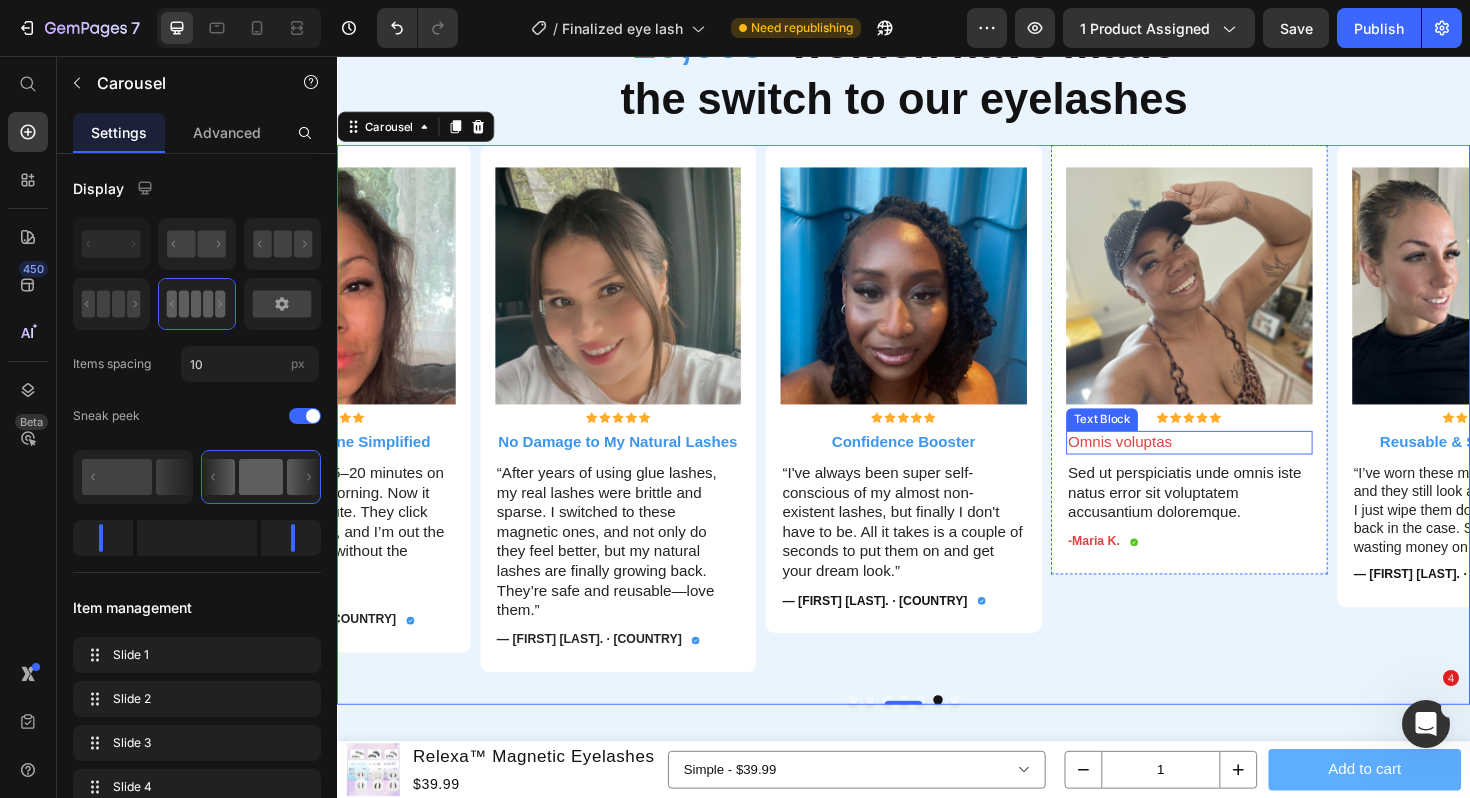 click on "Omnis voluptas" at bounding box center (1239, 465) 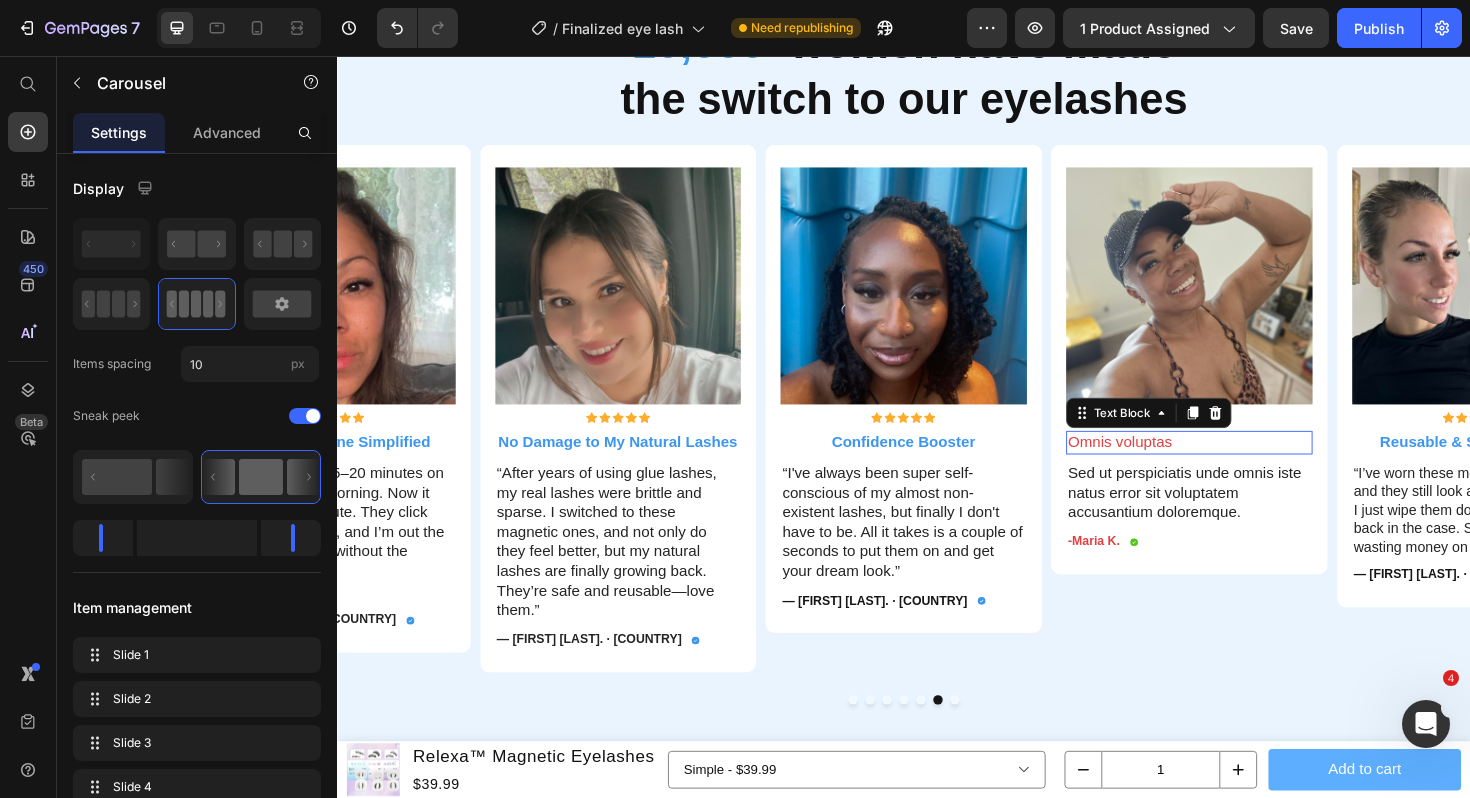 click on "Omnis voluptas" at bounding box center [1239, 465] 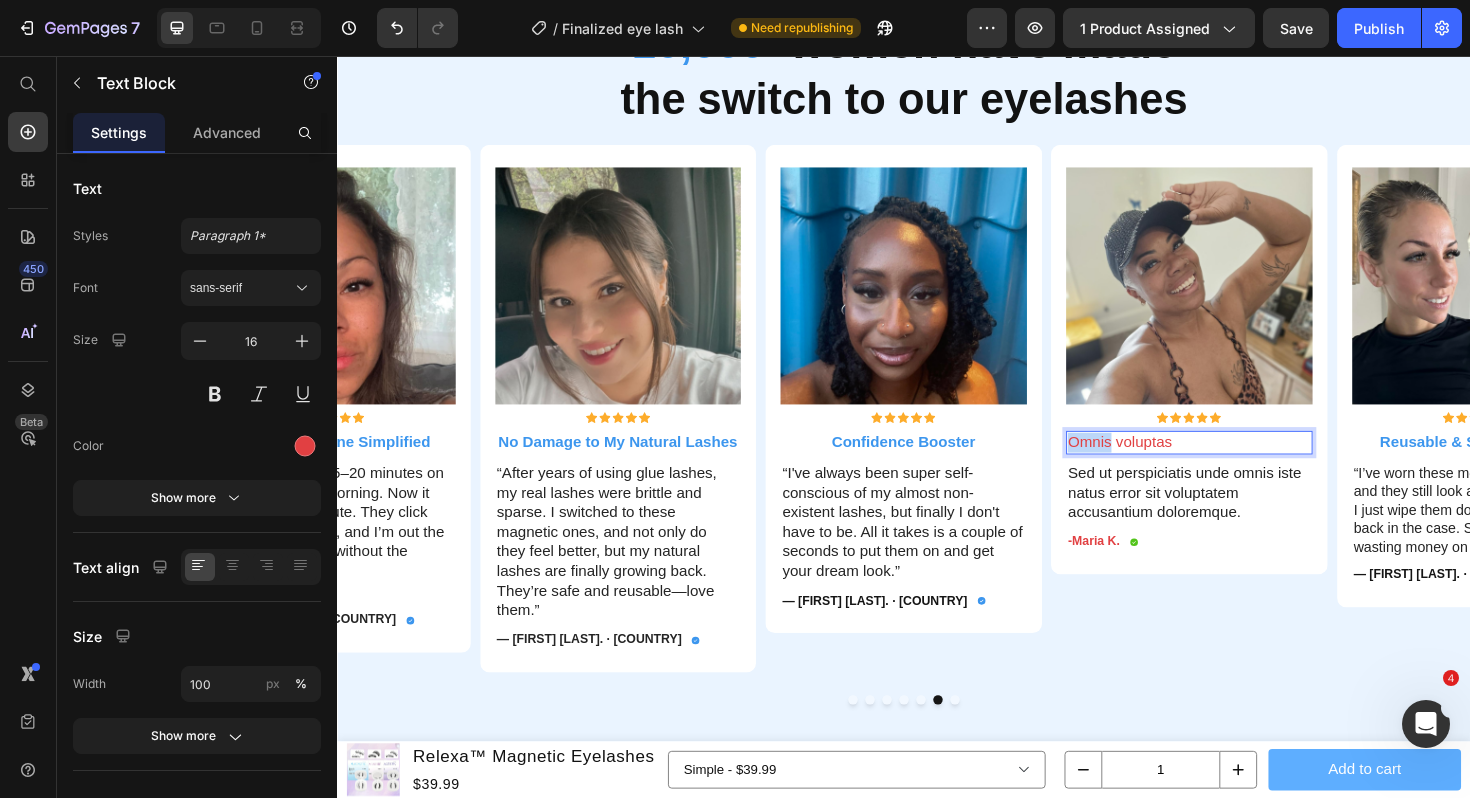 click on "Omnis voluptas" at bounding box center [1239, 465] 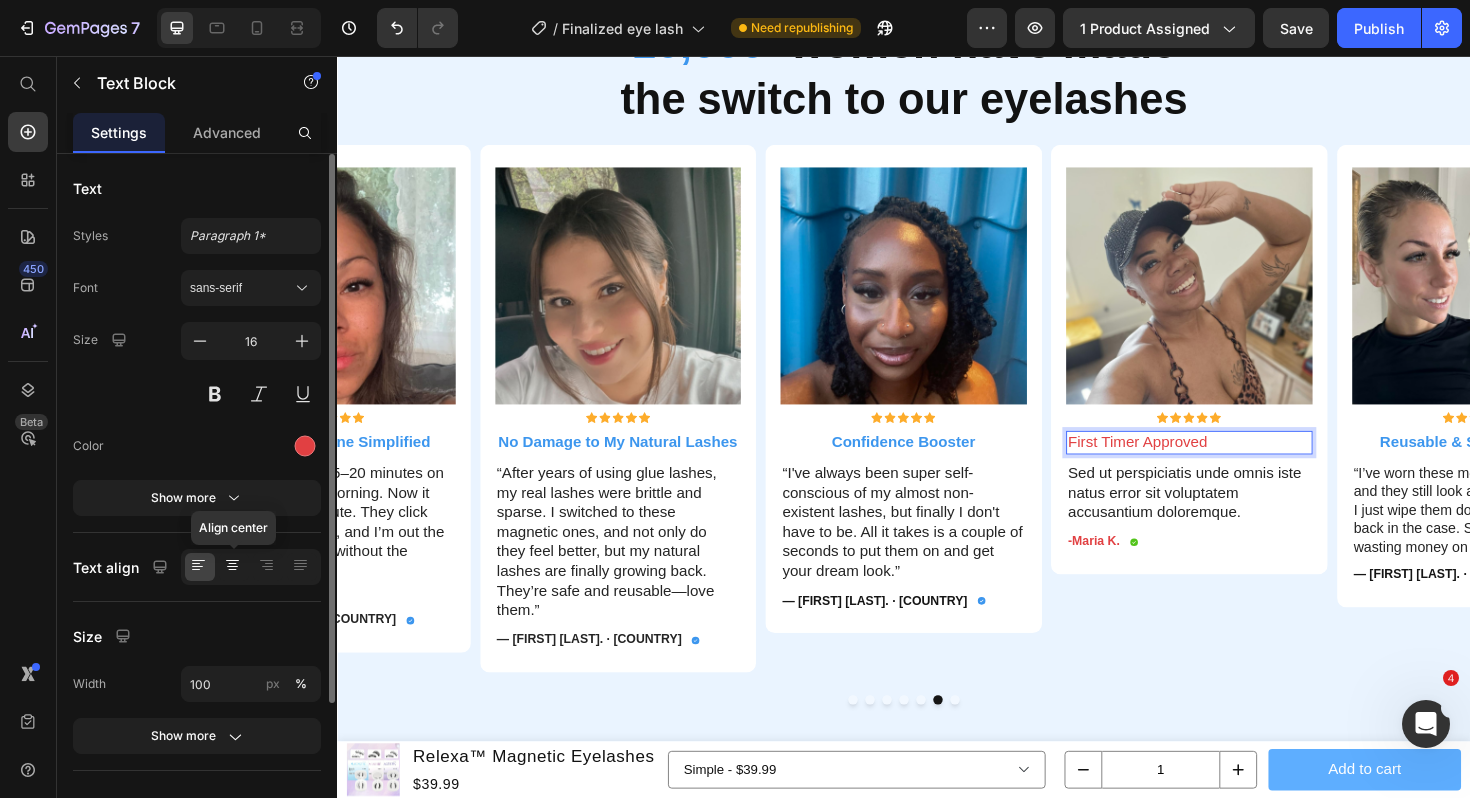 click 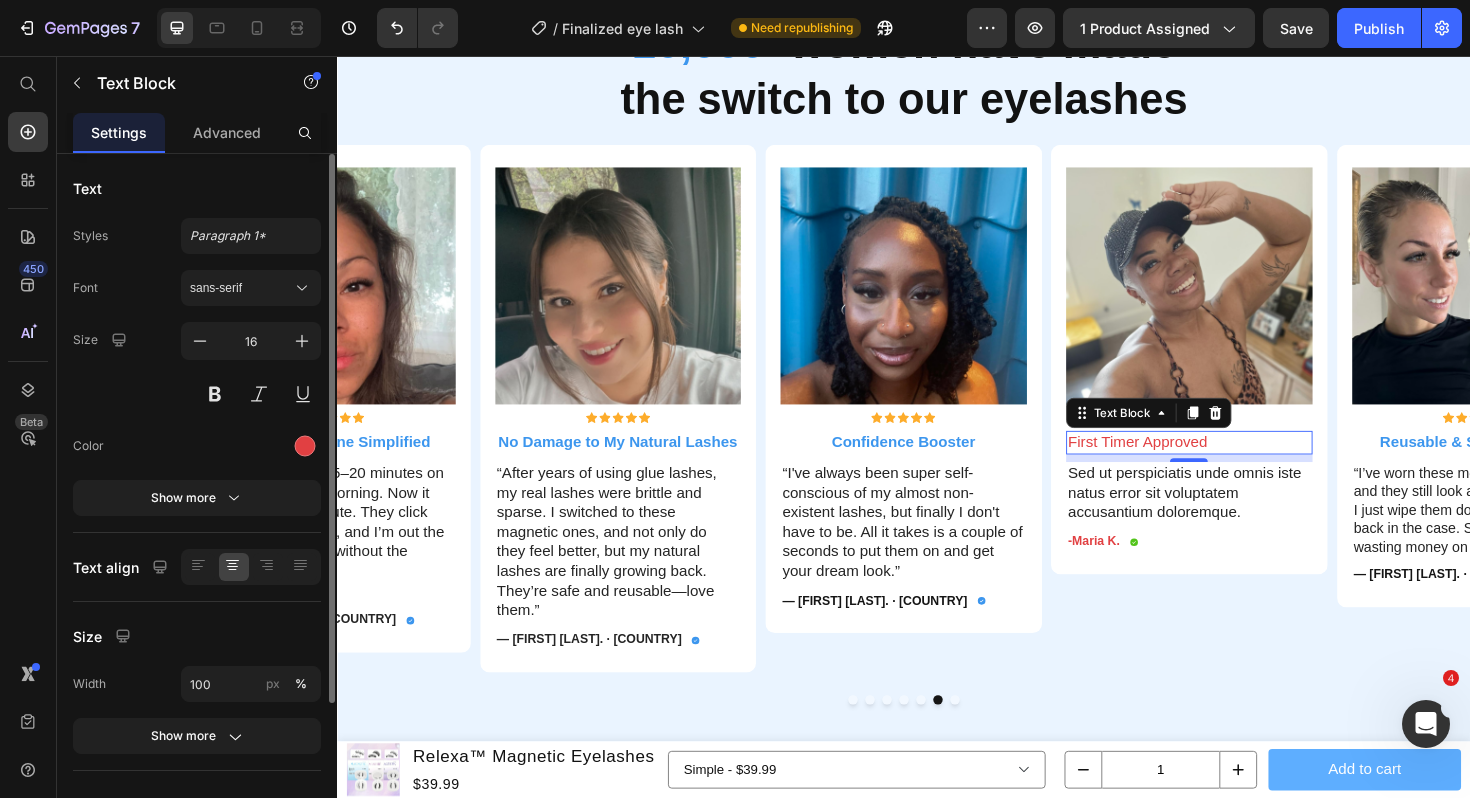 click 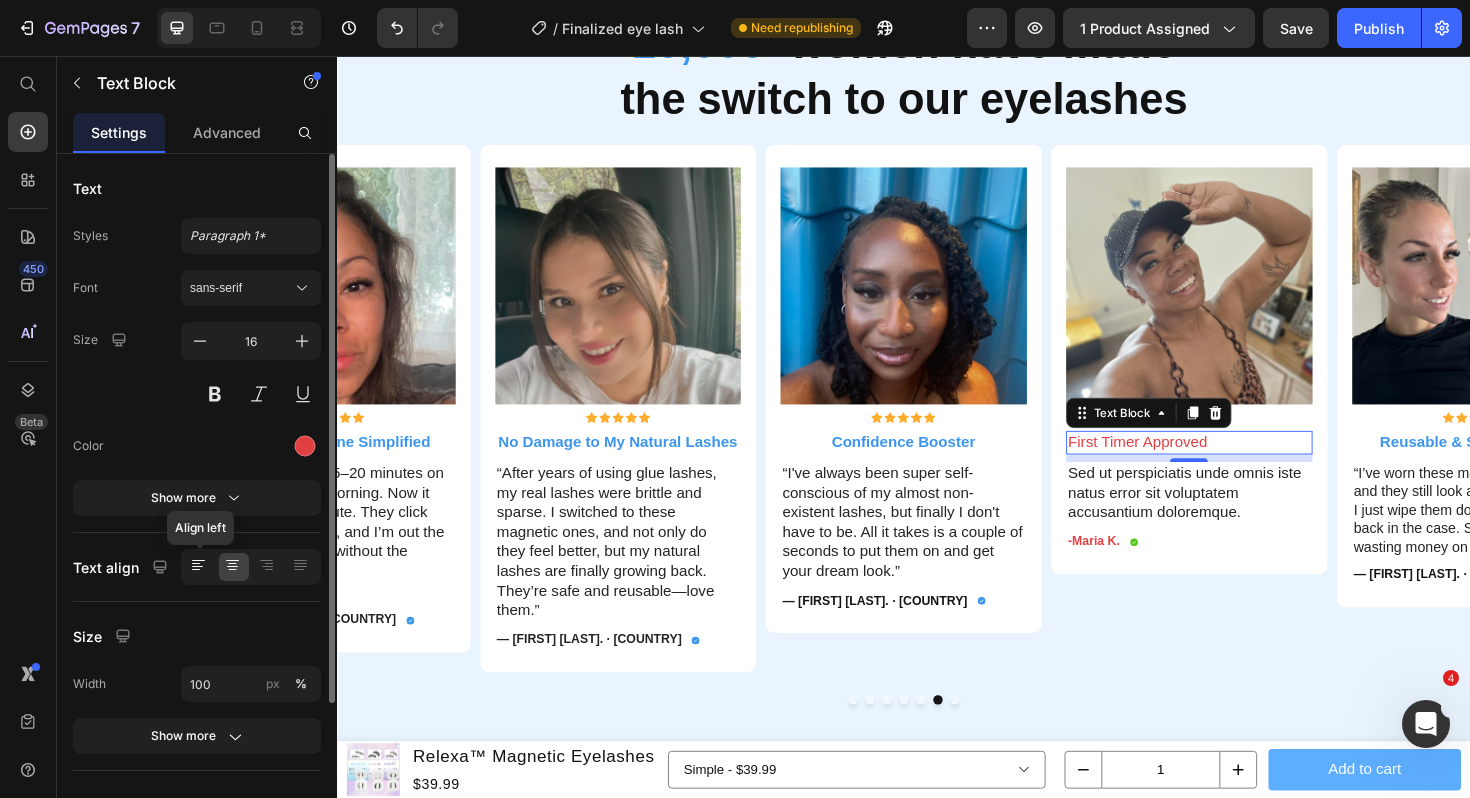 click 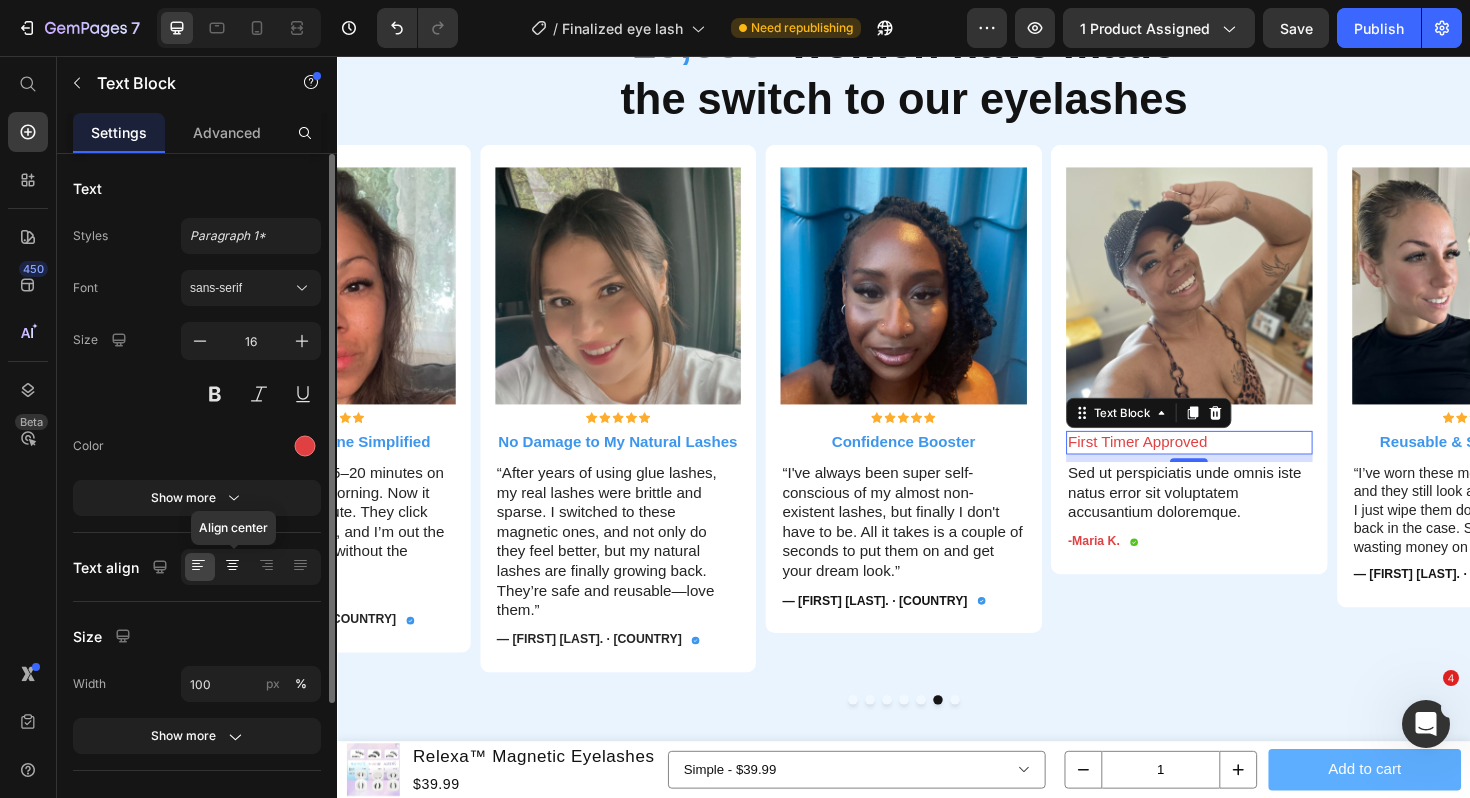 click 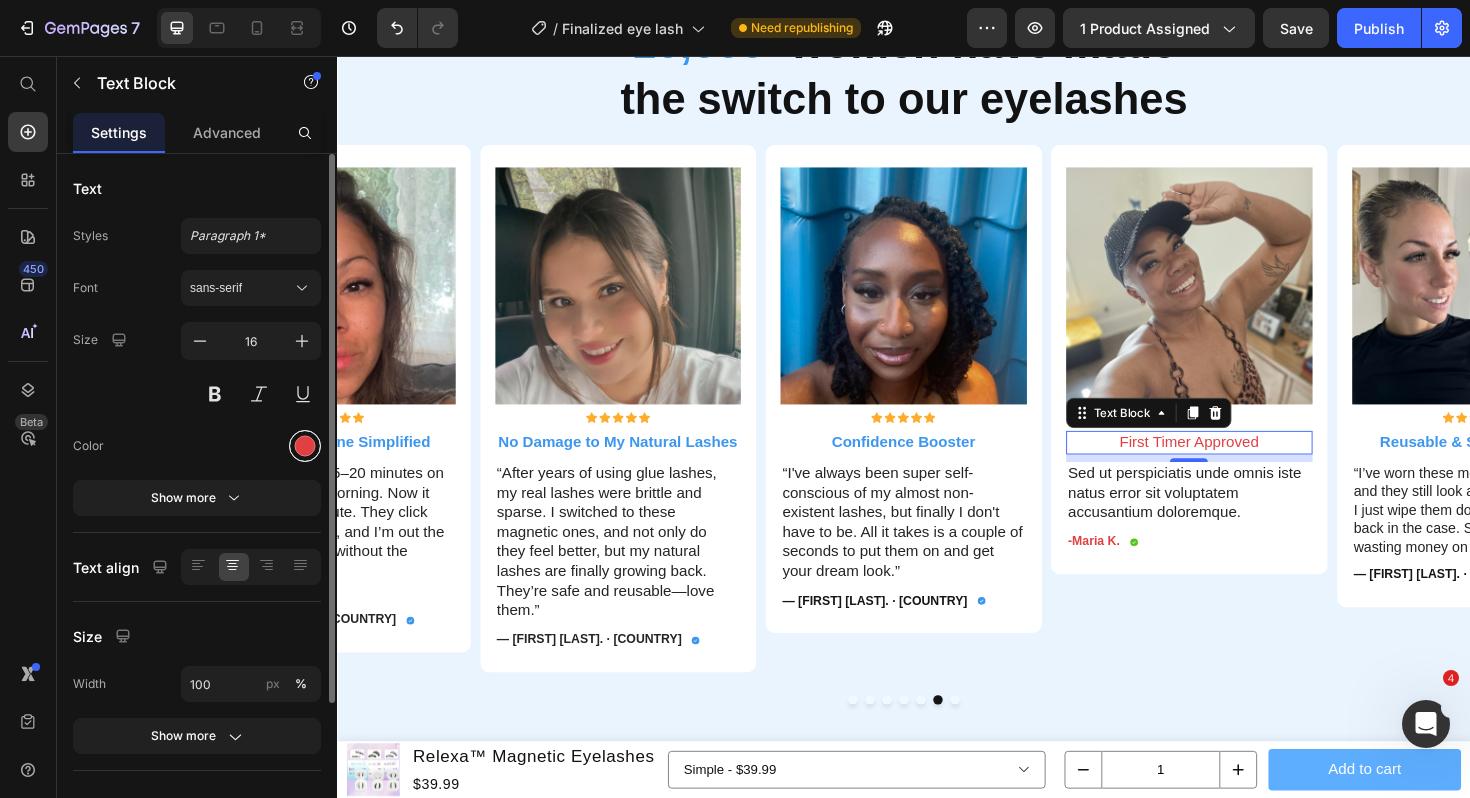 click at bounding box center [305, 446] 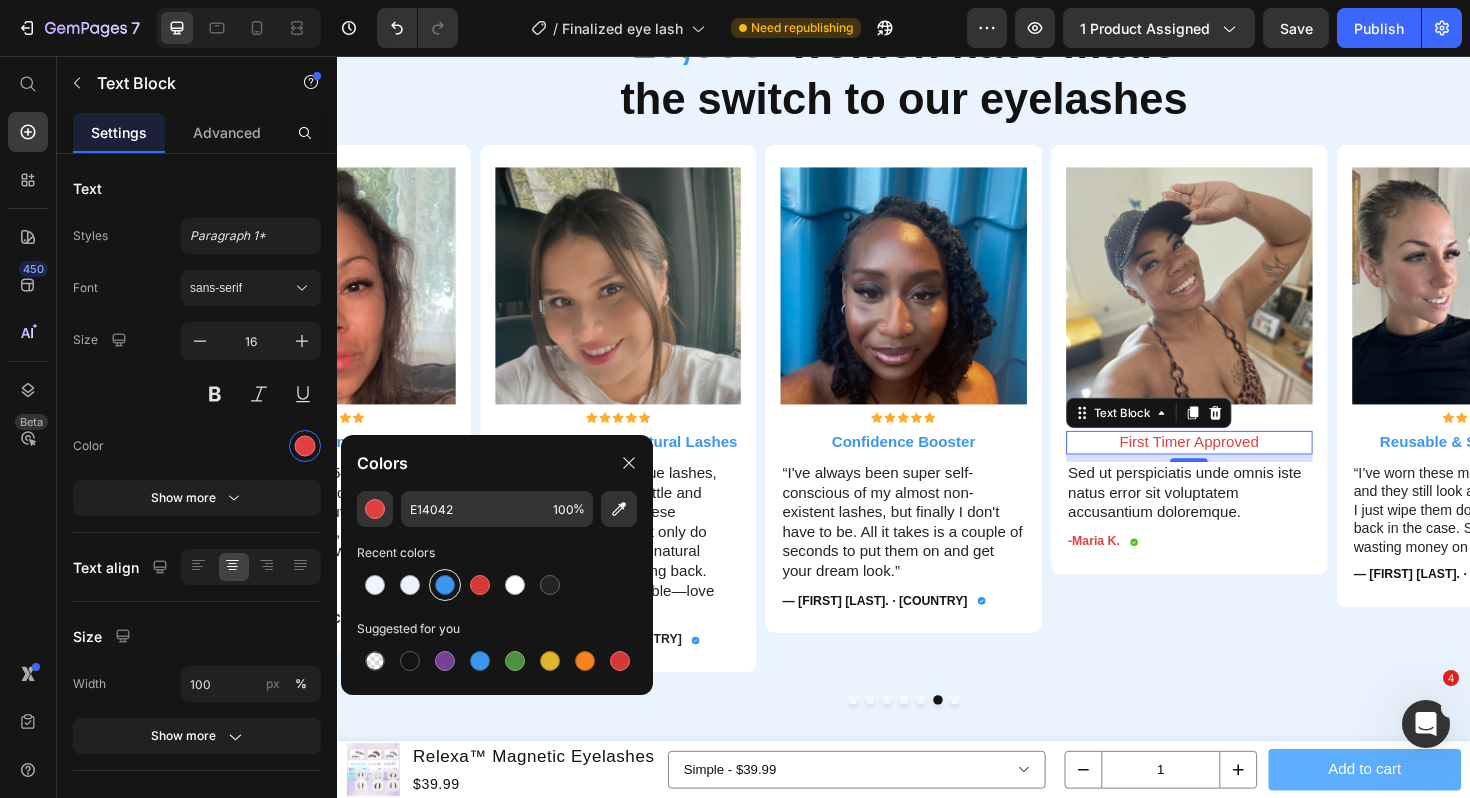 click at bounding box center (445, 585) 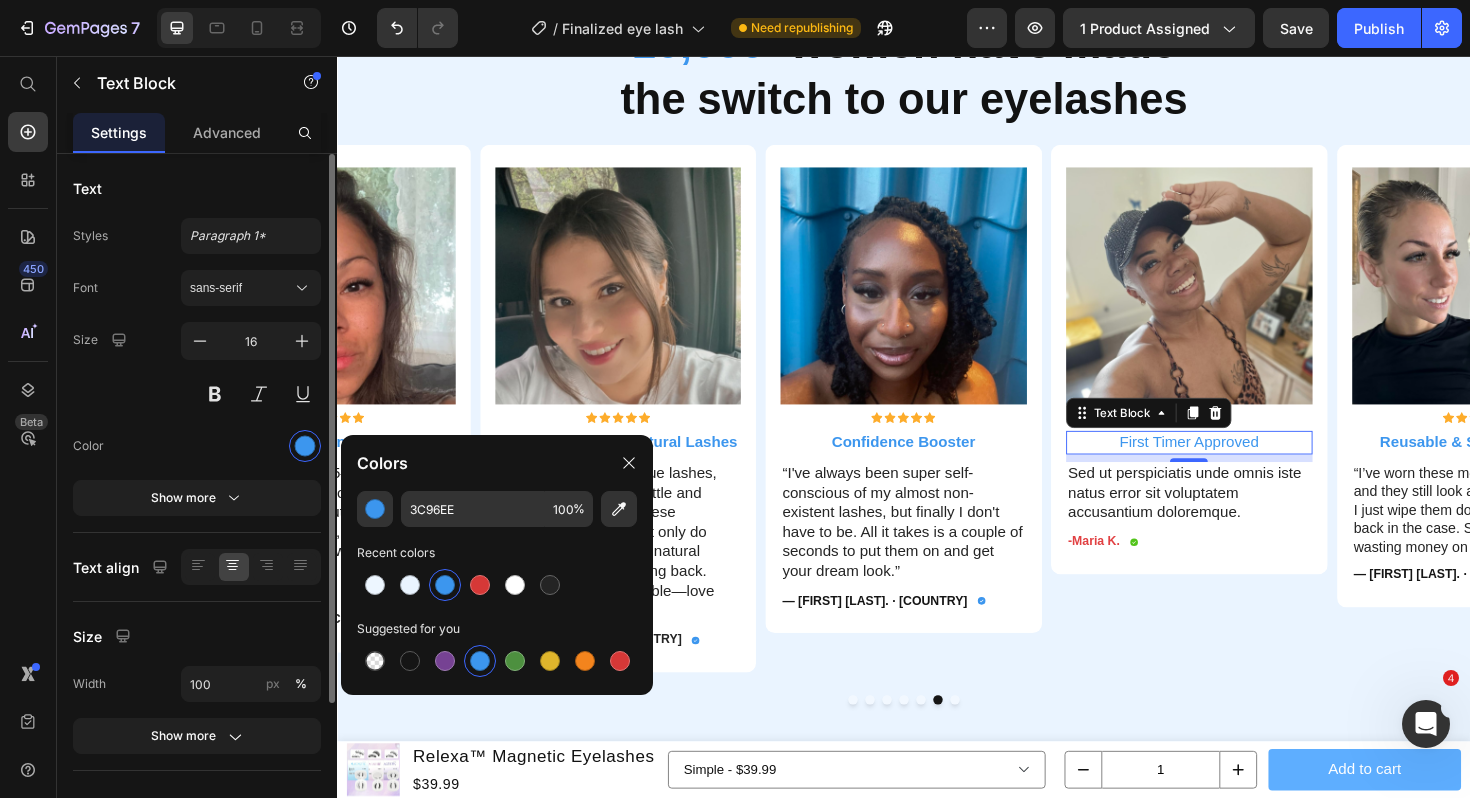 click at bounding box center (251, 394) 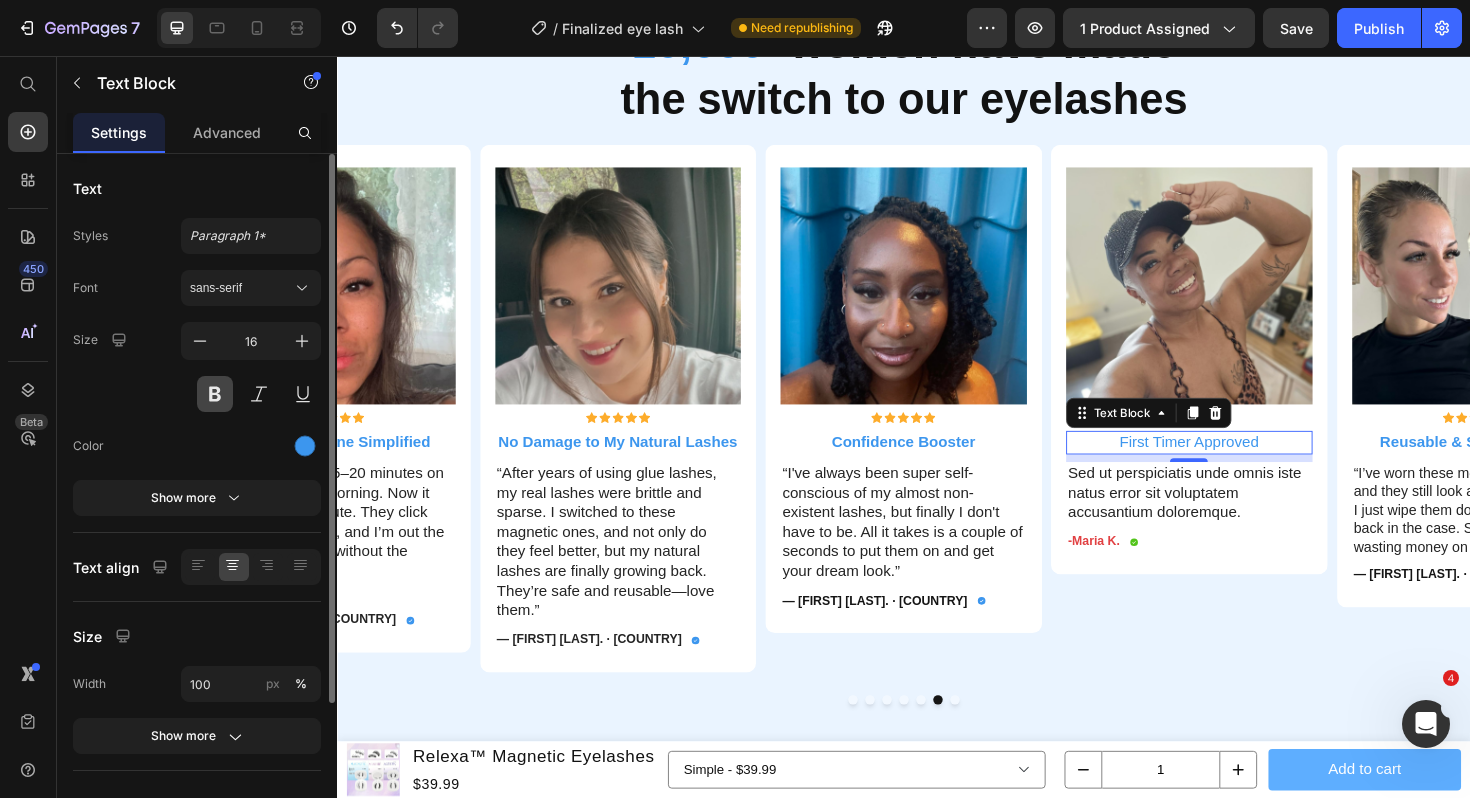 click at bounding box center [215, 394] 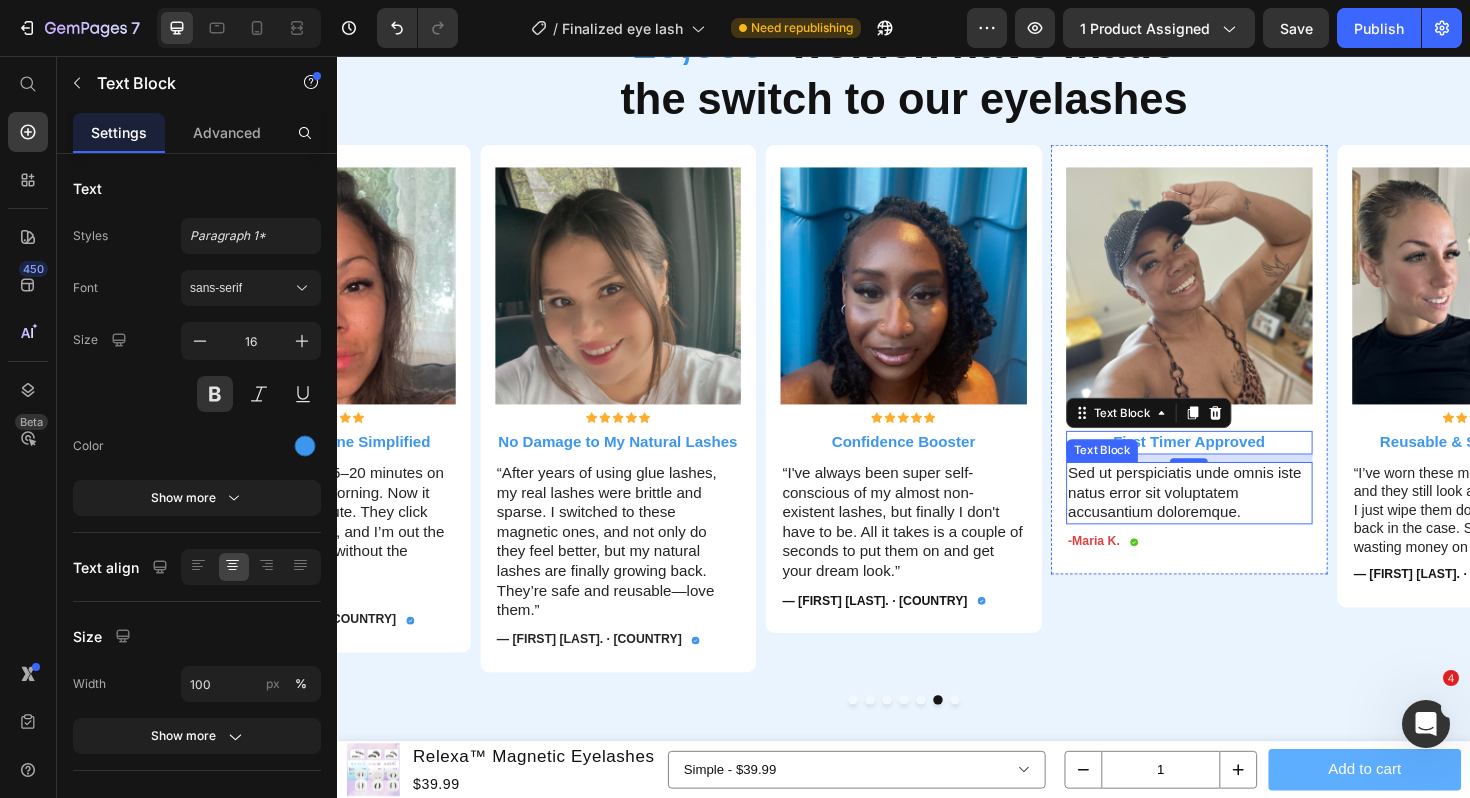 click on "Sed ut perspiciatis unde omnis iste natus error sit voluptatem accusantium doloremque." at bounding box center [1239, 519] 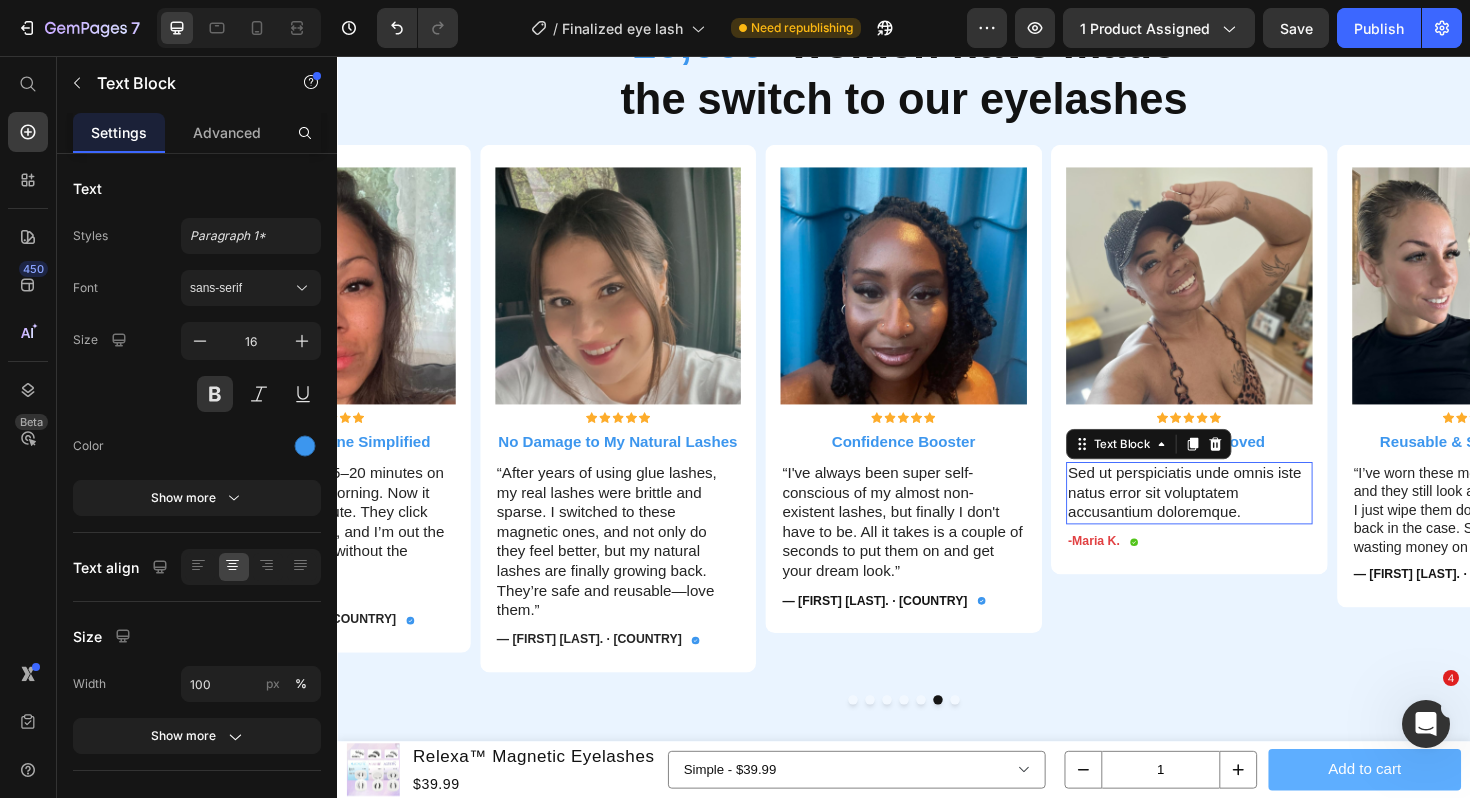 click on "Sed ut perspiciatis unde omnis iste natus error sit voluptatem accusantium doloremque." at bounding box center (1239, 519) 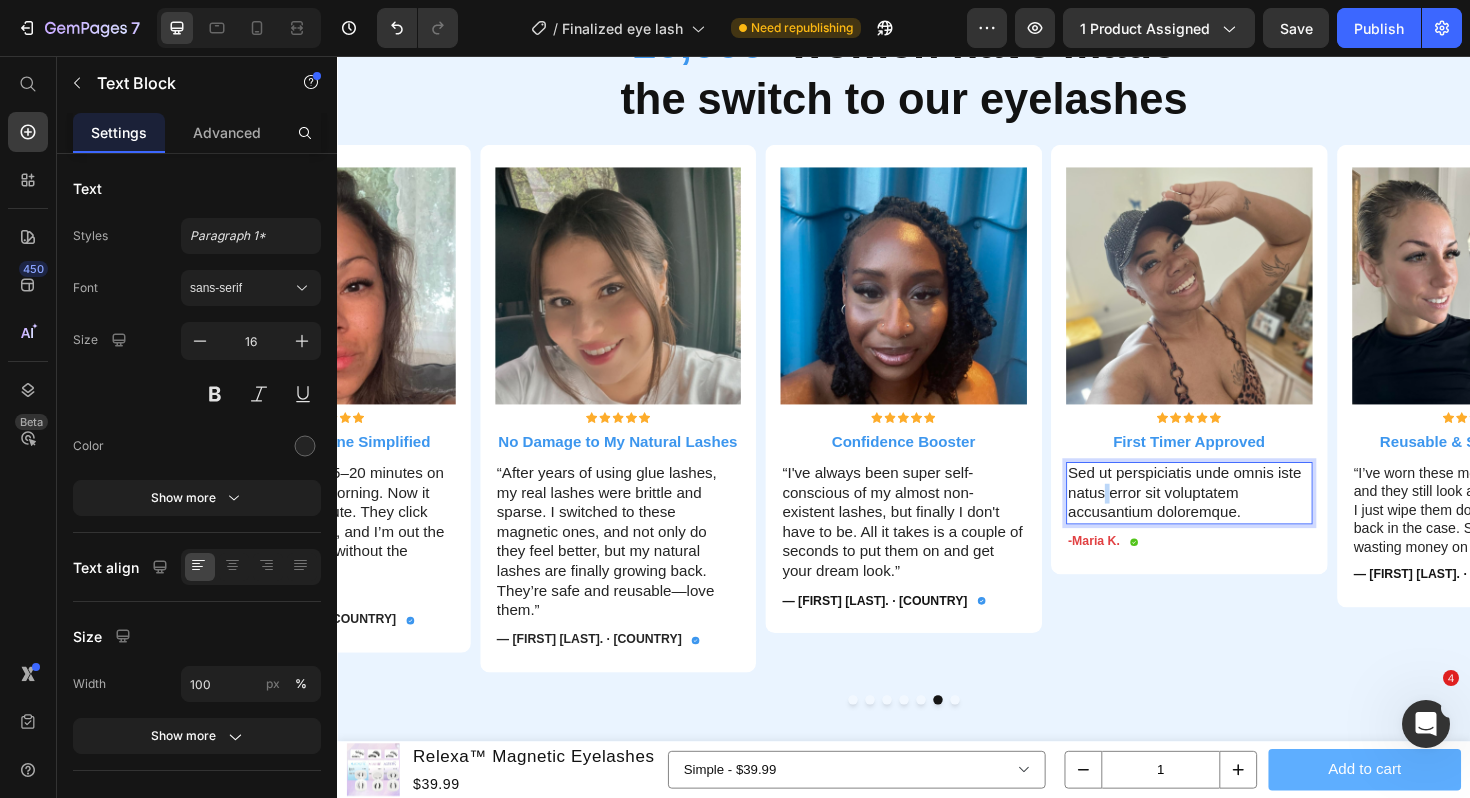 click on "Sed ut perspiciatis unde omnis iste natus error sit voluptatem accusantium doloremque." at bounding box center (1239, 519) 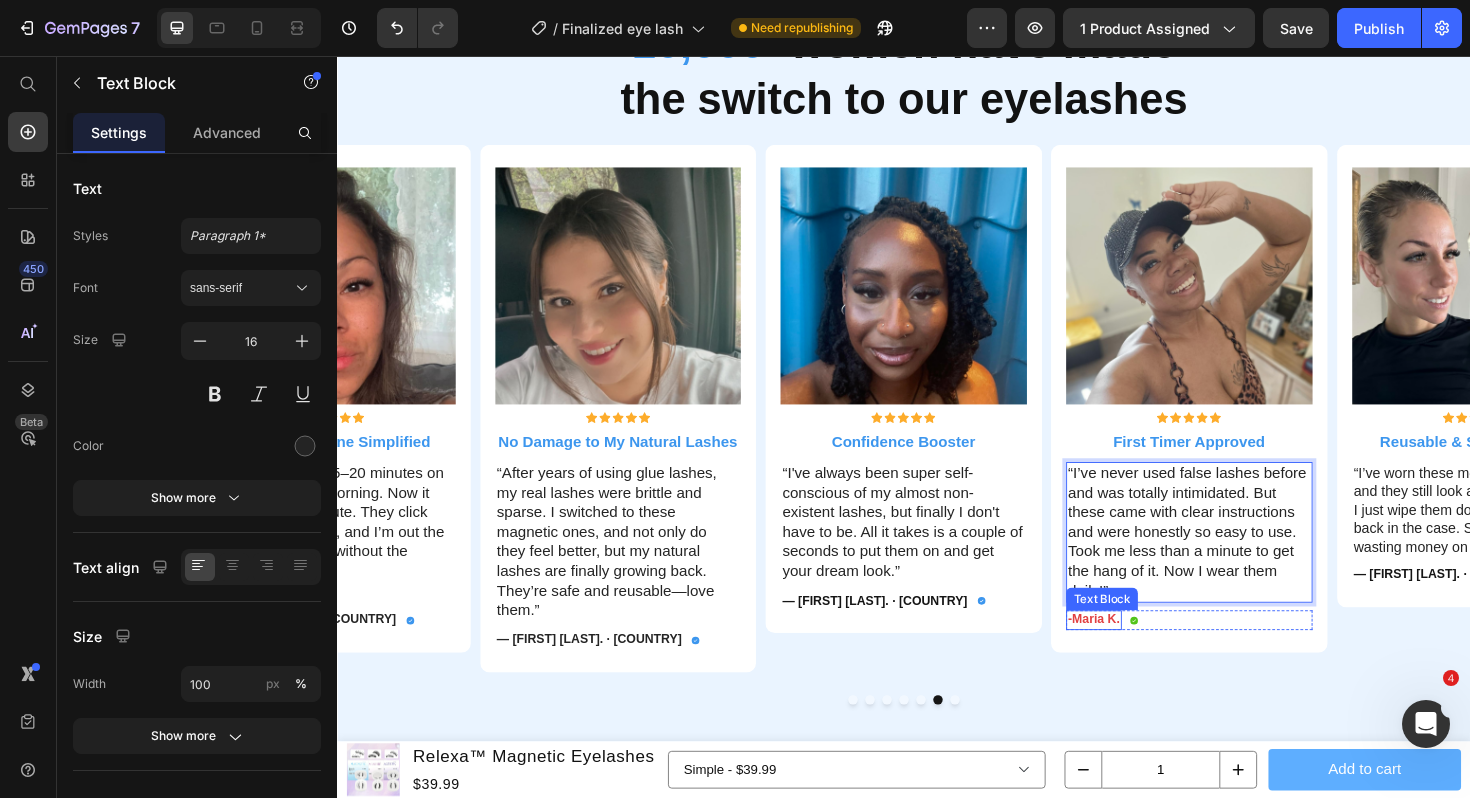 click on "-Maria K." at bounding box center (1138, 653) 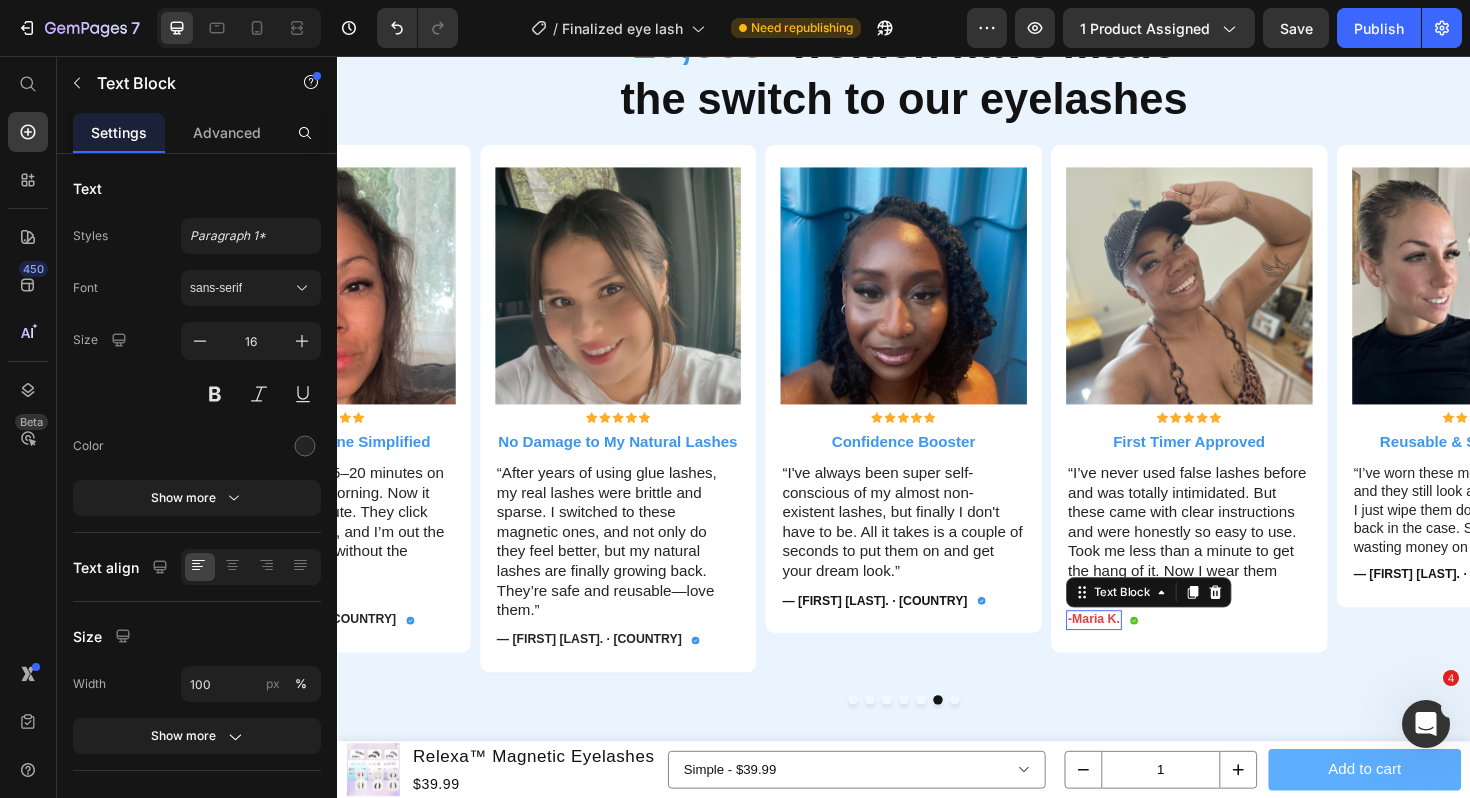 click on "-Maria K." at bounding box center [1138, 653] 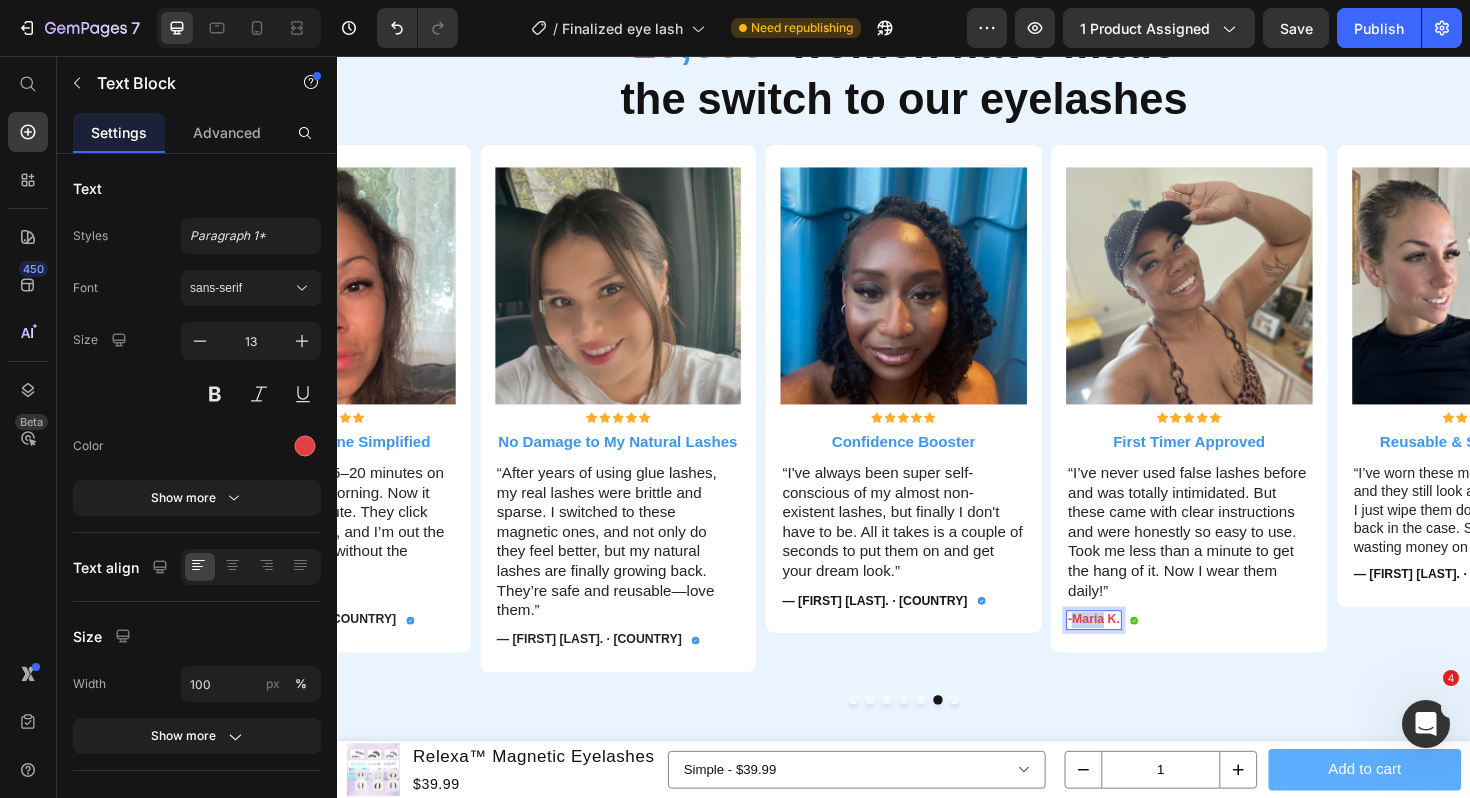 click on "-Maria K." at bounding box center [1138, 653] 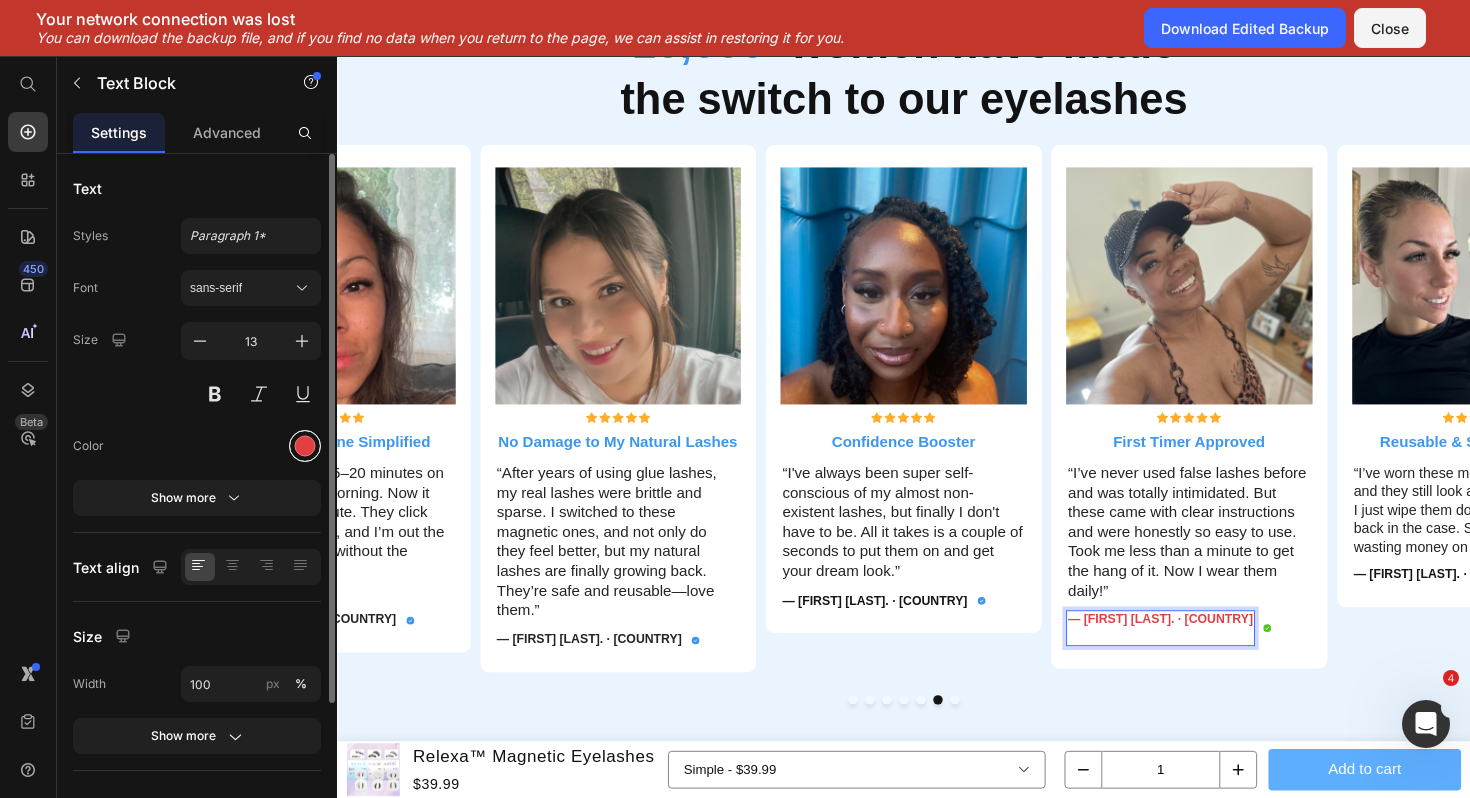 click at bounding box center [305, 446] 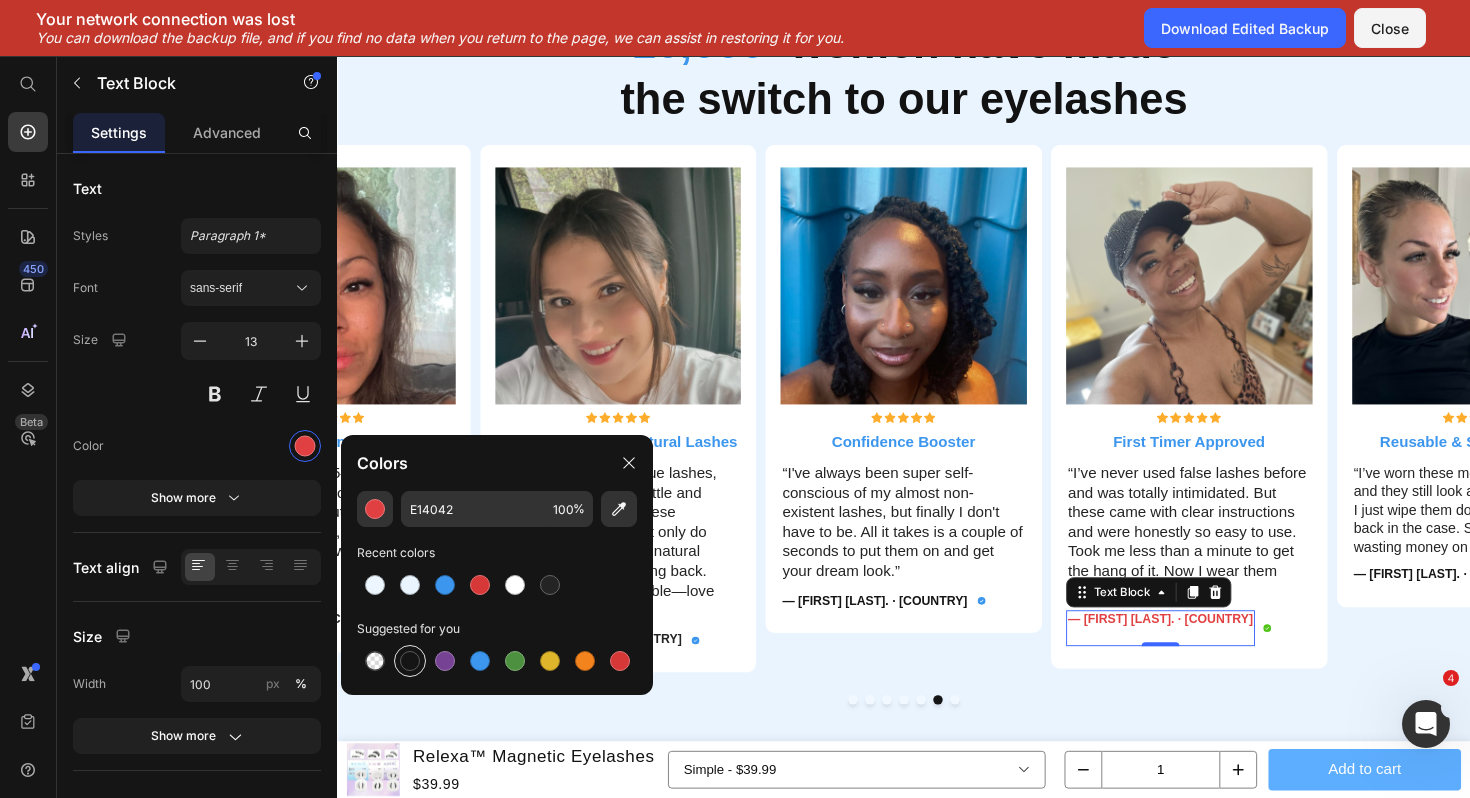 click at bounding box center (410, 661) 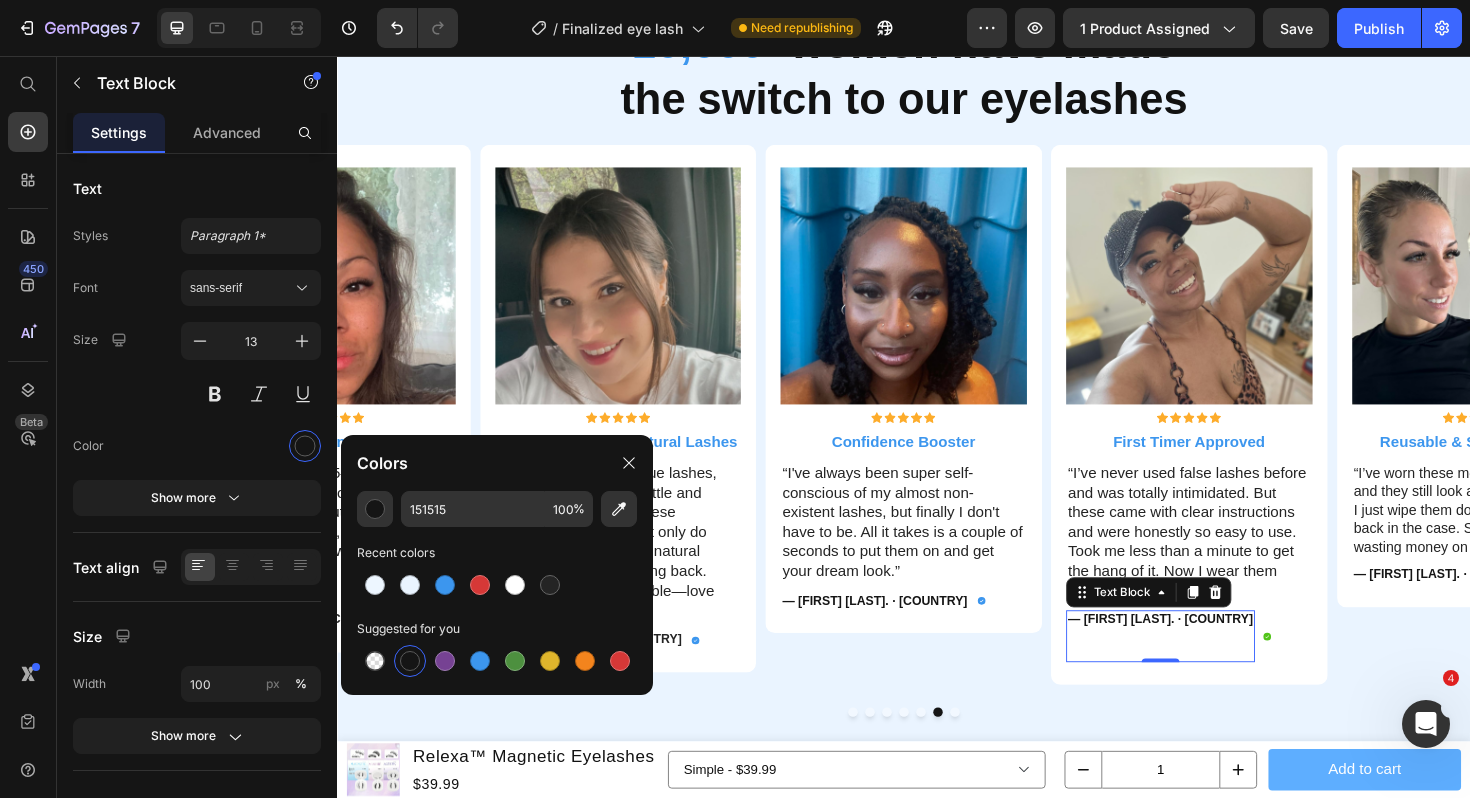 click on "[FIRST] [LAST] · [COUNTRY]" at bounding box center (1209, 670) 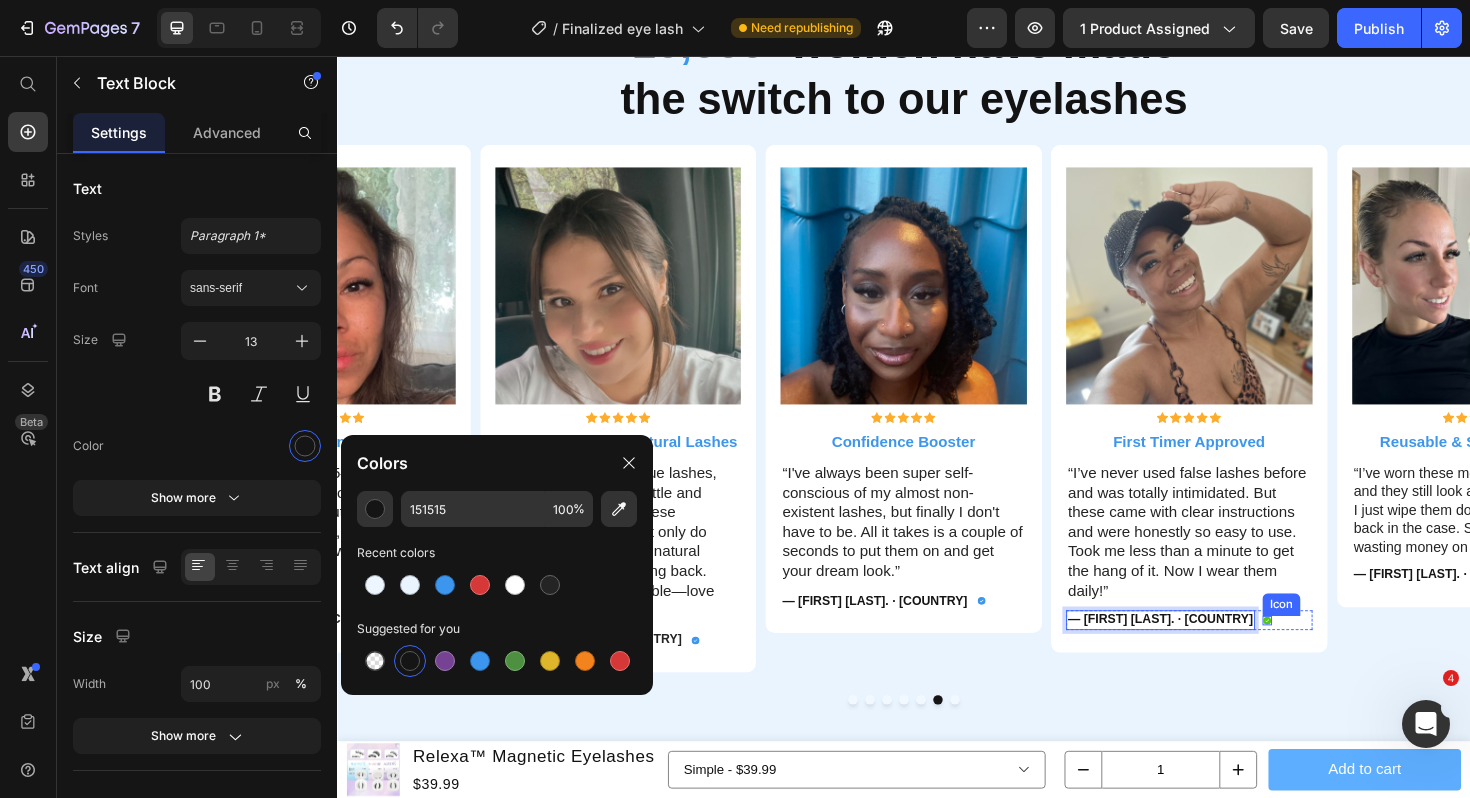 click 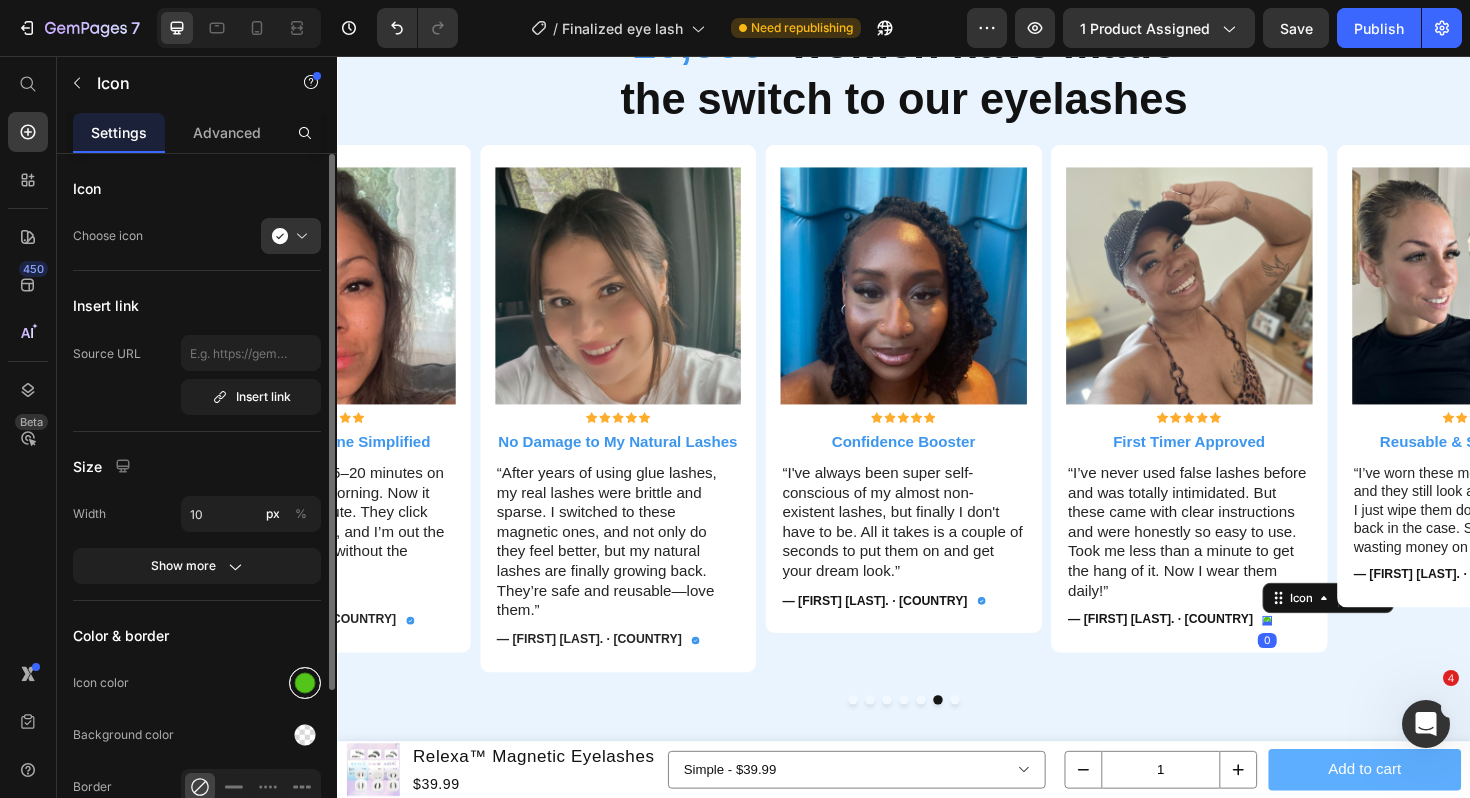 click at bounding box center [305, 683] 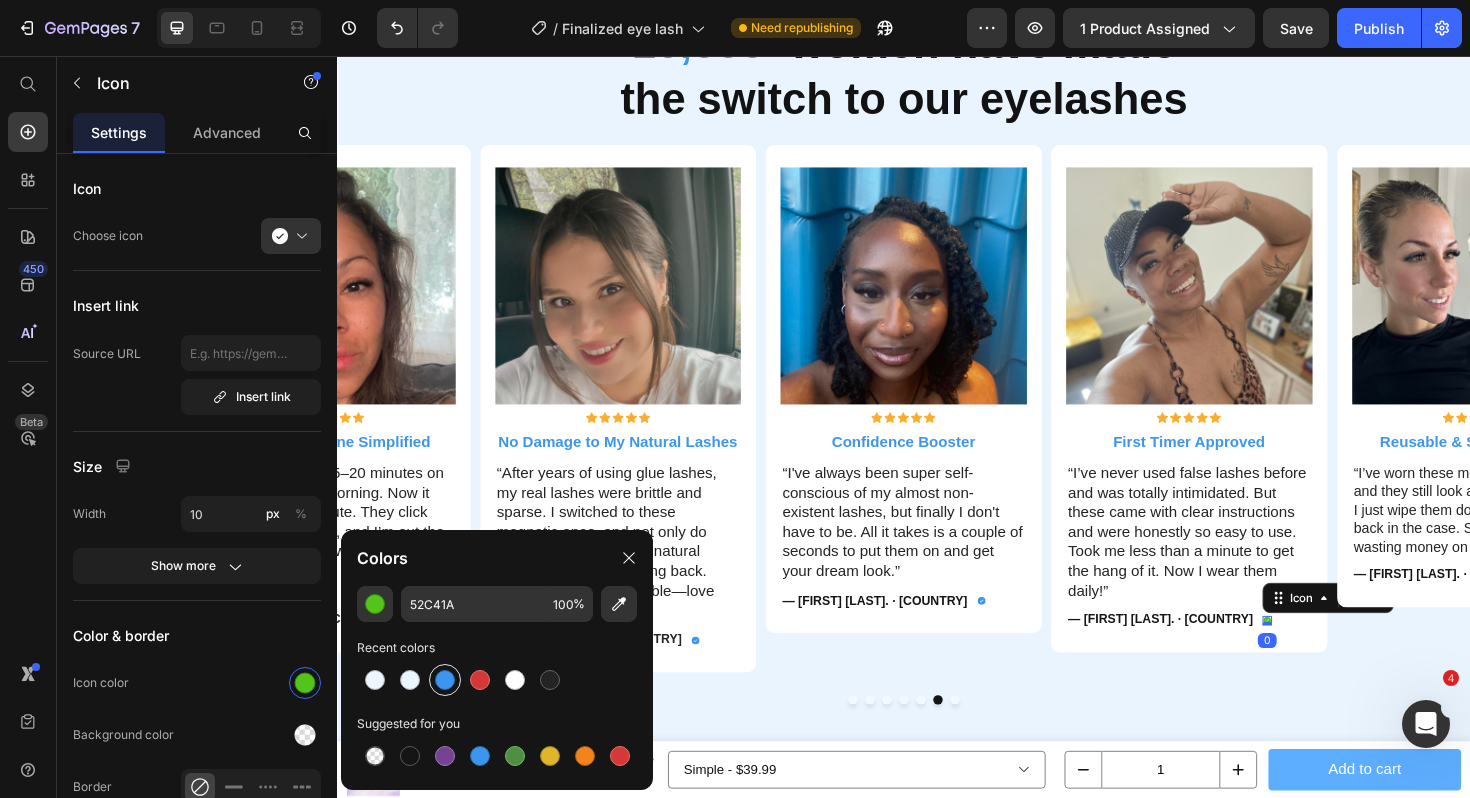 click at bounding box center [445, 680] 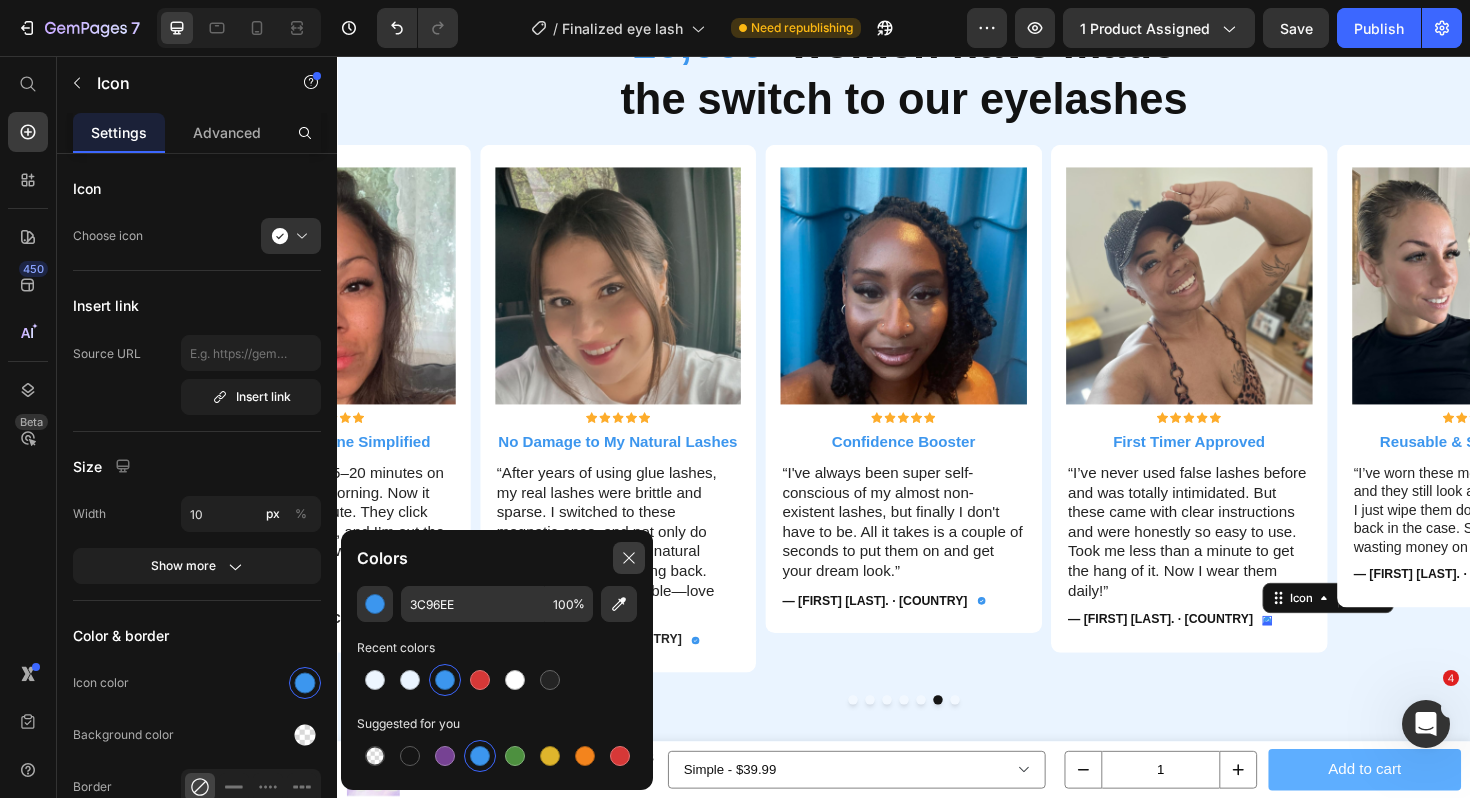 click at bounding box center (629, 558) 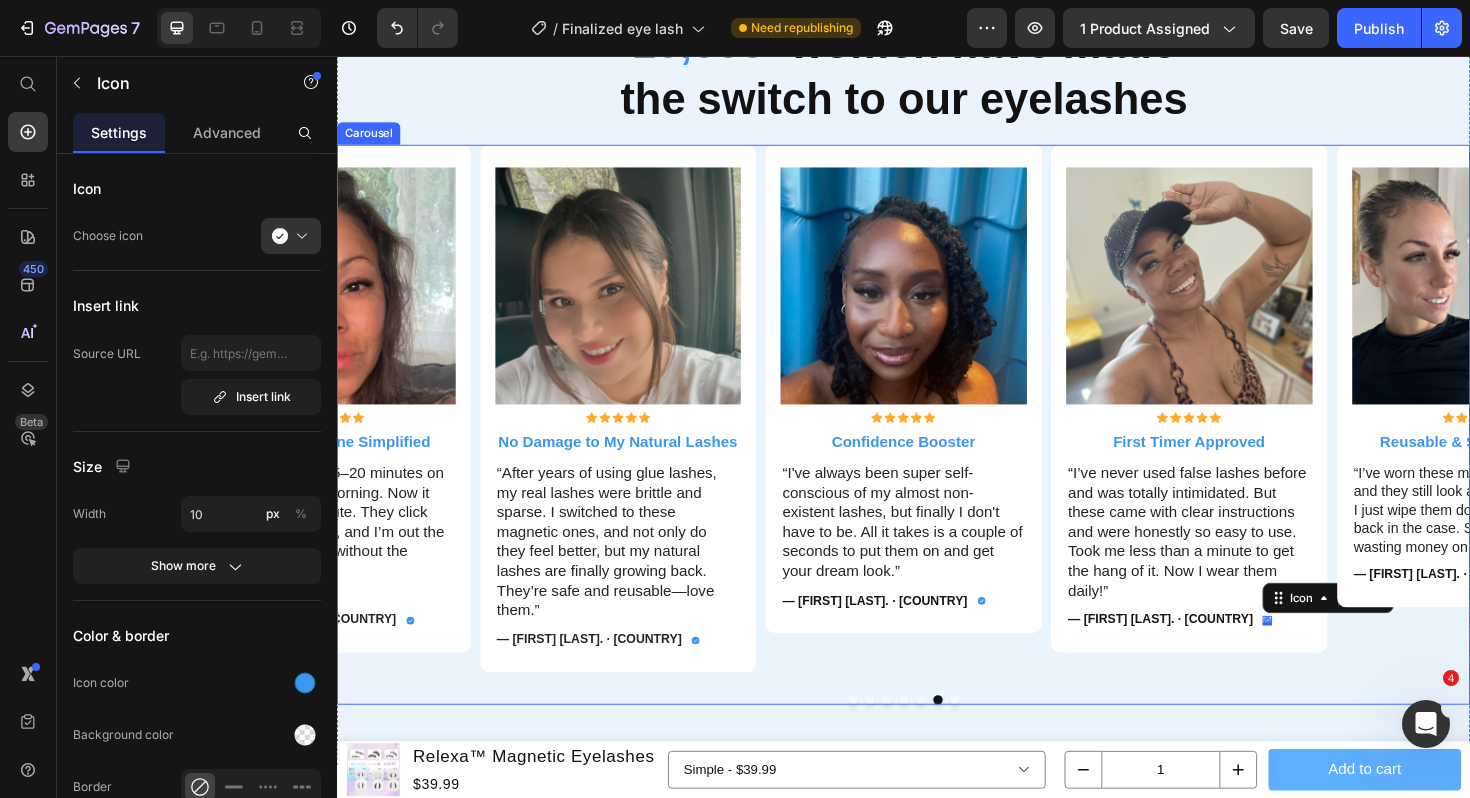 click on "Image Icon Icon Icon Icon Icon Icon List Confidence Booster Text Block “I've always been super self-conscious of my almost non-existent lashes, but finally I don't have to be. All it takes is a couple of seconds to put them on and get your dream look.” Text Block — Caroline P. · United States Text Block
Icon Row Row" at bounding box center [937, 429] 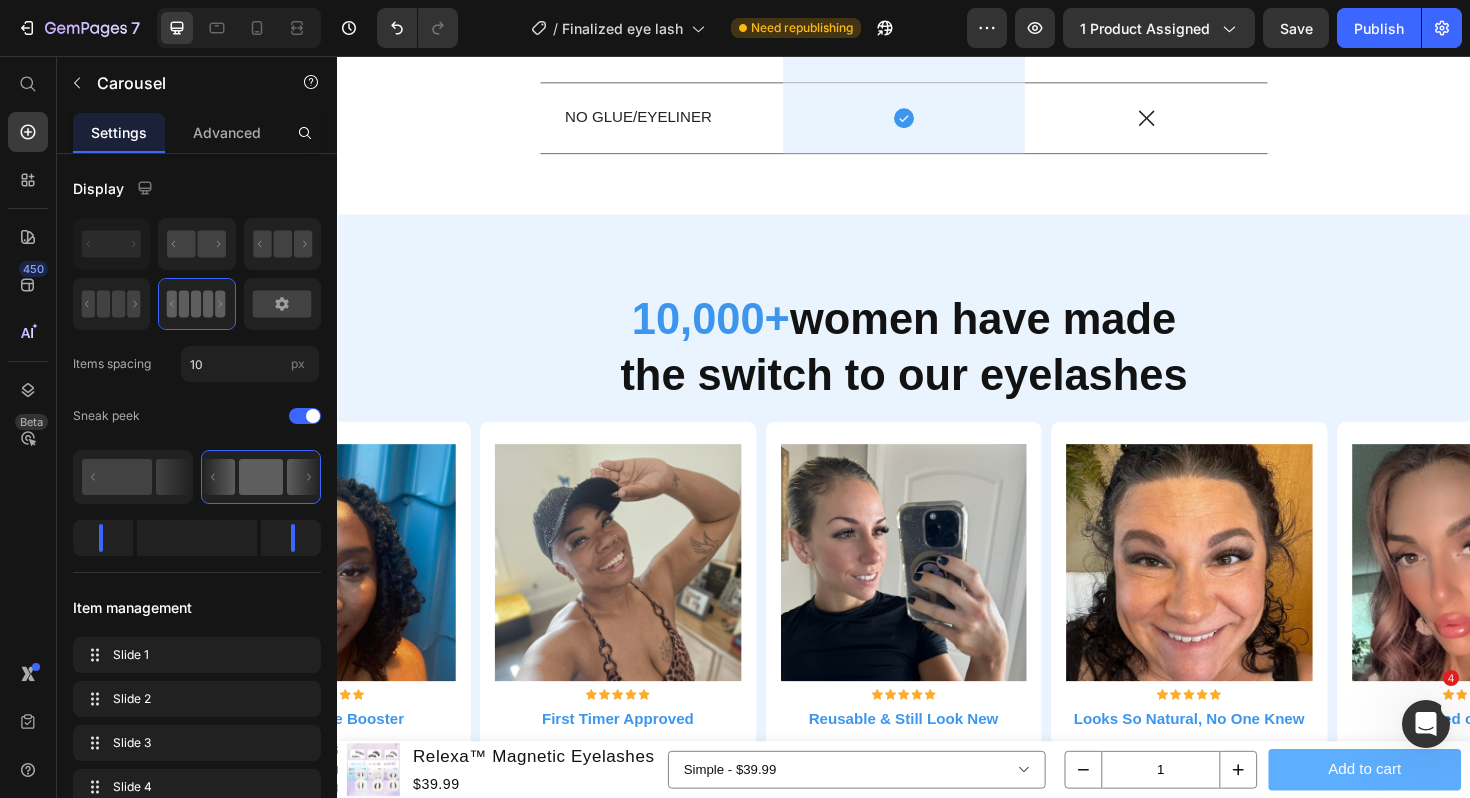 scroll, scrollTop: 5824, scrollLeft: 0, axis: vertical 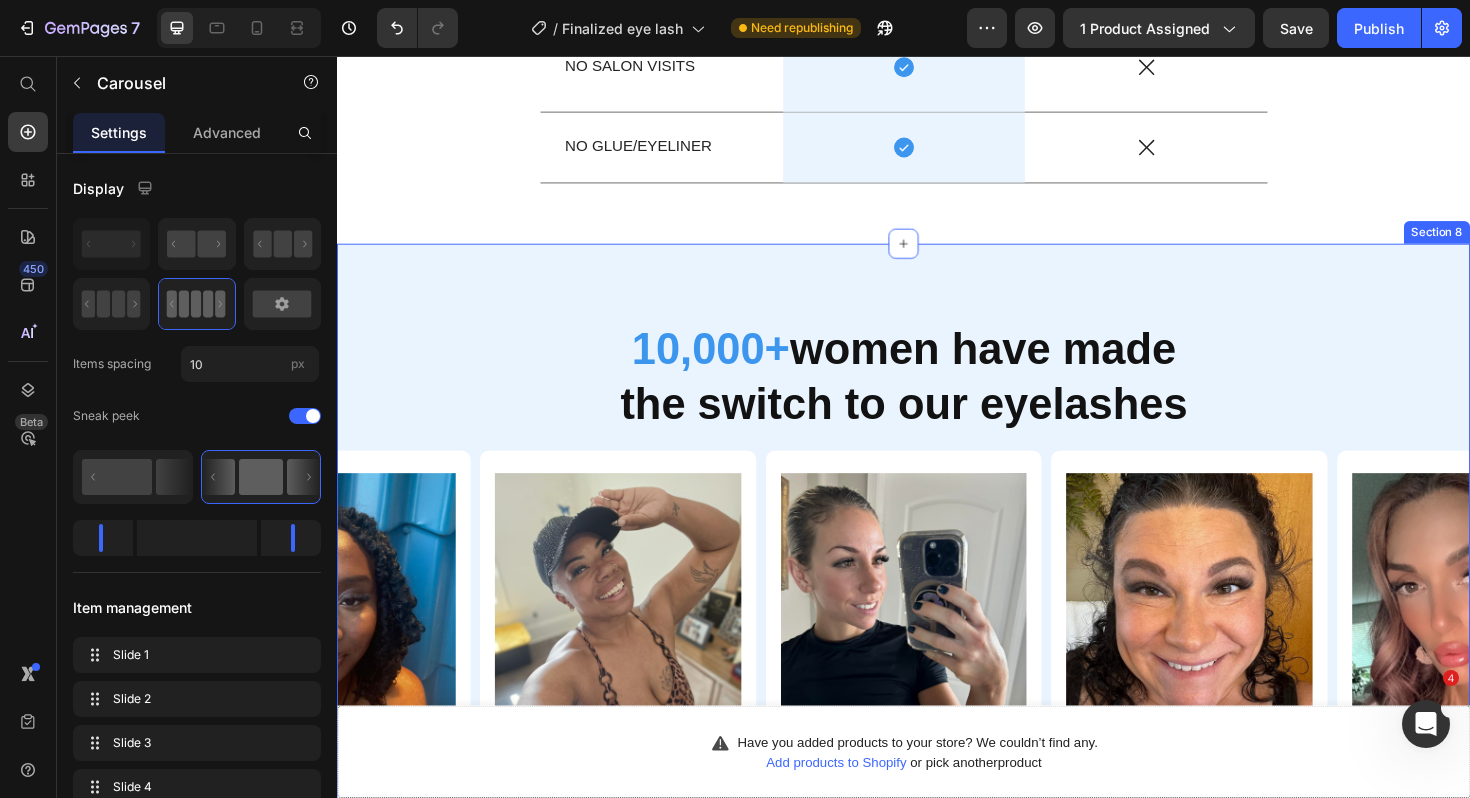 click on "10,000+  women have made  the switch to our eyelashes Heading Row Image Icon Icon Icon Icon Icon Icon List First Timer Approved Text Block “I’ve never used false lashes before and was totally intimidated. But these came with clear instructions and were honestly so easy to use. Took me less than a minute to get the hang of it. Now I wear them daily!” Text Block — Zoe K. · Australia Text Block
Icon Row Row Image Icon Icon Icon Icon Icon Icon List Reusable & Still Look New Text Block “I’ve worn these more than 15 times and they still look as good as day one. I just wipe them down and pop them back in the case. So much better than wasting money on one-time lashes.” Text Block — Emily R. · United States Text Block
Icon Row Row Image Icon Icon Icon Icon Icon Icon List Looks So Natural, No One Knew Text Block Text Block — Amanda B. · United Kingdom Text Block
Icon Row Row Image Icon Icon Icon Icon Icon Icon List Stayed on All Day Text Block Icon" at bounding box center (937, 693) 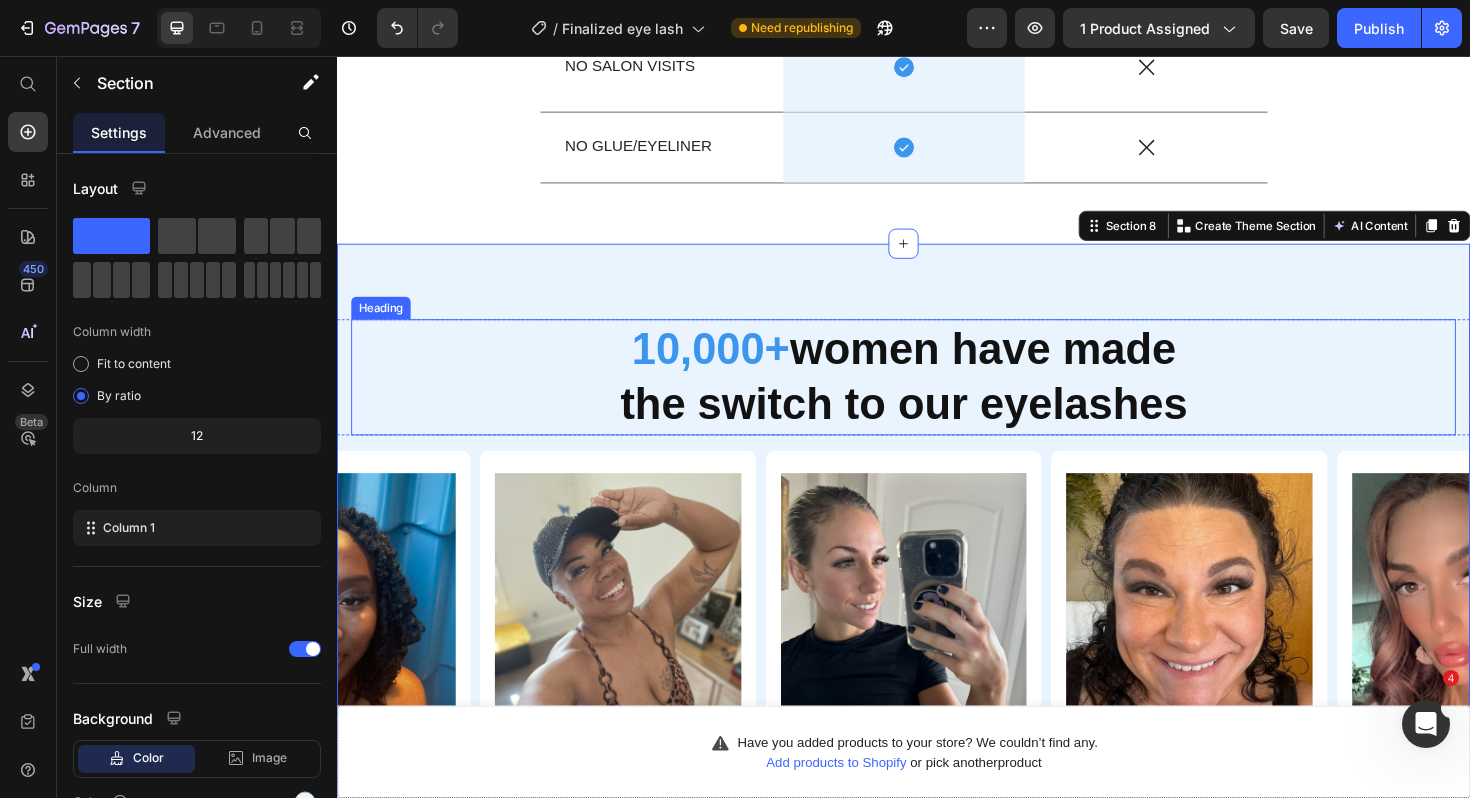 click on "10,000+  women have made  the switch to our eyelashes" at bounding box center [937, 397] 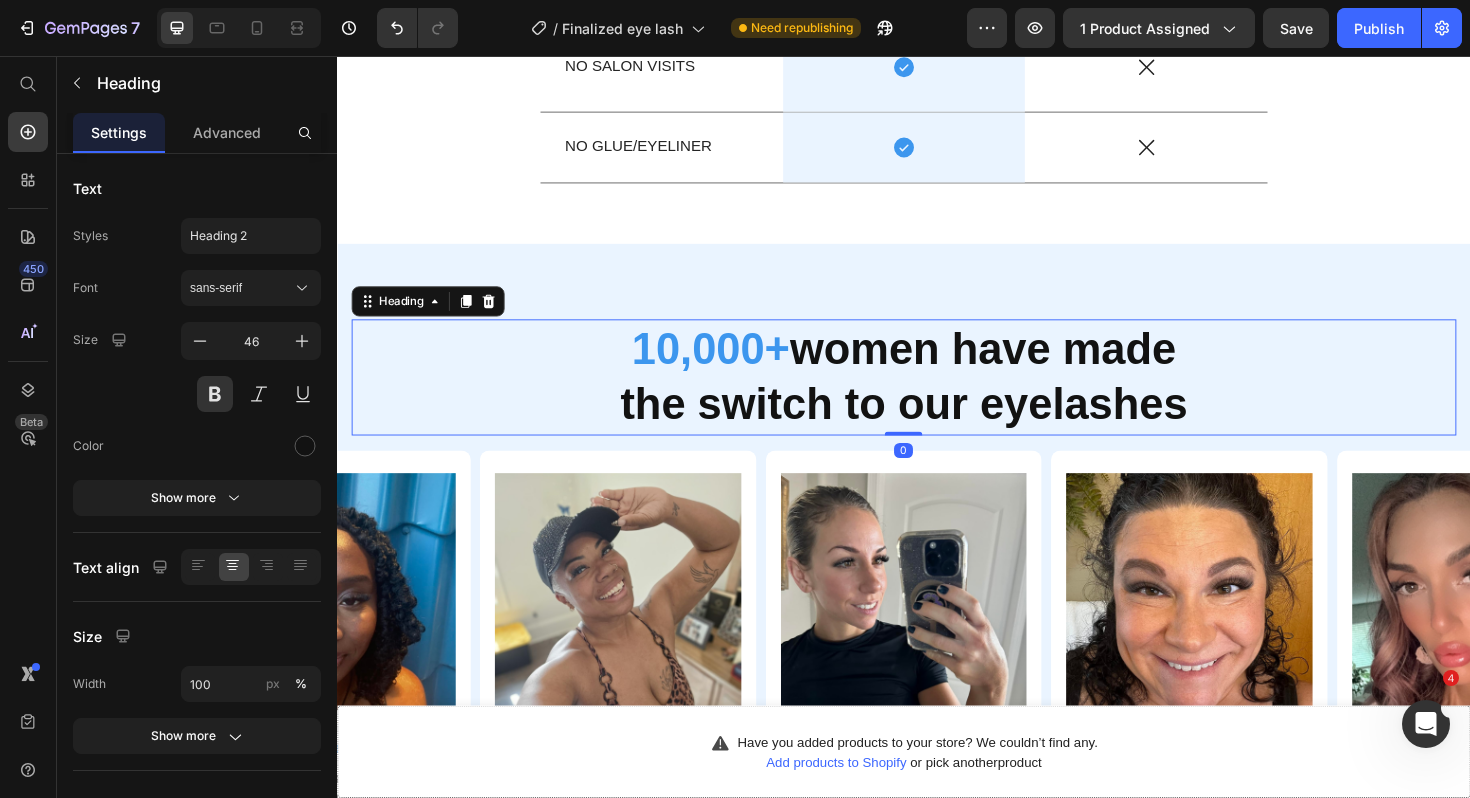 click on "10,000+  women have made  the switch to our eyelashes" at bounding box center [937, 397] 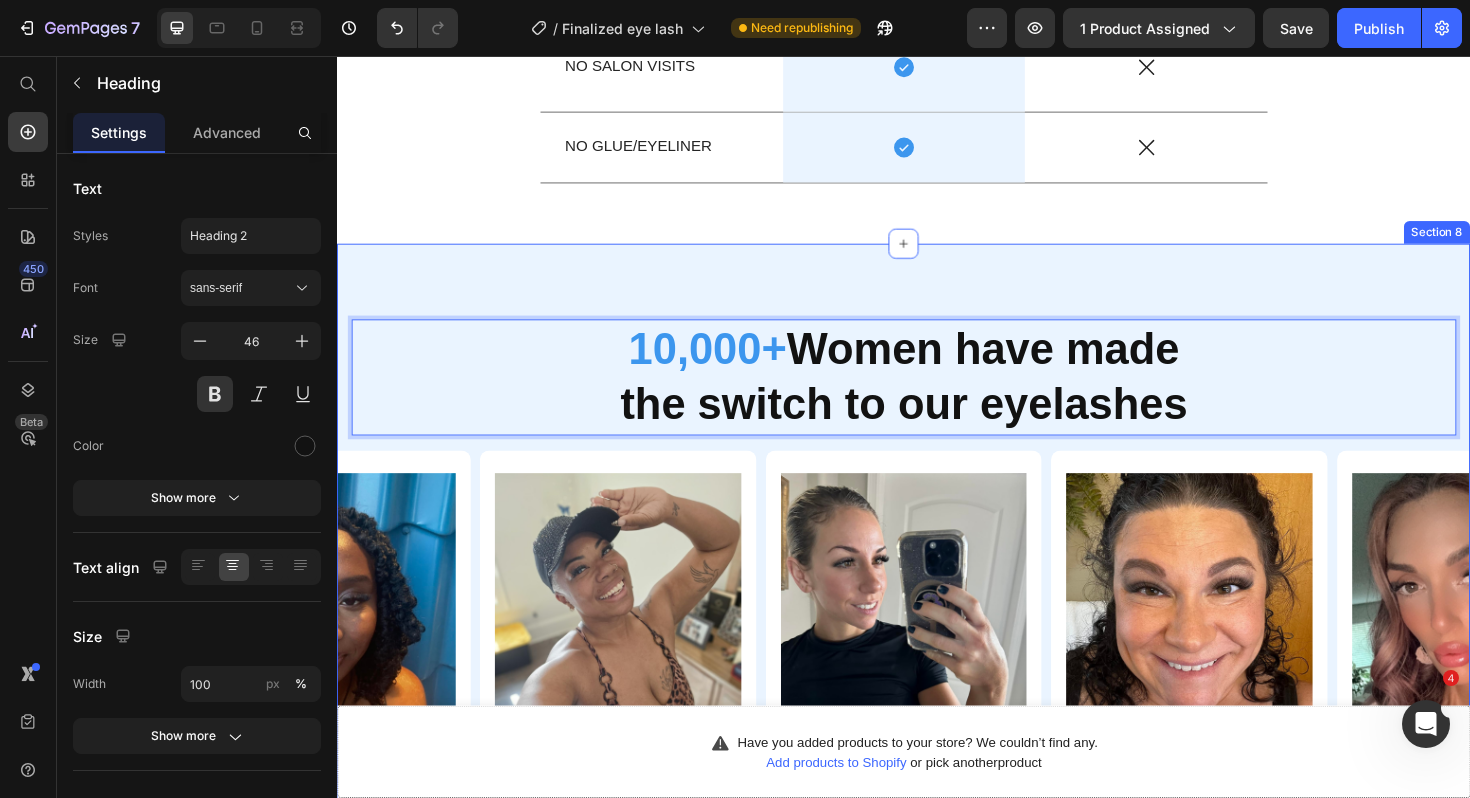 click on "10,000+  Women have made  the switch to our eyelashes Heading   0 Row Image Icon Icon Icon Icon Icon Icon List First Timer Approved Text Block “I’ve never used false lashes before and was totally intimidated. But these came with clear instructions and were honestly so easy to use. Took me less than a minute to get the hang of it. Now I wear them daily!” Text Block — Zoe K. · Australia Text Block
Icon Row Row Image Icon Icon Icon Icon Icon Icon List Reusable & Still Look New Text Block “I’ve worn these more than 15 times and they still look as good as day one. I just wipe them down and pop them back in the case. So much better than wasting money on one-time lashes.” Text Block — Emily R. · United States Text Block
Icon Row Row Image Icon Icon Icon Icon Icon Icon List Looks So Natural, No One Knew Text Block Text Block — Amanda B. · United Kingdom Text Block
Icon Row Row Image Icon Icon Icon Icon Icon Icon List Stayed on All Day Text Block" at bounding box center (937, 693) 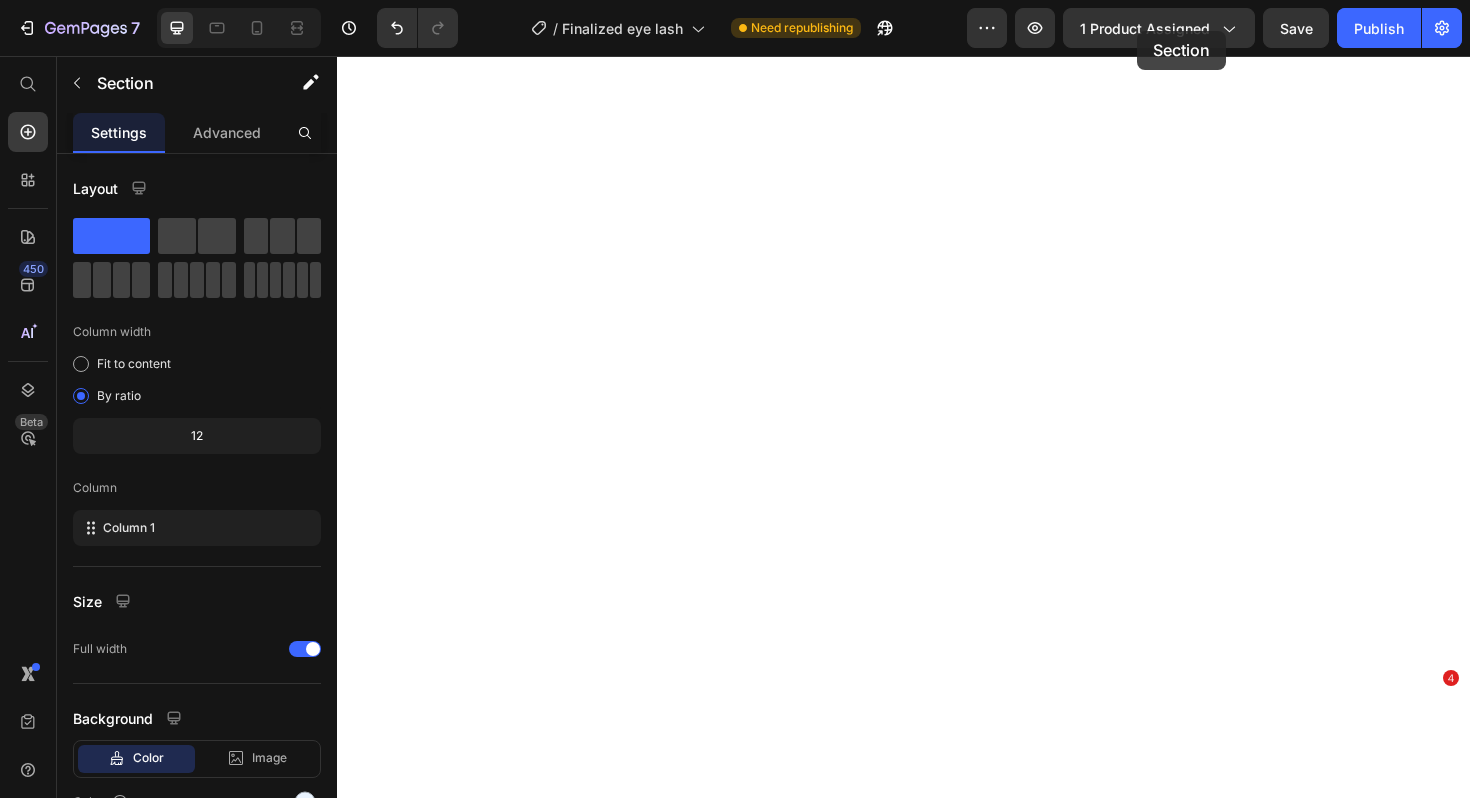 scroll, scrollTop: 0, scrollLeft: 0, axis: both 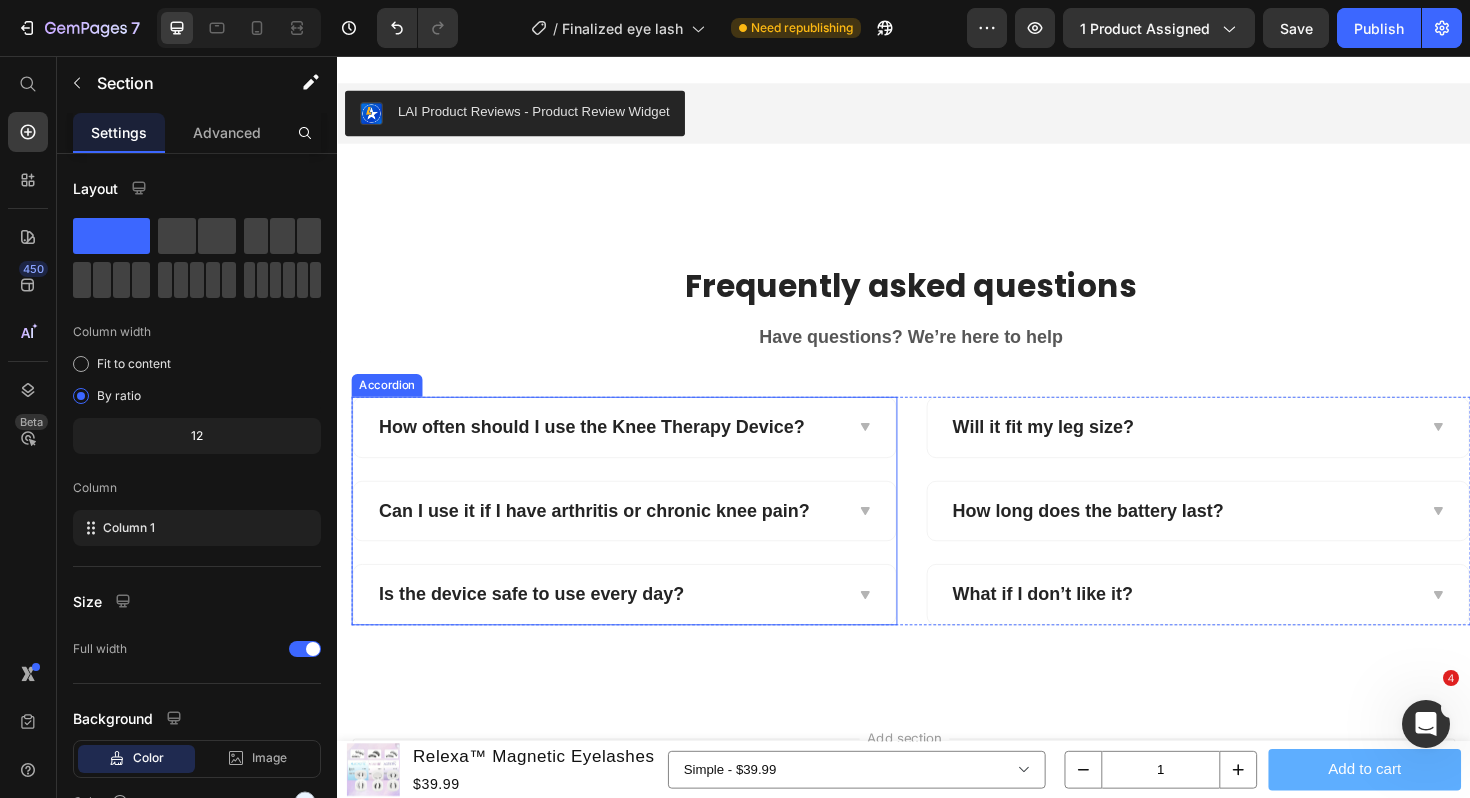 click on "How often should I use the Knee Therapy Device?" at bounding box center [606, 448] 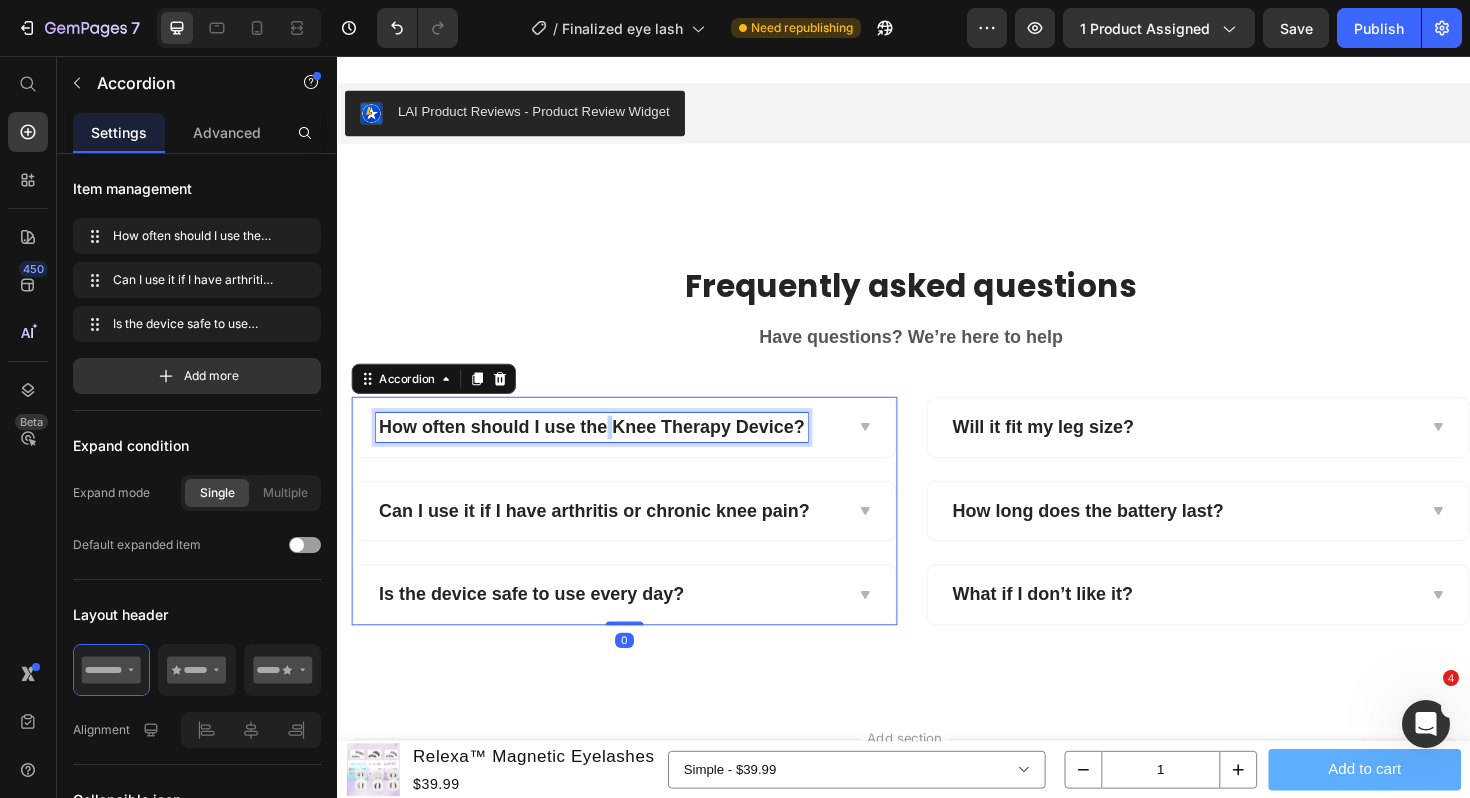 click on "How often should I use the Knee Therapy Device?" at bounding box center [606, 448] 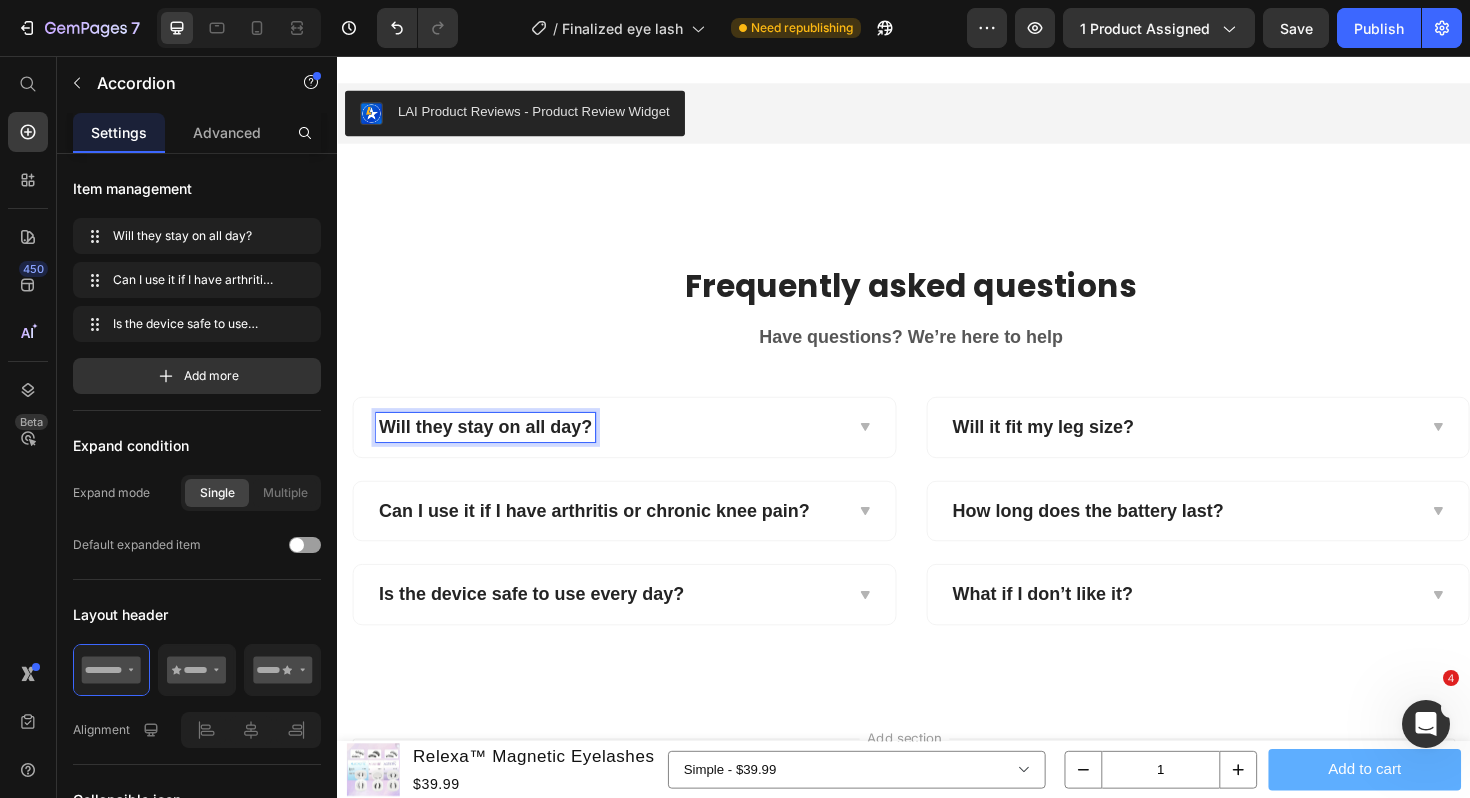 click on "Will they stay on all day?" at bounding box center (625, 449) 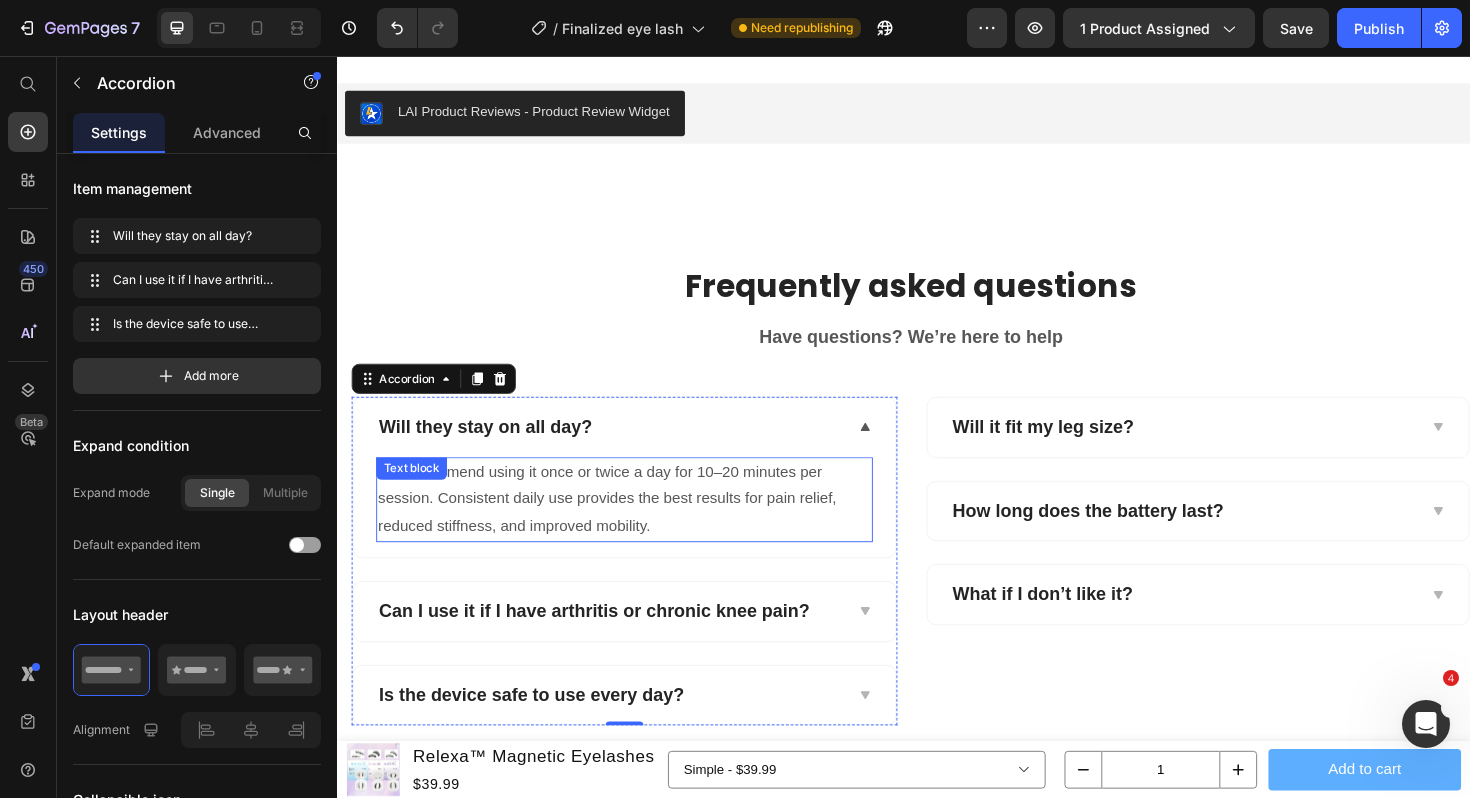 click on "We recommend using it once or twice a day for 10–20 minutes per session. Consistent daily use provides the best results for pain relief, reduced stiffness, and improved mobility." at bounding box center [641, 526] 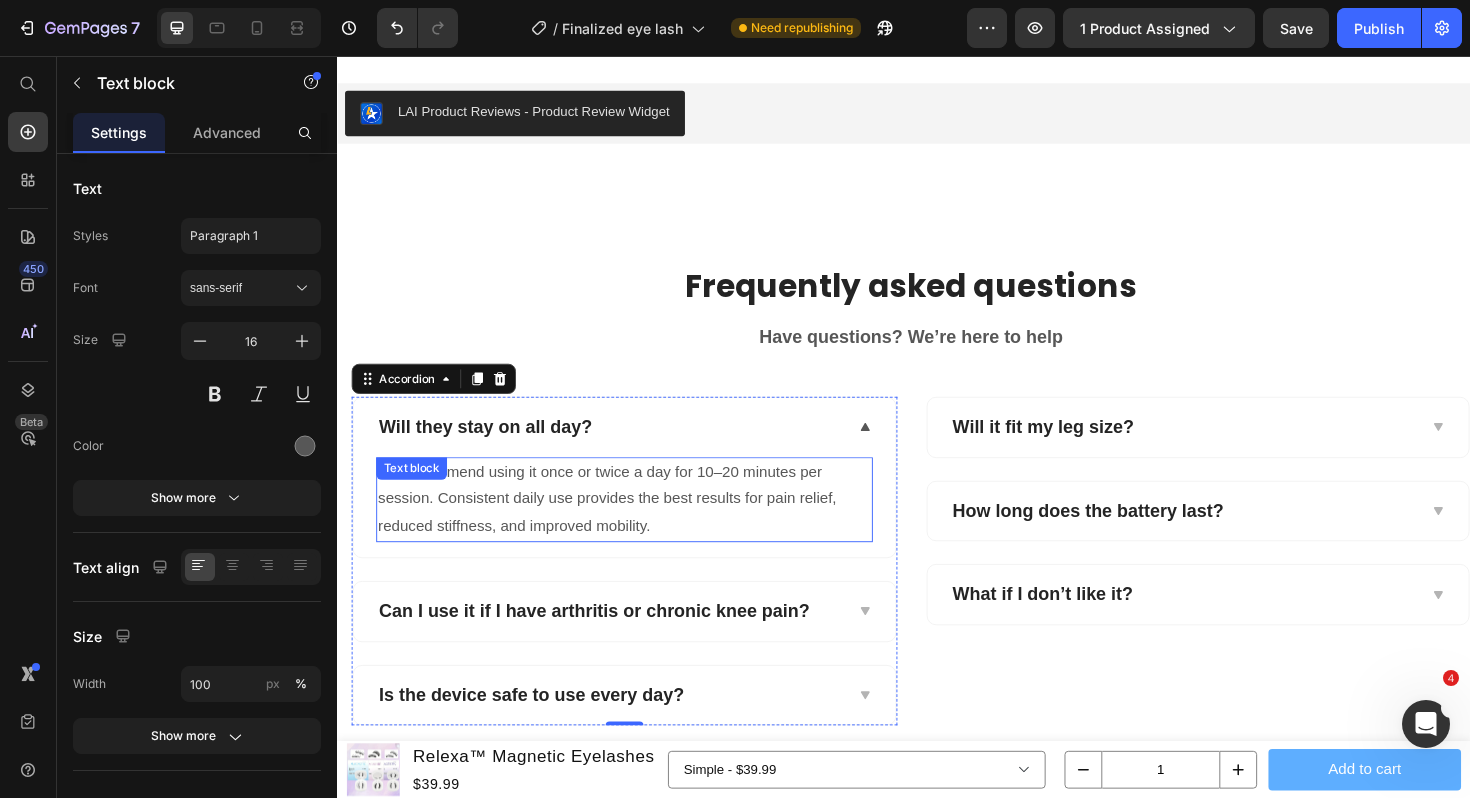 click on "We recommend using it once or twice a day for 10–20 minutes per session. Consistent daily use provides the best results for pain relief, reduced stiffness, and improved mobility." at bounding box center (641, 526) 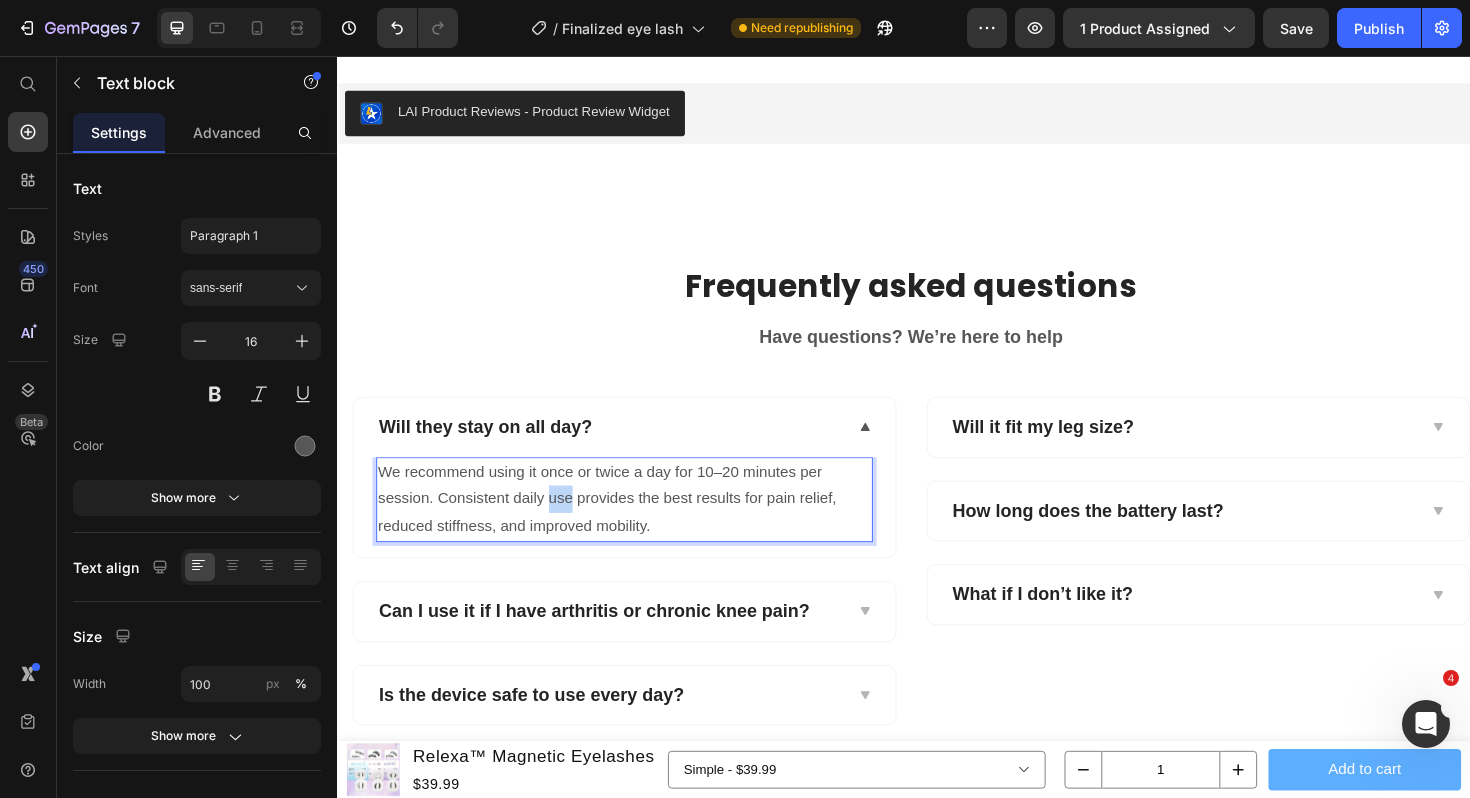 click on "We recommend using it once or twice a day for 10–20 minutes per session. Consistent daily use provides the best results for pain relief, reduced stiffness, and improved mobility." at bounding box center (641, 526) 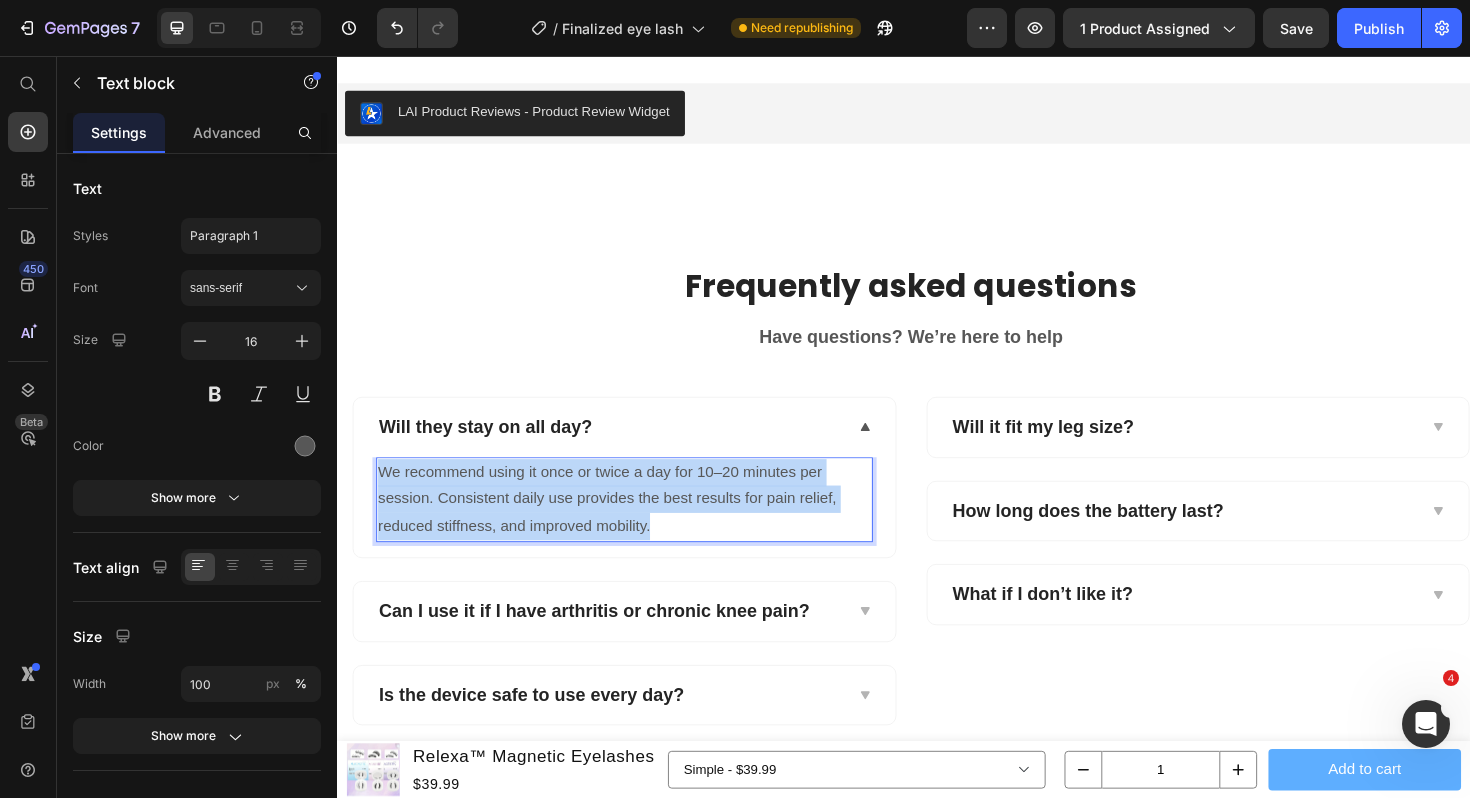 click on "We recommend using it once or twice a day for 10–20 minutes per session. Consistent daily use provides the best results for pain relief, reduced stiffness, and improved mobility." at bounding box center [641, 526] 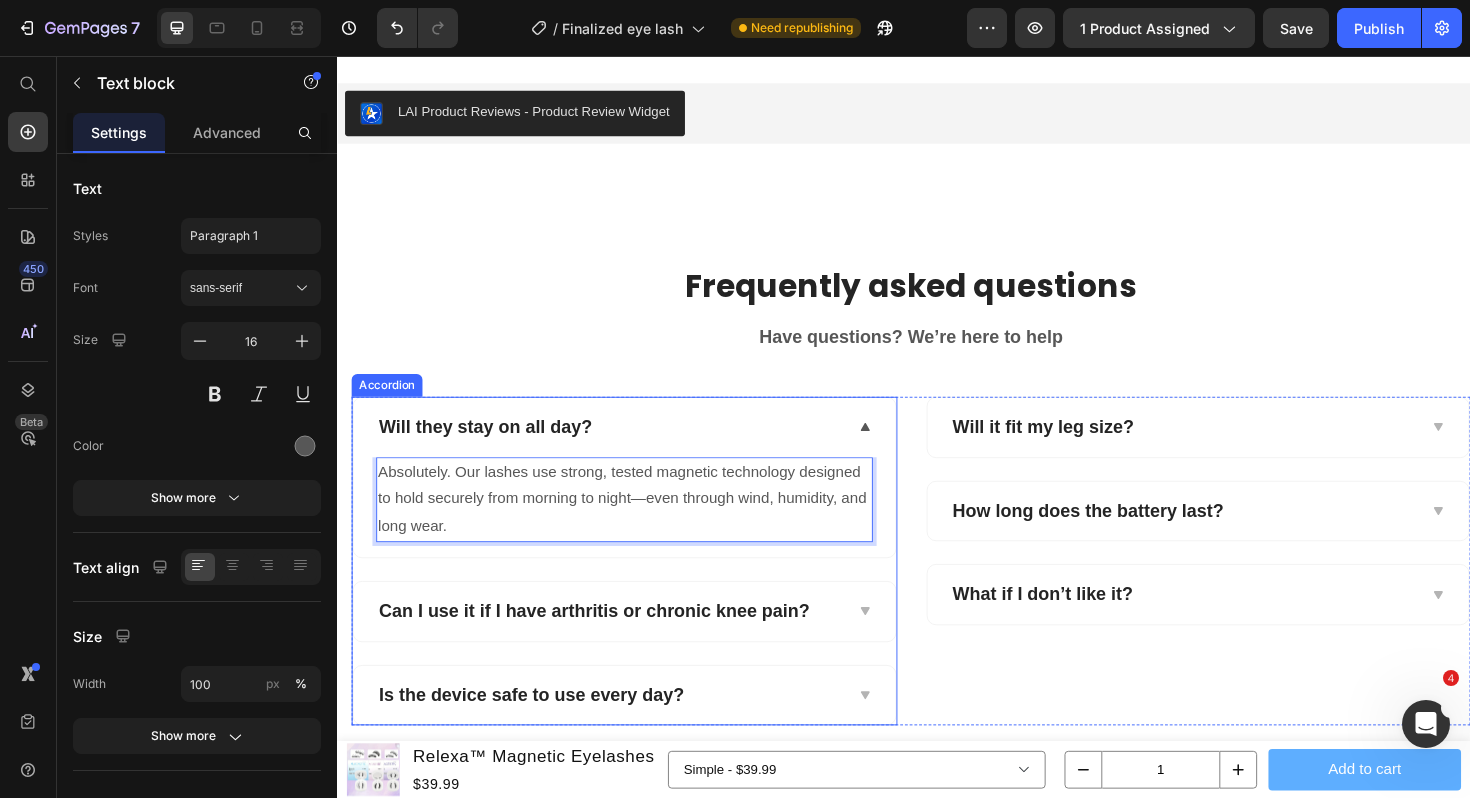click on "Can I use it if I have arthritis or chronic knee pain?" at bounding box center [609, 644] 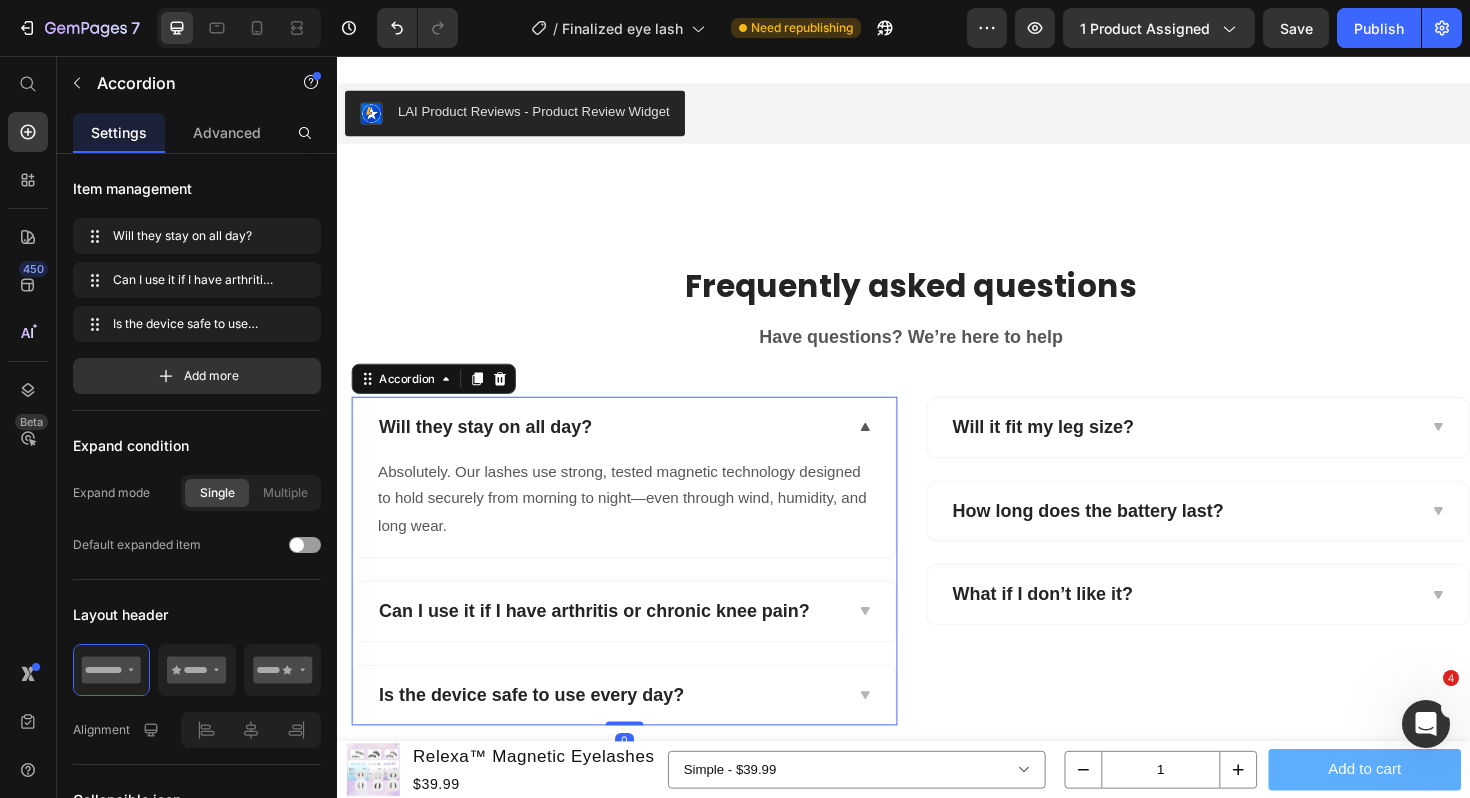 click on "Can I use it if I have arthritis or chronic knee pain?" at bounding box center (609, 644) 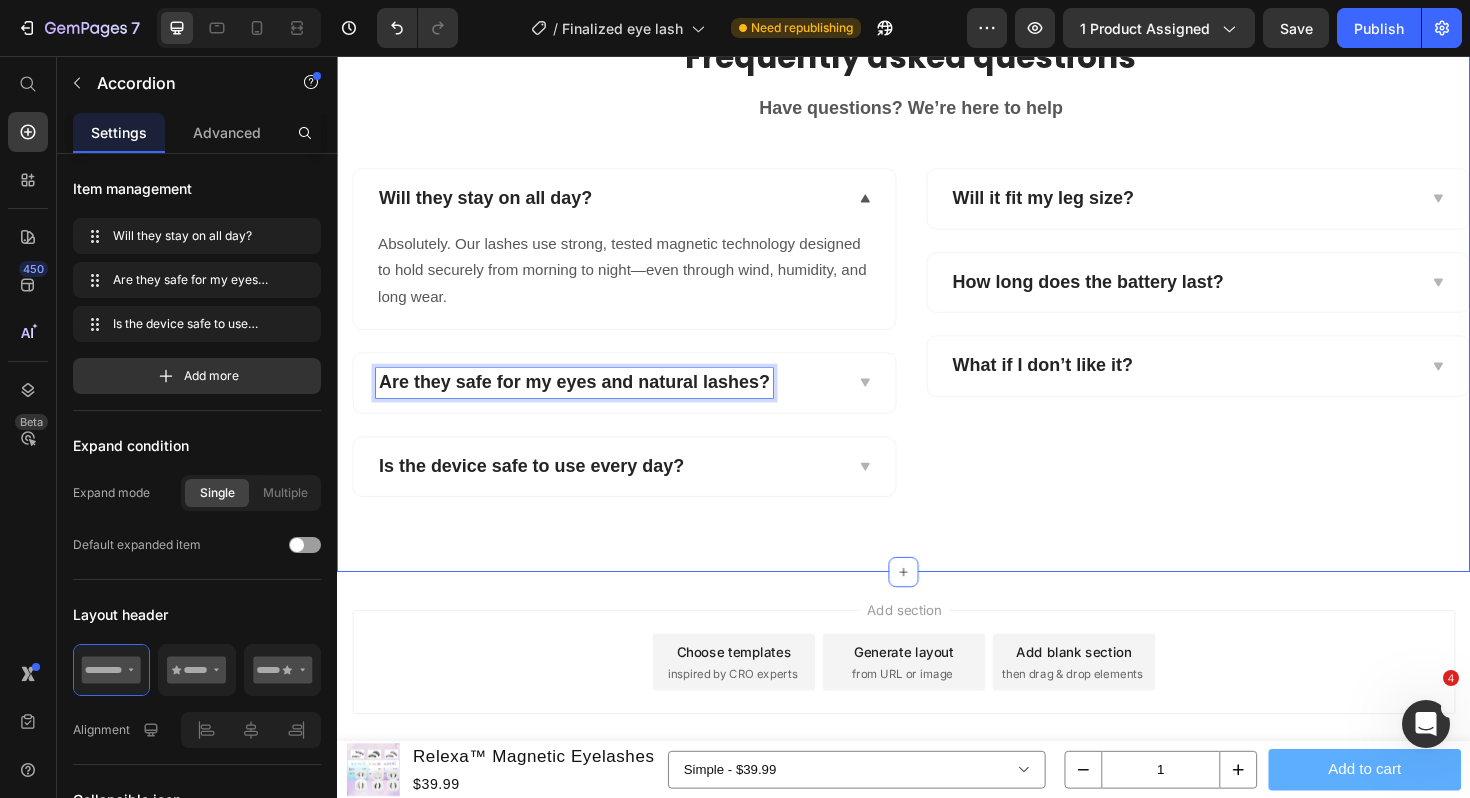 scroll, scrollTop: 9054, scrollLeft: 0, axis: vertical 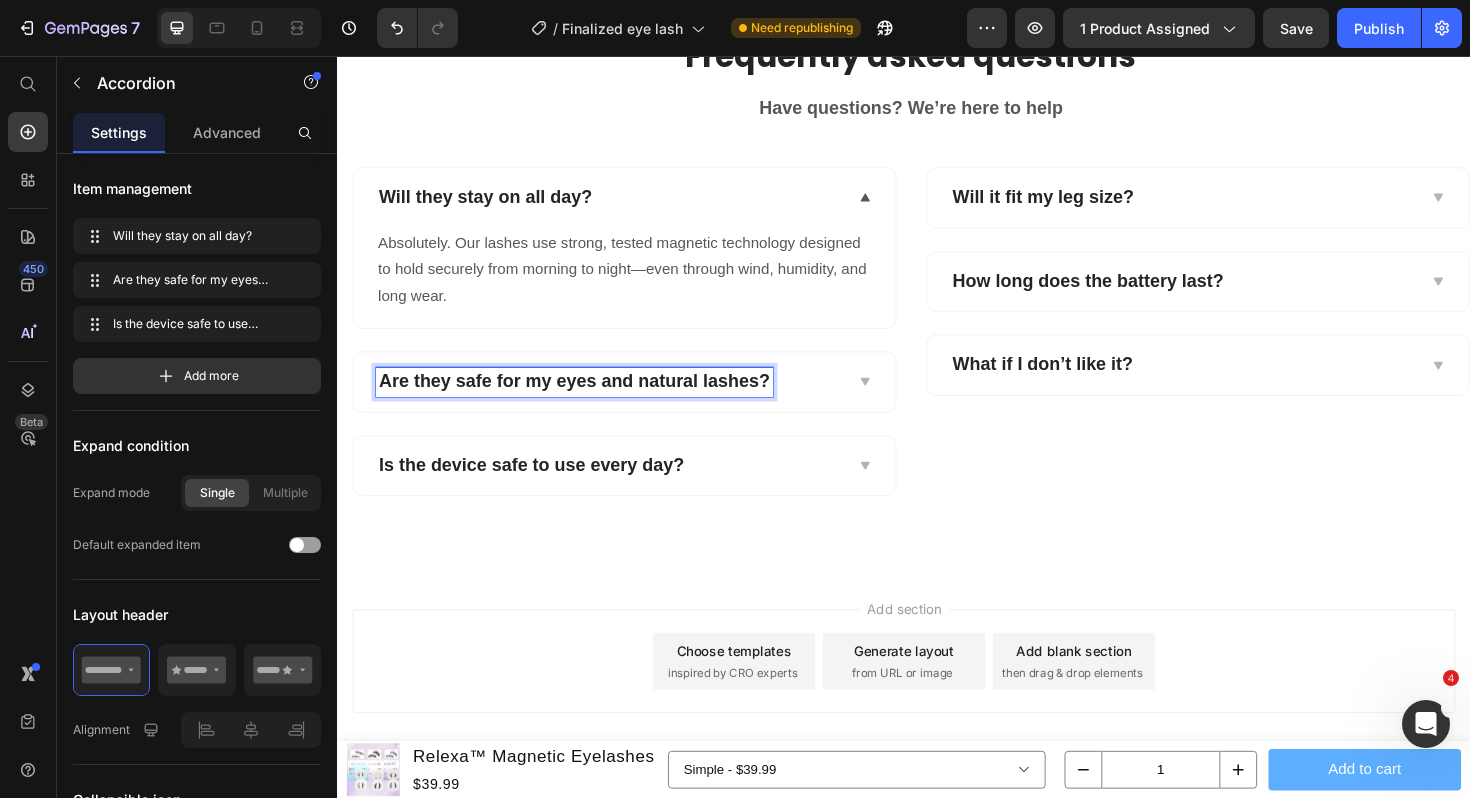 click on "Are they safe for my eyes and natural lashes?" at bounding box center [641, 401] 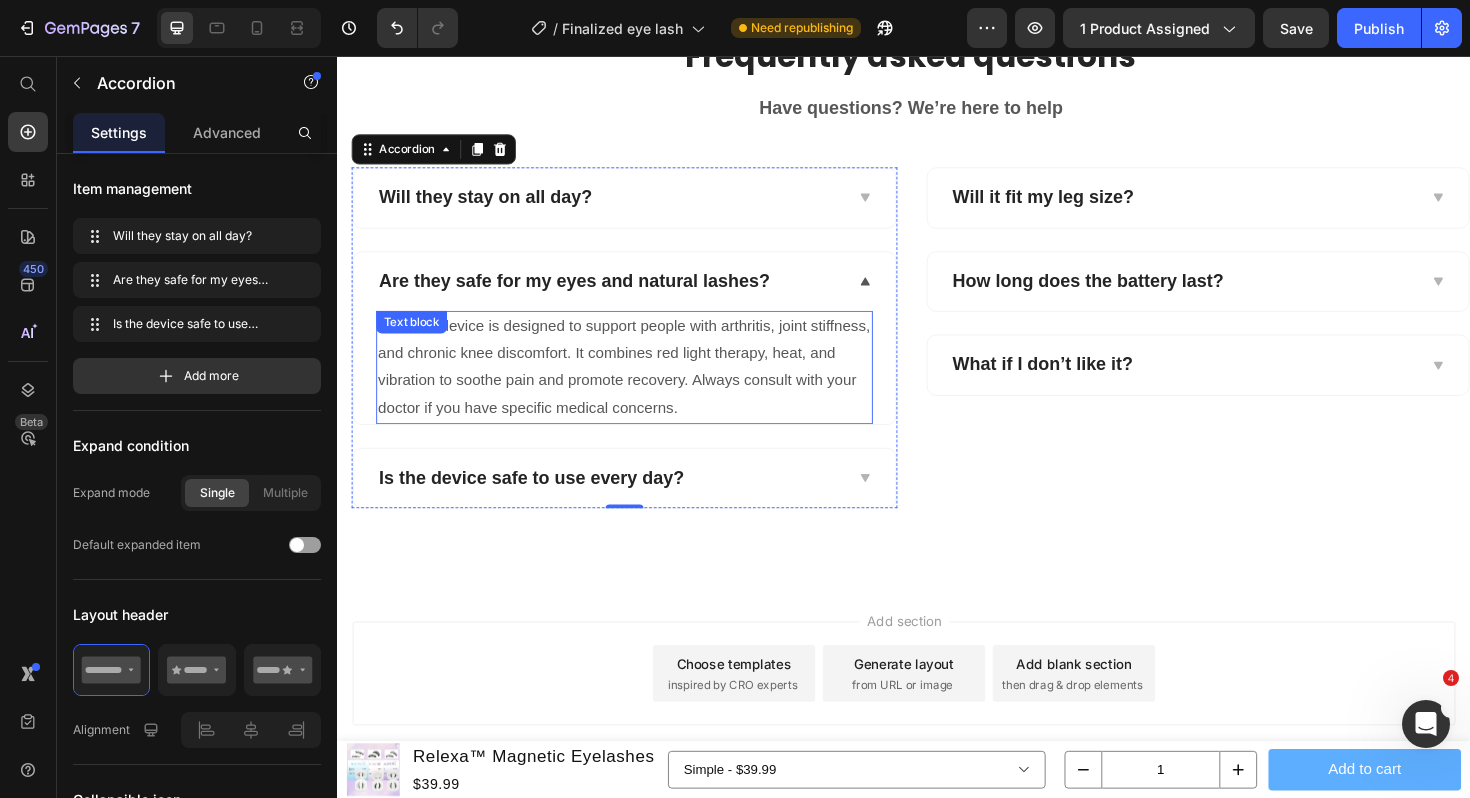 click on "Yes! Our device is designed to support people with arthritis, joint stiffness, and chronic knee discomfort. It combines red light therapy, heat, and vibration to soothe pain and promote recovery. Always consult with your doctor if you have specific medical concerns." at bounding box center [641, 385] 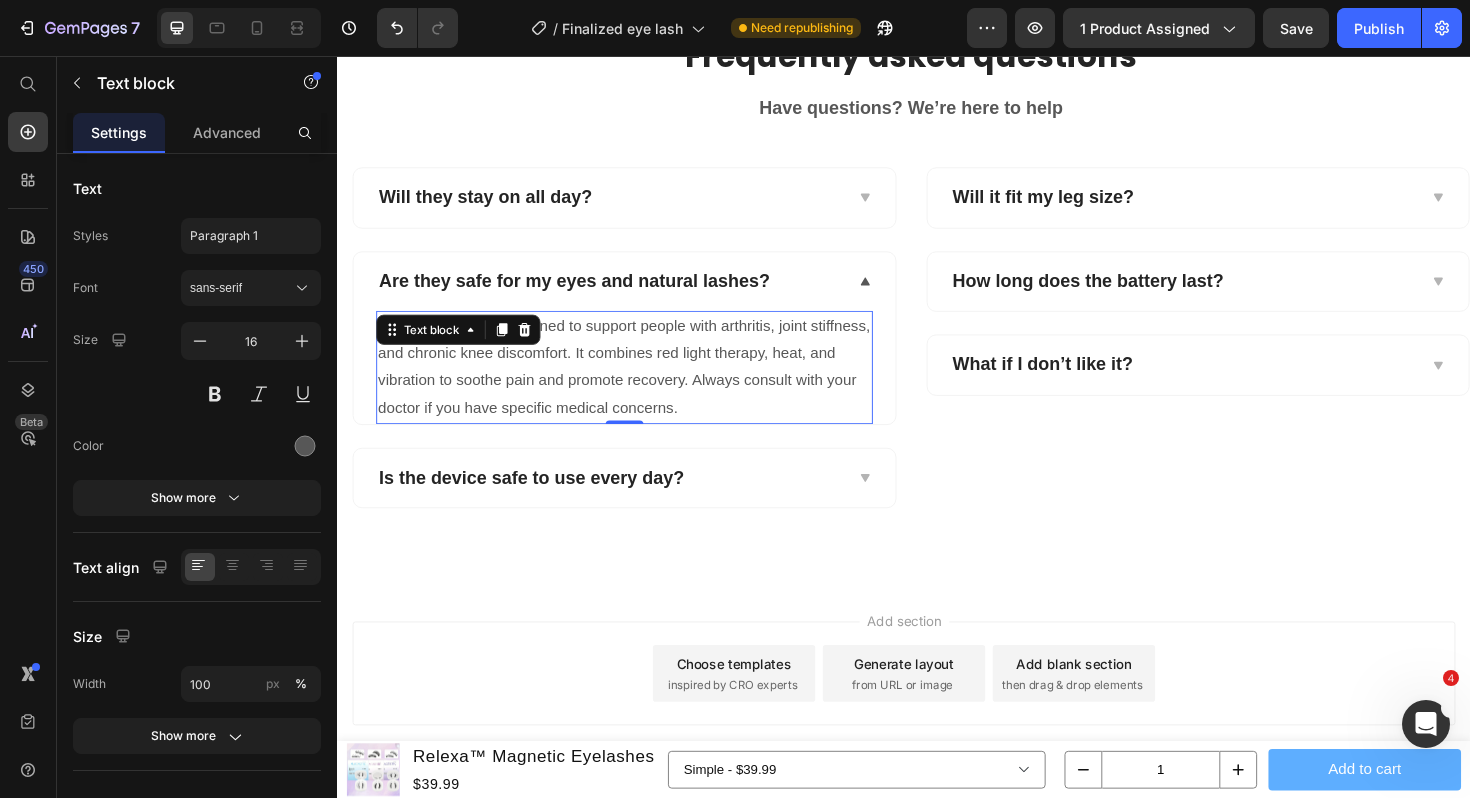 click on "Yes! Our device is designed to support people with arthritis, joint stiffness, and chronic knee discomfort. It combines red light therapy, heat, and vibration to soothe pain and promote recovery. Always consult with your doctor if you have specific medical concerns." at bounding box center [641, 385] 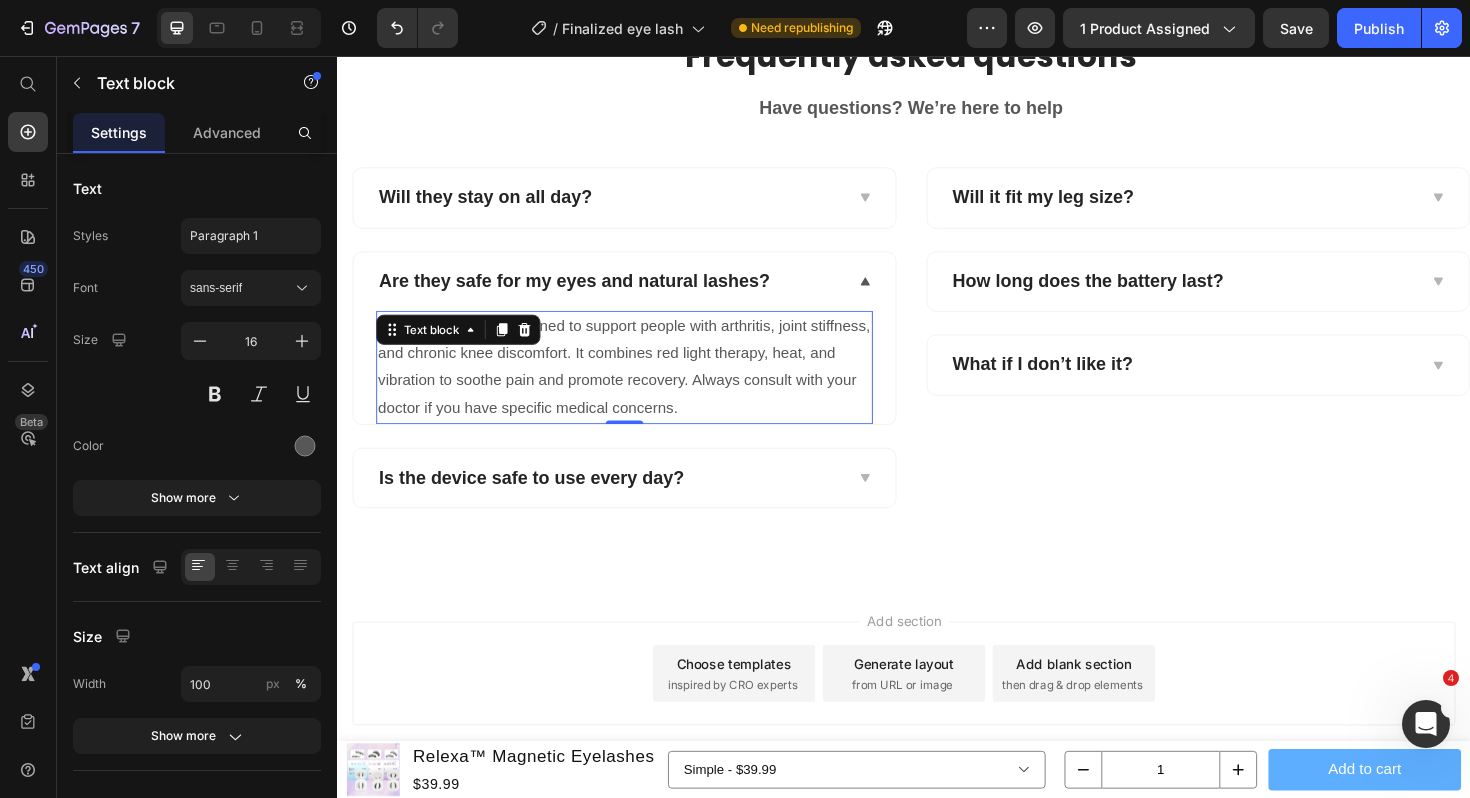 click on "Yes! Our device is designed to support people with arthritis, joint stiffness, and chronic knee discomfort. It combines red light therapy, heat, and vibration to soothe pain and promote recovery. Always consult with your doctor if you have specific medical concerns." at bounding box center (641, 385) 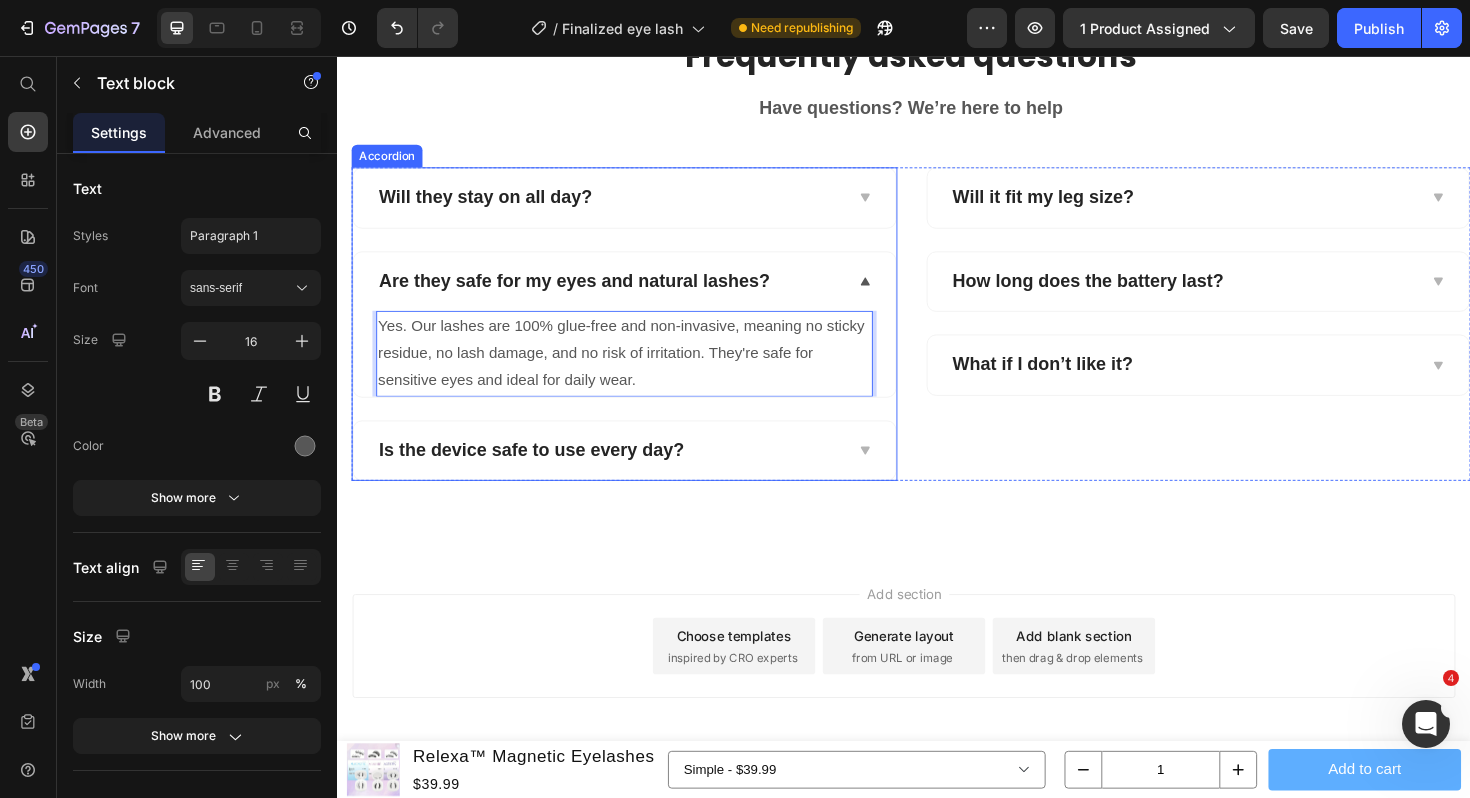 click on "Is the device safe to use every day?" at bounding box center (542, 474) 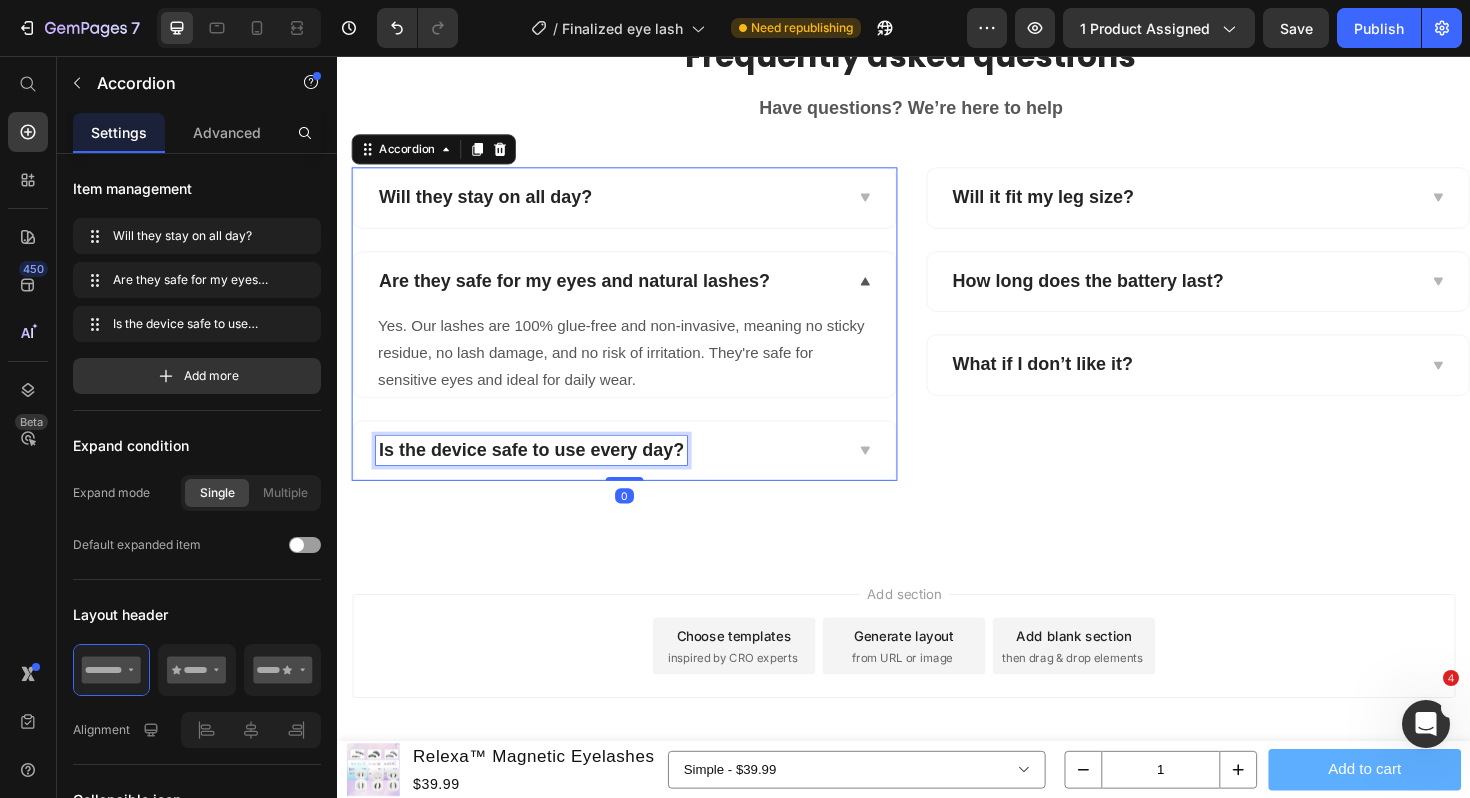 click on "Is the device safe to use every day?" at bounding box center (542, 474) 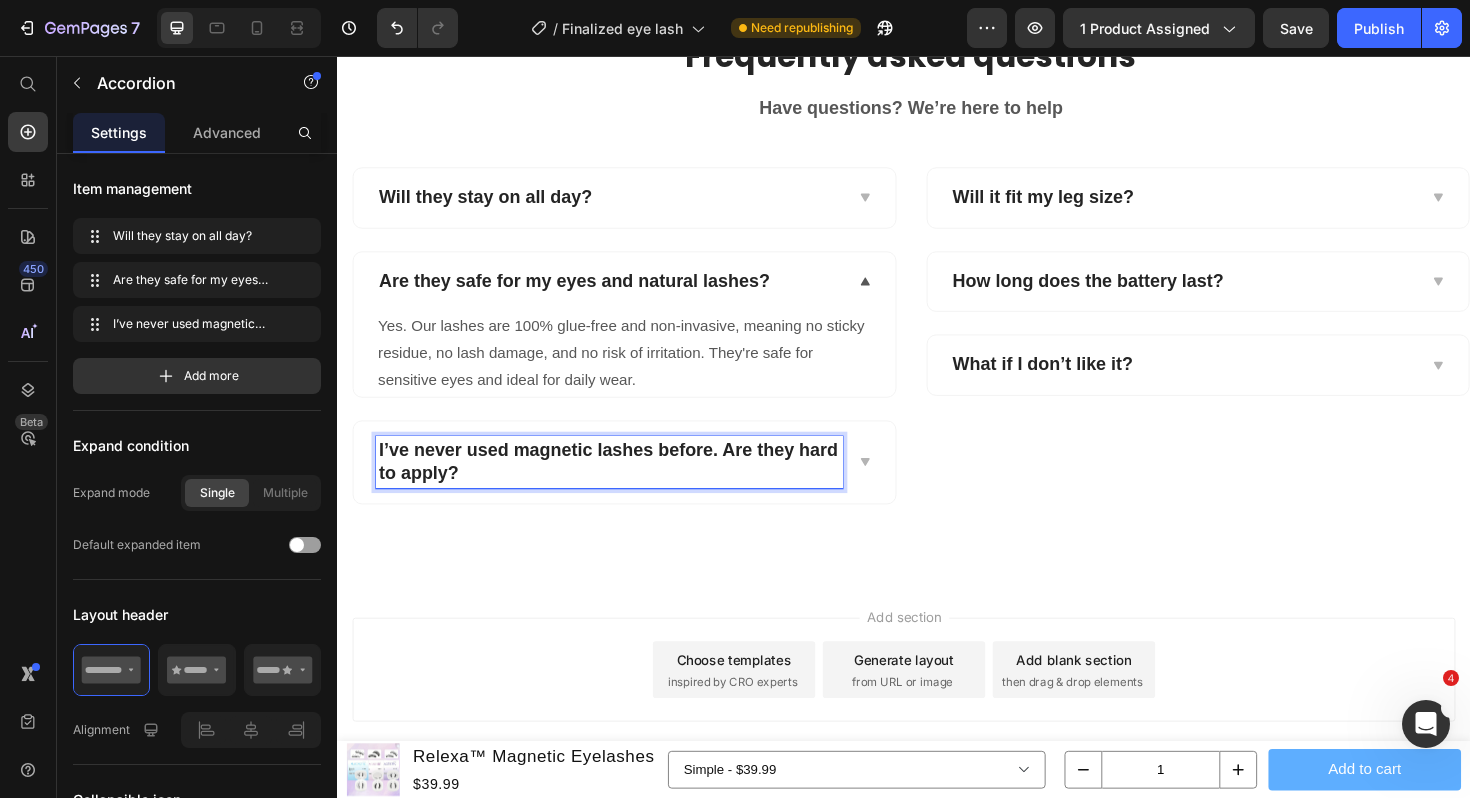 click 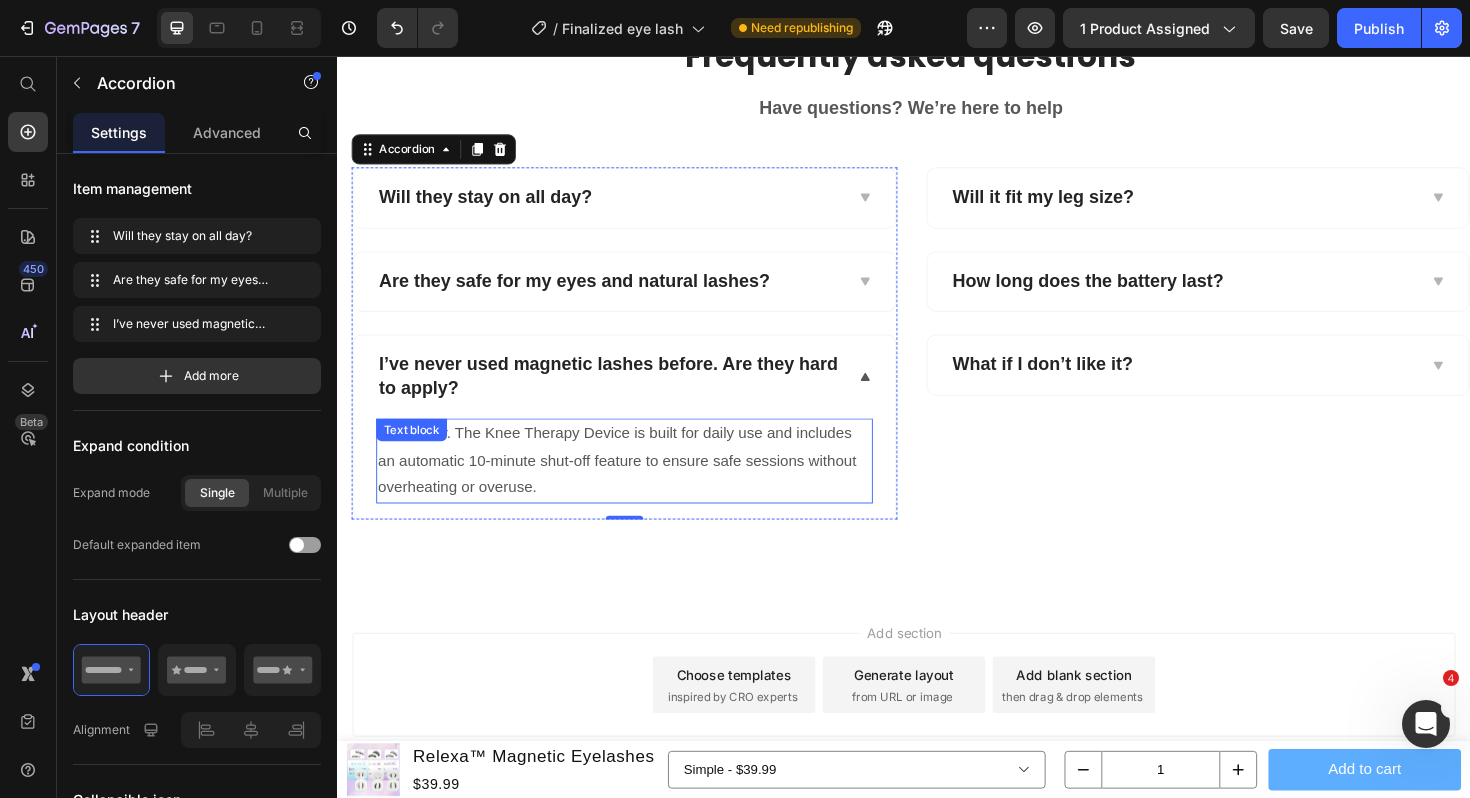 click on "Absolutely. The Knee Therapy Device is built for daily use and includes an automatic 10-minute shut-off feature to ensure safe sessions without overheating or overuse." at bounding box center [641, 485] 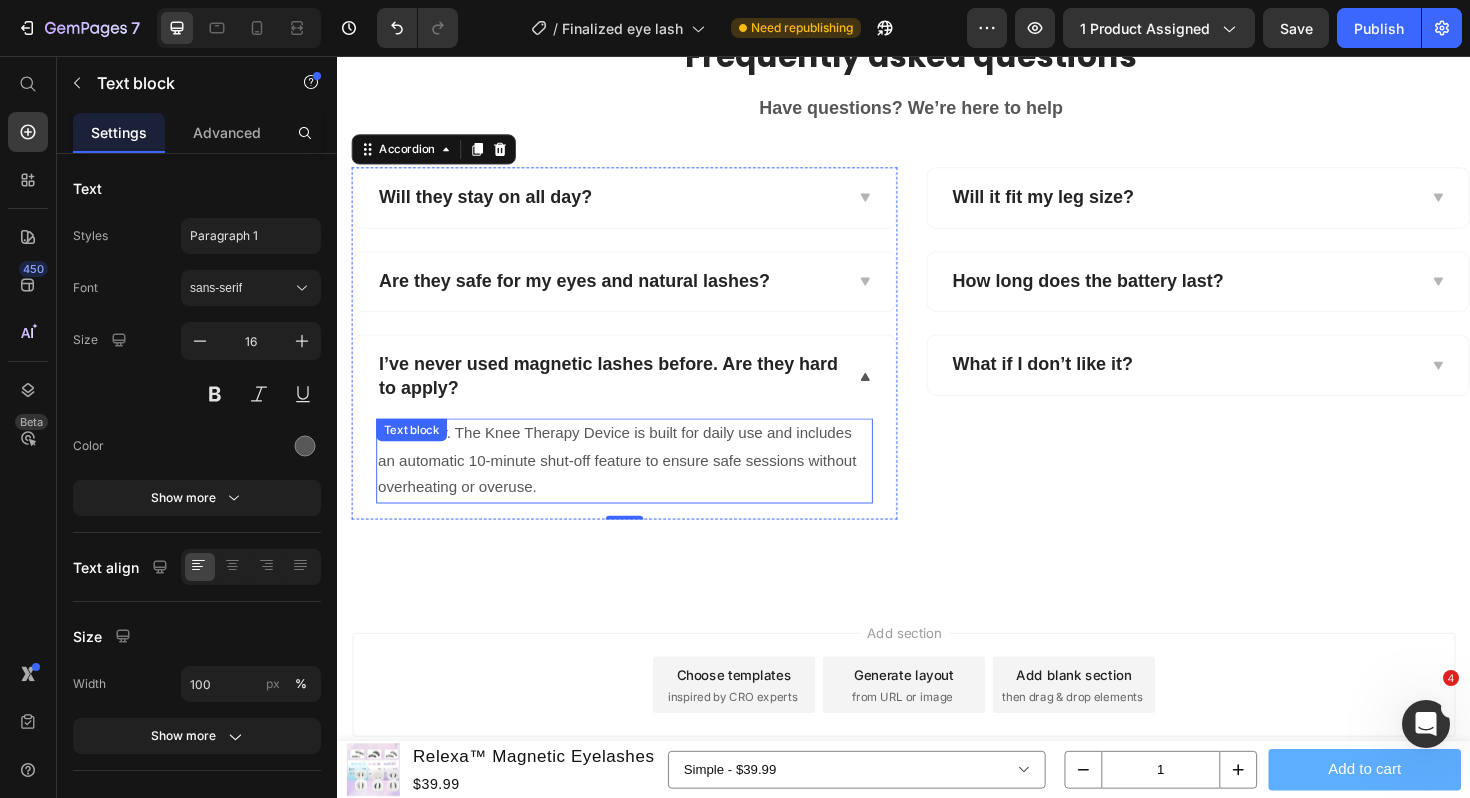 click on "Absolutely. The Knee Therapy Device is built for daily use and includes an automatic 10-minute shut-off feature to ensure safe sessions without overheating or overuse." at bounding box center [641, 485] 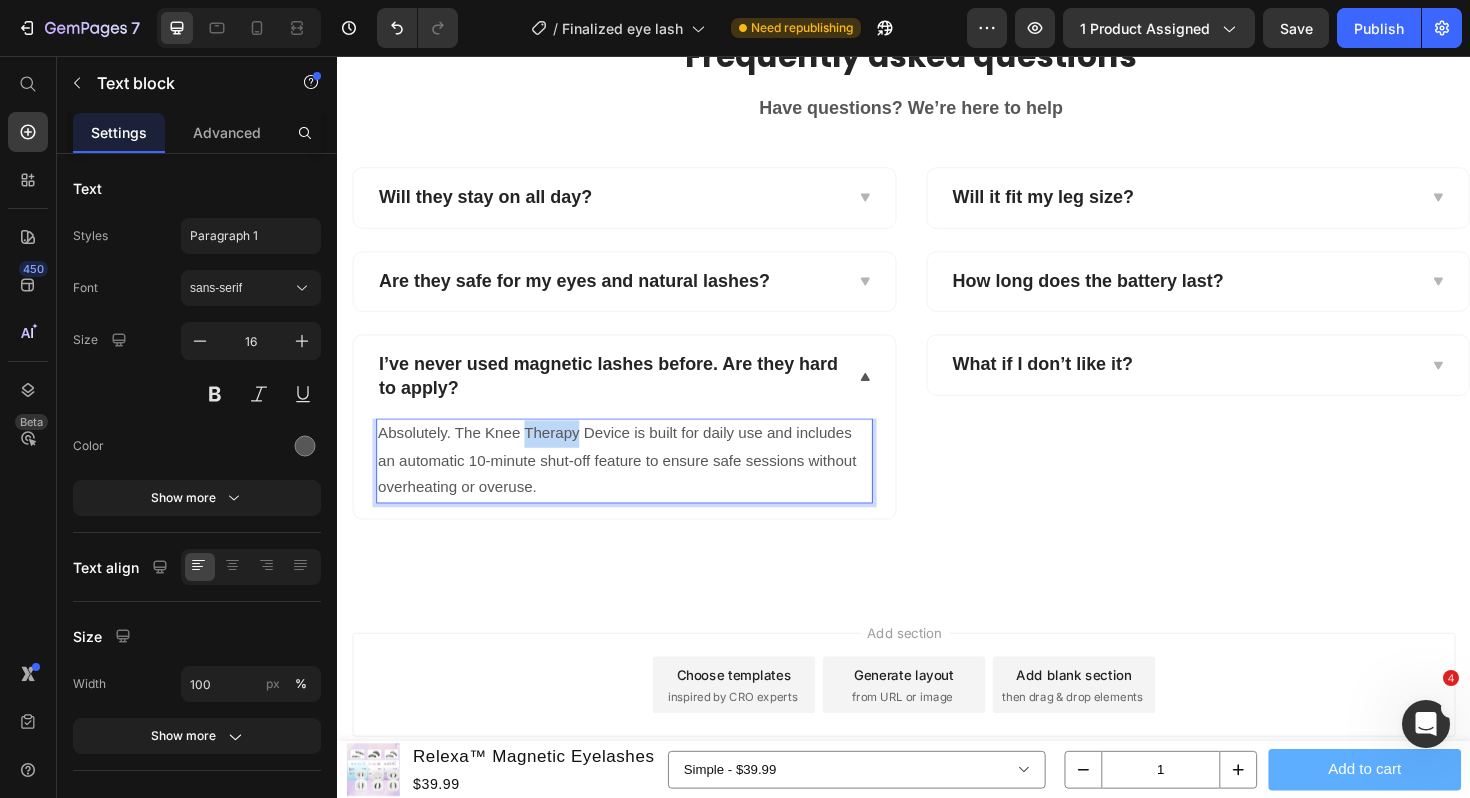 click on "Absolutely. The Knee Therapy Device is built for daily use and includes an automatic 10-minute shut-off feature to ensure safe sessions without overheating or overuse." at bounding box center [641, 485] 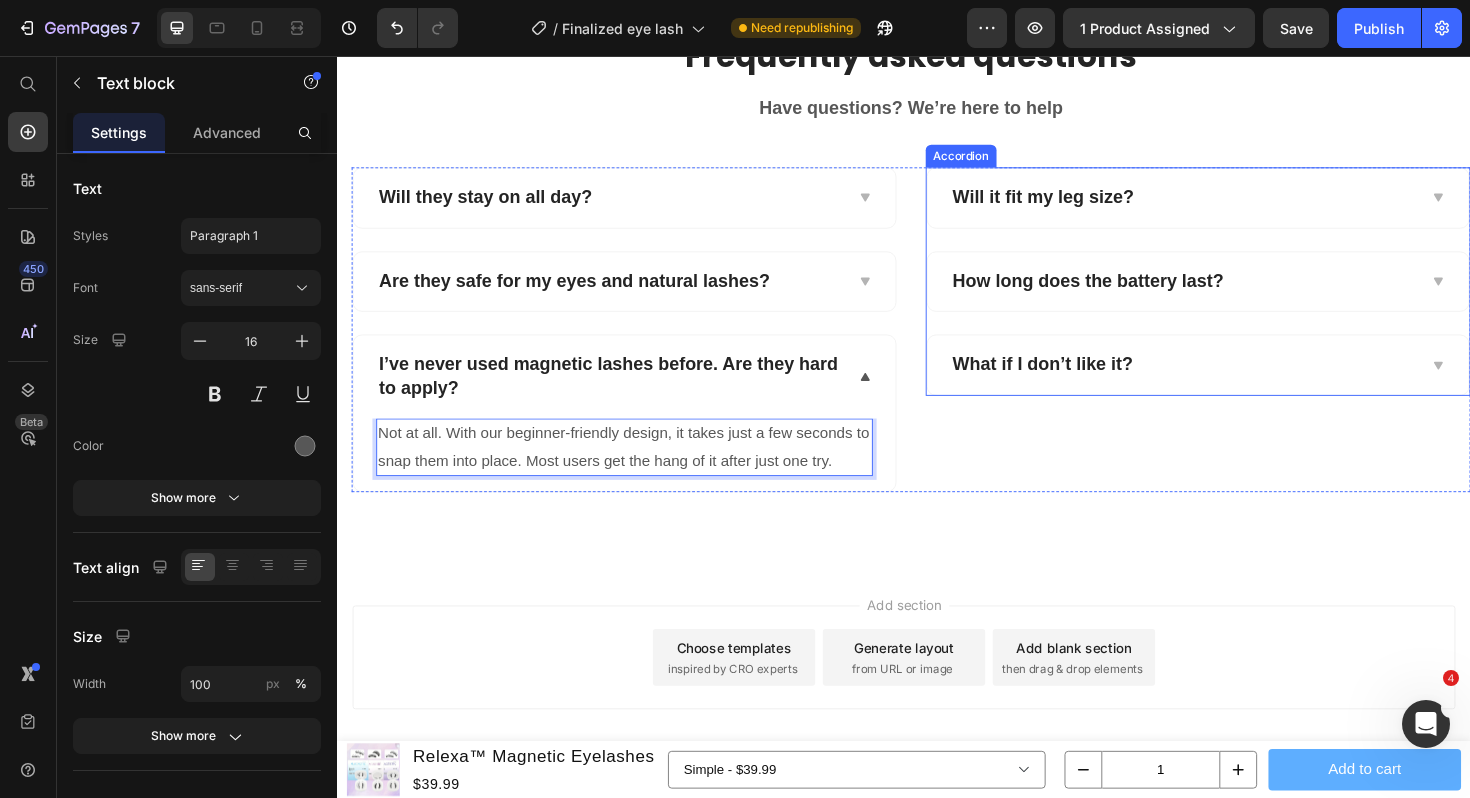 click on "Will it fit my leg size?" at bounding box center (1085, 206) 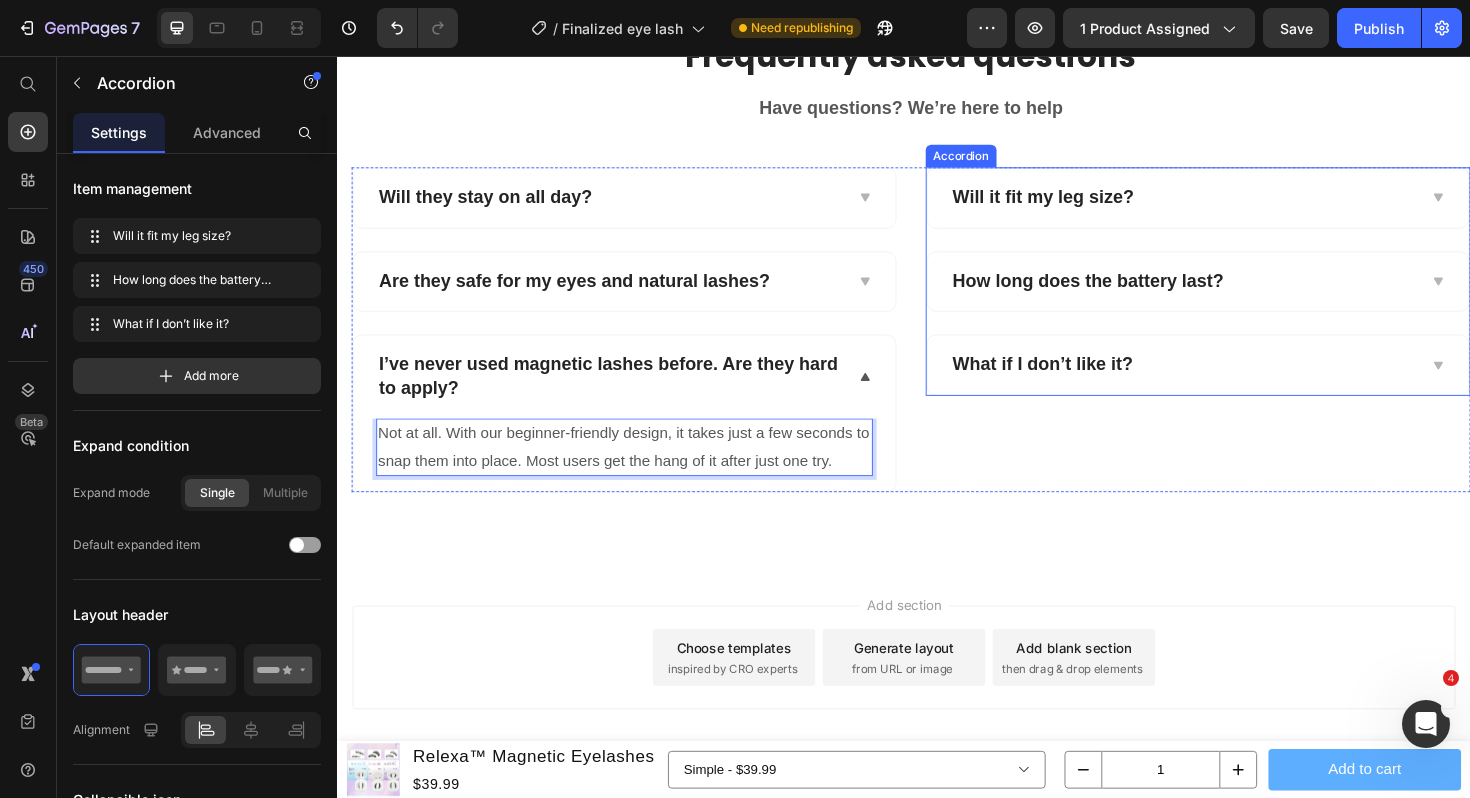click on "Will it fit my leg size?" at bounding box center (1085, 206) 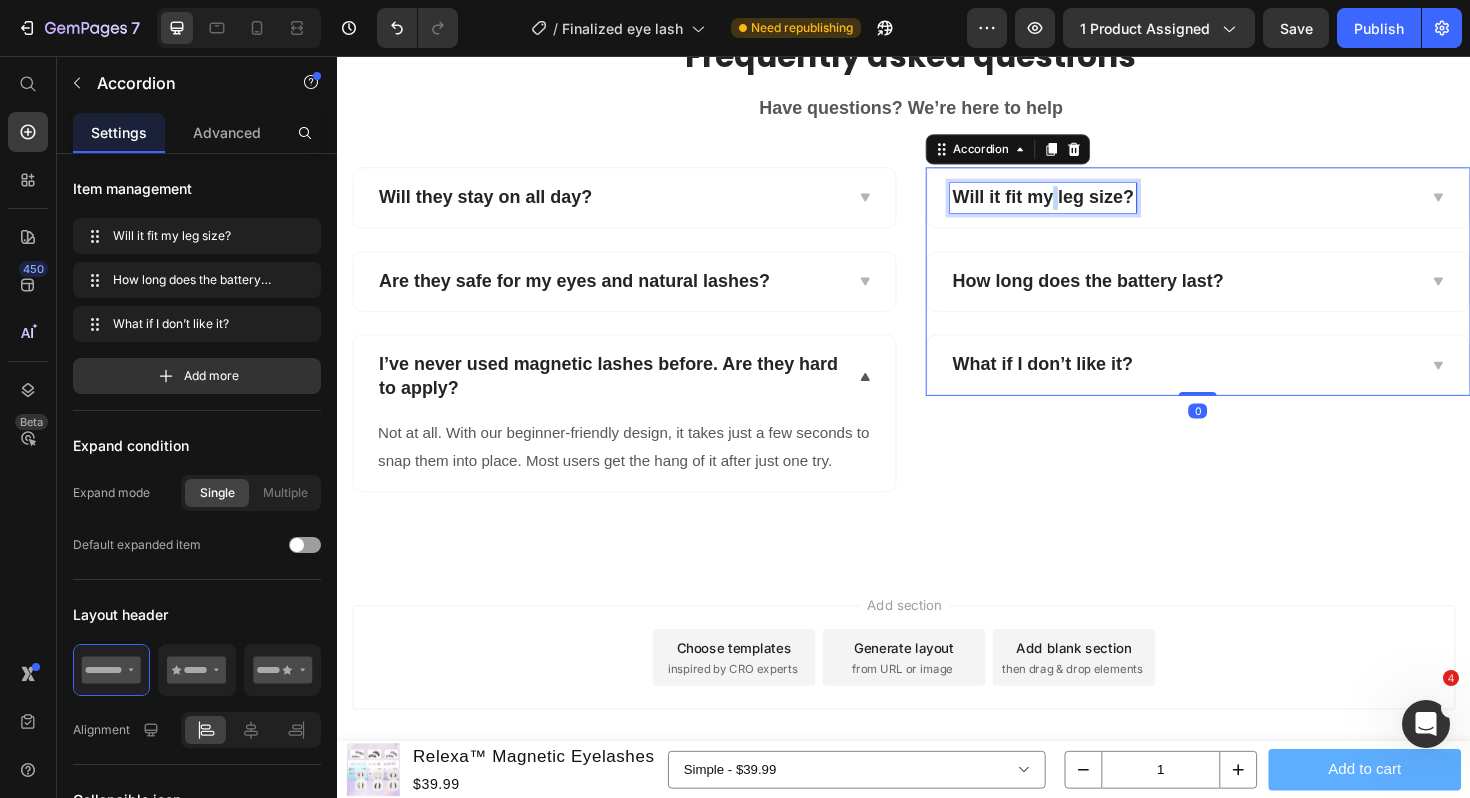 click on "Will it fit my leg size?" at bounding box center [1085, 206] 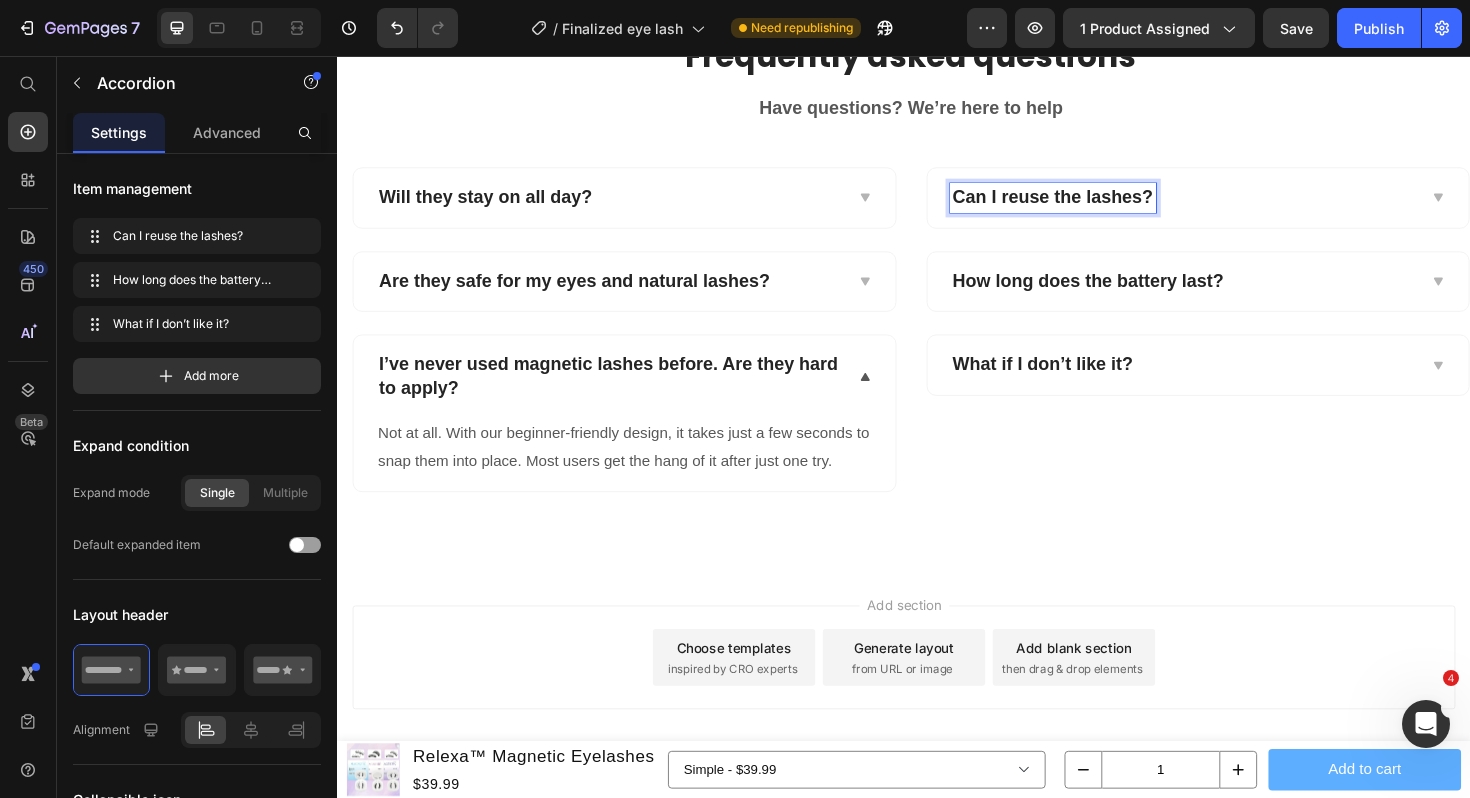 click 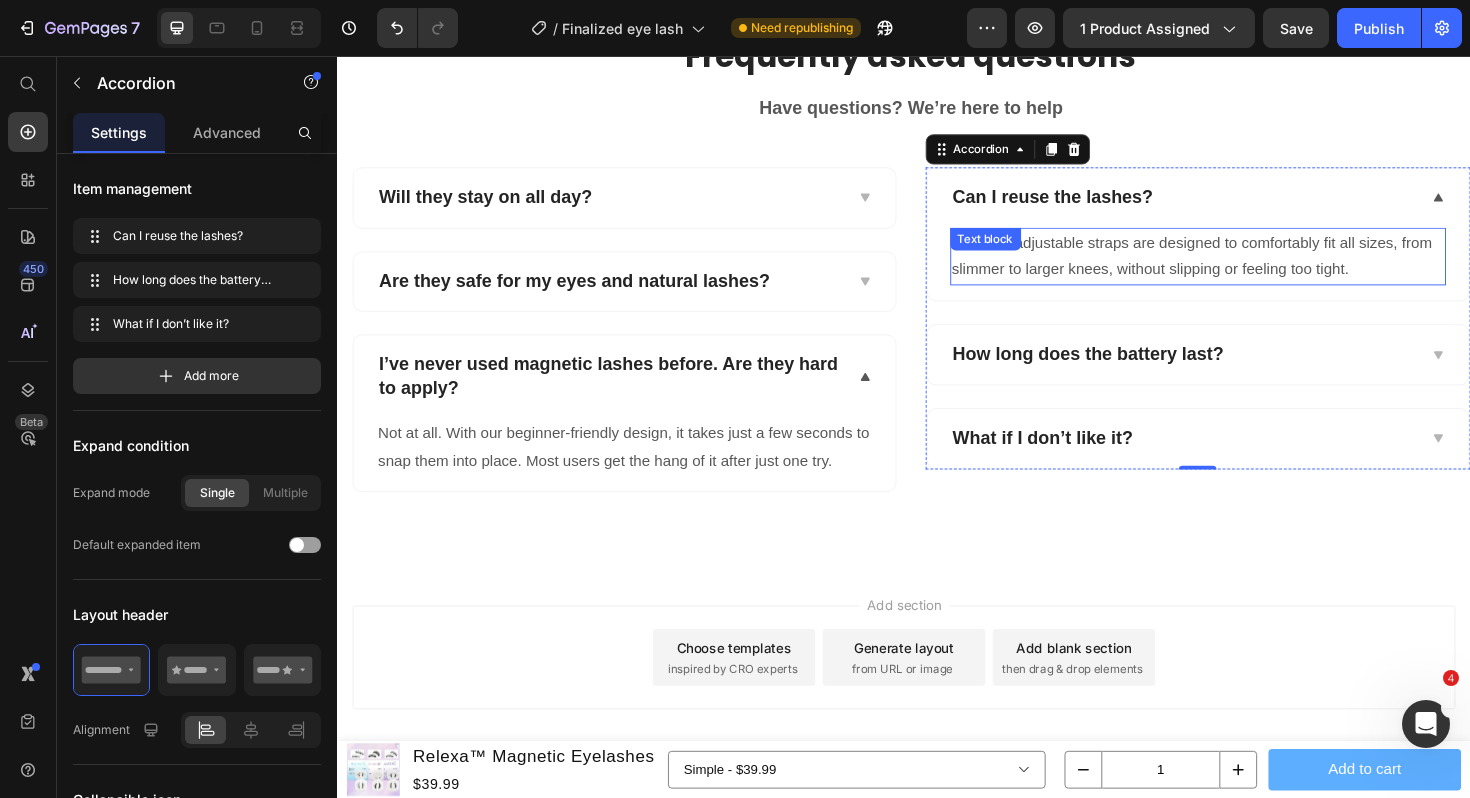 click on "Yes! The adjustable straps are designed to comfortably fit all sizes, from slimmer to larger knees, without slipping or feeling too tight. Text block" at bounding box center [1249, 269] 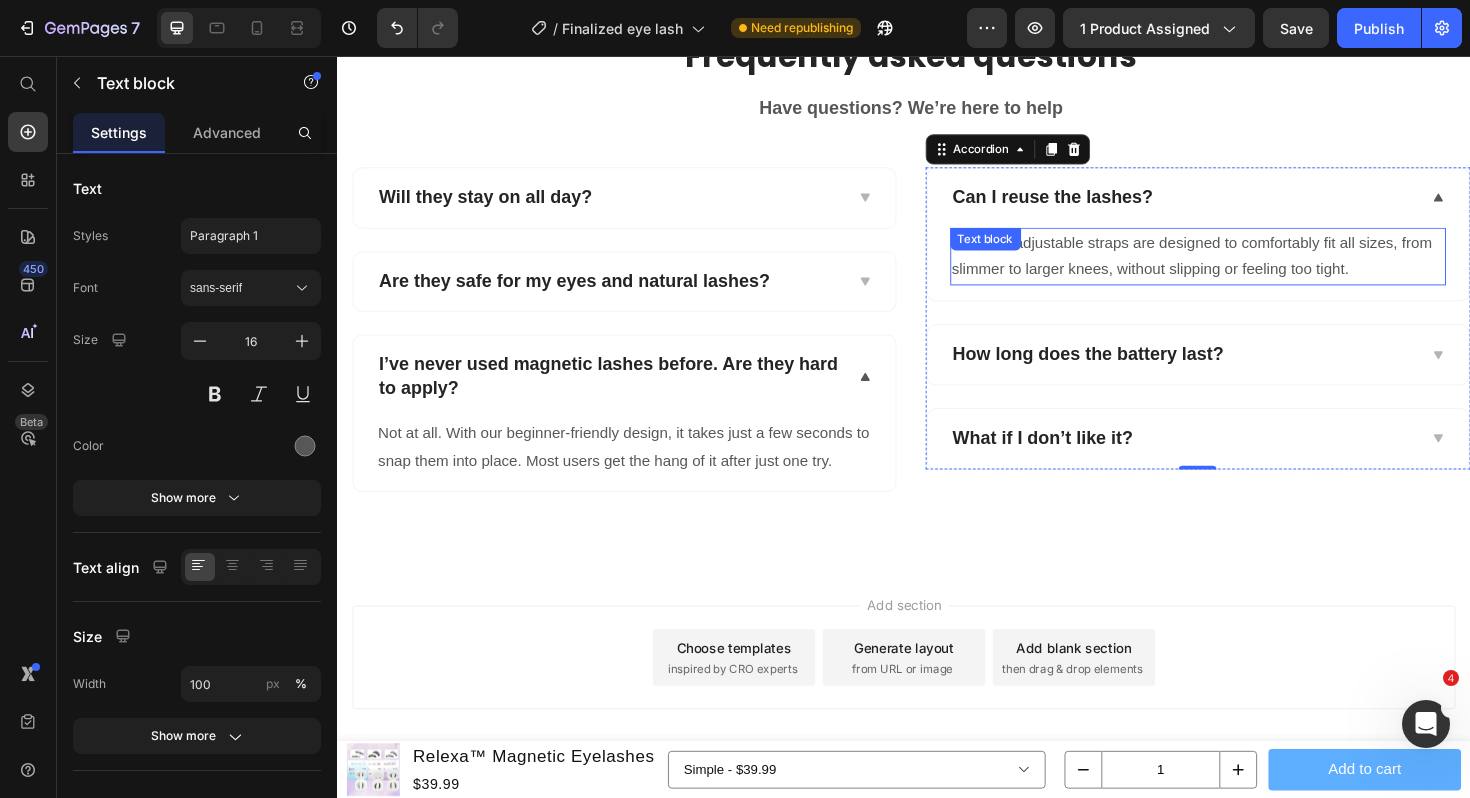 click on "Text block" at bounding box center [1023, 250] 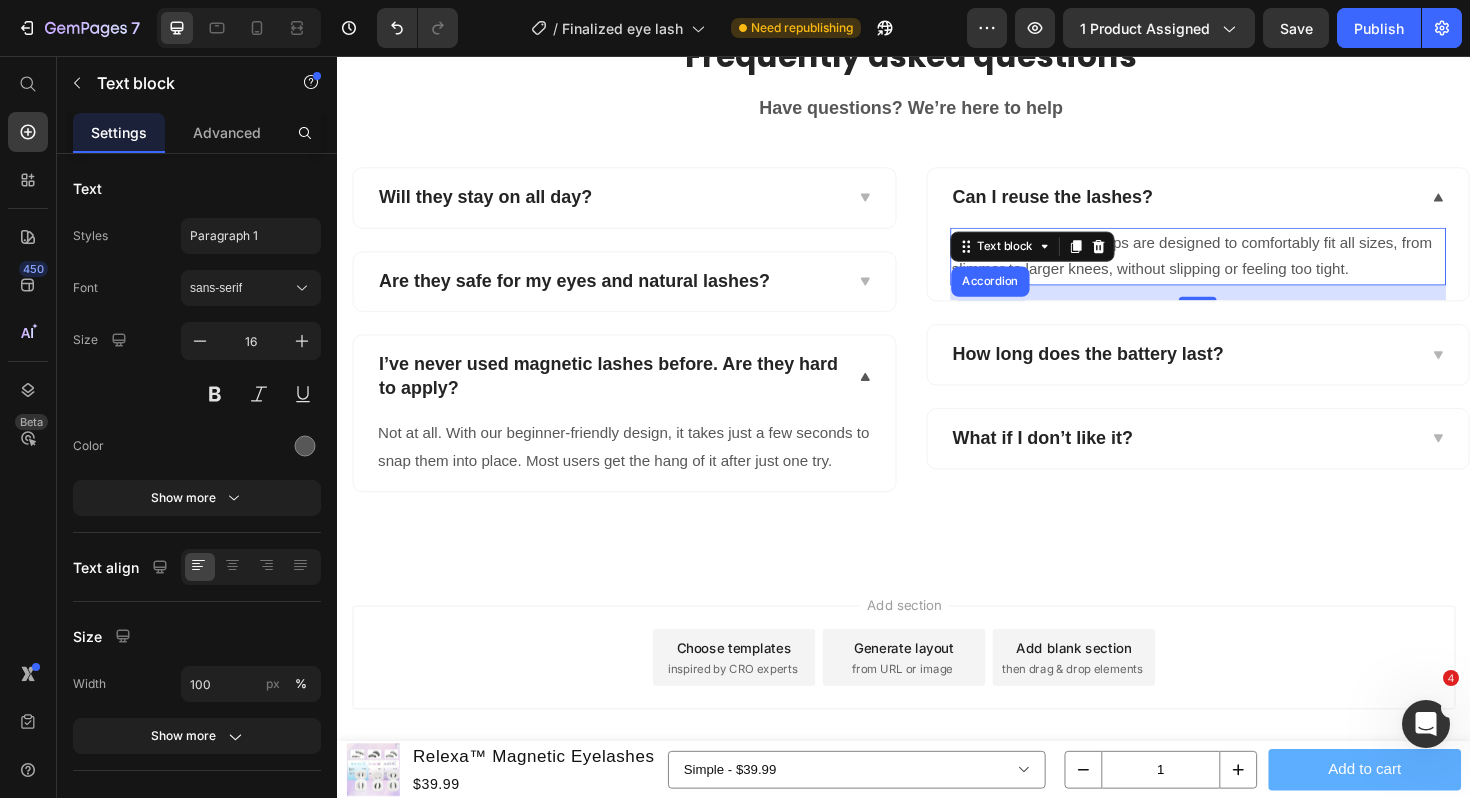 click on "Text block" at bounding box center [1044, 258] 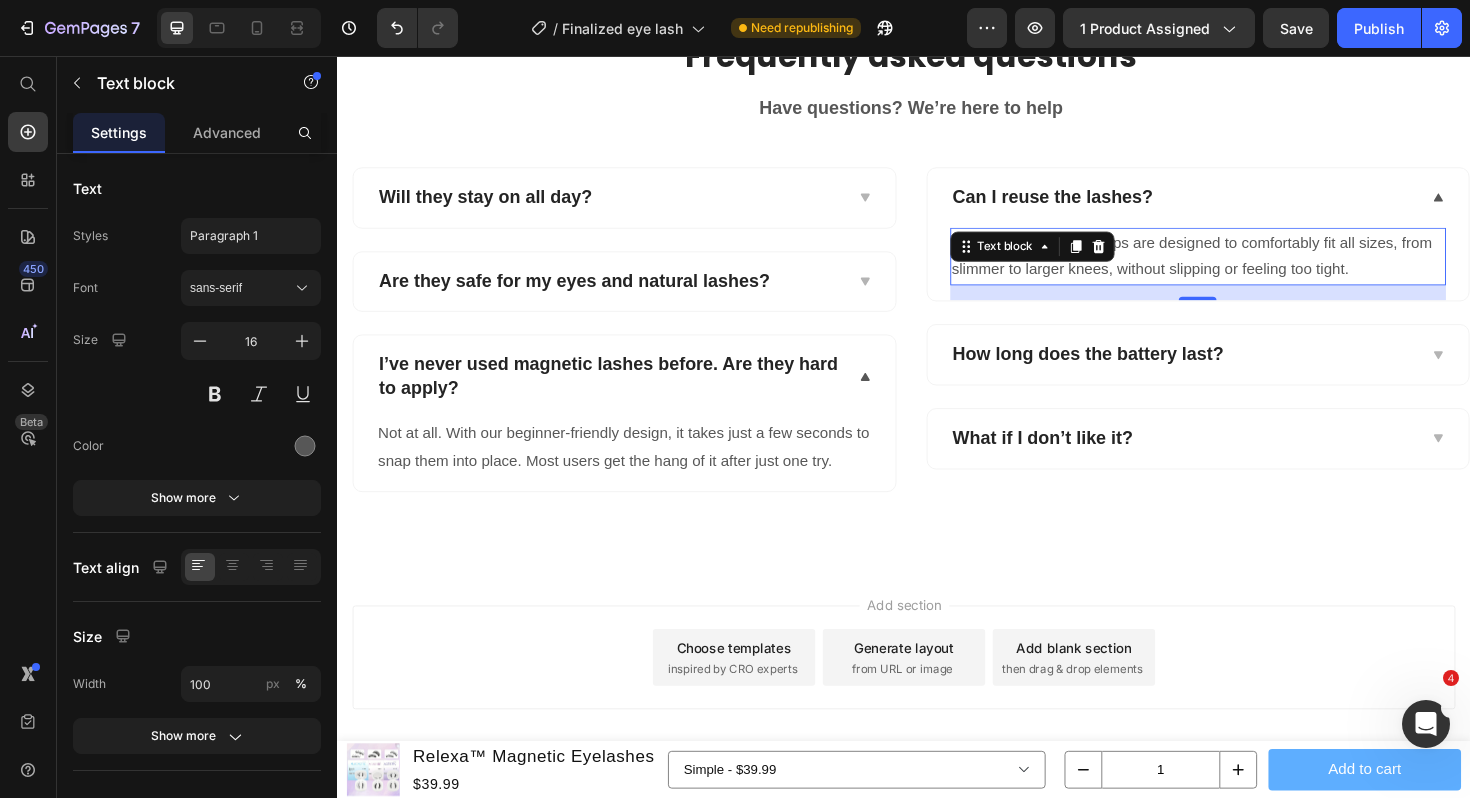 click on "Yes! The adjustable straps are designed to comfortably fit all sizes, from slimmer to larger knees, without slipping or feeling too tight." at bounding box center (1249, 269) 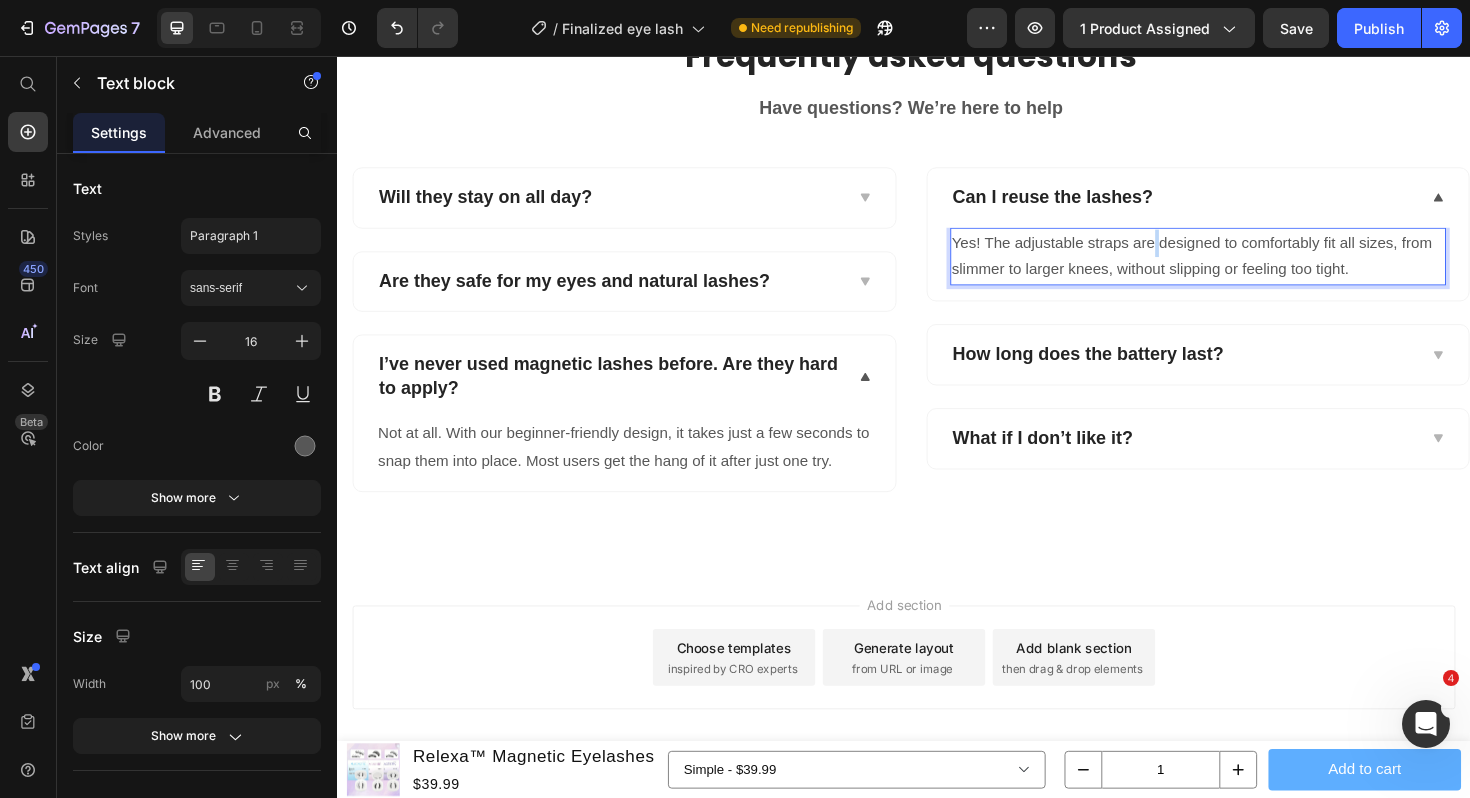 click on "Yes! The adjustable straps are designed to comfortably fit all sizes, from slimmer to larger knees, without slipping or feeling too tight." at bounding box center [1249, 269] 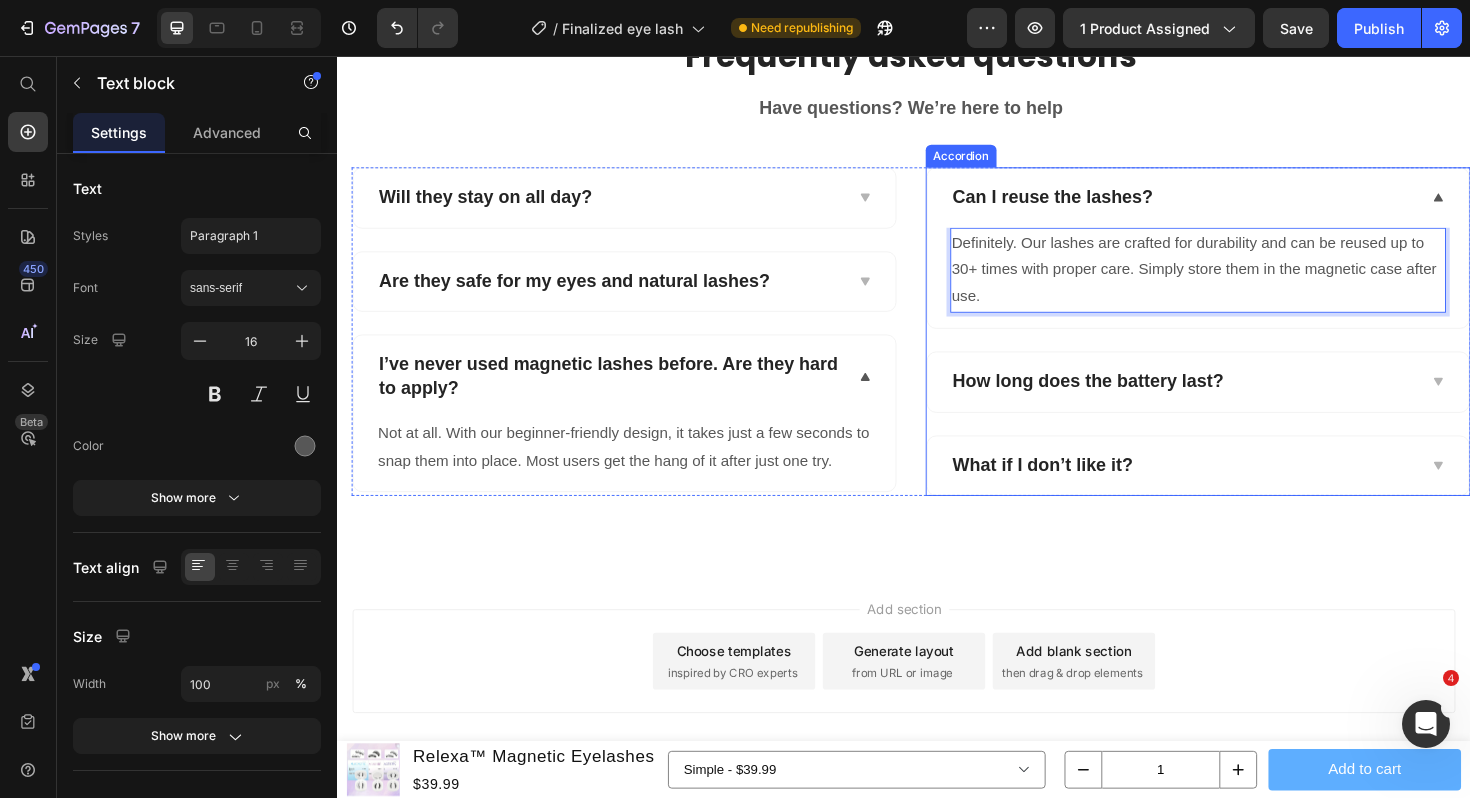 click on "How long does the battery last?" at bounding box center (1249, 401) 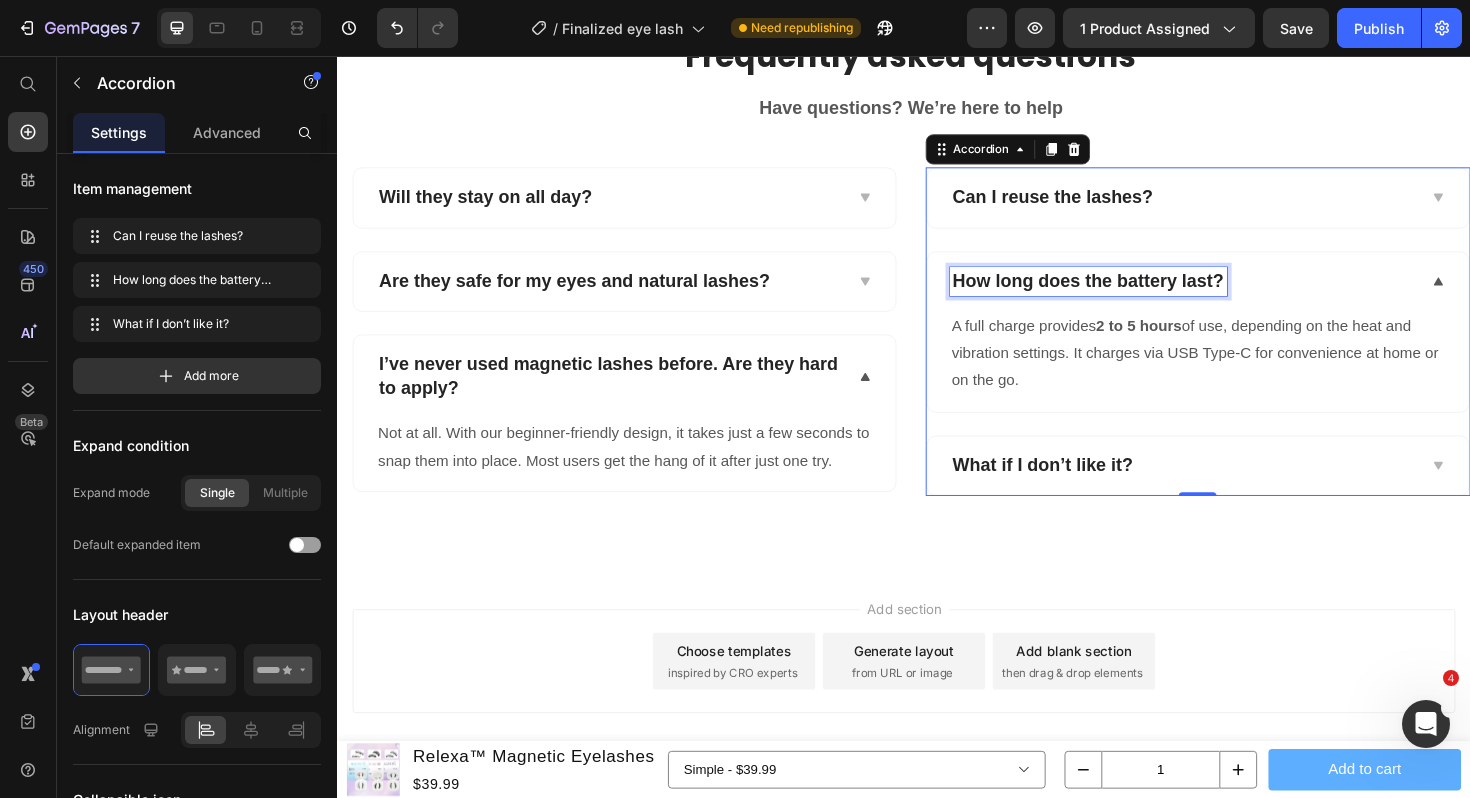 click on "How long does the battery last?" at bounding box center [1132, 295] 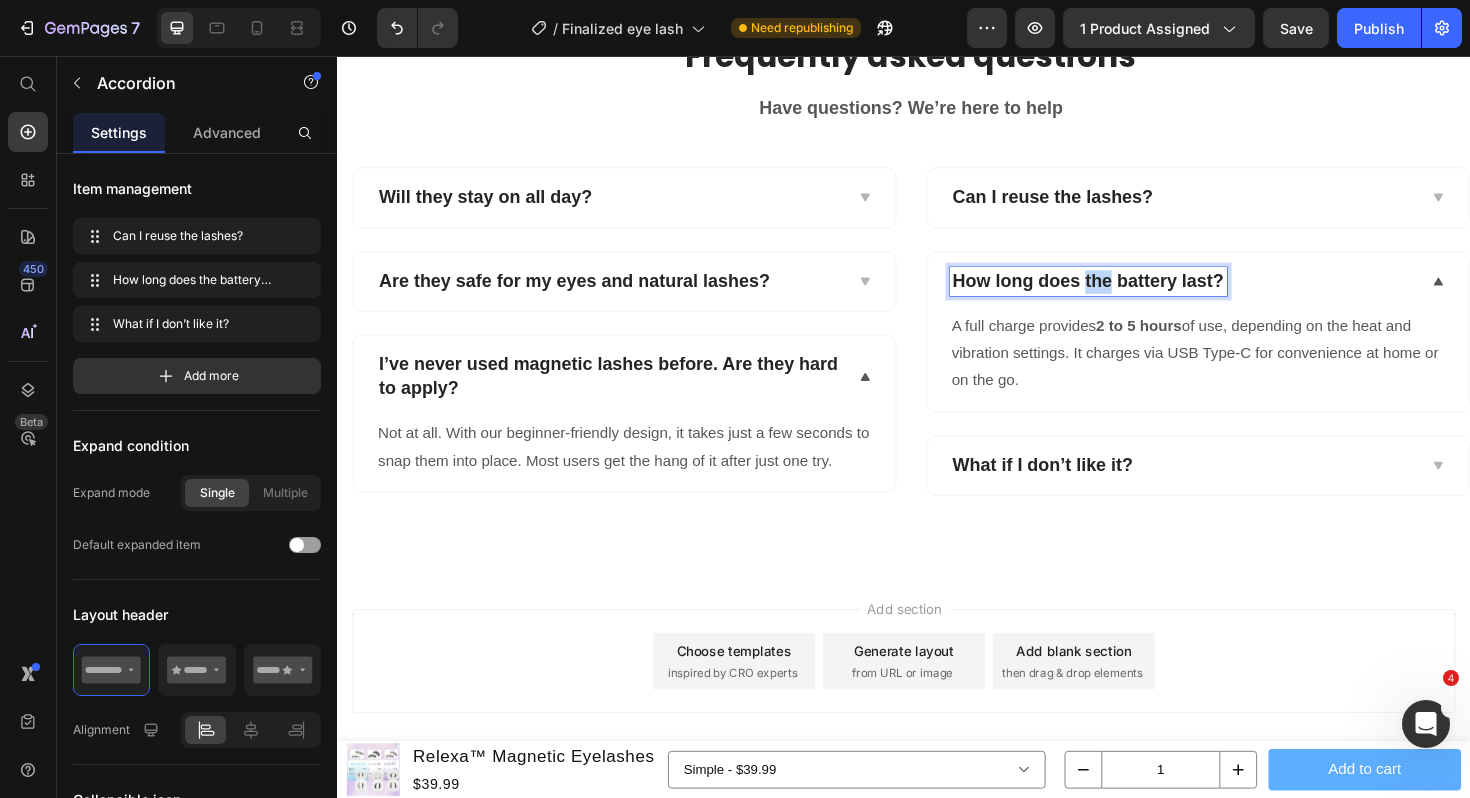 click on "How long does the battery last?" at bounding box center [1132, 295] 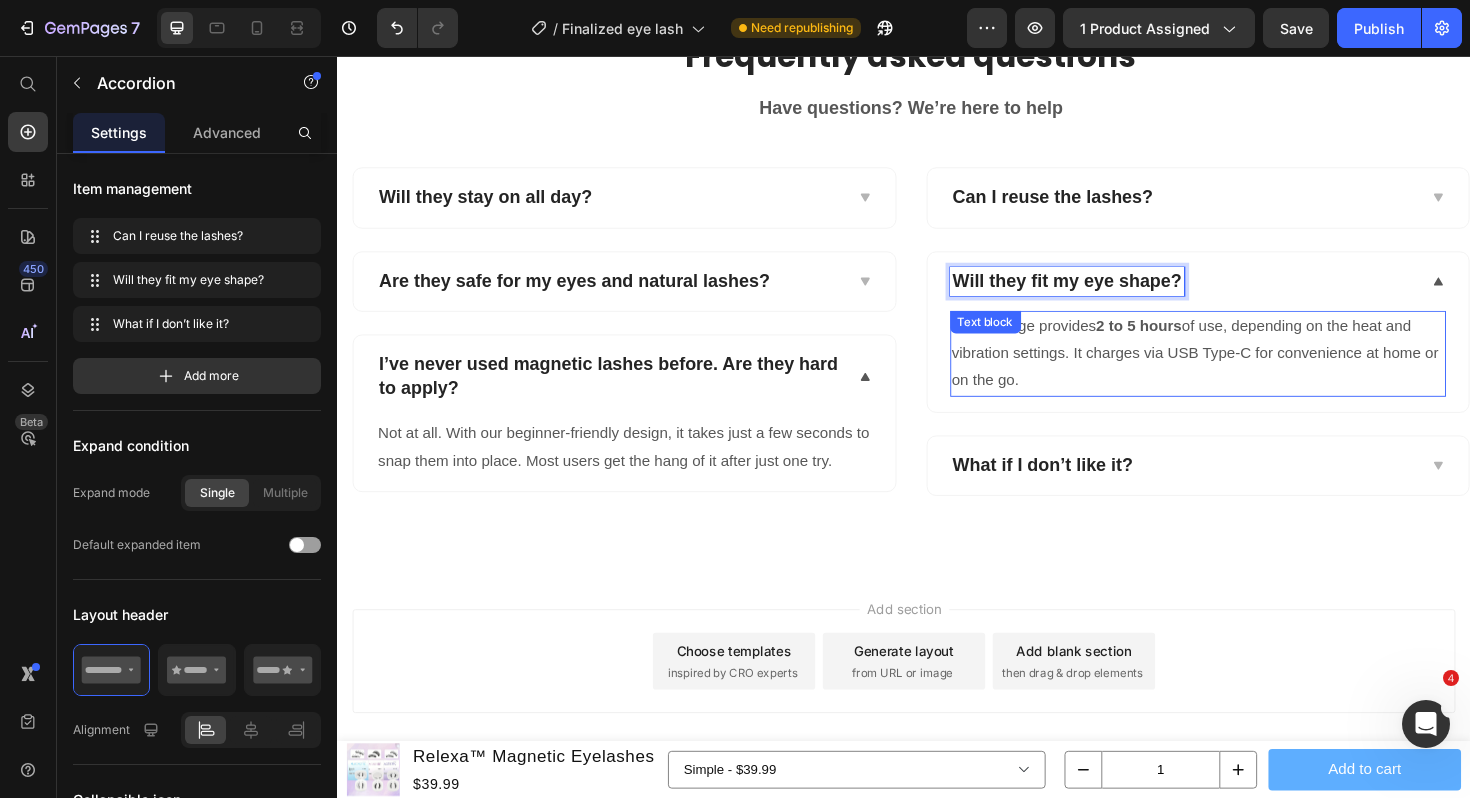 click on "A full charge provides  2 to 5 hours  of use, depending on the heat and vibration settings. It charges via USB Type-C for convenience at home or on the go." at bounding box center [1249, 371] 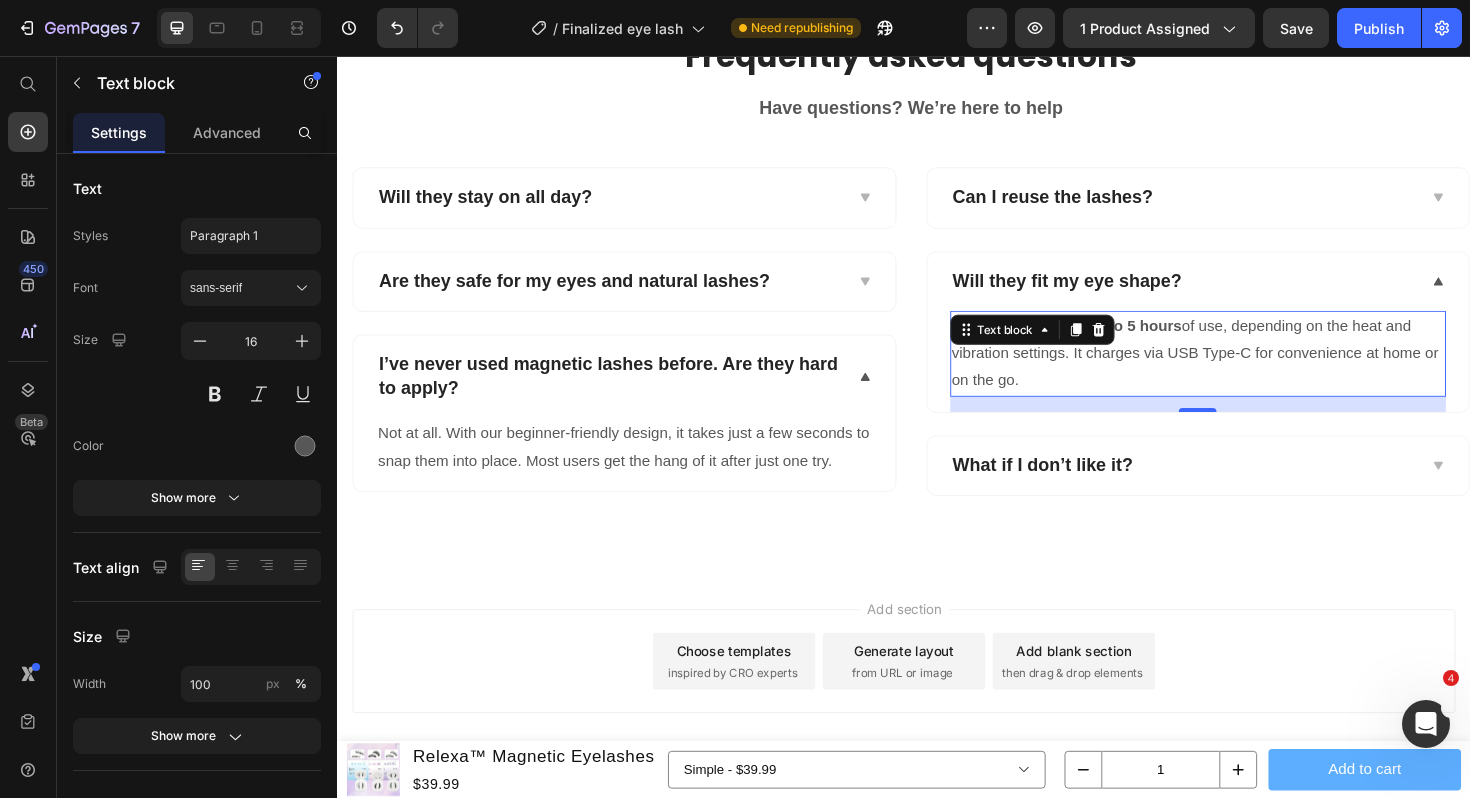 click on "A full charge provides  2 to 5 hours  of use, depending on the heat and vibration settings. It charges via USB Type-C for convenience at home or on the go." at bounding box center [1249, 371] 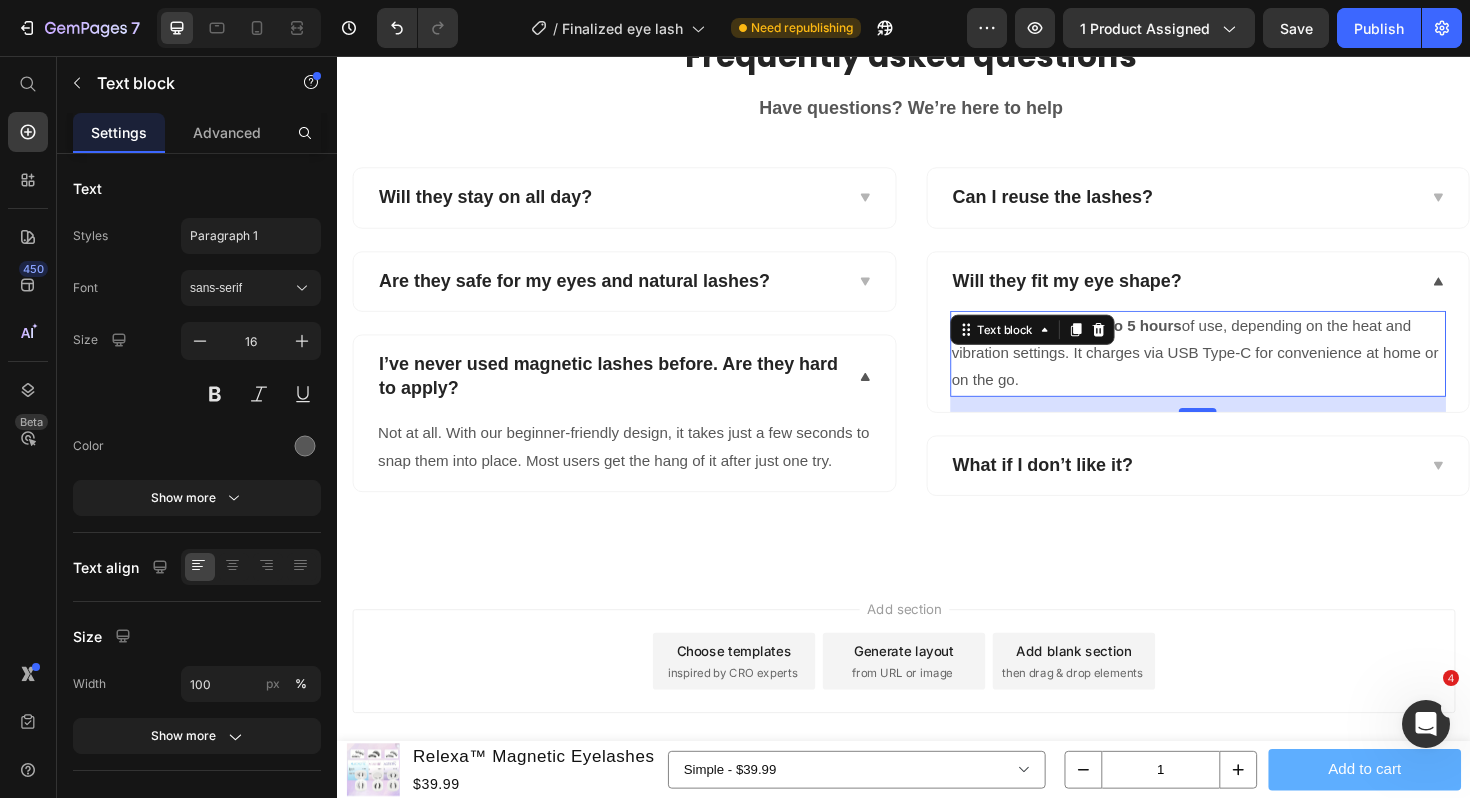 click on "A full charge provides  2 to 5 hours  of use, depending on the heat and vibration settings. It charges via USB Type-C for convenience at home or on the go." at bounding box center (1249, 371) 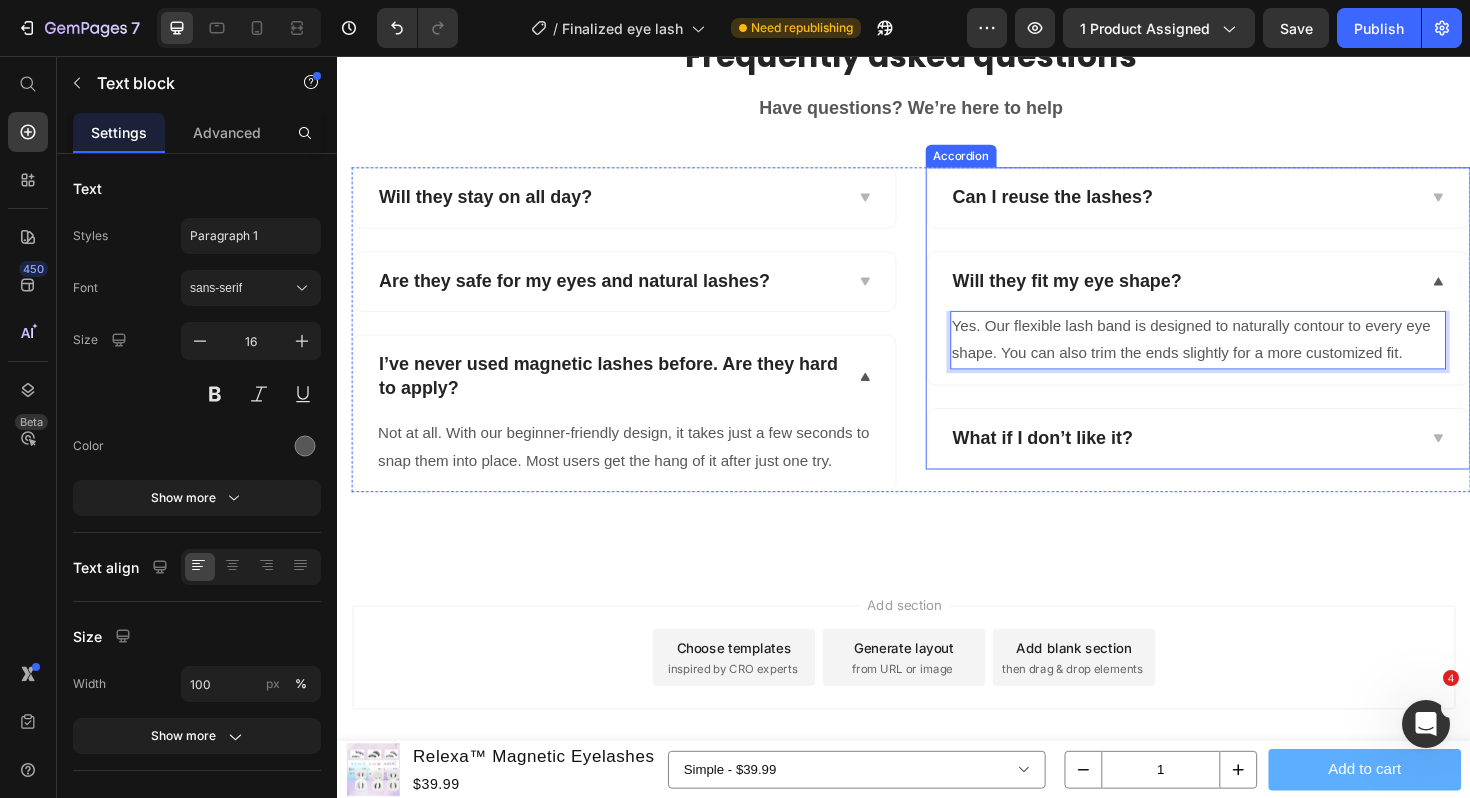 click on "What if I don’t like it?" at bounding box center [1233, 461] 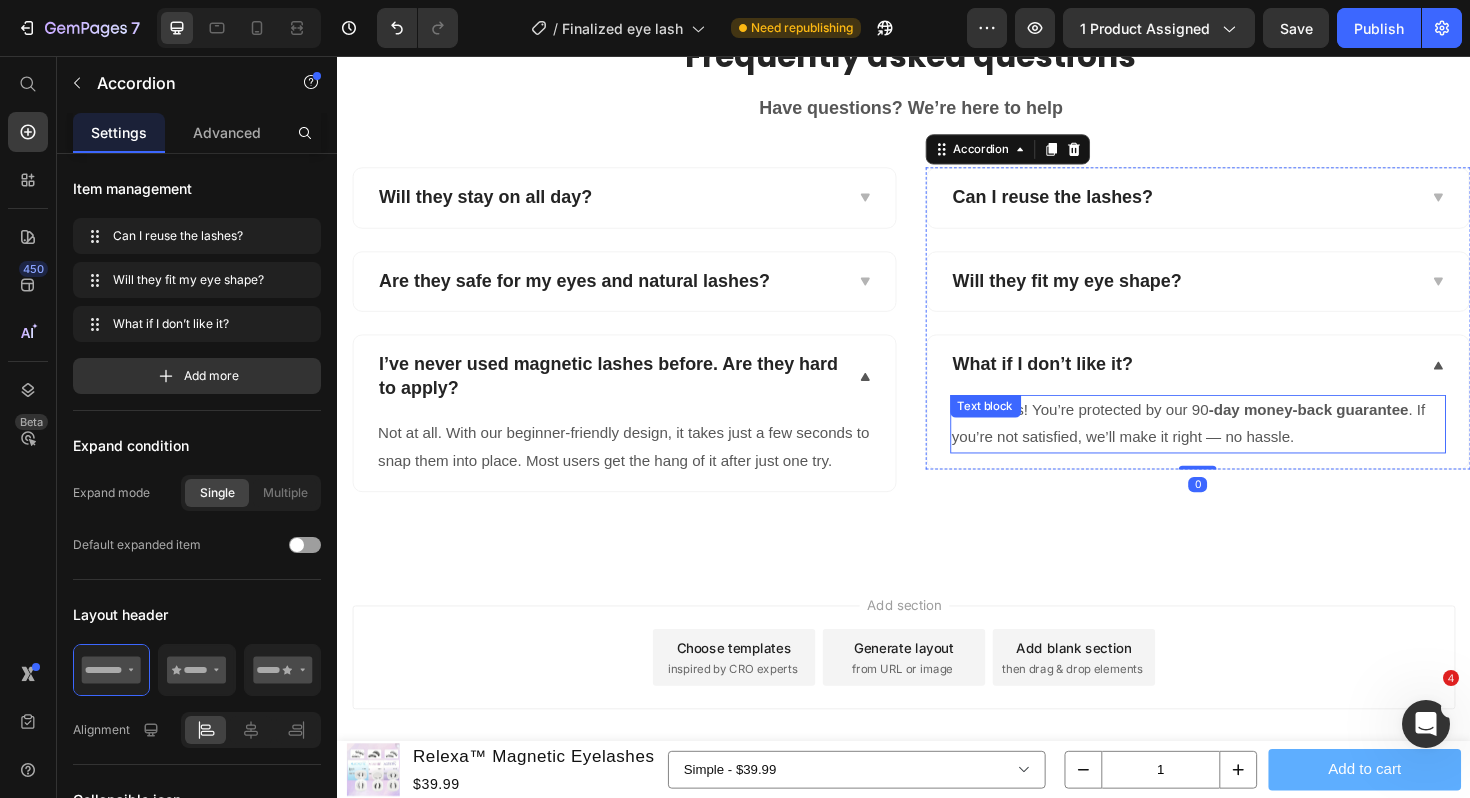 click on "No worries! You’re protected by our 90 -day money-back guarantee . If you’re not satisfied, we’ll make it right — no hassle." at bounding box center [1249, 446] 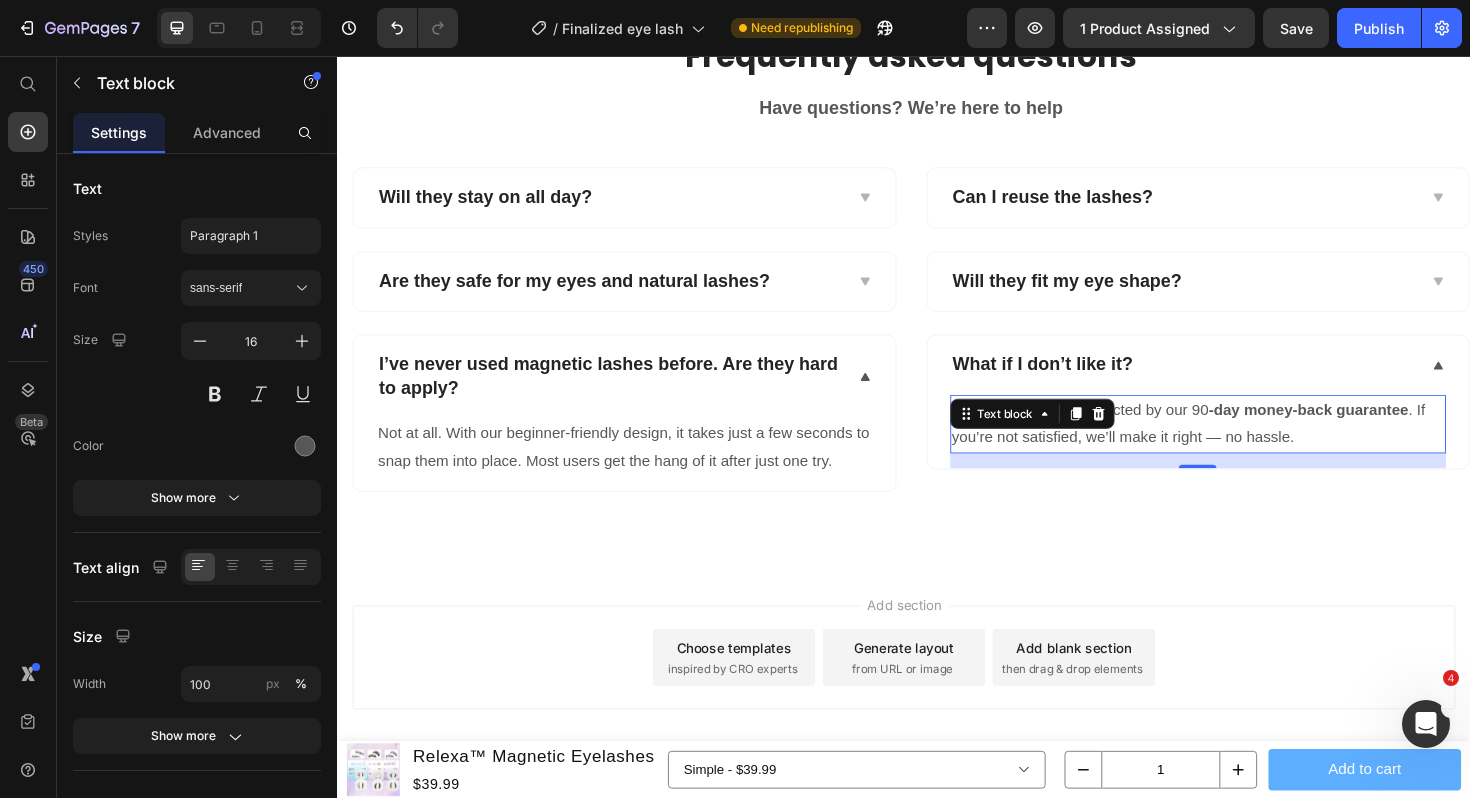 click on "No worries! You’re protected by our 90 -day money-back guarantee . If you’re not satisfied, we’ll make it right — no hassle." at bounding box center (1249, 446) 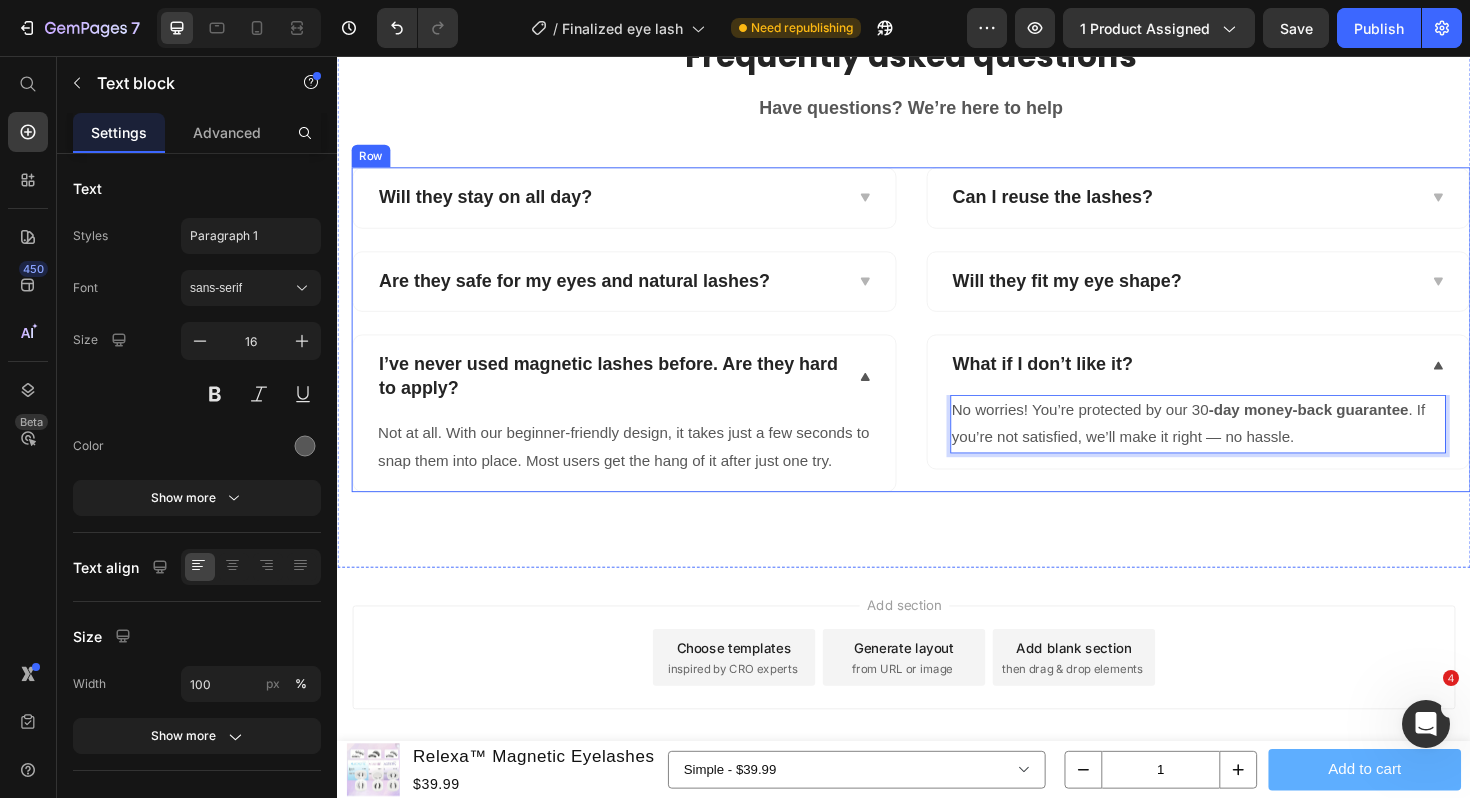 click on "Can I reuse the lashes?
Will they fit my eye shape?
What if I don’t like it? No worries! You’re protected by our 30 -day money-back guarantee . If you’re not satisfied, we’ll make it right — no hassle. Text block   16 Accordion" at bounding box center [1249, 346] 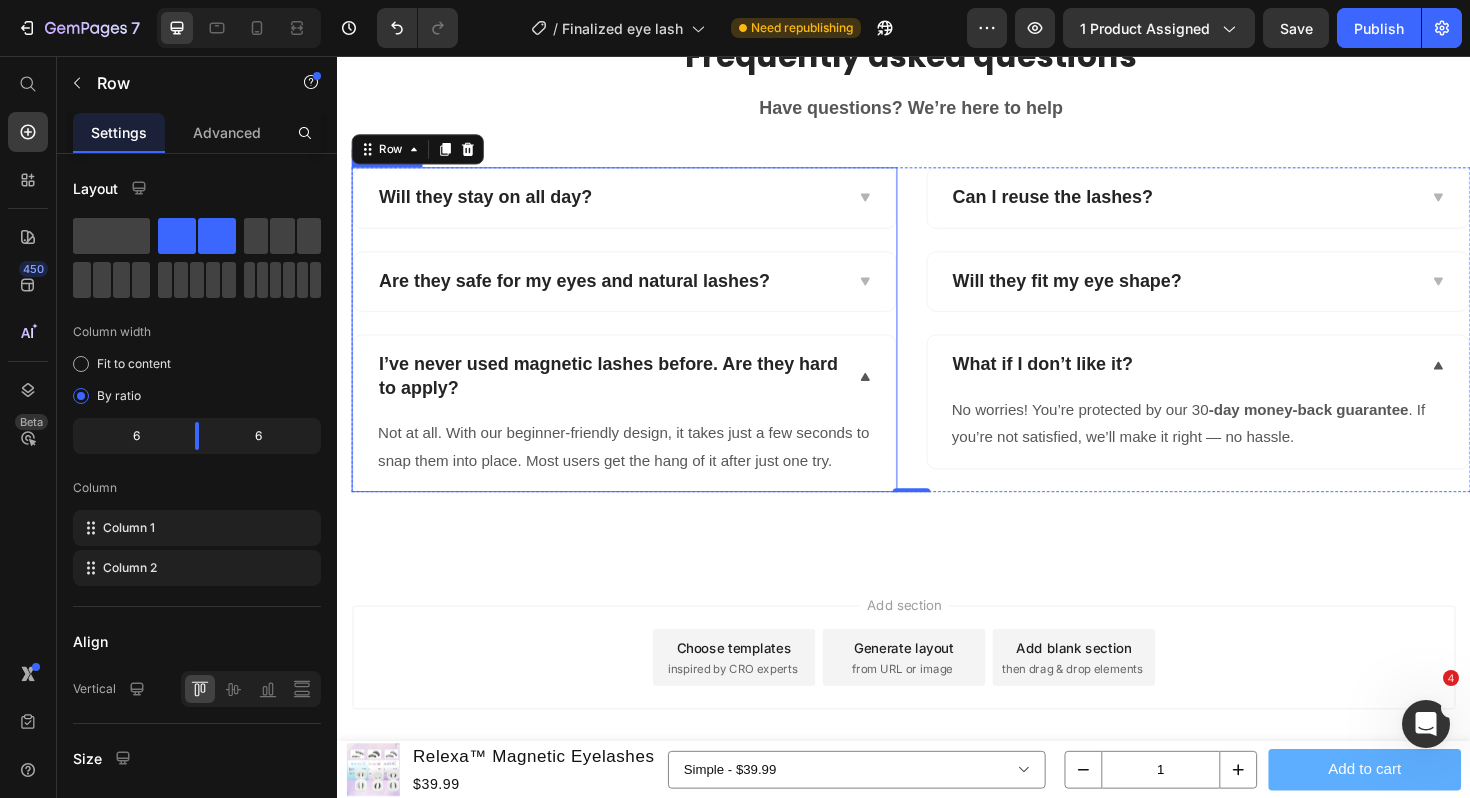 click 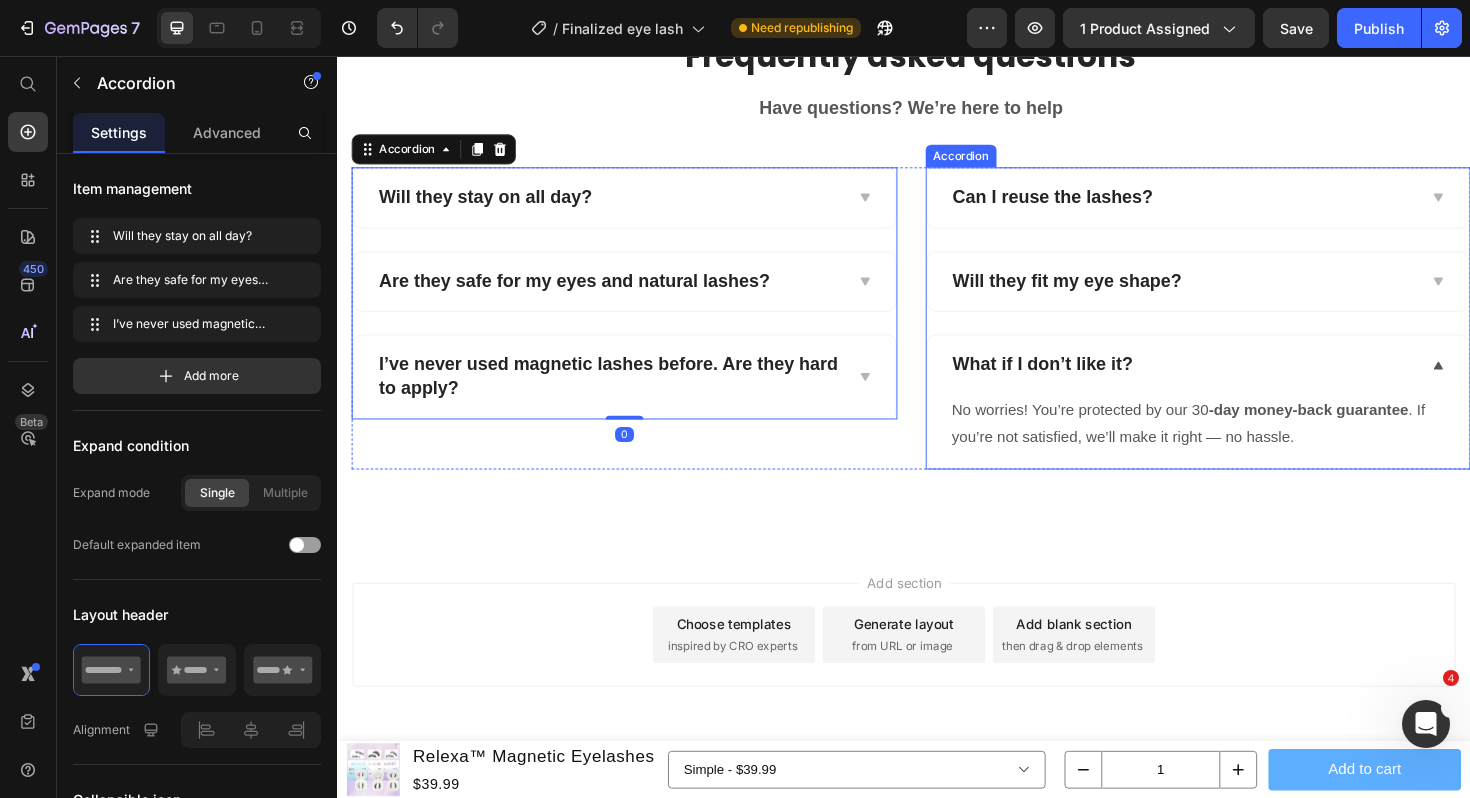 click on "What if I don’t like it?" at bounding box center (1249, 383) 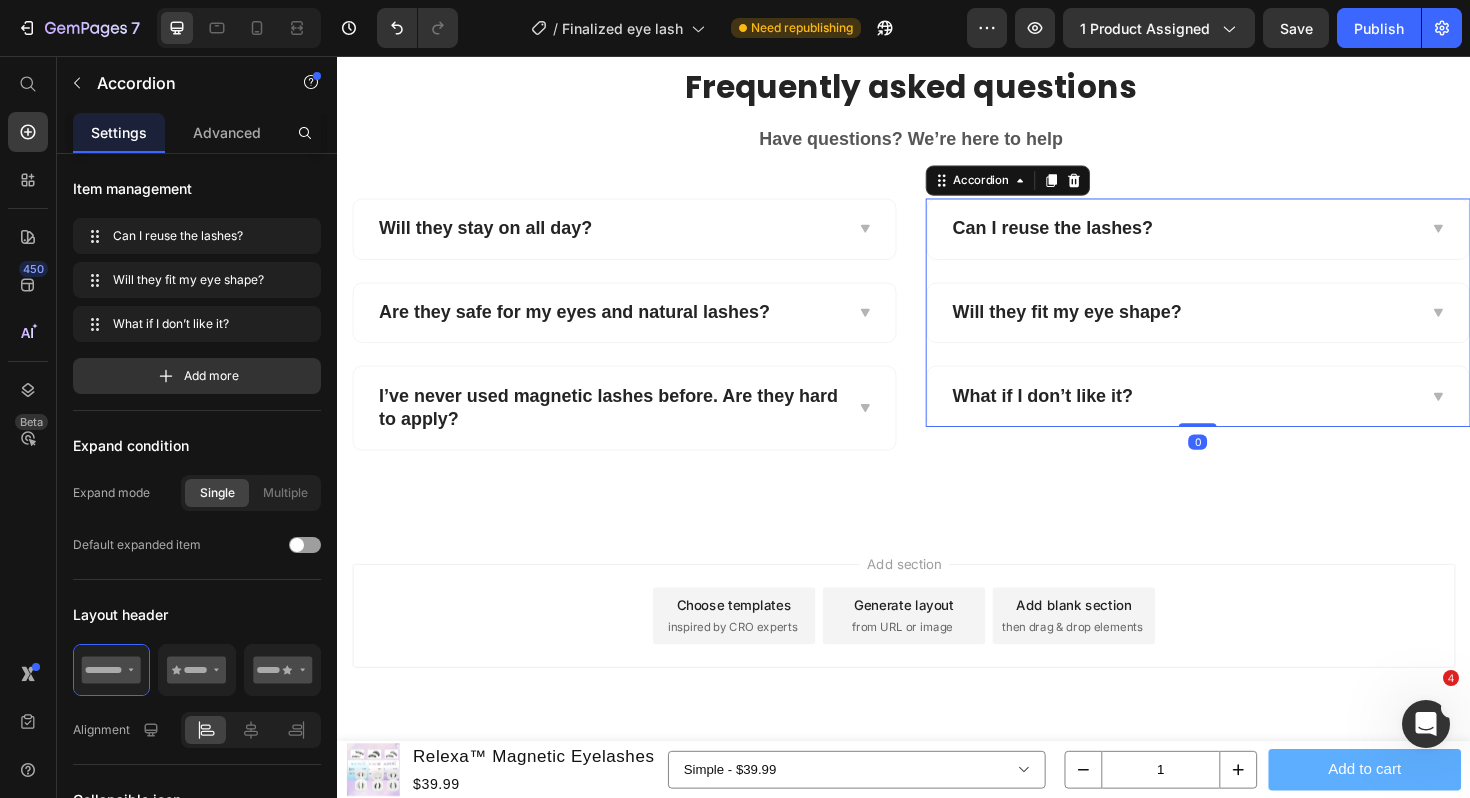 scroll, scrollTop: 9021, scrollLeft: 0, axis: vertical 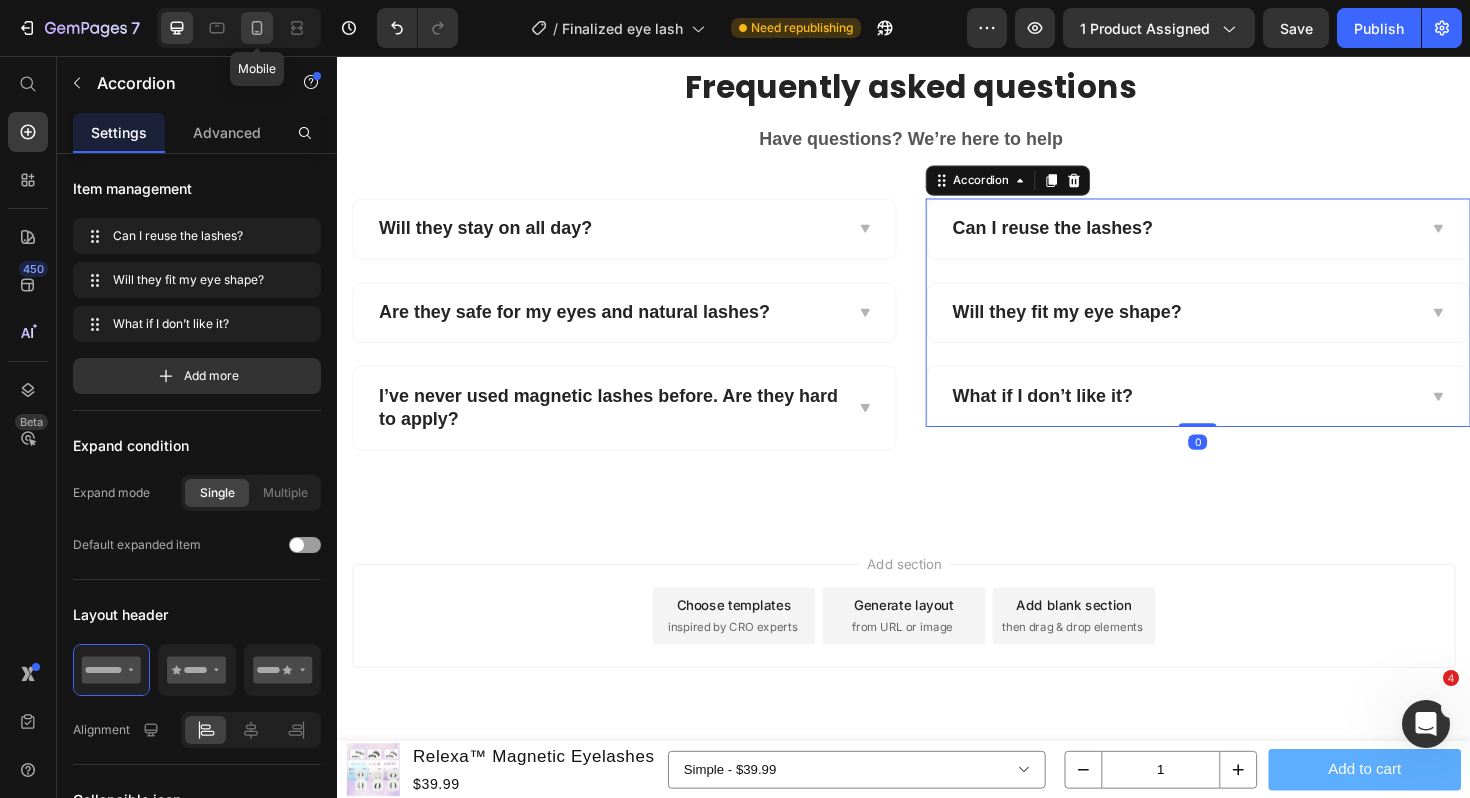 click 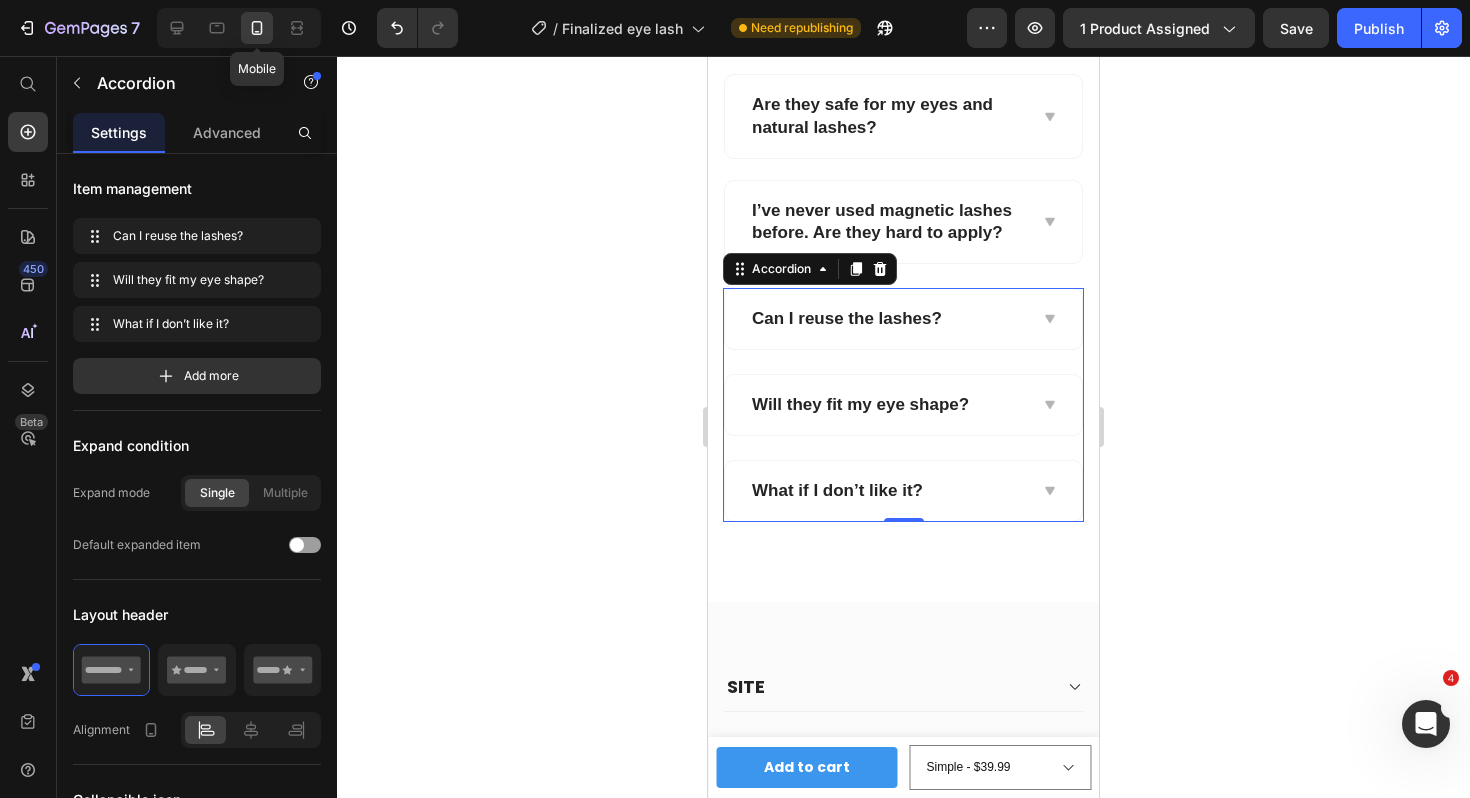 scroll, scrollTop: 9238, scrollLeft: 0, axis: vertical 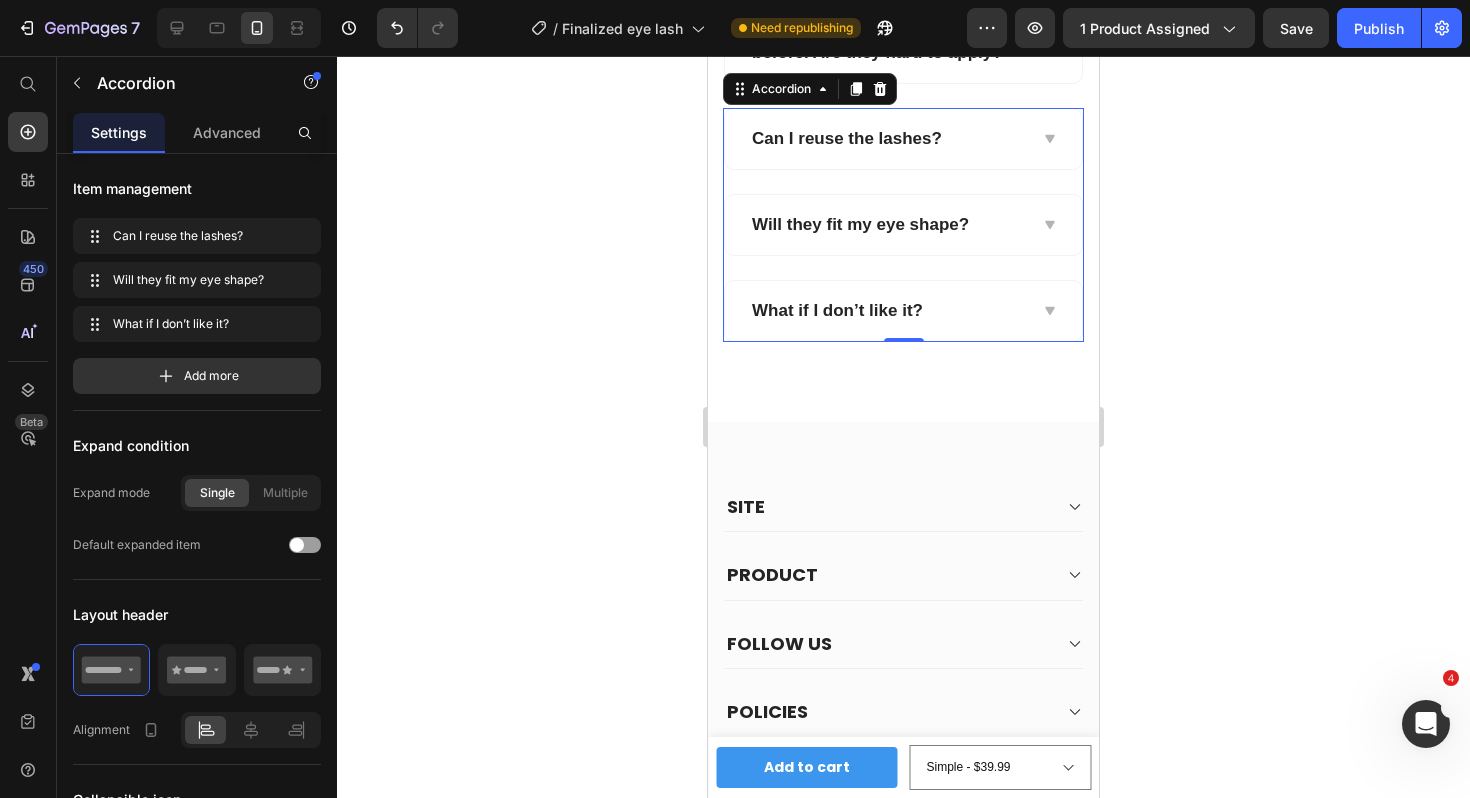 click 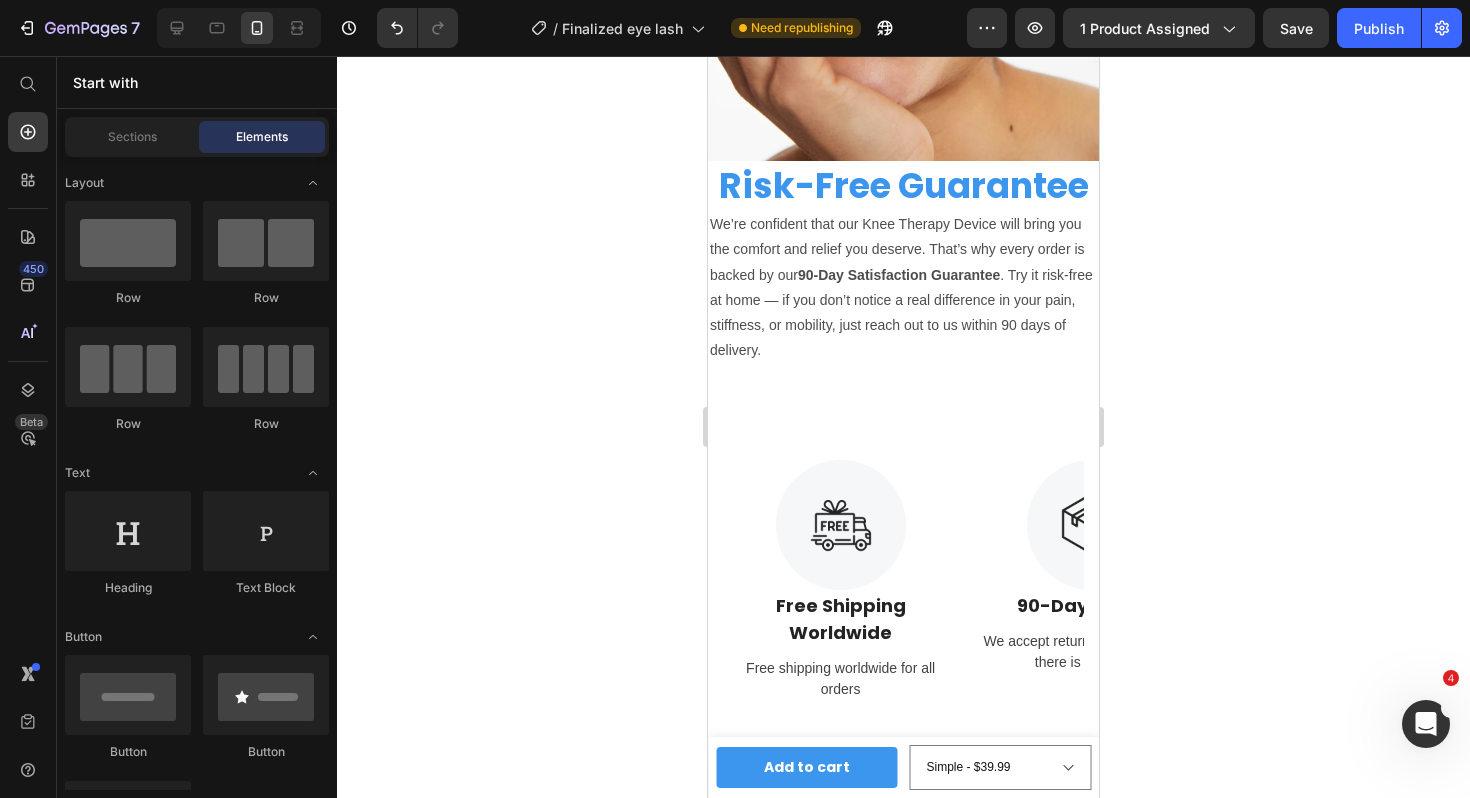 scroll, scrollTop: 8115, scrollLeft: 0, axis: vertical 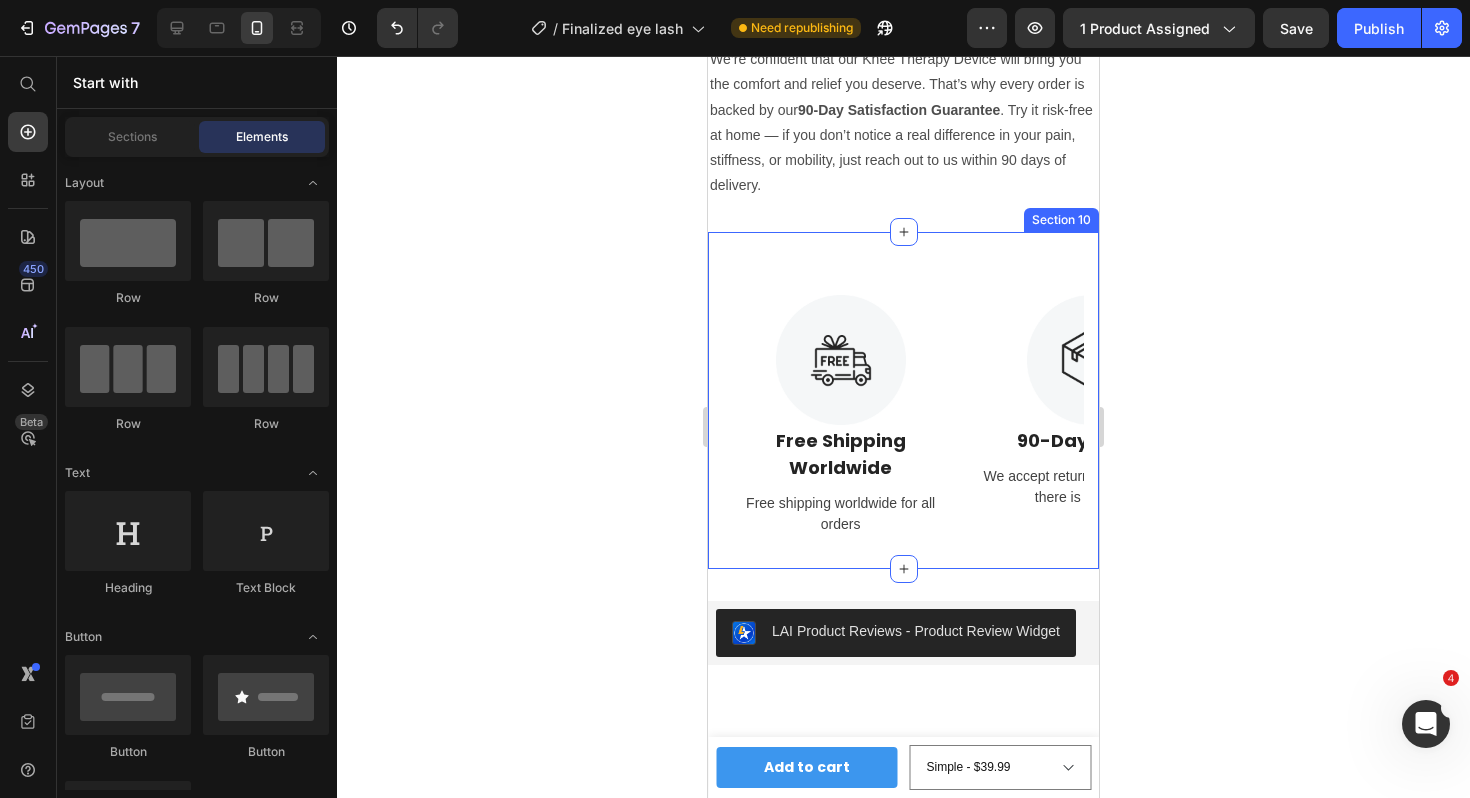 click on "Image Free Shipping Worldwide Text Block Free shipping worldwide for all orders  Text Image 90-Days Return Text Block We accept returns within 90 days if there is any defect Text Image 2 years warranty Text Block We will compensate or exchange in case you receive a defective order Text Image Expert Customer Service Text Block We offer 24/7 email and chat support to help with all questions Text Carousel Section 10" at bounding box center [903, 400] 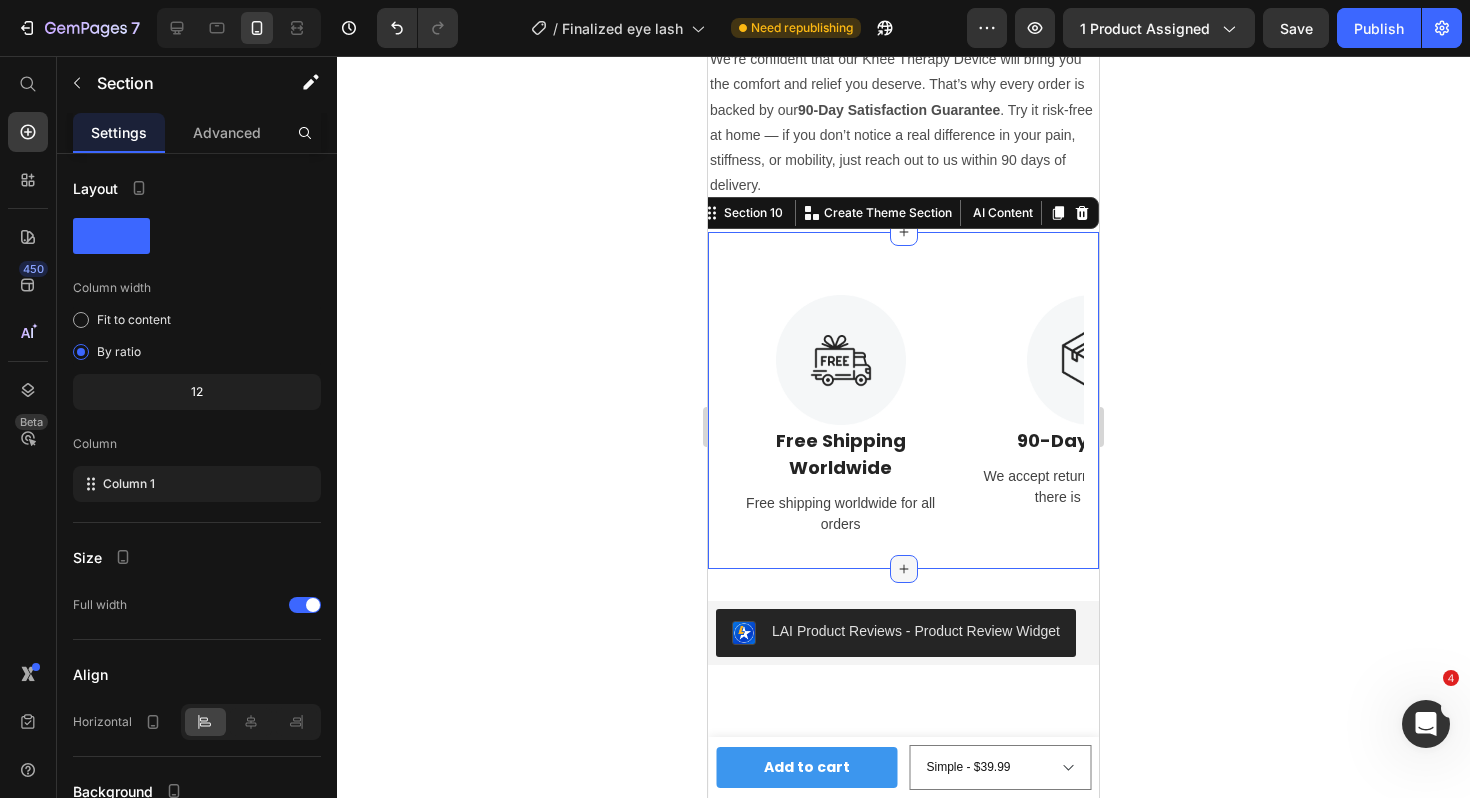 click at bounding box center (904, 569) 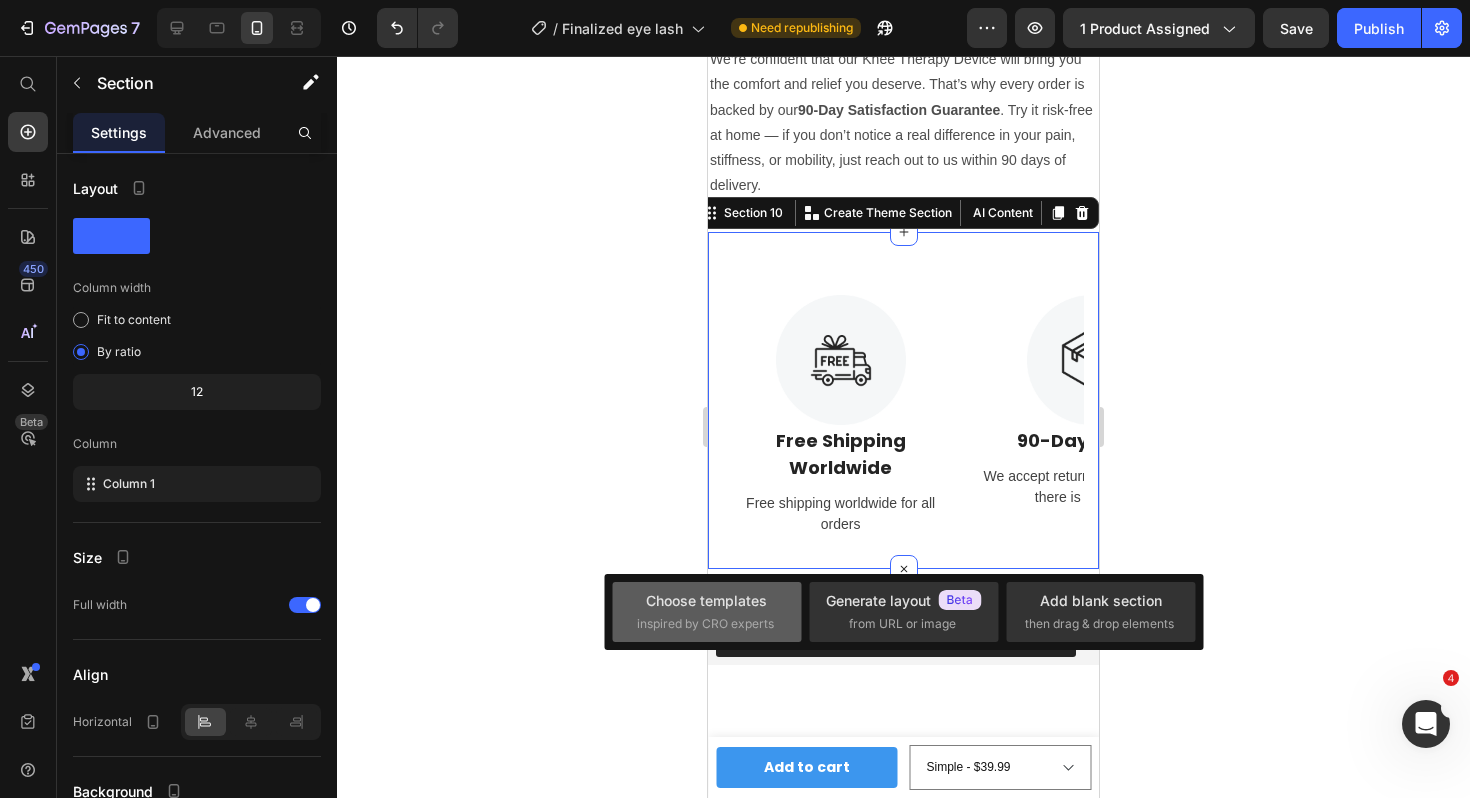 click on "inspired by CRO experts" at bounding box center [705, 624] 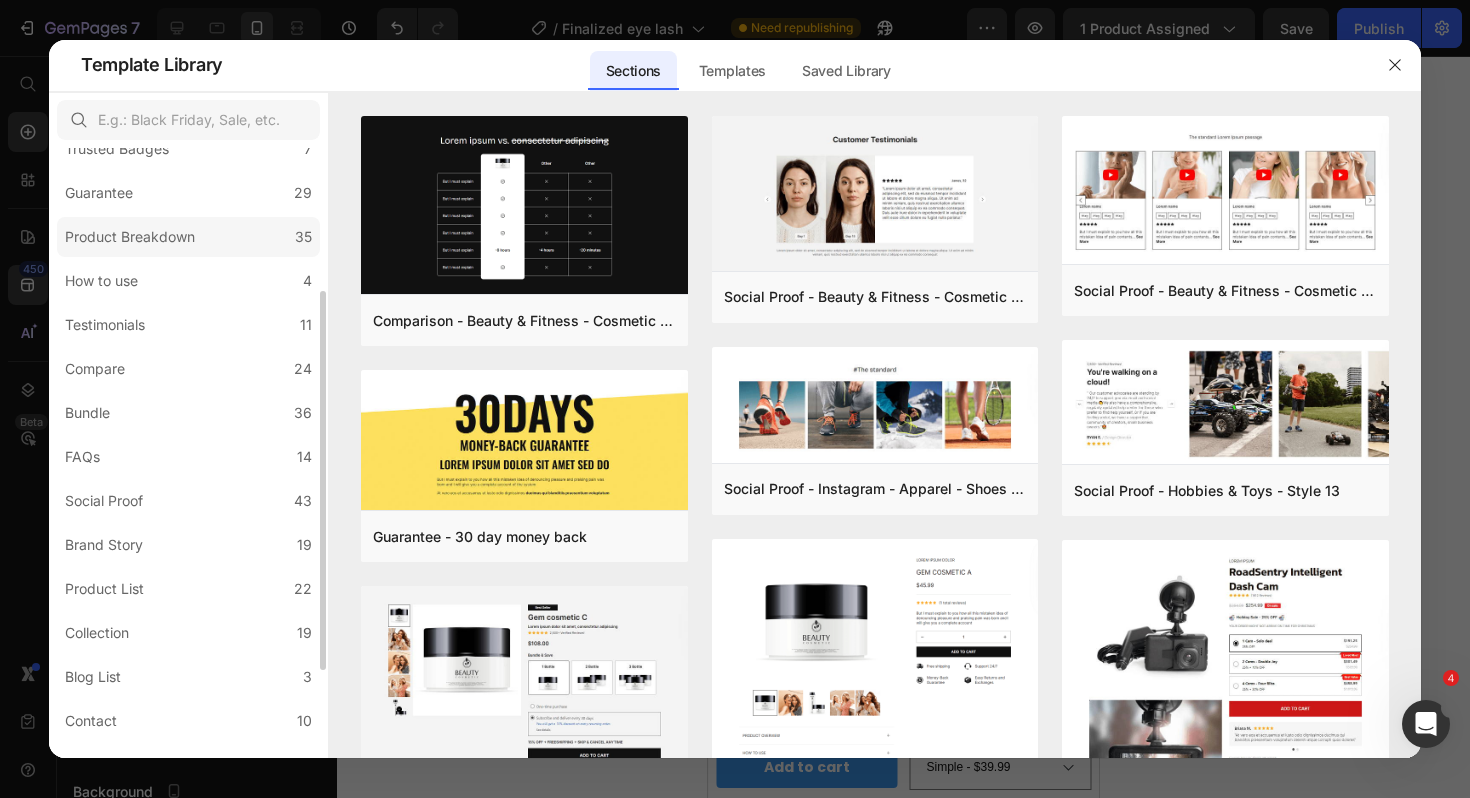 scroll, scrollTop: 219, scrollLeft: 0, axis: vertical 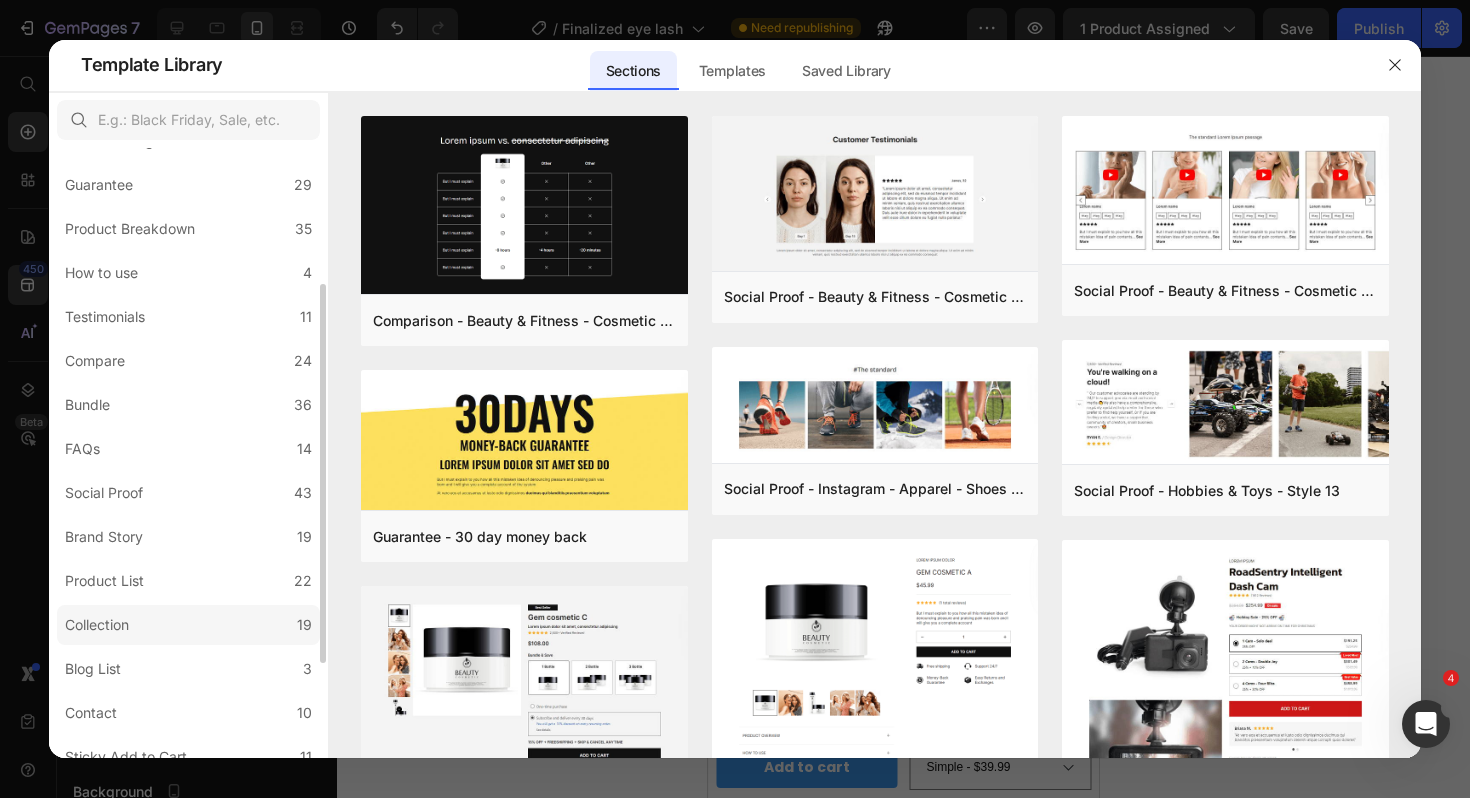 click on "Collection 19" 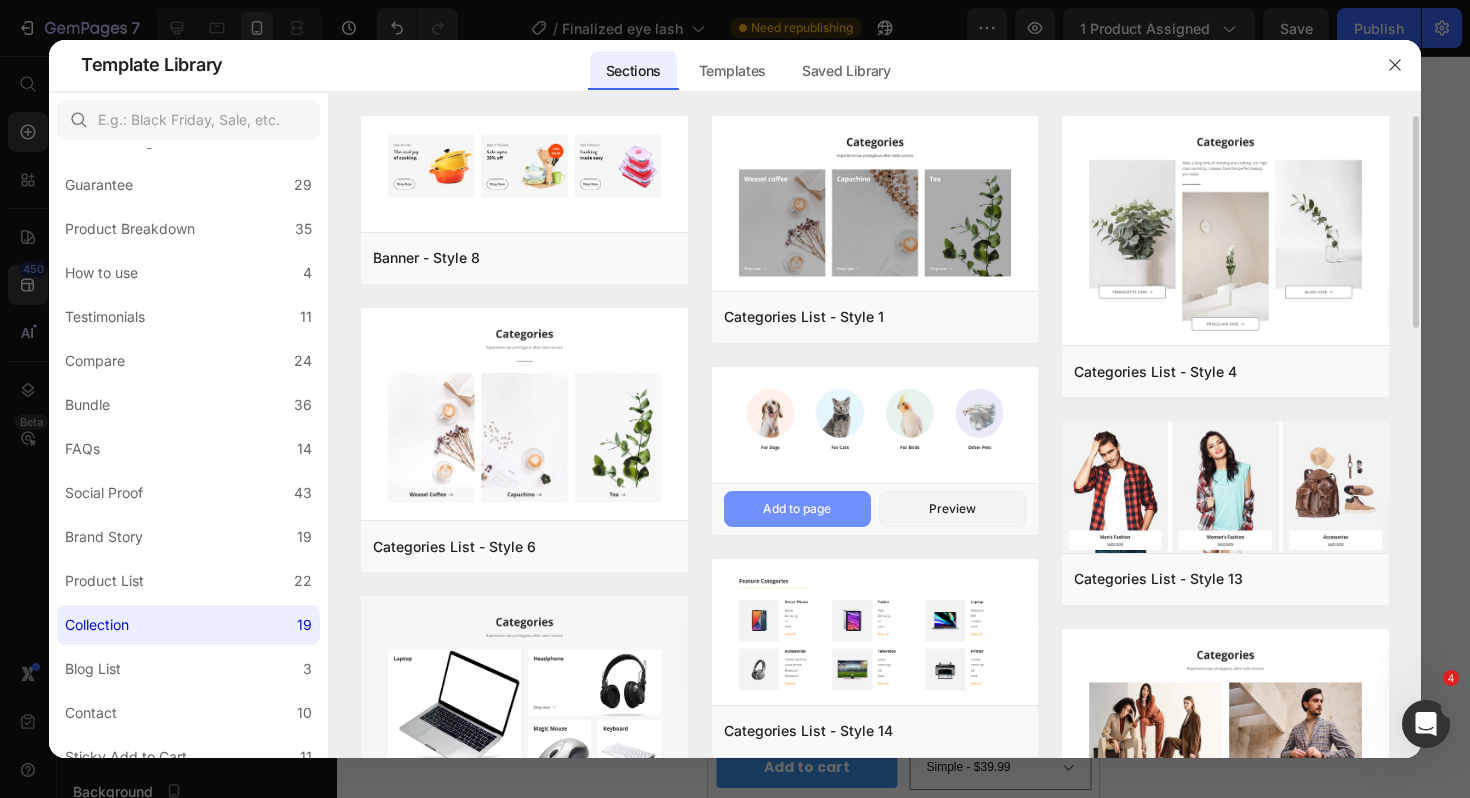 click on "Add to page" at bounding box center [797, 509] 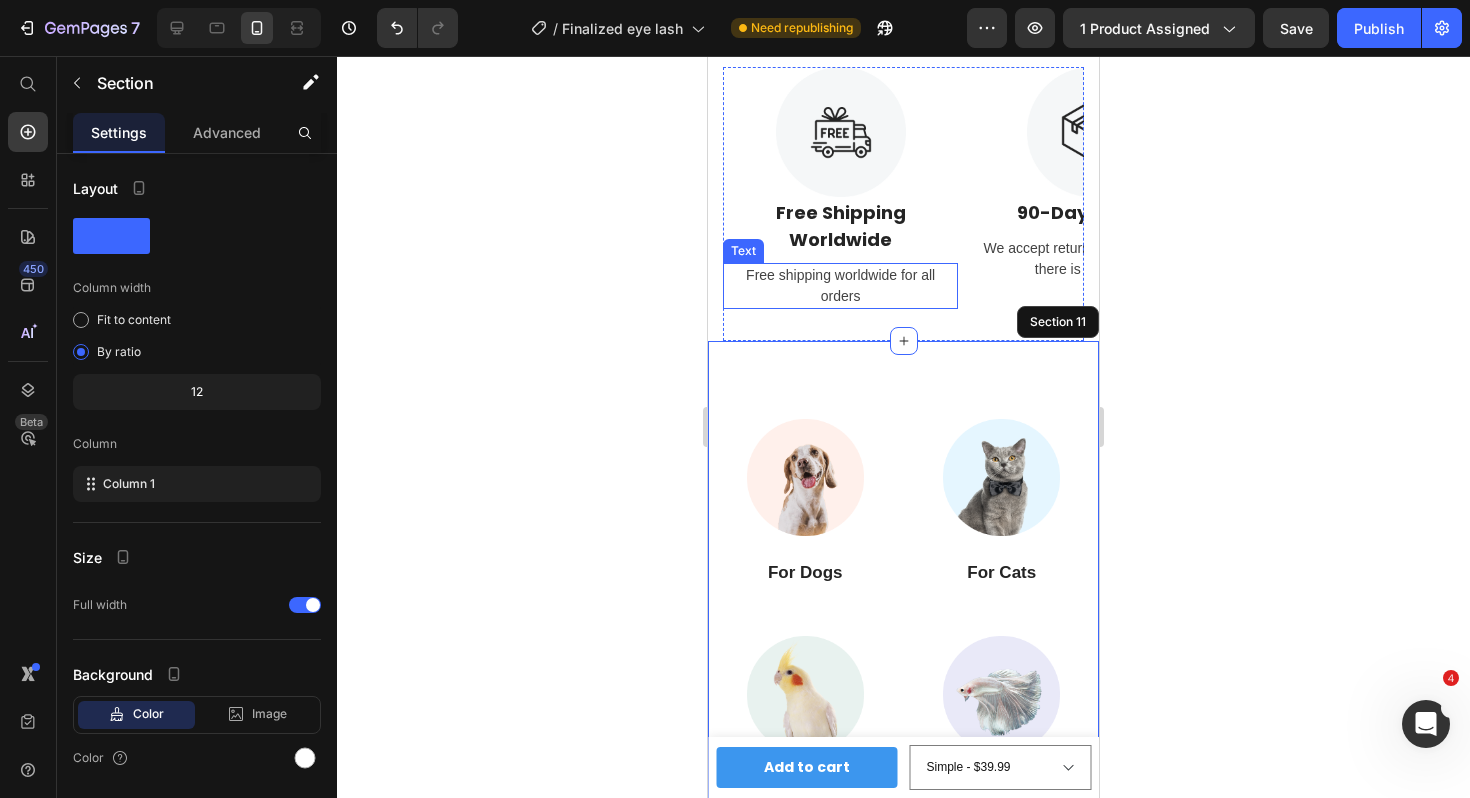 scroll, scrollTop: 8346, scrollLeft: 0, axis: vertical 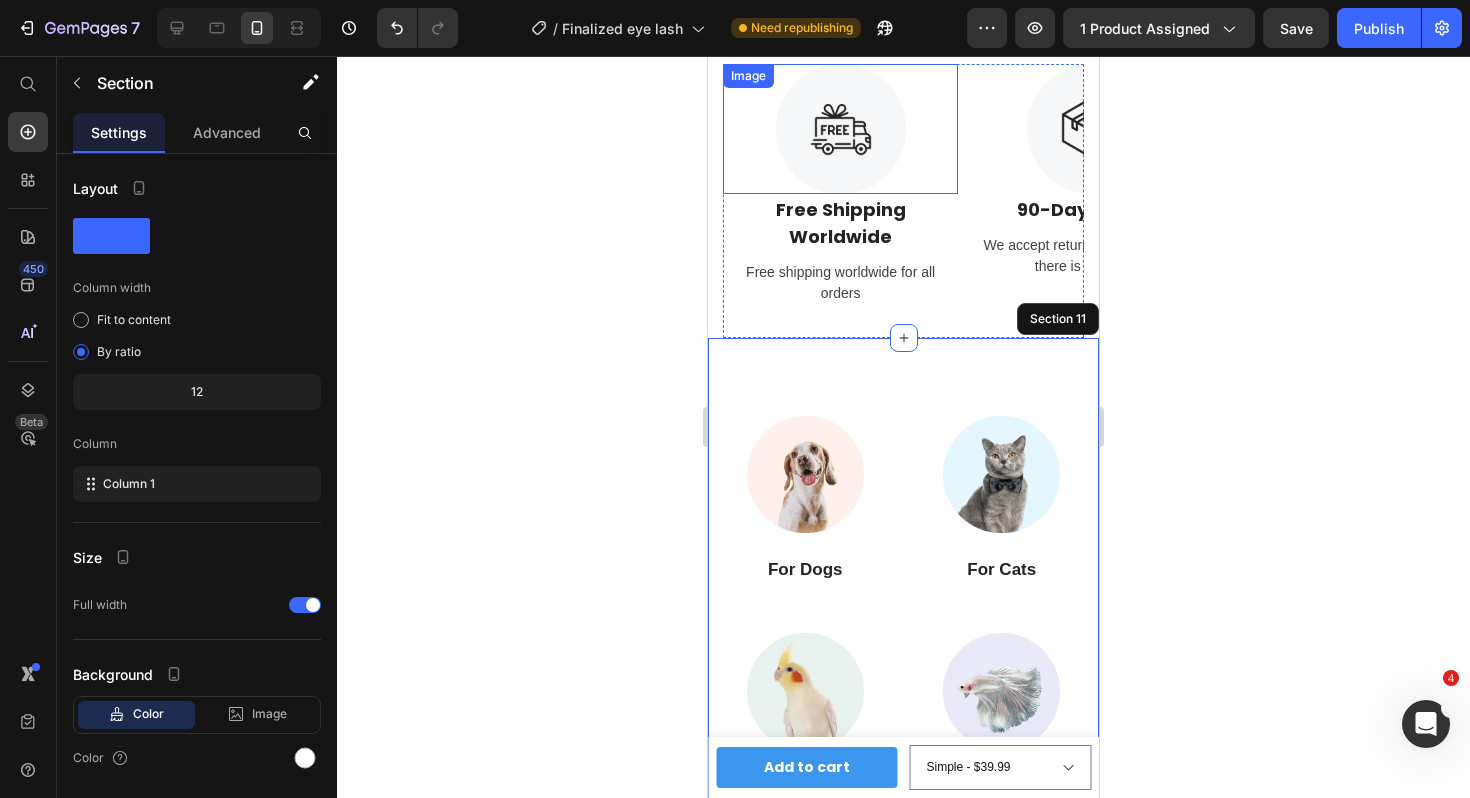 click at bounding box center (840, 129) 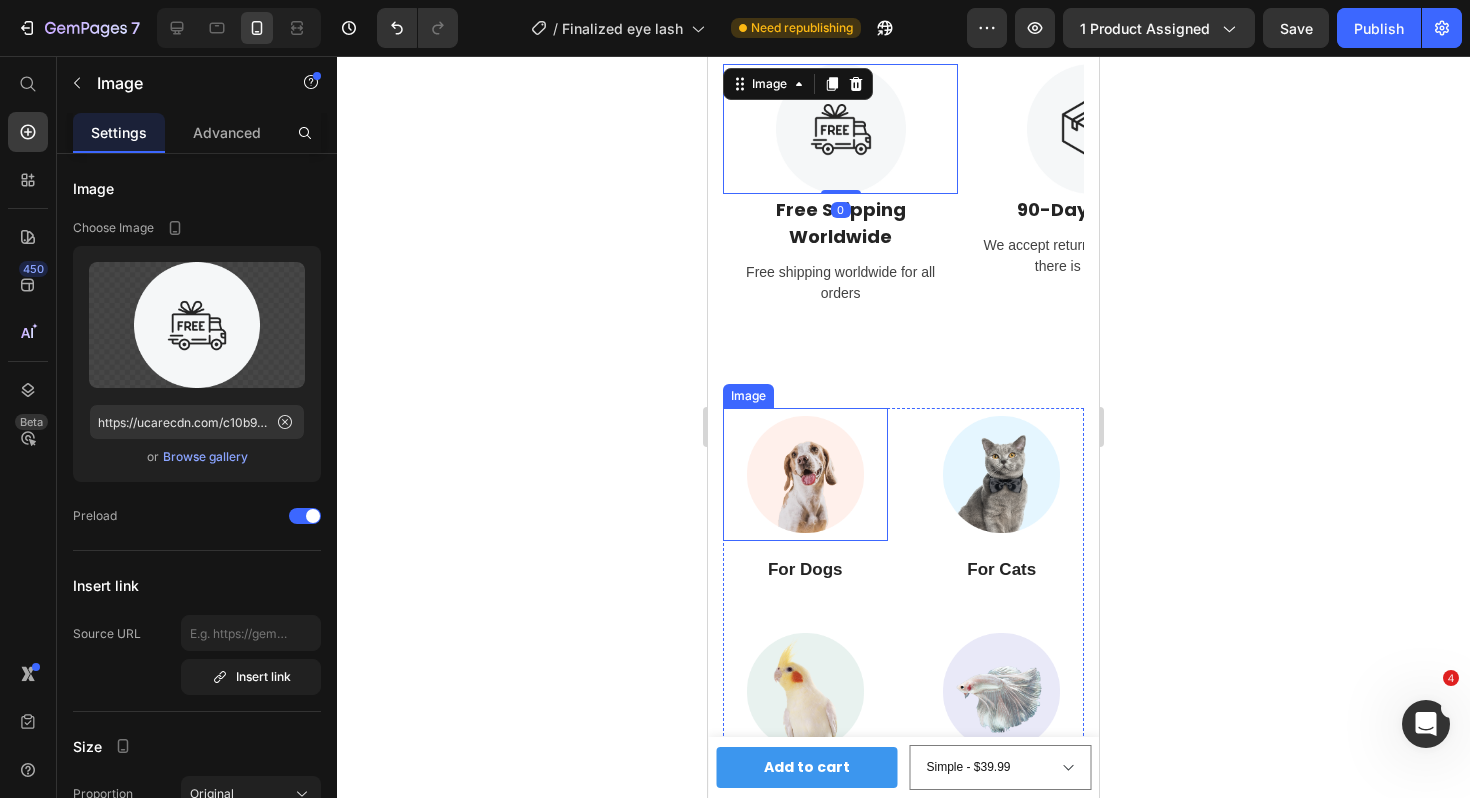 click at bounding box center (805, 474) 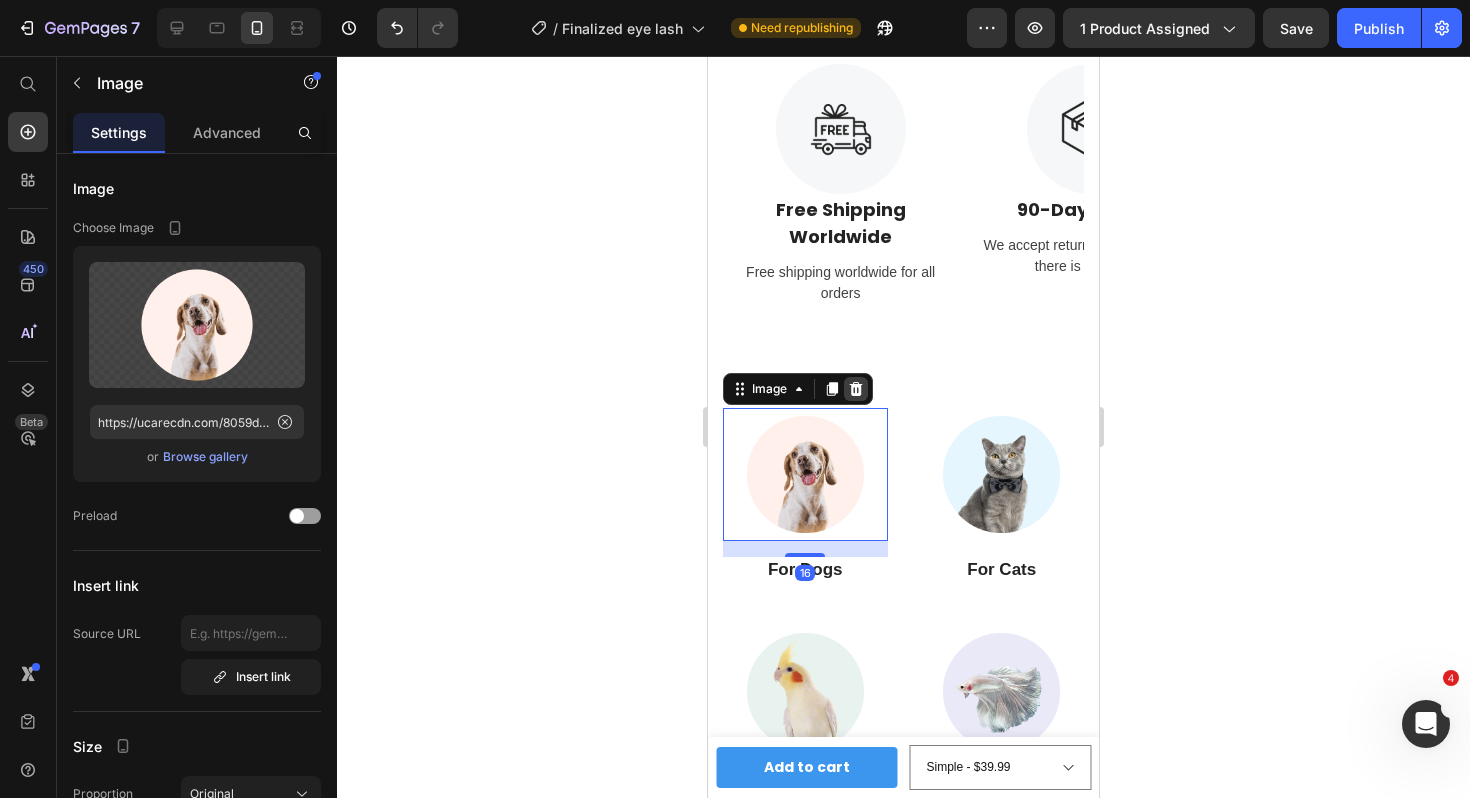 click at bounding box center [856, 389] 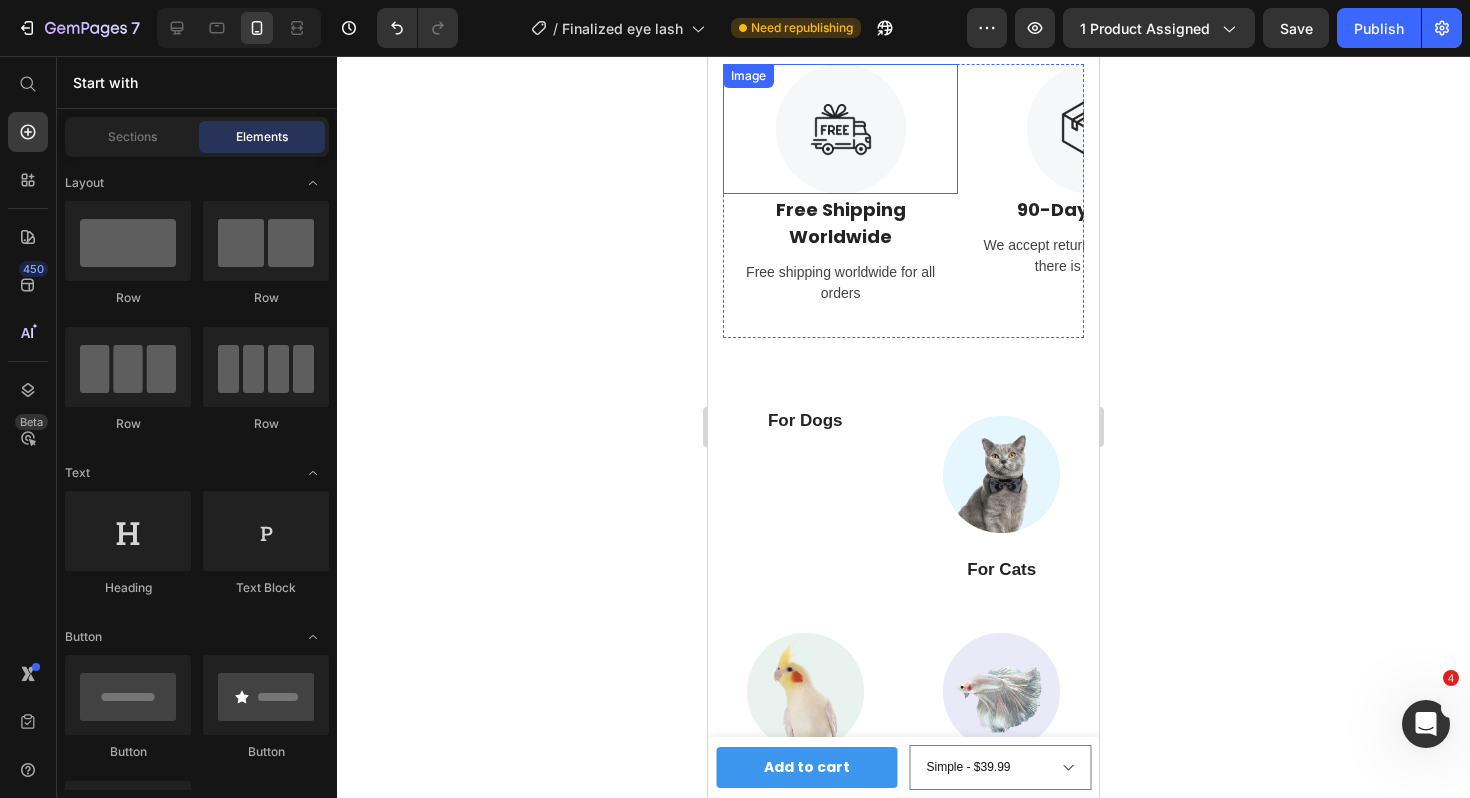click at bounding box center [840, 129] 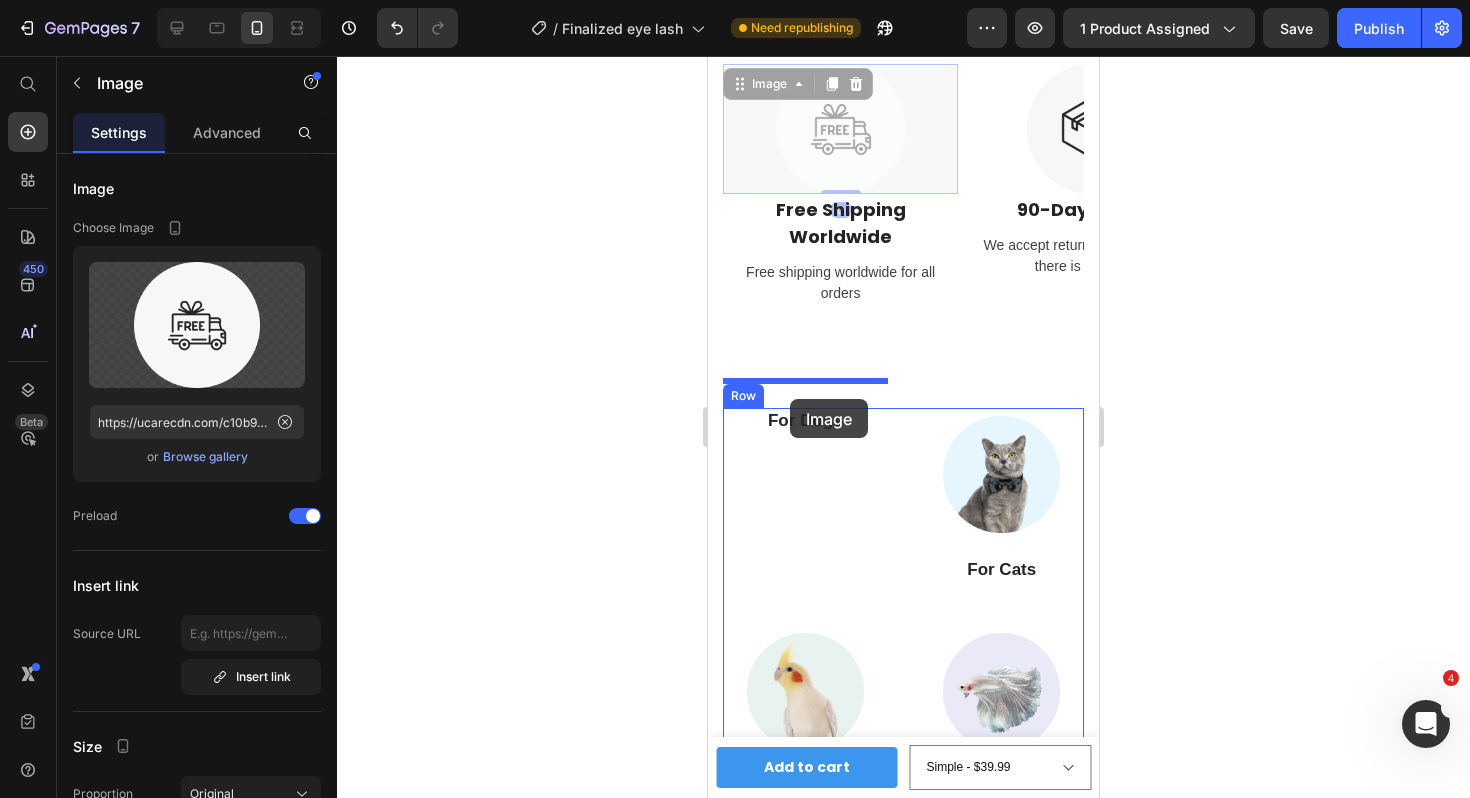 drag, startPoint x: 767, startPoint y: 88, endPoint x: 790, endPoint y: 397, distance: 309.8548 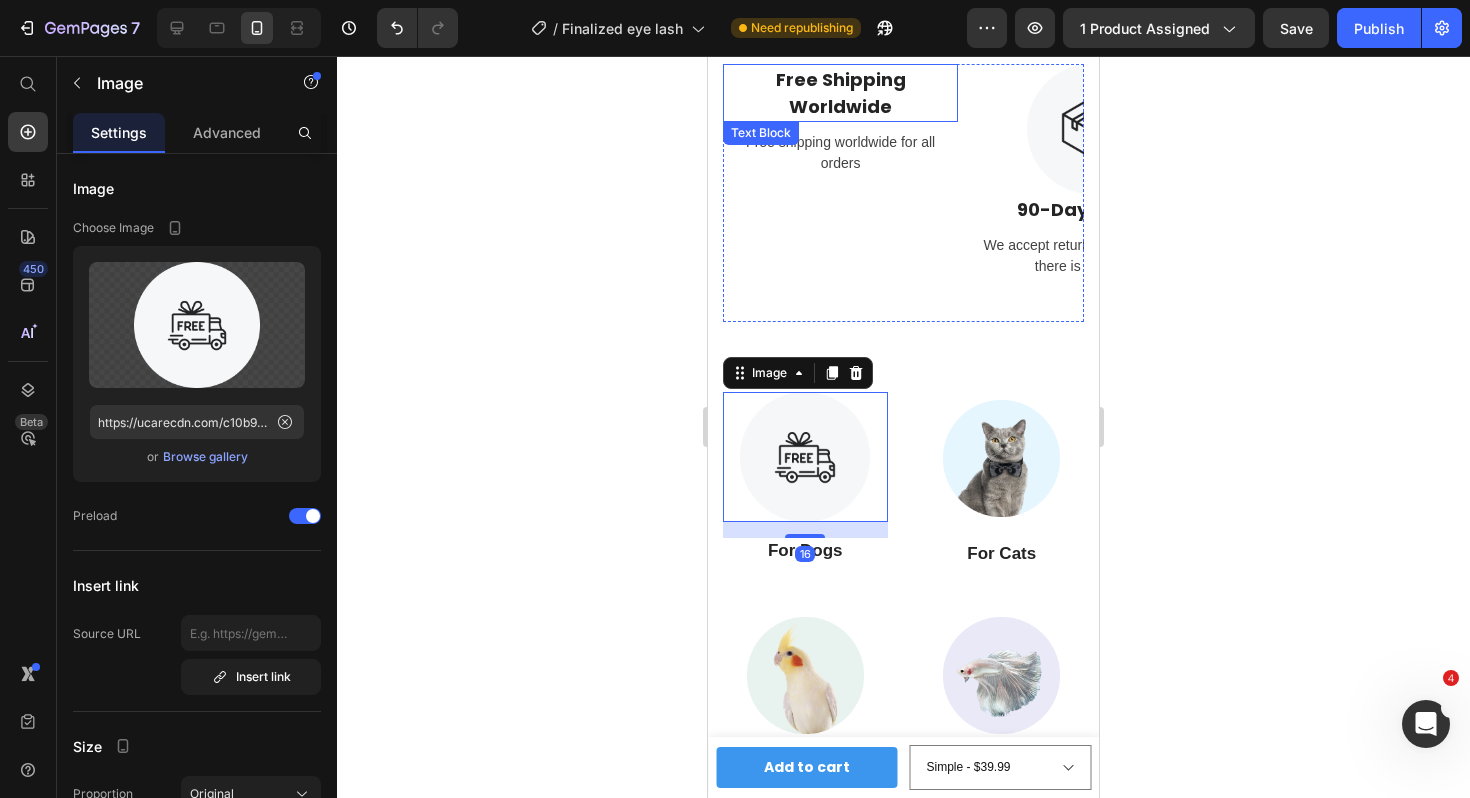click on "Free Shipping Worldwide" at bounding box center [840, 93] 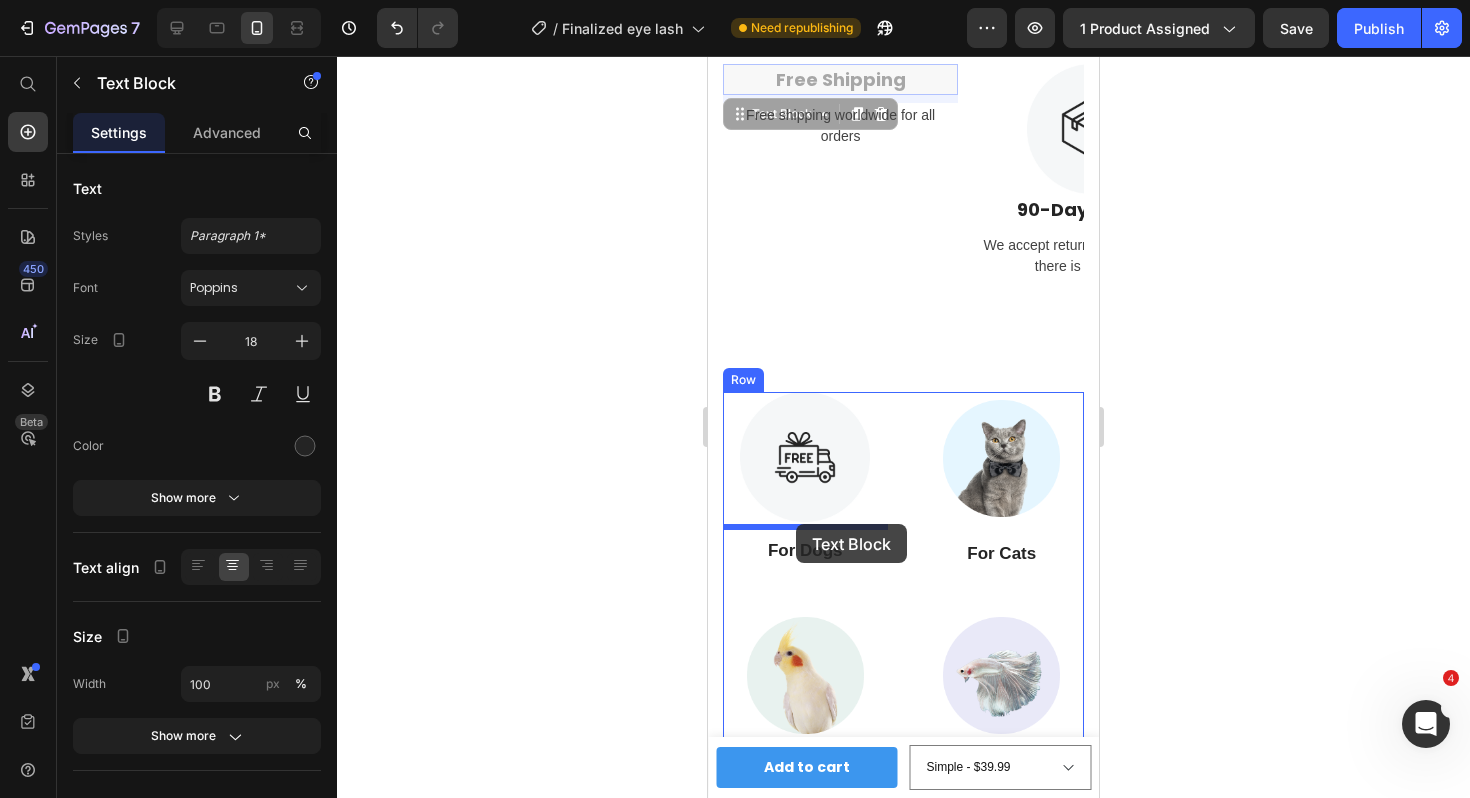 drag, startPoint x: 790, startPoint y: 120, endPoint x: 796, endPoint y: 524, distance: 404.04456 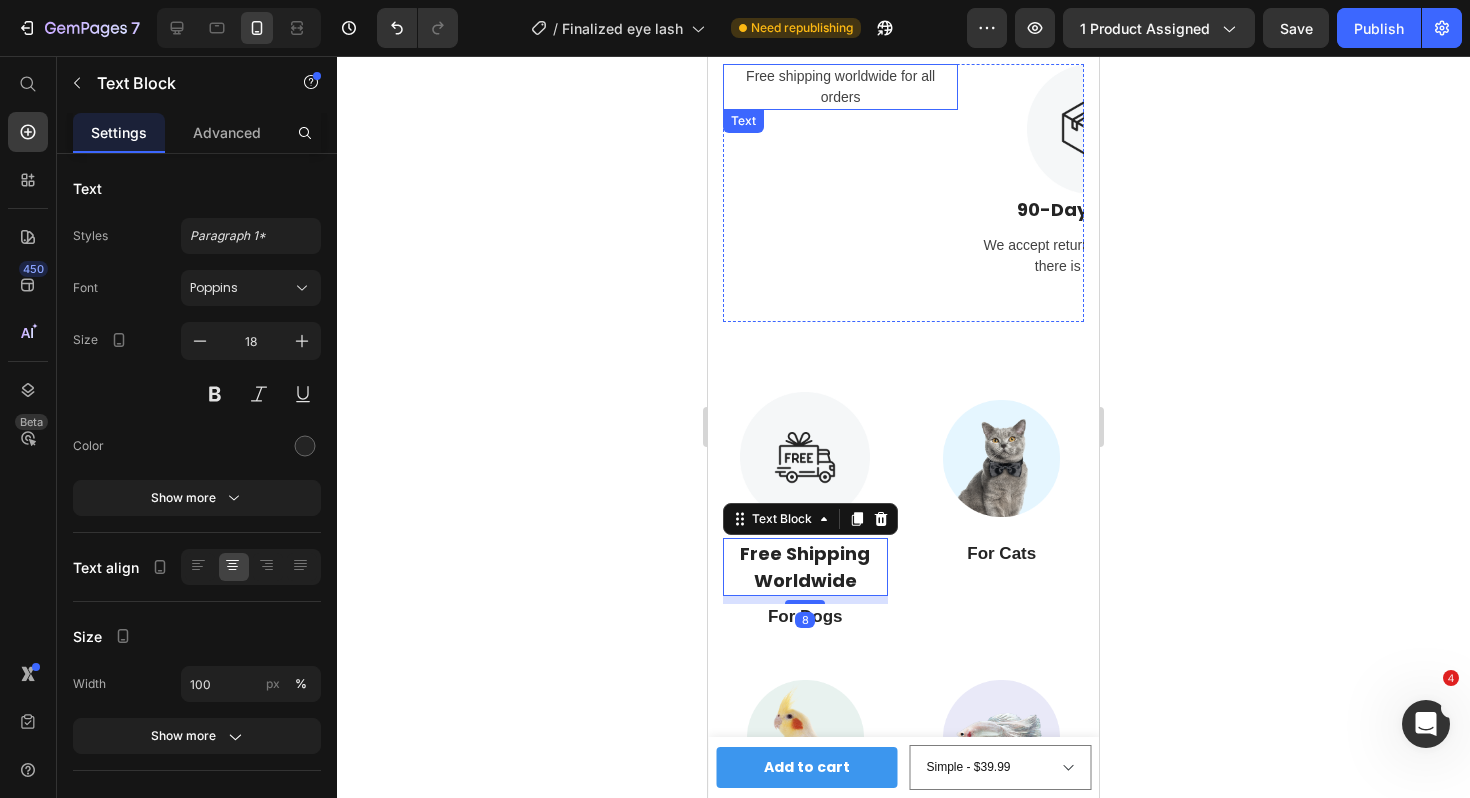 click on "Free shipping worldwide for all orders" at bounding box center [840, 87] 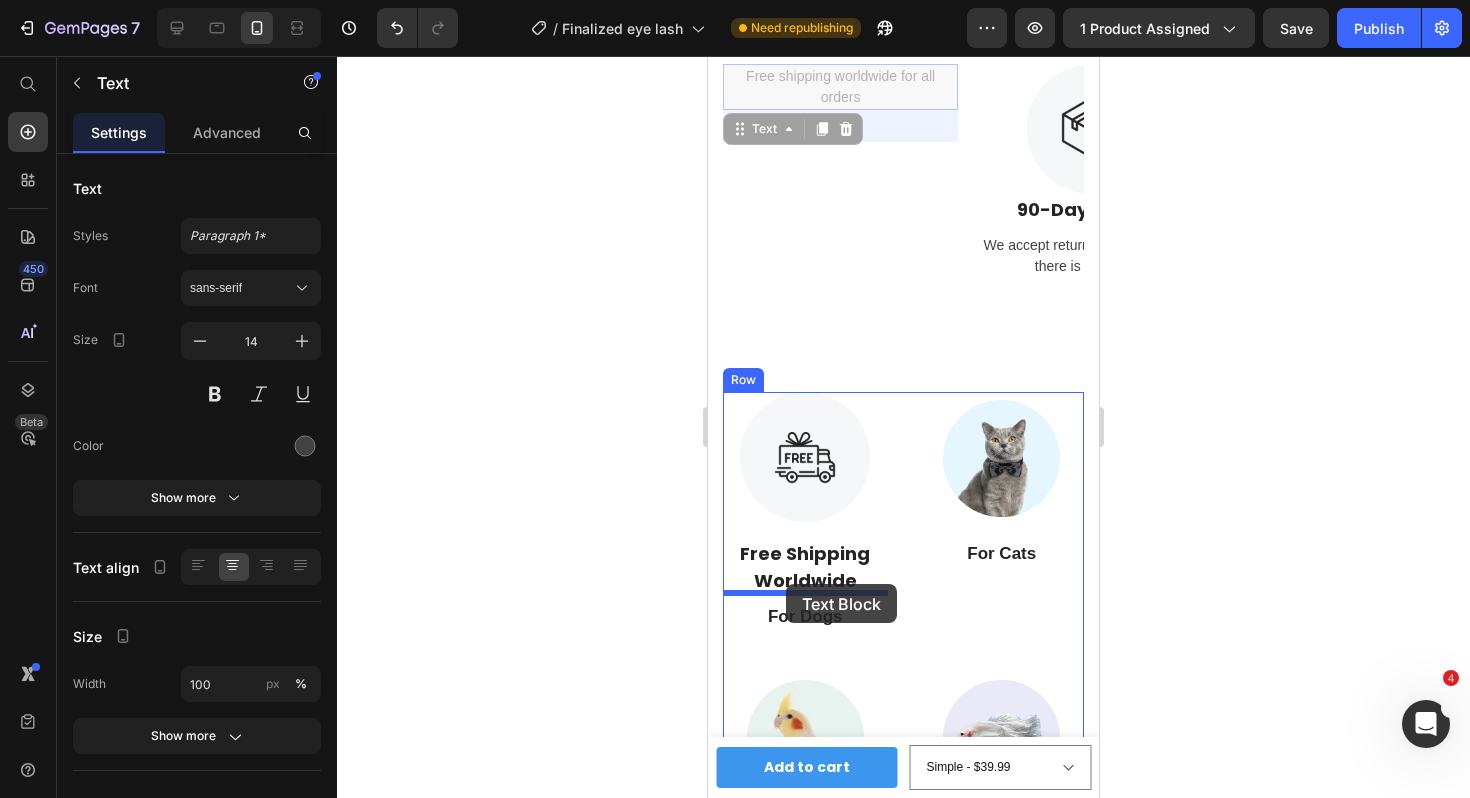 drag, startPoint x: 756, startPoint y: 132, endPoint x: 786, endPoint y: 584, distance: 452.99448 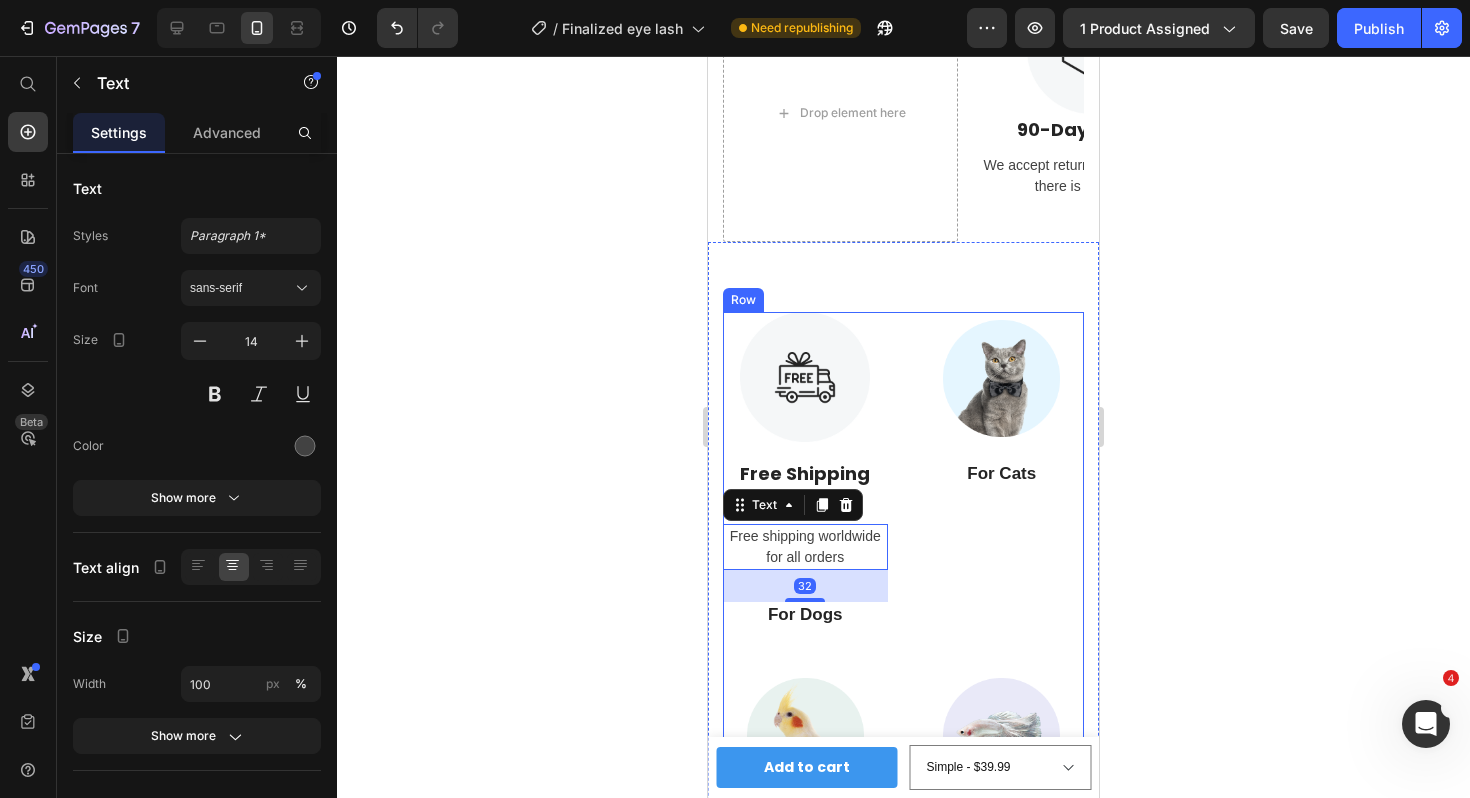 scroll, scrollTop: 8460, scrollLeft: 0, axis: vertical 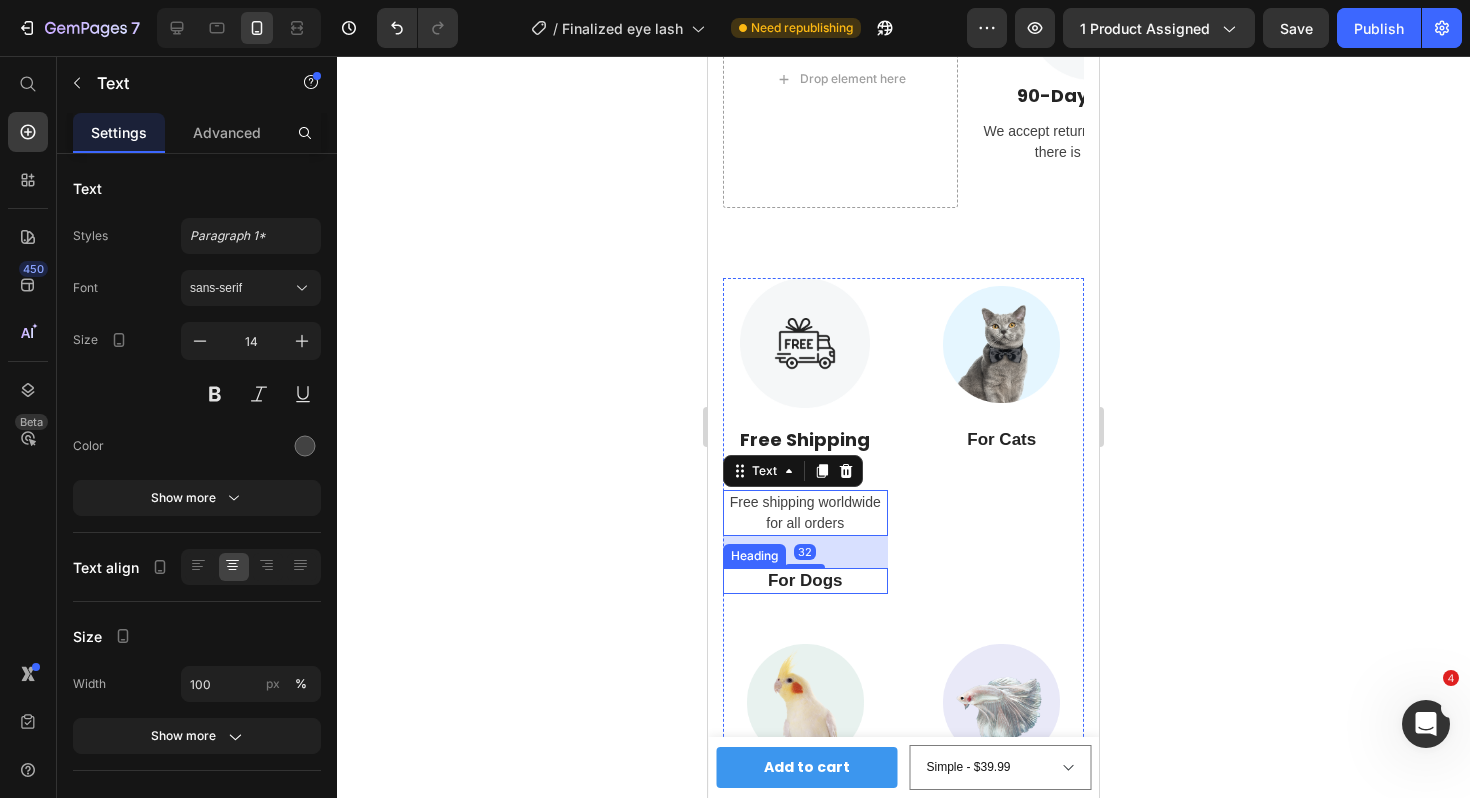 click on "For Dogs" at bounding box center (805, 581) 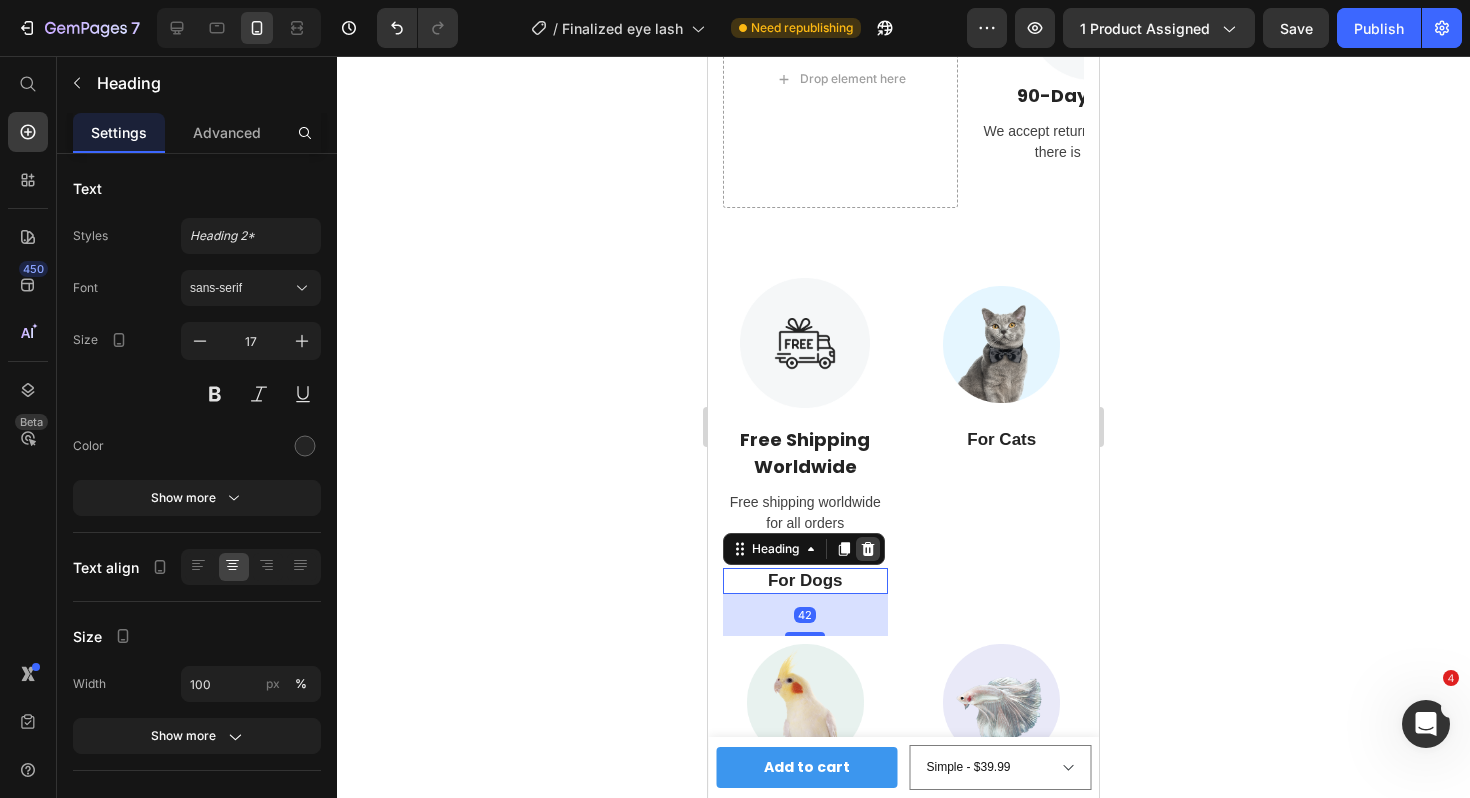 click 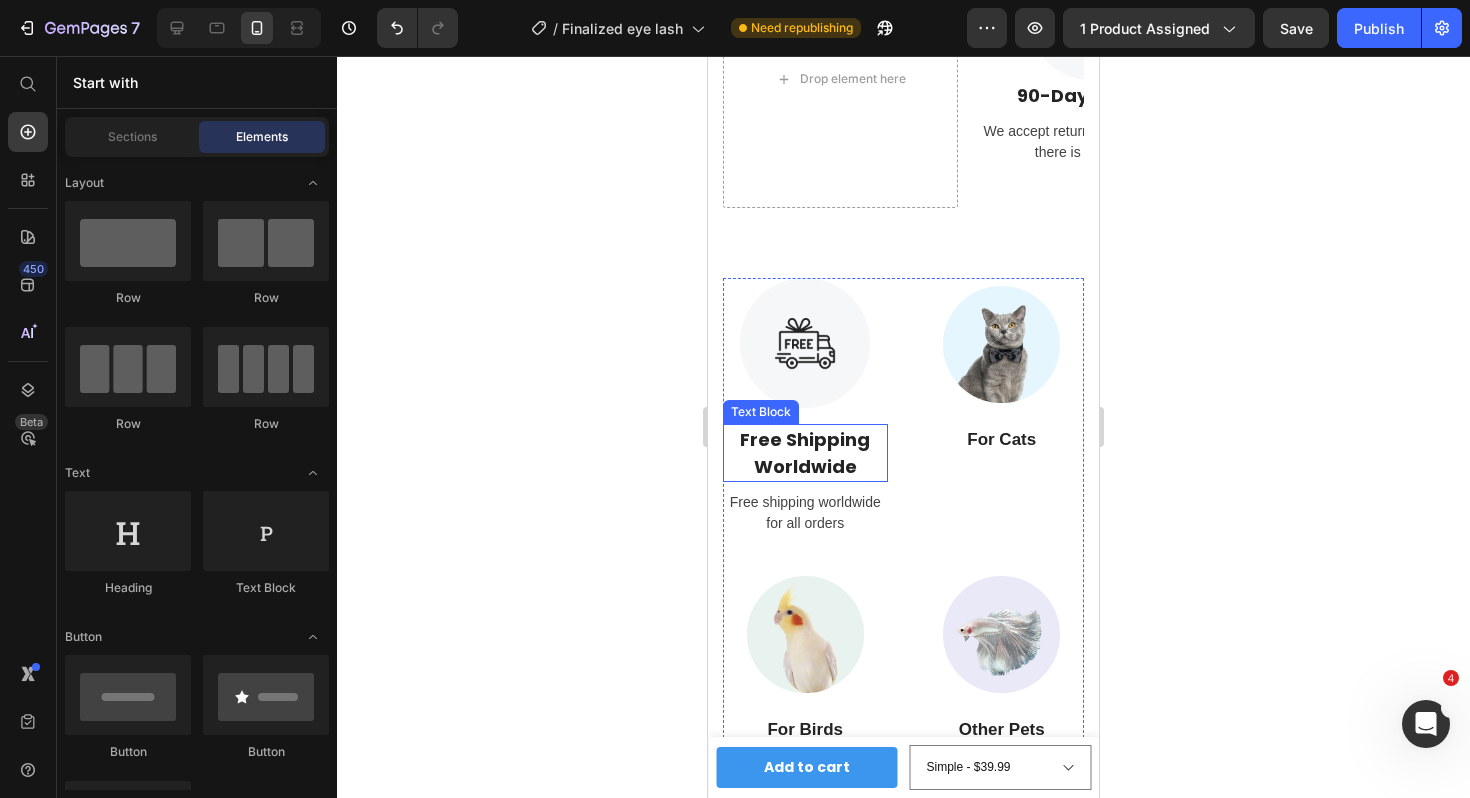 click on "Free Shipping Worldwide" at bounding box center (805, 453) 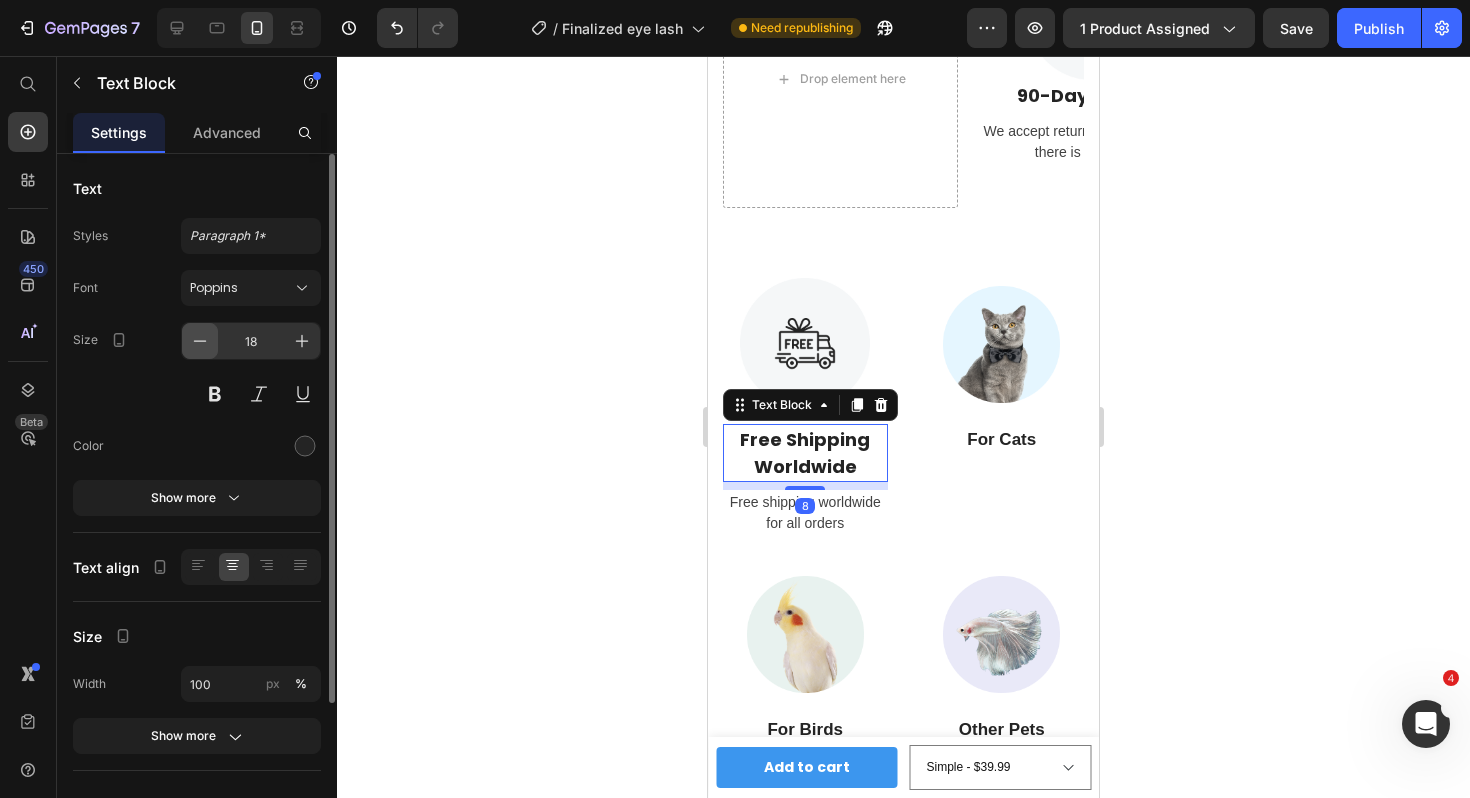 click 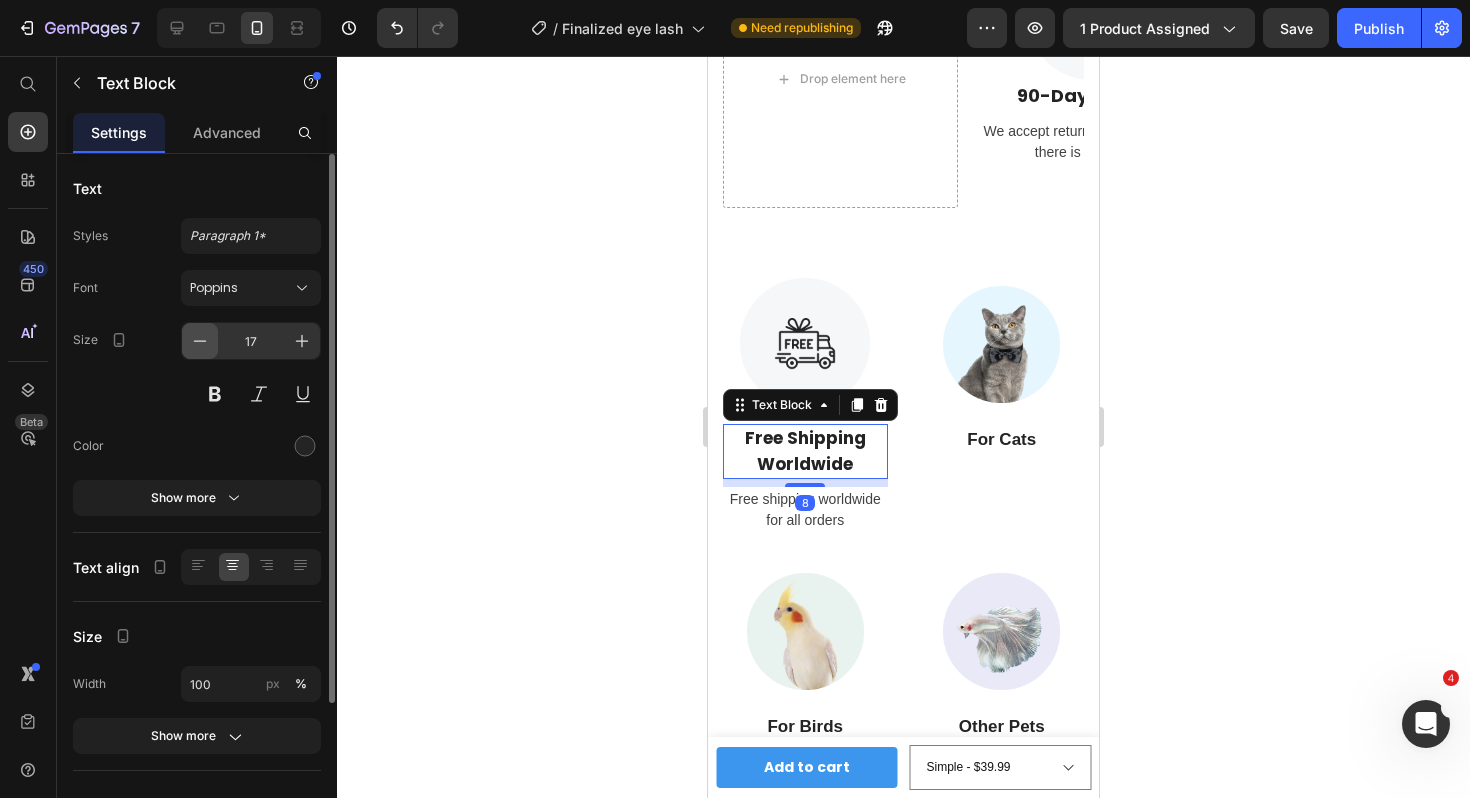 click 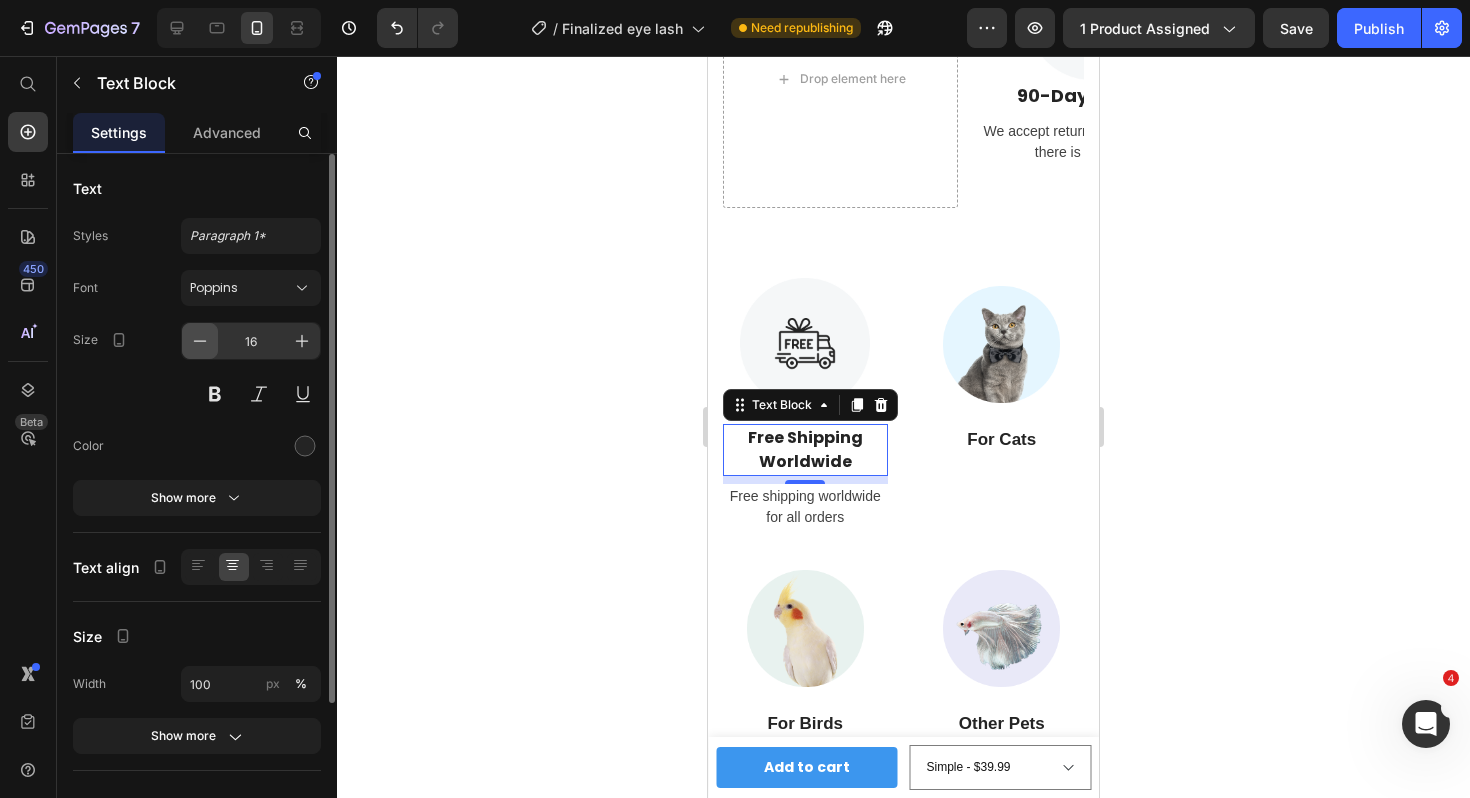 click 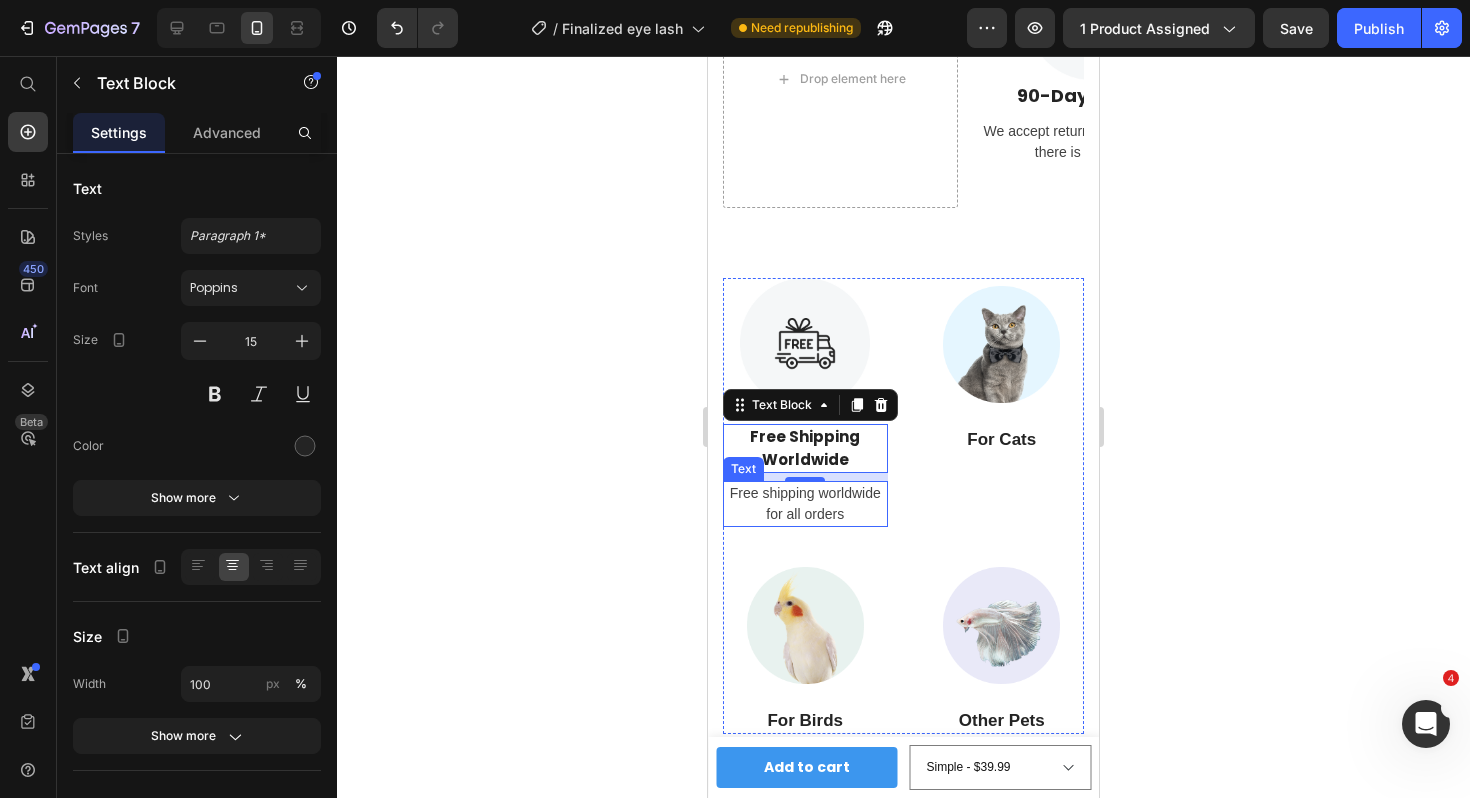 click on "Free shipping worldwide for all orders" at bounding box center (805, 504) 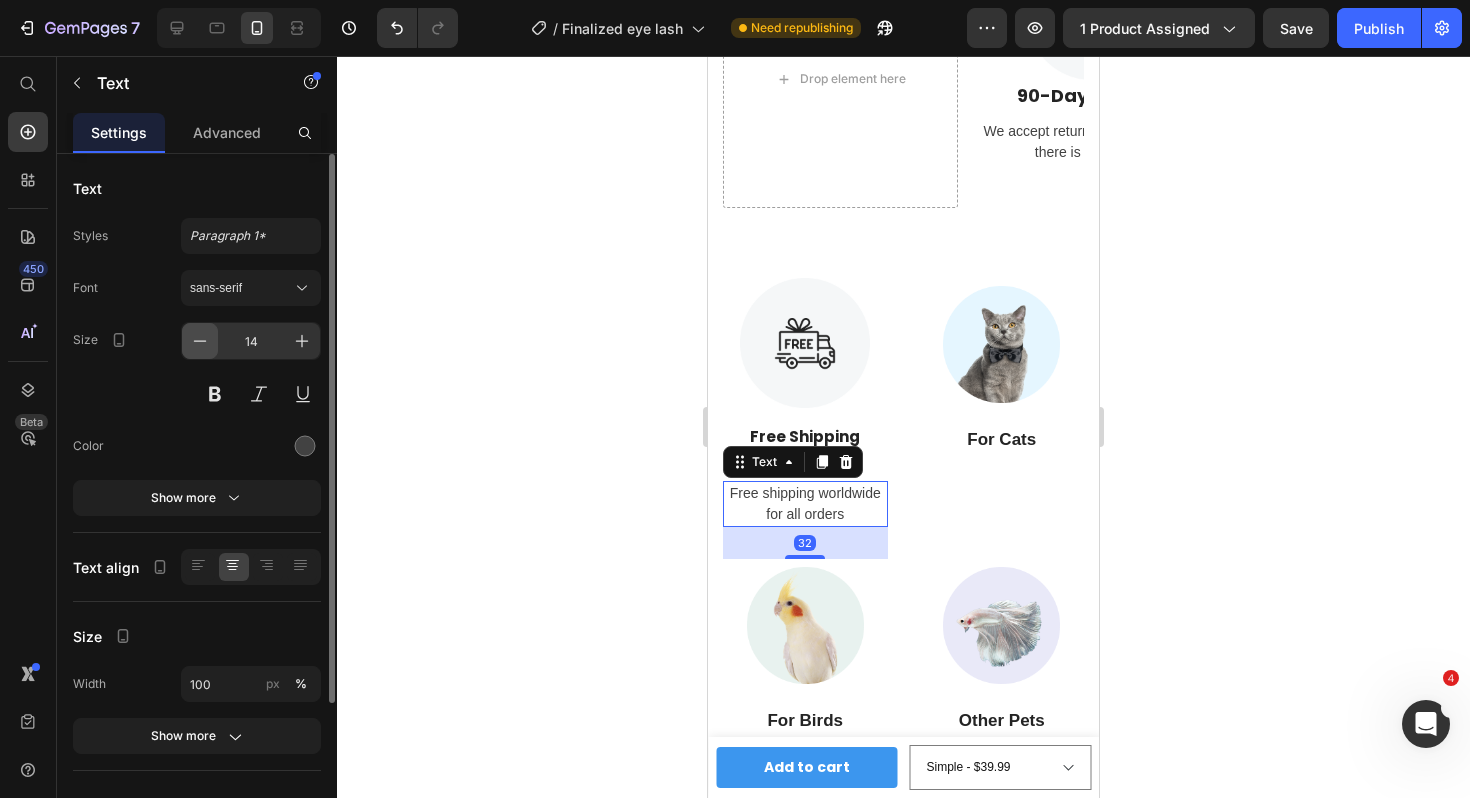 click at bounding box center [200, 341] 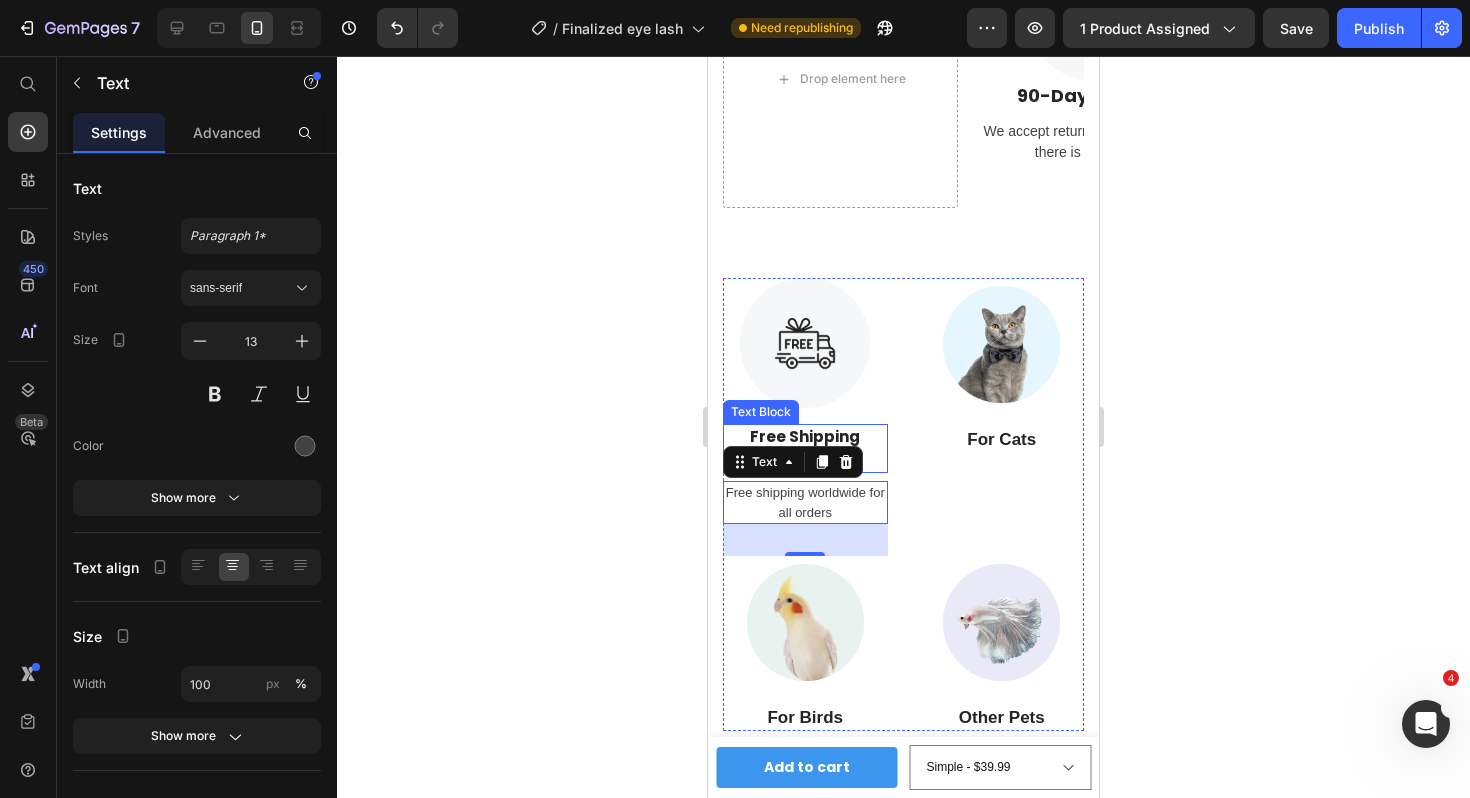 click on "Free Shipping Worldwide" at bounding box center (805, 448) 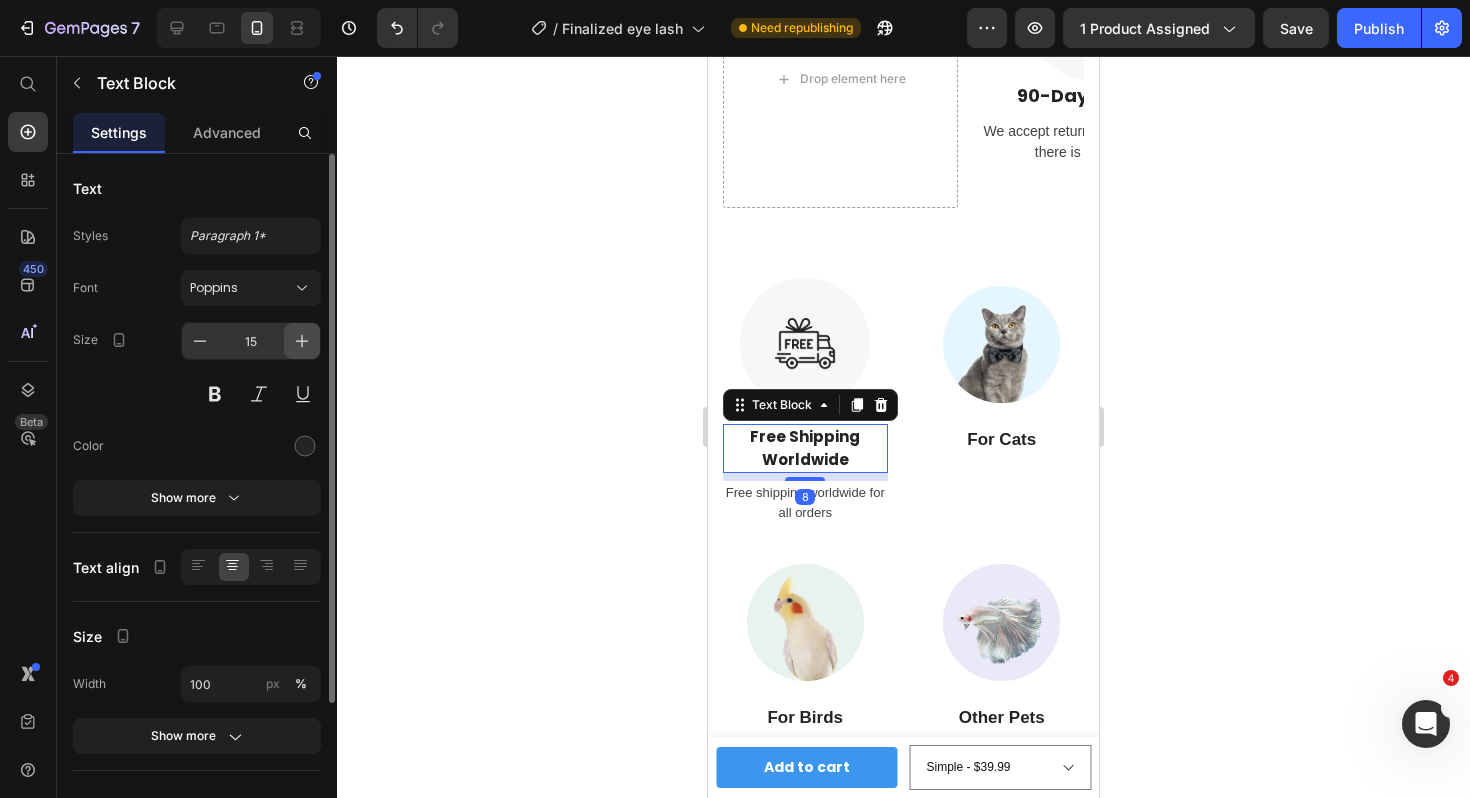 click at bounding box center [302, 341] 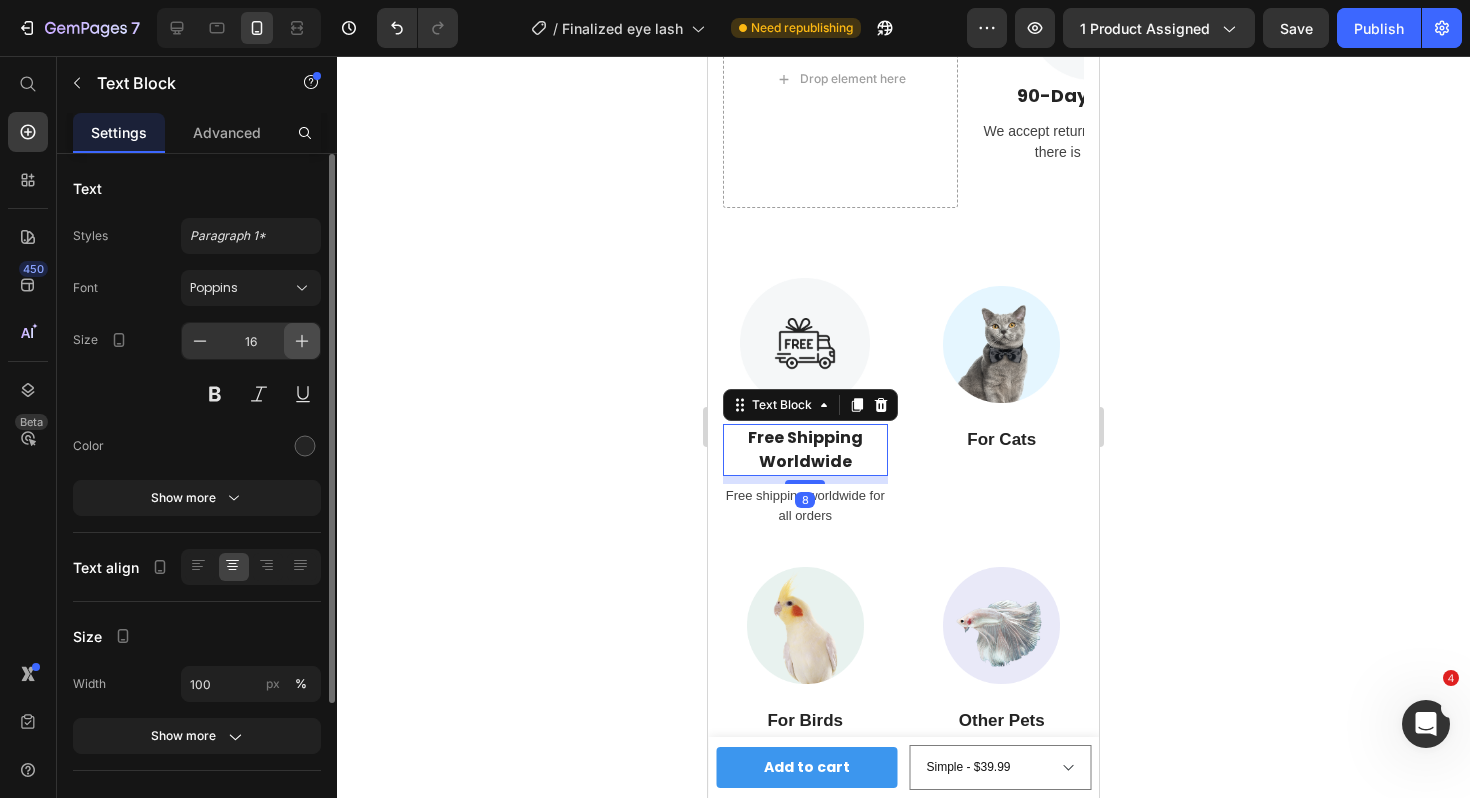click at bounding box center [302, 341] 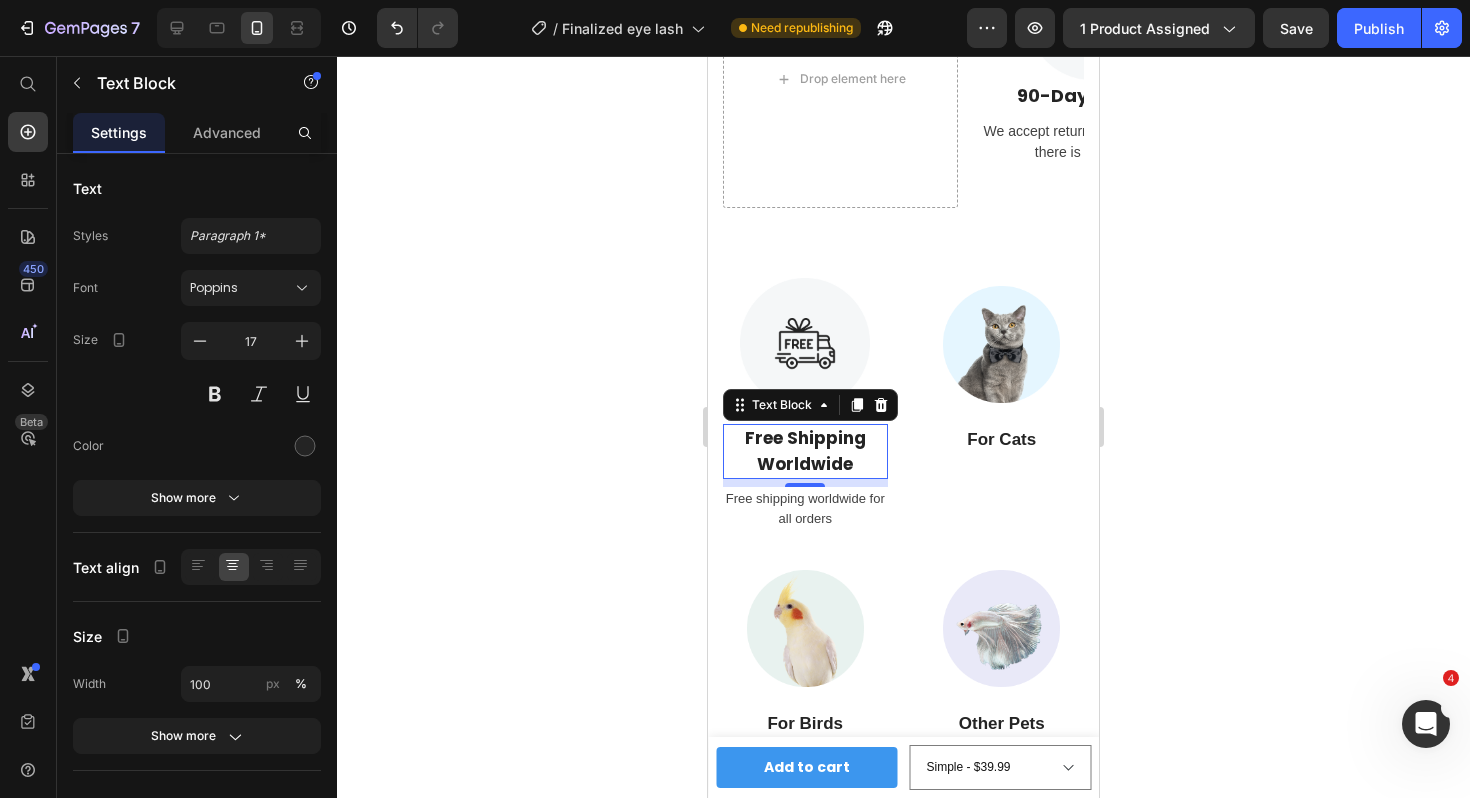 click 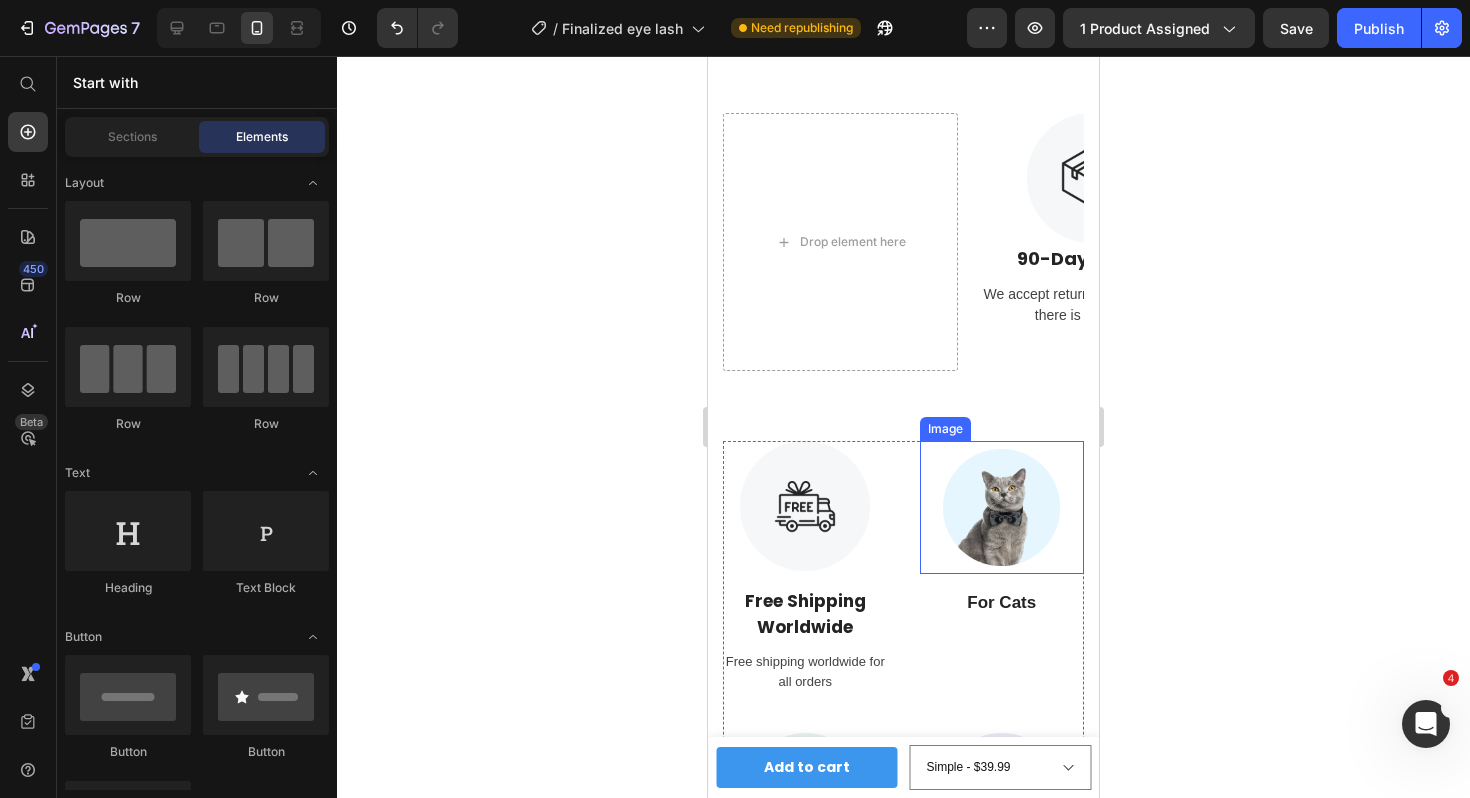 scroll, scrollTop: 8291, scrollLeft: 0, axis: vertical 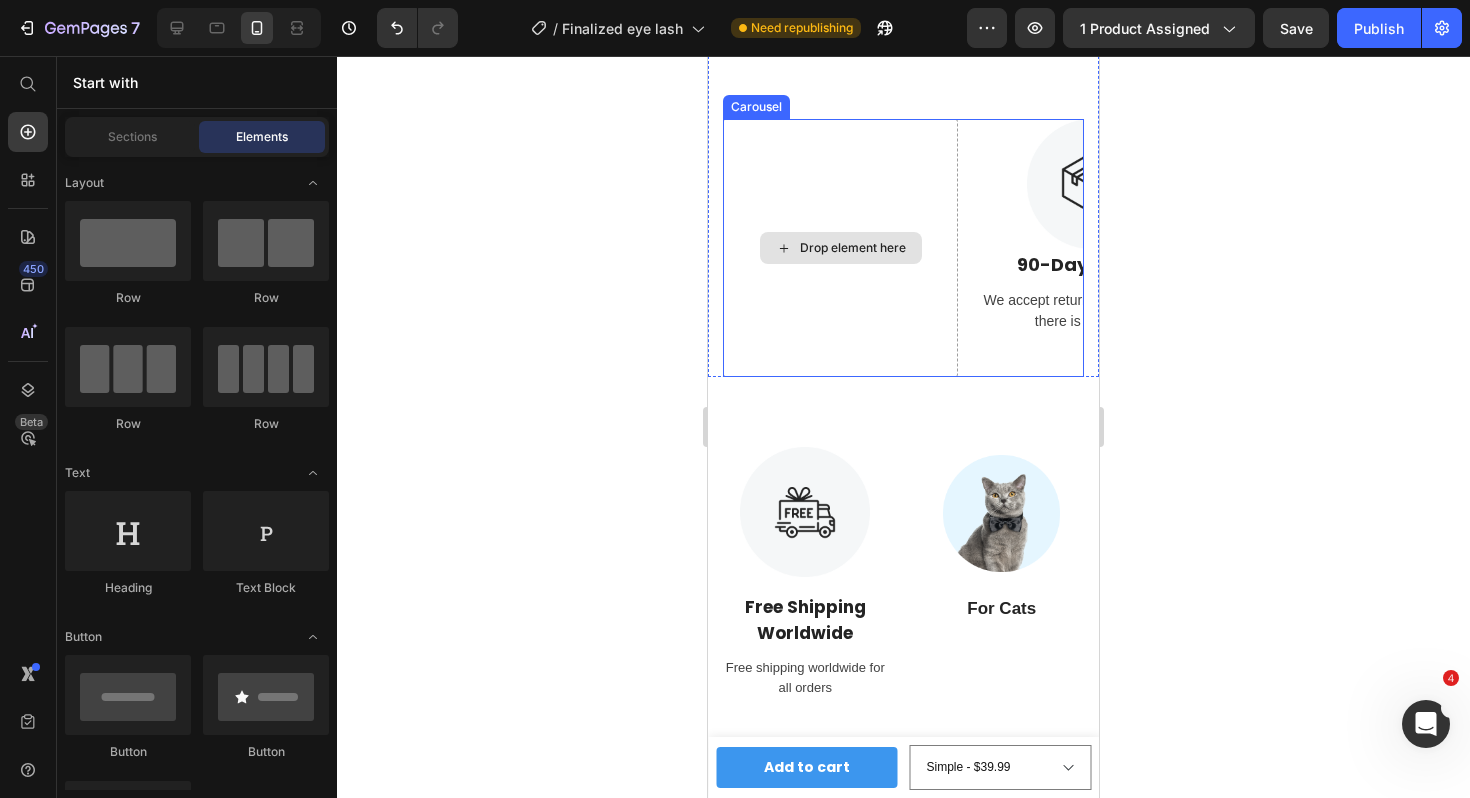 click on "Drop element here" at bounding box center (840, 248) 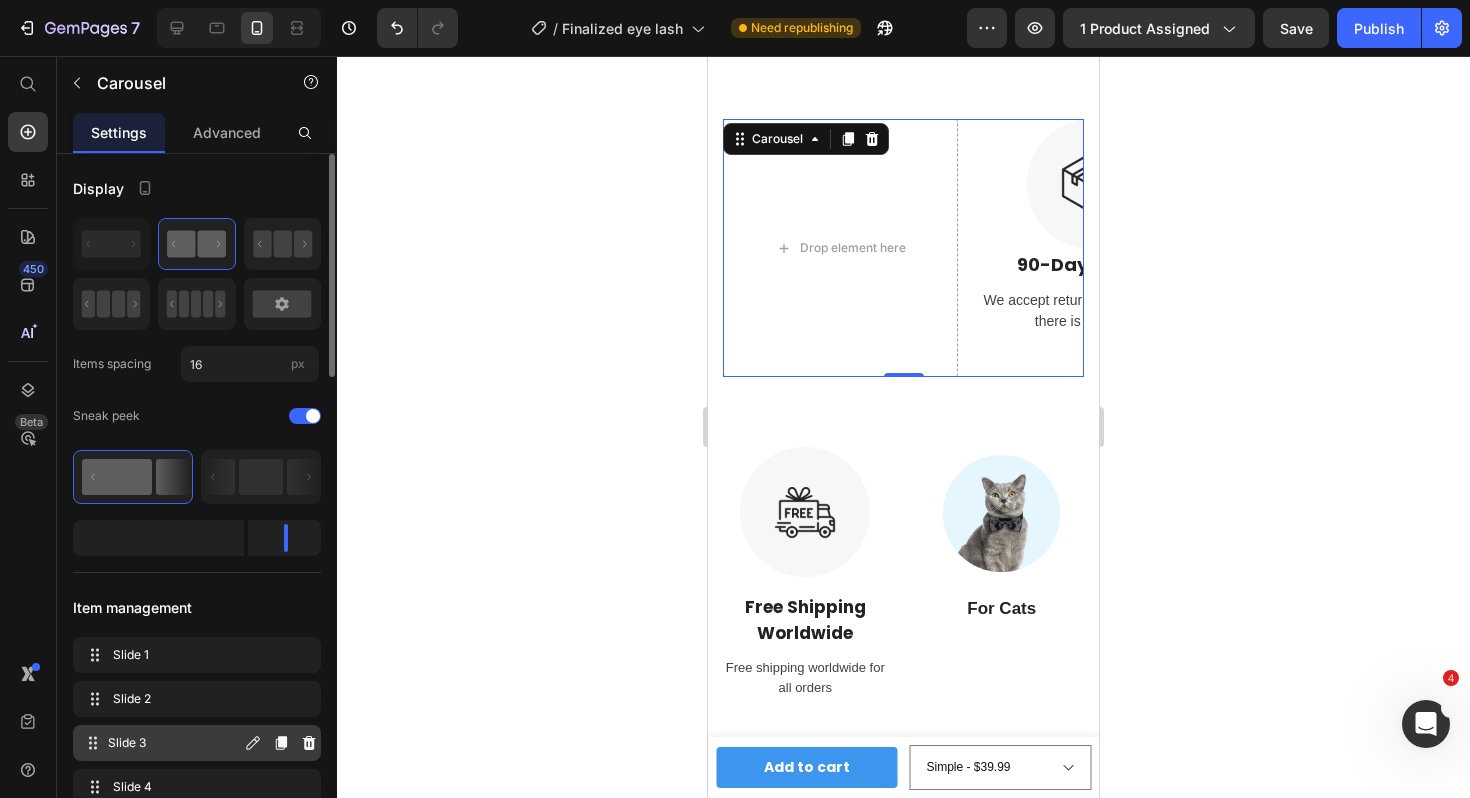 click on "Slide 3 Slide 3" at bounding box center [161, 743] 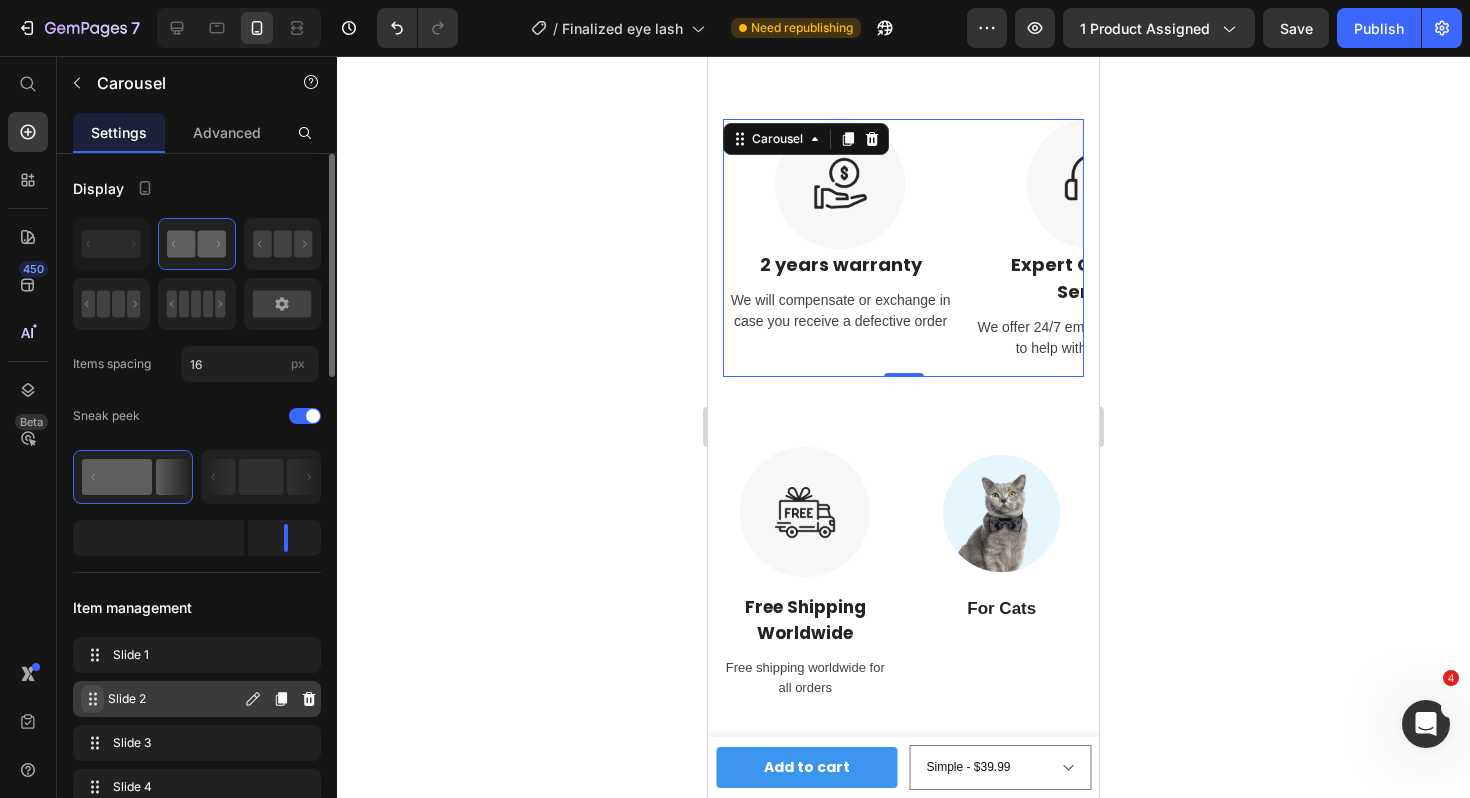 click at bounding box center (92, 699) 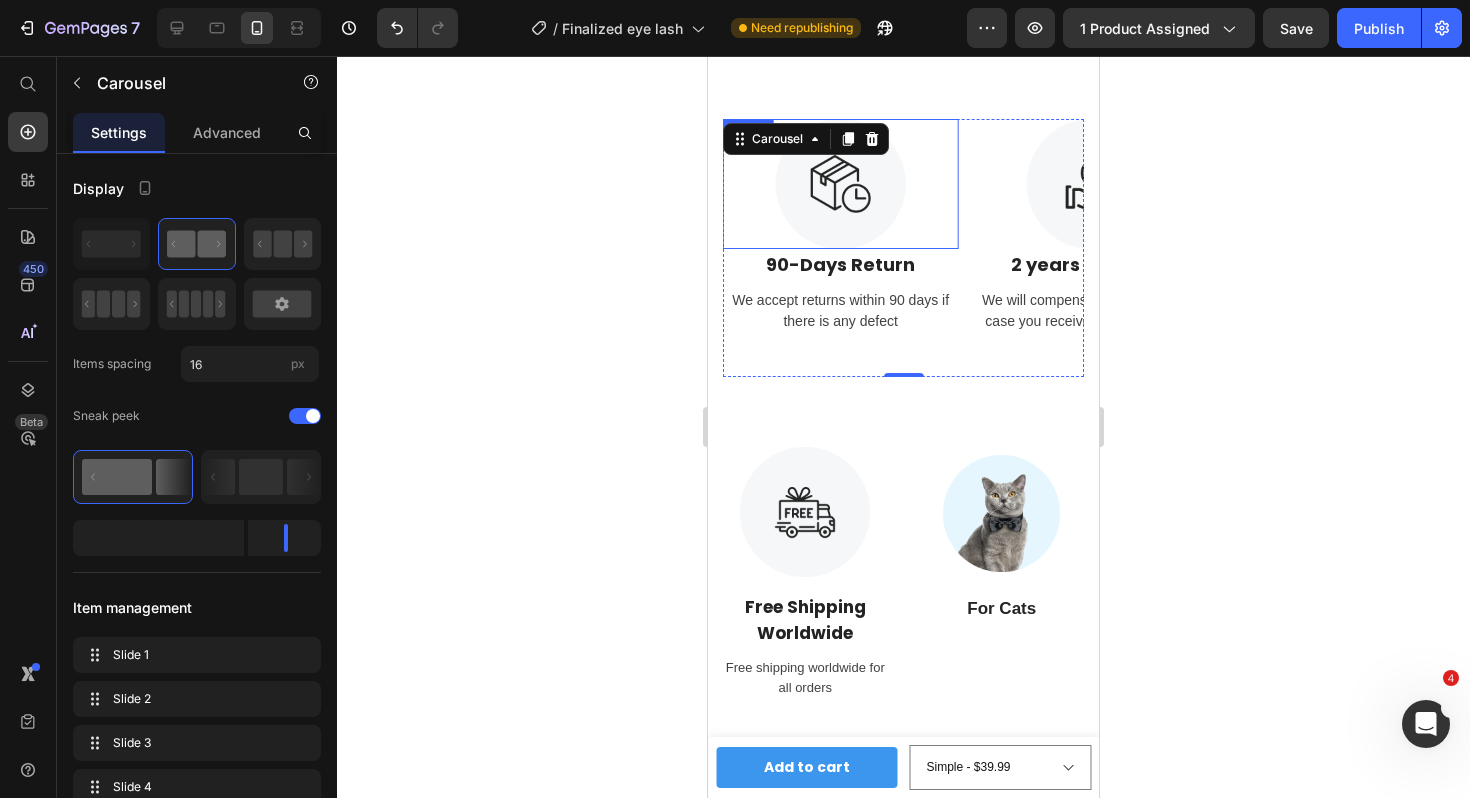 click at bounding box center [840, 184] 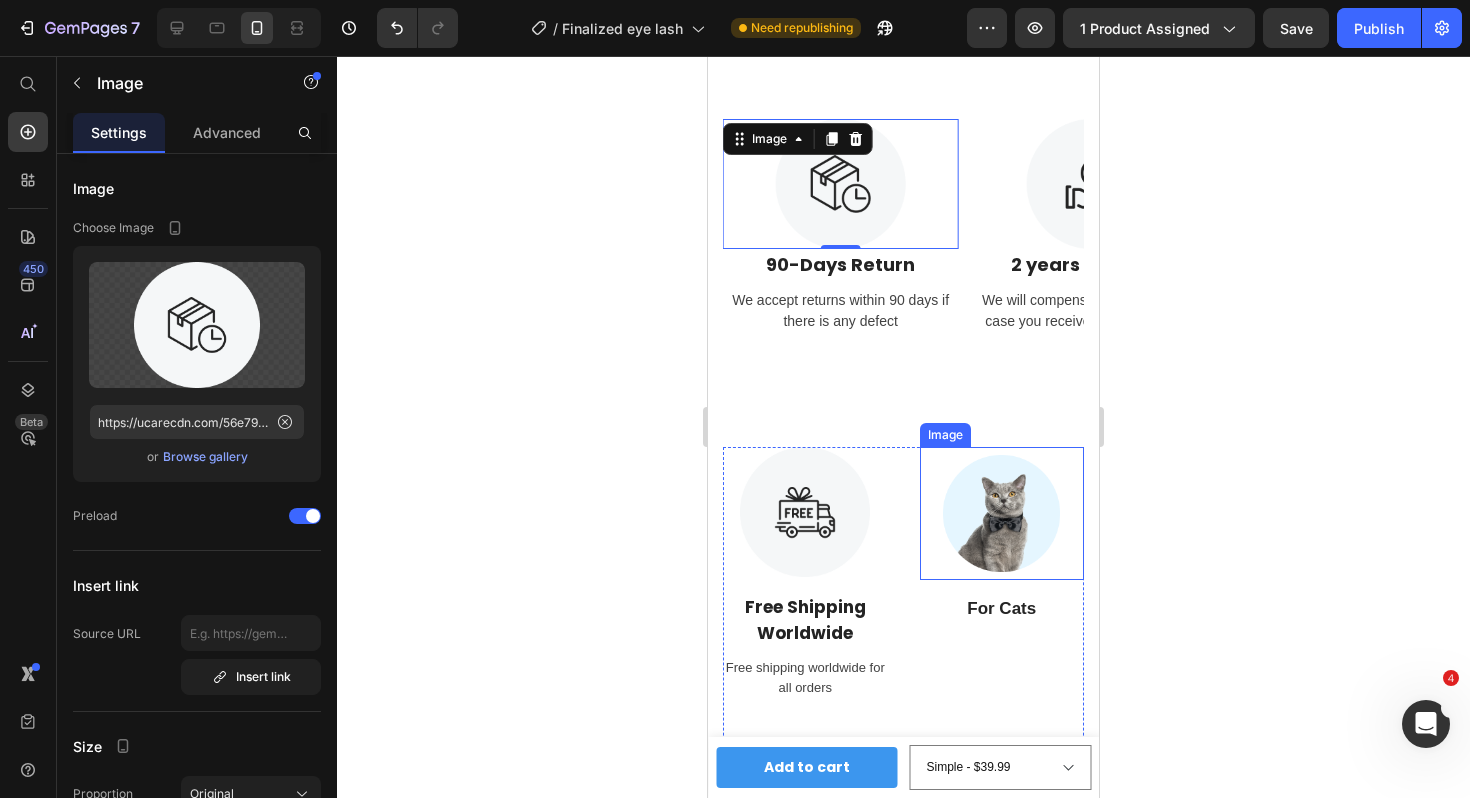 click at bounding box center [1002, 513] 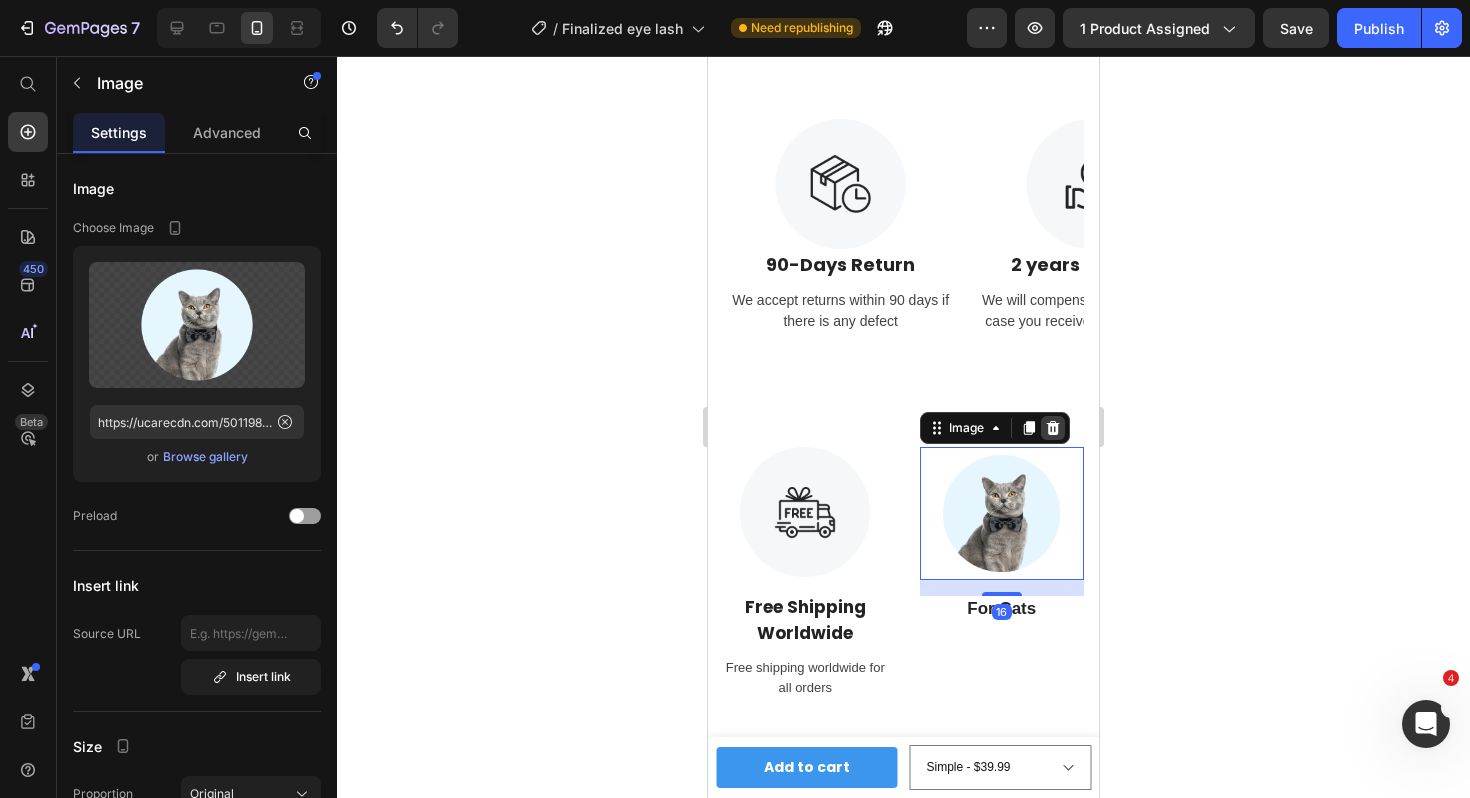 click 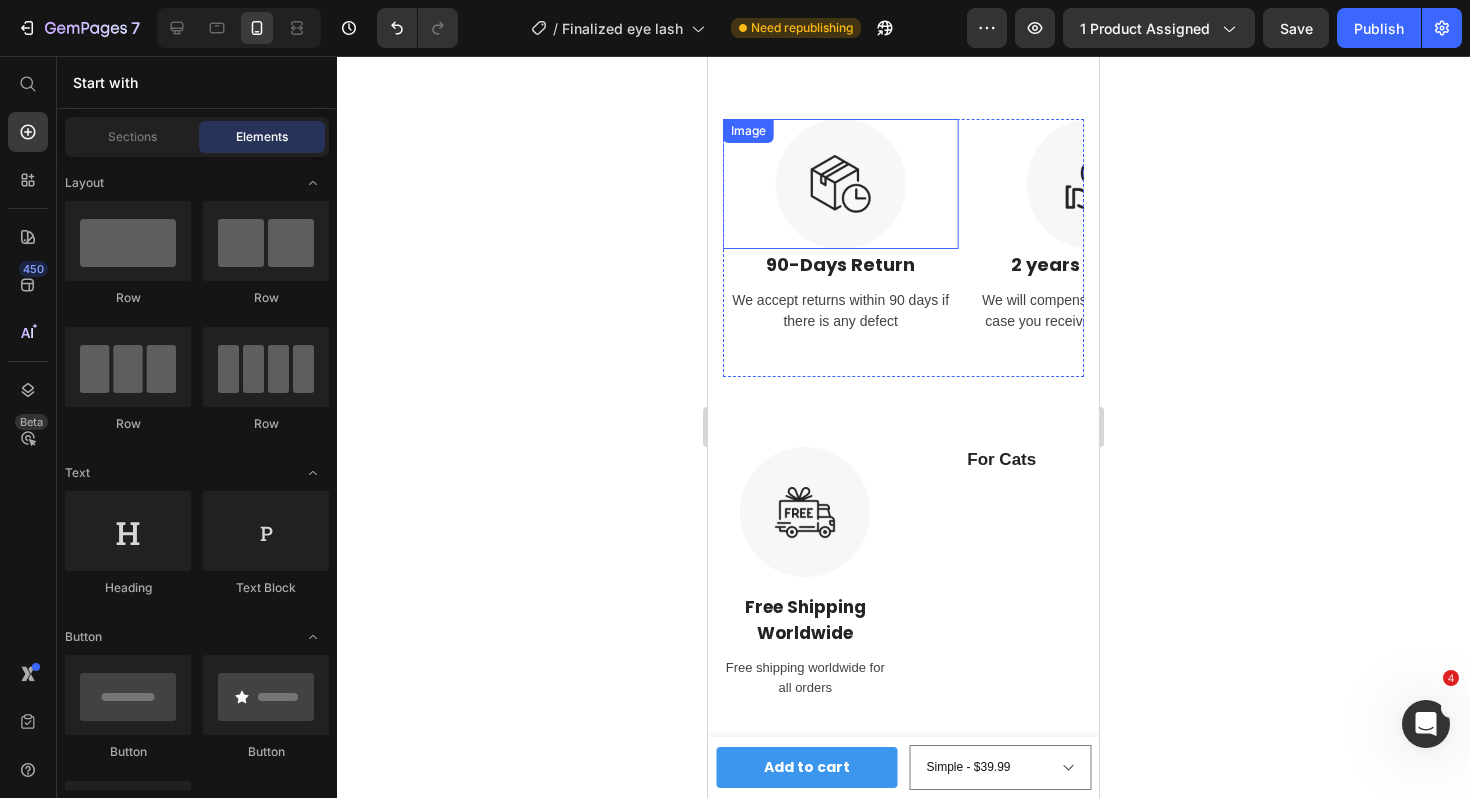 click at bounding box center (840, 184) 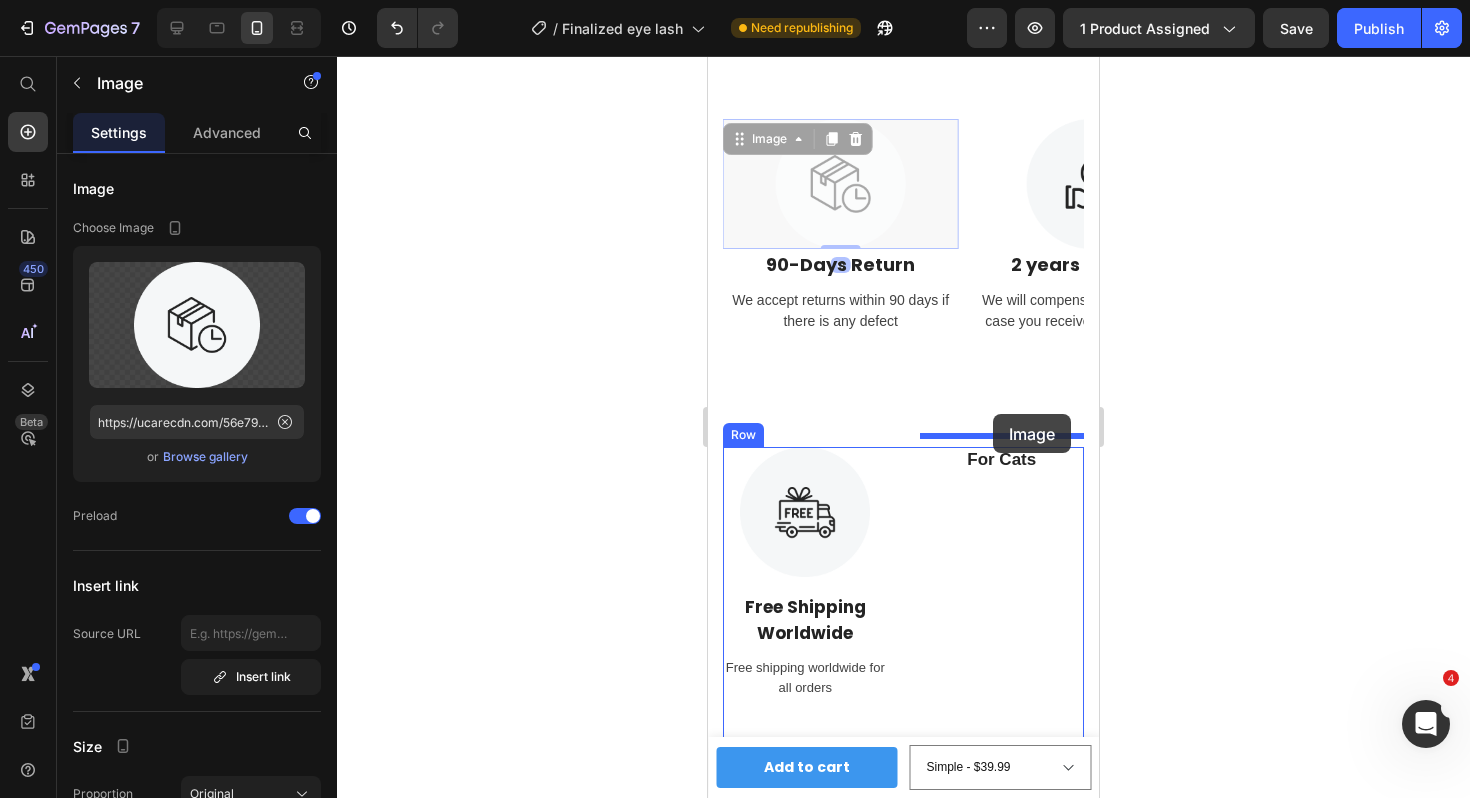 drag, startPoint x: 754, startPoint y: 138, endPoint x: 993, endPoint y: 414, distance: 365.0986 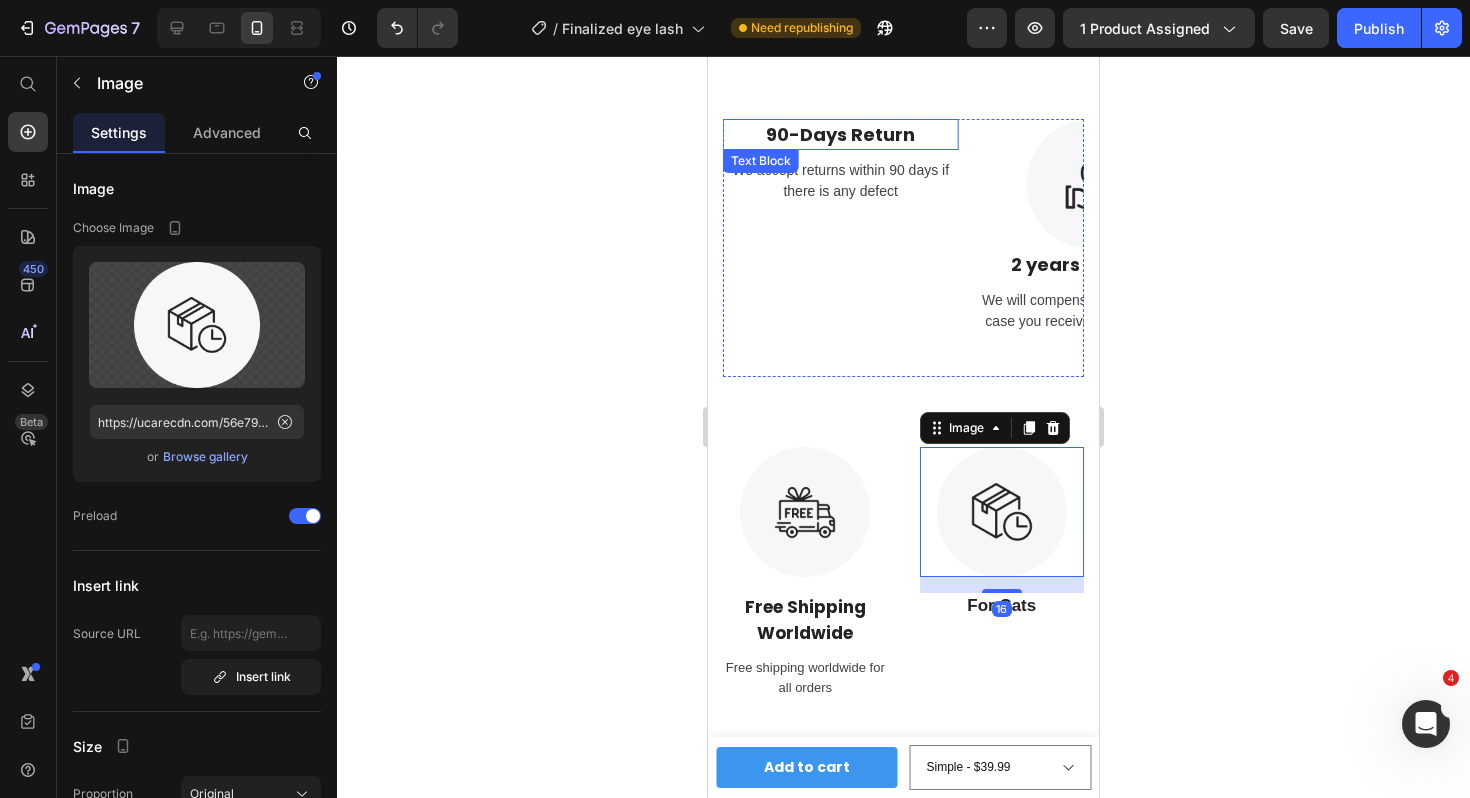 click on "90-Days Return" at bounding box center [840, 134] 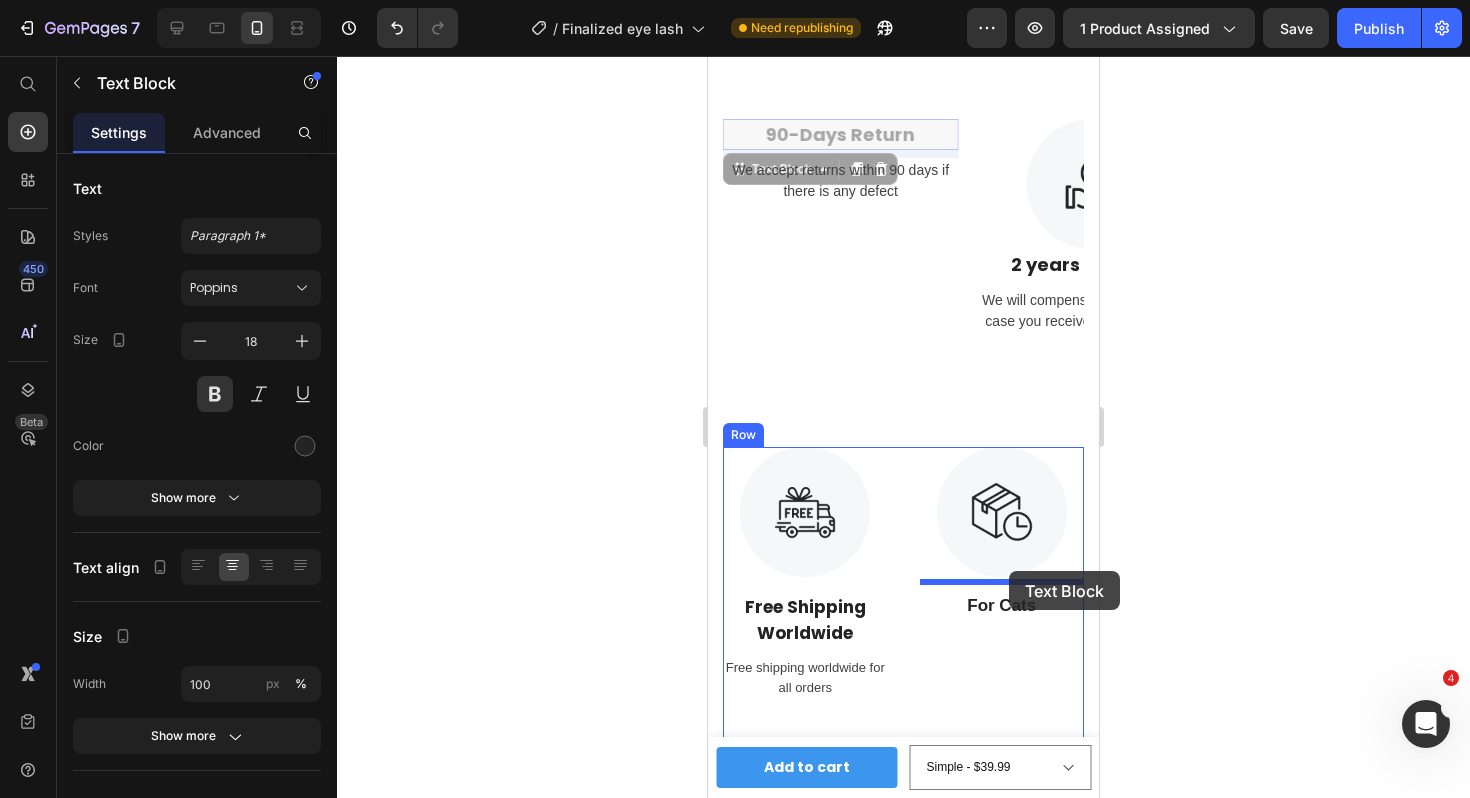 drag, startPoint x: 784, startPoint y: 167, endPoint x: 1009, endPoint y: 571, distance: 462.42944 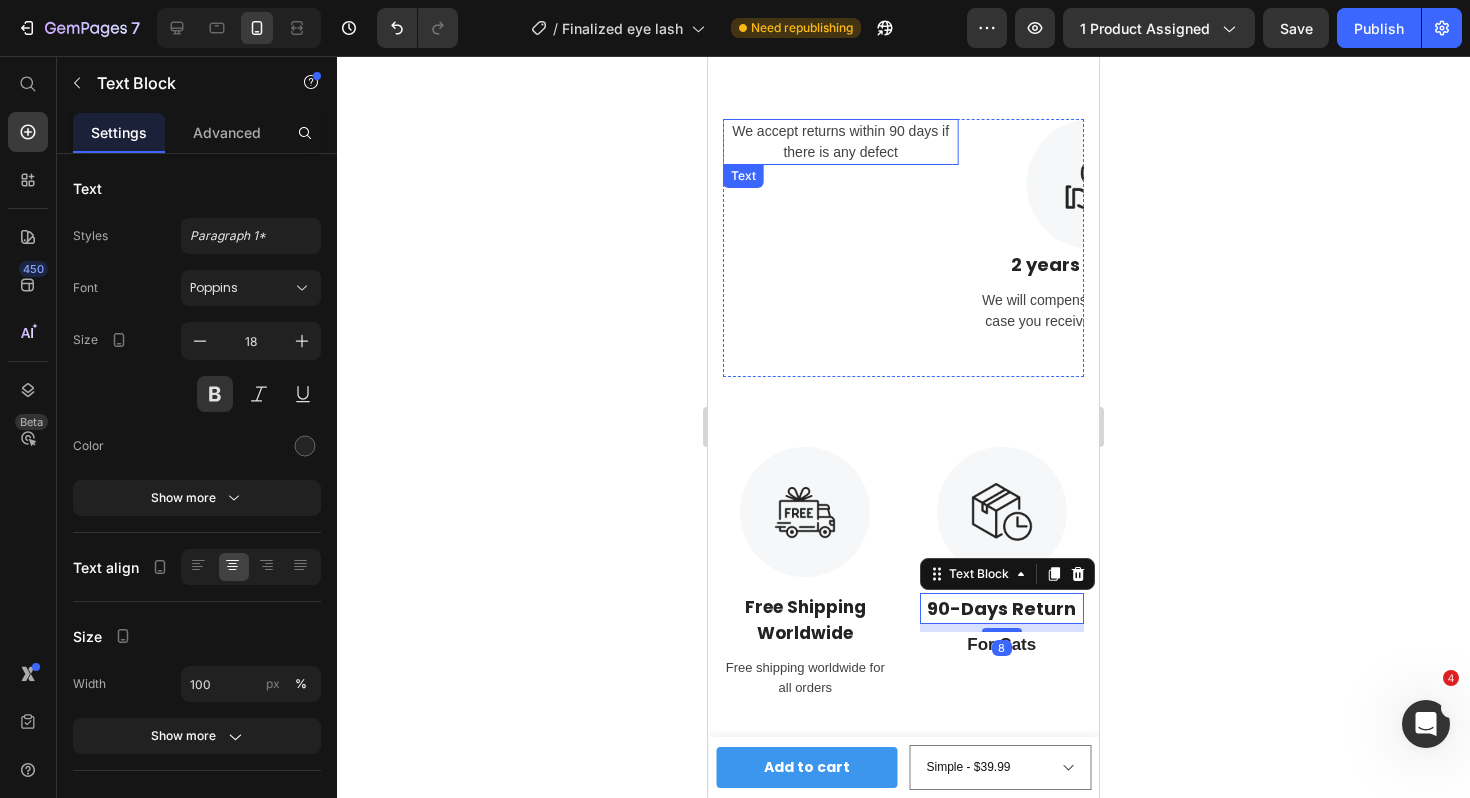 click on "We accept returns within 90 days if there is any defect" at bounding box center (840, 142) 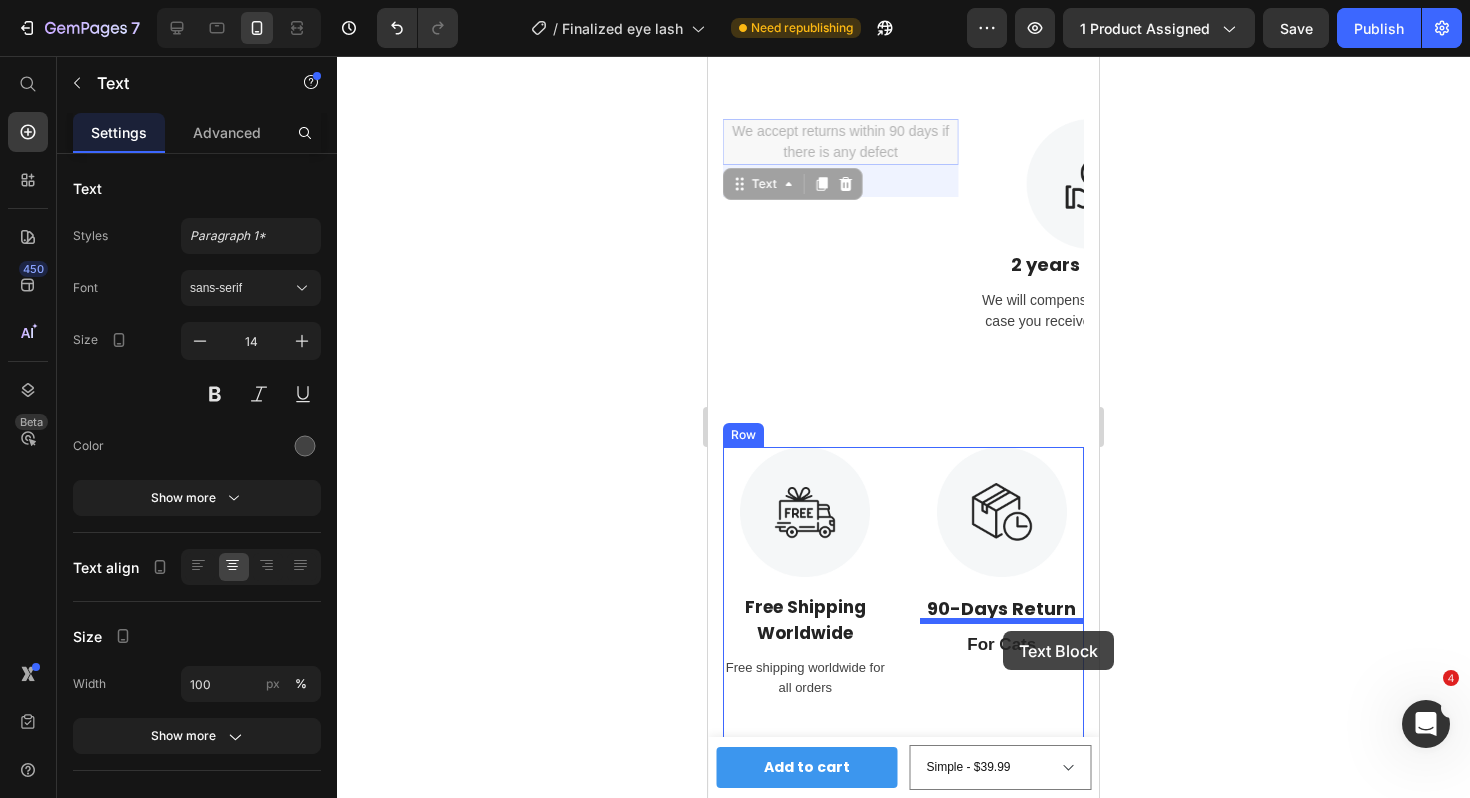 drag, startPoint x: 766, startPoint y: 192, endPoint x: 1003, endPoint y: 631, distance: 498.88876 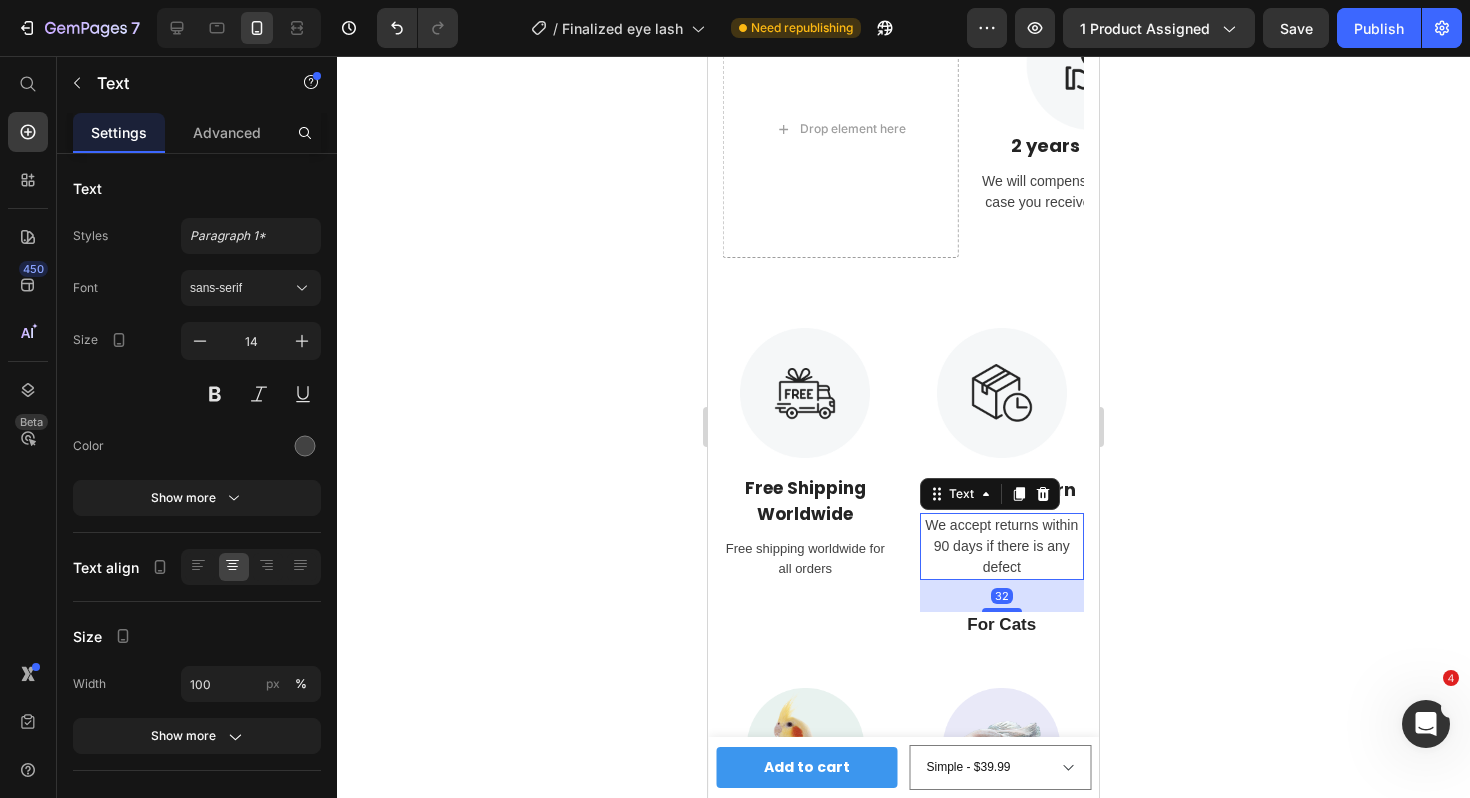 scroll, scrollTop: 8481, scrollLeft: 0, axis: vertical 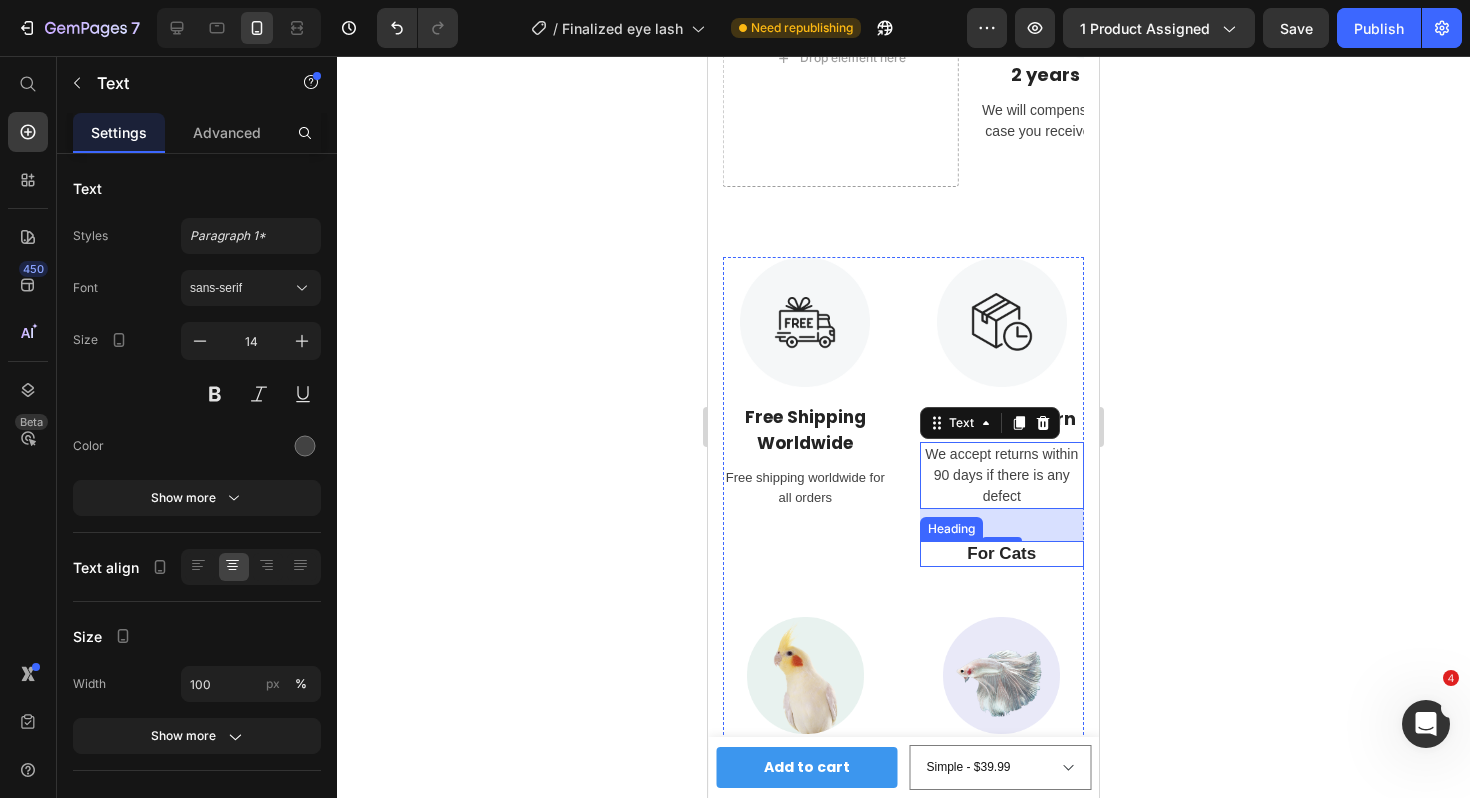 click on "For Cats" at bounding box center [1002, 554] 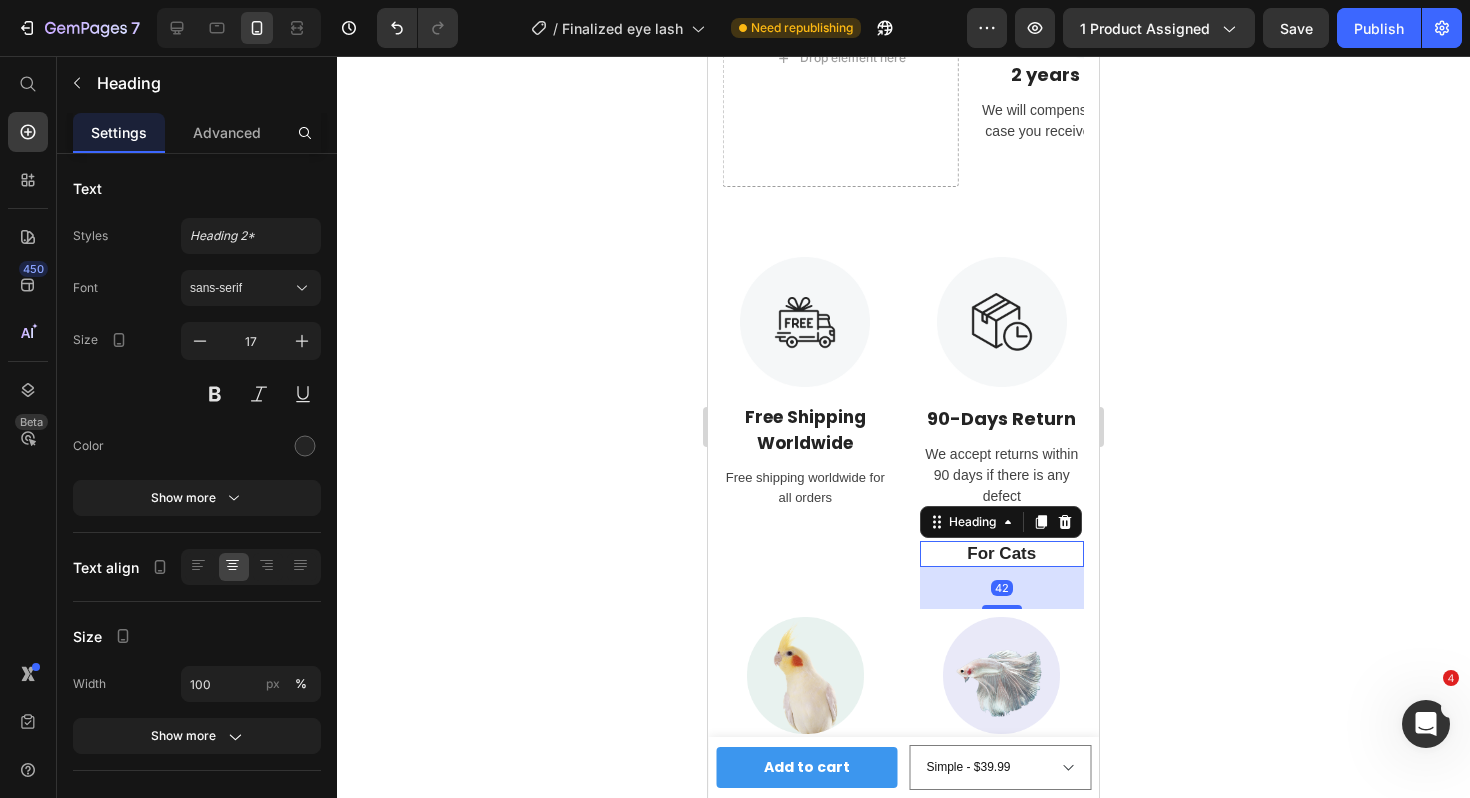 click on "Heading" at bounding box center (1001, 522) 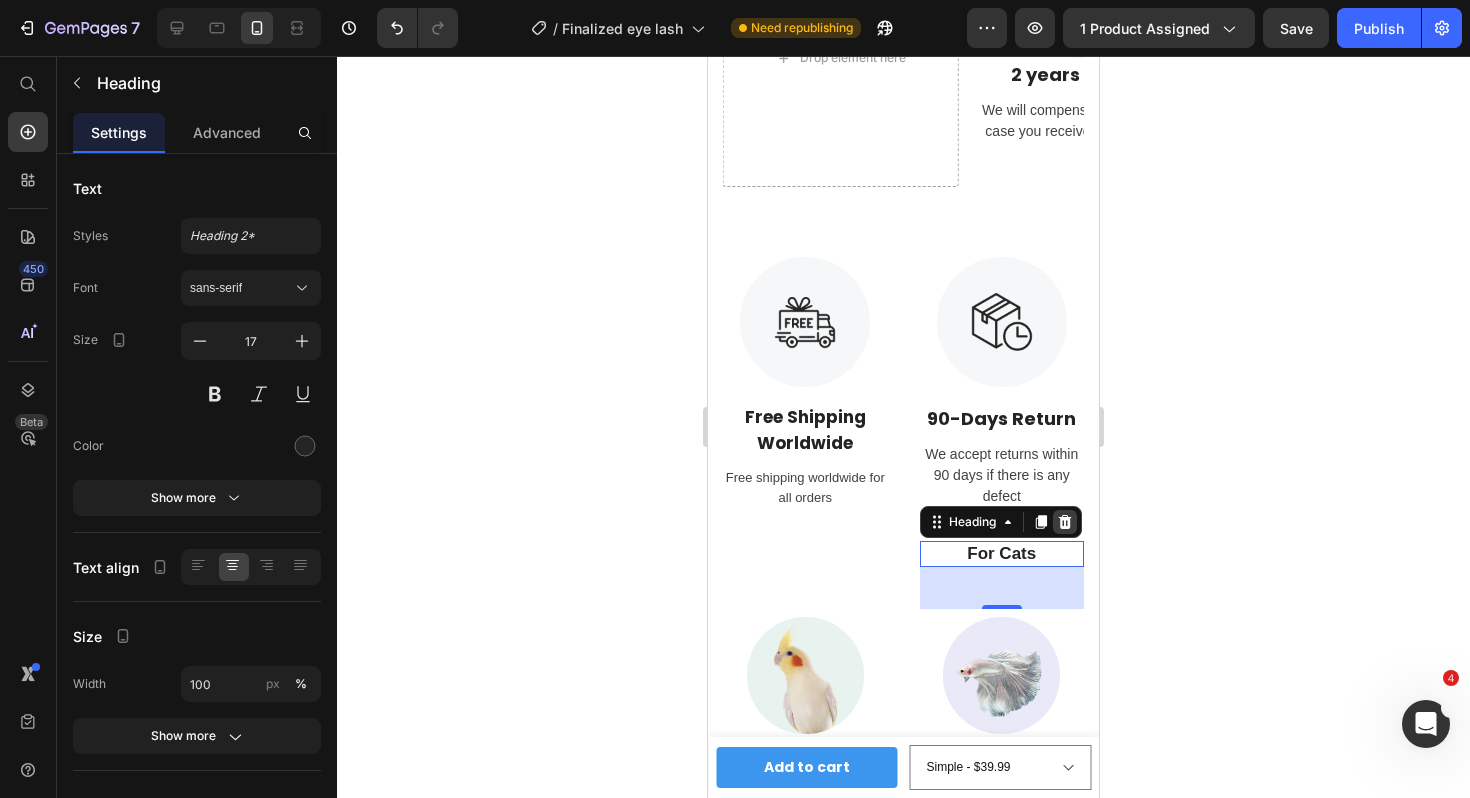 click 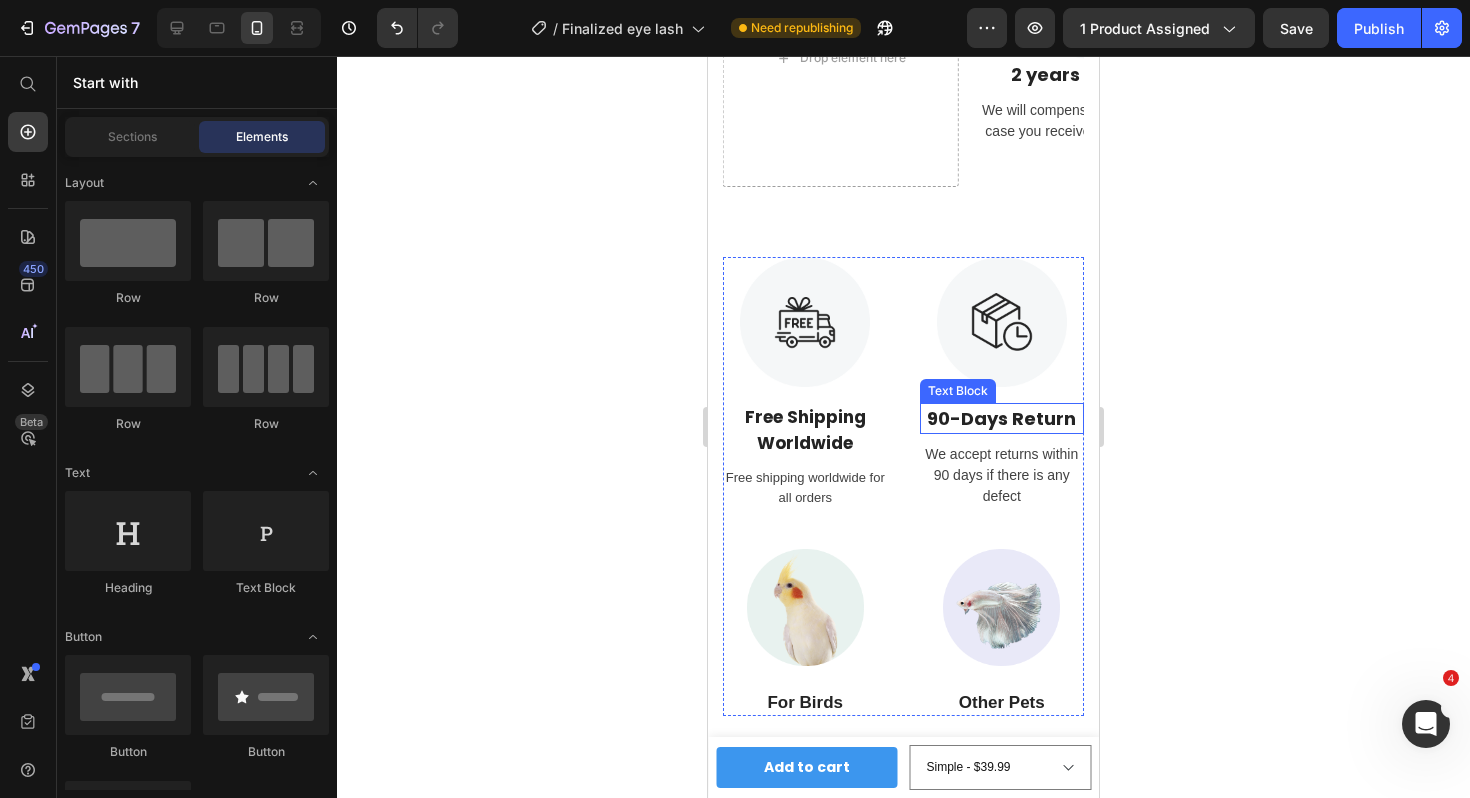 click on "90-Days Return" at bounding box center [1002, 418] 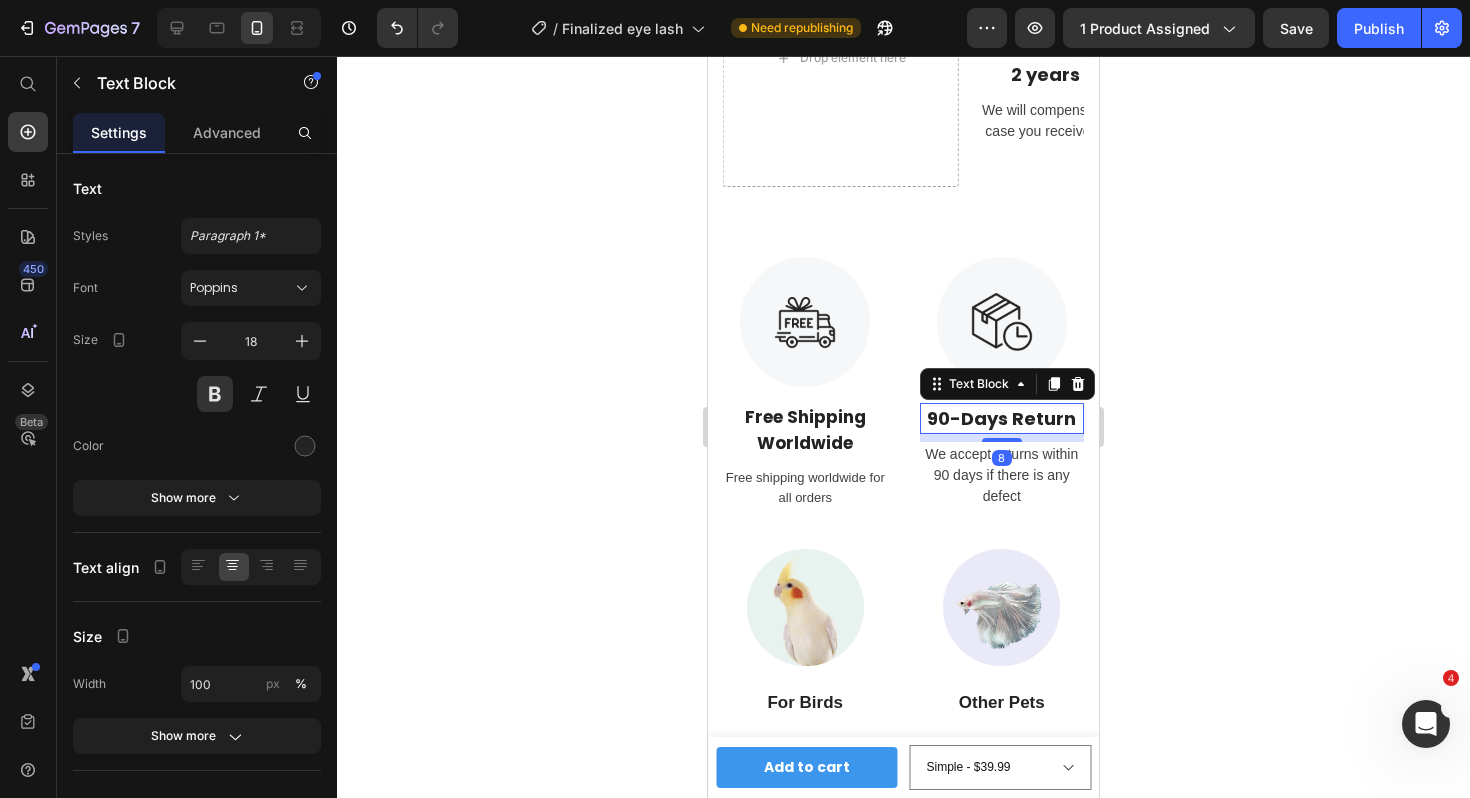 click on "90-Days Return" at bounding box center (1002, 418) 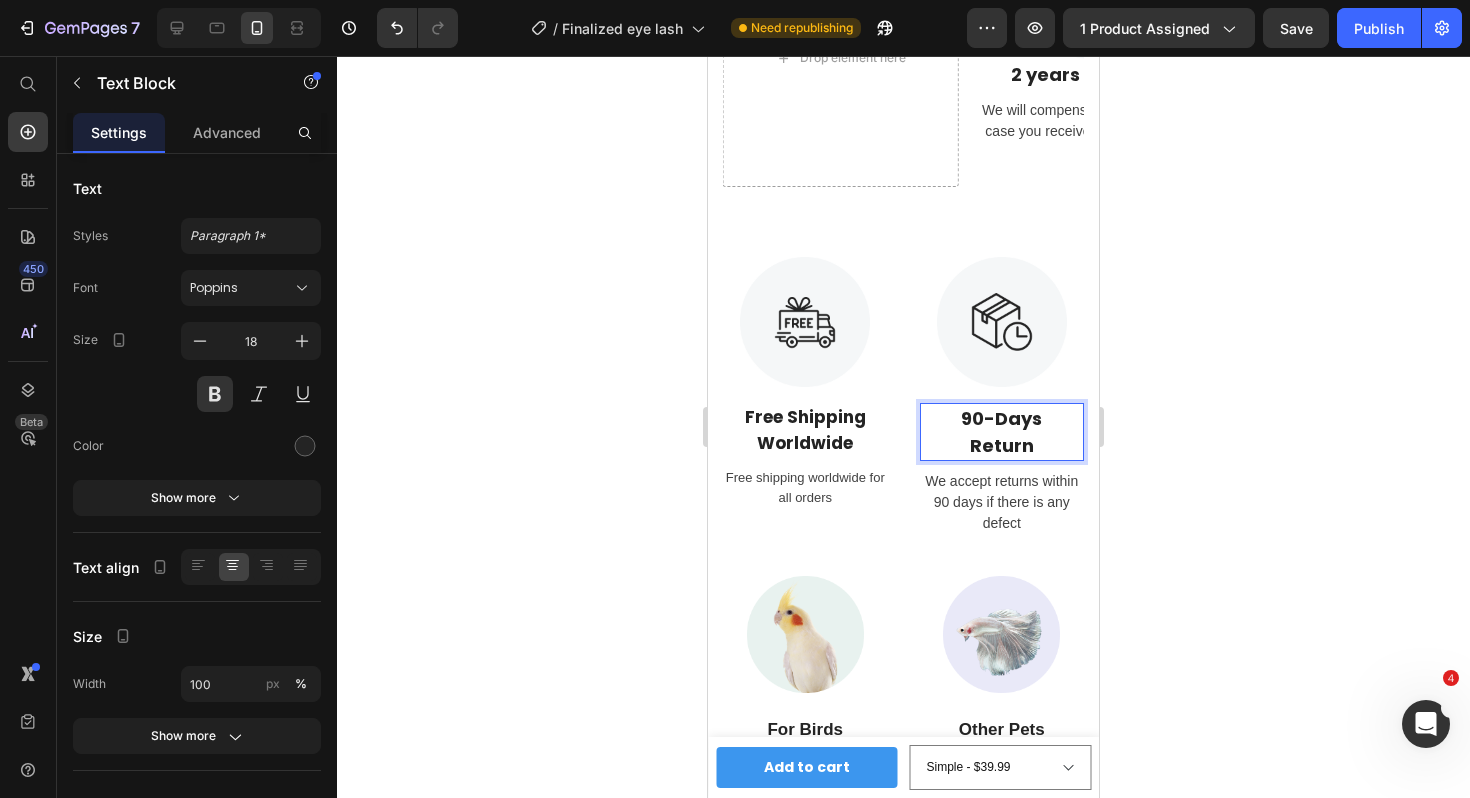 click on "90-Days" at bounding box center [1002, 418] 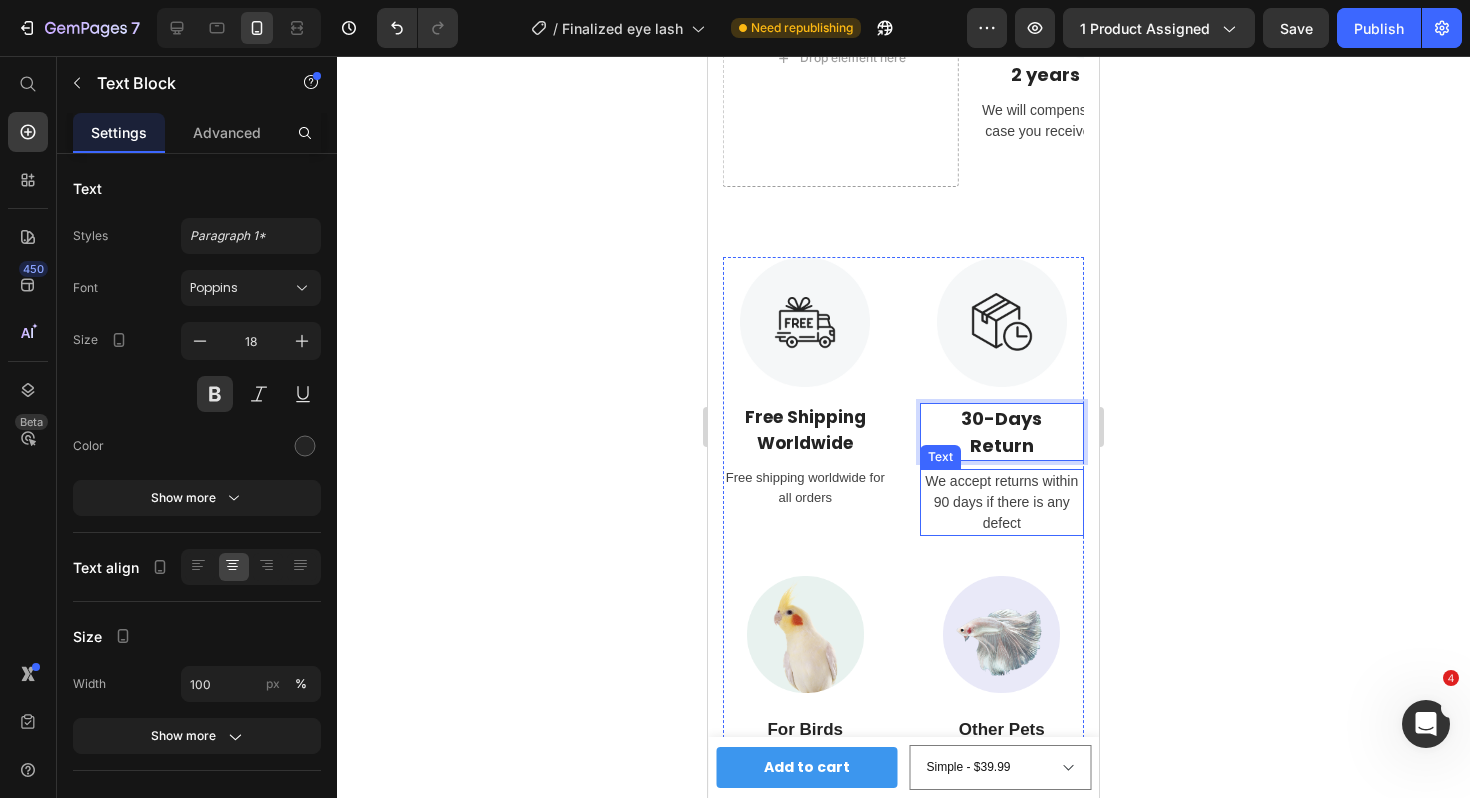 click on "We accept returns within 90 days if there is any defect" at bounding box center (1002, 502) 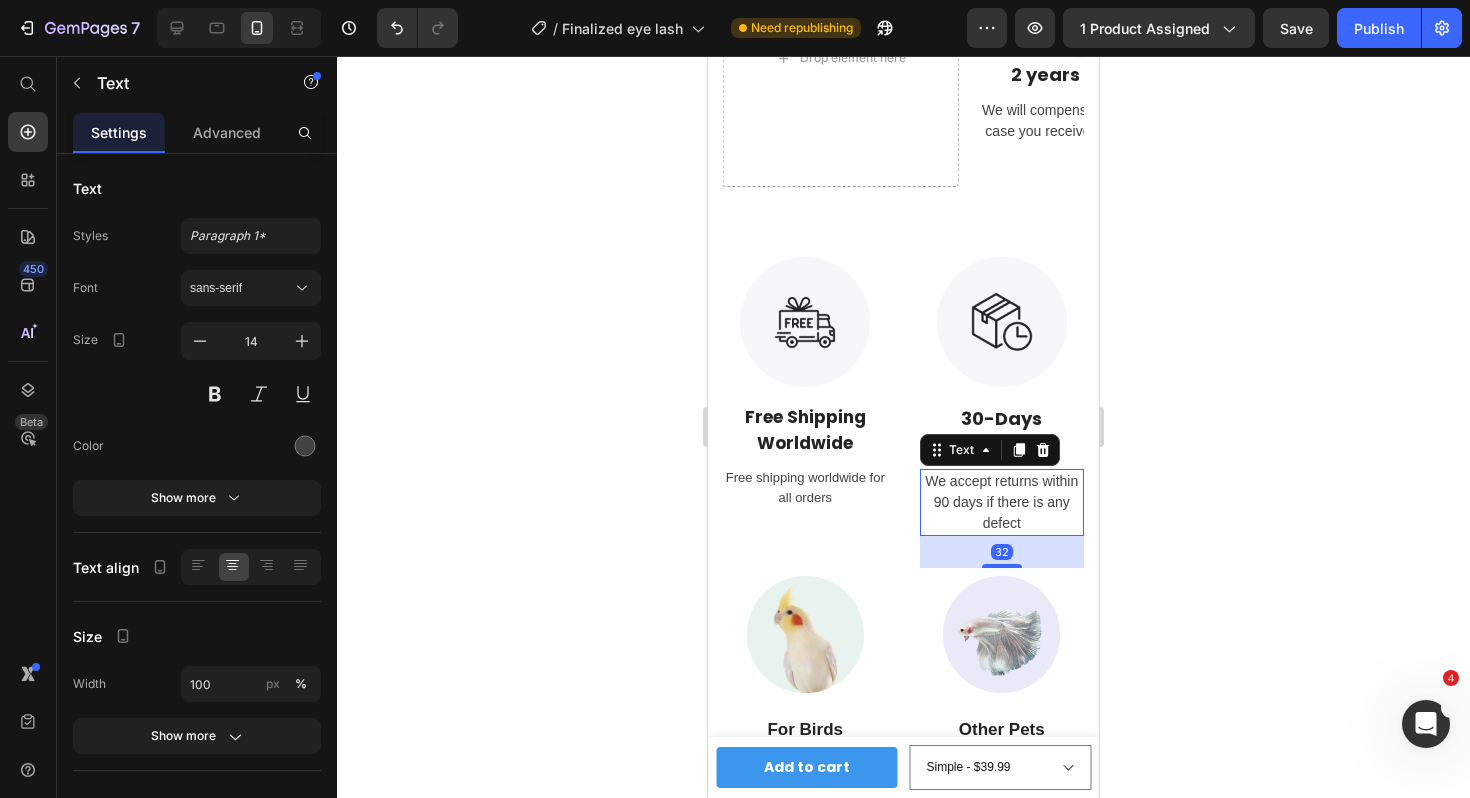 click on "We accept returns within 90 days if there is any defect" at bounding box center [1002, 502] 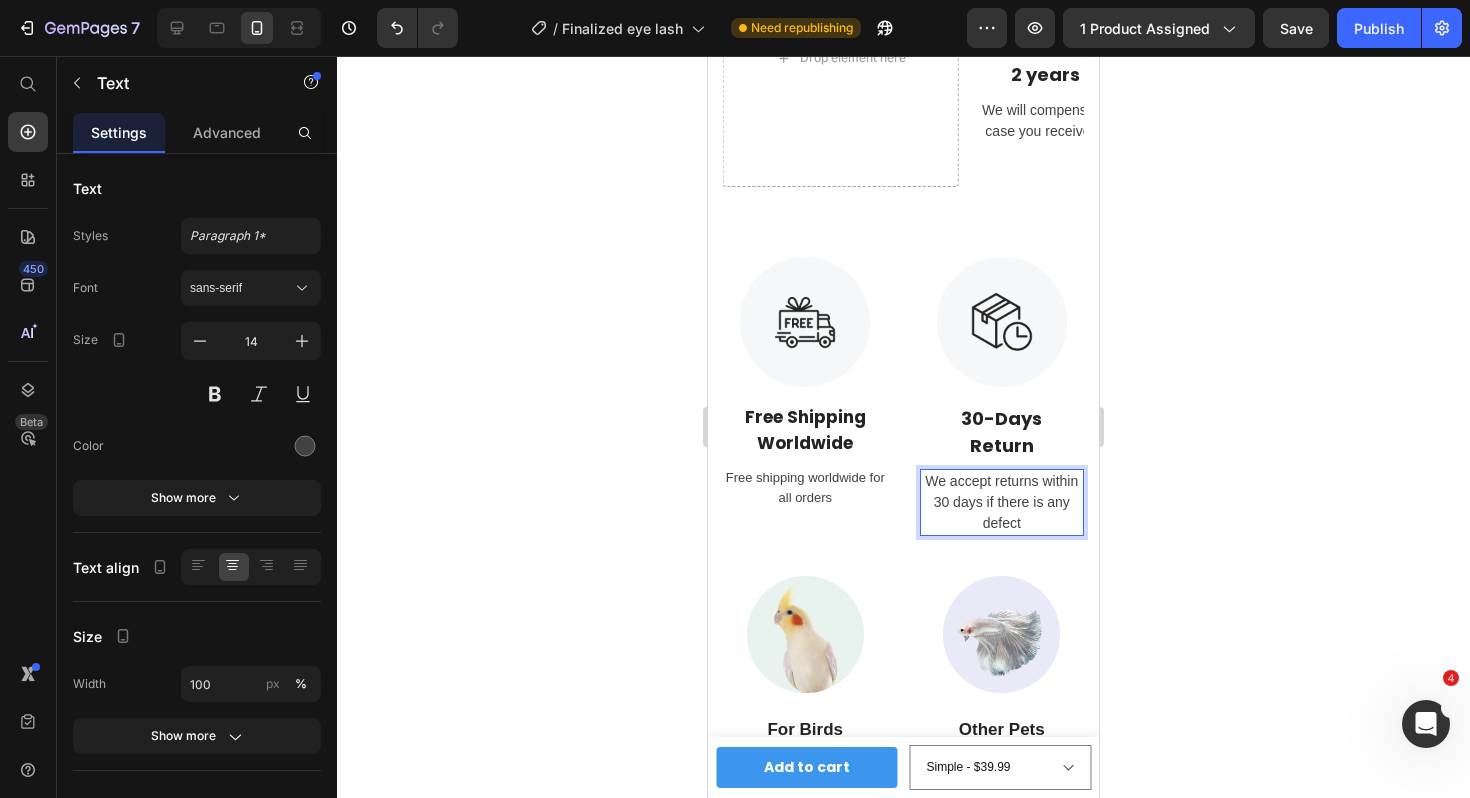 click 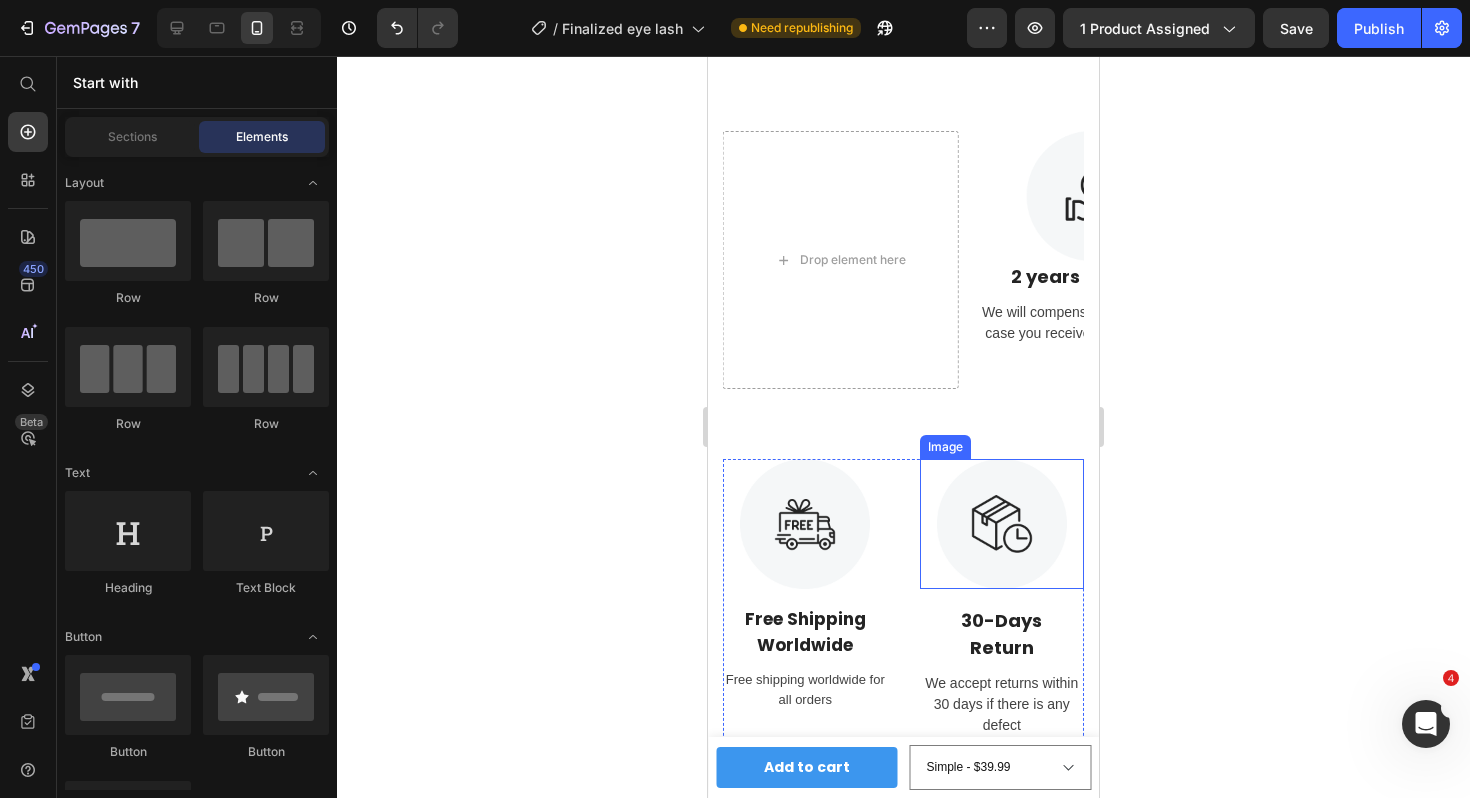 scroll, scrollTop: 8274, scrollLeft: 0, axis: vertical 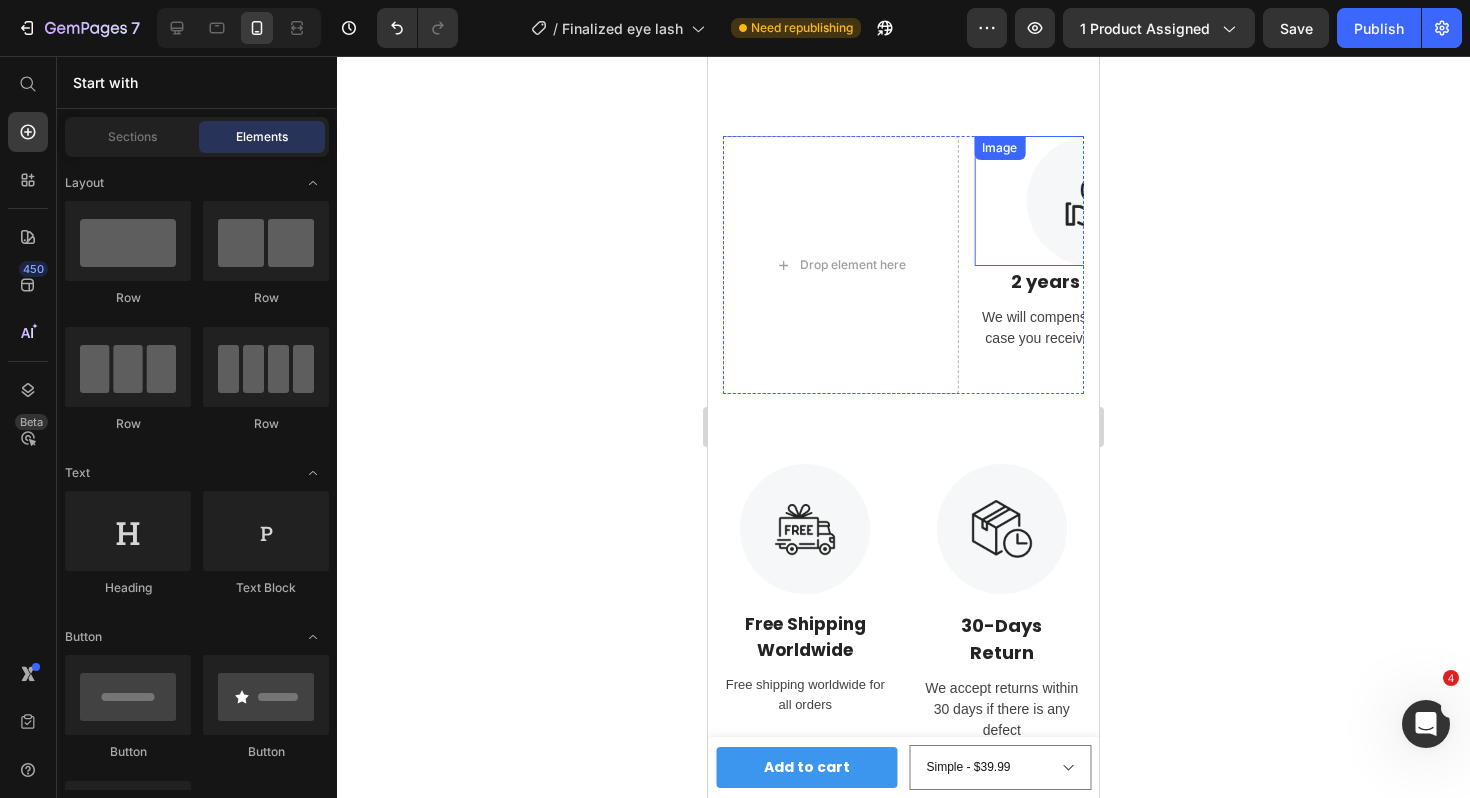 click at bounding box center (1091, 201) 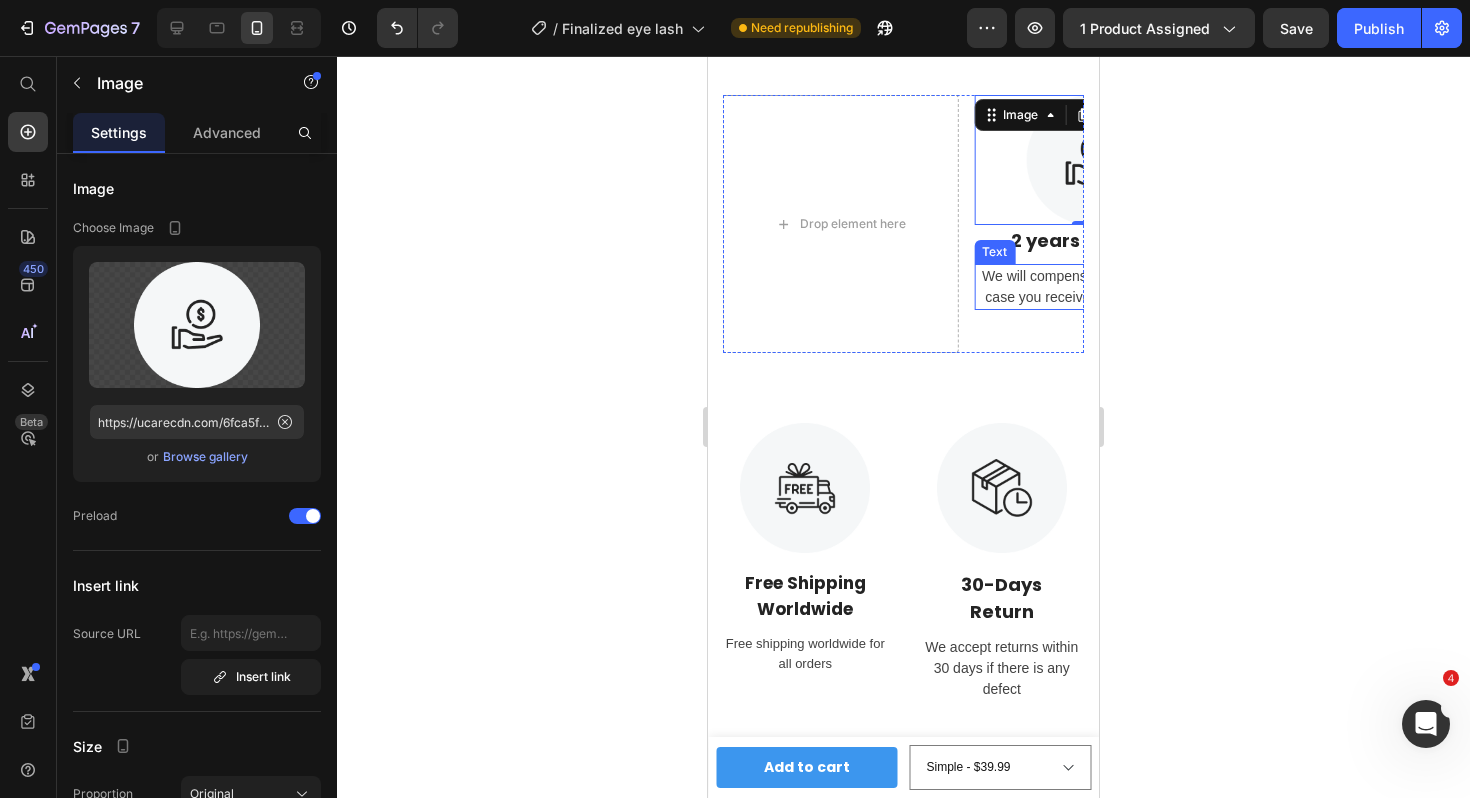 scroll, scrollTop: 8311, scrollLeft: 0, axis: vertical 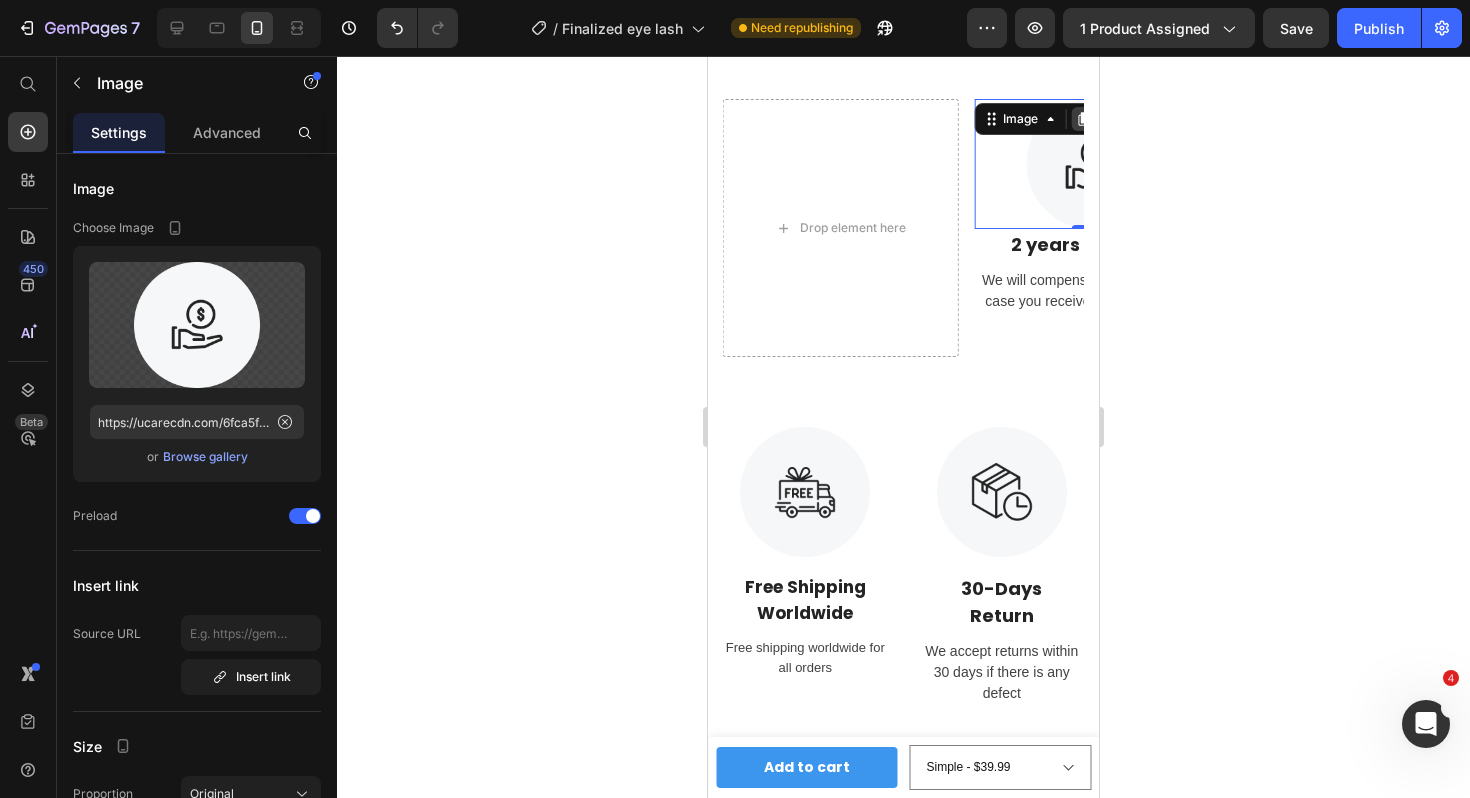 click 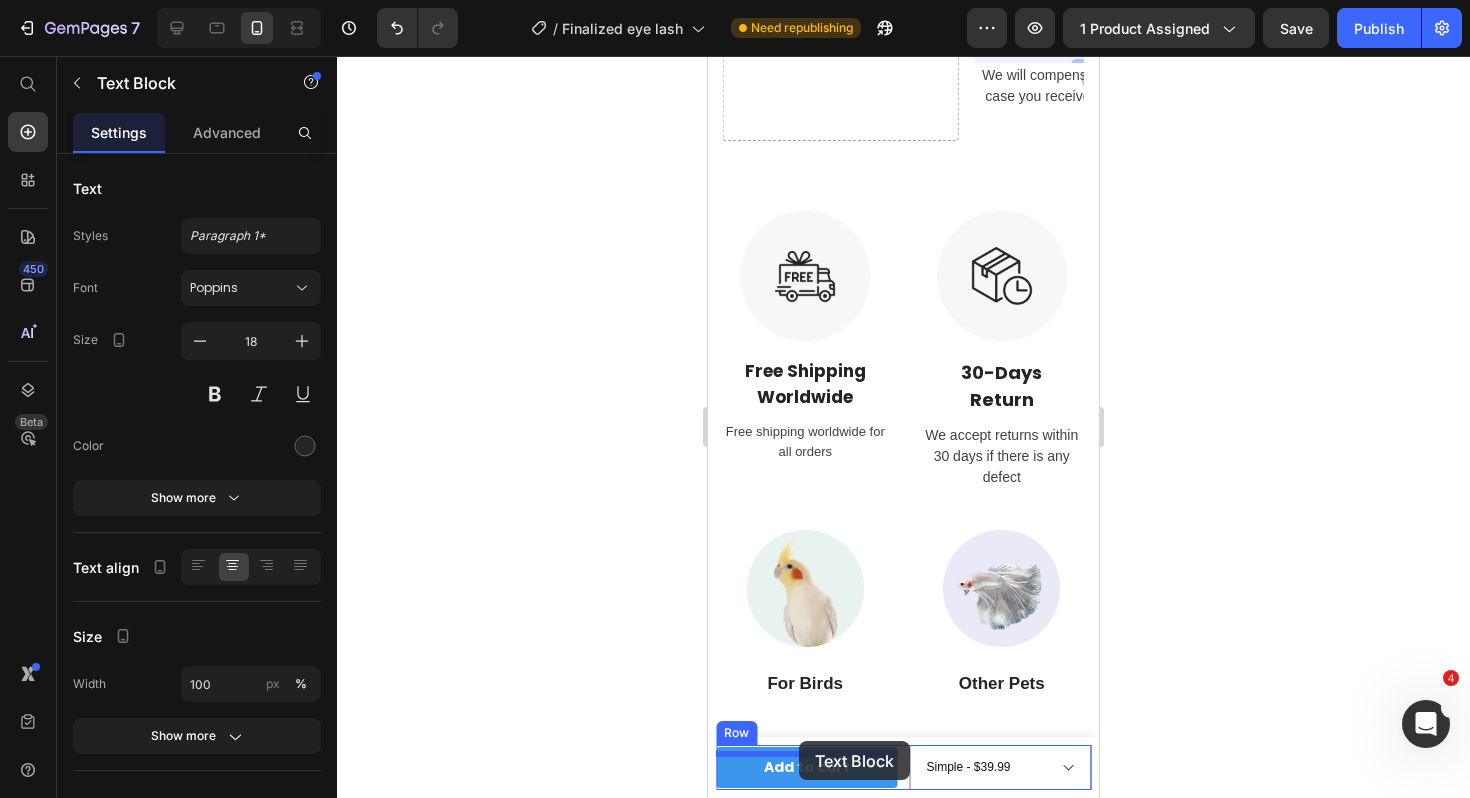 scroll, scrollTop: 8660, scrollLeft: 0, axis: vertical 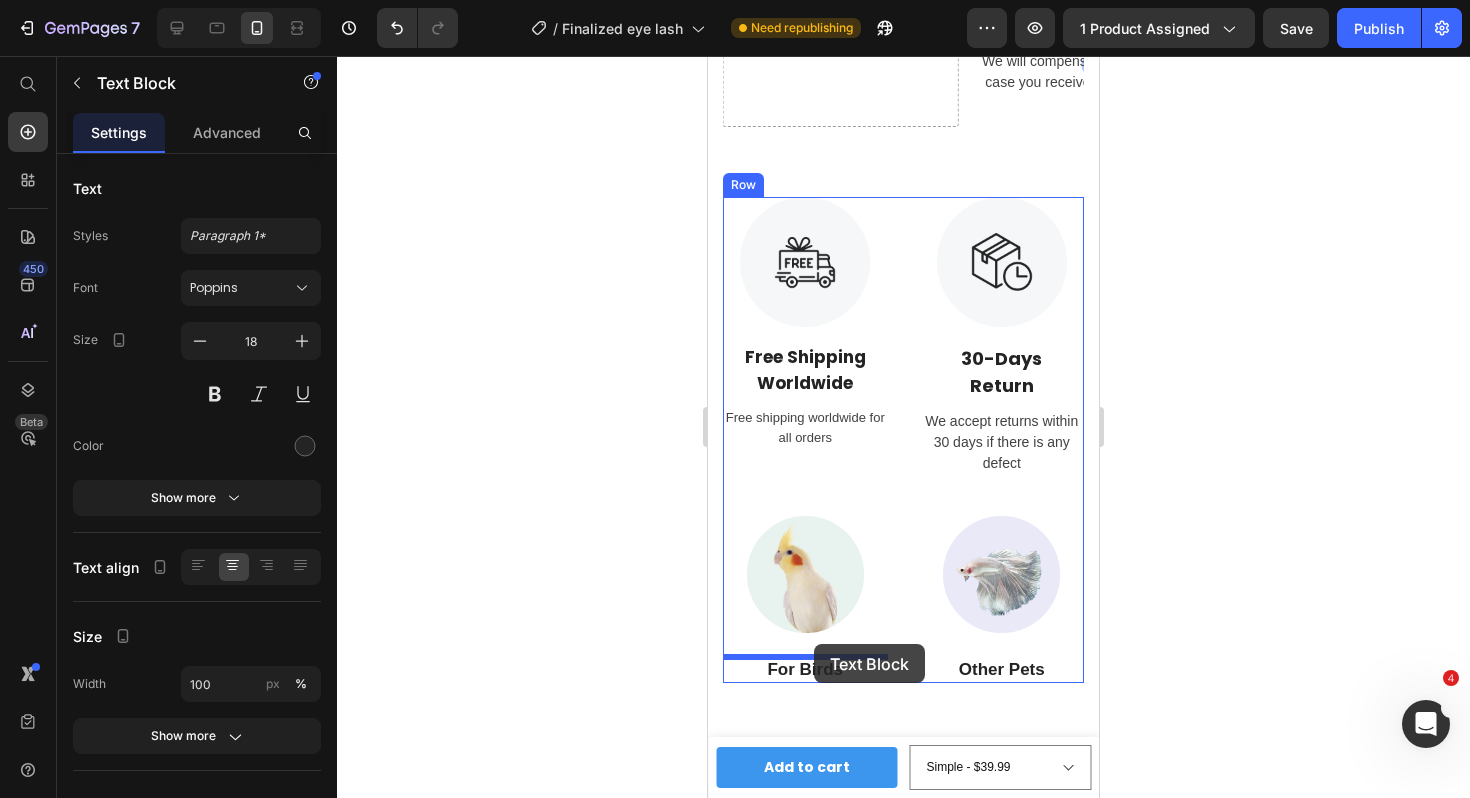 drag, startPoint x: 1003, startPoint y: 150, endPoint x: 815, endPoint y: 646, distance: 530.4338 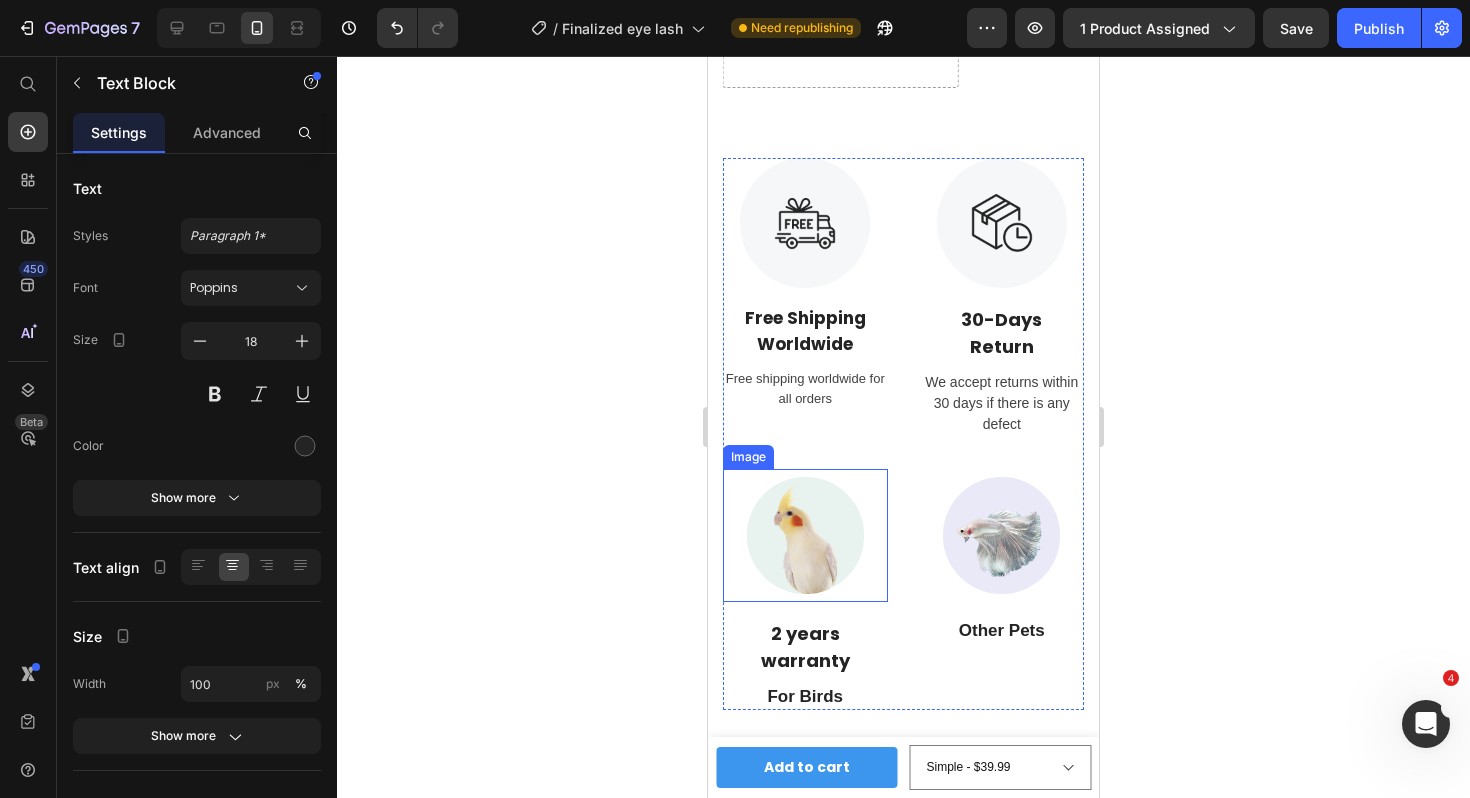 click at bounding box center [805, 535] 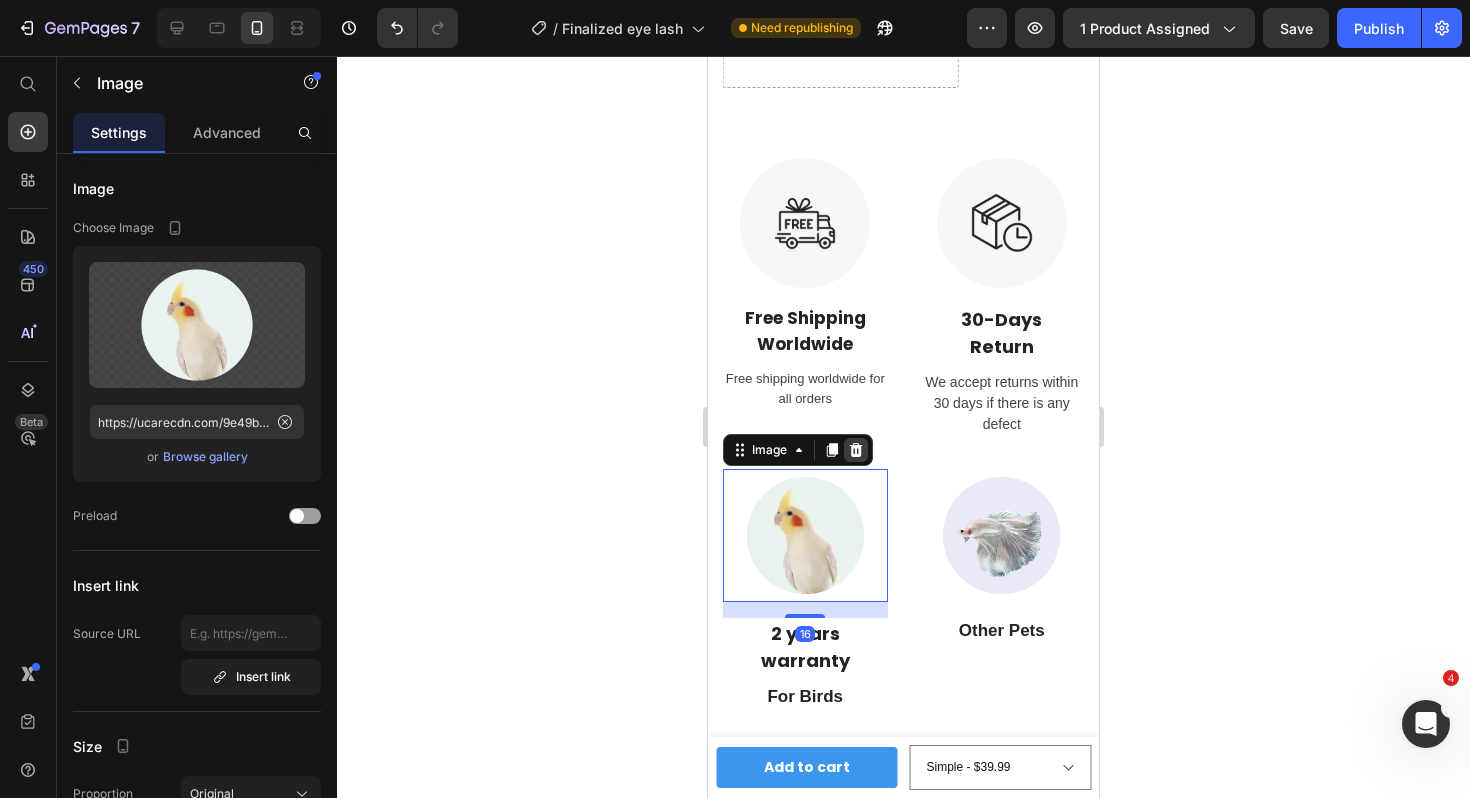 click 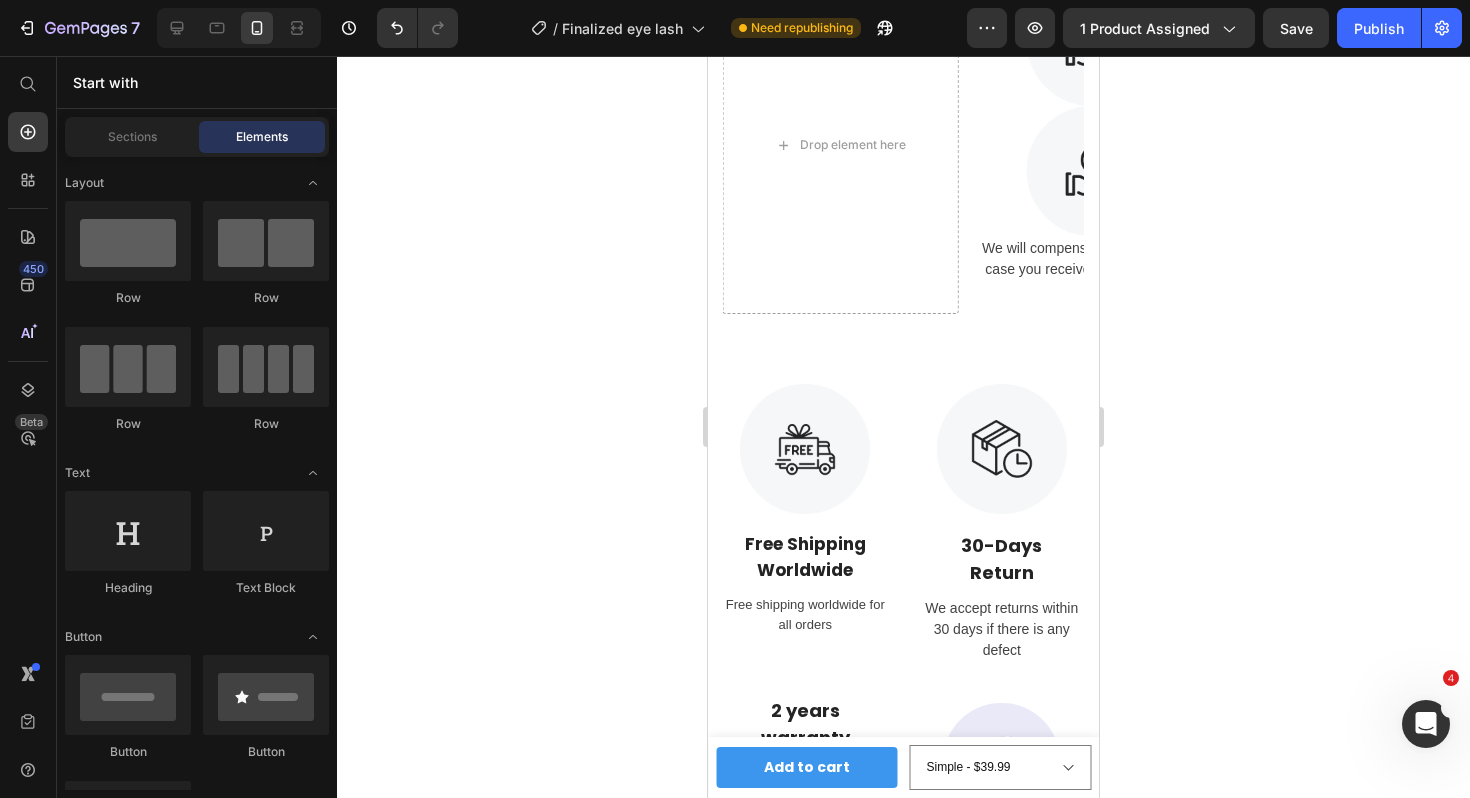 scroll, scrollTop: 8435, scrollLeft: 0, axis: vertical 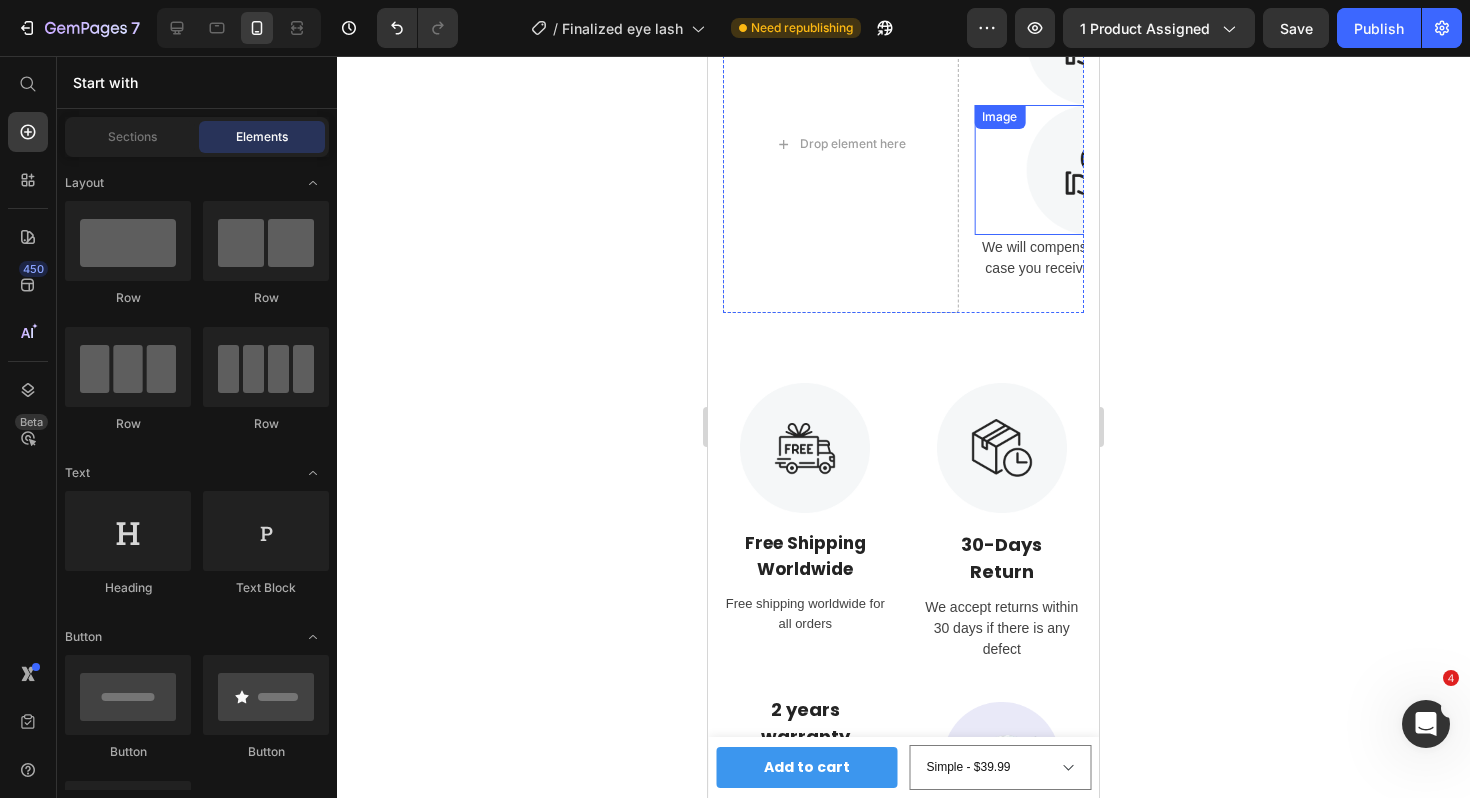 click on "Image" at bounding box center (999, 117) 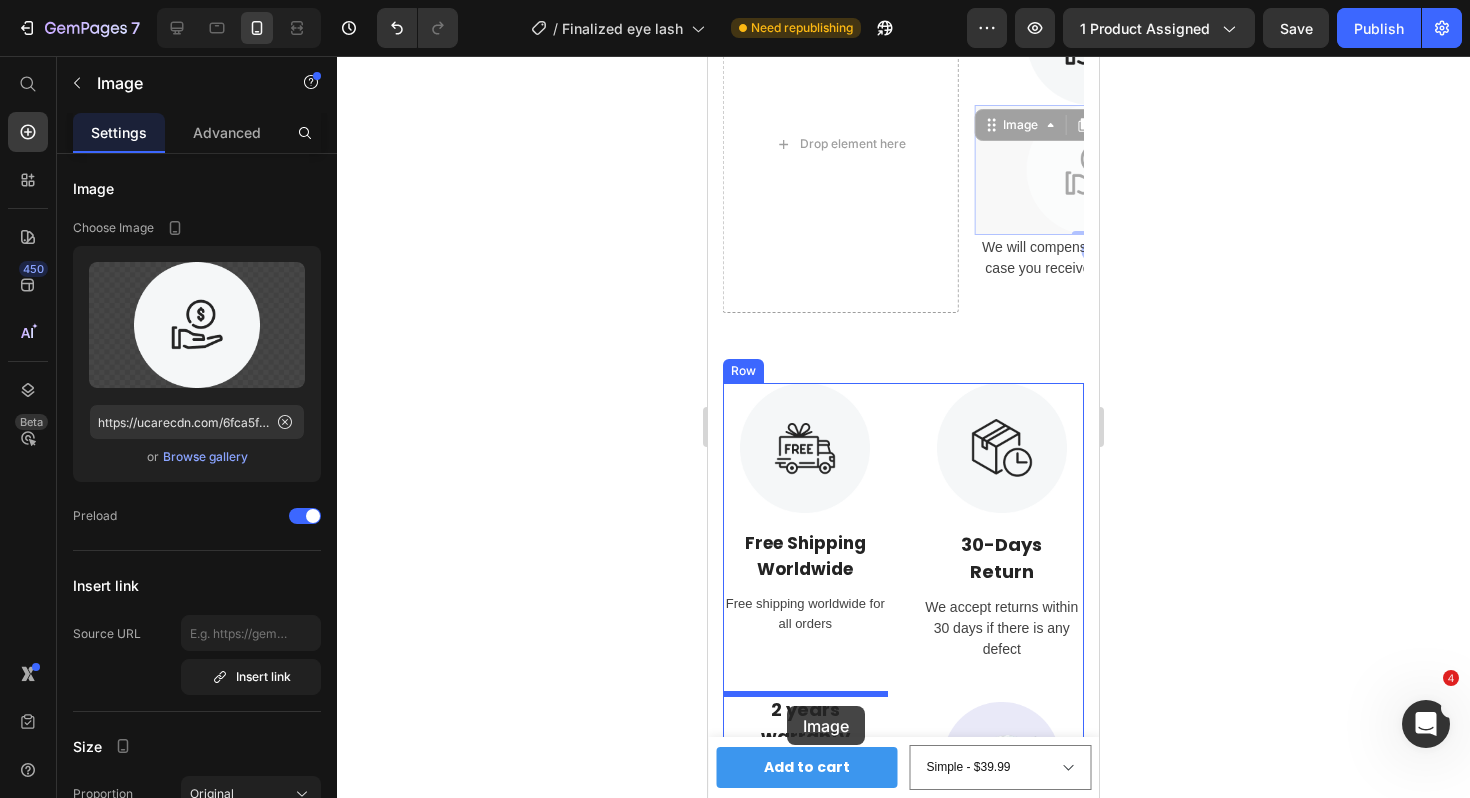 drag, startPoint x: 1011, startPoint y: 129, endPoint x: 787, endPoint y: 706, distance: 618.9548 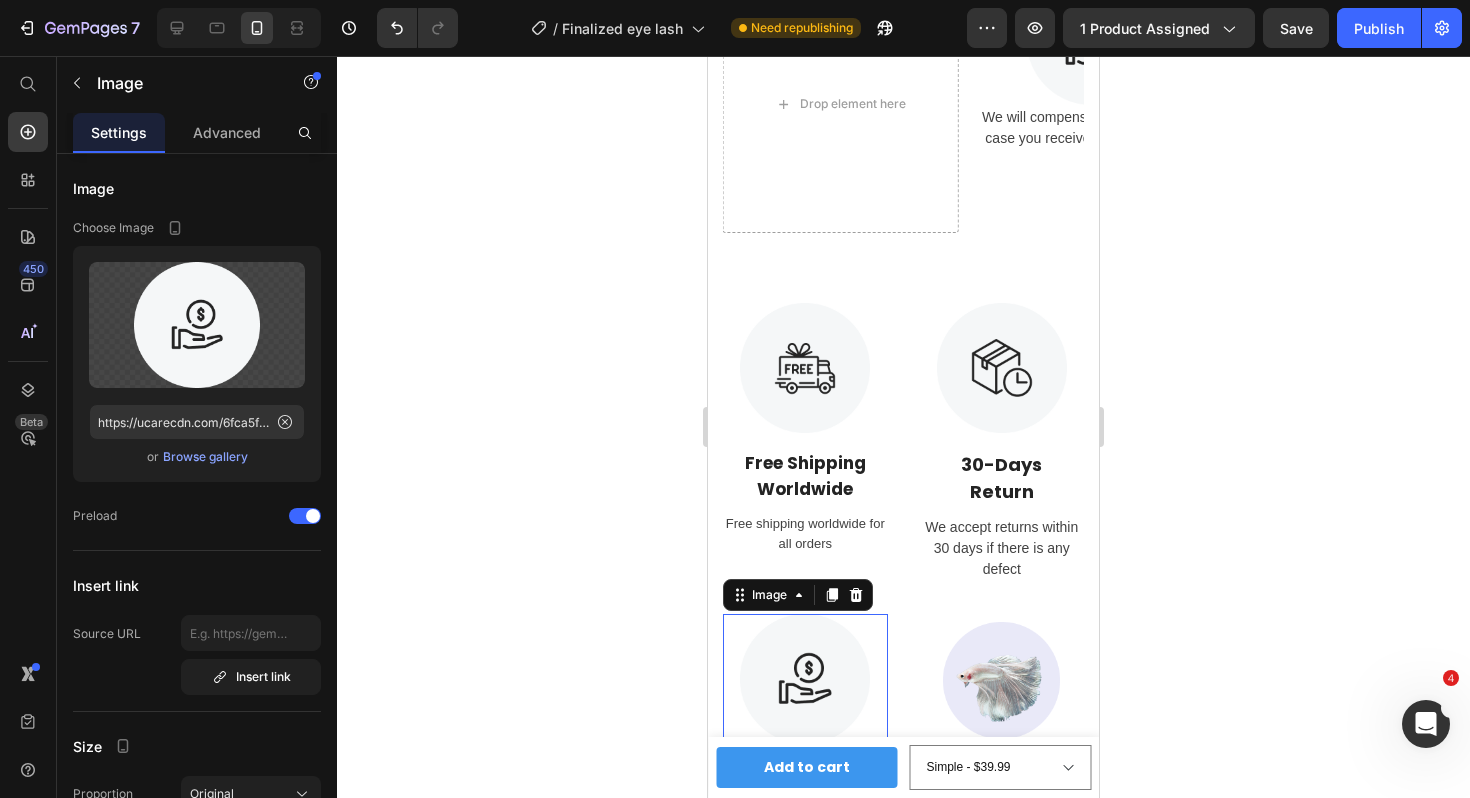 scroll, scrollTop: 8382, scrollLeft: 0, axis: vertical 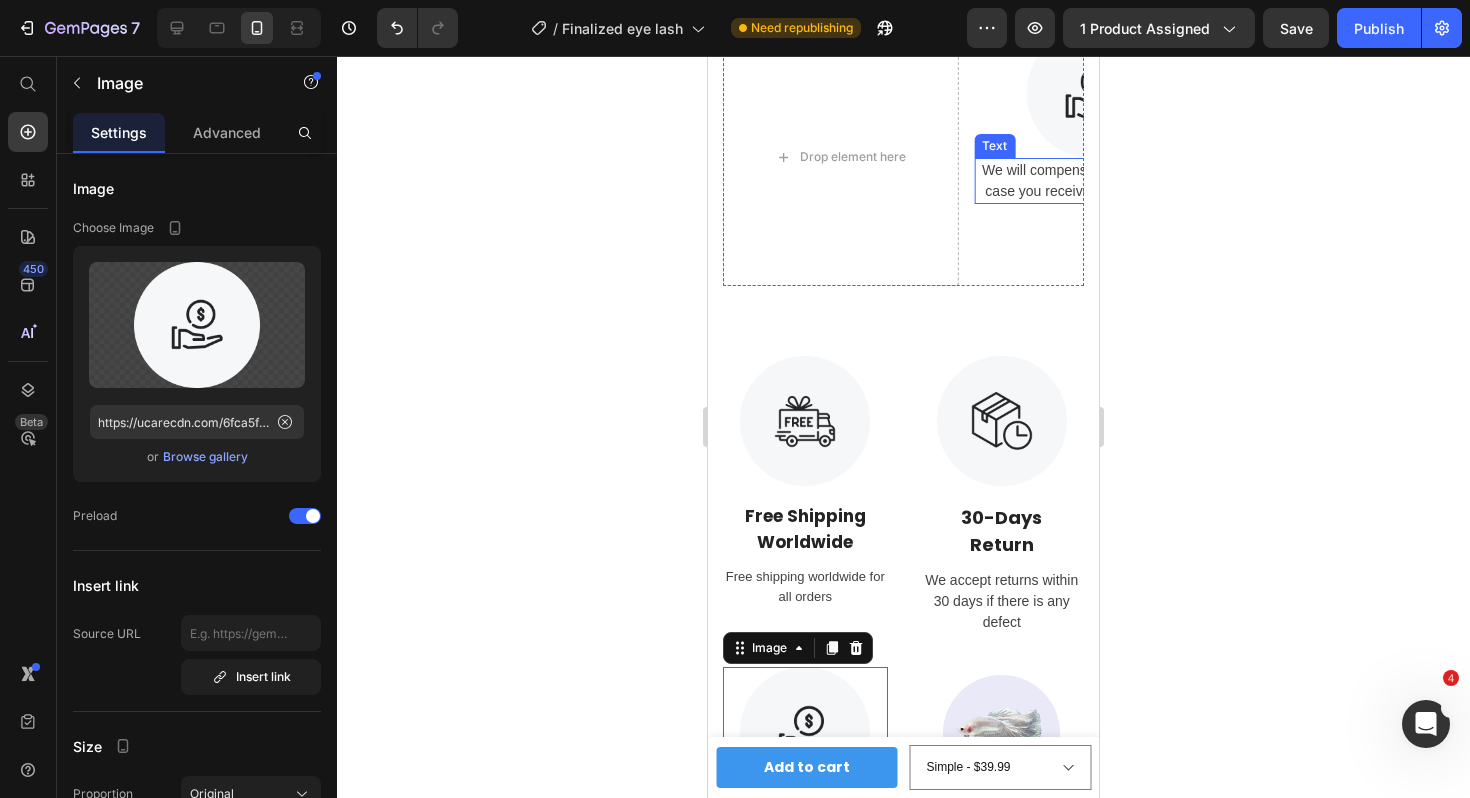click on "We will compensate or exchange in case you receive a defective order" at bounding box center (1091, 181) 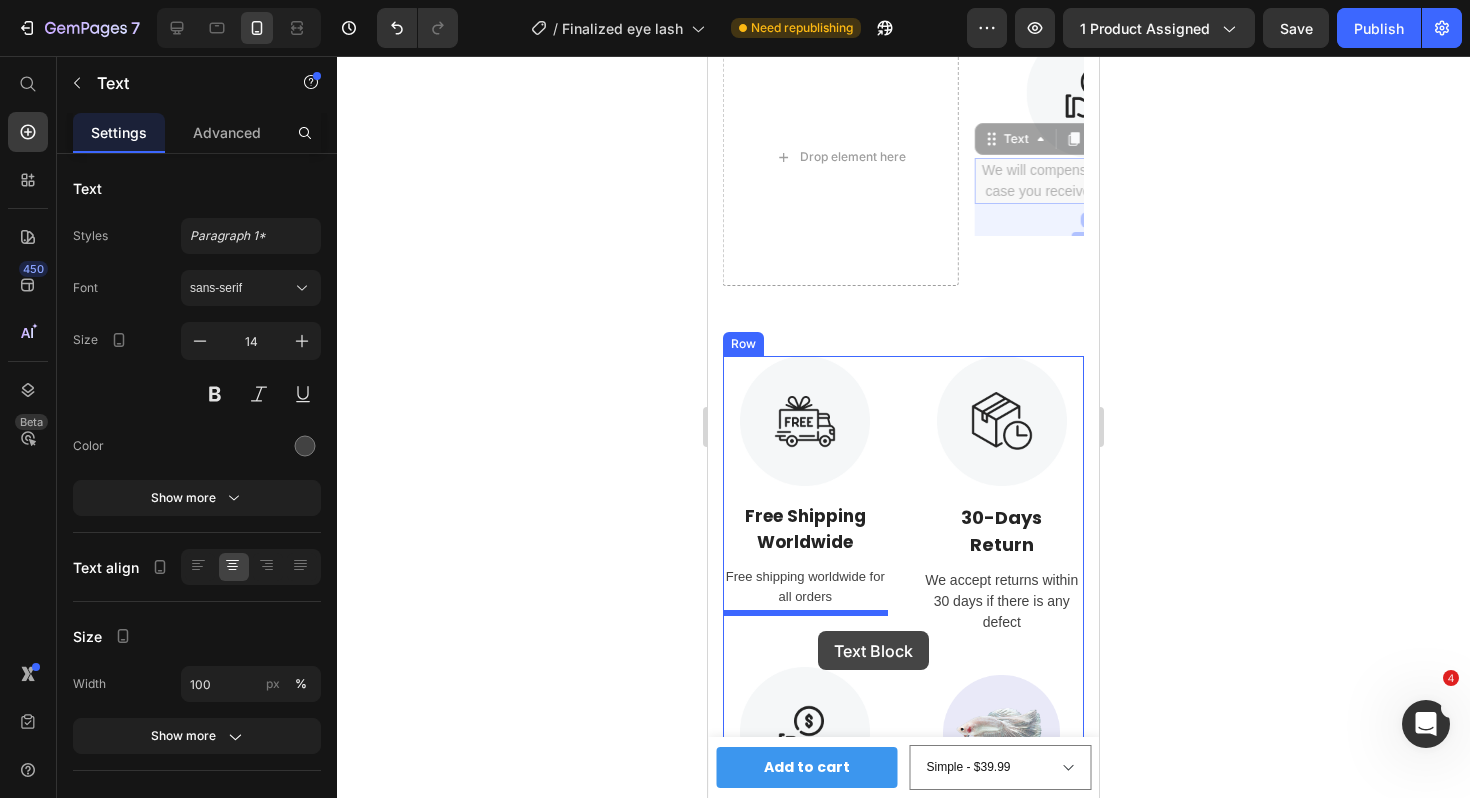drag, startPoint x: 1012, startPoint y: 144, endPoint x: 818, endPoint y: 632, distance: 525.1476 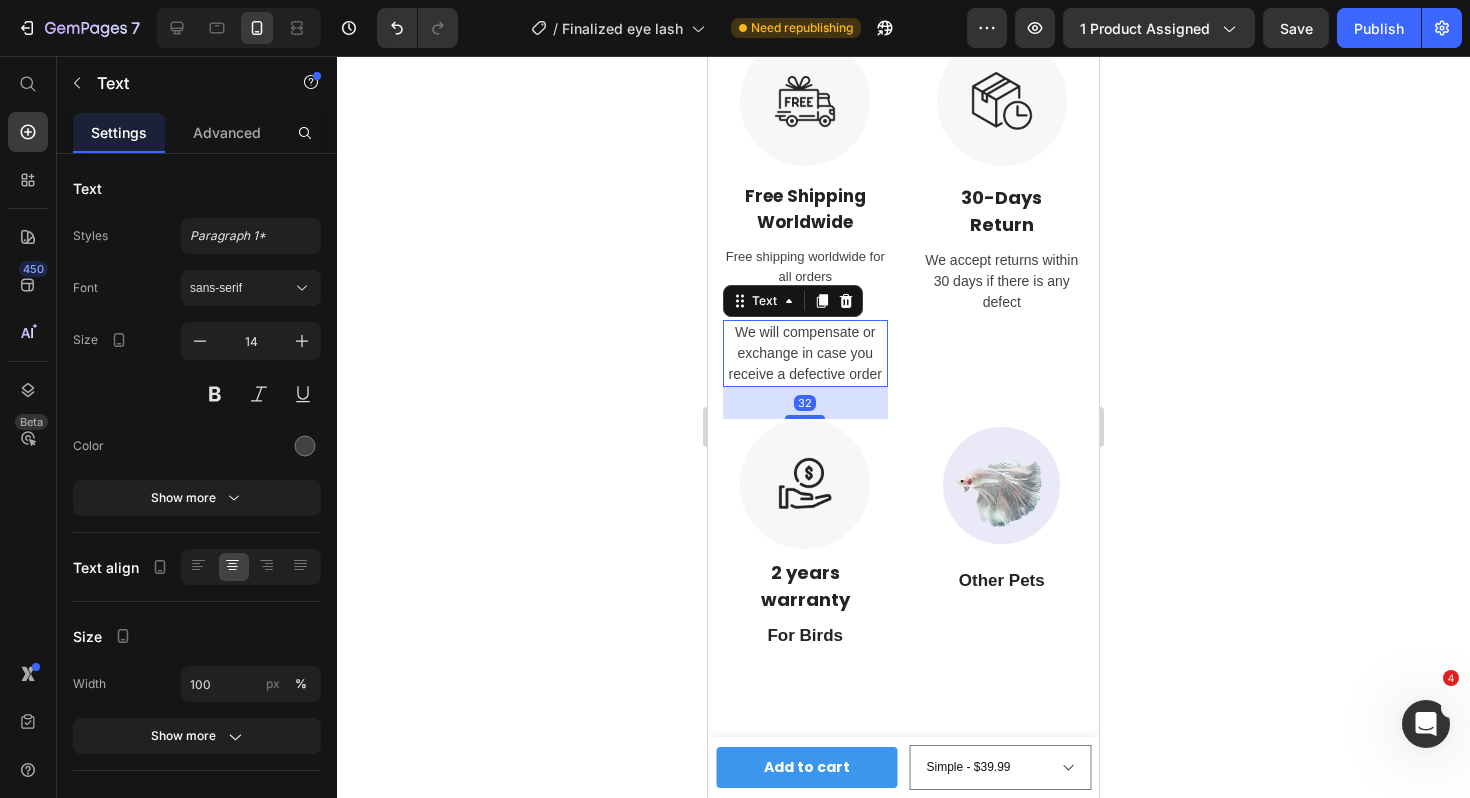 scroll, scrollTop: 8708, scrollLeft: 0, axis: vertical 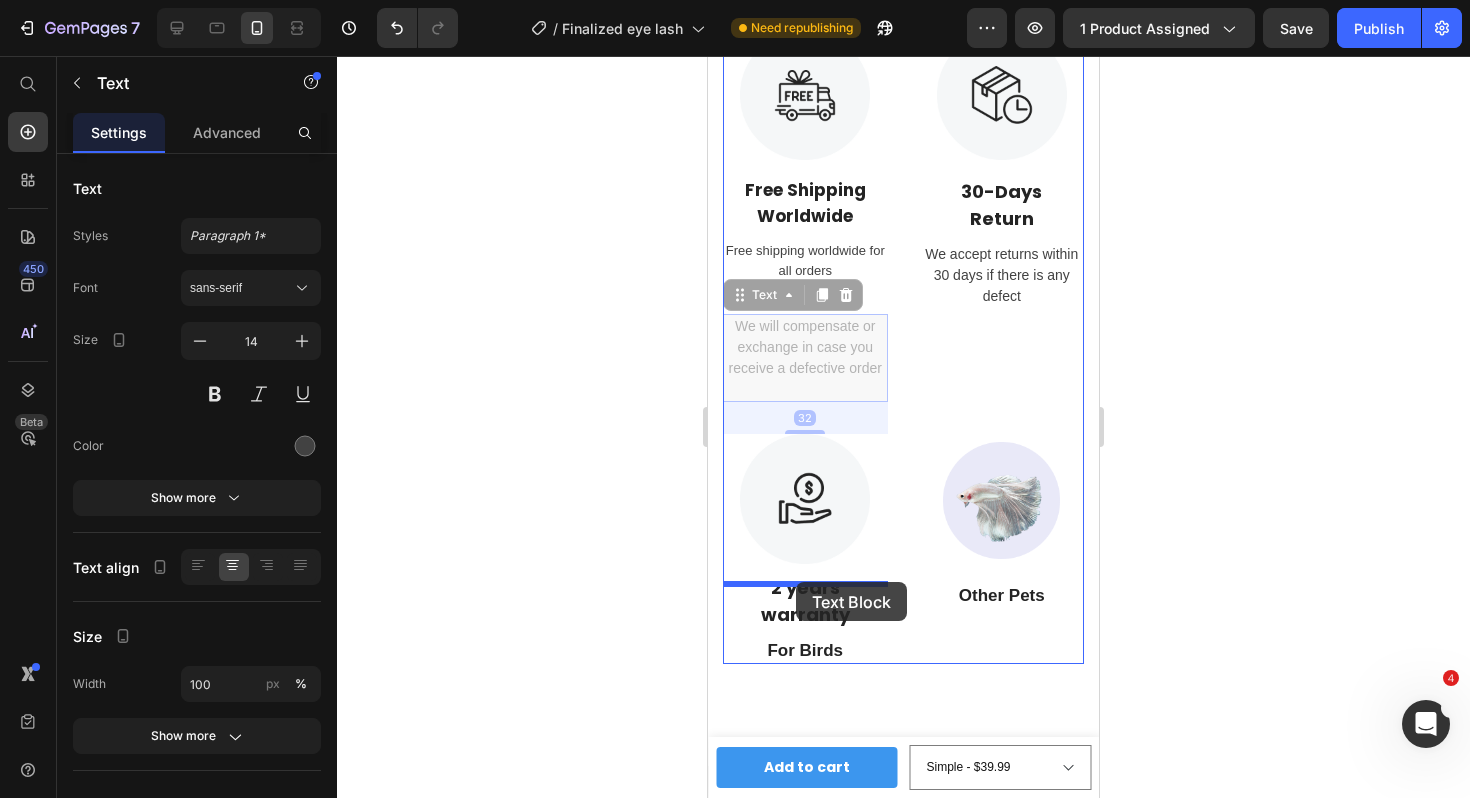 drag, startPoint x: 759, startPoint y: 269, endPoint x: 797, endPoint y: 578, distance: 311.3278 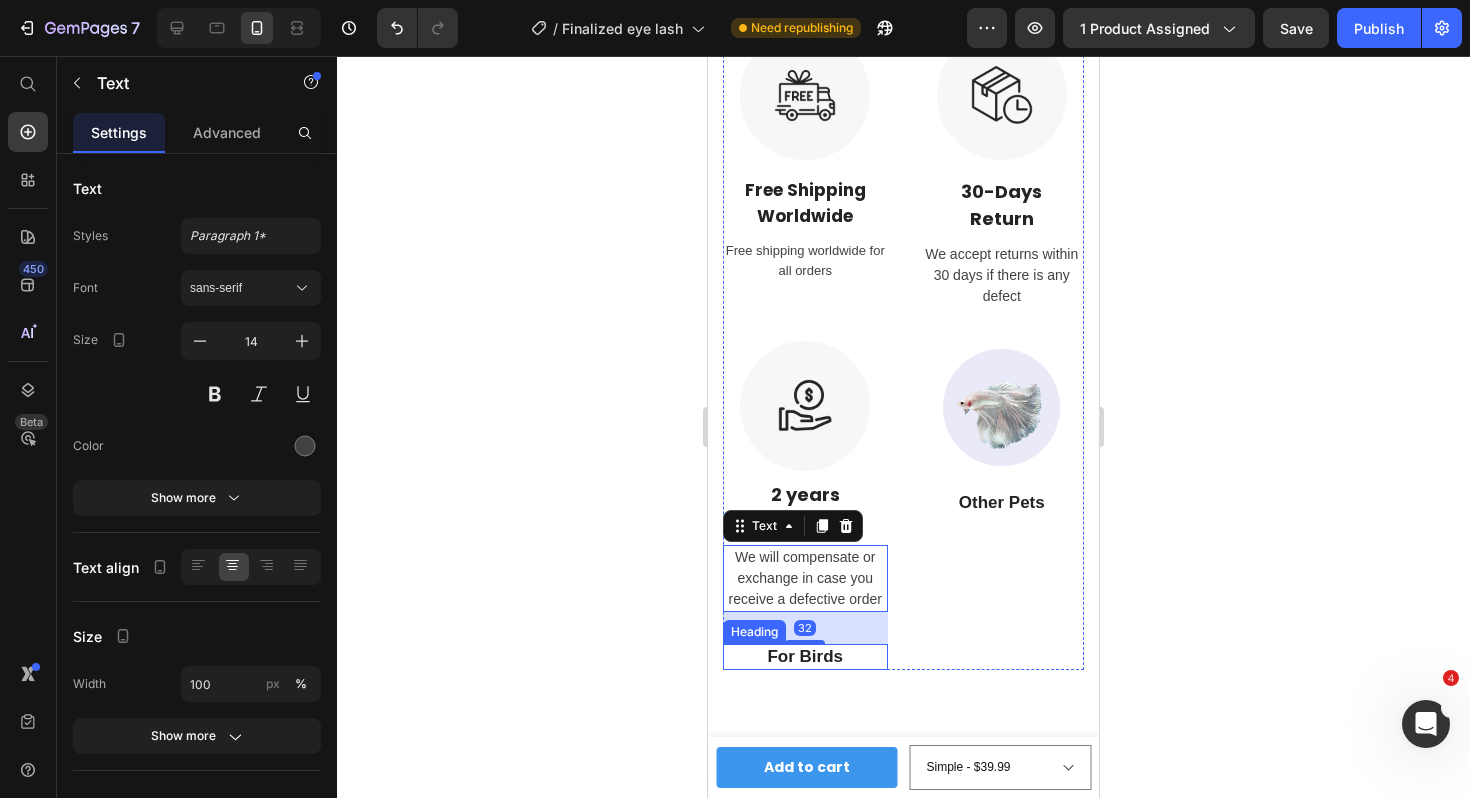 click on "For Birds" at bounding box center [805, 657] 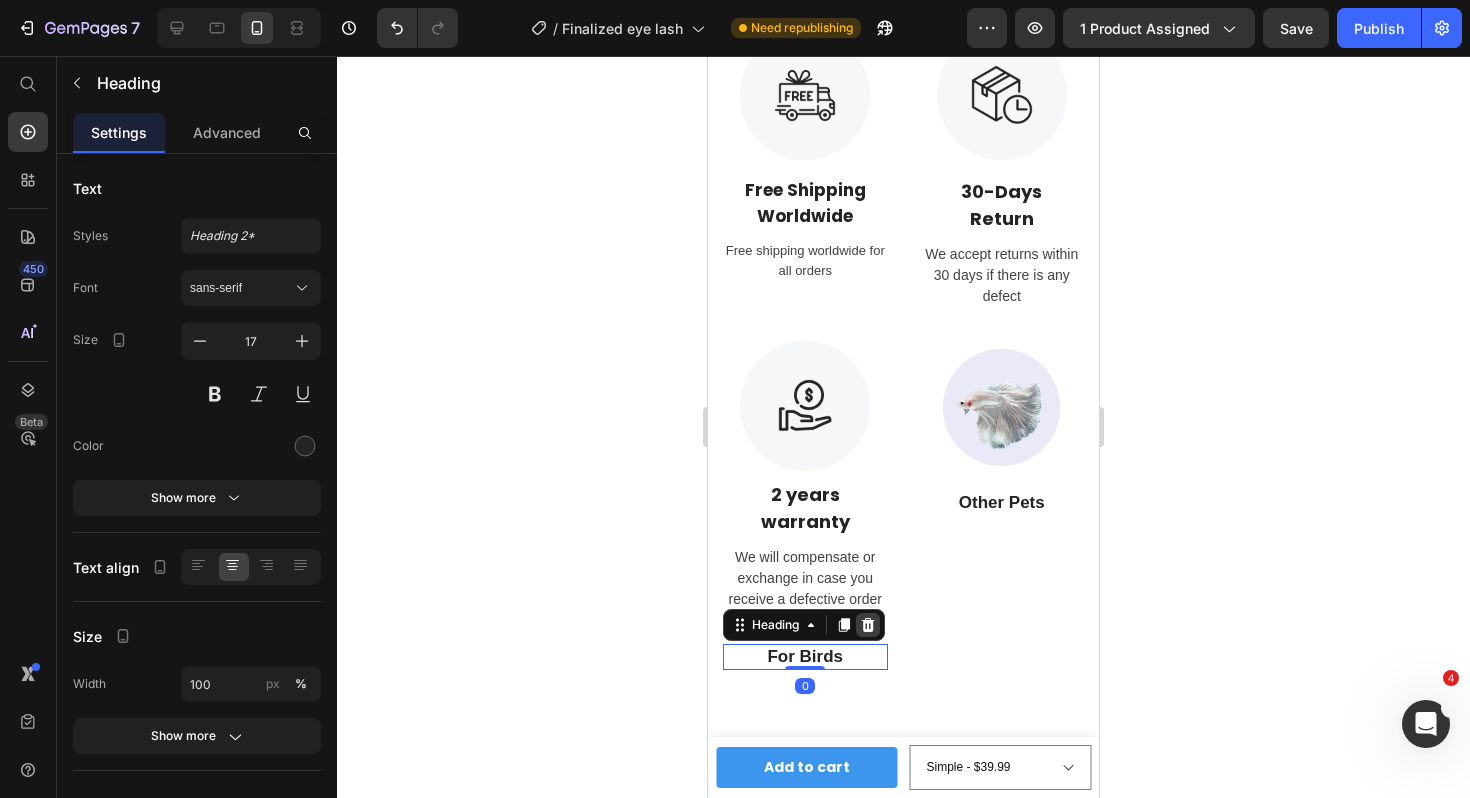 click 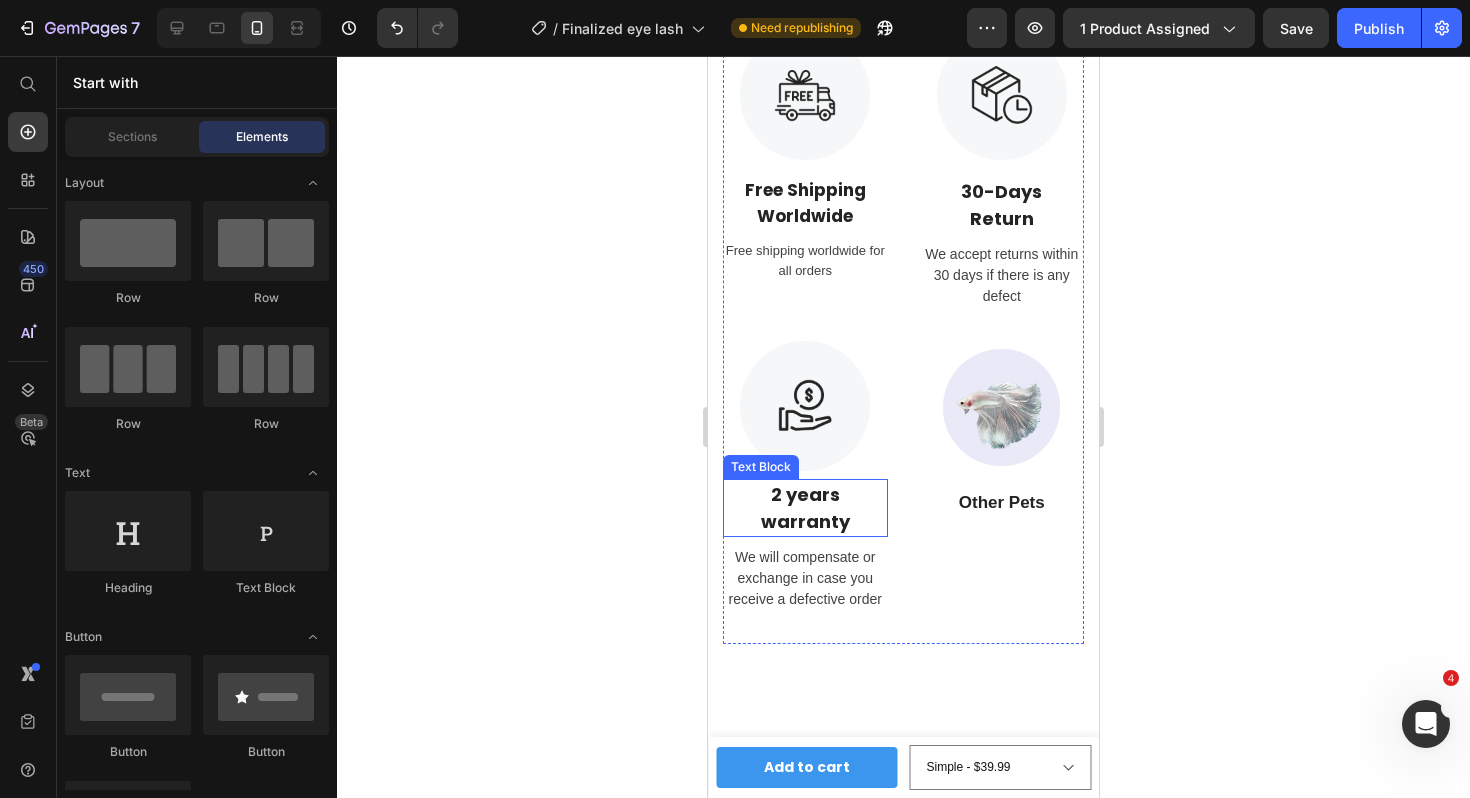 click on "2 years warranty" at bounding box center [805, 508] 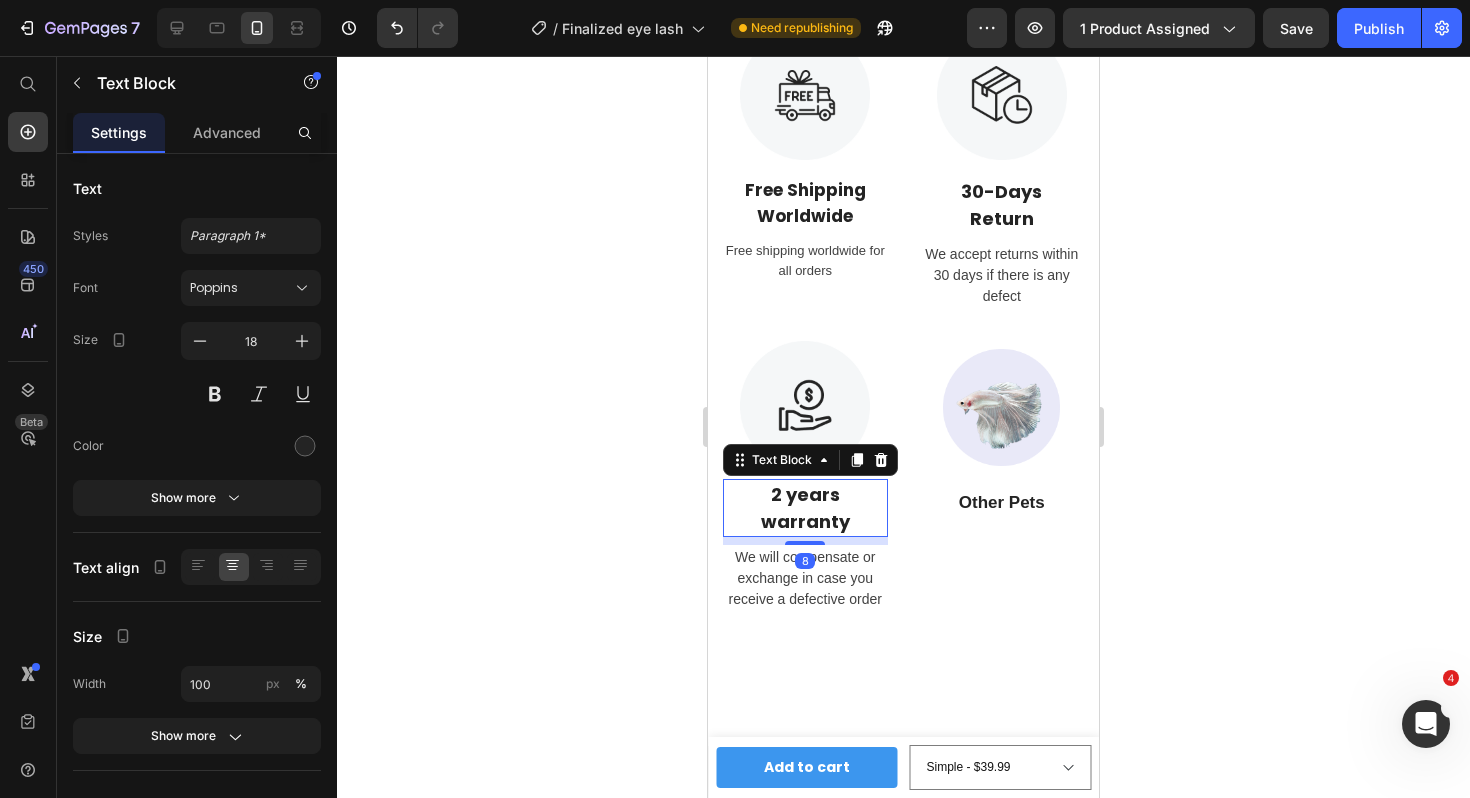 click on "2 years warranty" at bounding box center [805, 508] 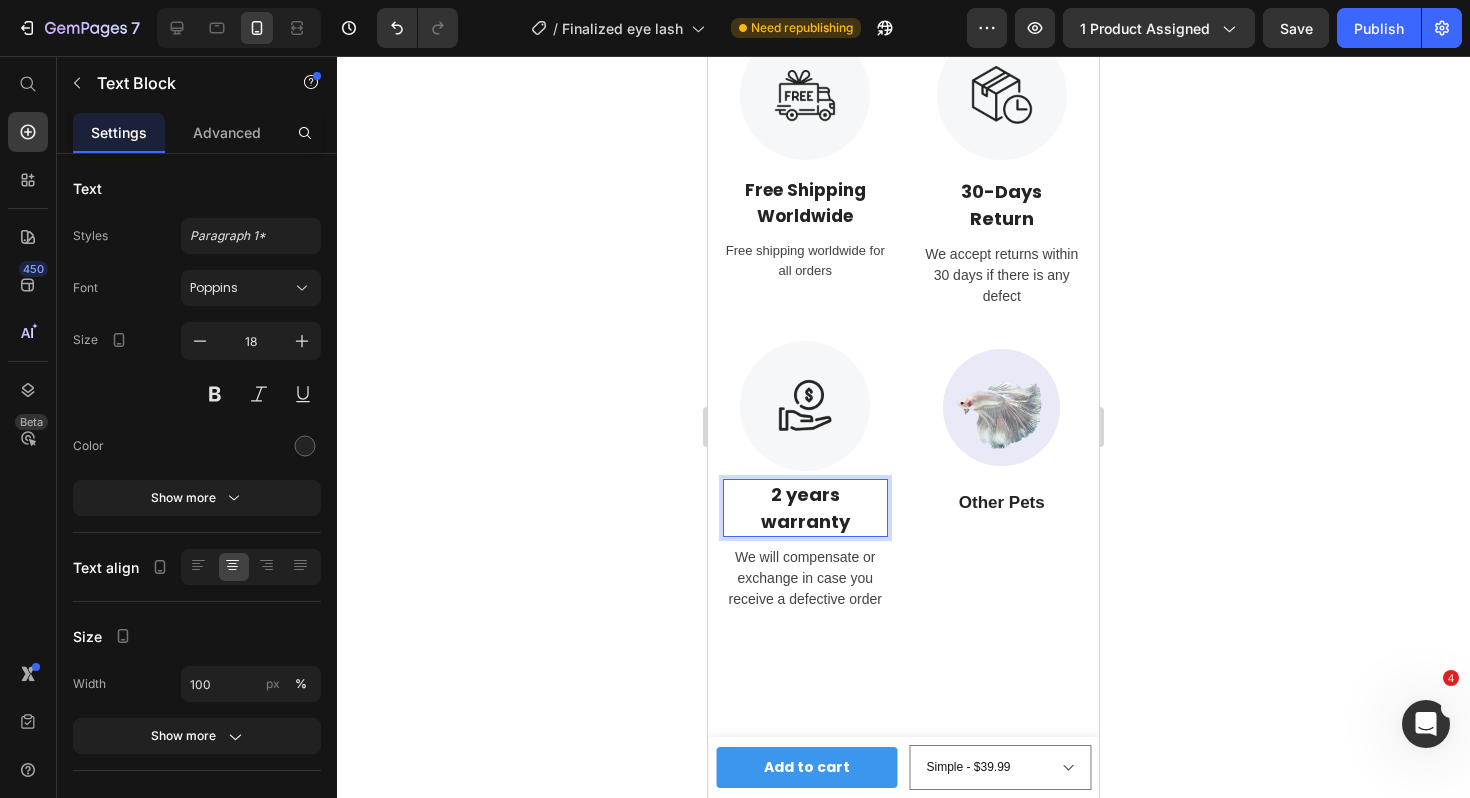 click 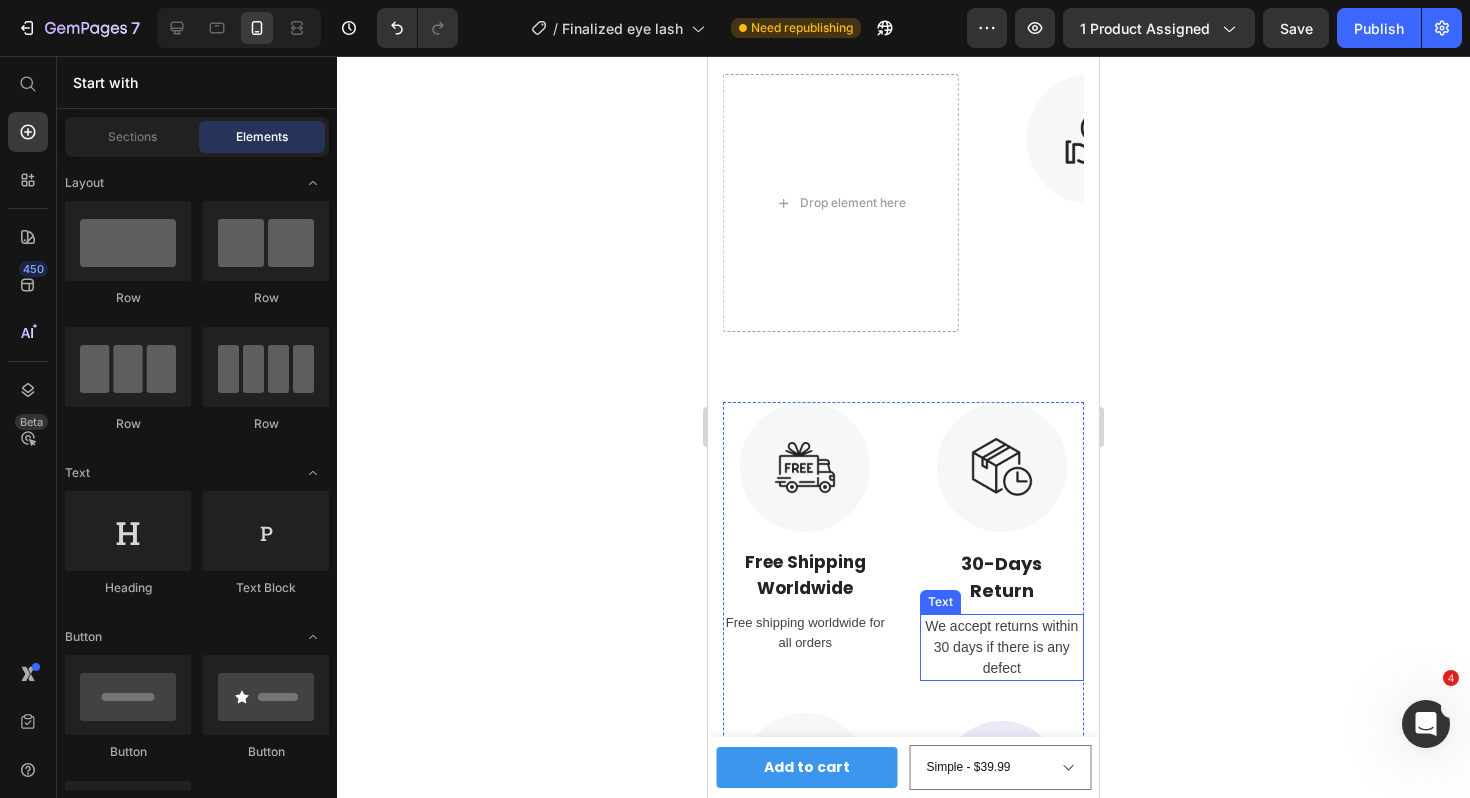 scroll, scrollTop: 8304, scrollLeft: 0, axis: vertical 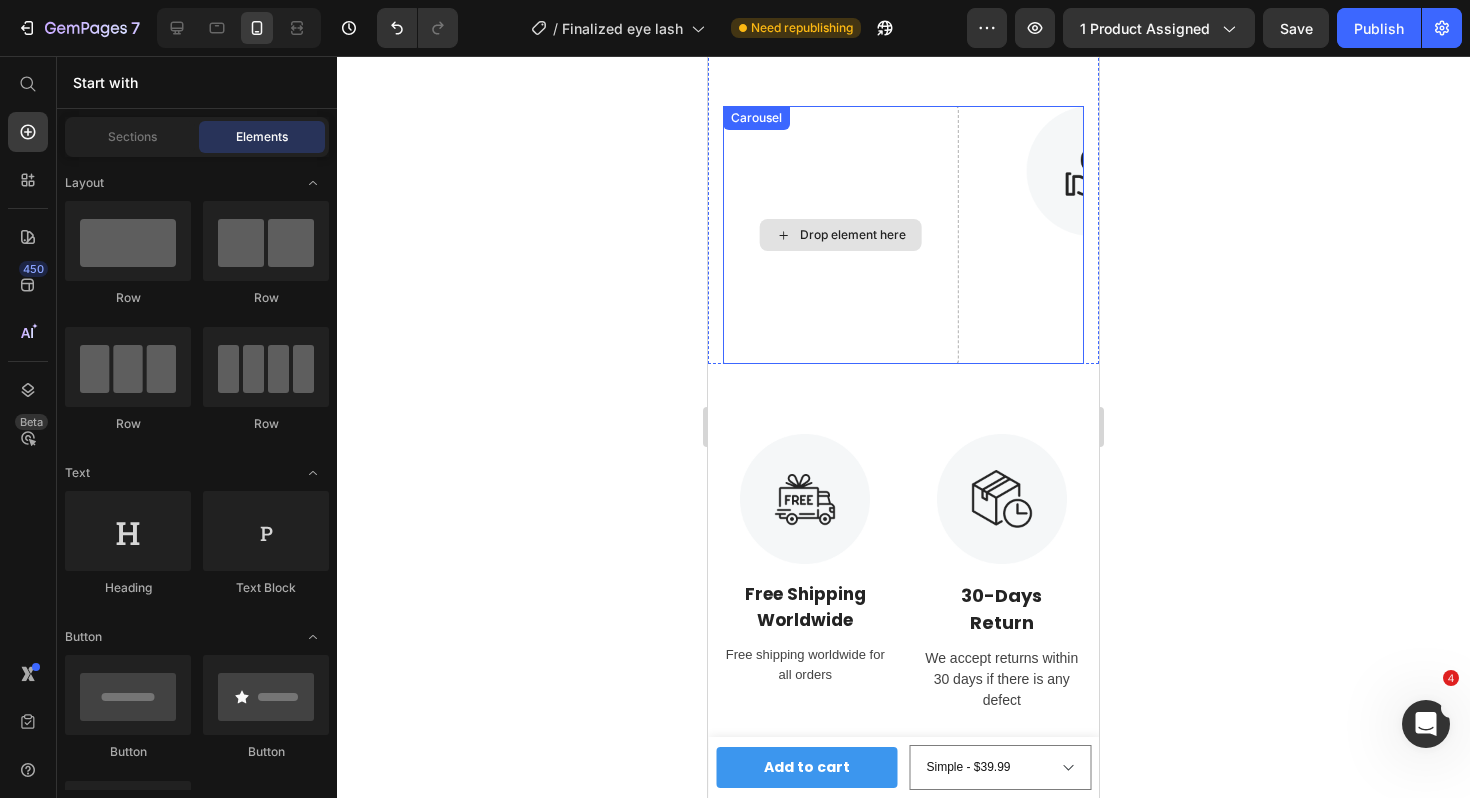 click on "Drop element here" at bounding box center (840, 235) 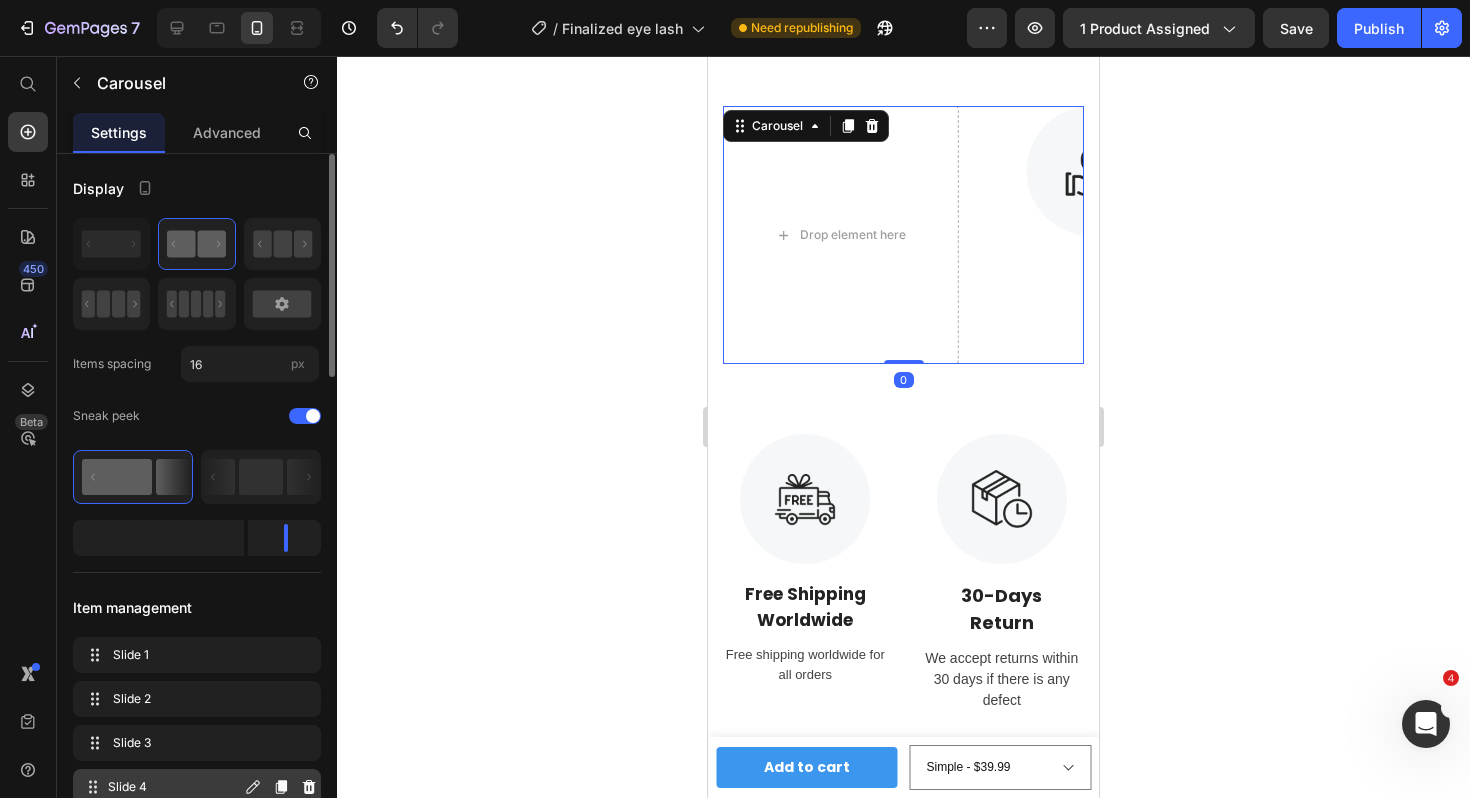 click on "Slide 4" at bounding box center (174, 787) 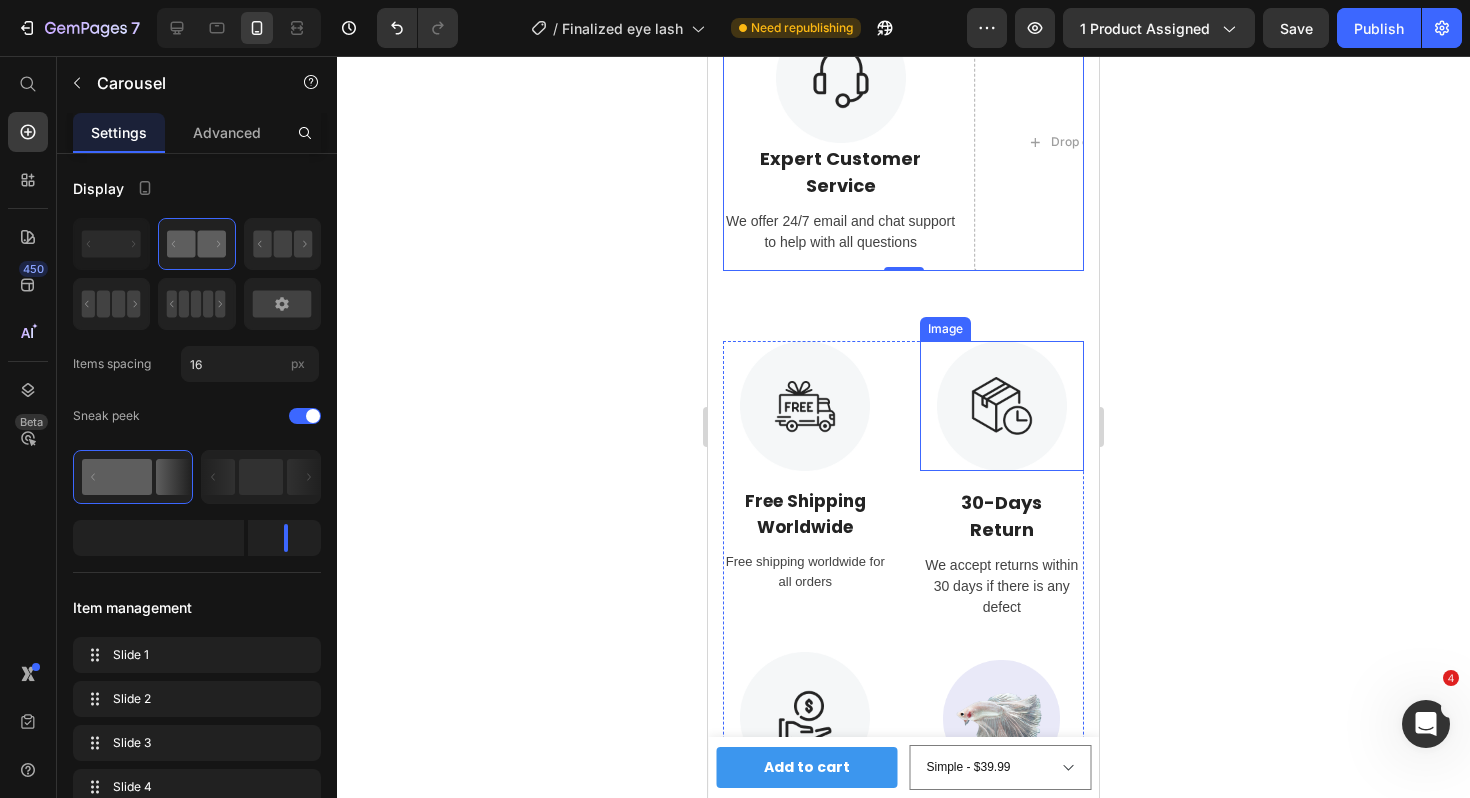 scroll, scrollTop: 8418, scrollLeft: 0, axis: vertical 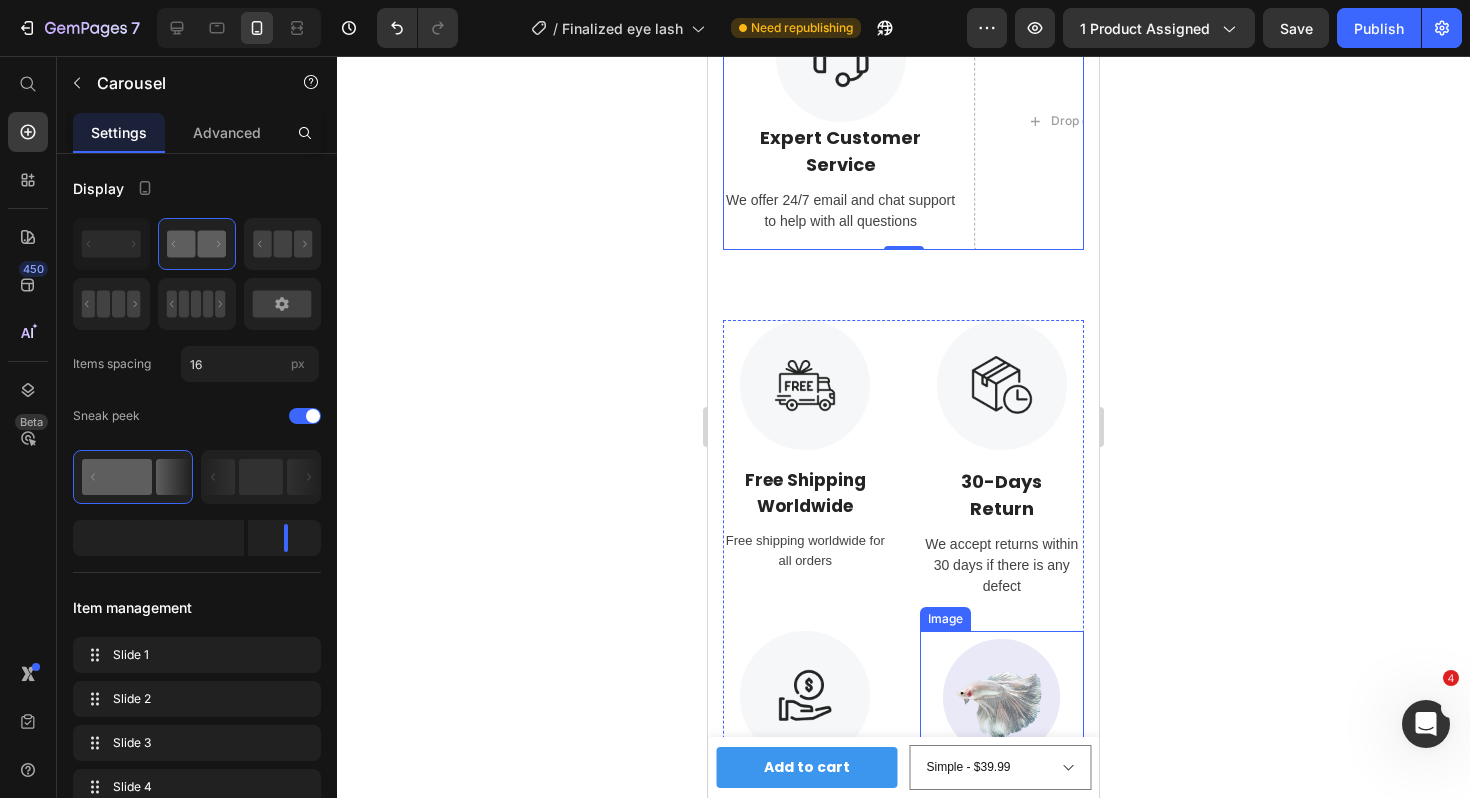 click at bounding box center (1002, 697) 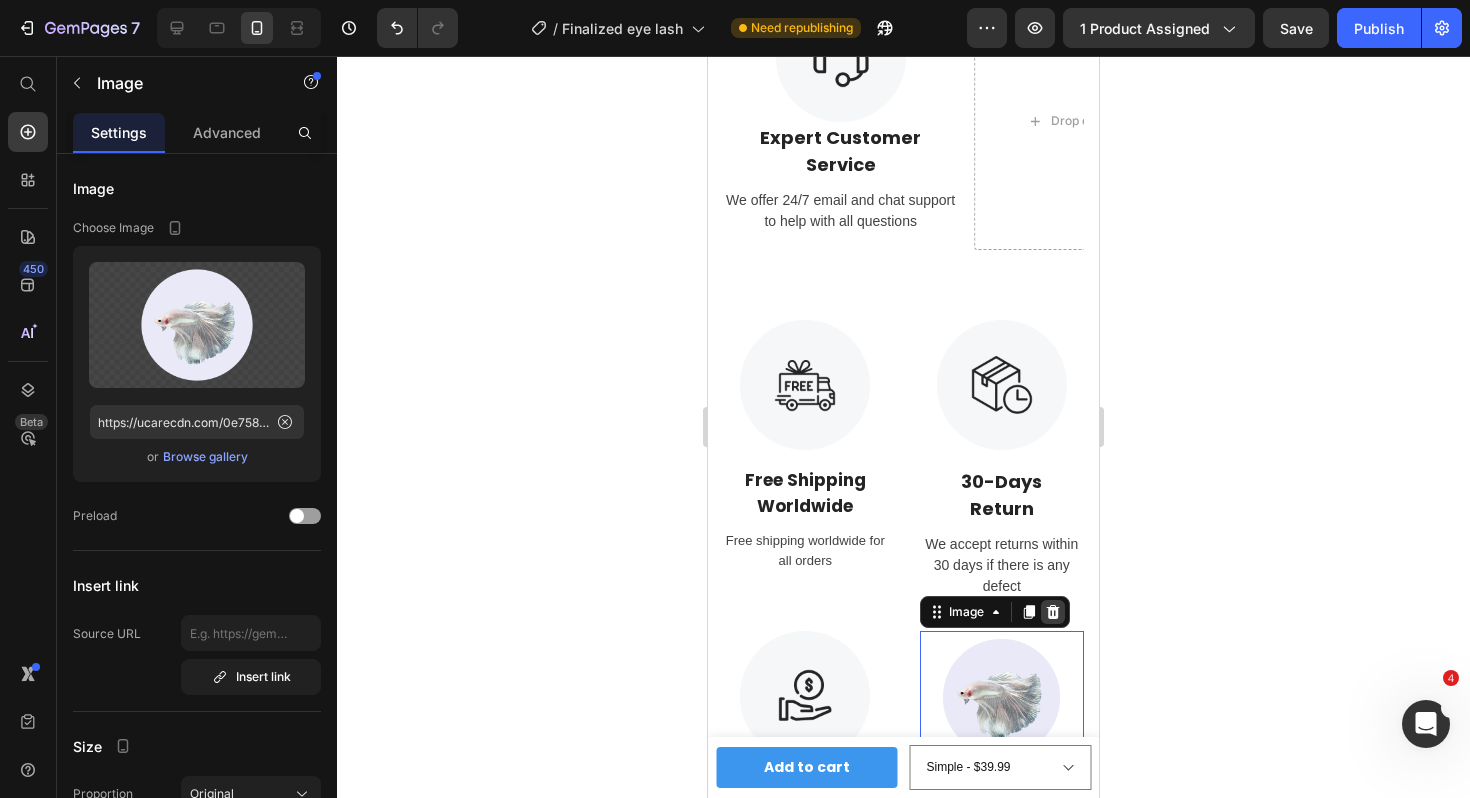 click 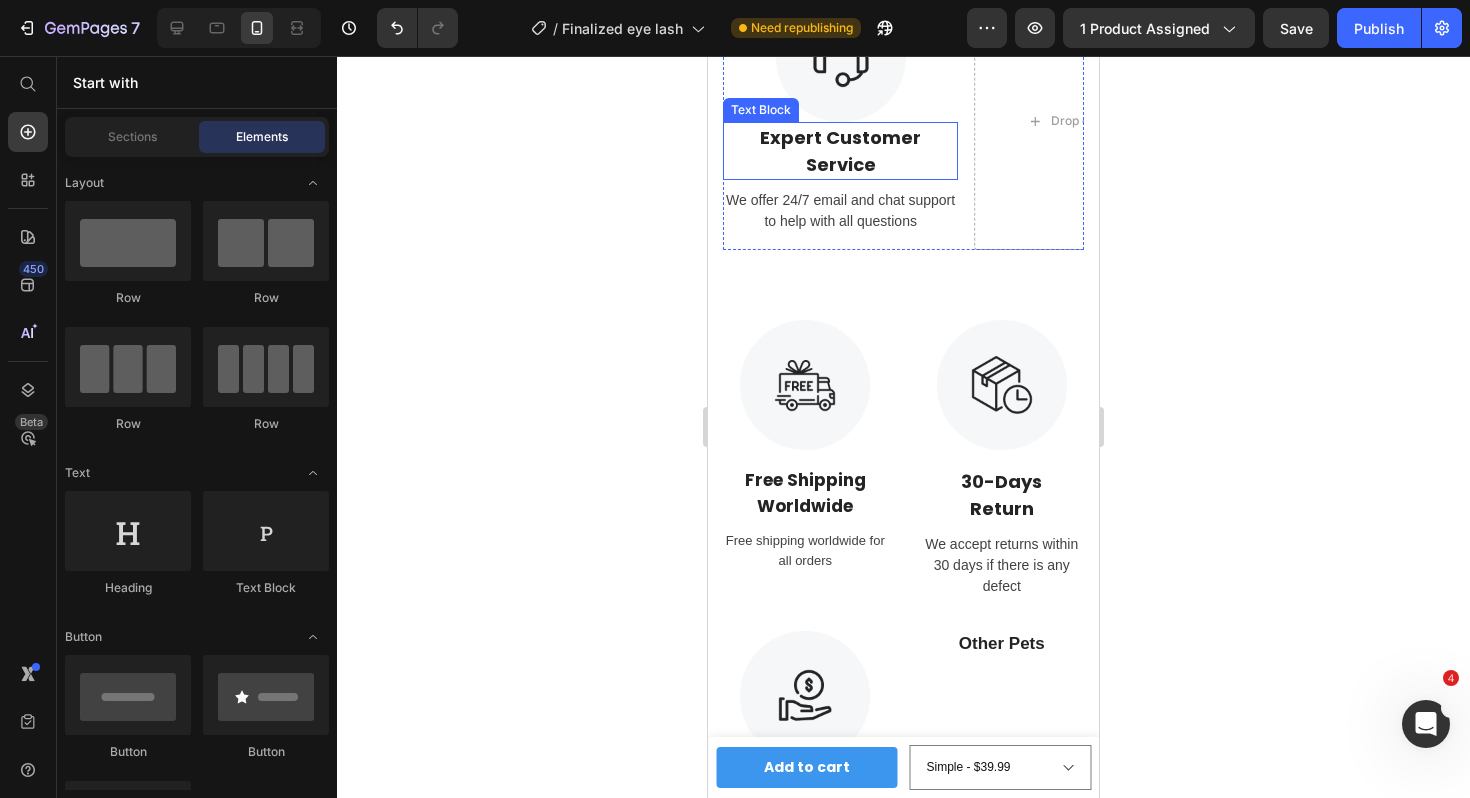click on "Expert Customer Service" at bounding box center (840, 151) 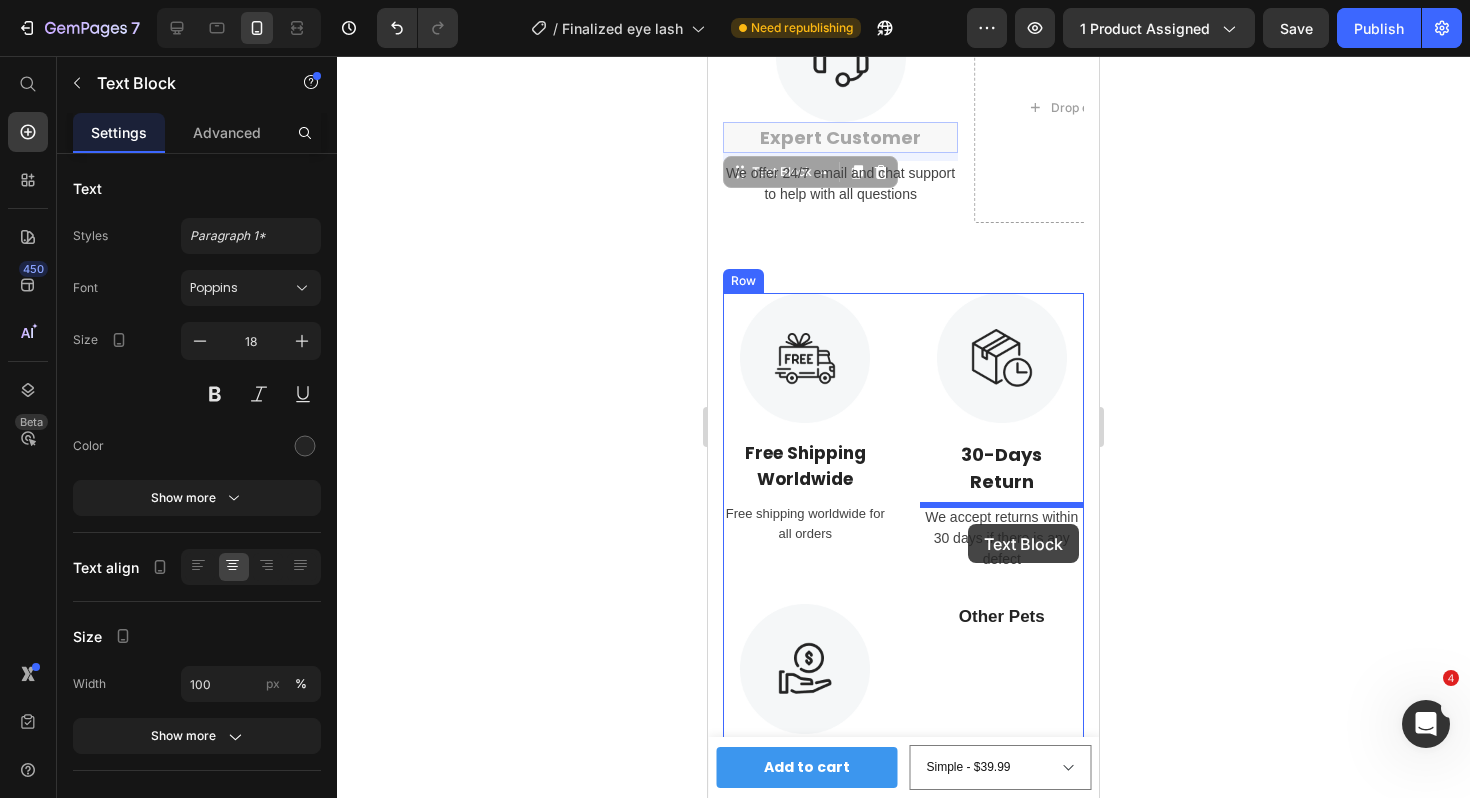 scroll, scrollTop: 8398, scrollLeft: 0, axis: vertical 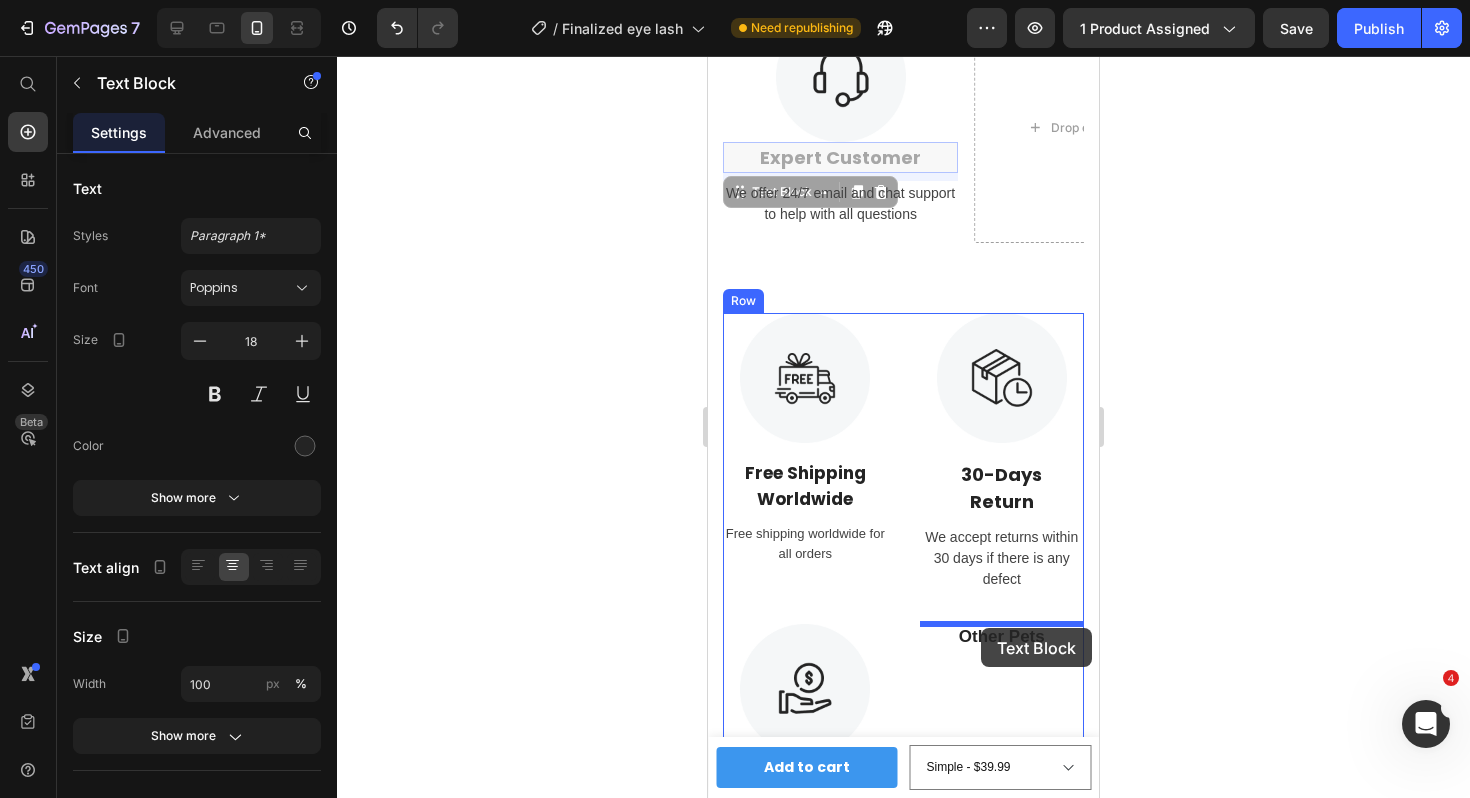 drag, startPoint x: 740, startPoint y: 164, endPoint x: 981, endPoint y: 628, distance: 522.8547 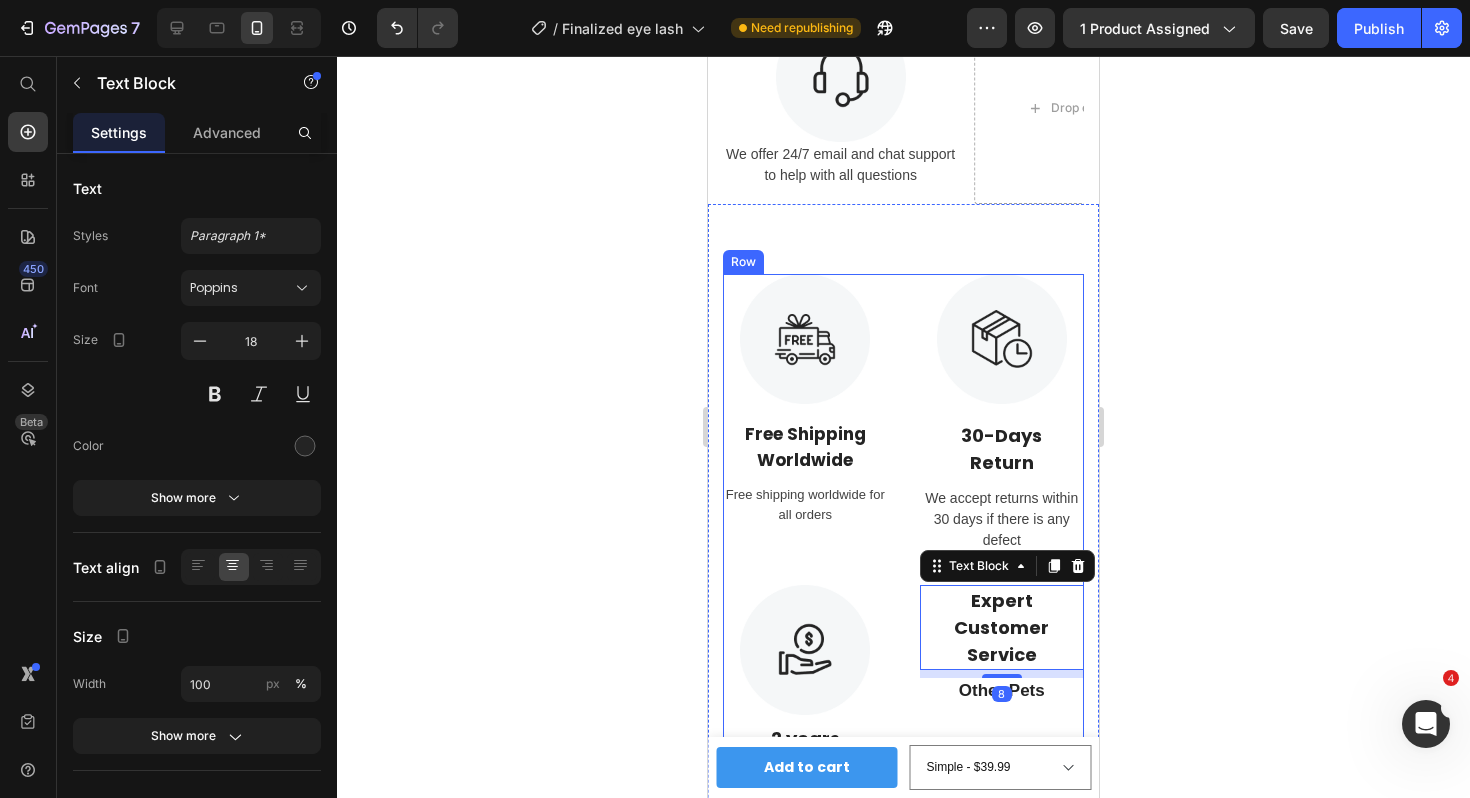 scroll, scrollTop: 8379, scrollLeft: 0, axis: vertical 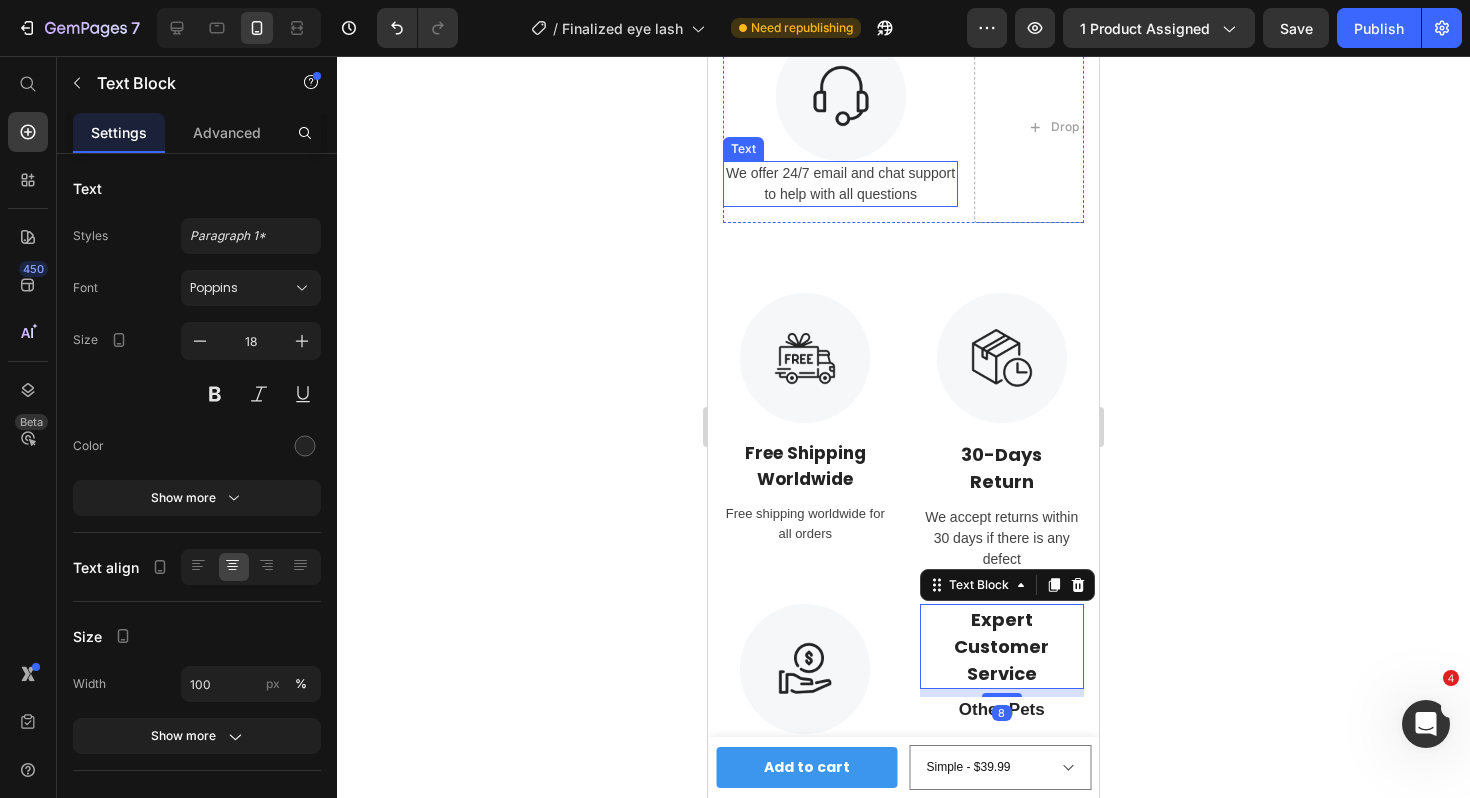 click on "We offer 24/7 email and chat support to help with all questions" at bounding box center [840, 184] 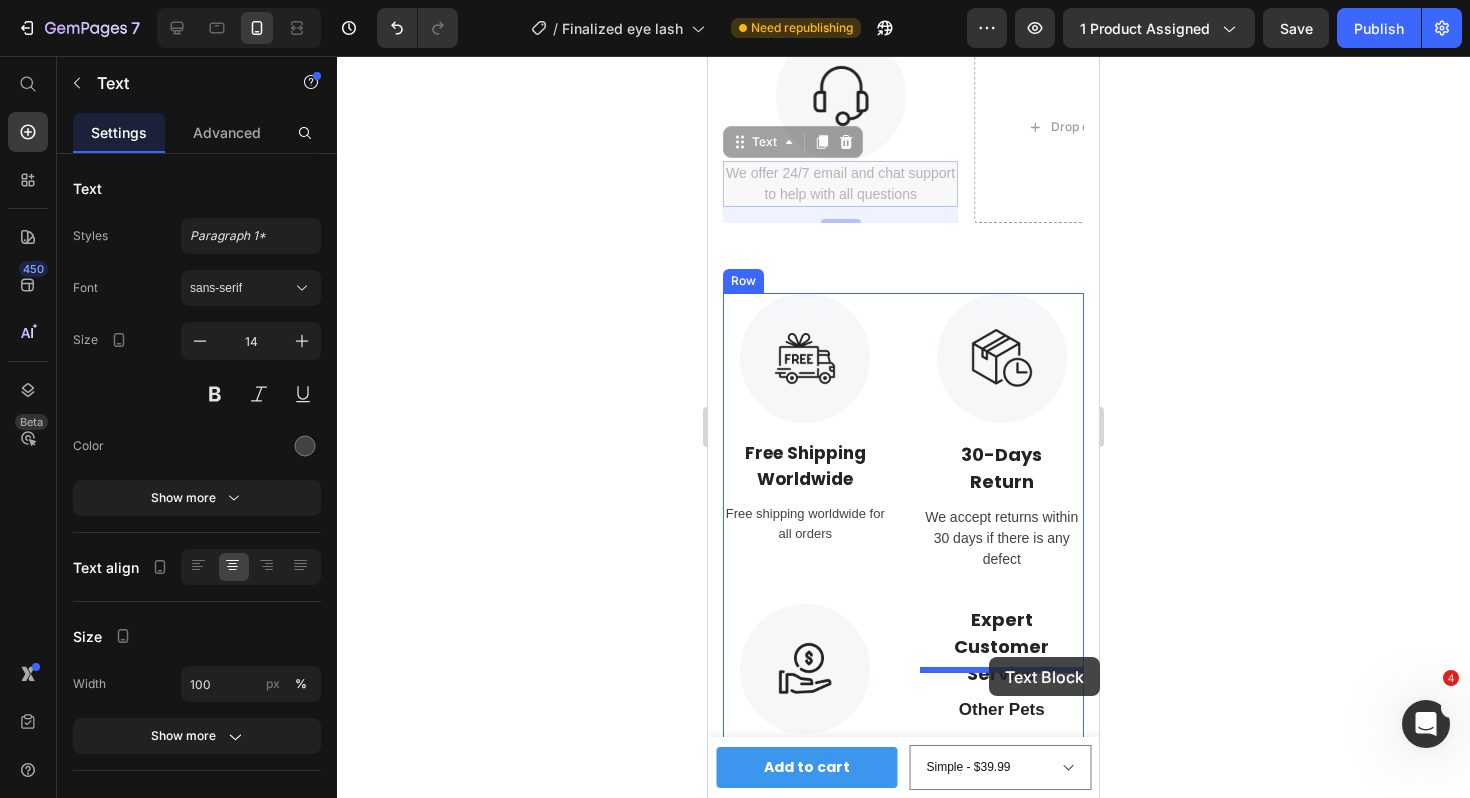drag, startPoint x: 760, startPoint y: 150, endPoint x: 989, endPoint y: 657, distance: 556.31824 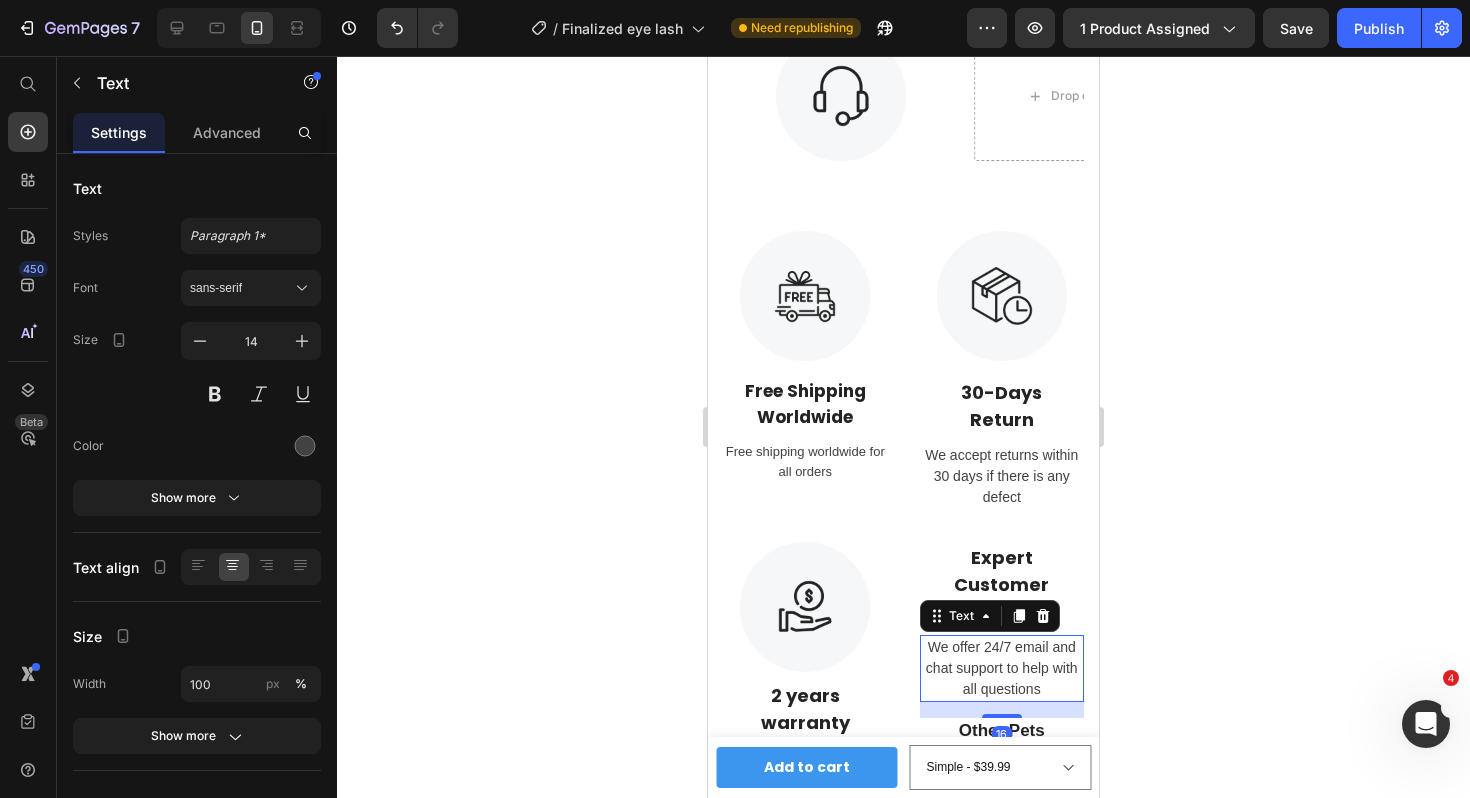 scroll, scrollTop: 8348, scrollLeft: 0, axis: vertical 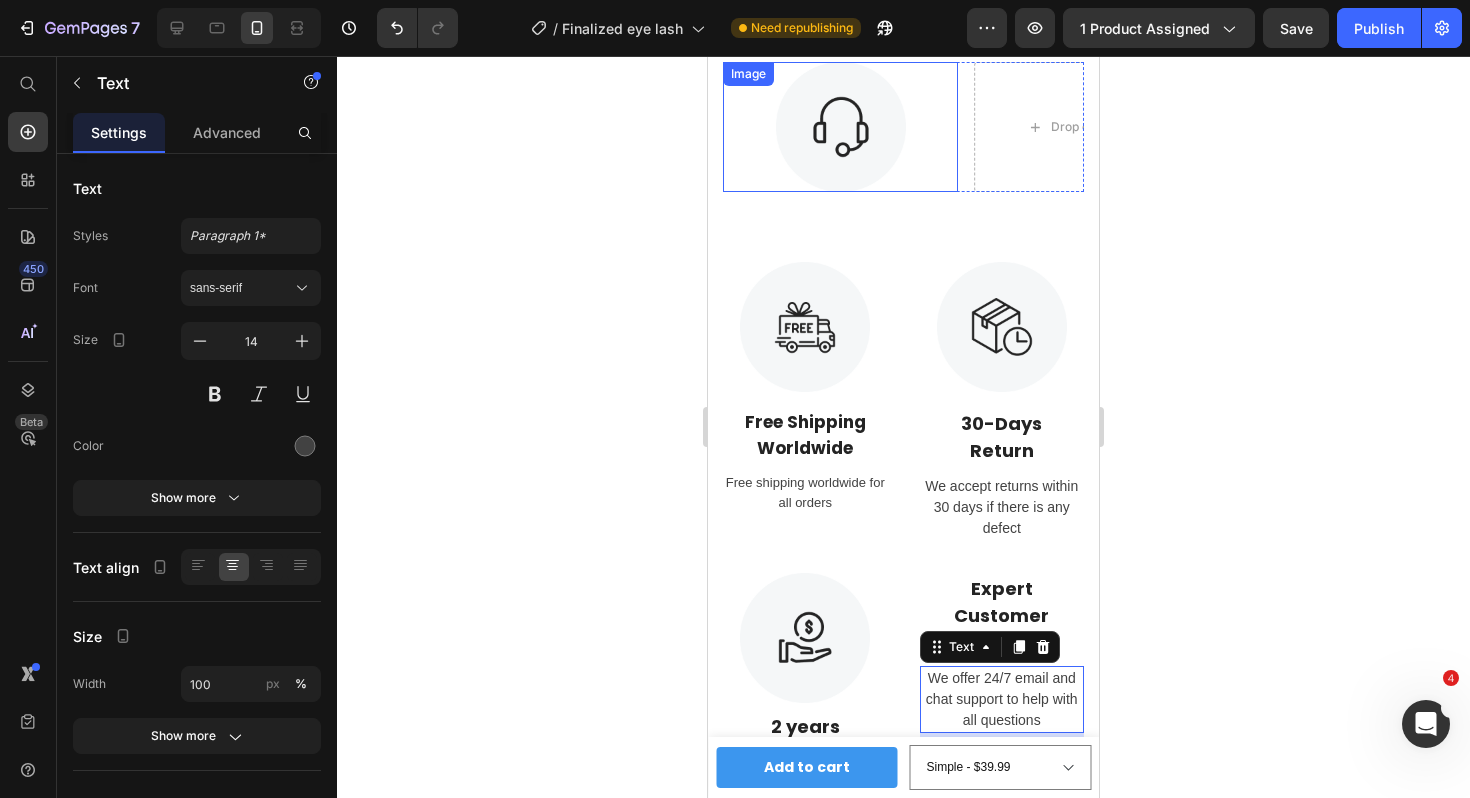 click at bounding box center (840, 127) 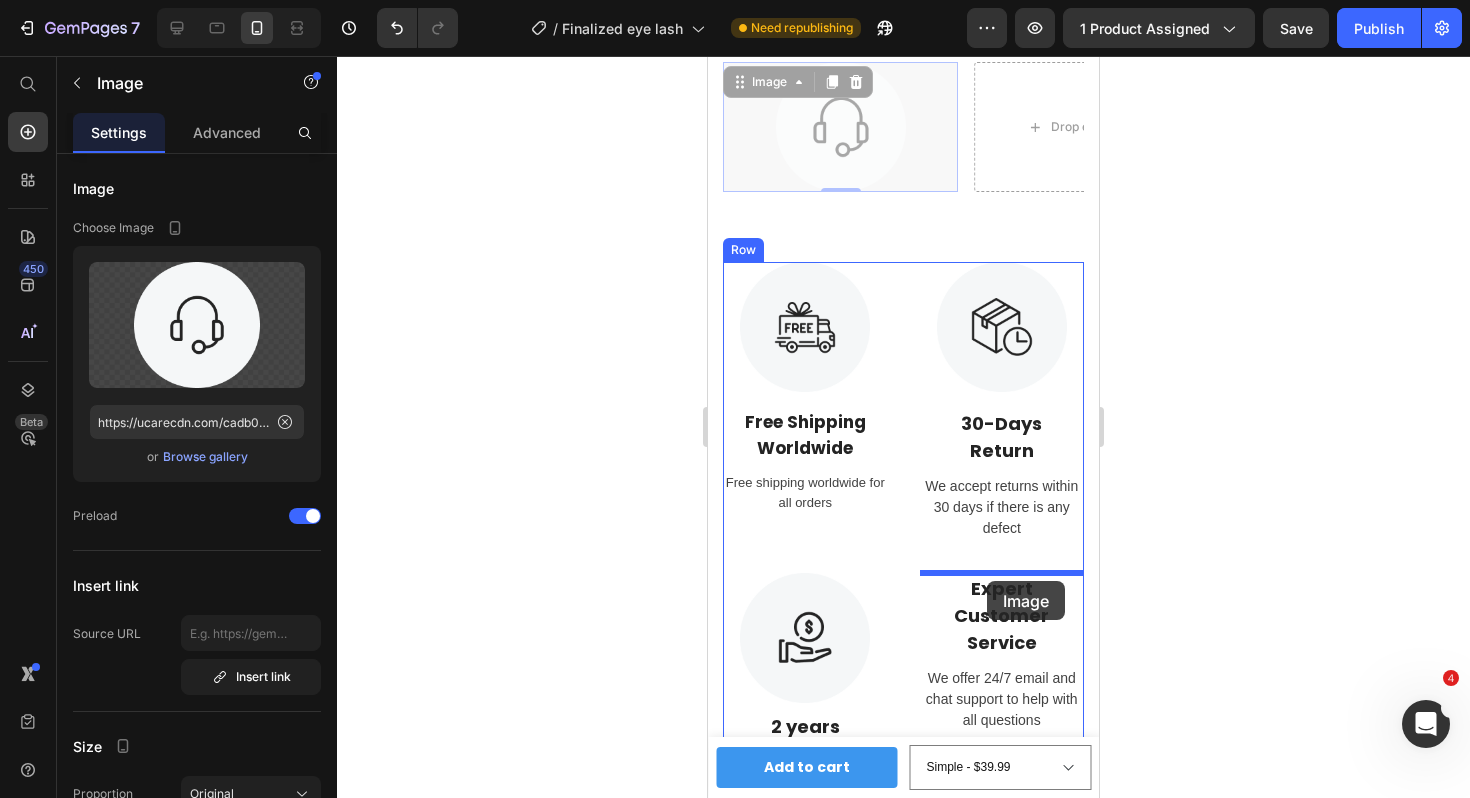 drag, startPoint x: 750, startPoint y: 83, endPoint x: 987, endPoint y: 581, distance: 551.5188 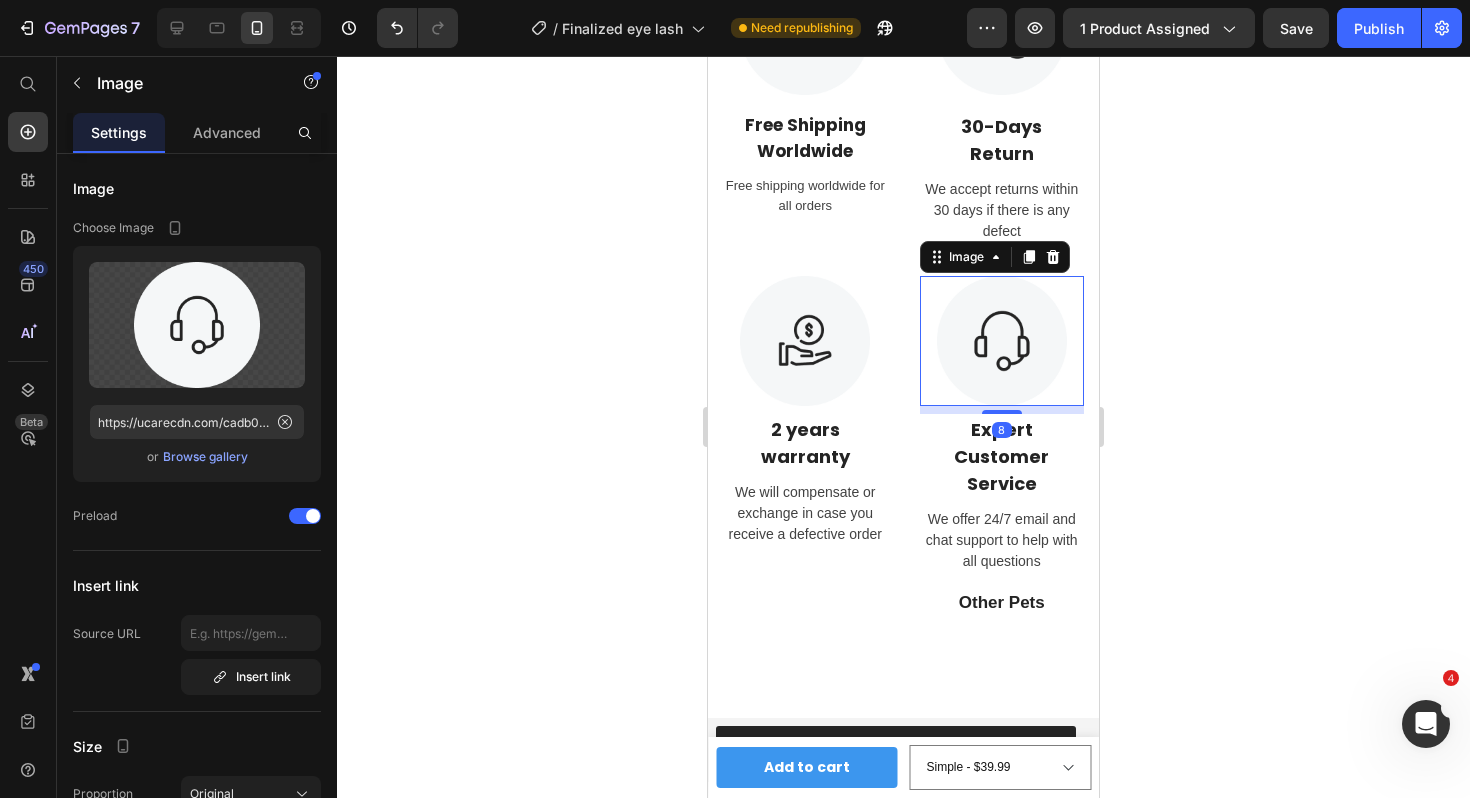 scroll, scrollTop: 8648, scrollLeft: 0, axis: vertical 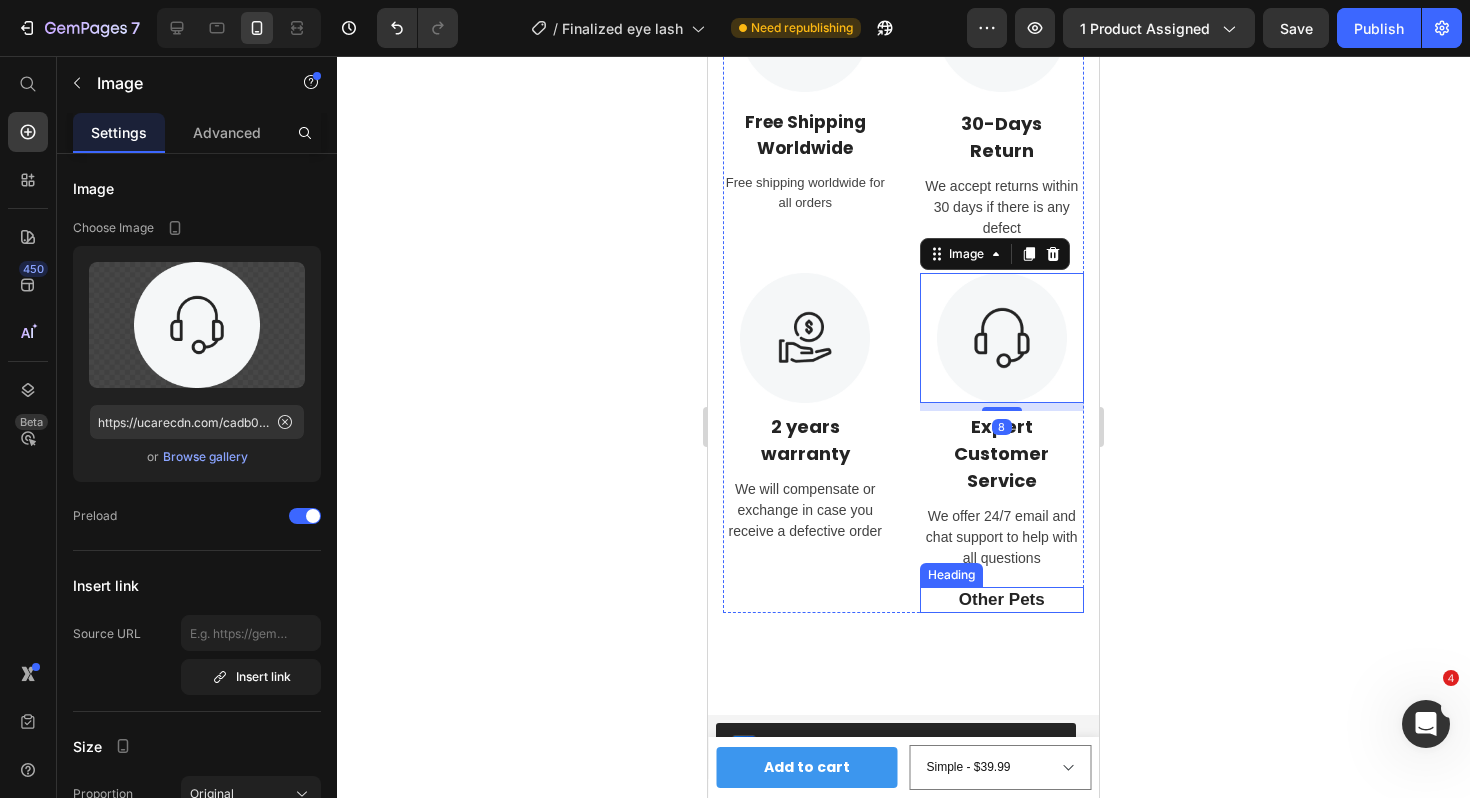 click on "Other Pets" at bounding box center (1002, 600) 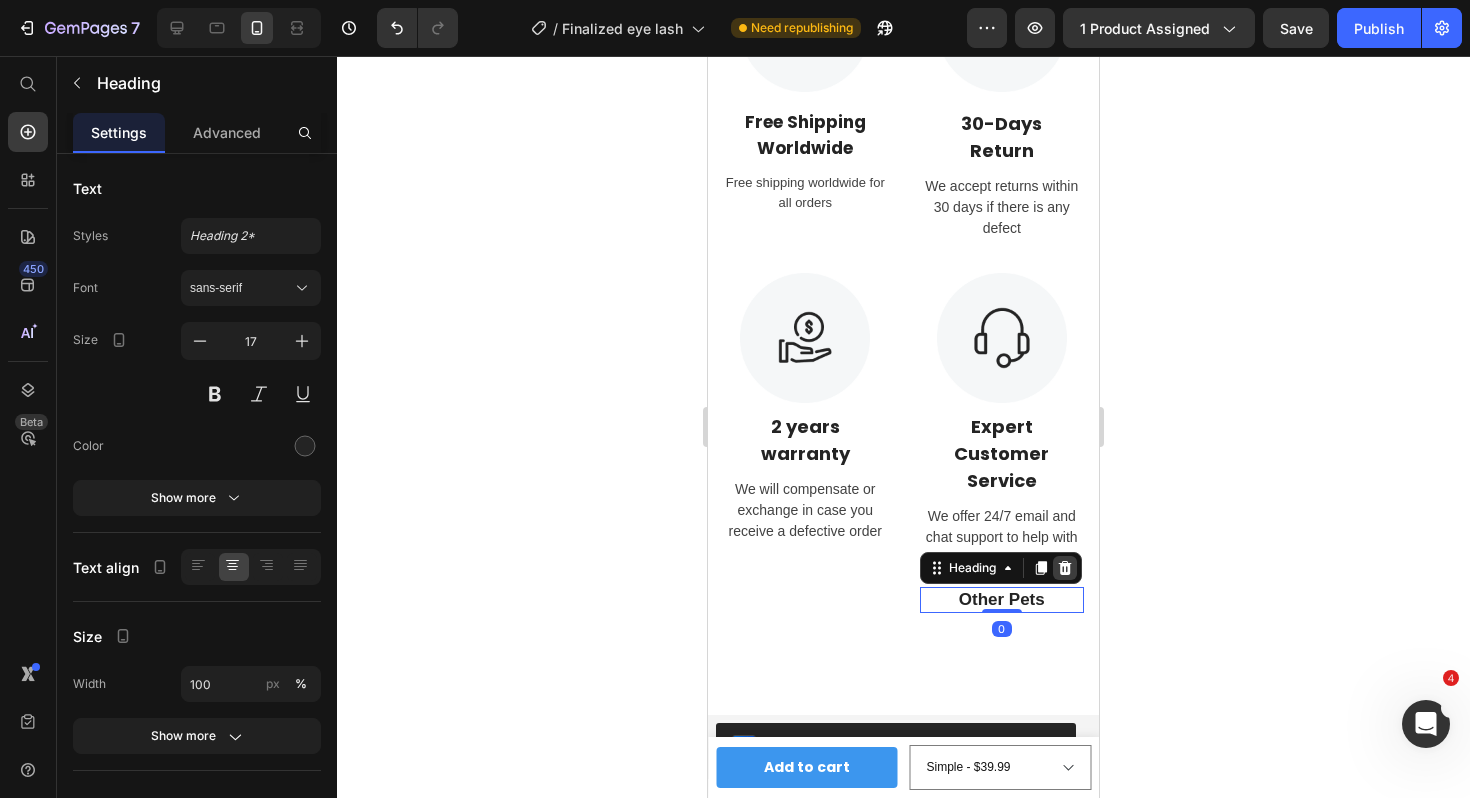 click 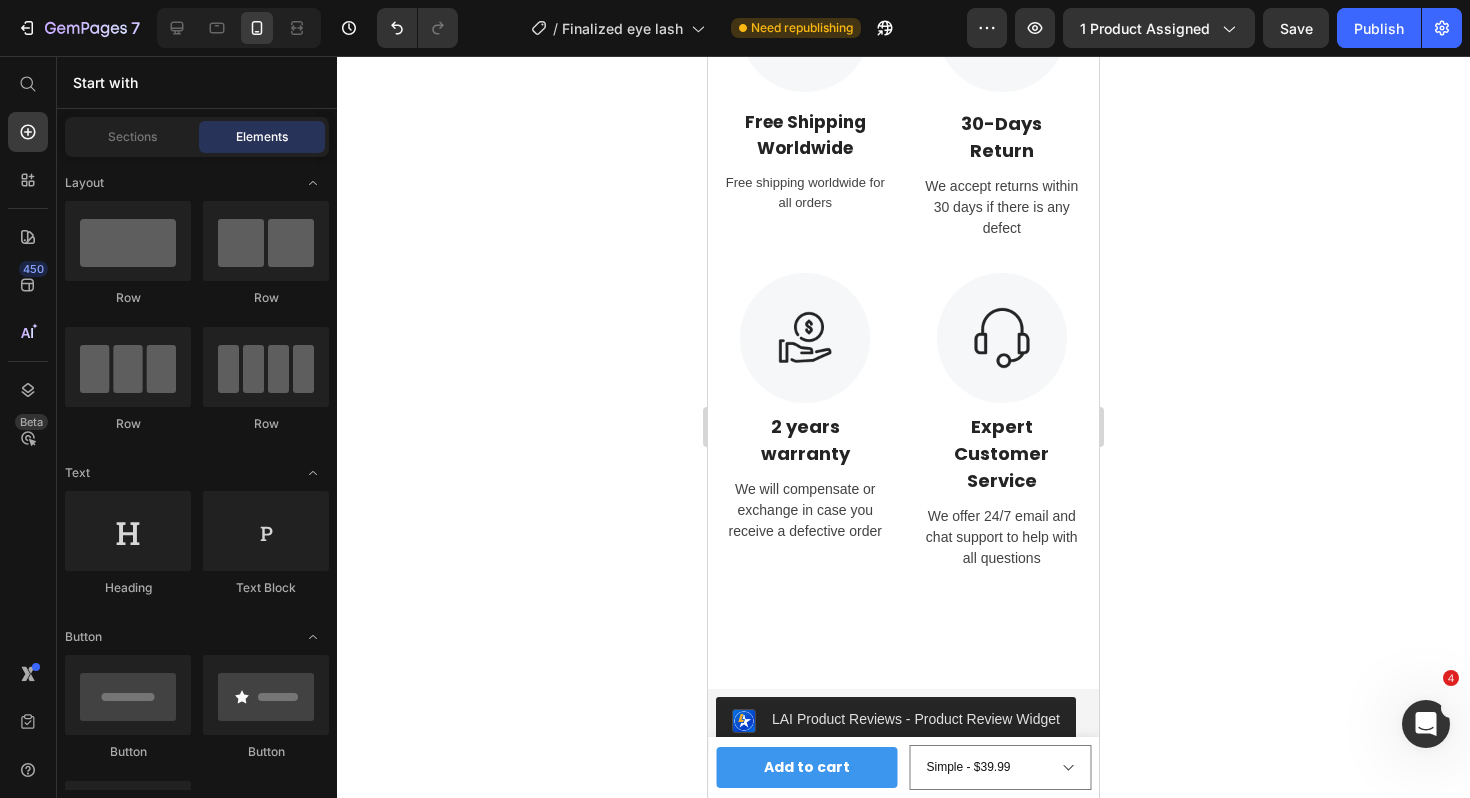 click 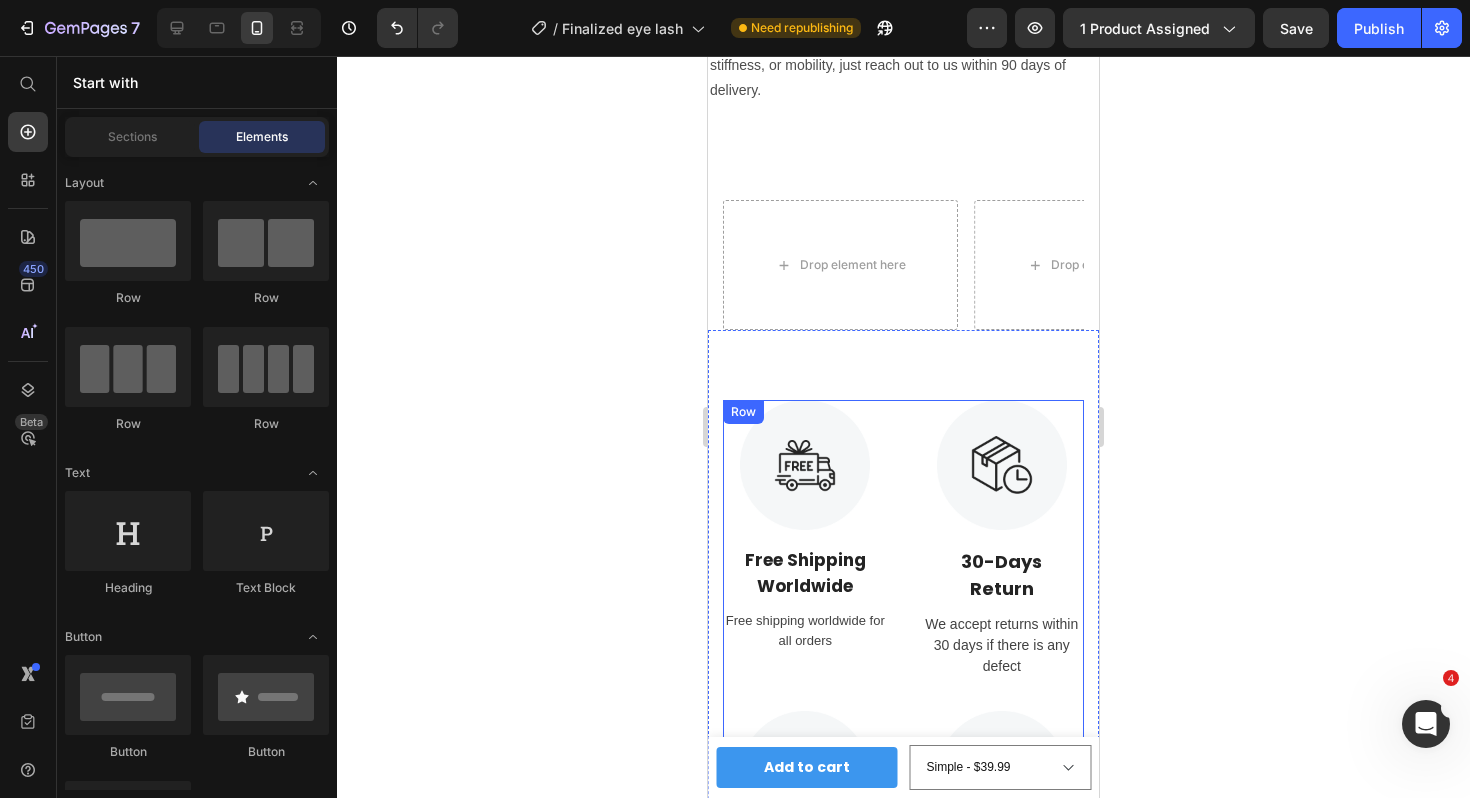 scroll, scrollTop: 8183, scrollLeft: 0, axis: vertical 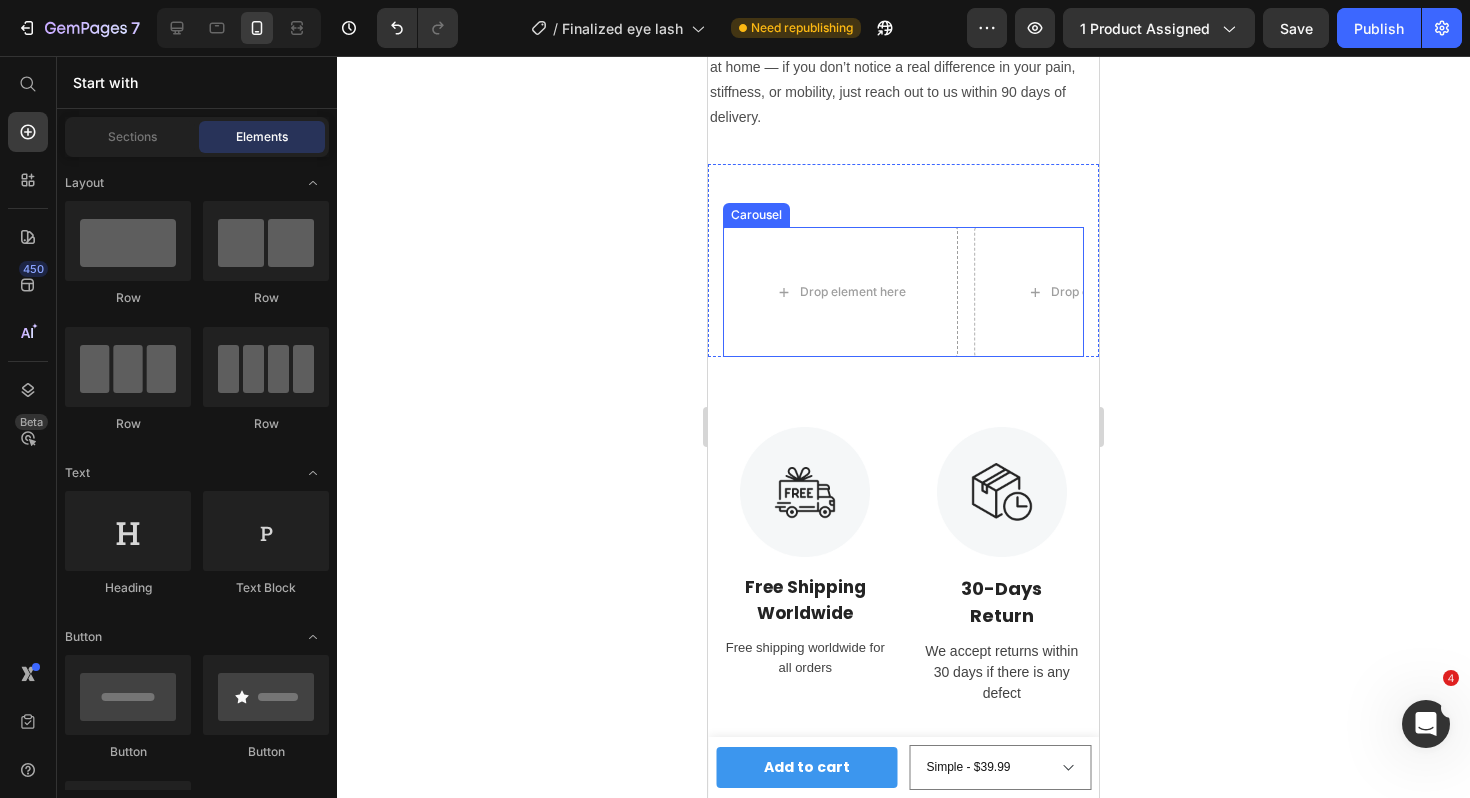 click on "Drop element here
Drop element here Image
Drop element here" at bounding box center [903, 292] 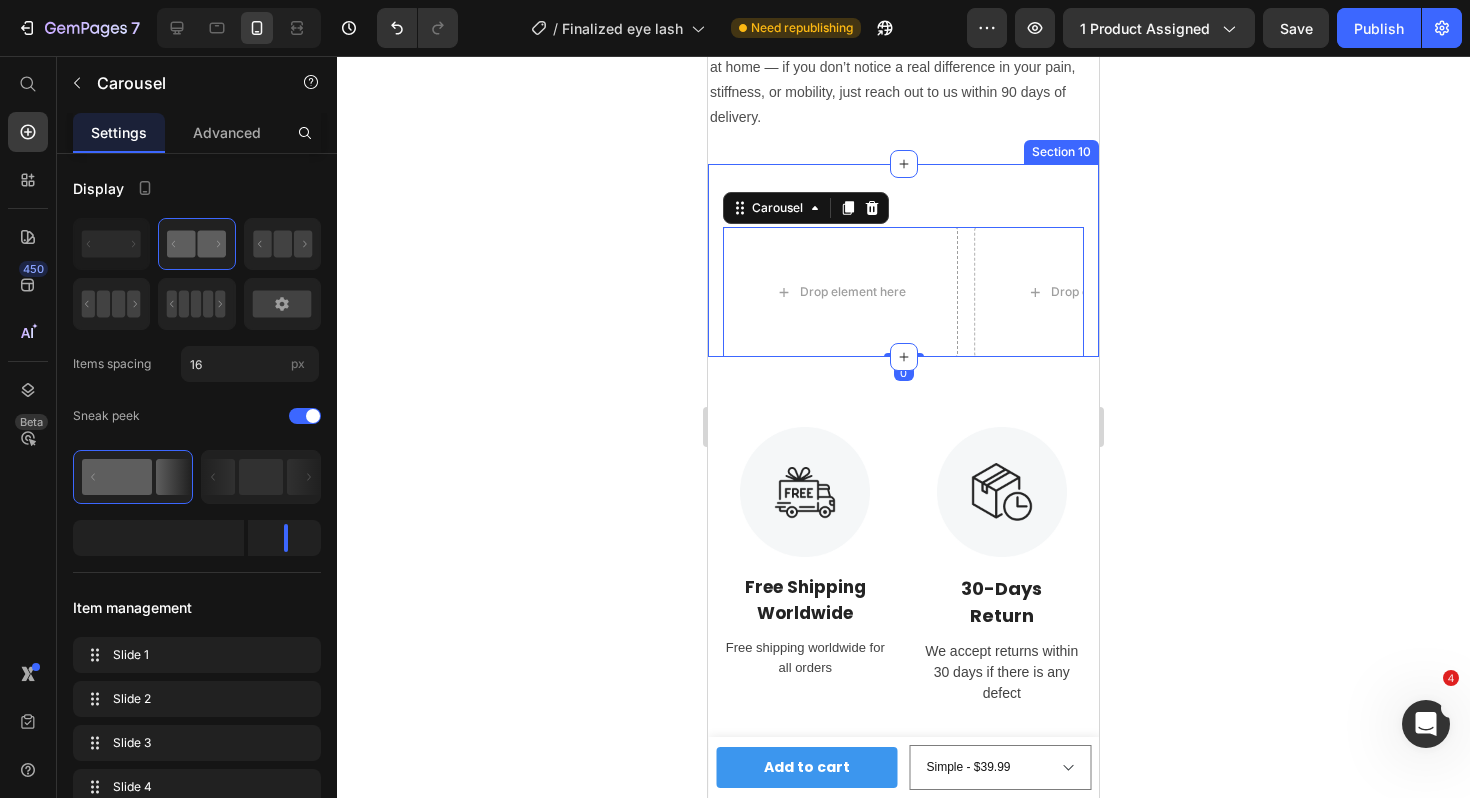 click on "Drop element here
Drop element here Image
Drop element here Carousel   0 Section 10" at bounding box center [903, 260] 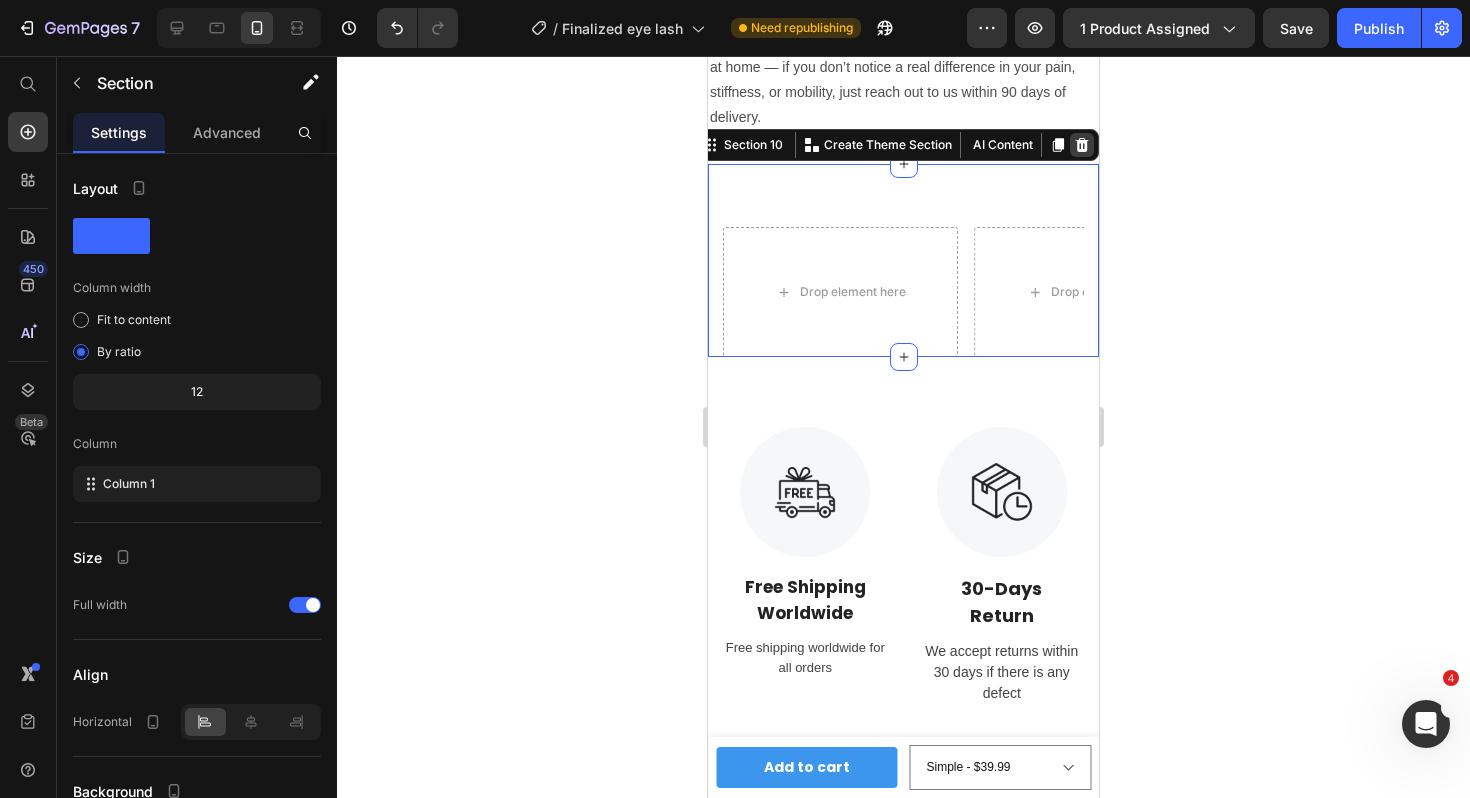 click 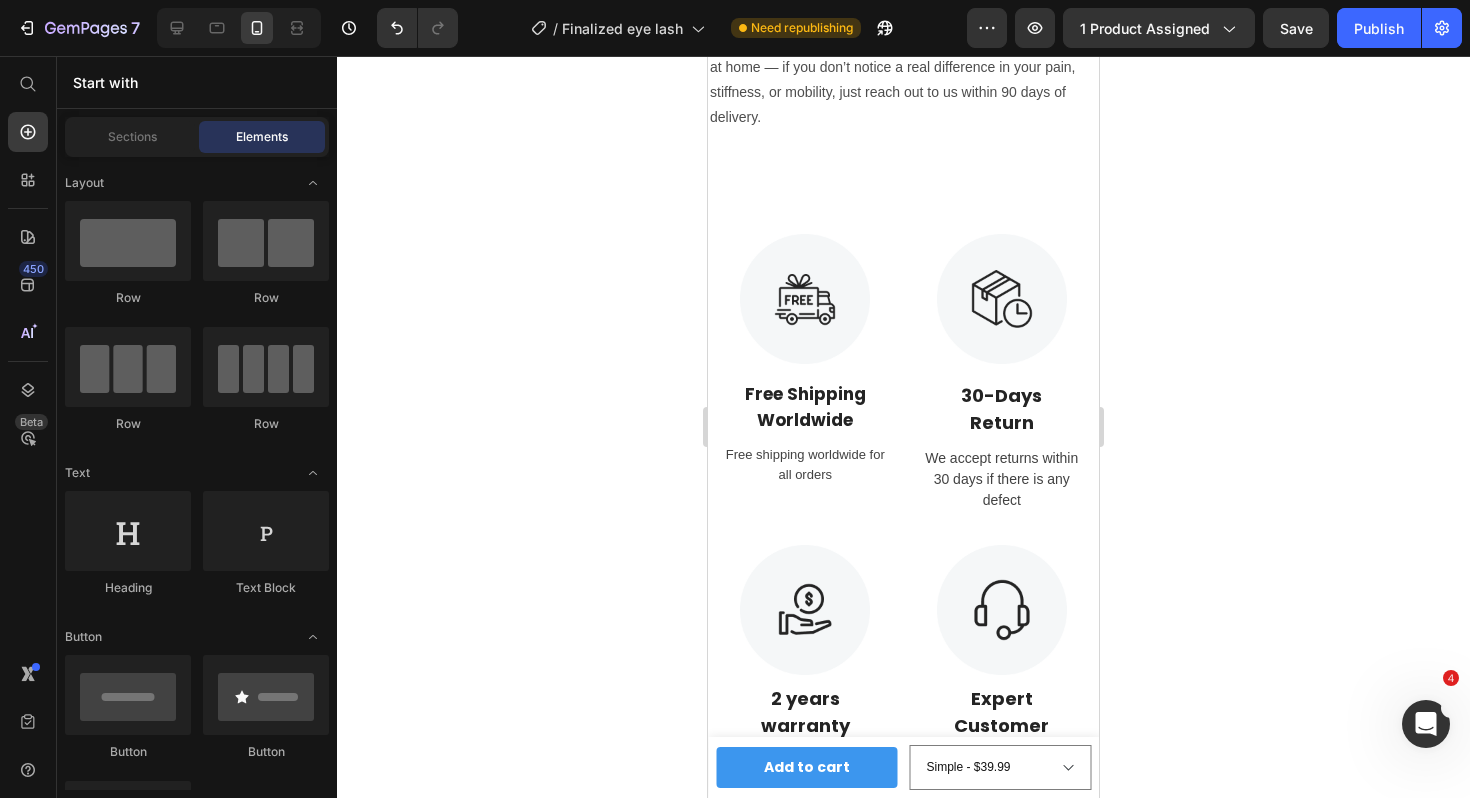 click 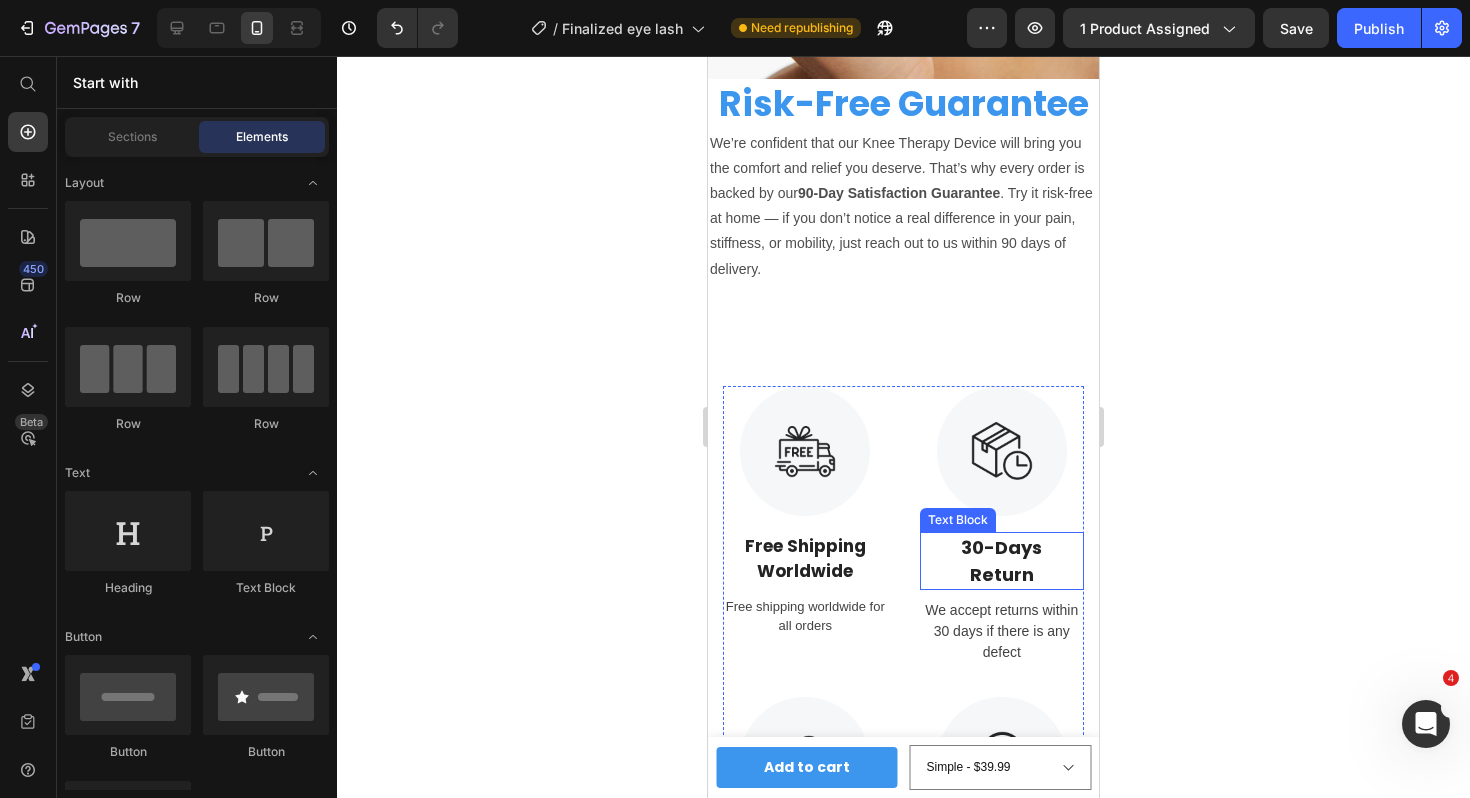 scroll, scrollTop: 7389, scrollLeft: 0, axis: vertical 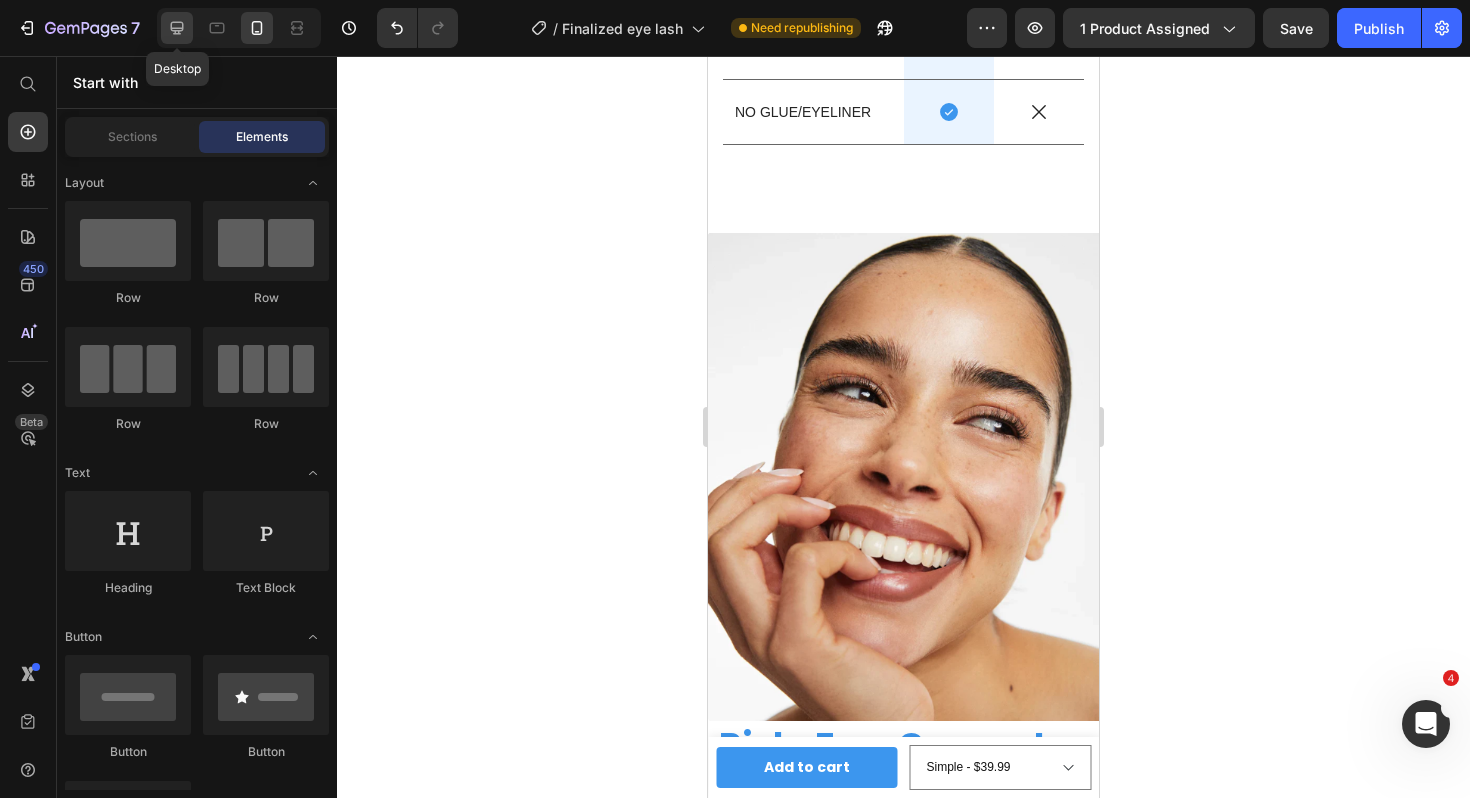 click 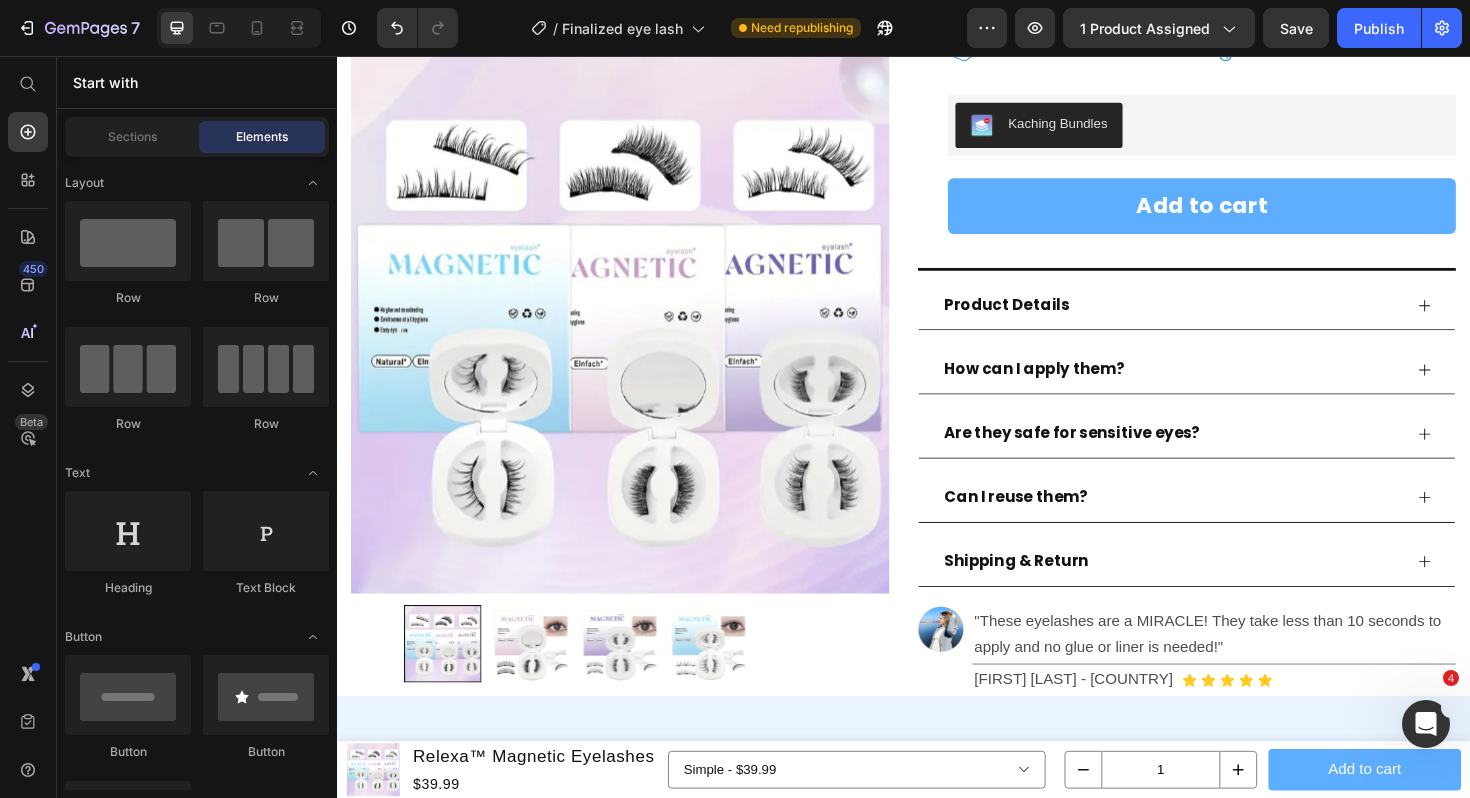scroll, scrollTop: 0, scrollLeft: 0, axis: both 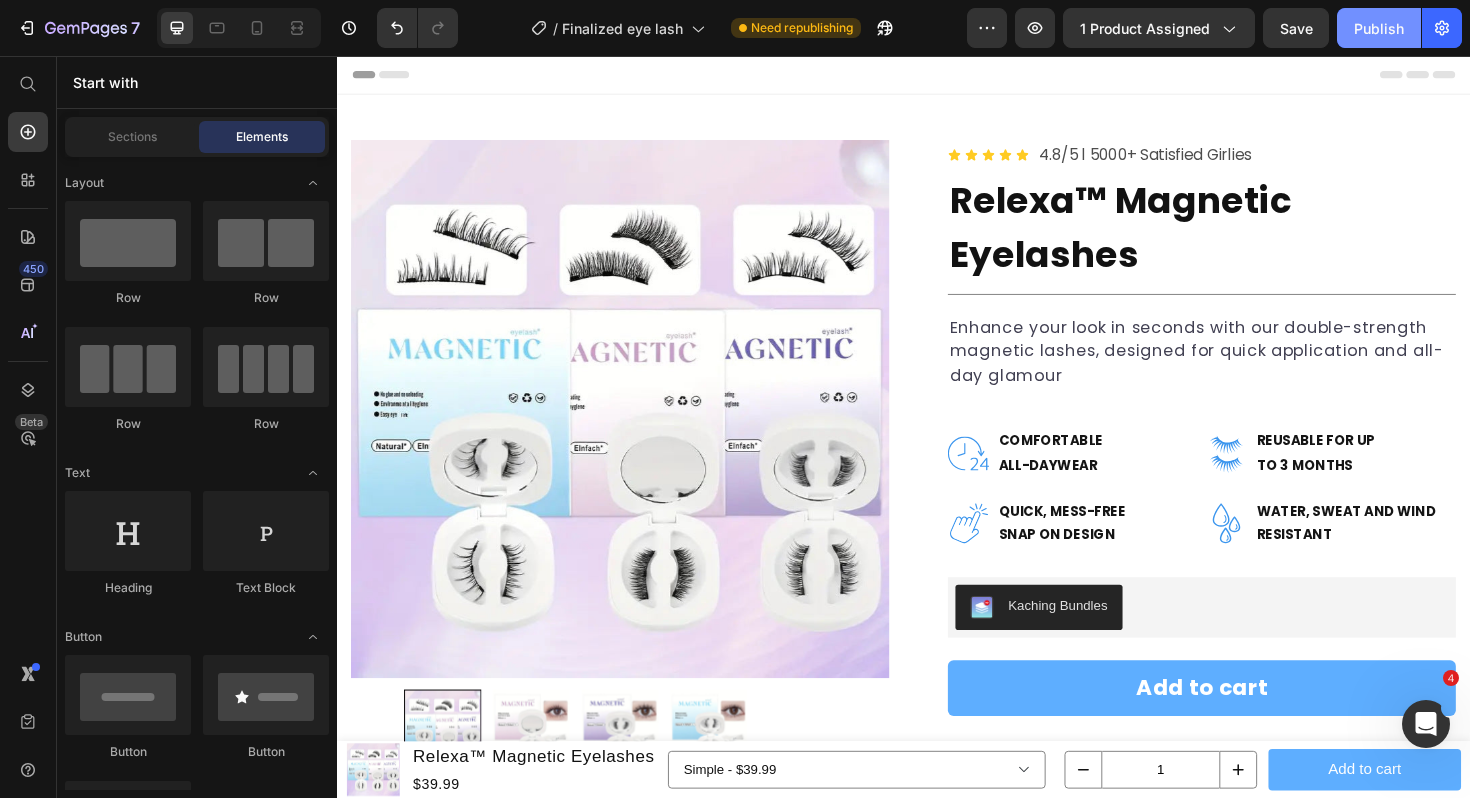 click on "Publish" at bounding box center [1379, 28] 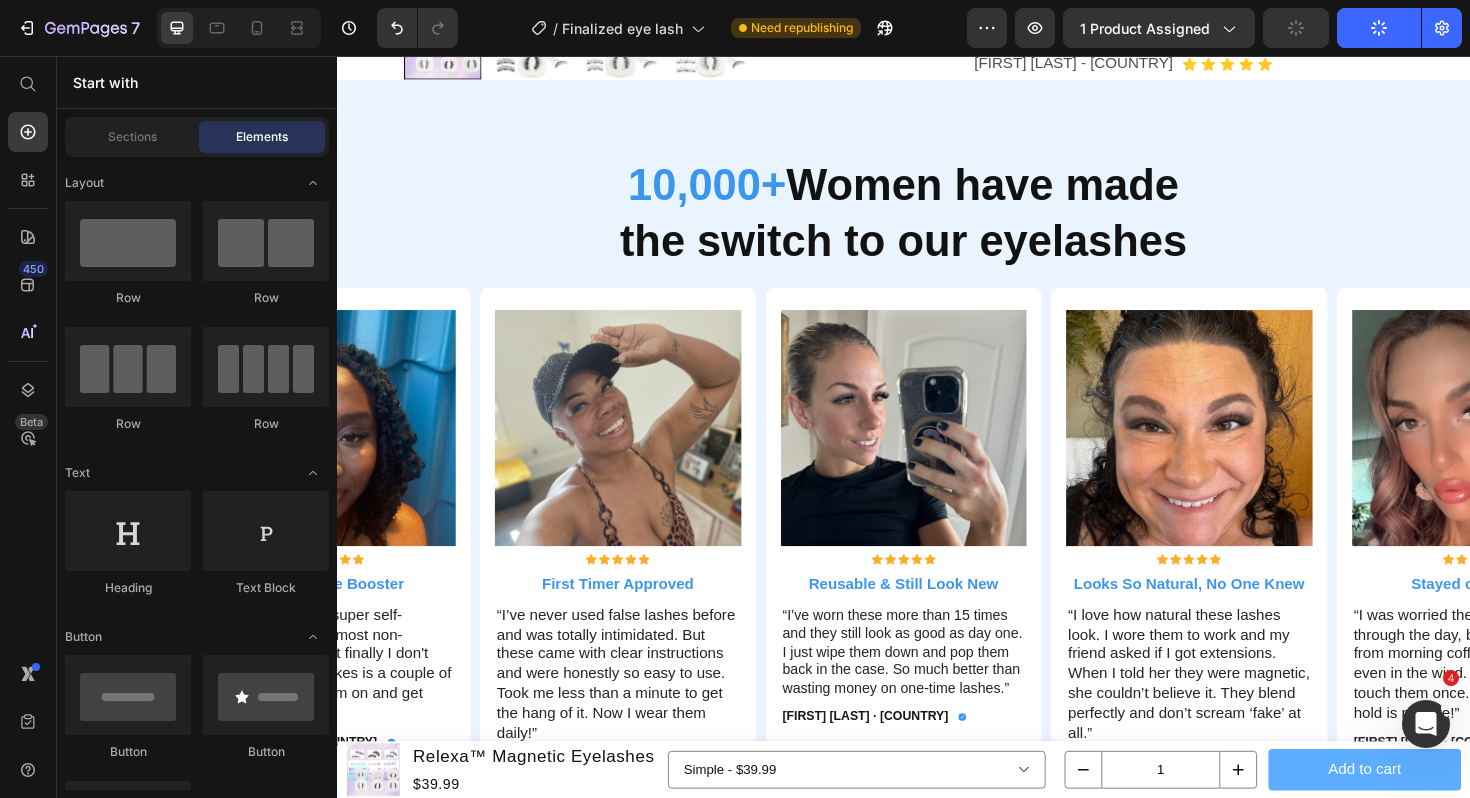 scroll, scrollTop: 1167, scrollLeft: 0, axis: vertical 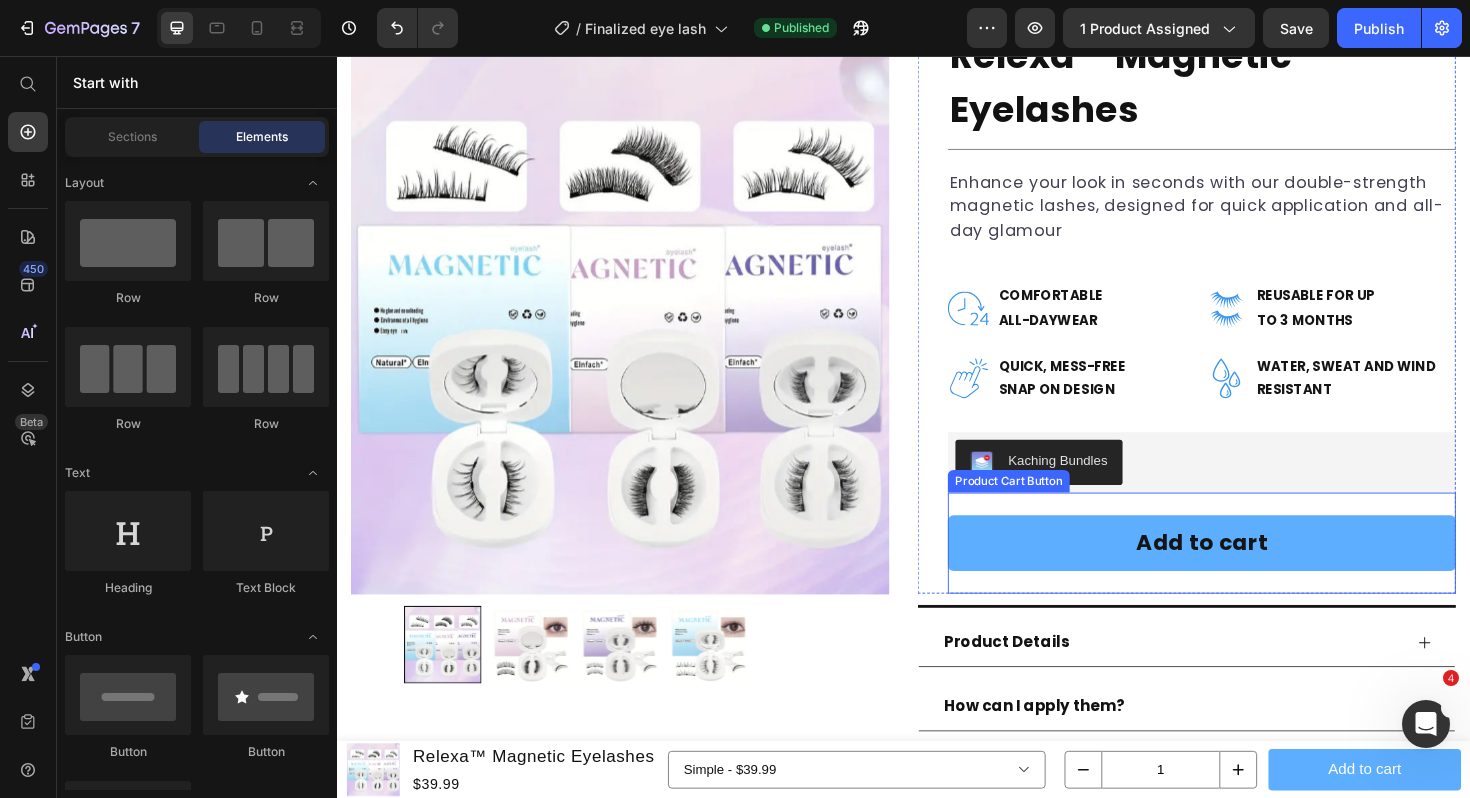 click on "Add to cart" at bounding box center [1253, 572] 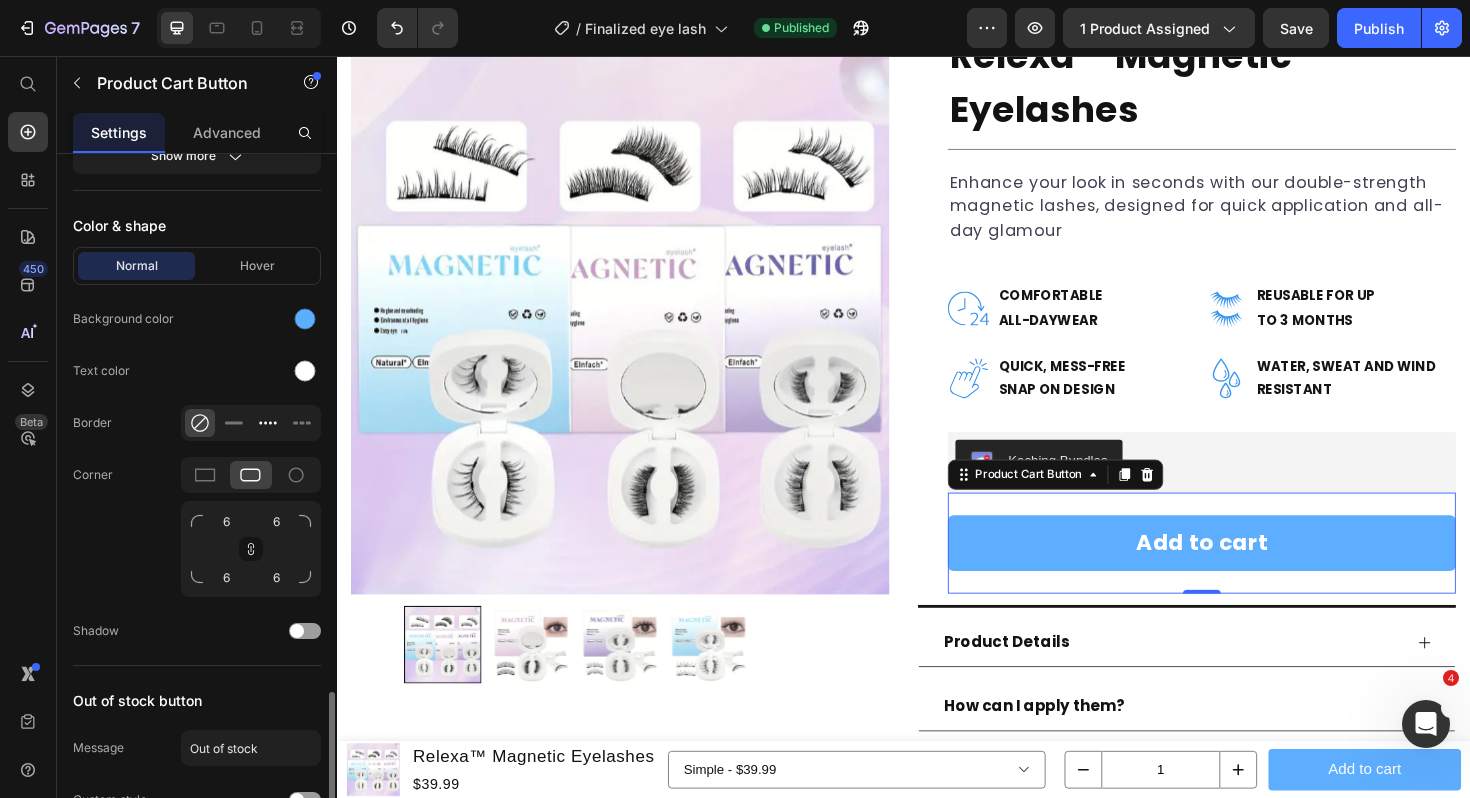 scroll, scrollTop: 1089, scrollLeft: 0, axis: vertical 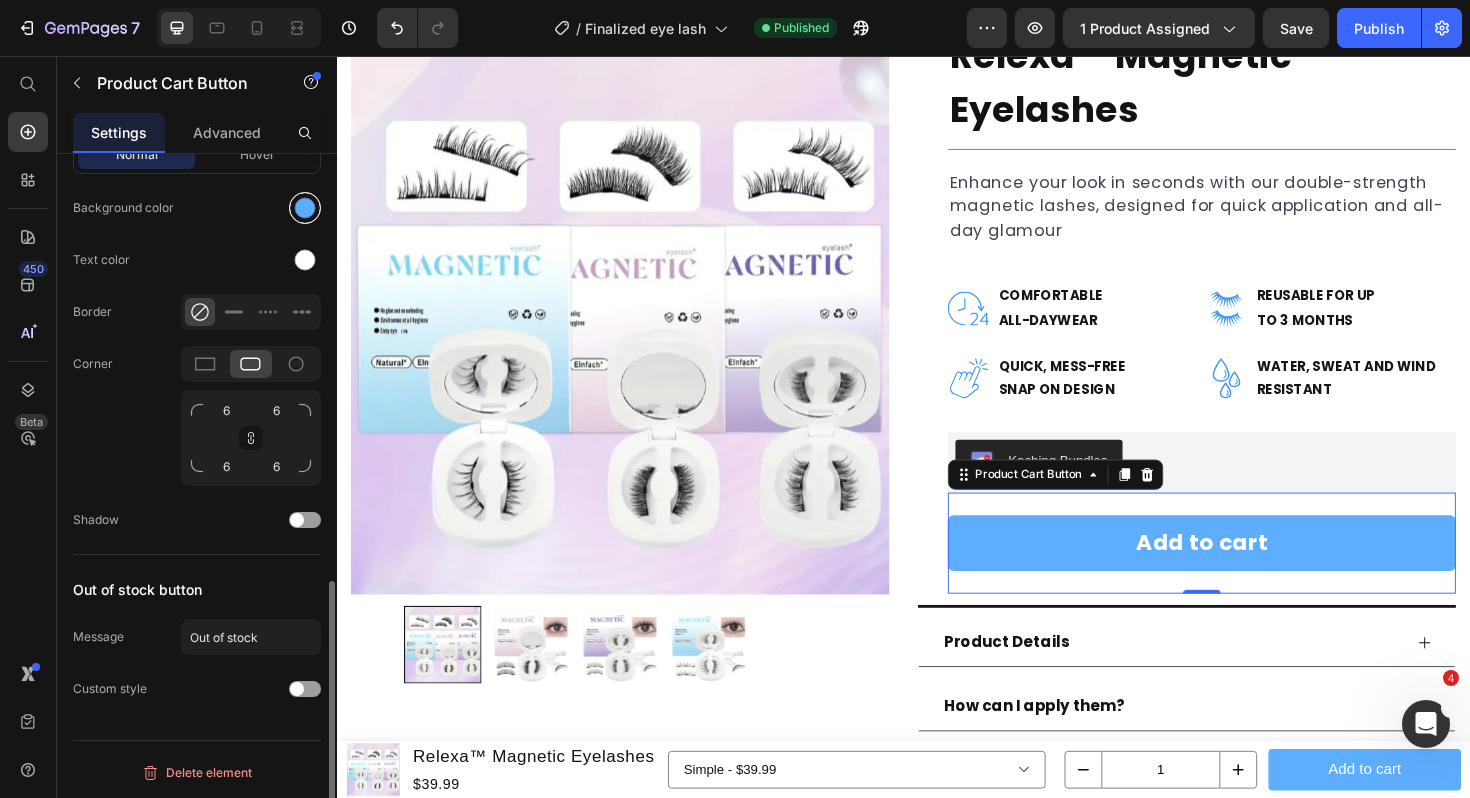 click at bounding box center (305, 208) 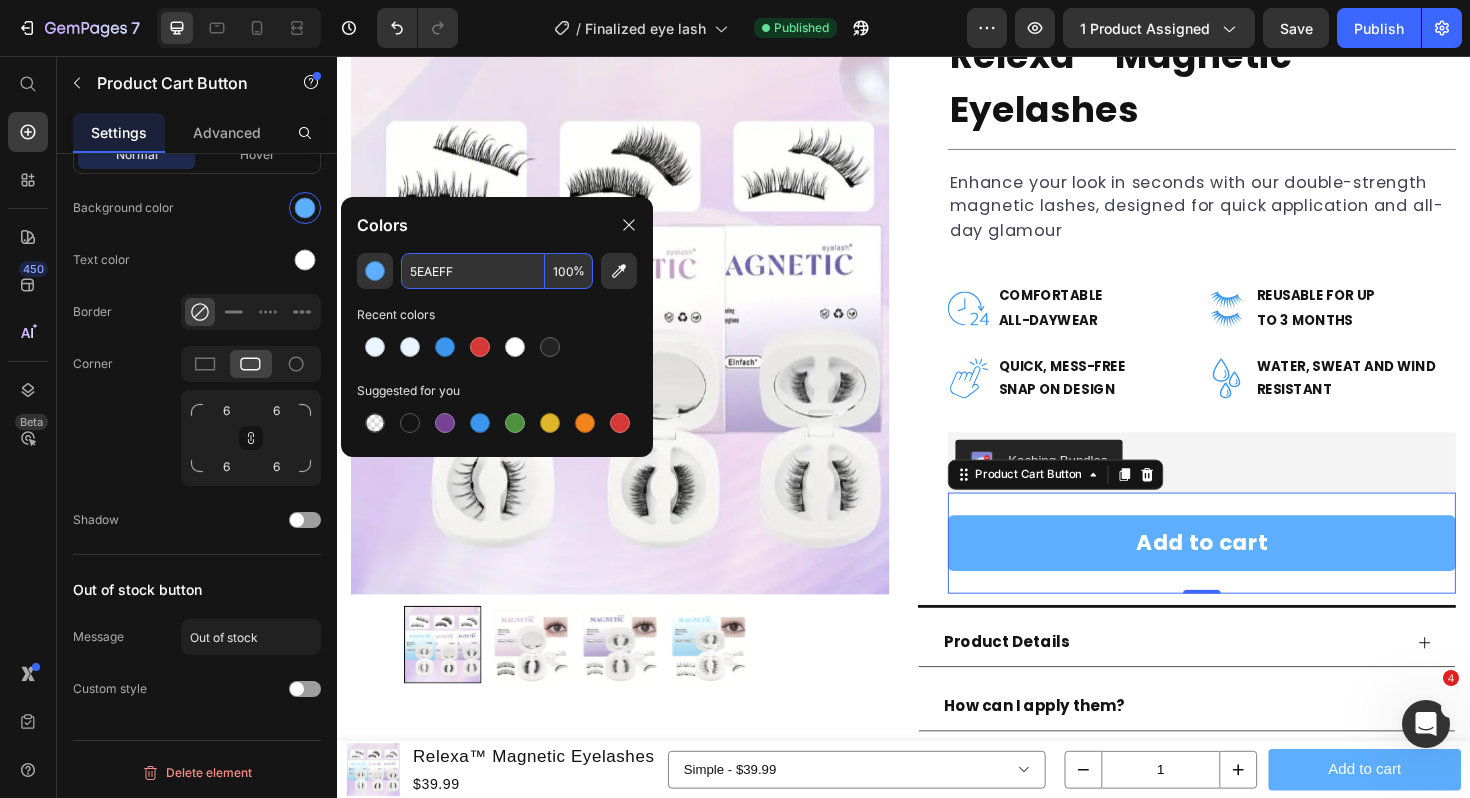 click on "5EAEFF" at bounding box center (473, 271) 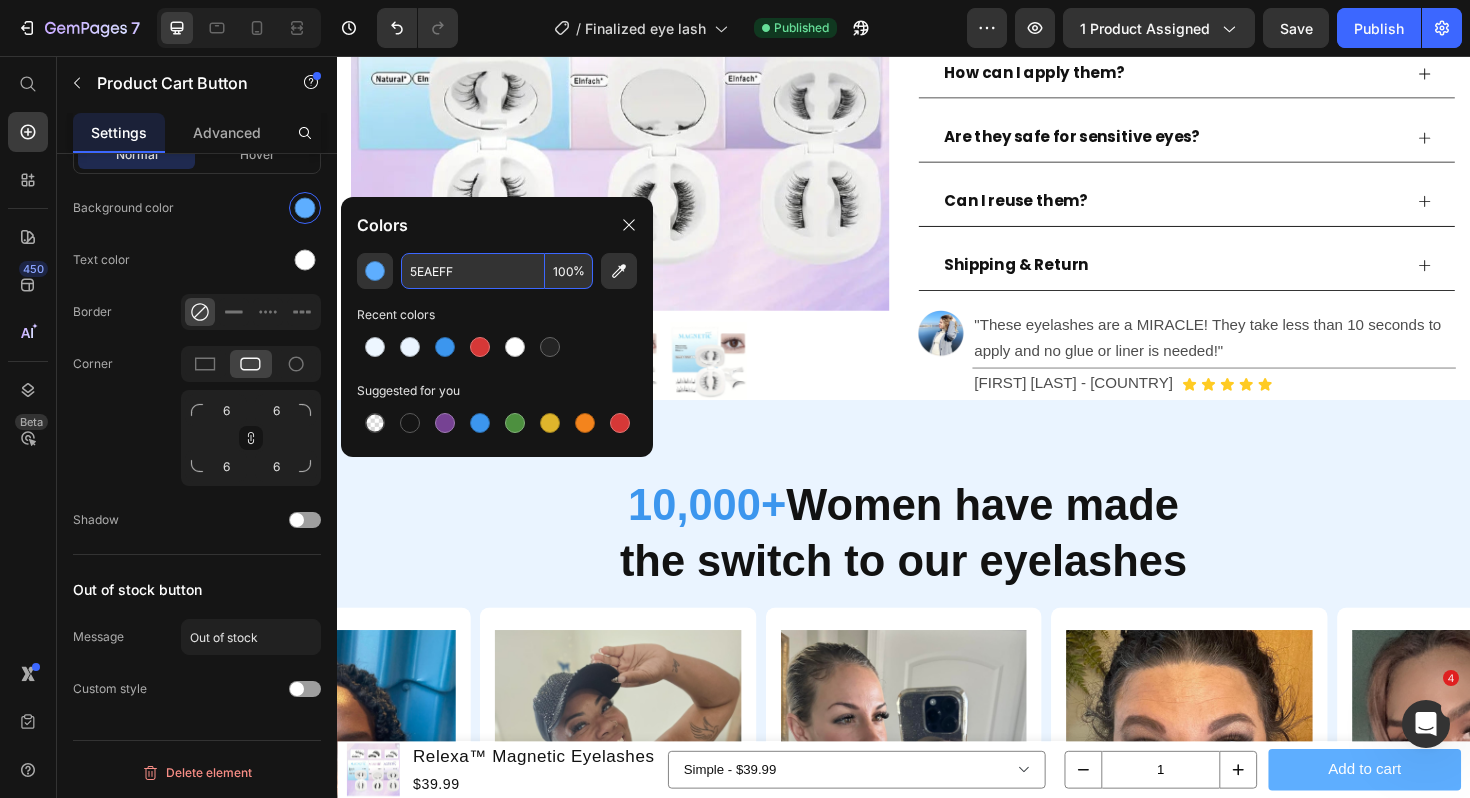 scroll, scrollTop: 934, scrollLeft: 0, axis: vertical 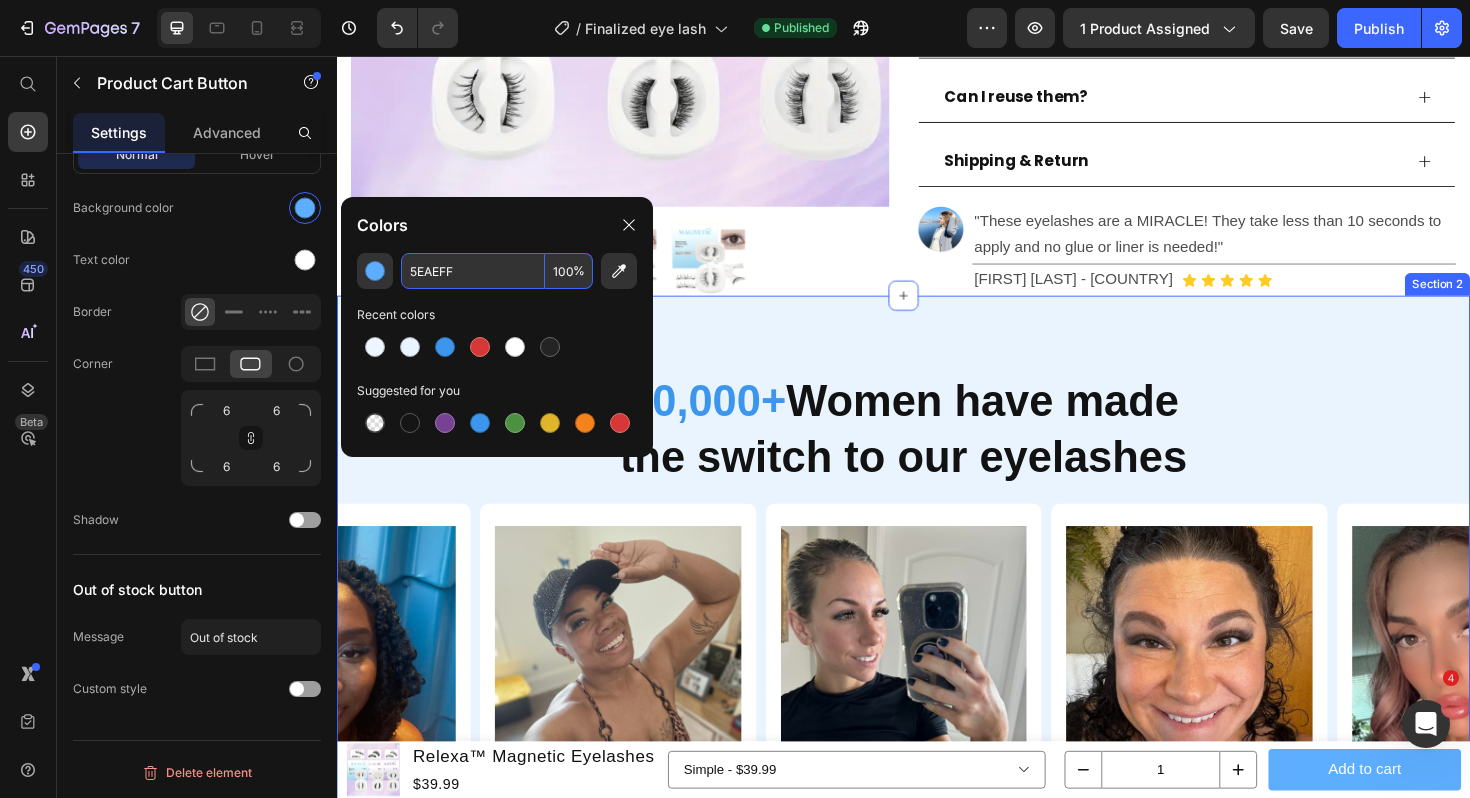click on "10,000+  Women have made  the switch to our eyelashes Heading Row Image Icon Icon Icon Icon Icon Icon List First Timer Approved Text Block “I’ve never used false lashes before and was totally intimidated. But these came with clear instructions and were honestly so easy to use. Took me less than a minute to get the hang of it. Now I wear them daily!” Text Block — [FIRST] [LAST] · [COUNTRY] Text Block
Icon Row Row Image Icon Icon Icon Icon Icon Icon List Reusable & Still Look New Text Block “I’ve worn these more than 15 times and they still look as good as day one. I just wipe them down and pop them back in the case. So much better than wasting money on one-time lashes.” Text Block — [FIRST] [LAST] · [COUNTRY] Text Block
Icon Row Row Image Icon Icon Icon Icon Icon Icon List Looks So Natural, No One Knew Text Block Text Block — [FIRST] [LAST] · [COUNTRY] Text Block
Icon Row Row Image Icon Icon Icon Icon Icon Icon List Stayed on All Day Text Block Icon" at bounding box center [937, 737] 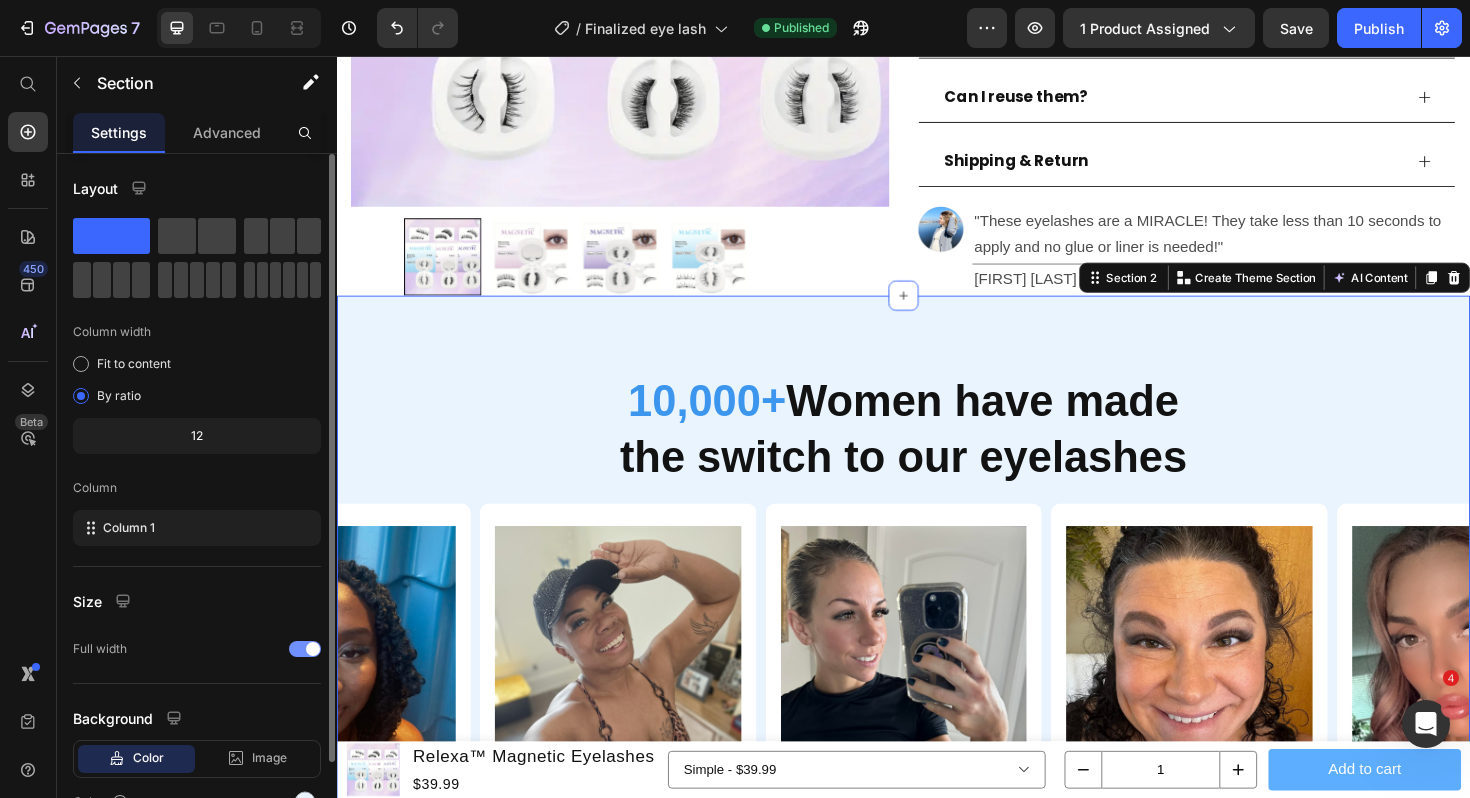 scroll, scrollTop: 107, scrollLeft: 0, axis: vertical 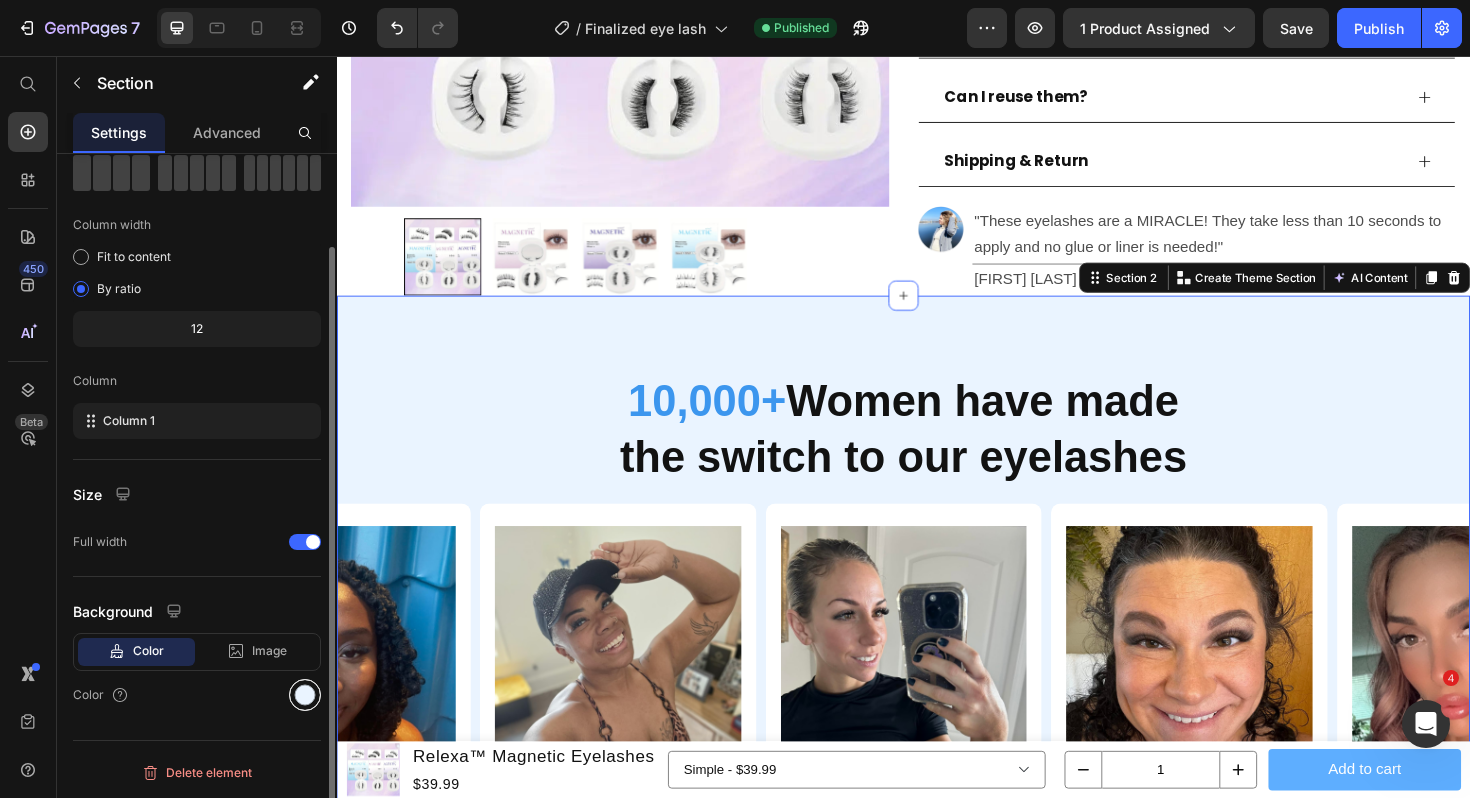click at bounding box center [305, 695] 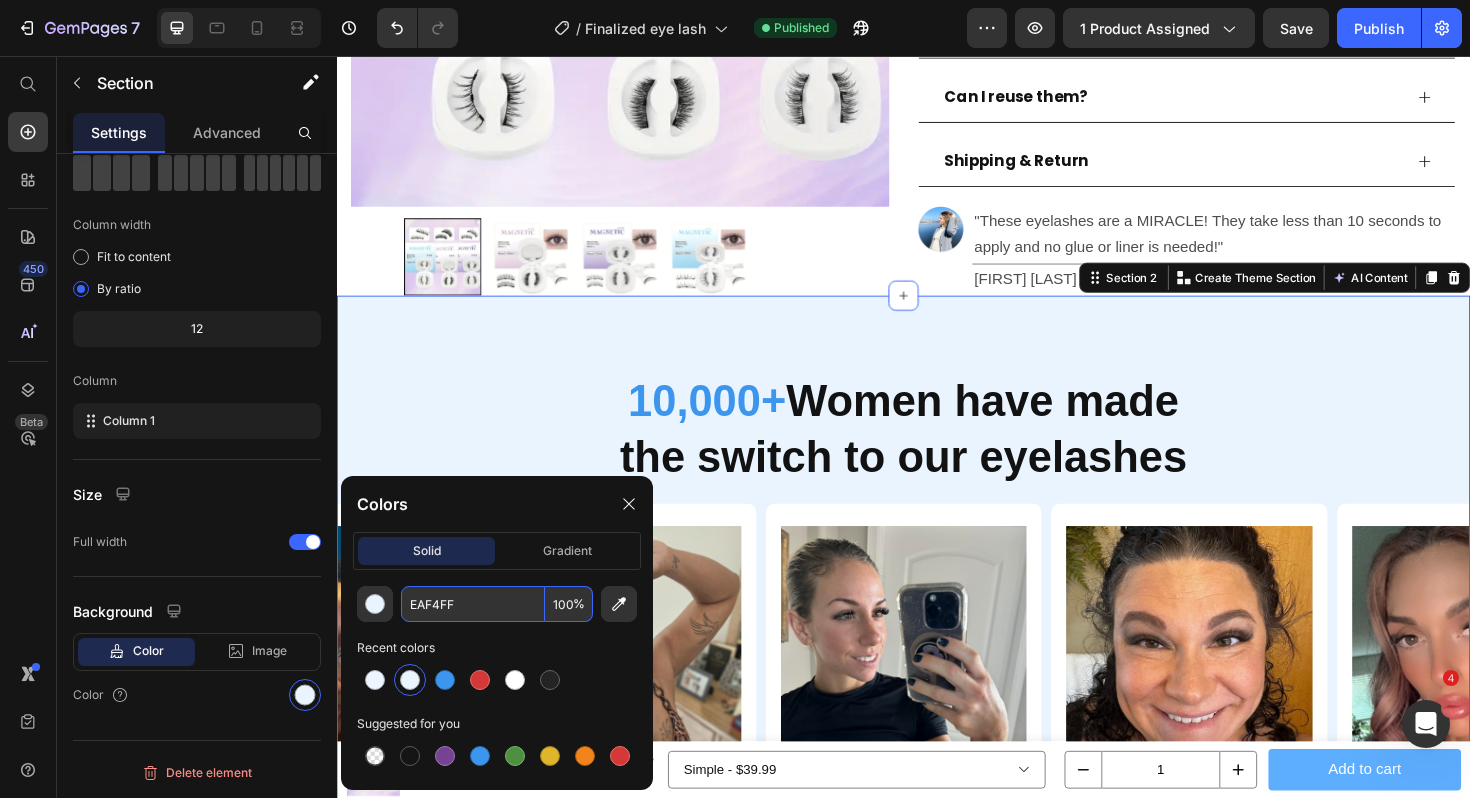 click on "EAF4FF" at bounding box center (473, 604) 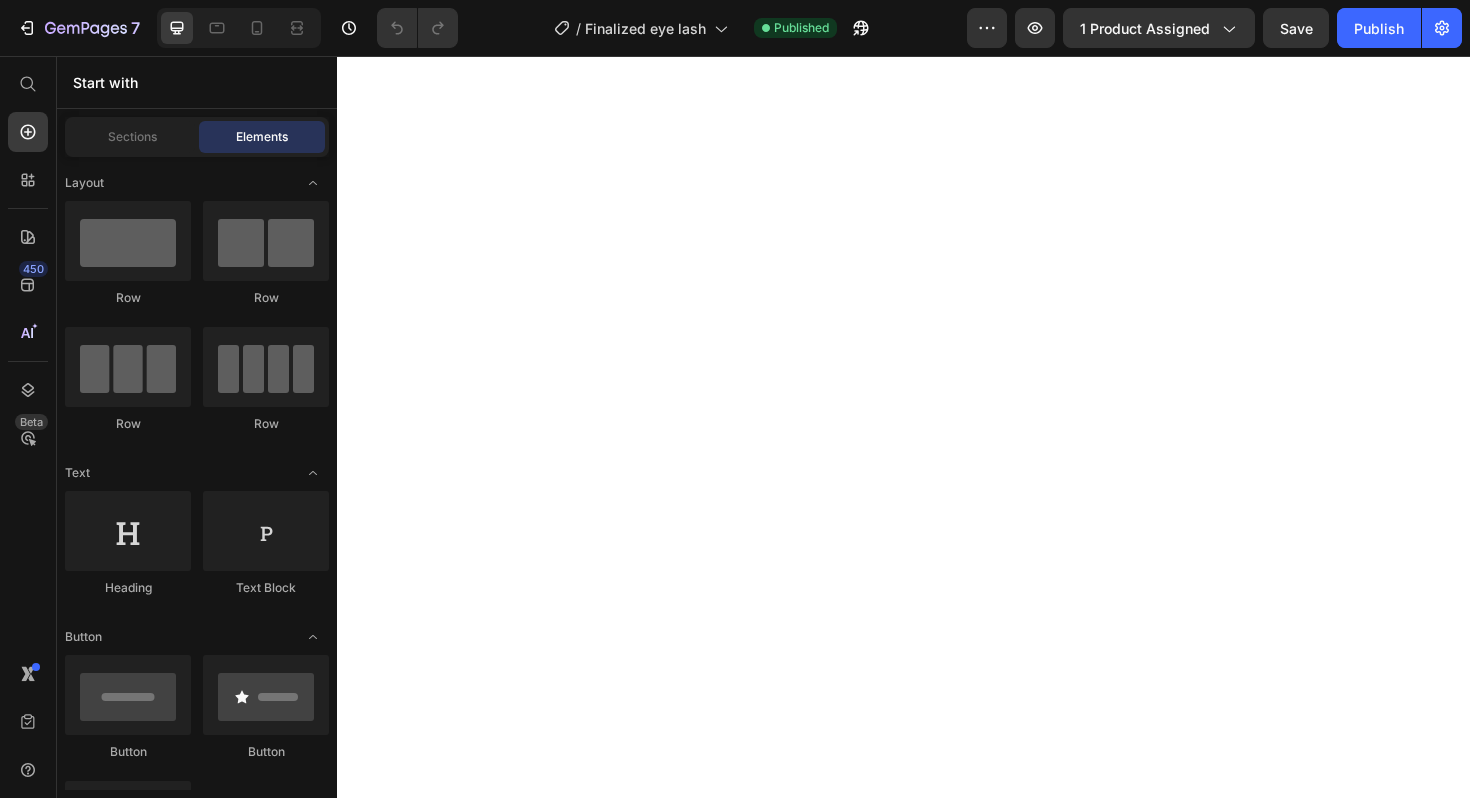 scroll, scrollTop: 0, scrollLeft: 0, axis: both 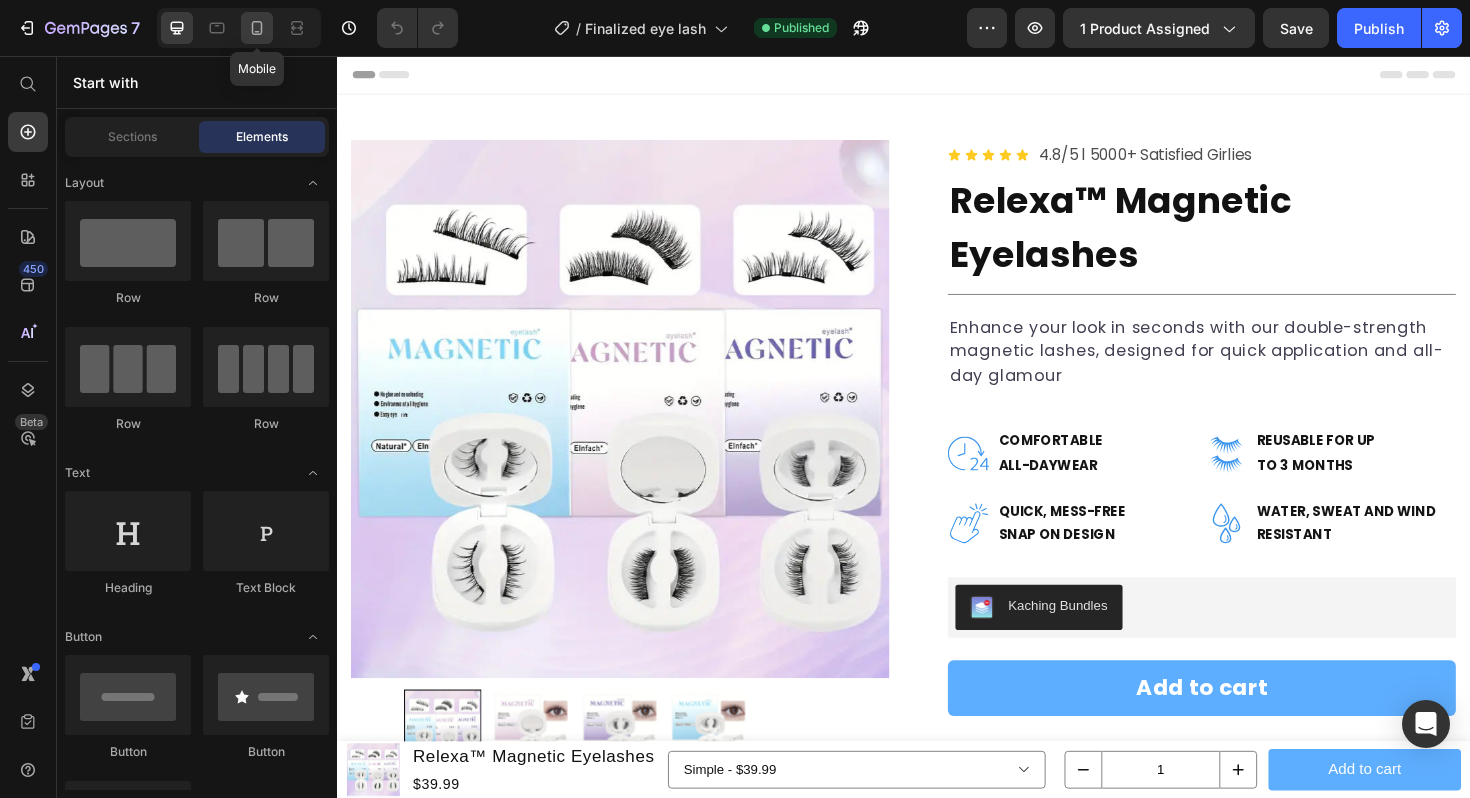 click 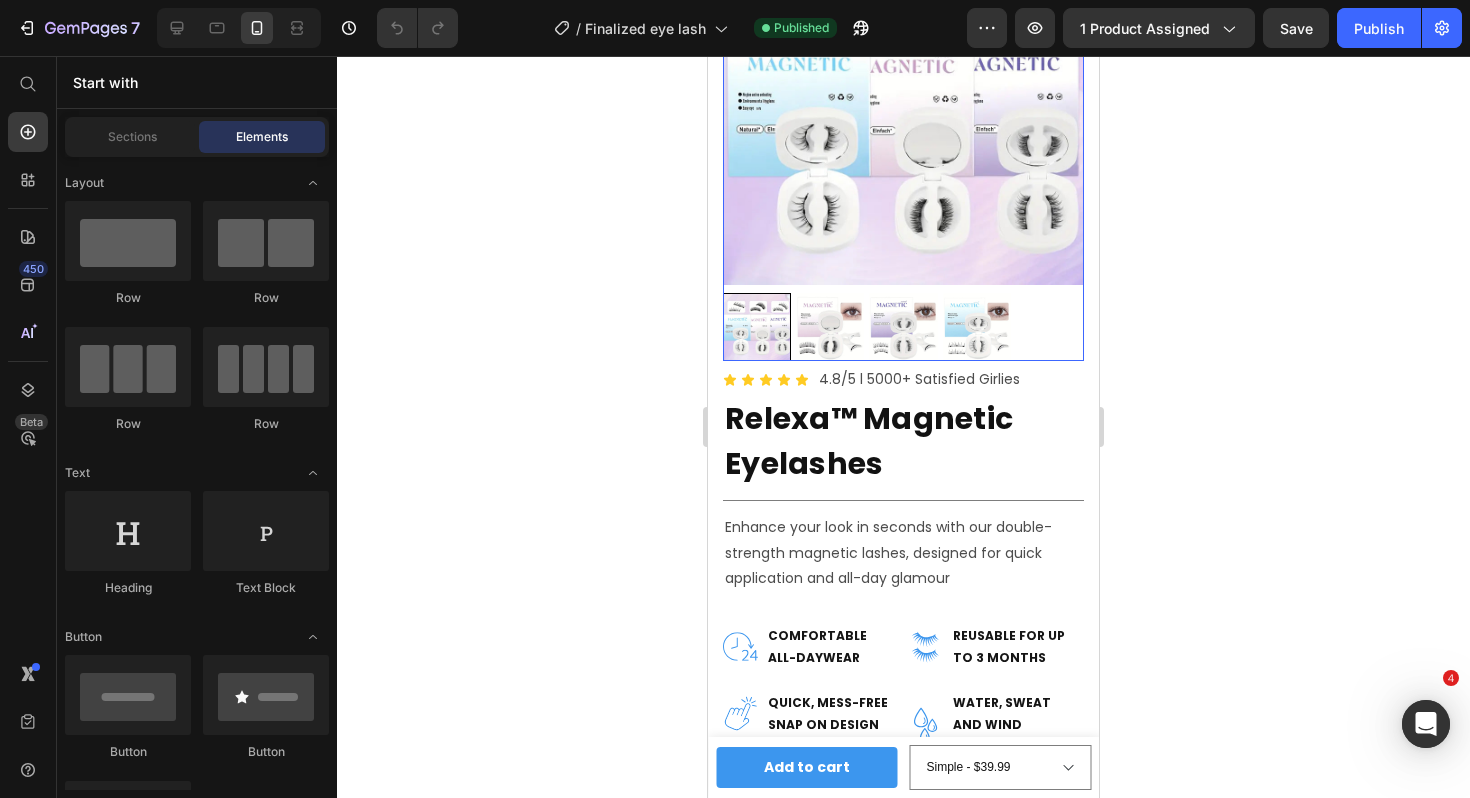 scroll, scrollTop: 0, scrollLeft: 0, axis: both 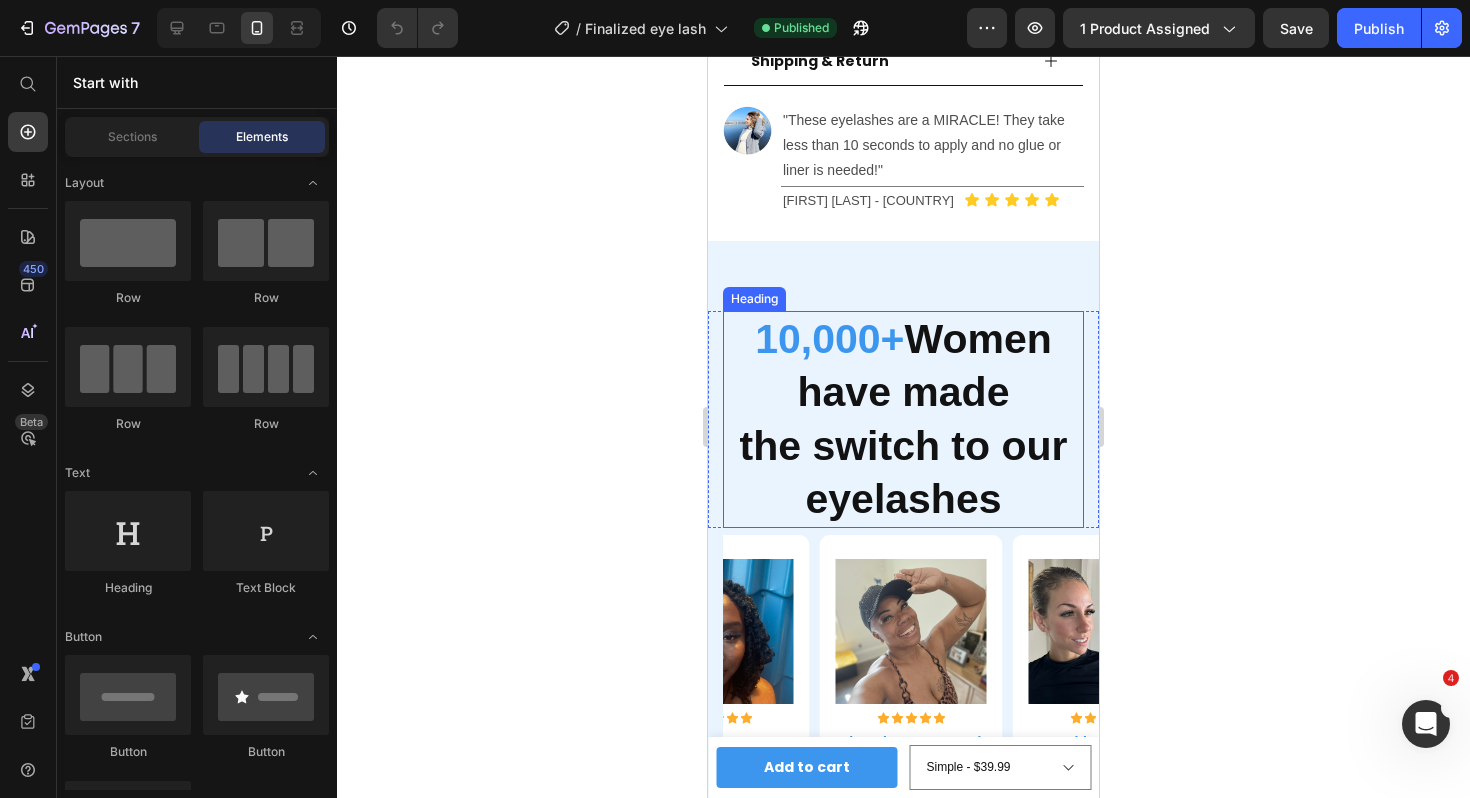 click on "10,000+  Women have made  the switch to our eyelashes" at bounding box center [903, 419] 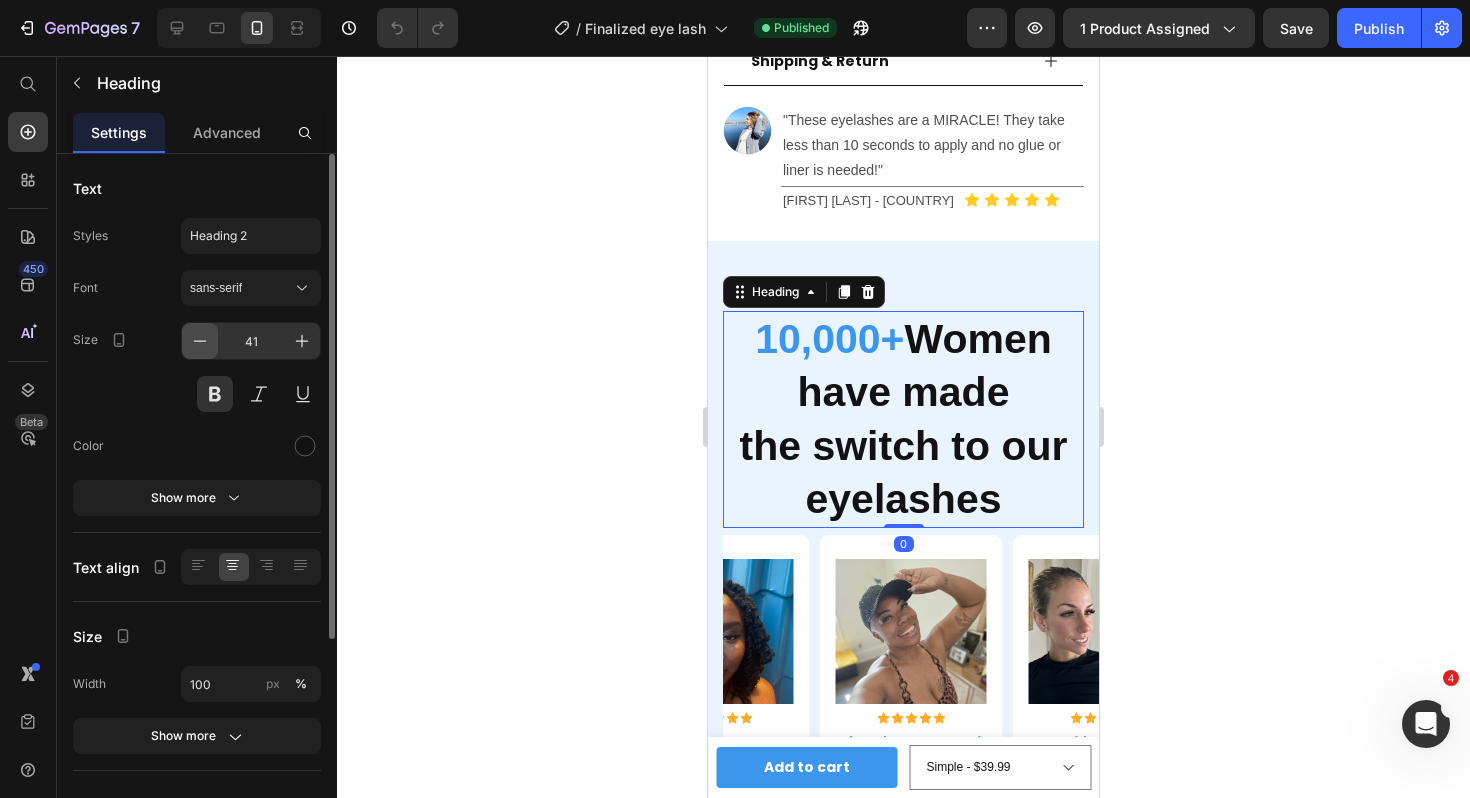 click at bounding box center (200, 341) 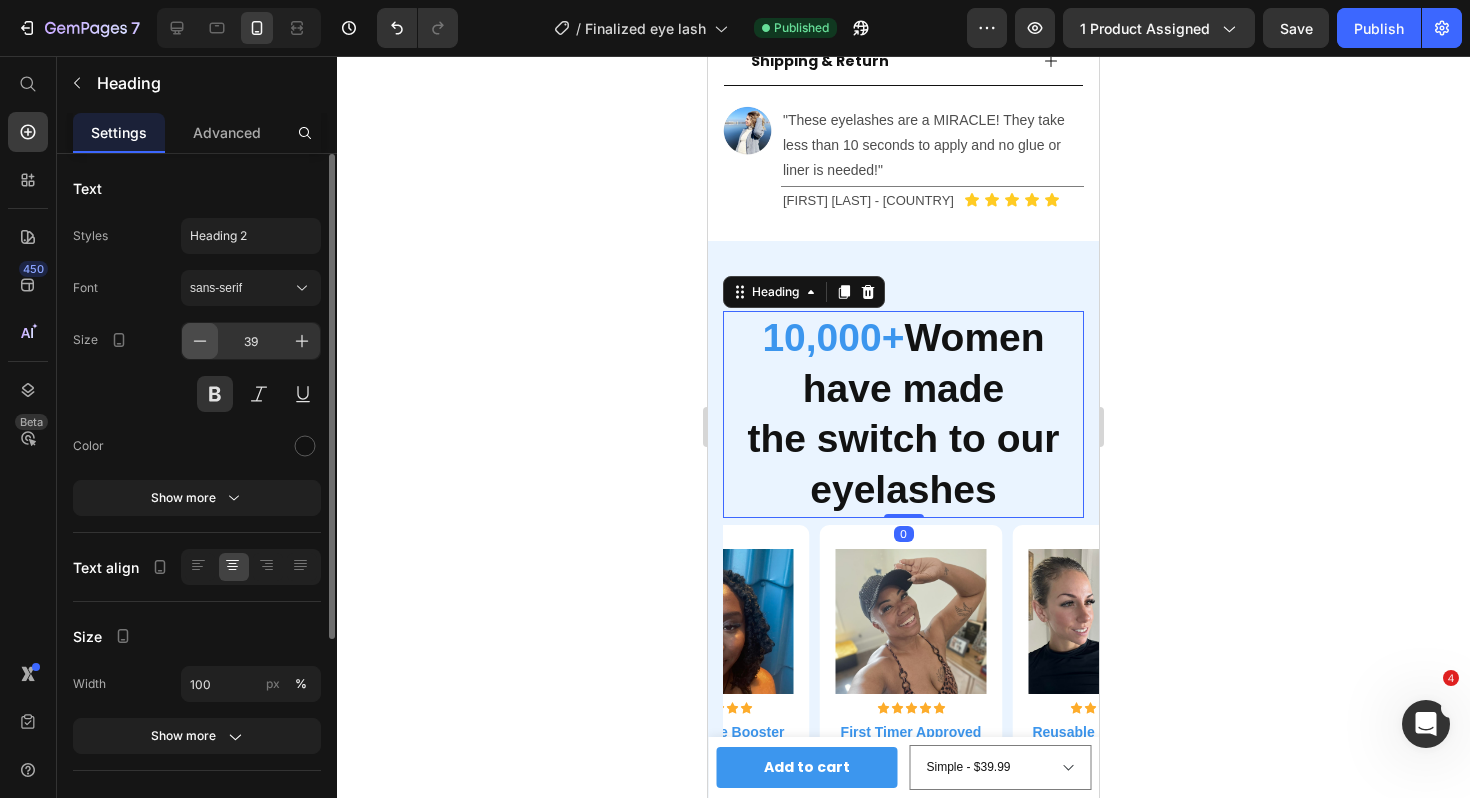 click at bounding box center [200, 341] 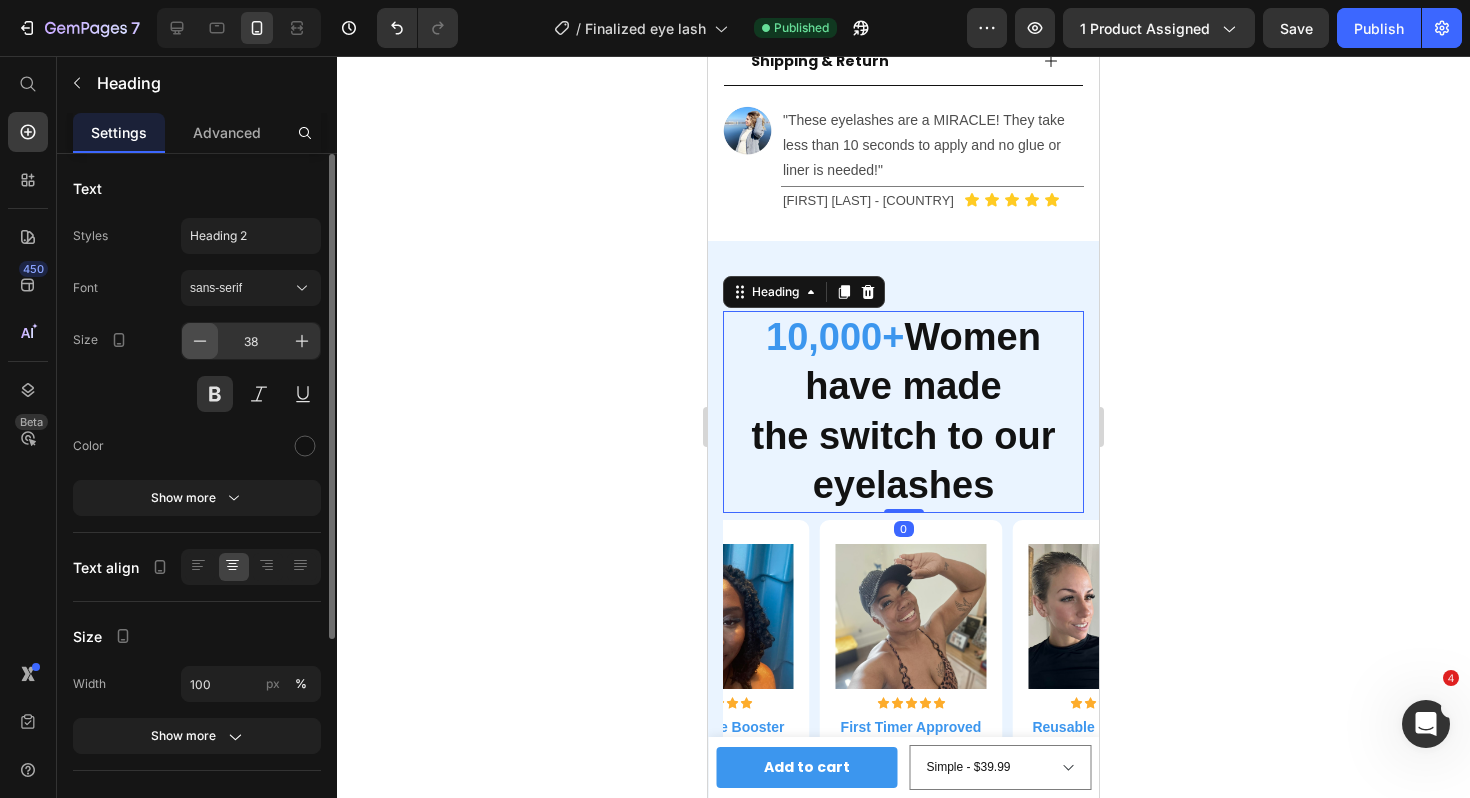 click at bounding box center (200, 341) 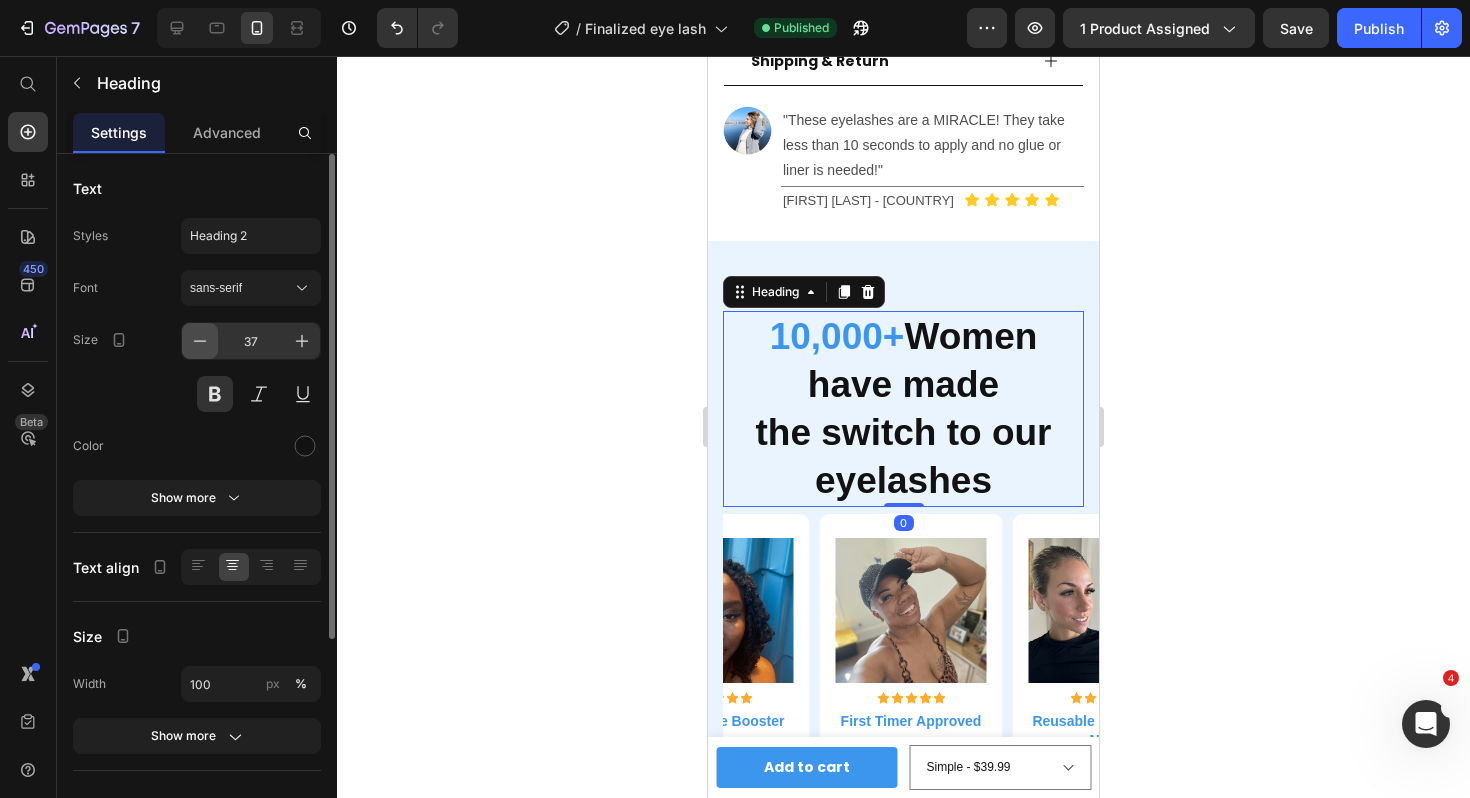 click at bounding box center [200, 341] 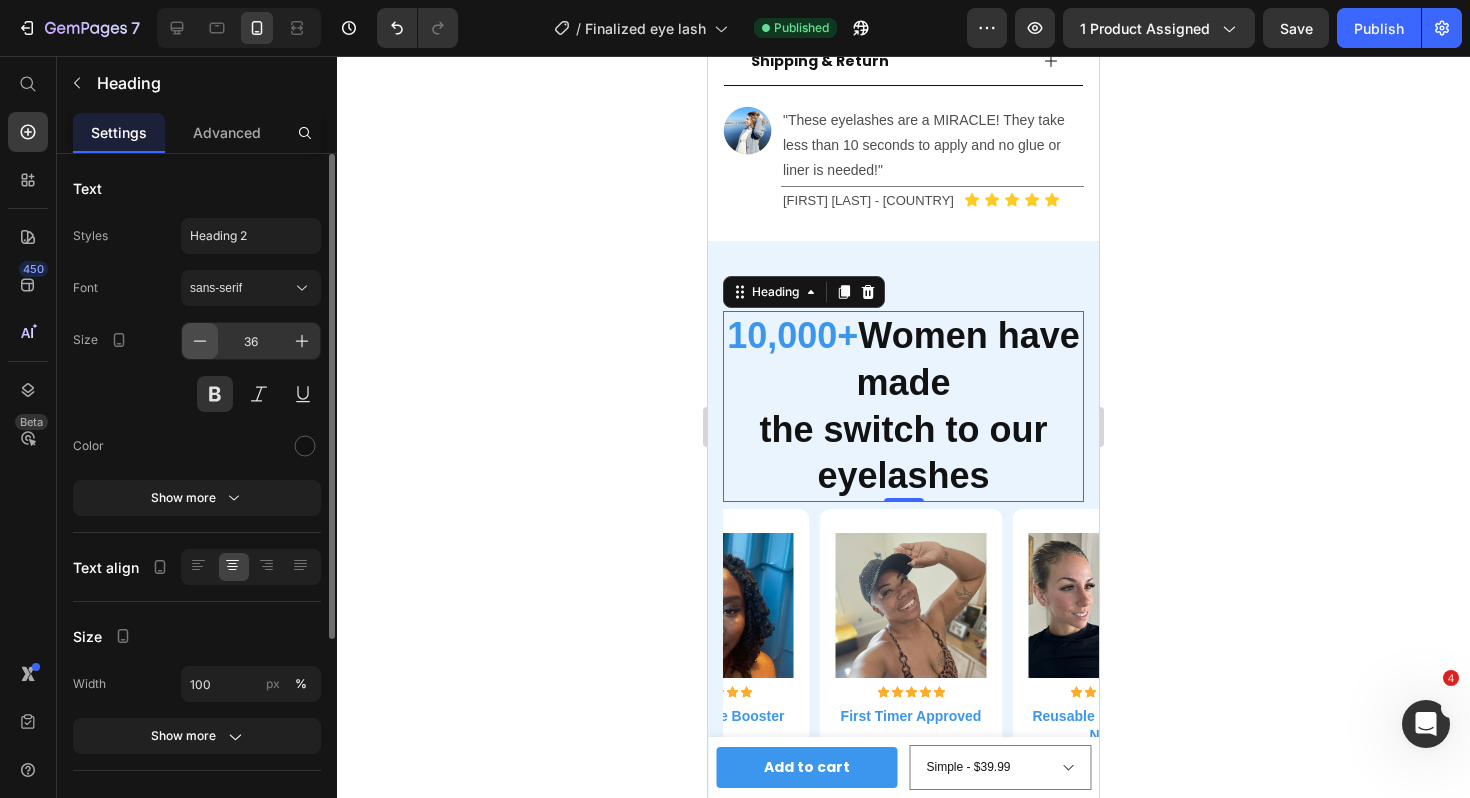 click at bounding box center (200, 341) 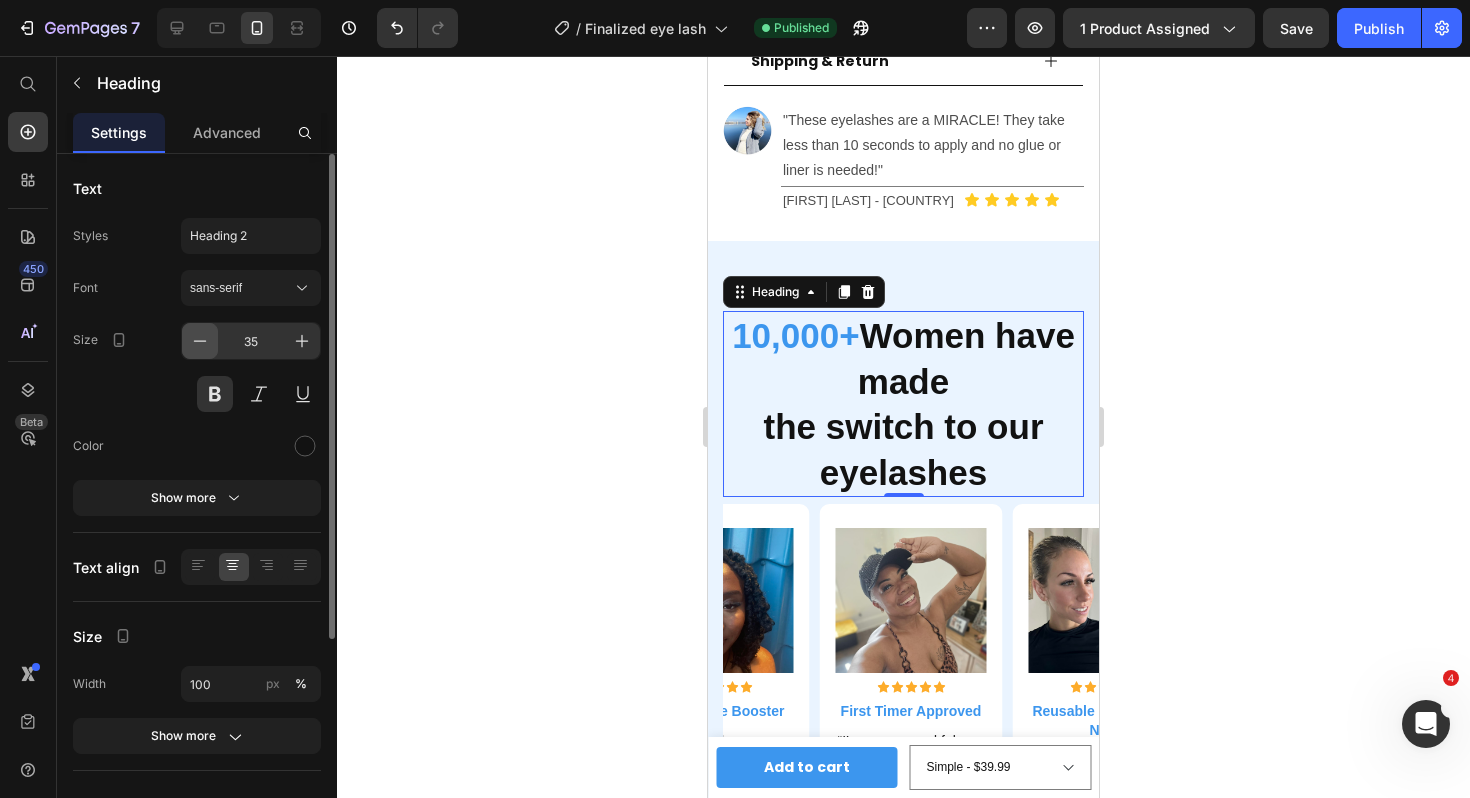 click at bounding box center (200, 341) 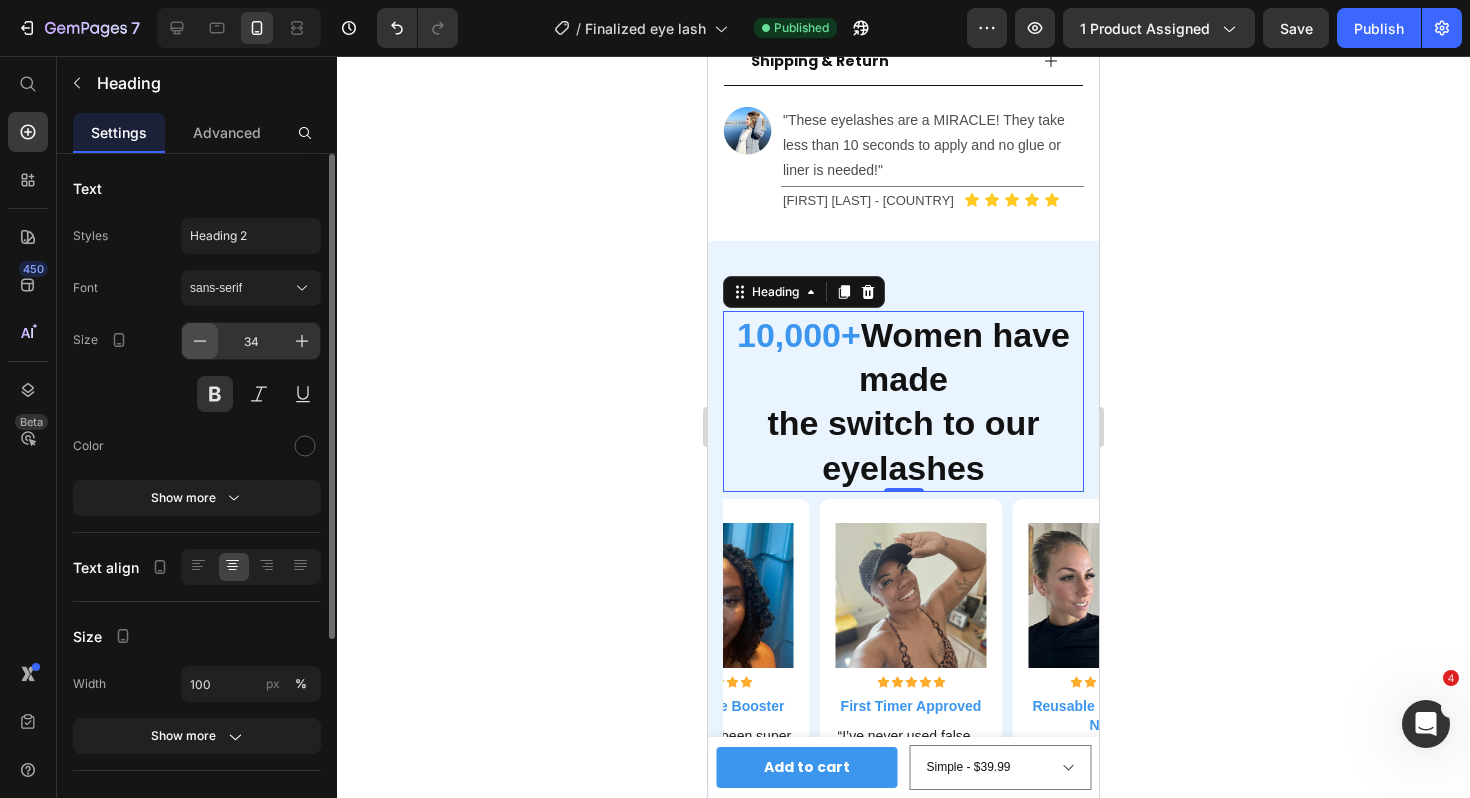click at bounding box center (200, 341) 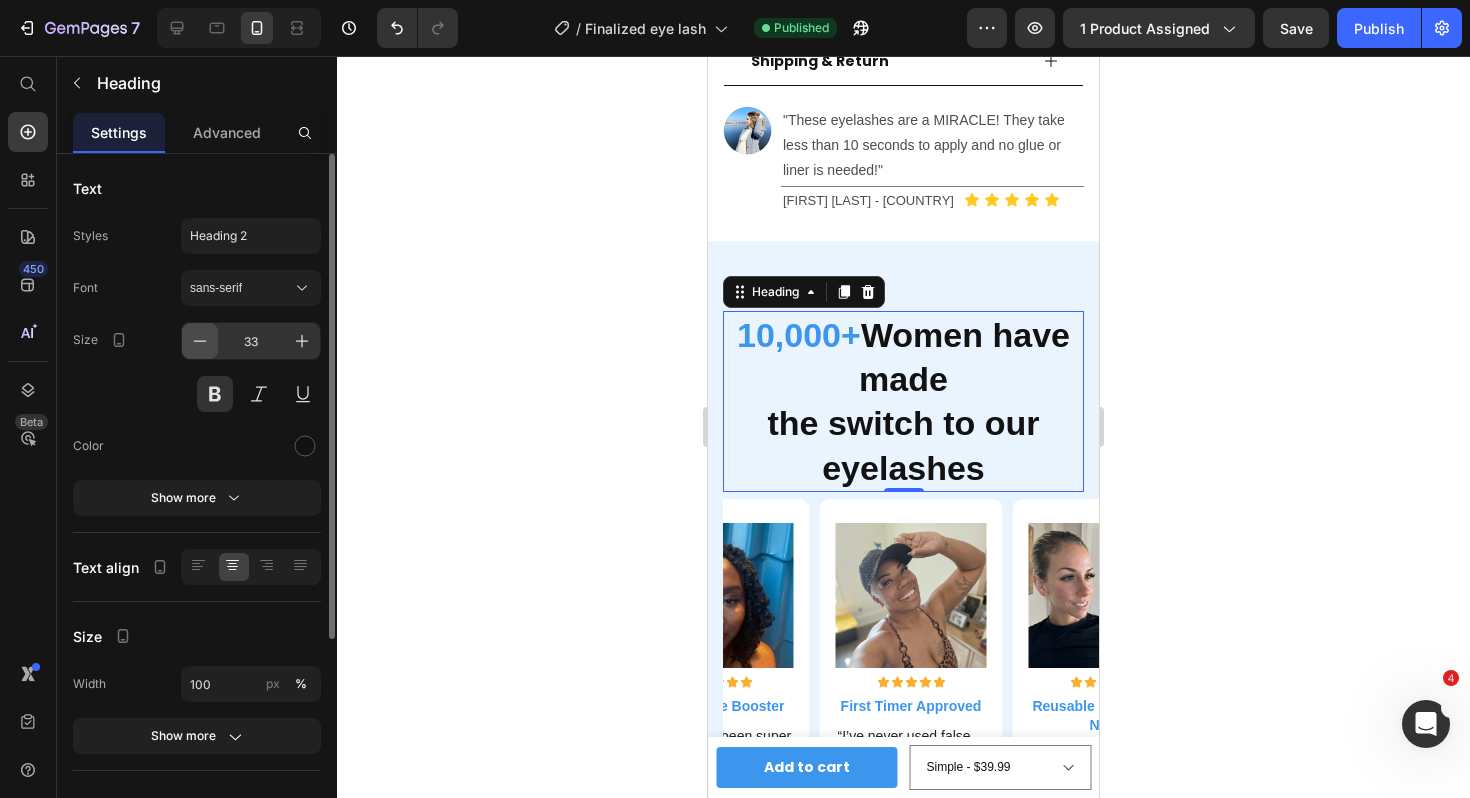 click at bounding box center [200, 341] 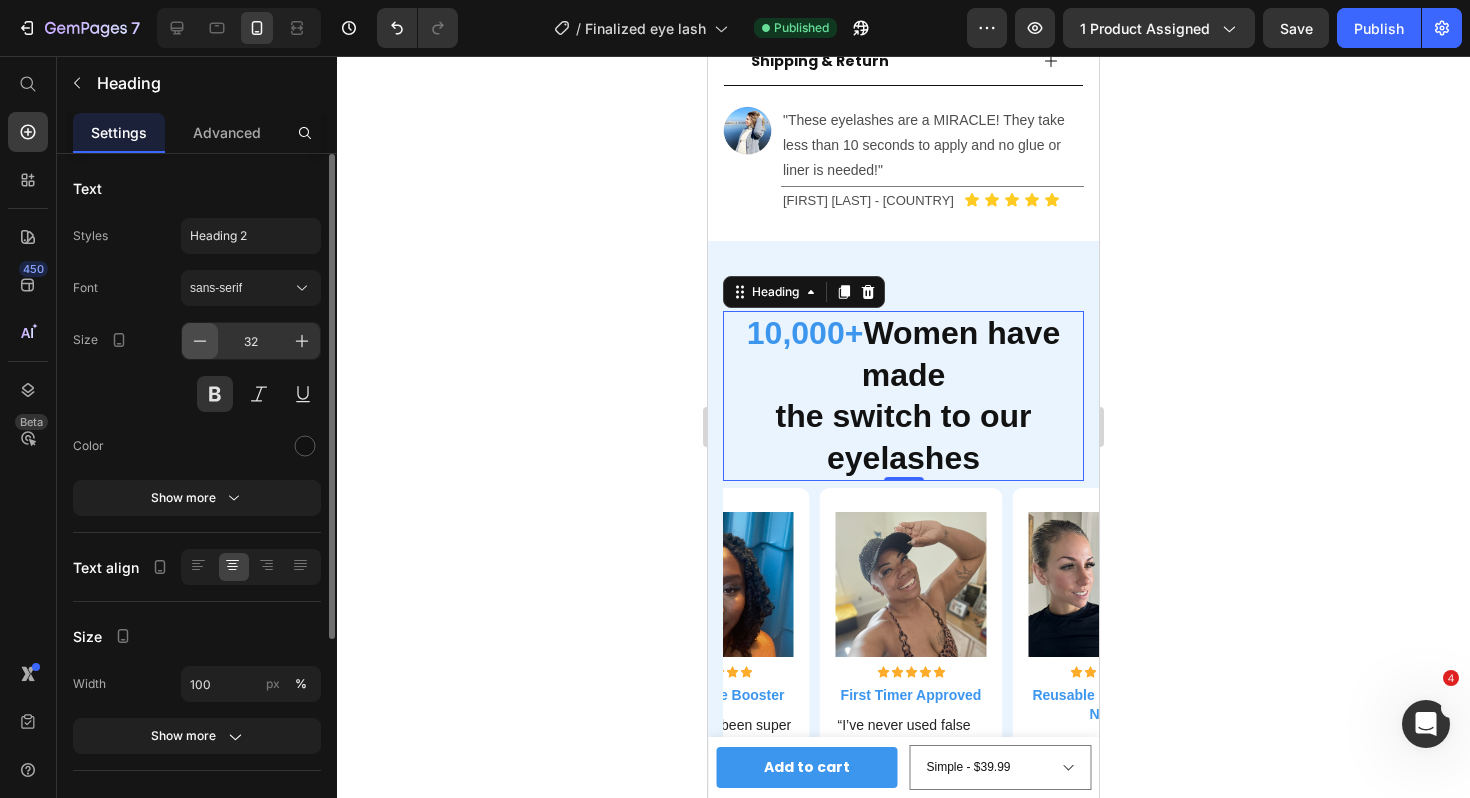 click at bounding box center [200, 341] 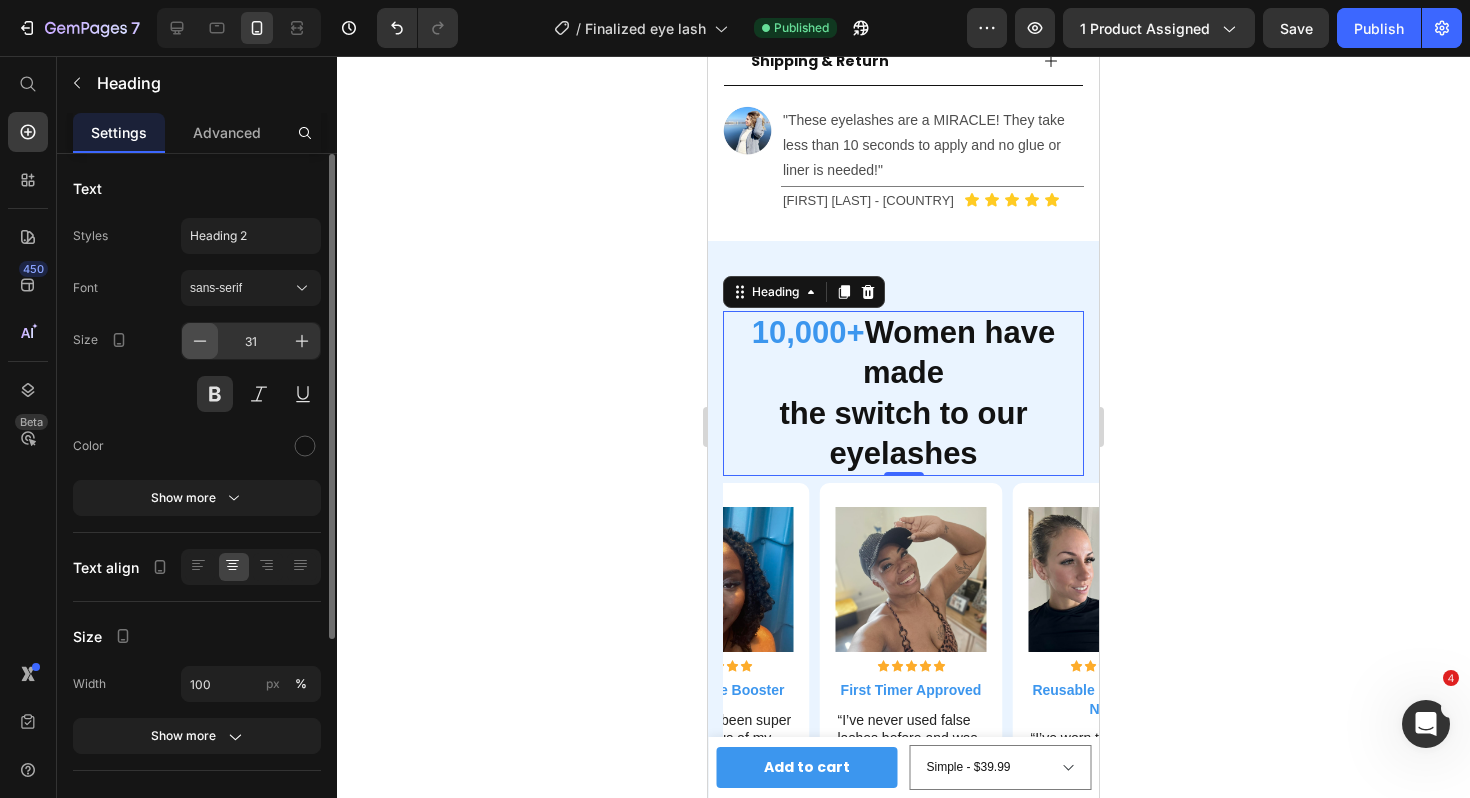 click at bounding box center [200, 341] 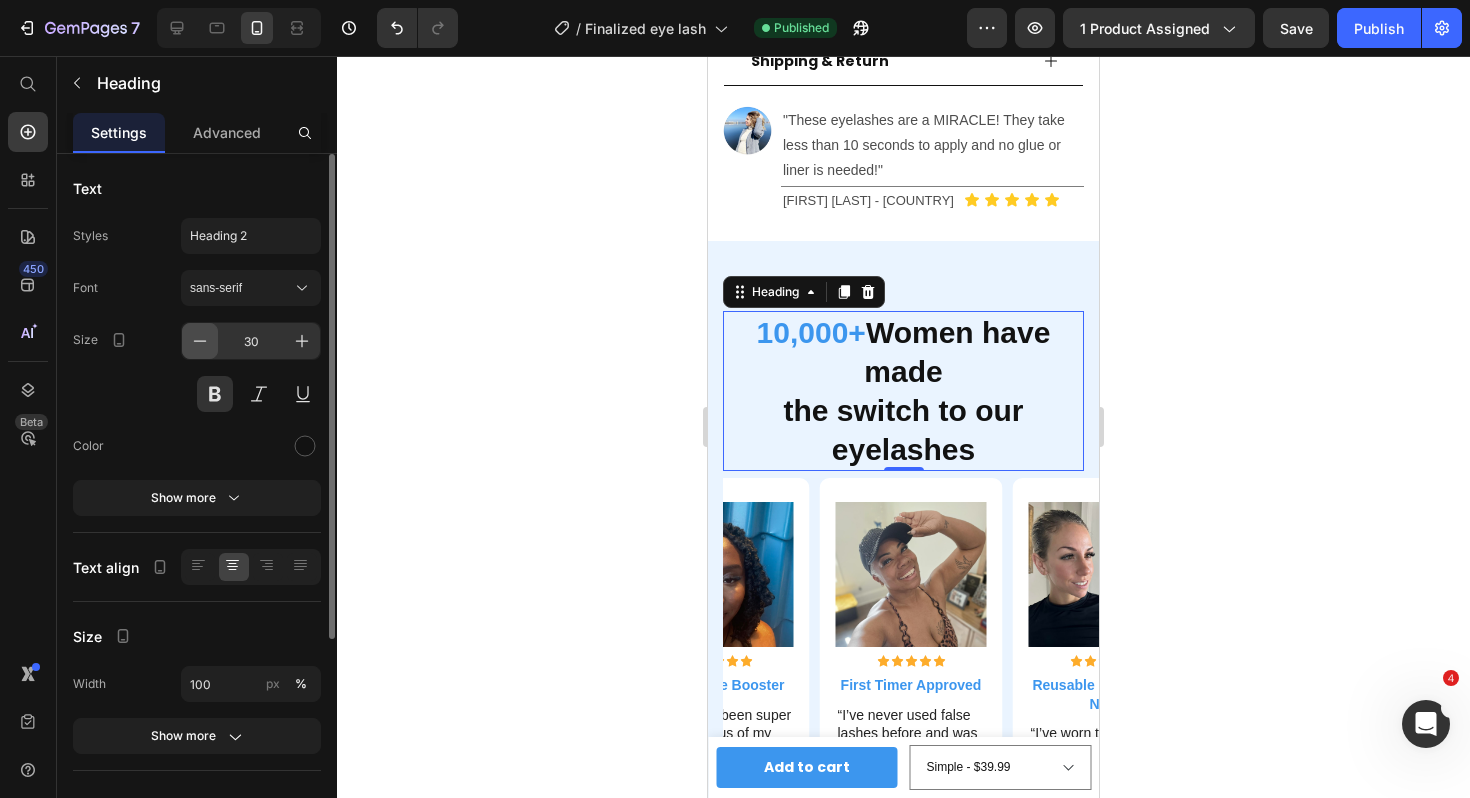 click at bounding box center (200, 341) 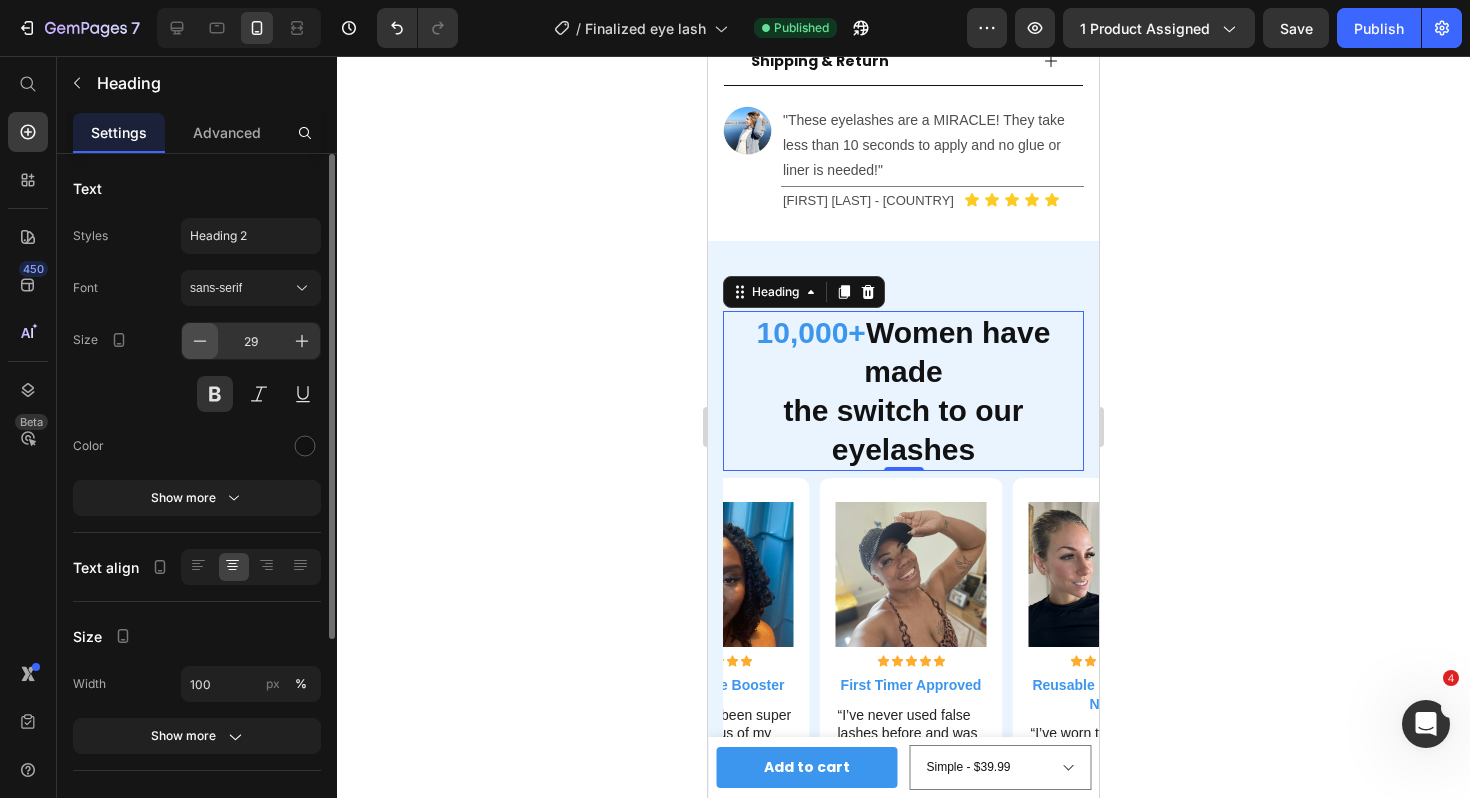 click at bounding box center (200, 341) 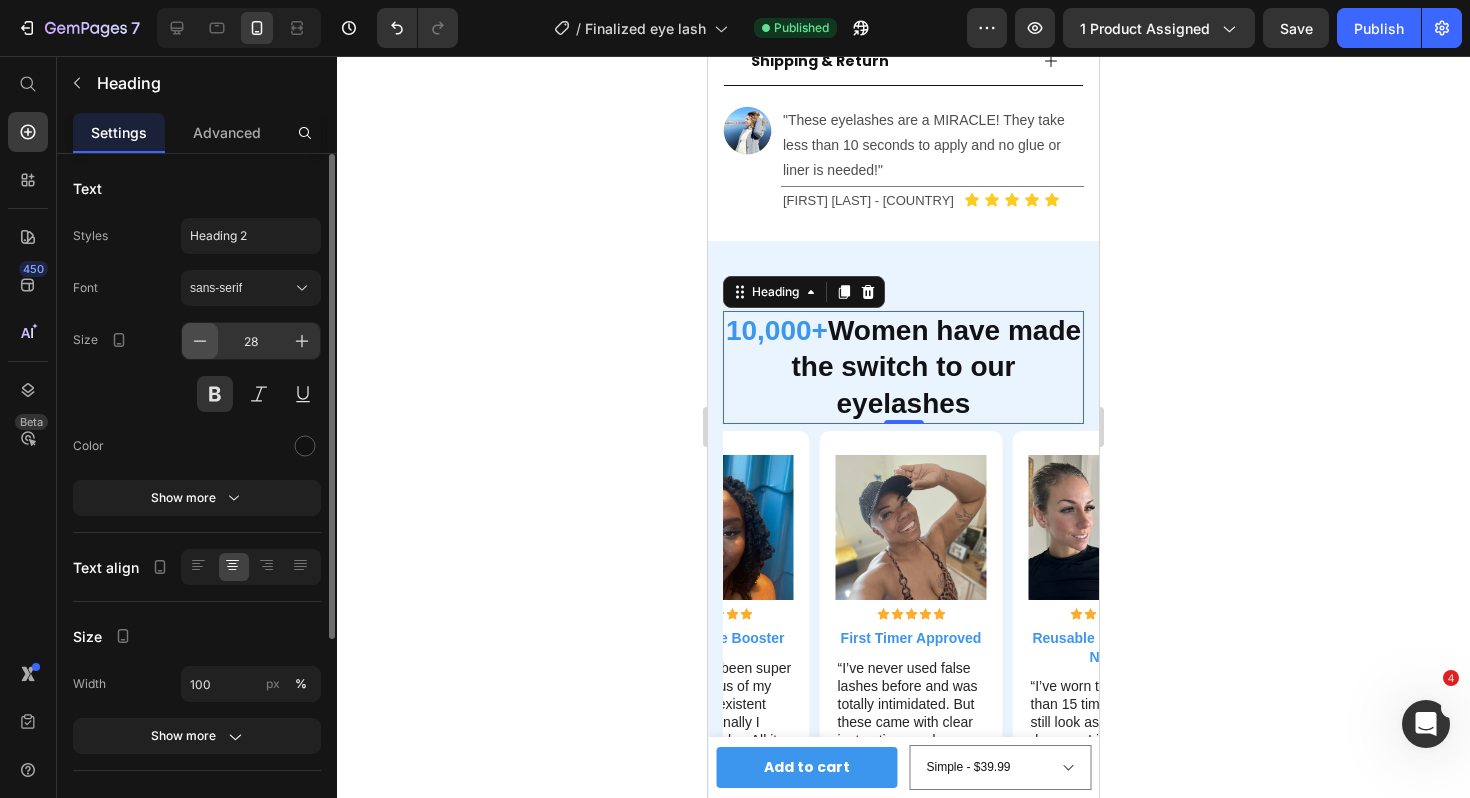 click at bounding box center [200, 341] 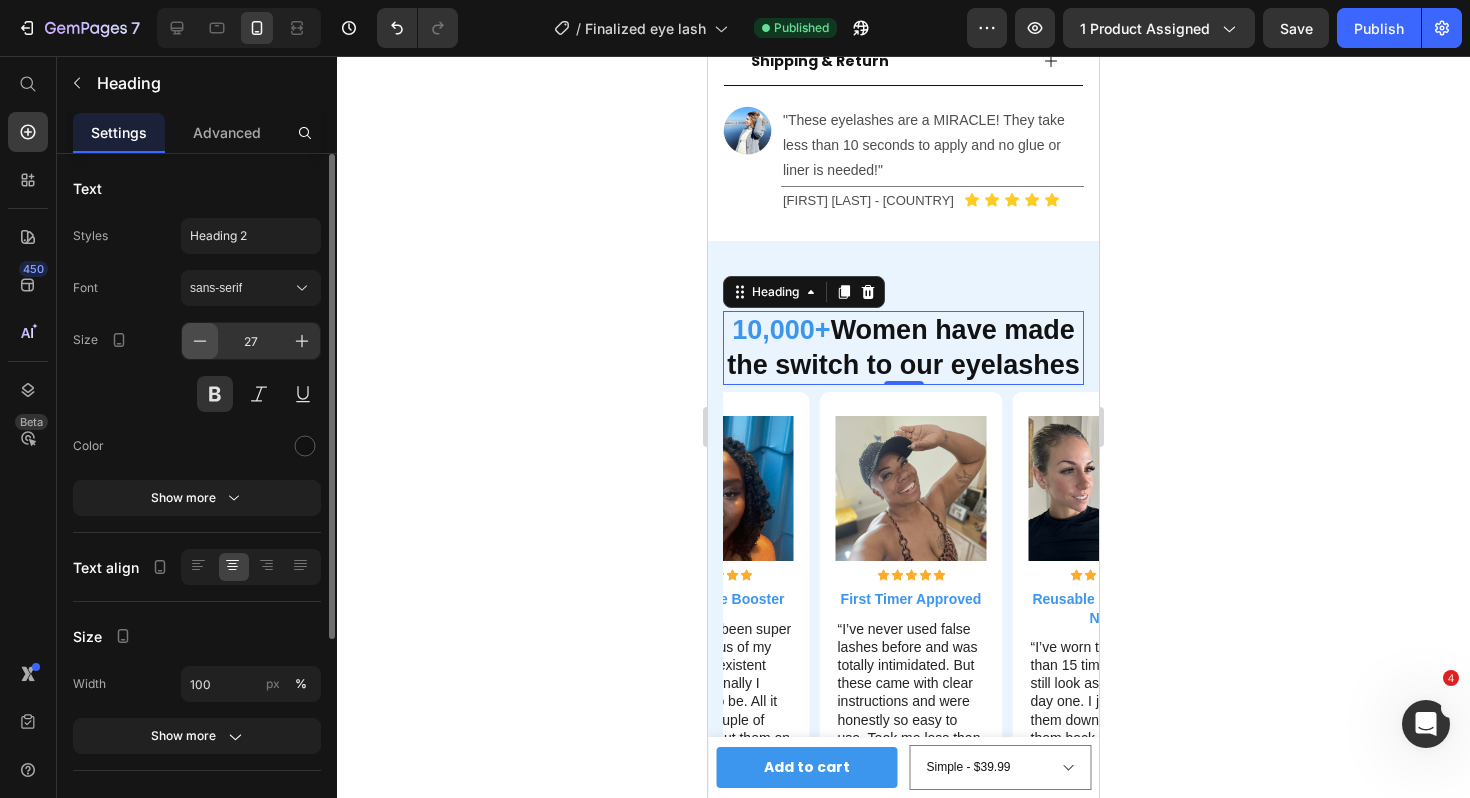 click at bounding box center [200, 341] 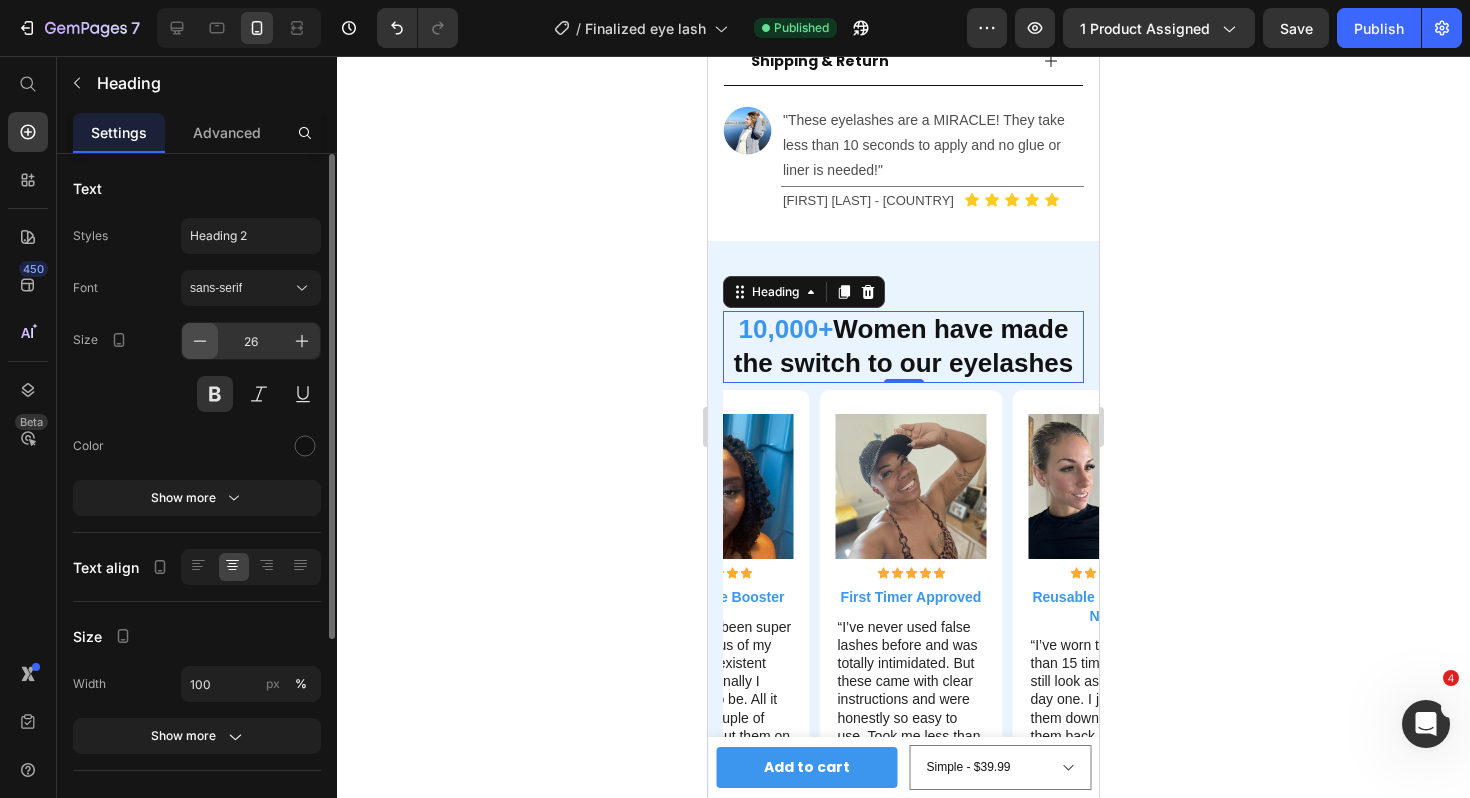 click at bounding box center (200, 341) 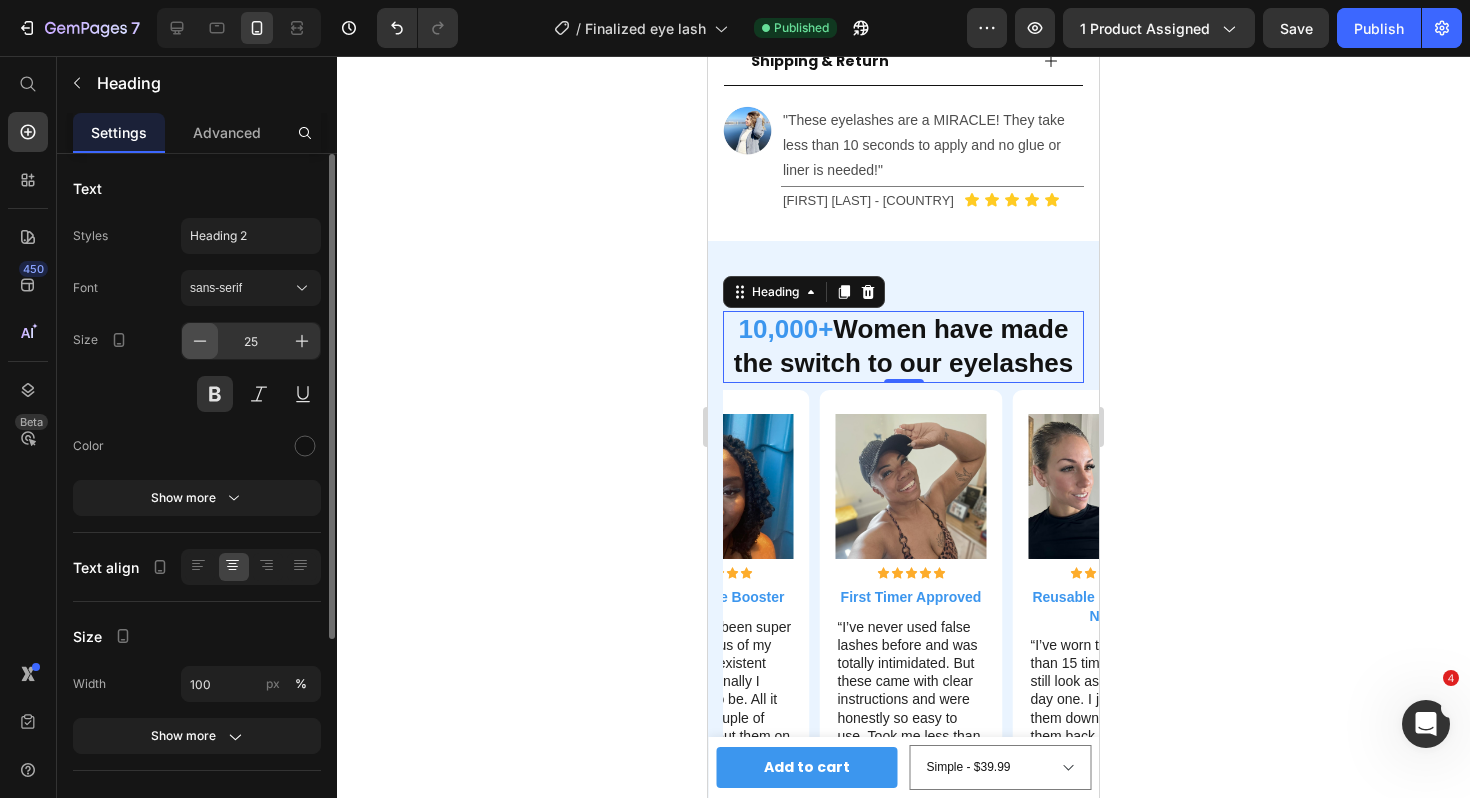 click at bounding box center (200, 341) 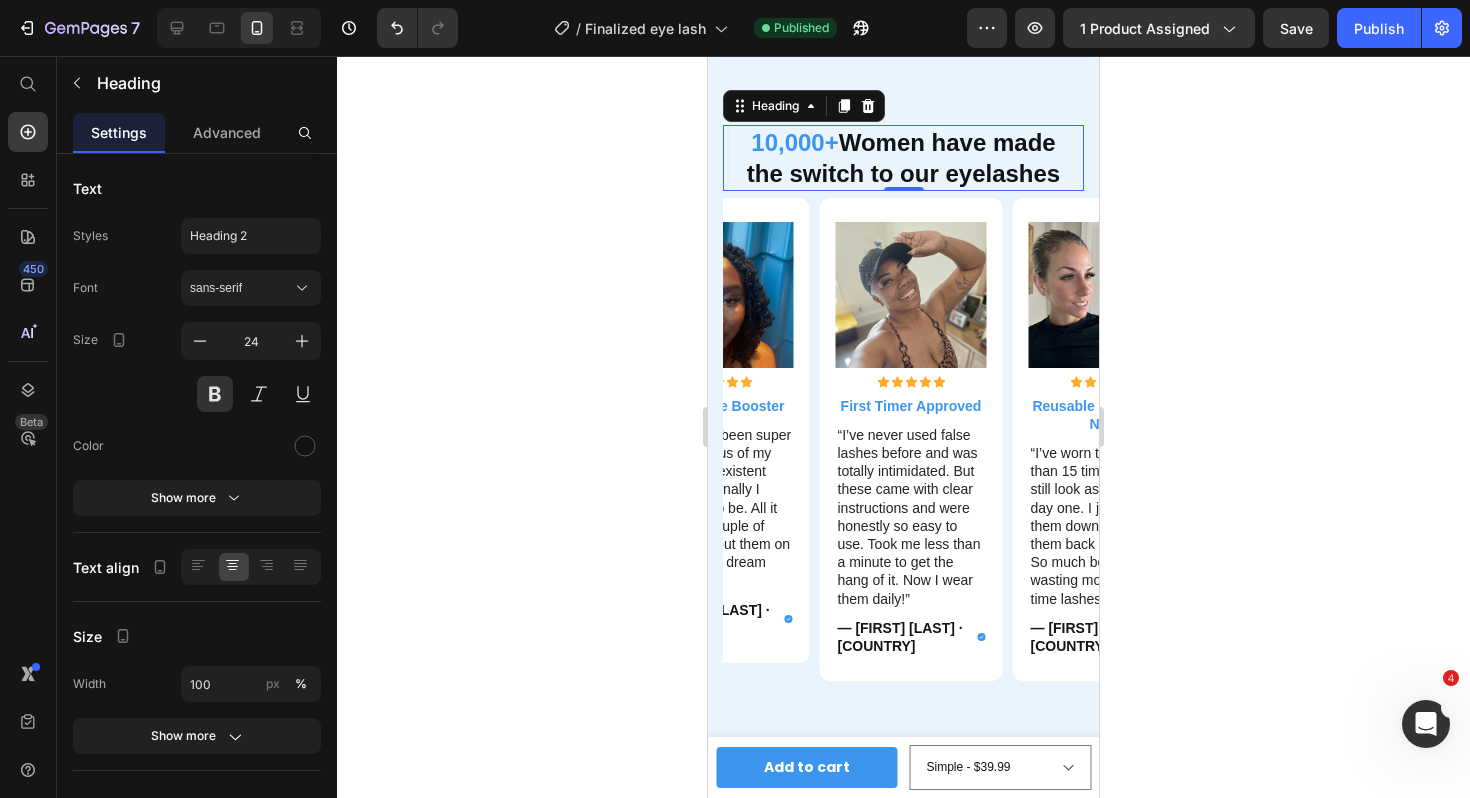 scroll, scrollTop: 1552, scrollLeft: 0, axis: vertical 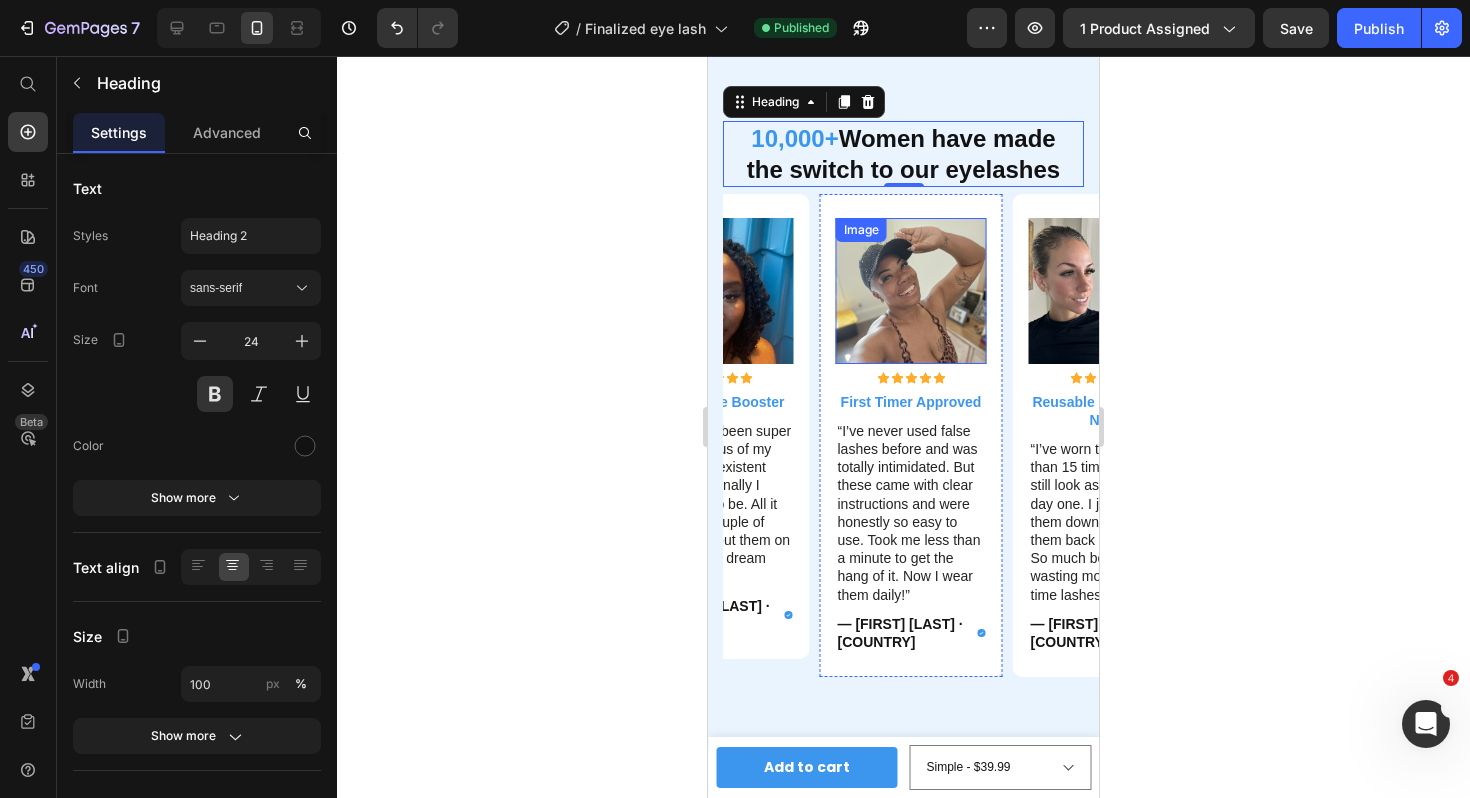 click at bounding box center [911, 290] 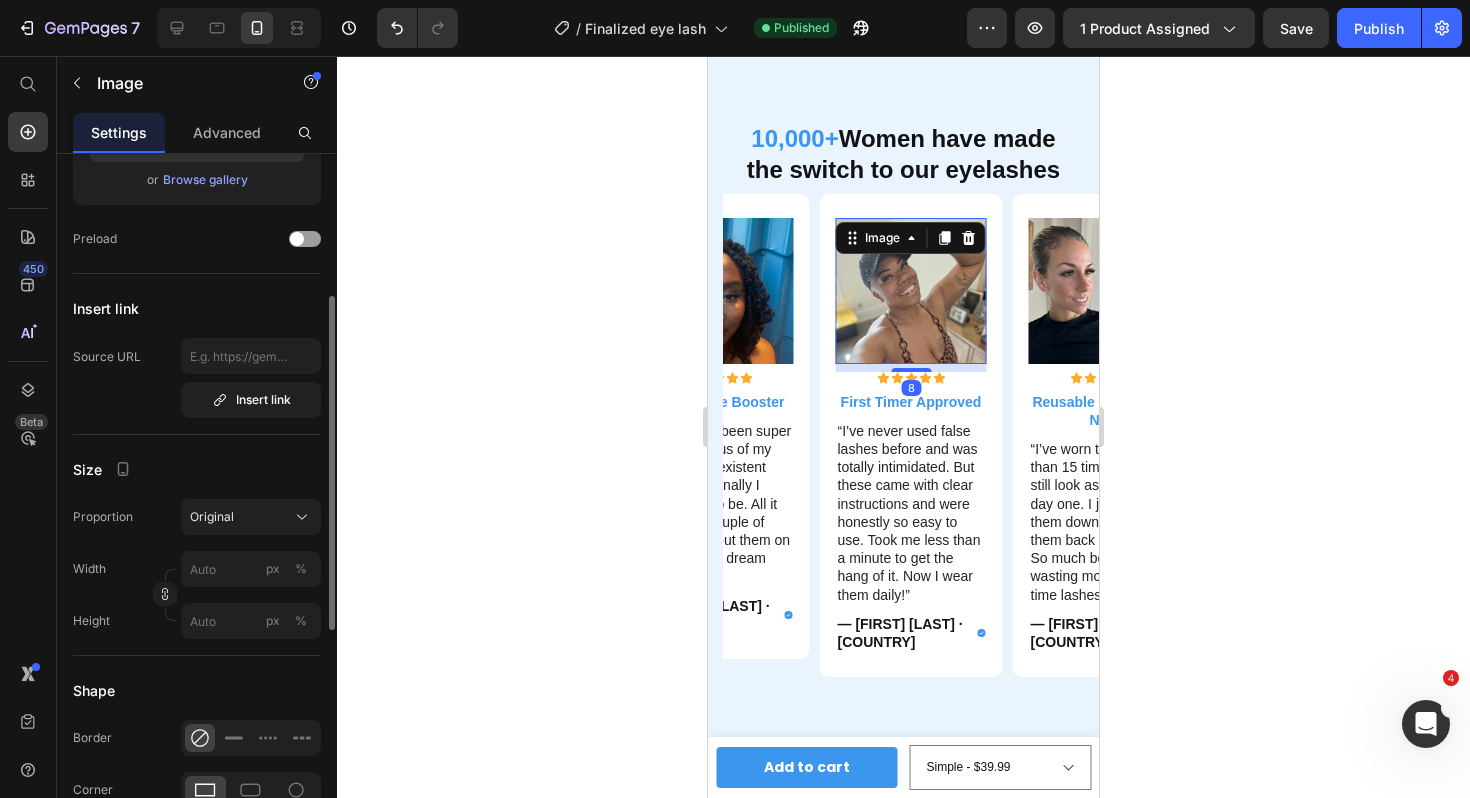 scroll, scrollTop: 284, scrollLeft: 0, axis: vertical 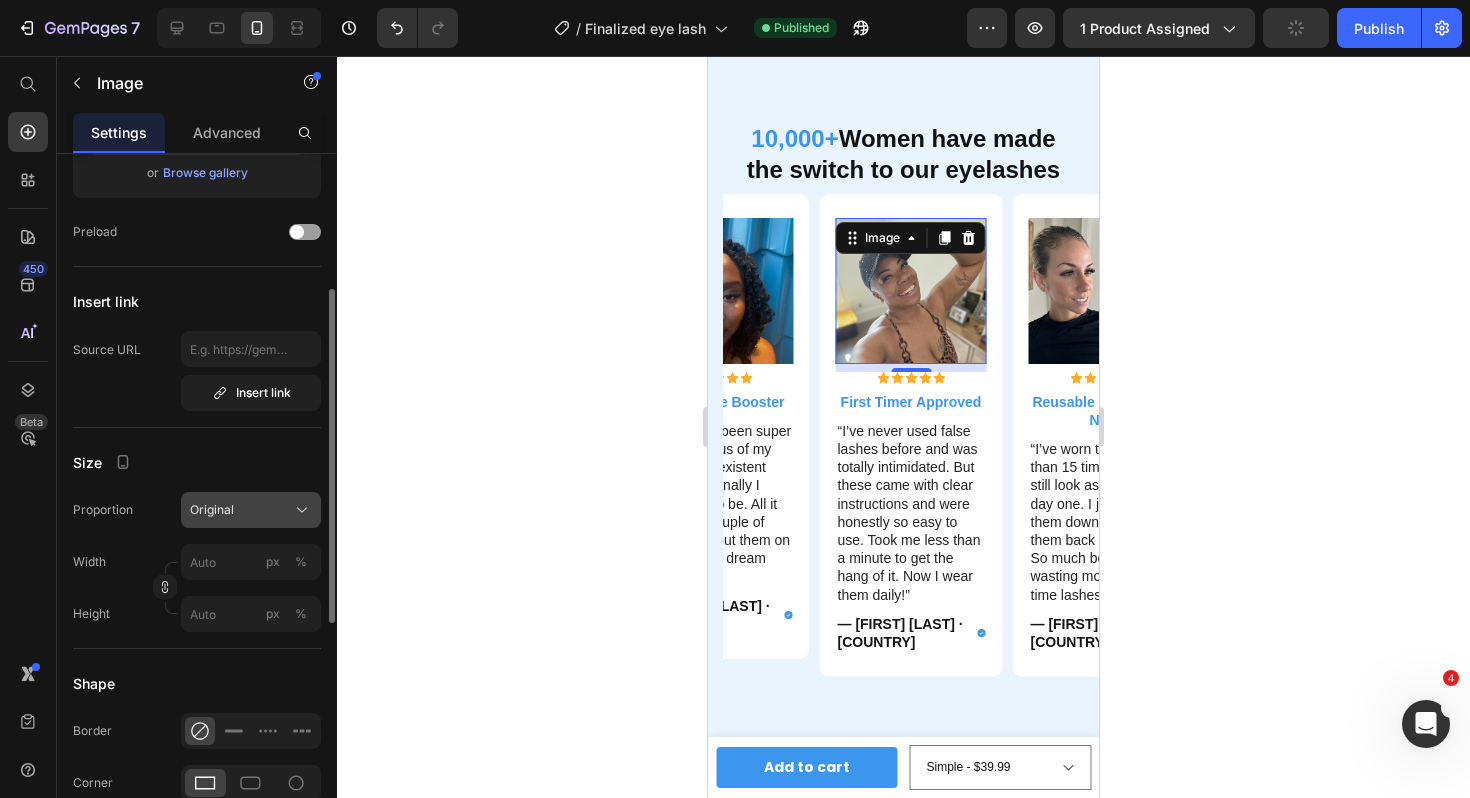 click on "Original" 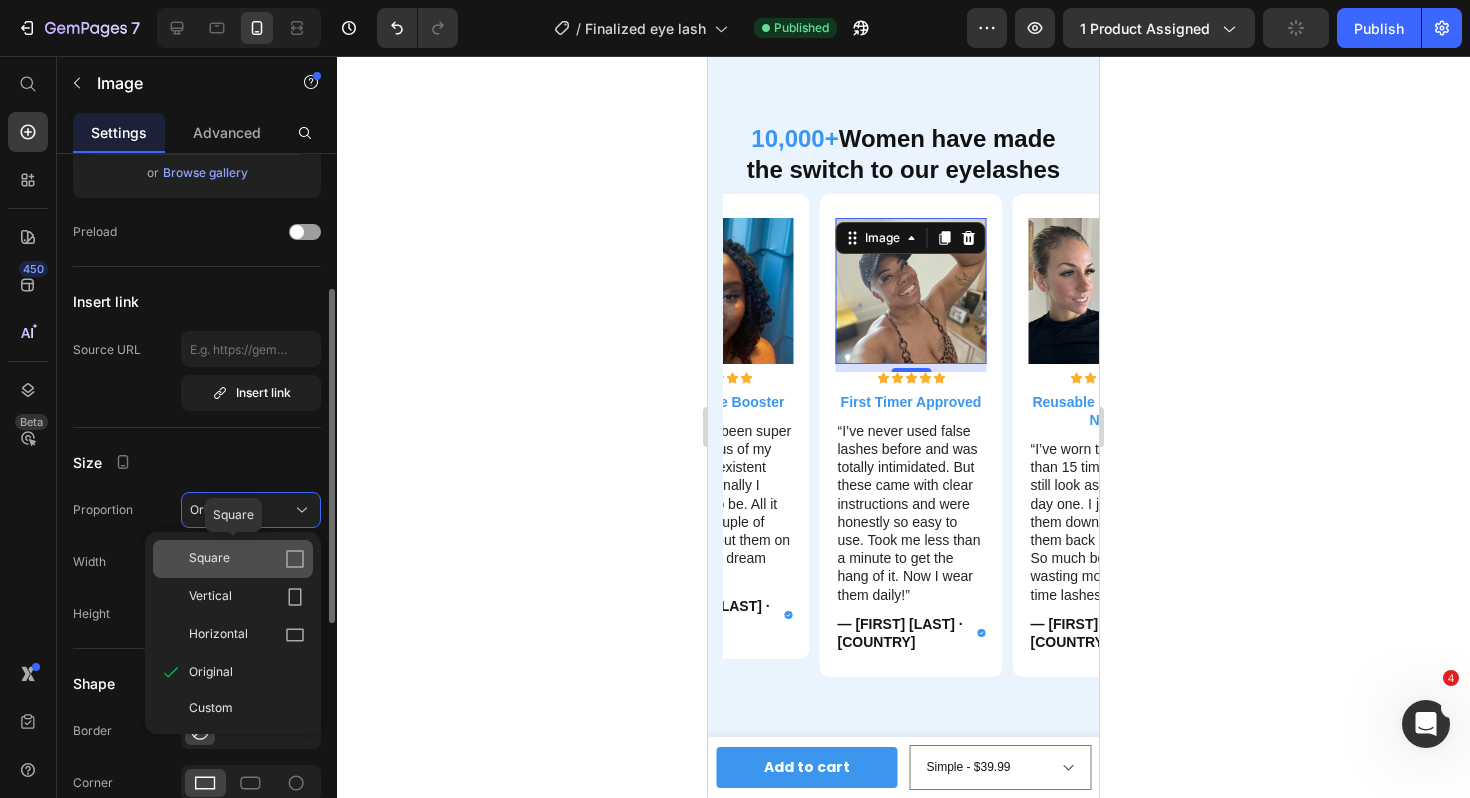 click on "Square" at bounding box center [247, 559] 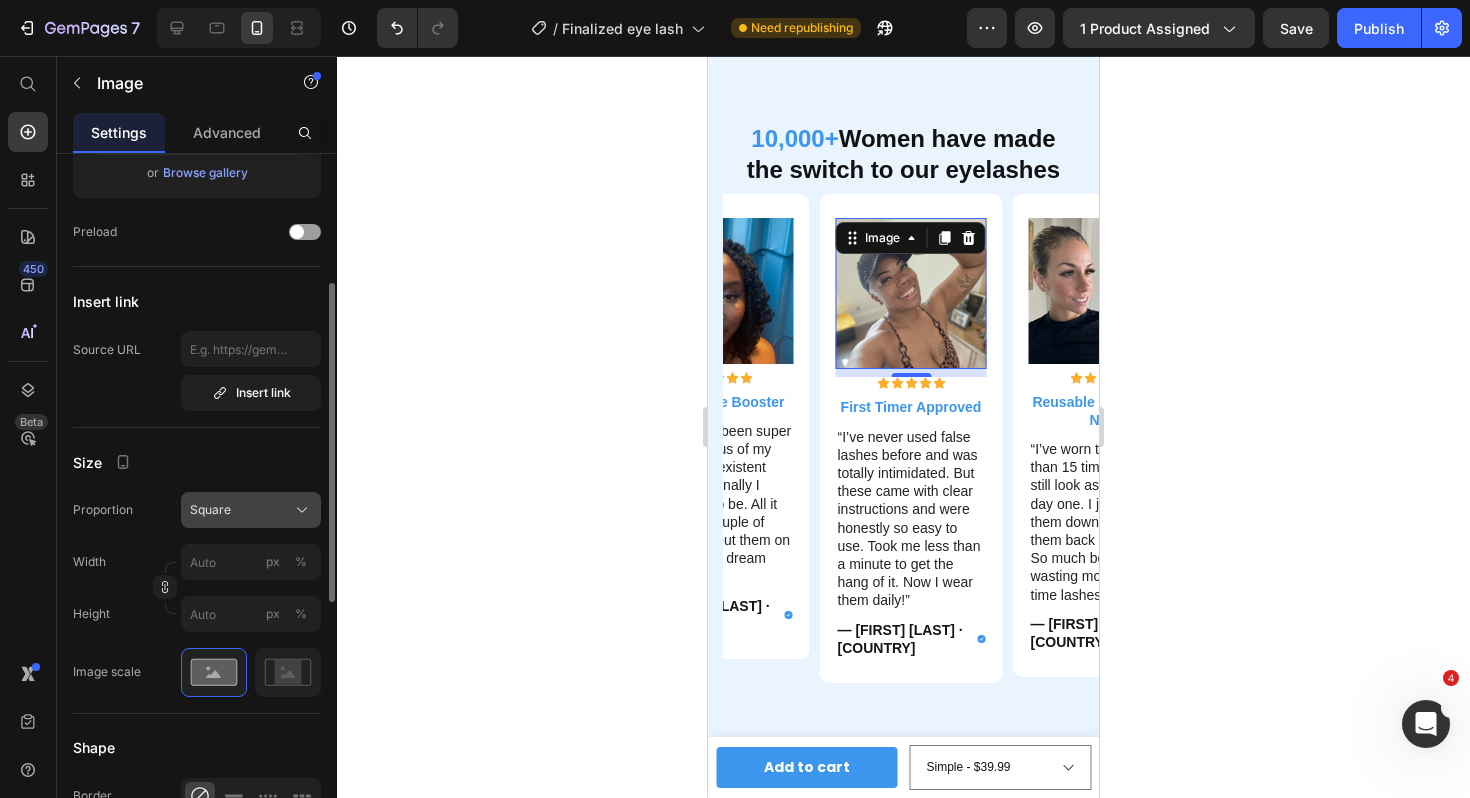 click on "Square" 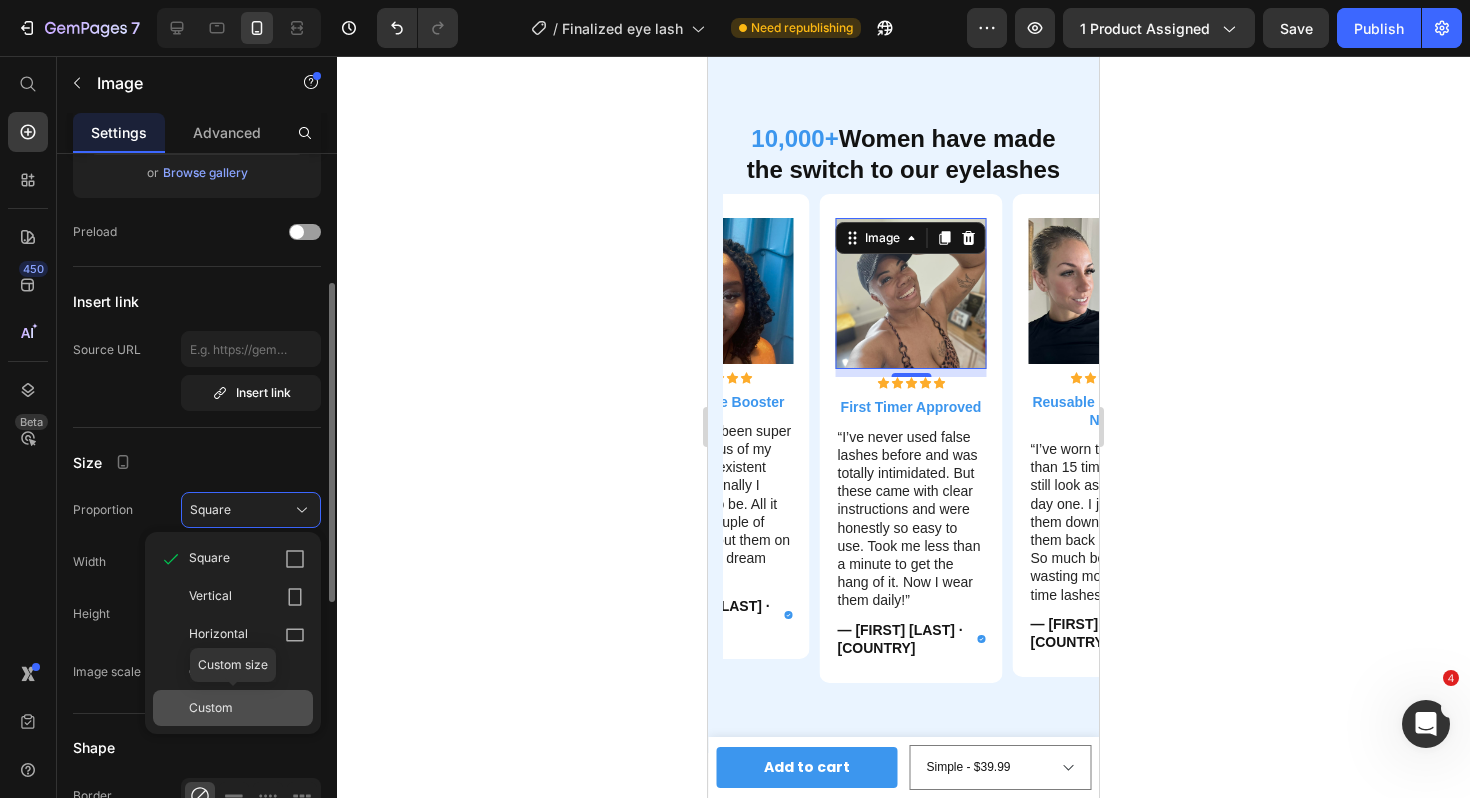click on "Custom" at bounding box center (211, 708) 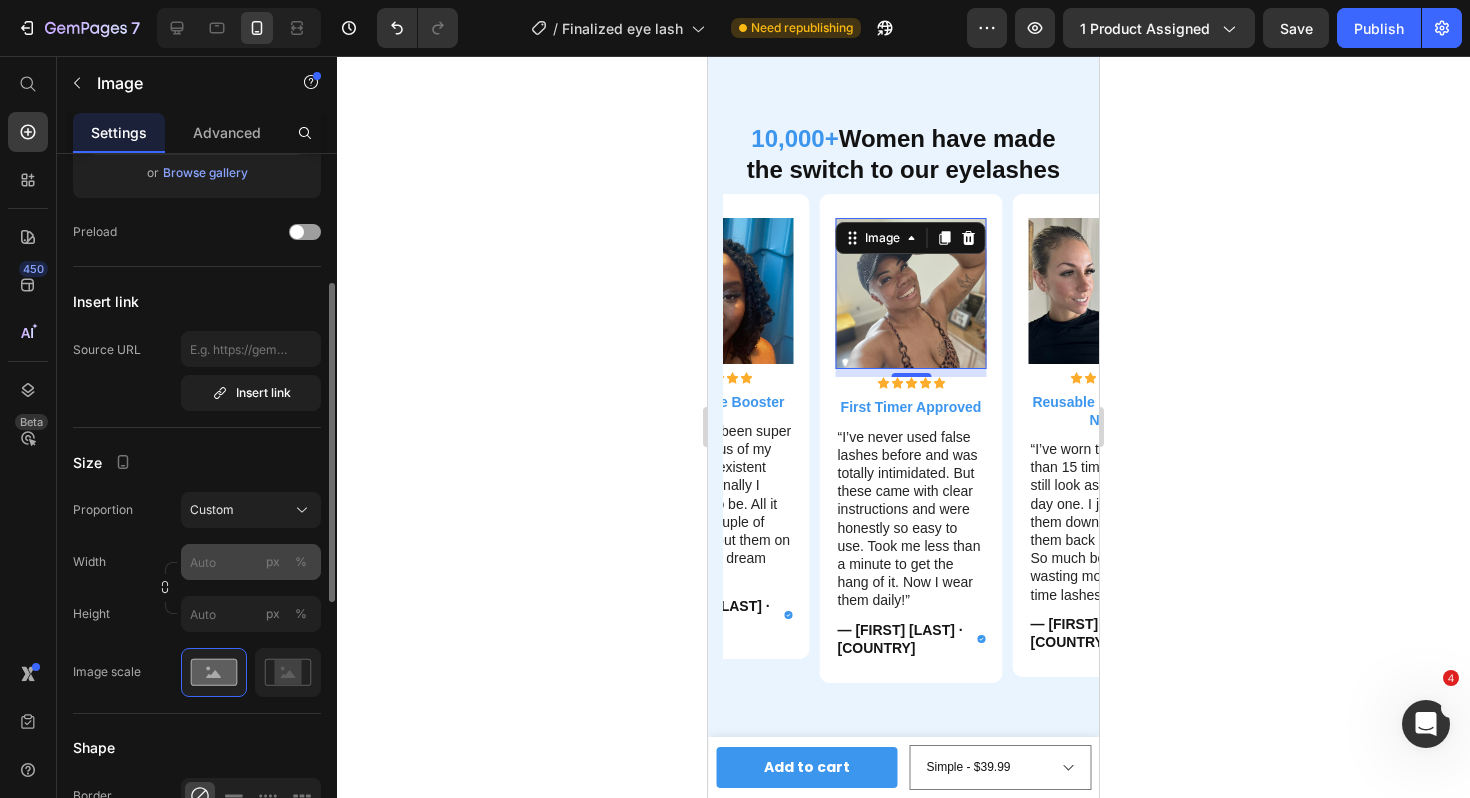 click on "px" at bounding box center [273, 562] 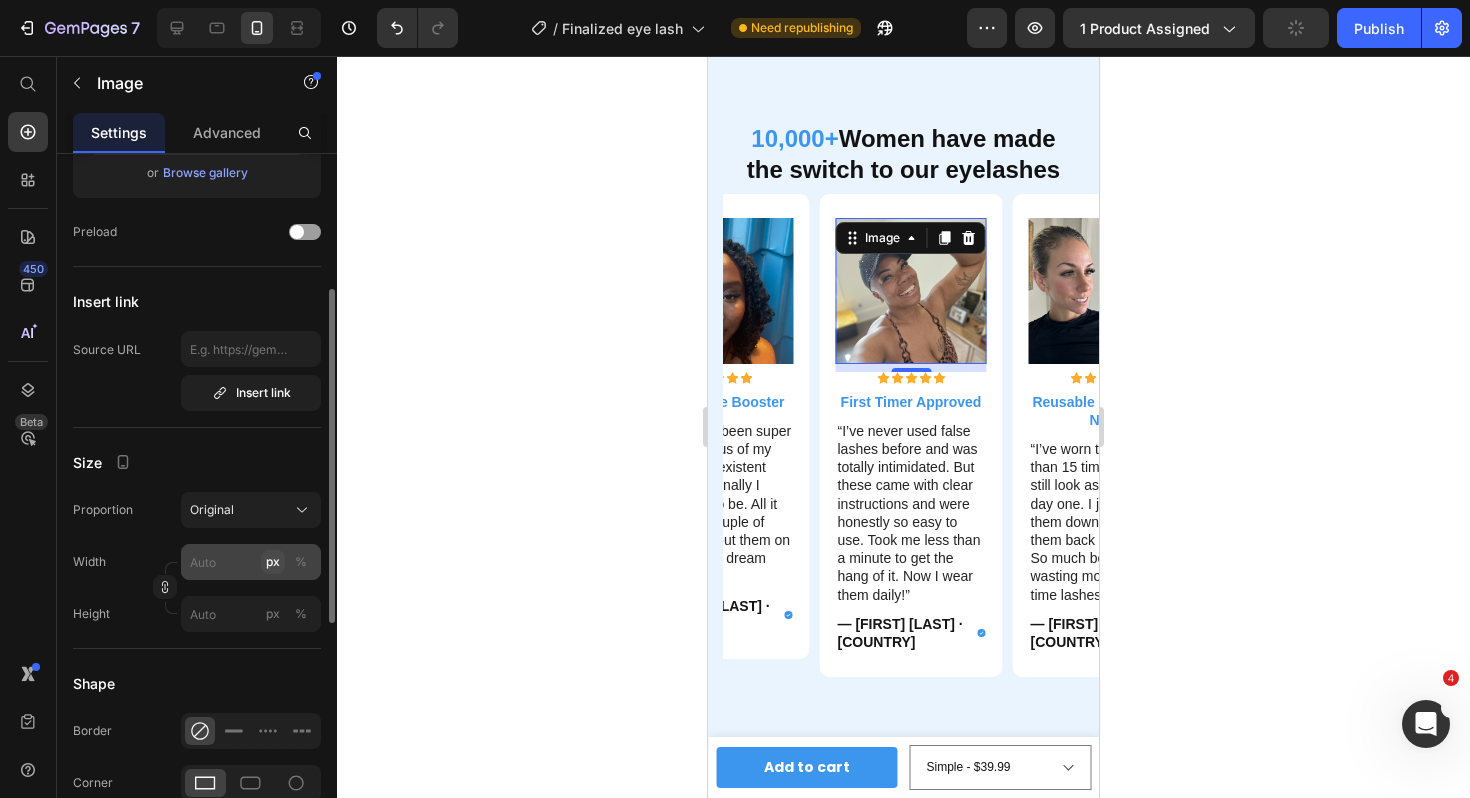 type 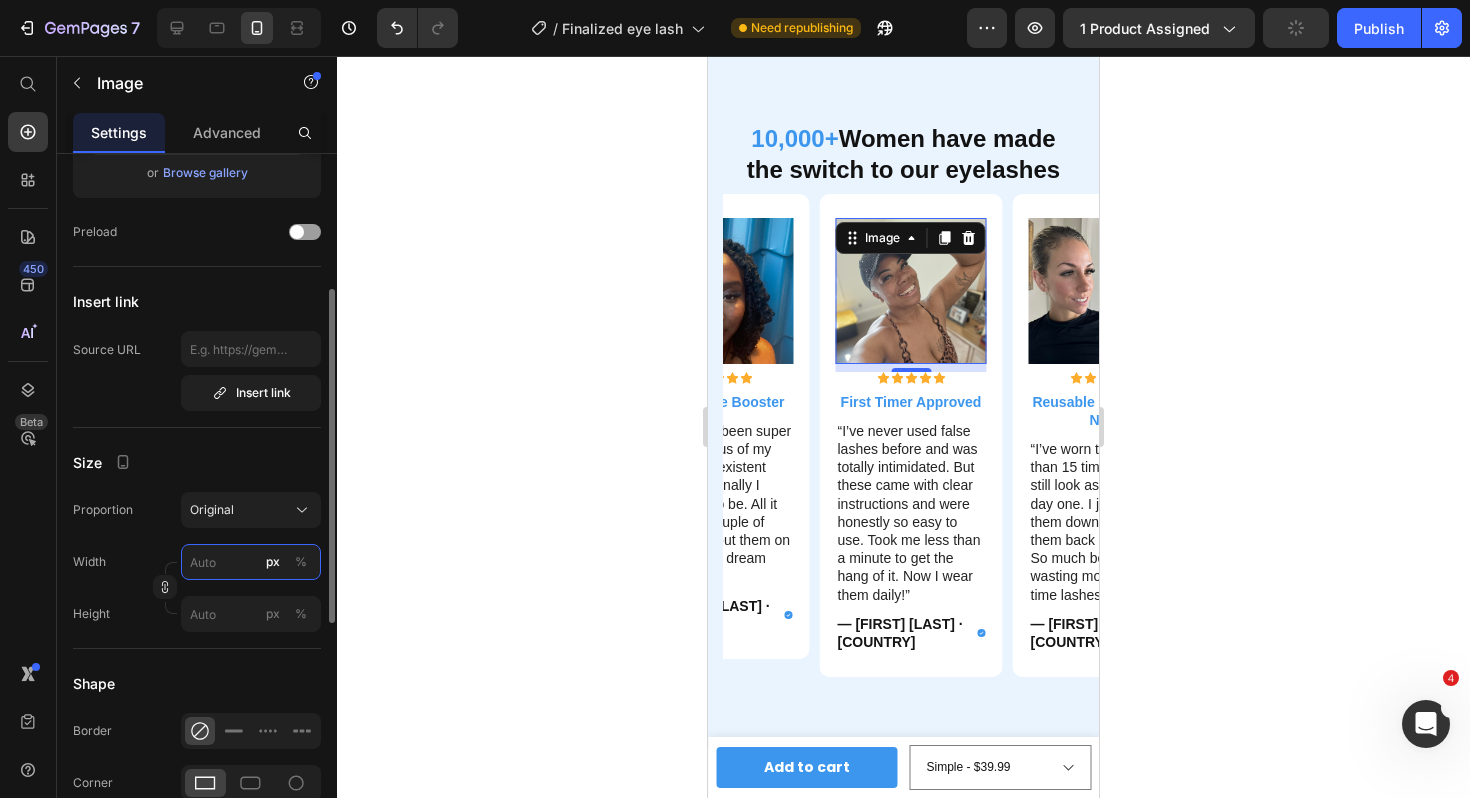 click on "px %" at bounding box center [251, 562] 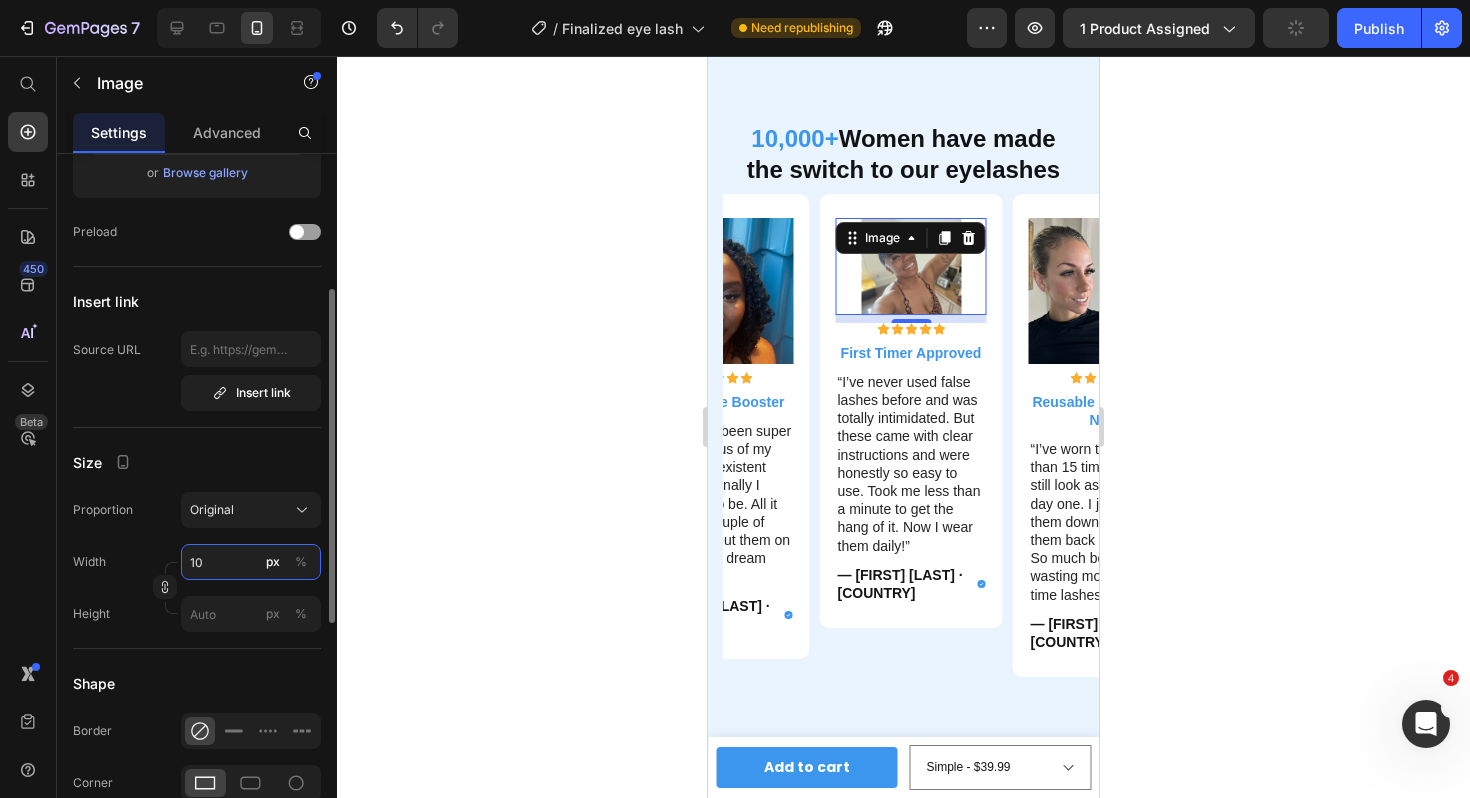 type on "1" 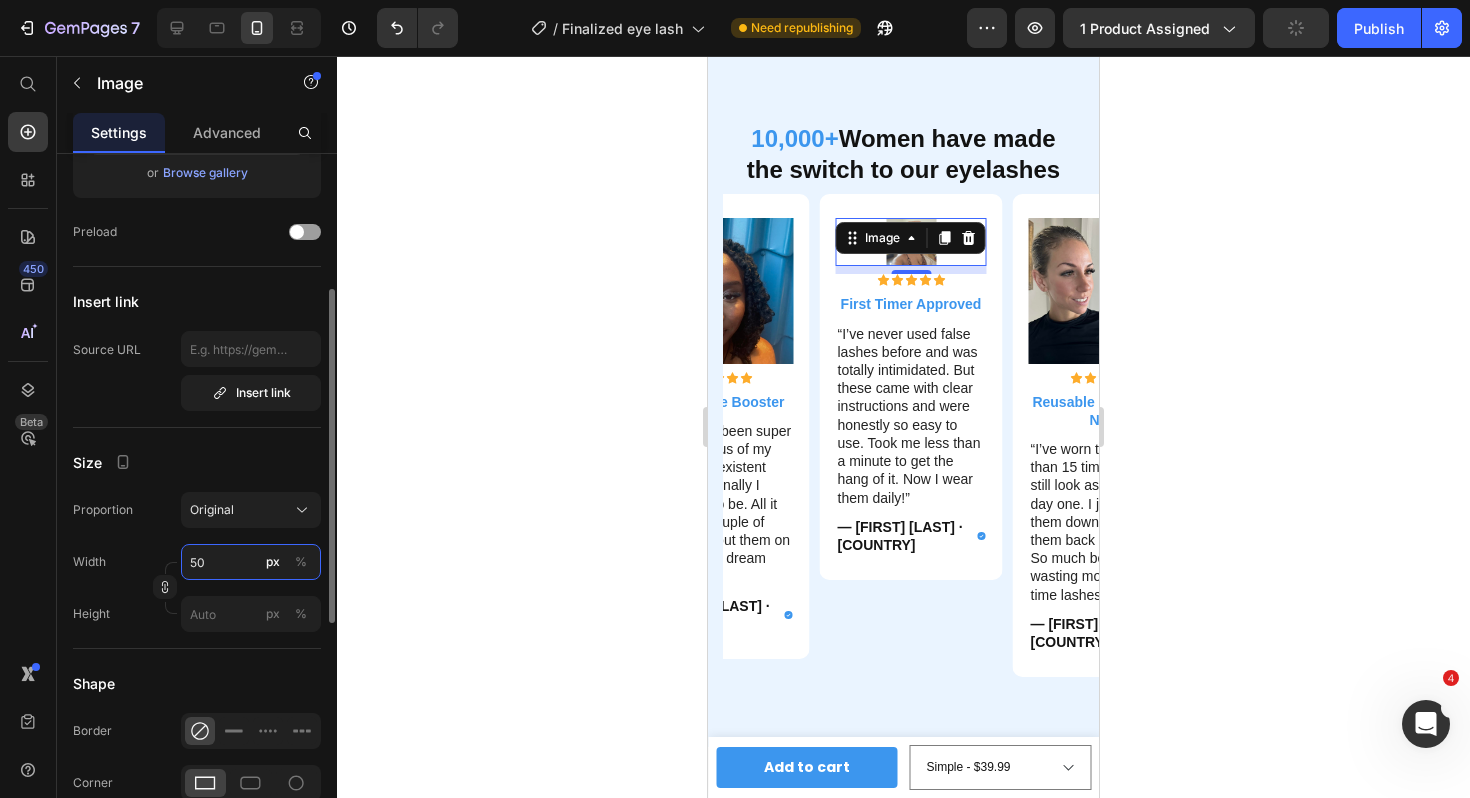 type on "500" 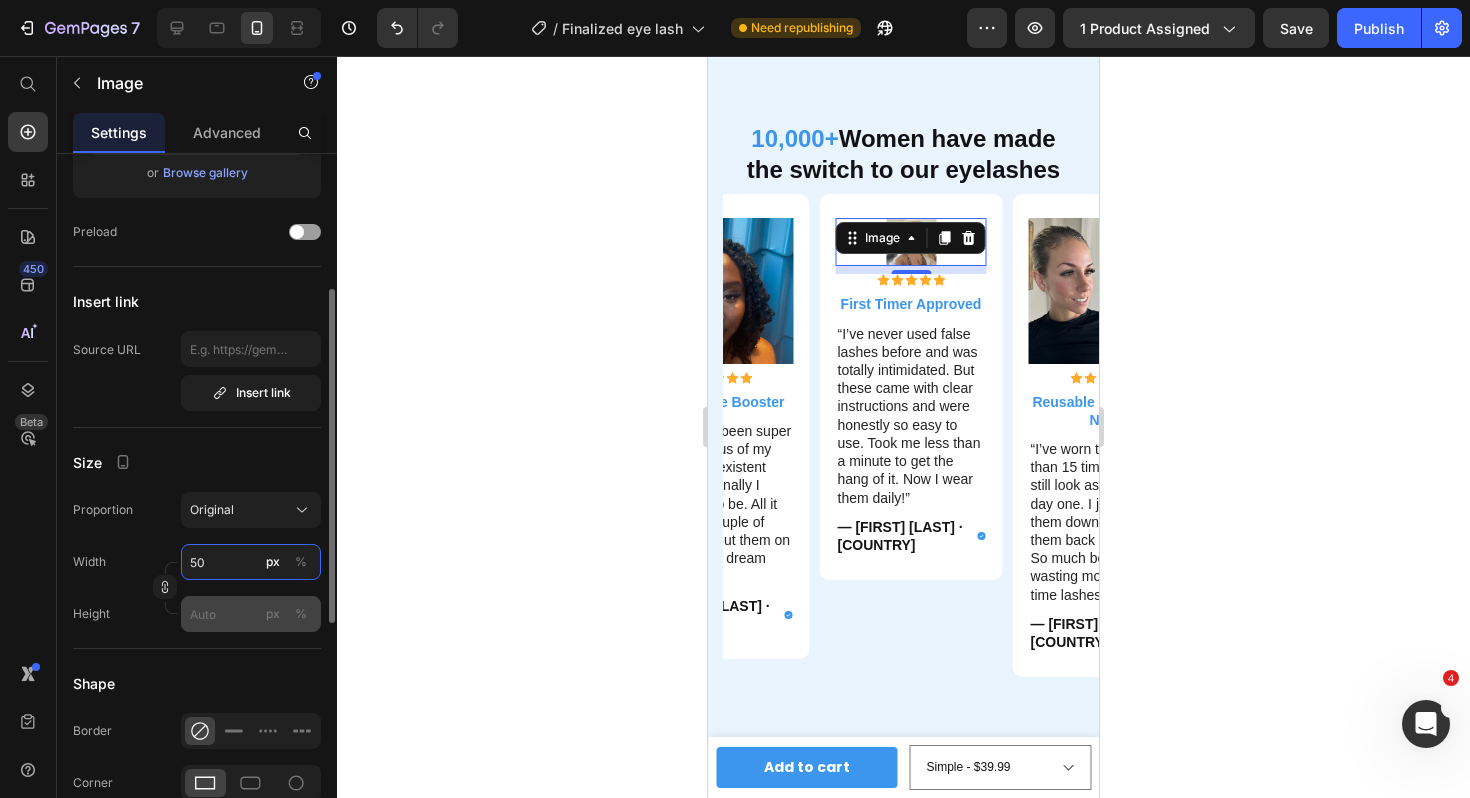 type on "5" 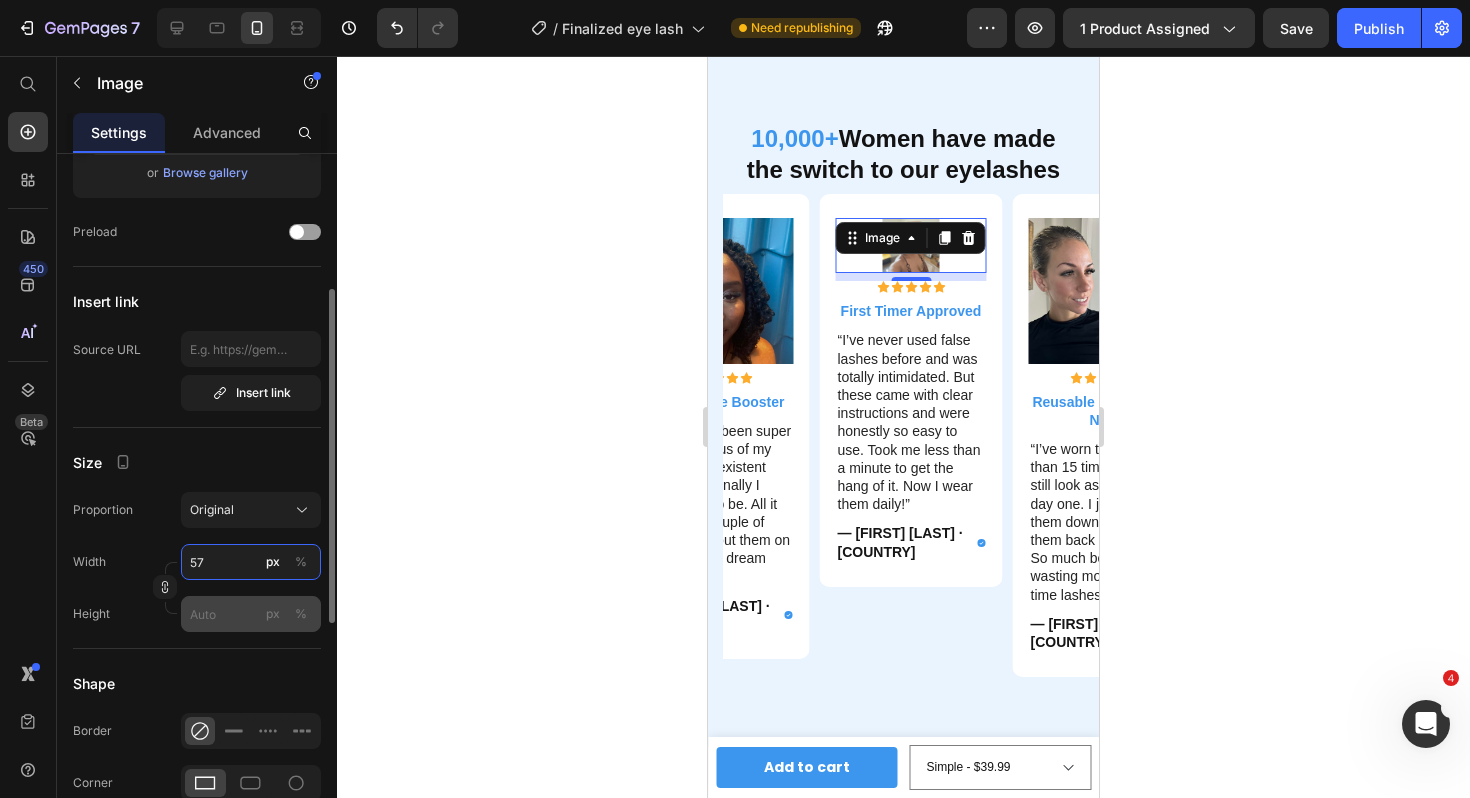 type on "5" 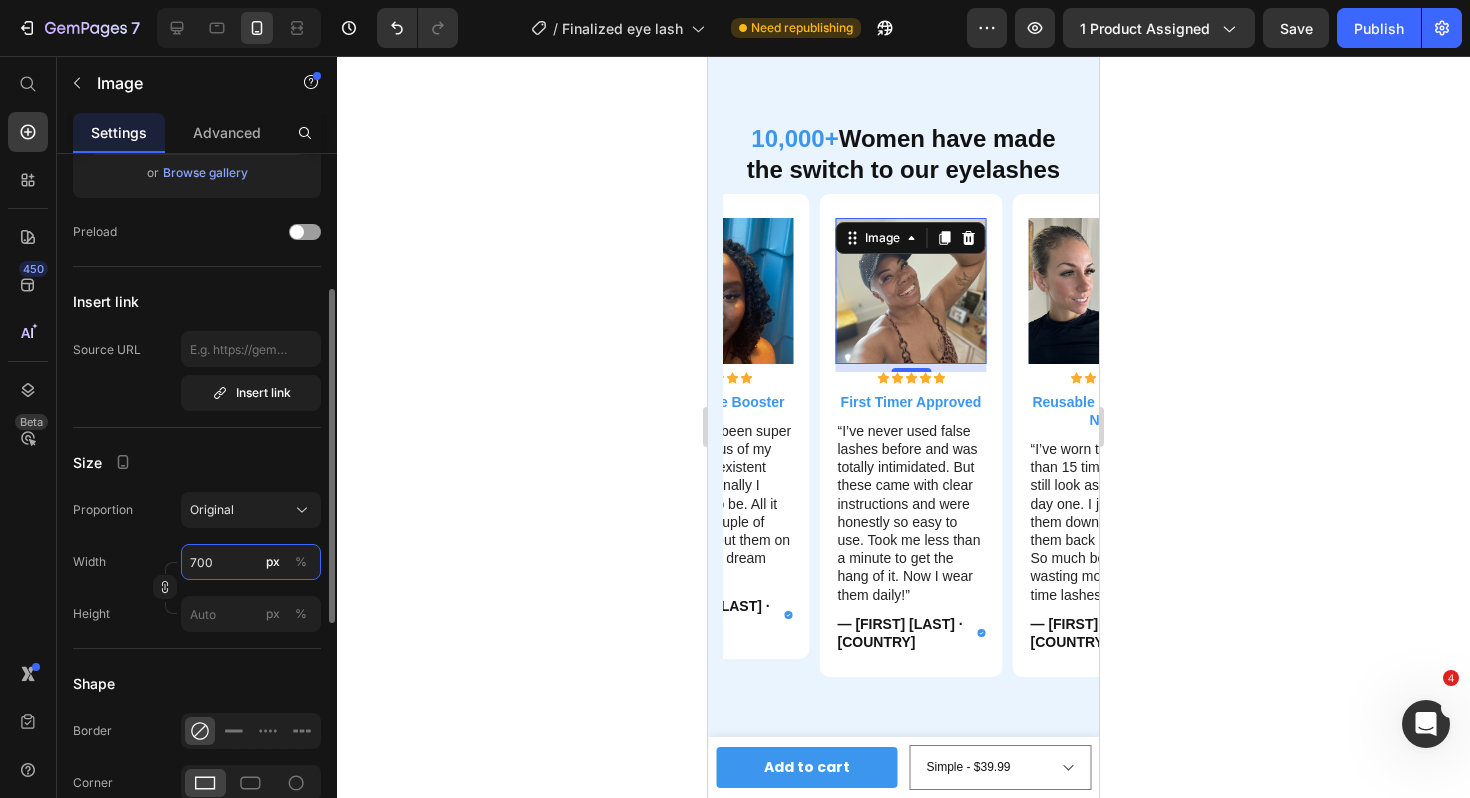 type on "700" 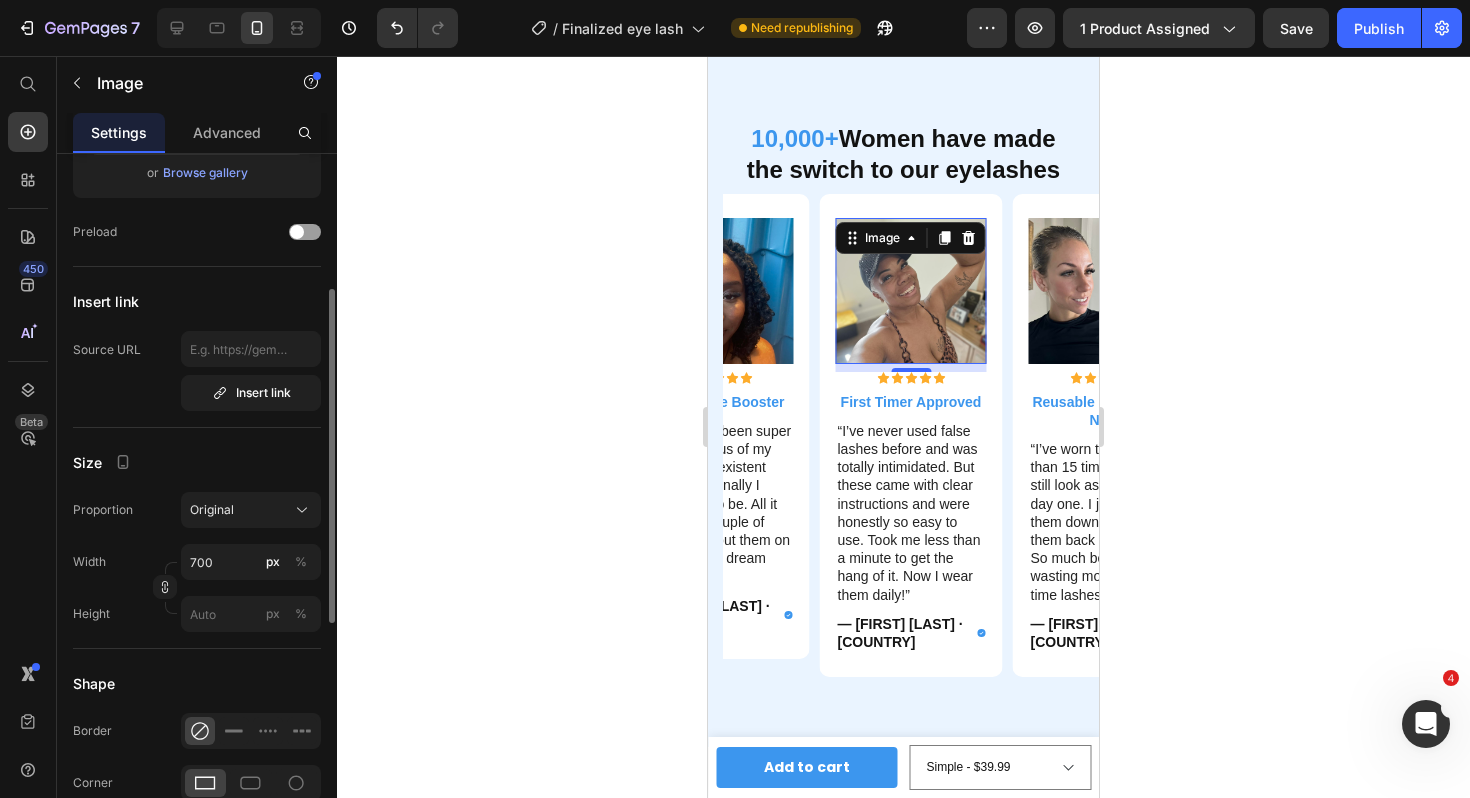 click on "Size" at bounding box center [197, 462] 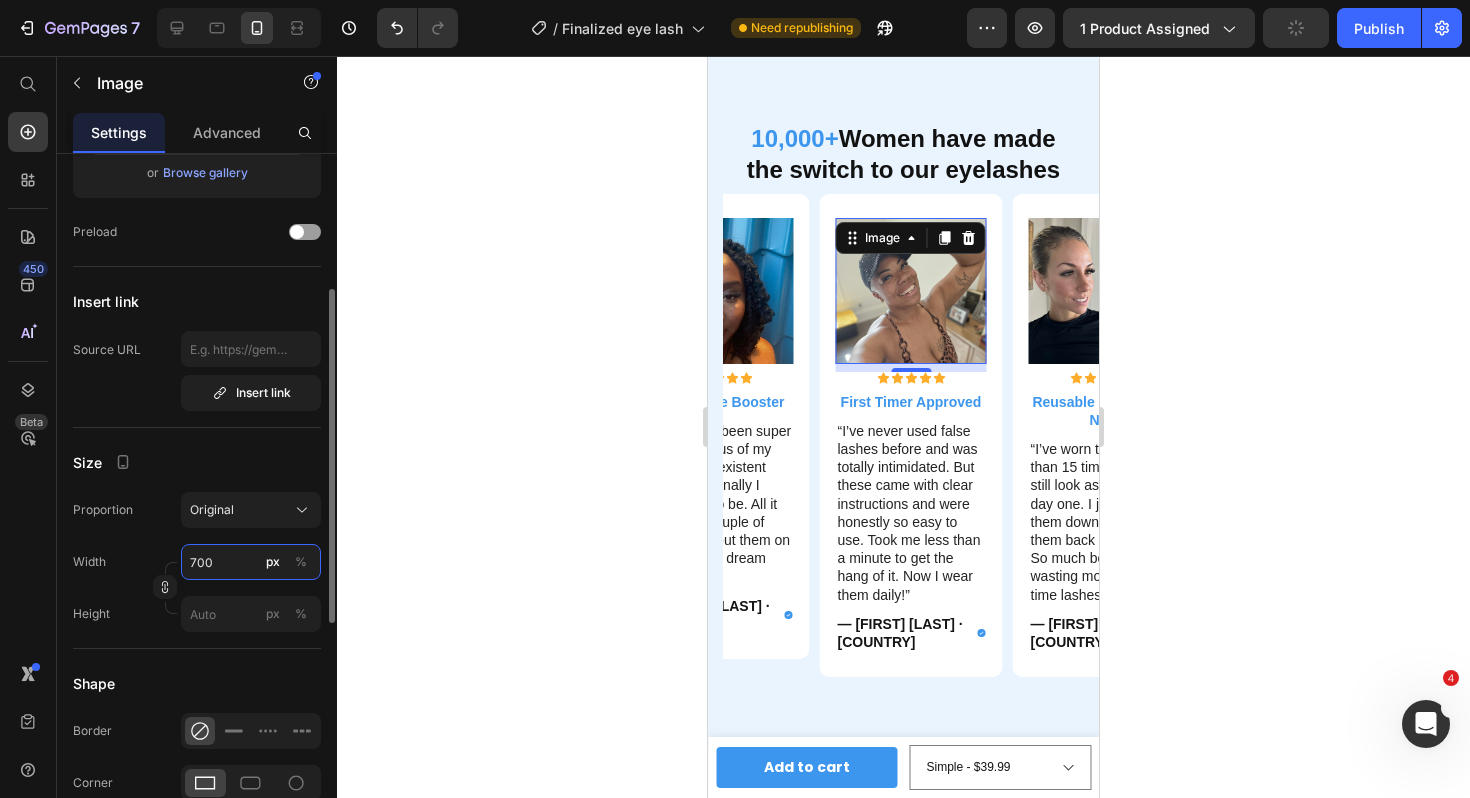 click on "700" at bounding box center (251, 562) 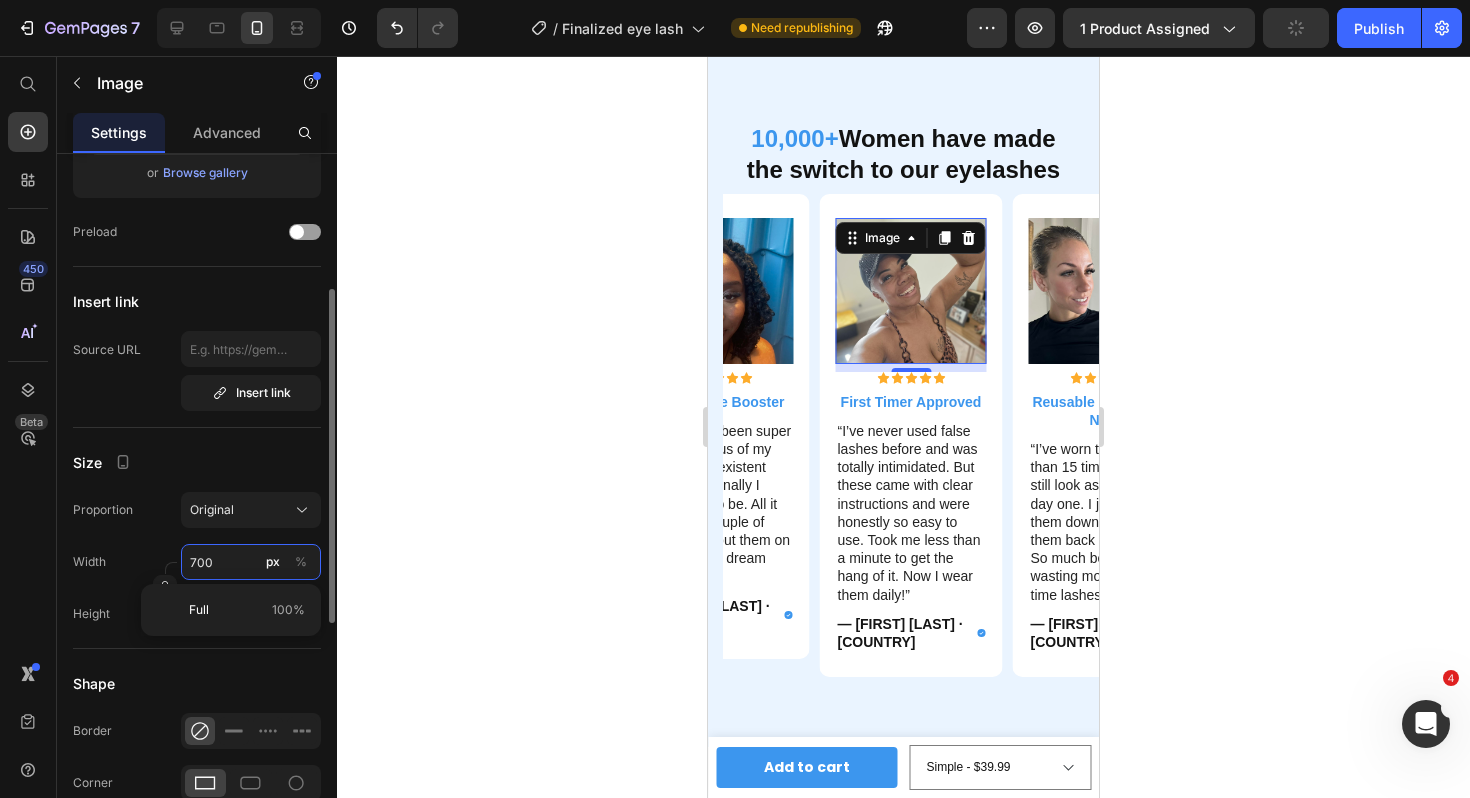 click on "700" at bounding box center (251, 562) 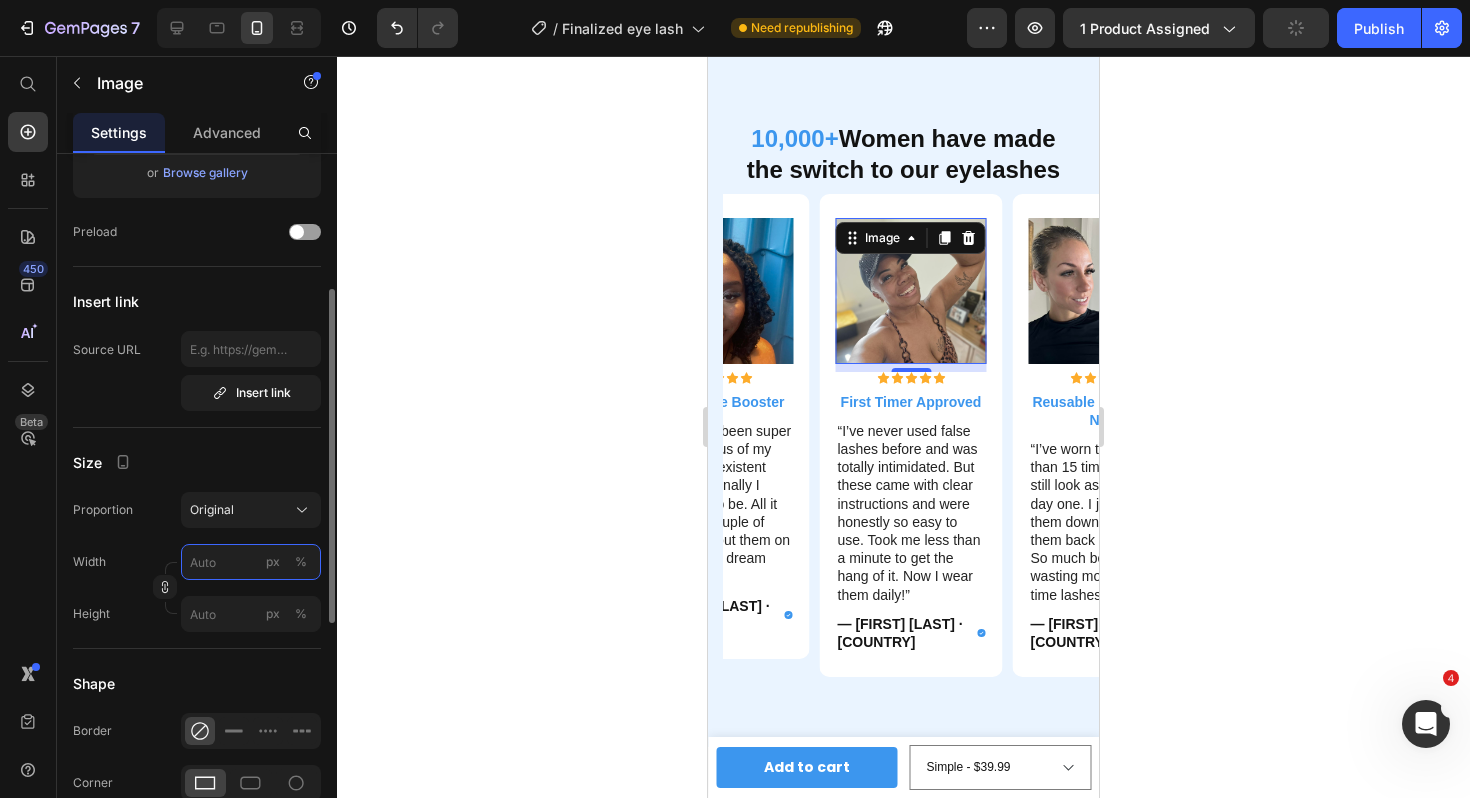 type 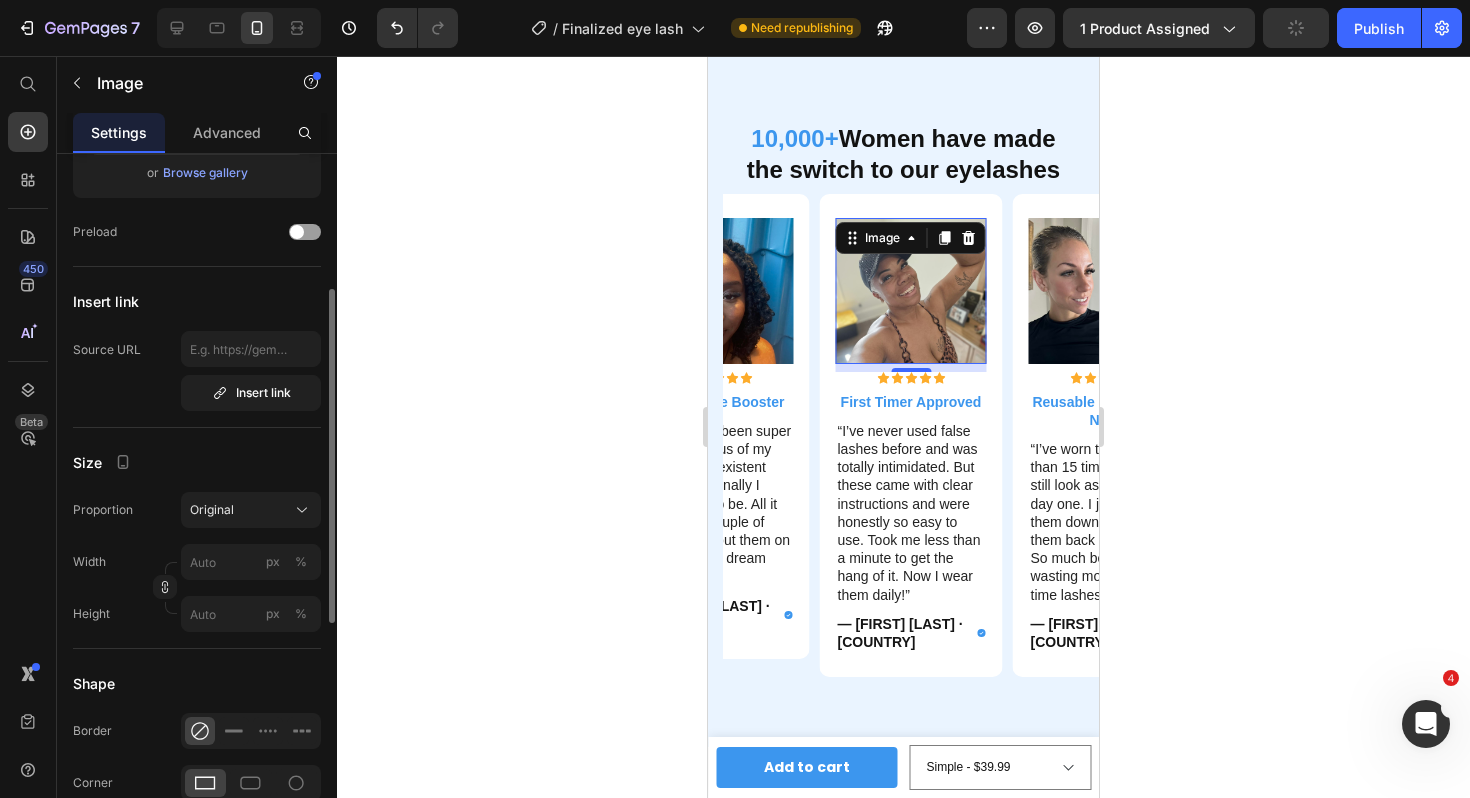 click on "Size" at bounding box center (197, 462) 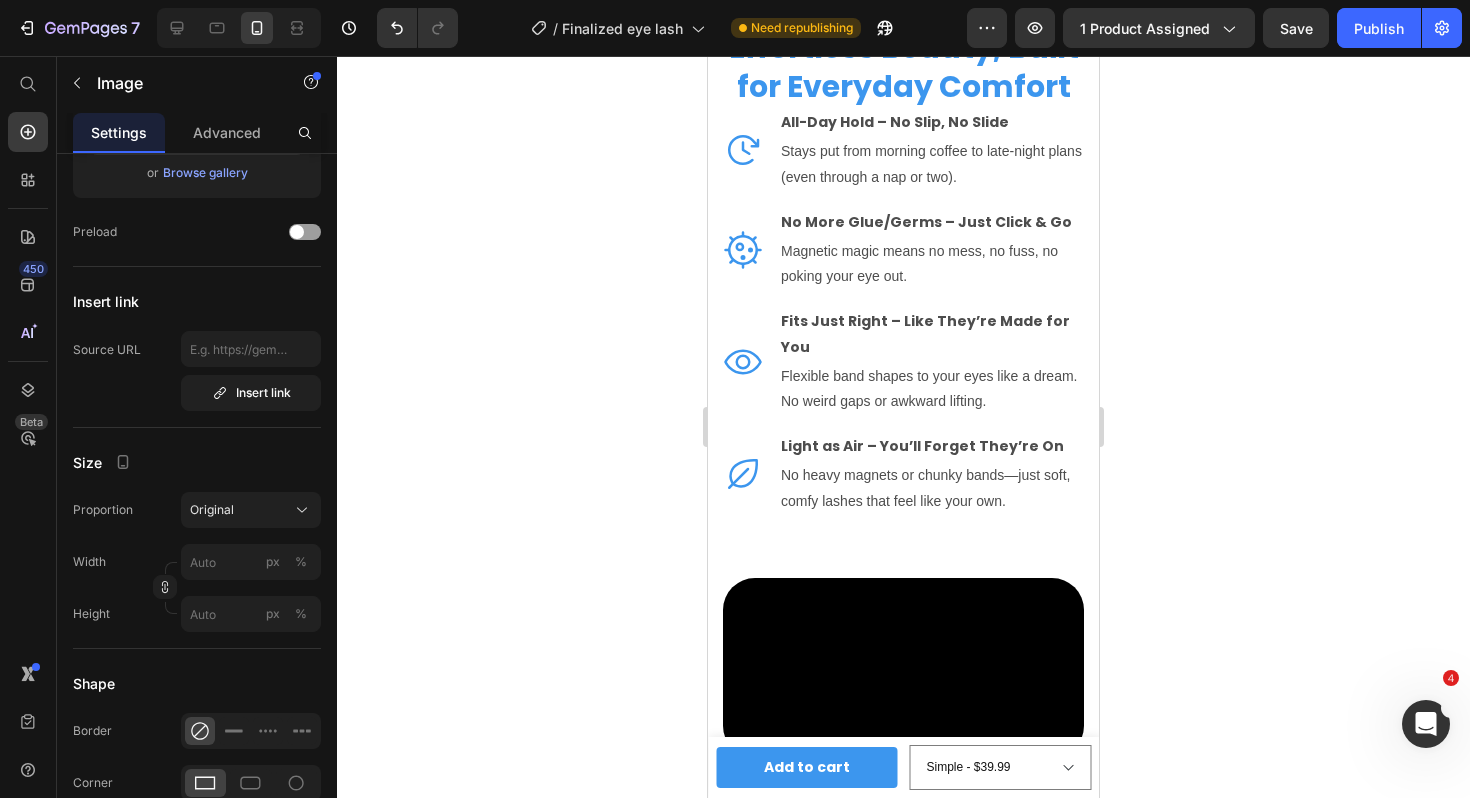scroll, scrollTop: 3279, scrollLeft: 0, axis: vertical 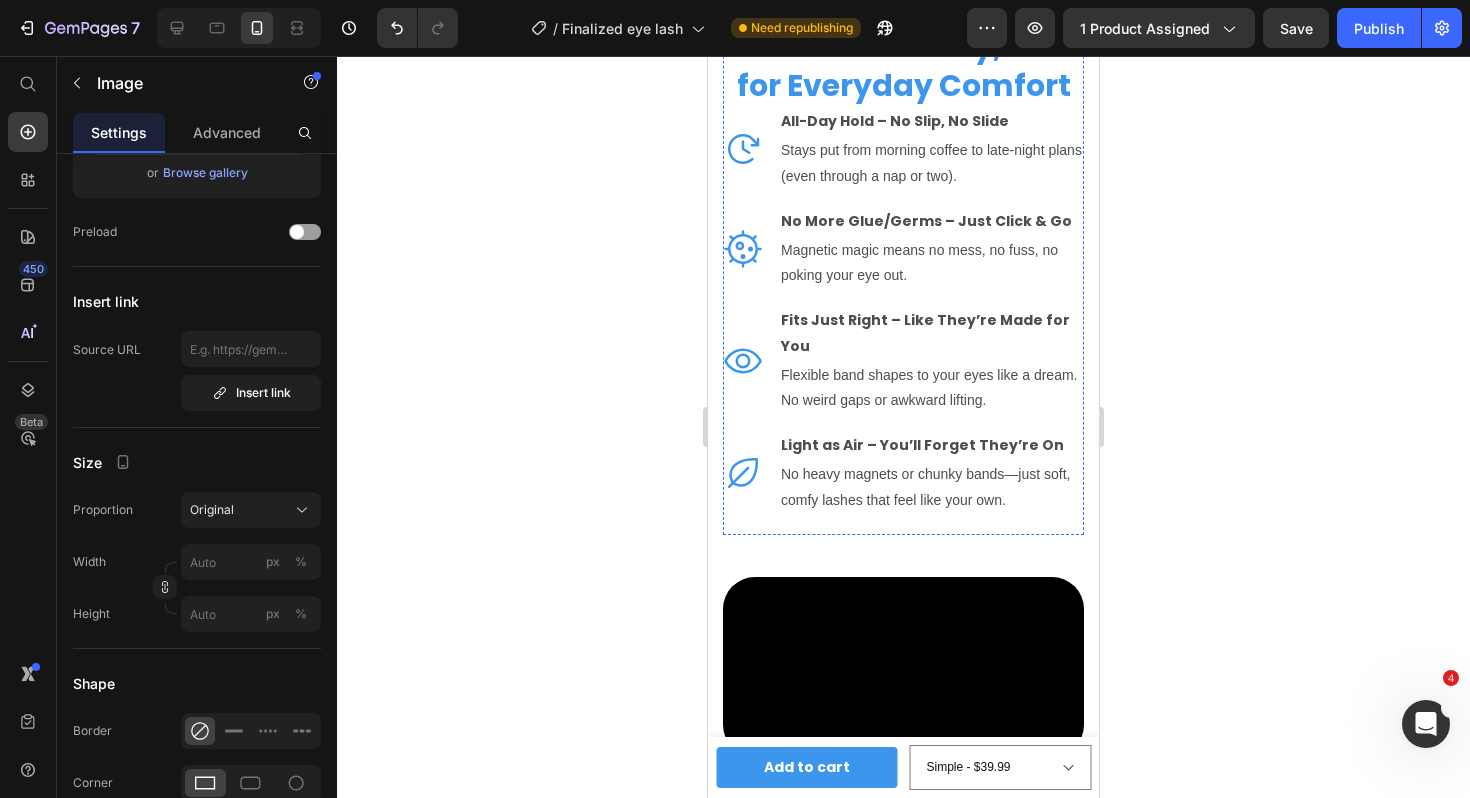 click at bounding box center (903, -65) 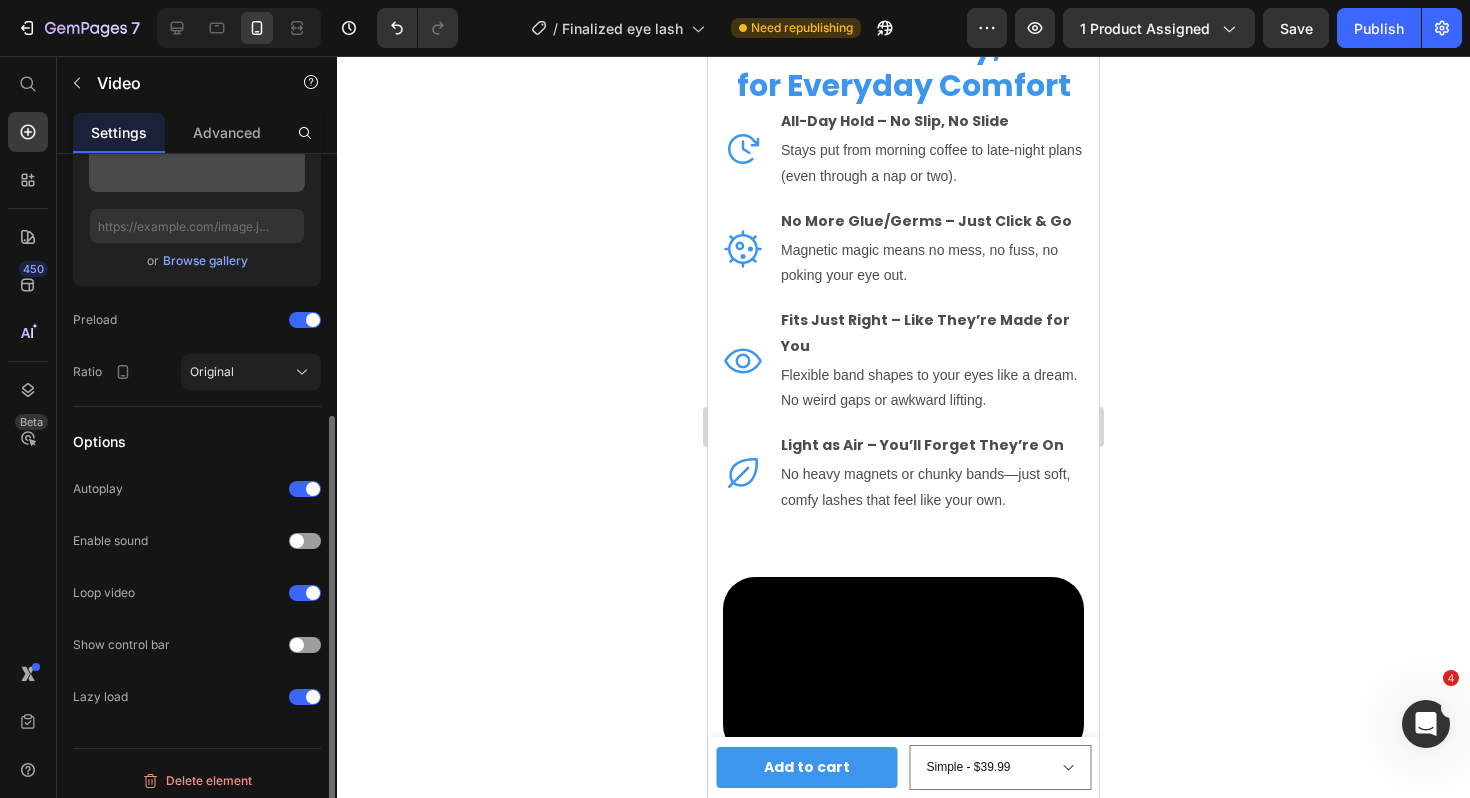 scroll, scrollTop: 429, scrollLeft: 0, axis: vertical 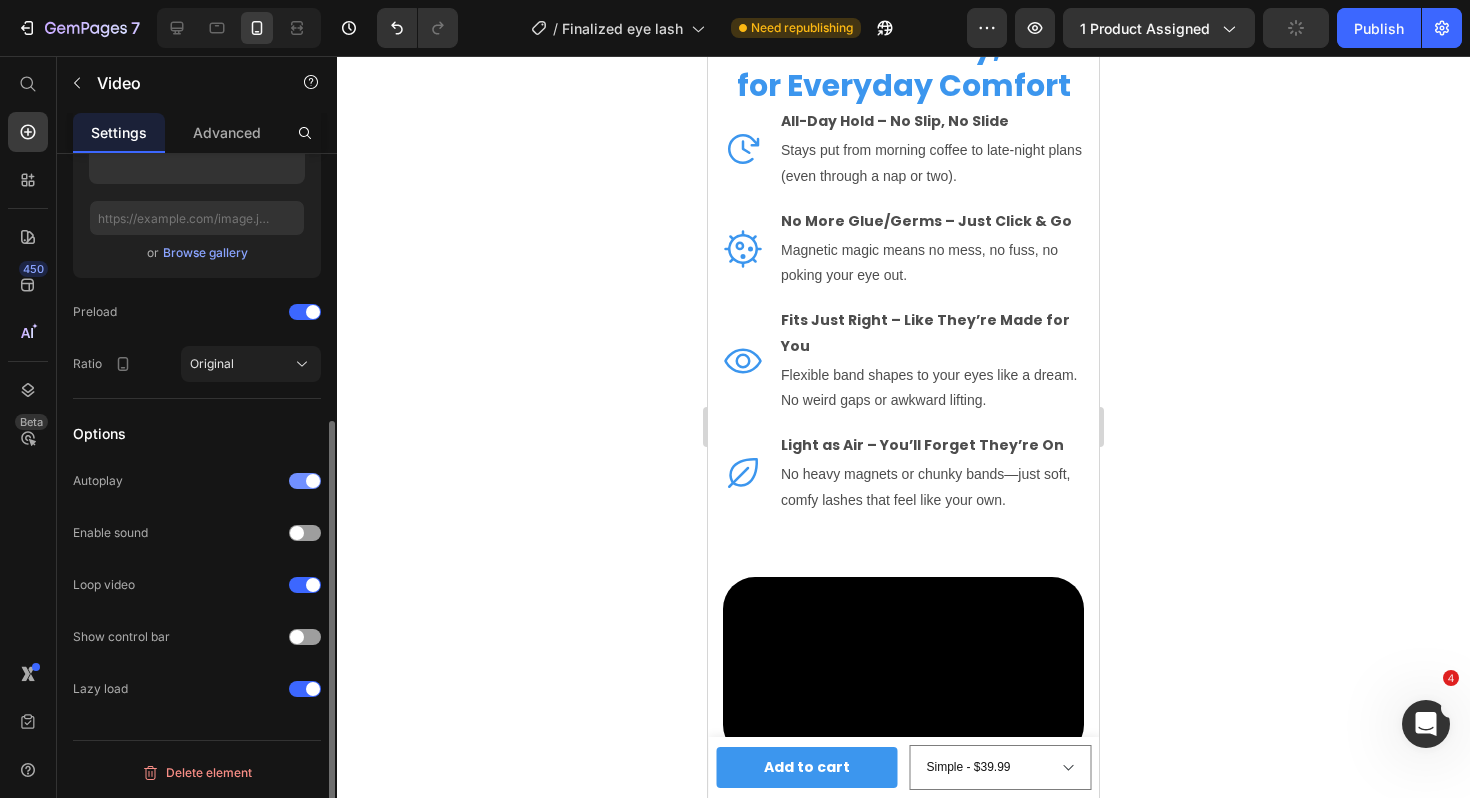 click at bounding box center (313, 481) 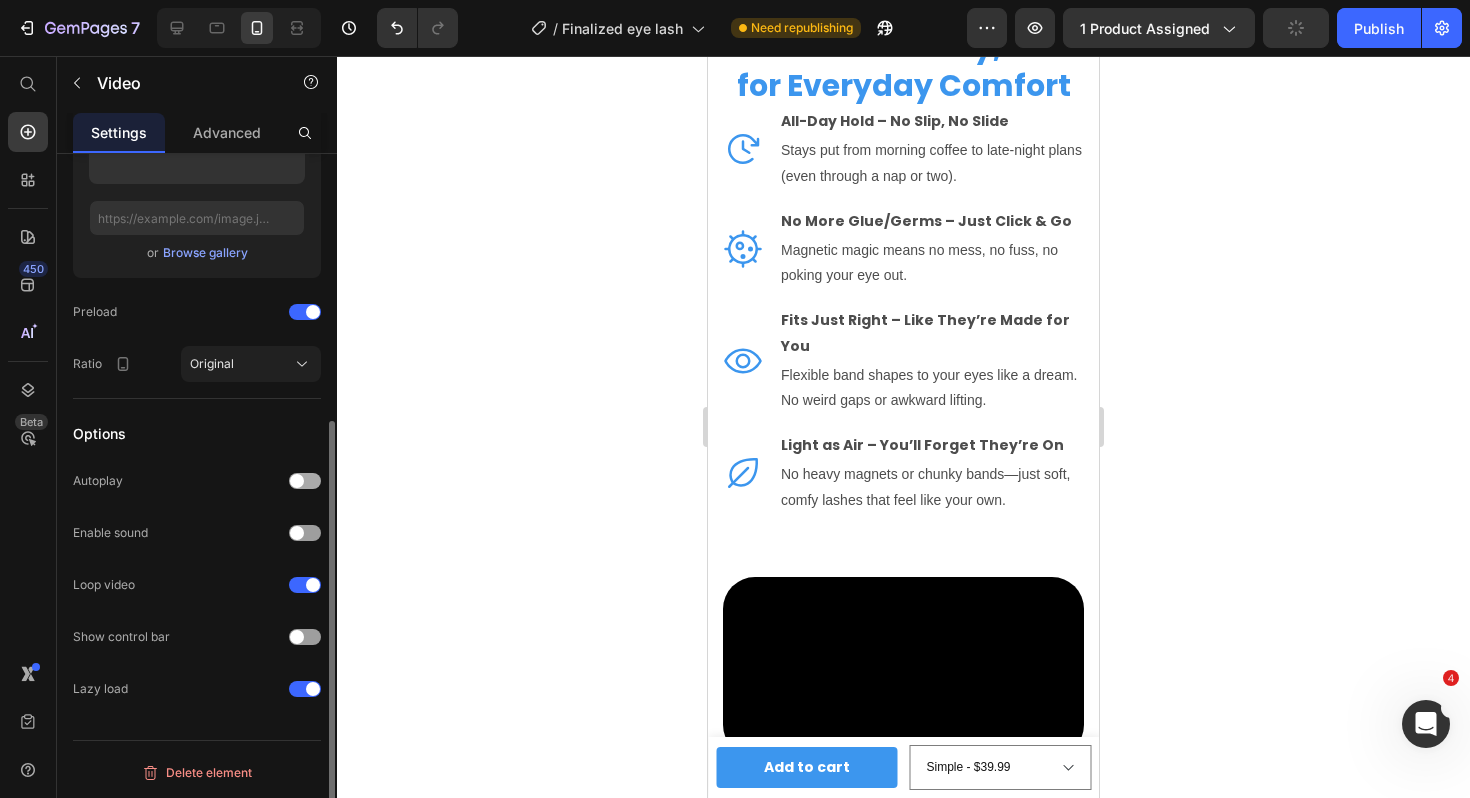 click on "Autoplay" 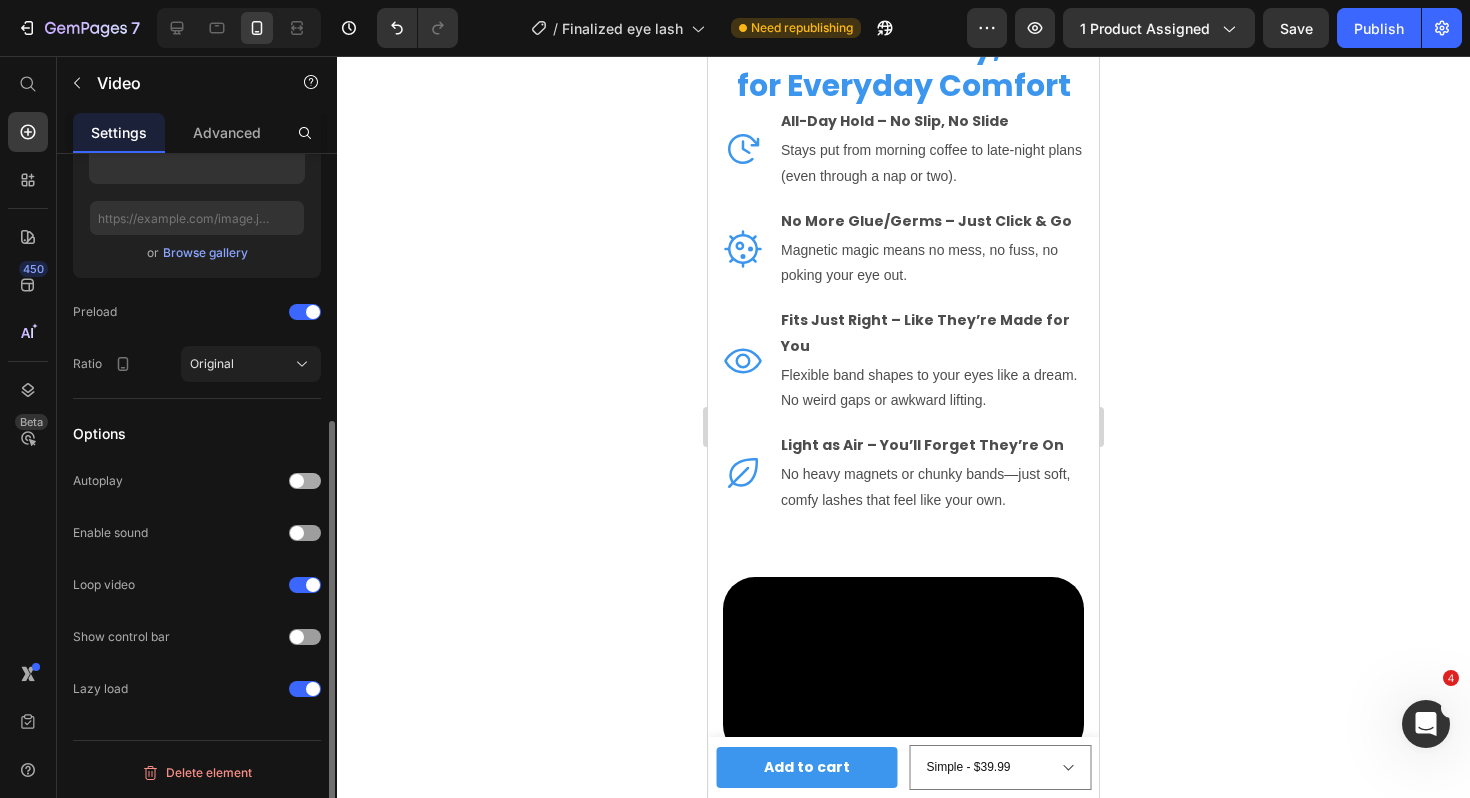 click at bounding box center (305, 481) 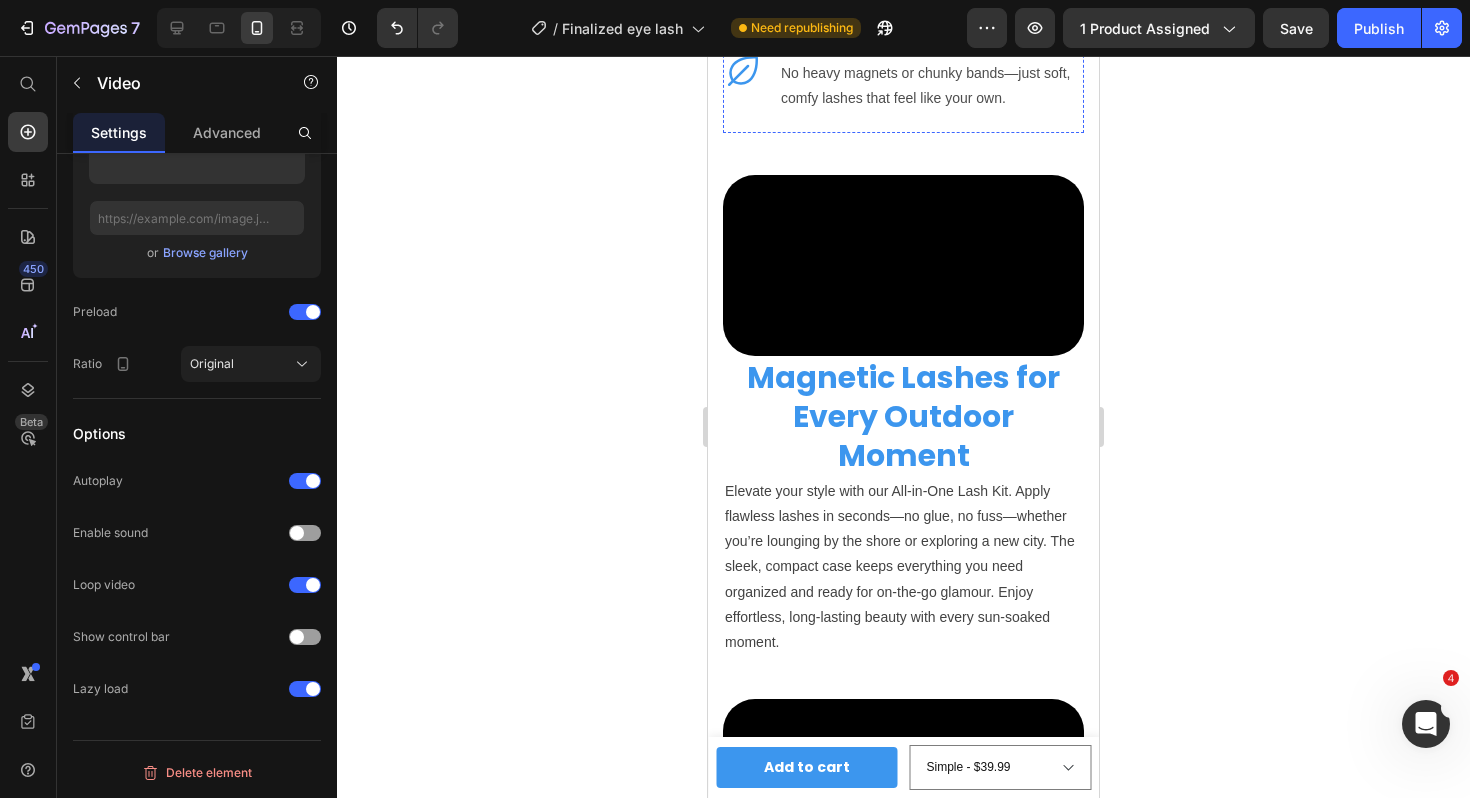 scroll, scrollTop: 4022, scrollLeft: 0, axis: vertical 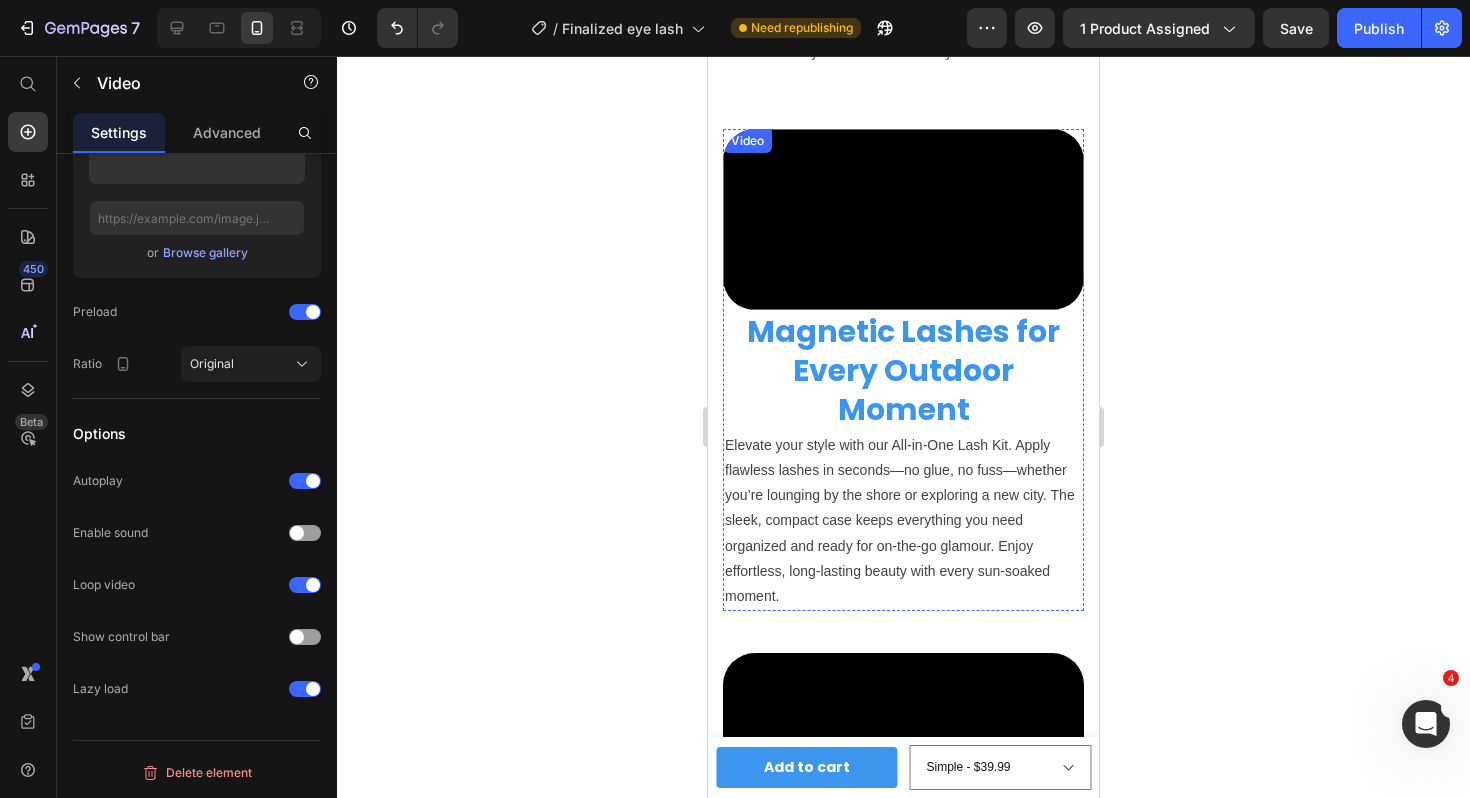 click at bounding box center [903, 219] 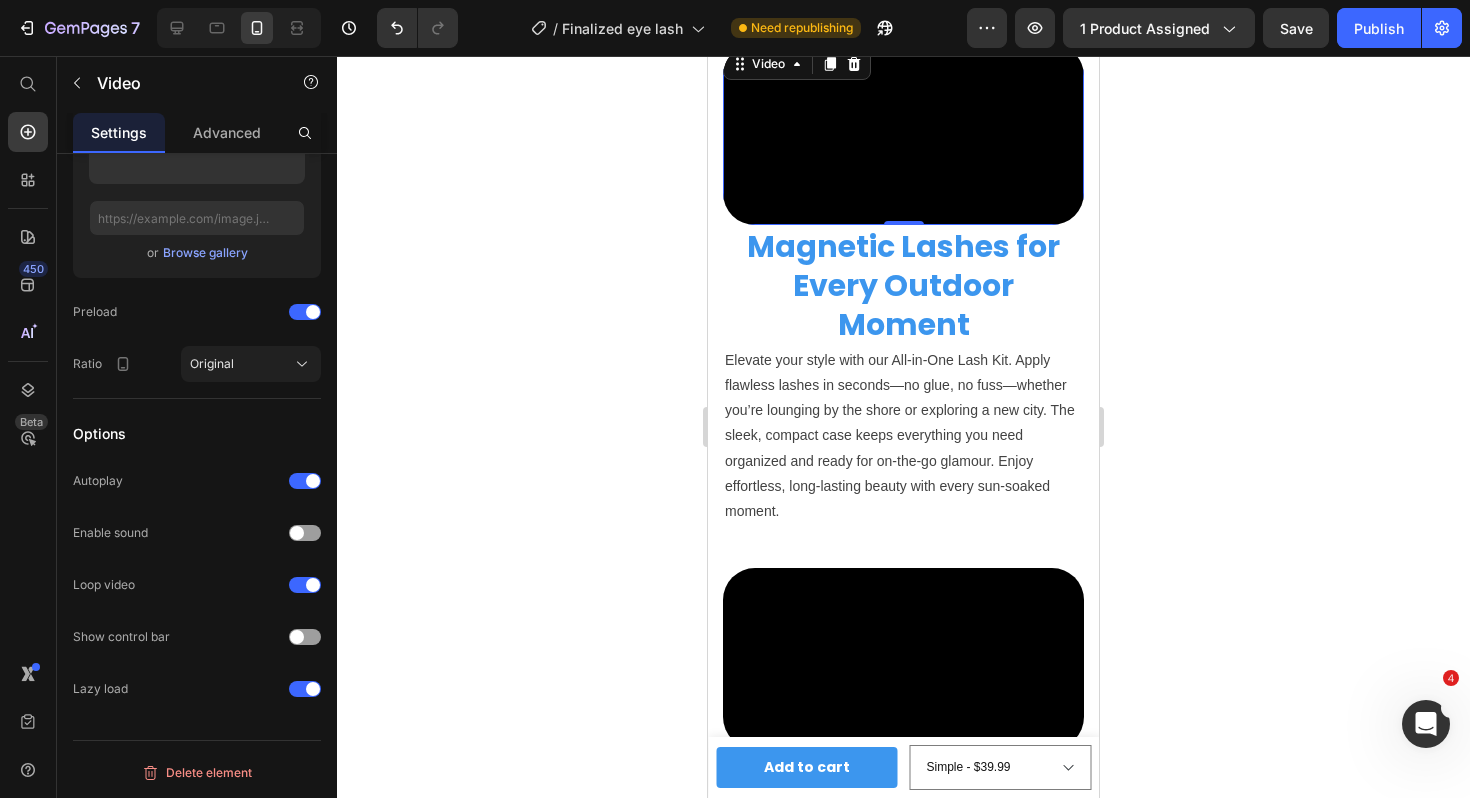 scroll, scrollTop: 4893, scrollLeft: 0, axis: vertical 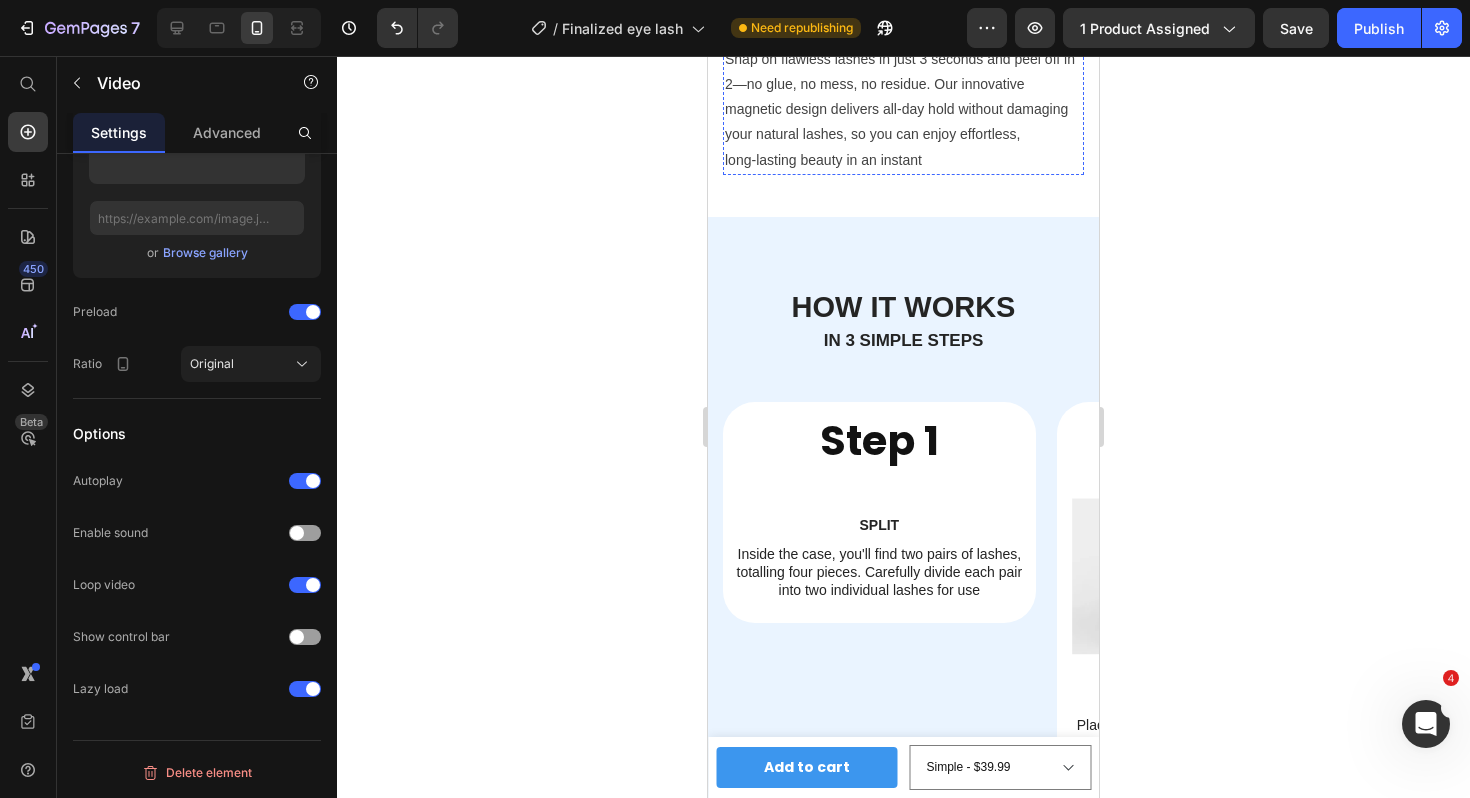 click at bounding box center (903, -128) 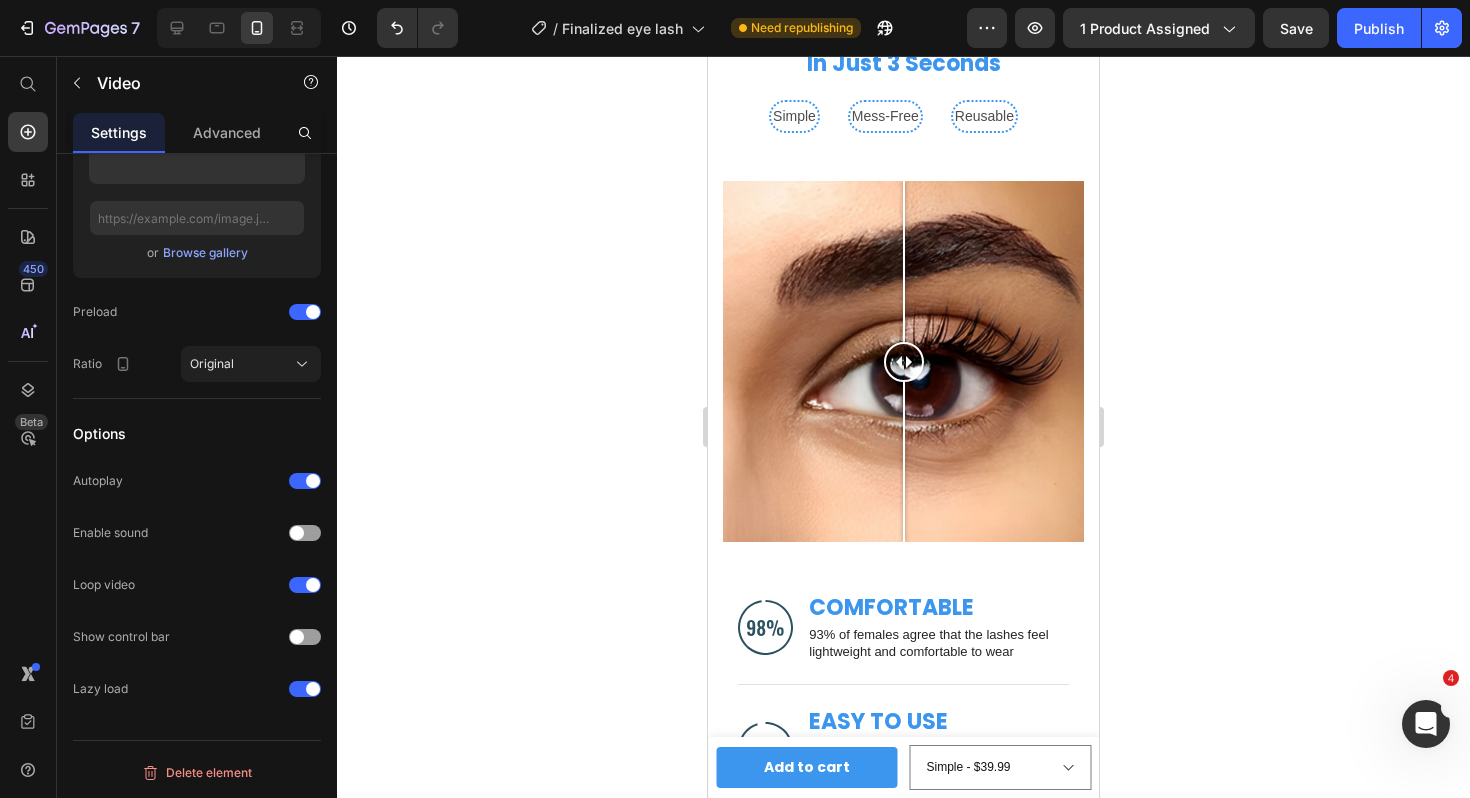 scroll, scrollTop: 5776, scrollLeft: 0, axis: vertical 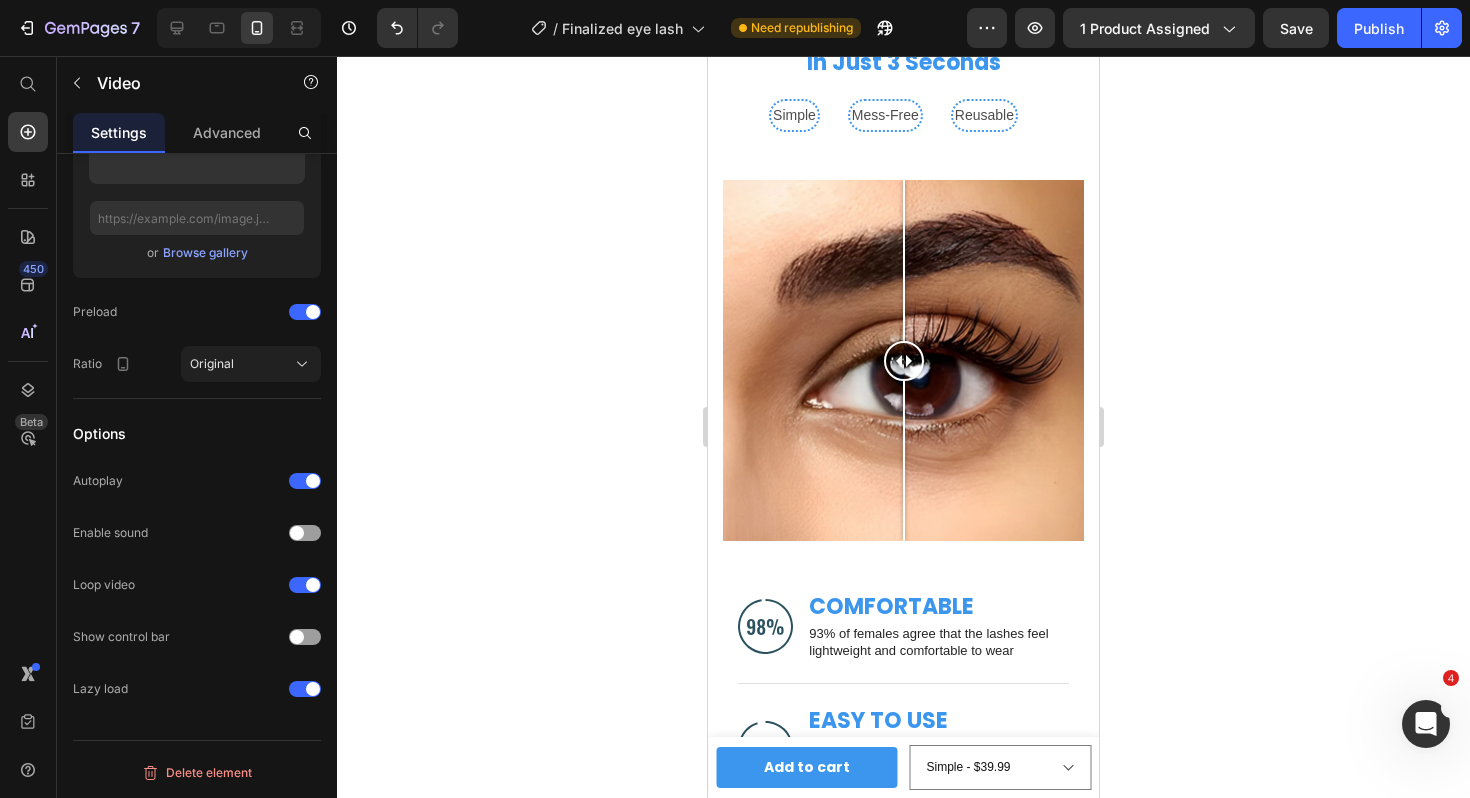 click at bounding box center [879, -302] 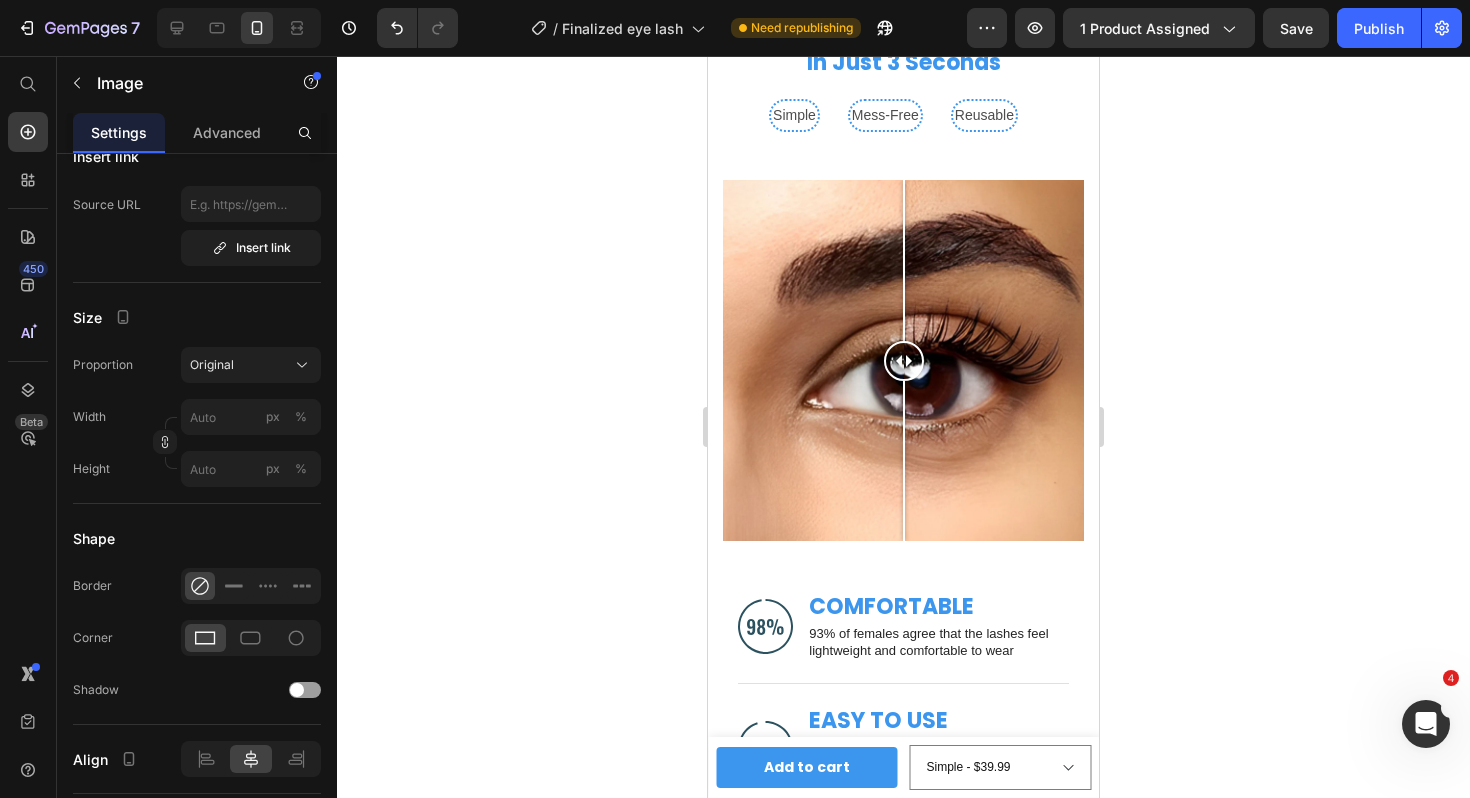 scroll, scrollTop: 0, scrollLeft: 0, axis: both 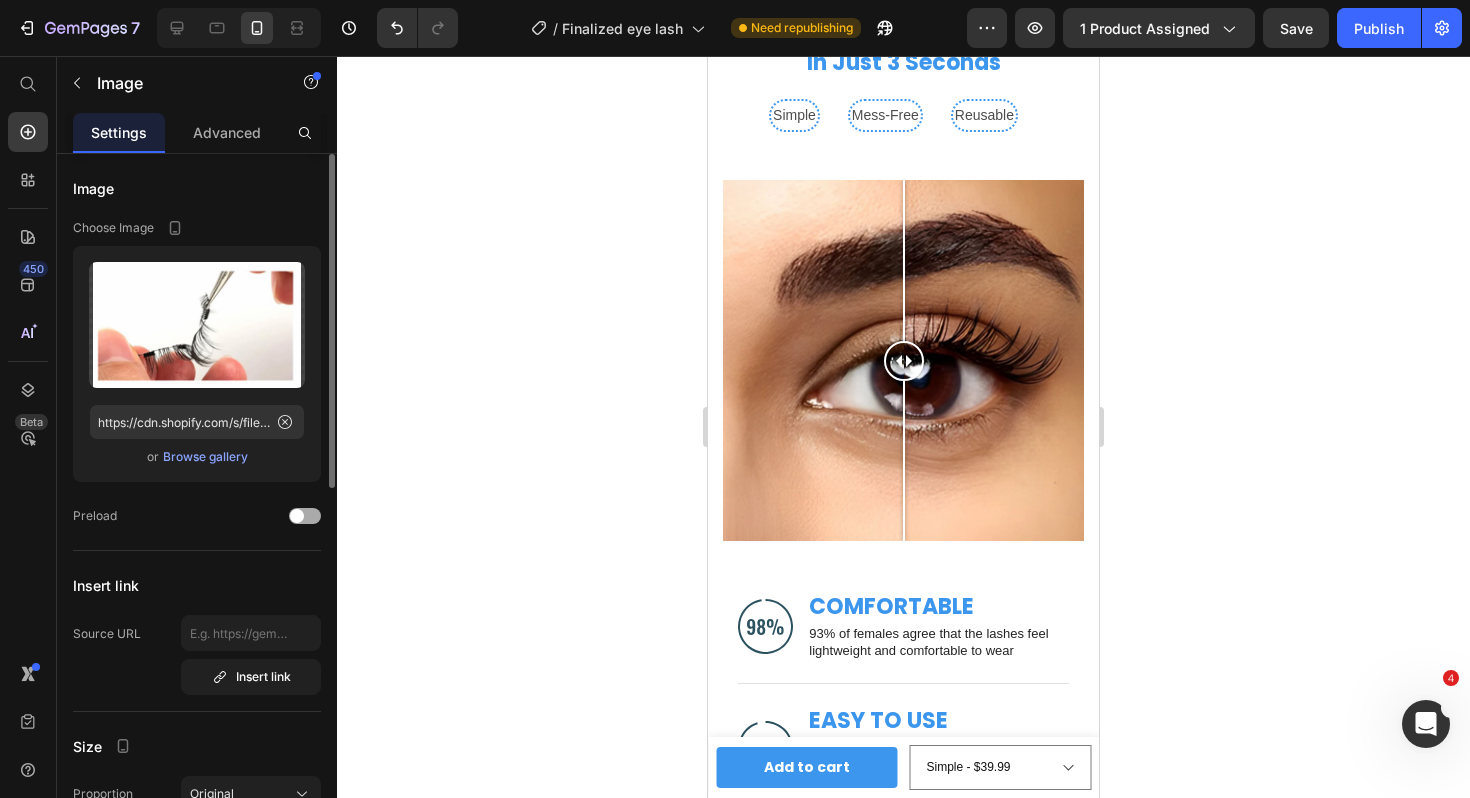 click at bounding box center (297, 516) 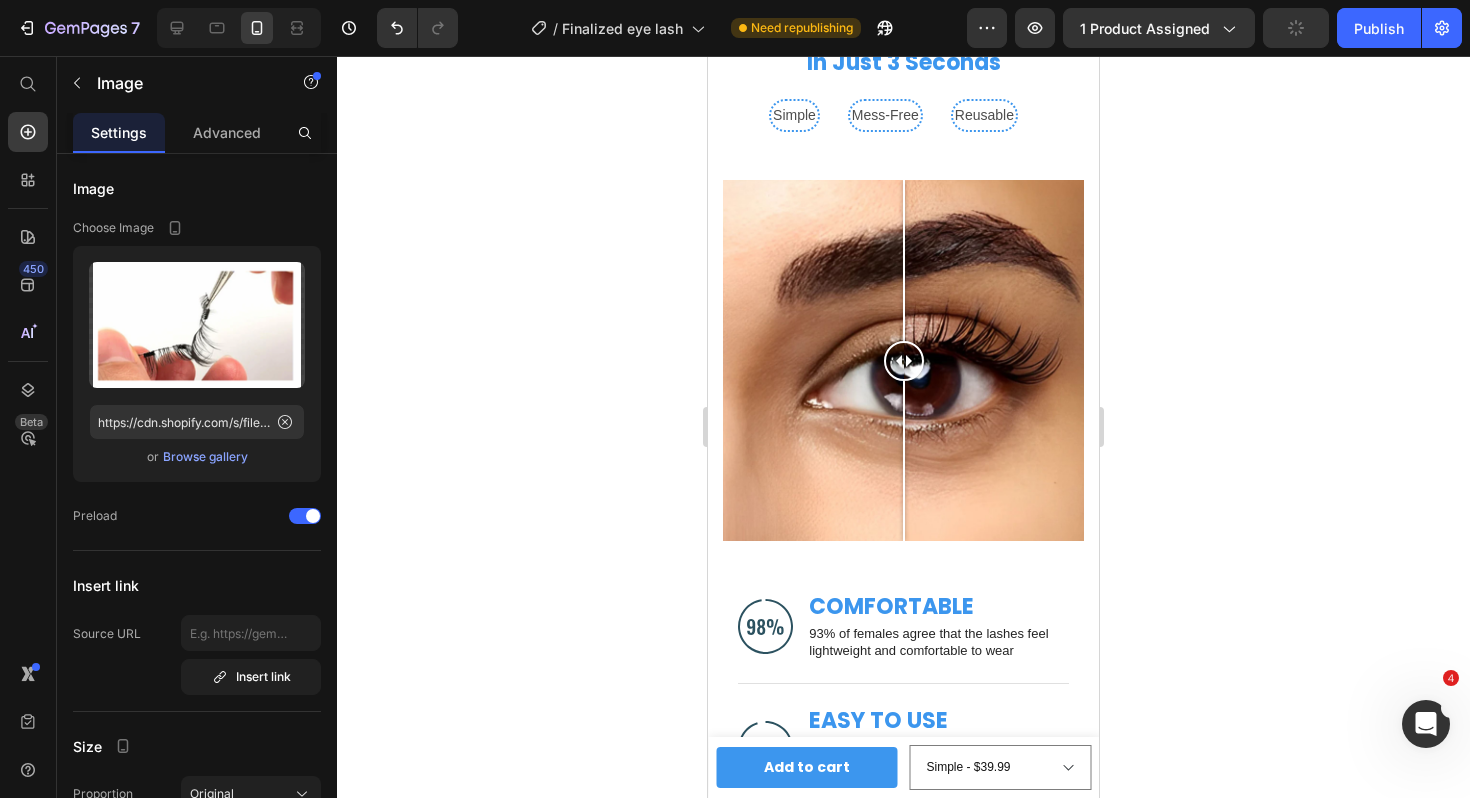 click at bounding box center [1213, -305] 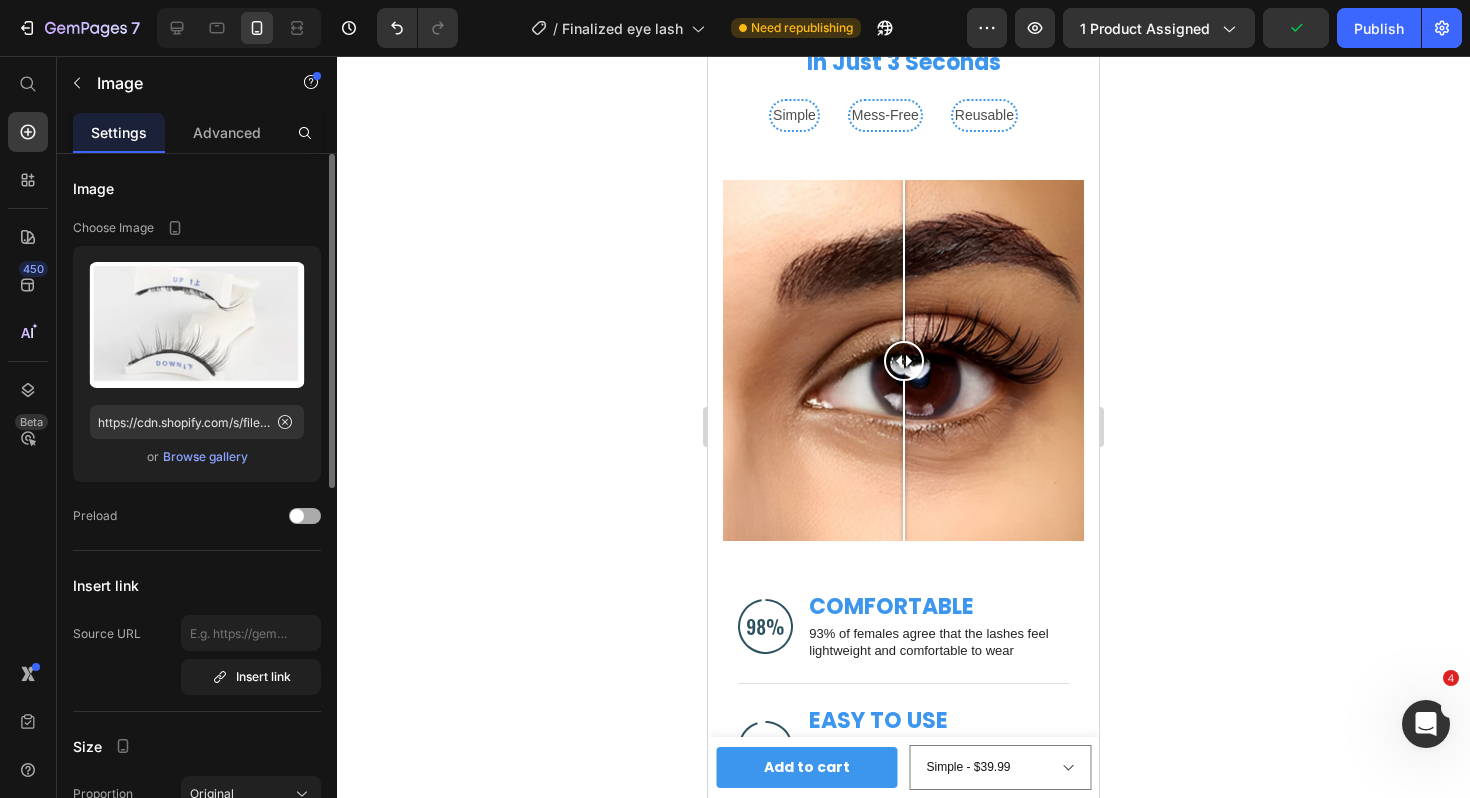 click at bounding box center (297, 516) 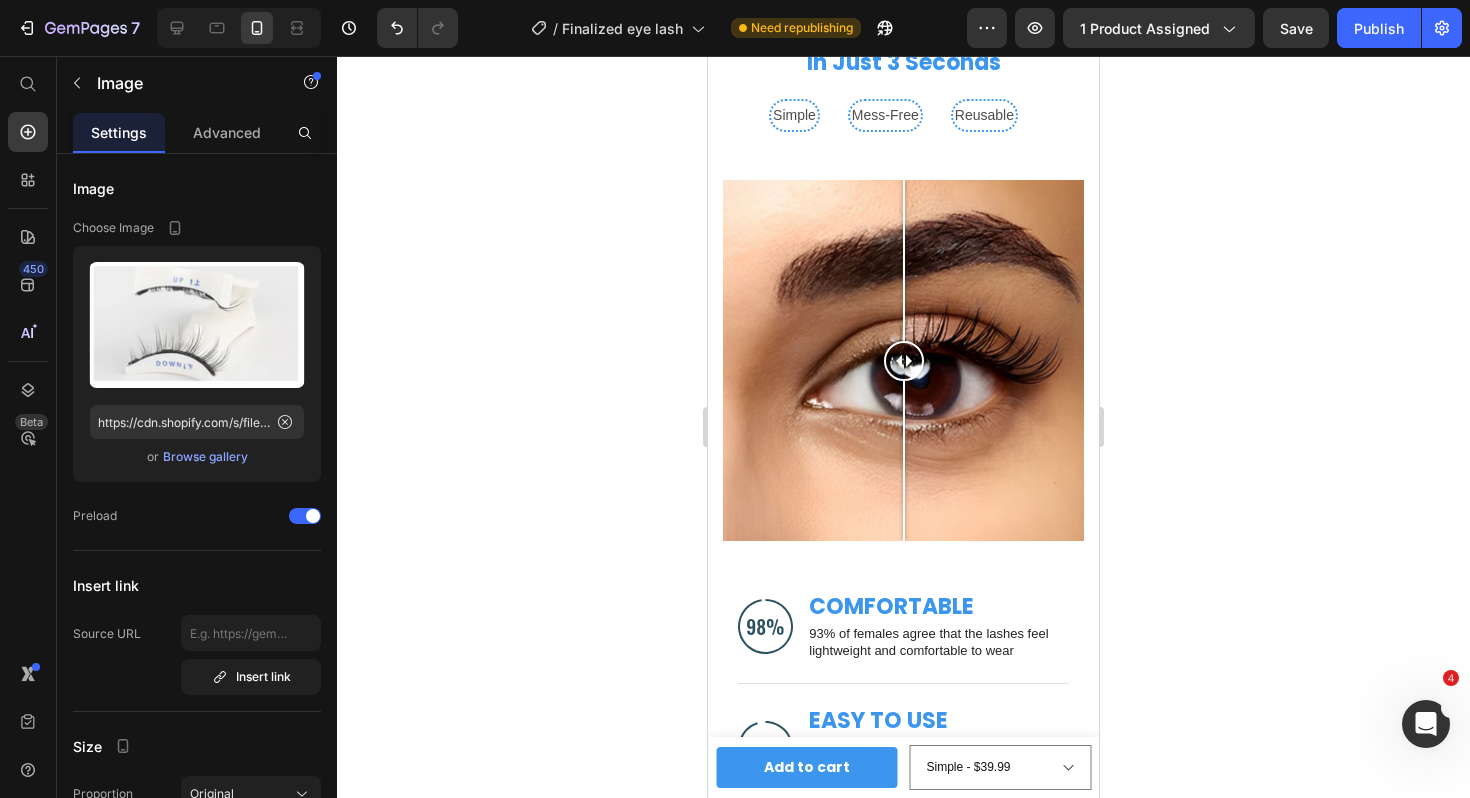 click on "Step 1 Heading Image SPLIT Text Block Inside the case, you'll find two pairs of lashes, totalling four pieces. Carefully divide each pair into two individual lashes for use Text Block Row Step 2 Heading Image   21 PREPARE Text Block Place the top lash strip in the 'UP' section of the applicator and the bottom lash strip in the 'DOWN' section. Text Block Row Step 3 Heading Image APPLY & PRESS Text Block Position the 'UP' part as close to your lash line as possible, ensuring it lies flat, then gently clamp the applicator together and voila. Text Block Row" at bounding box center [911, -282] 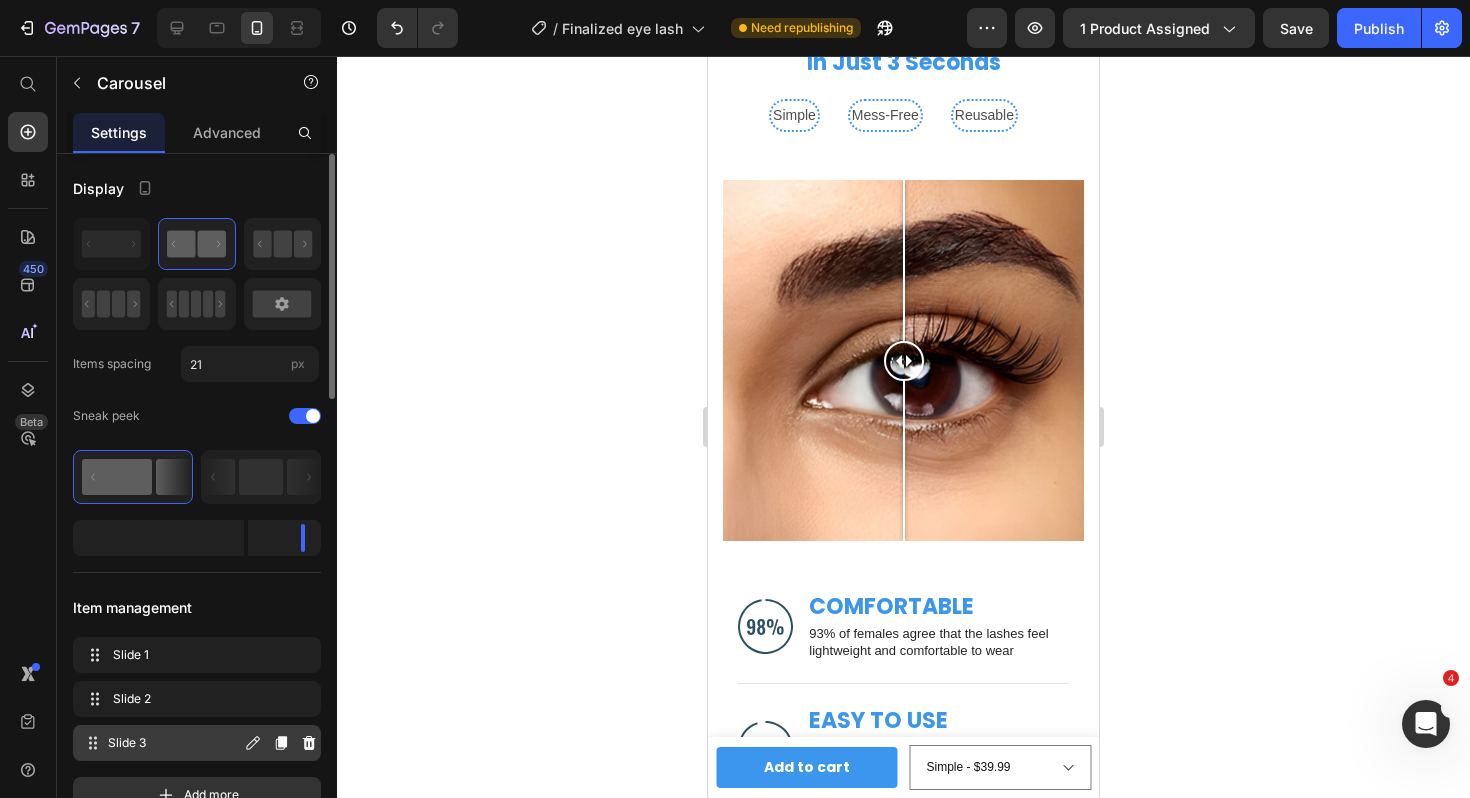 click on "Slide 3" at bounding box center (174, 743) 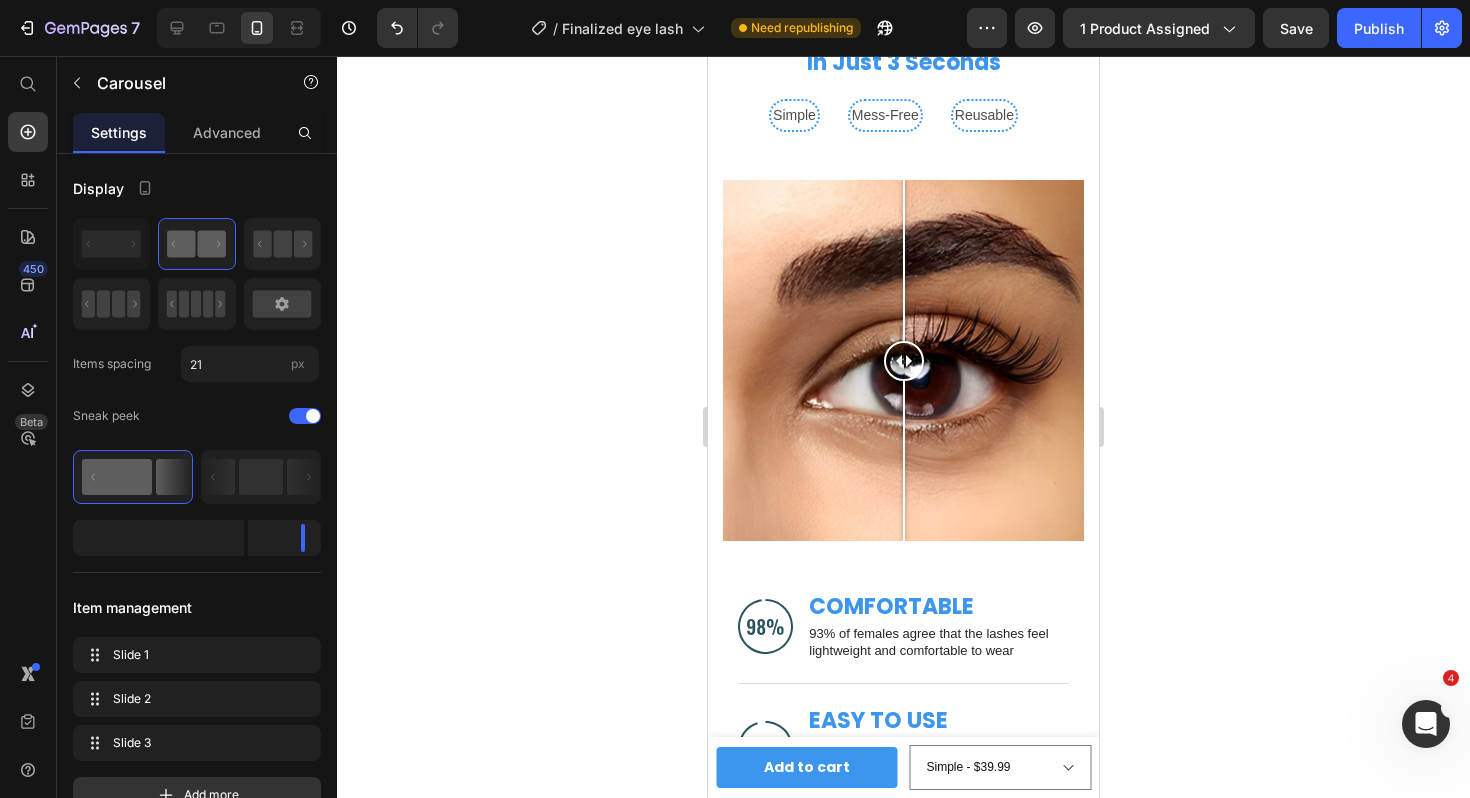 click at bounding box center [879, -390] 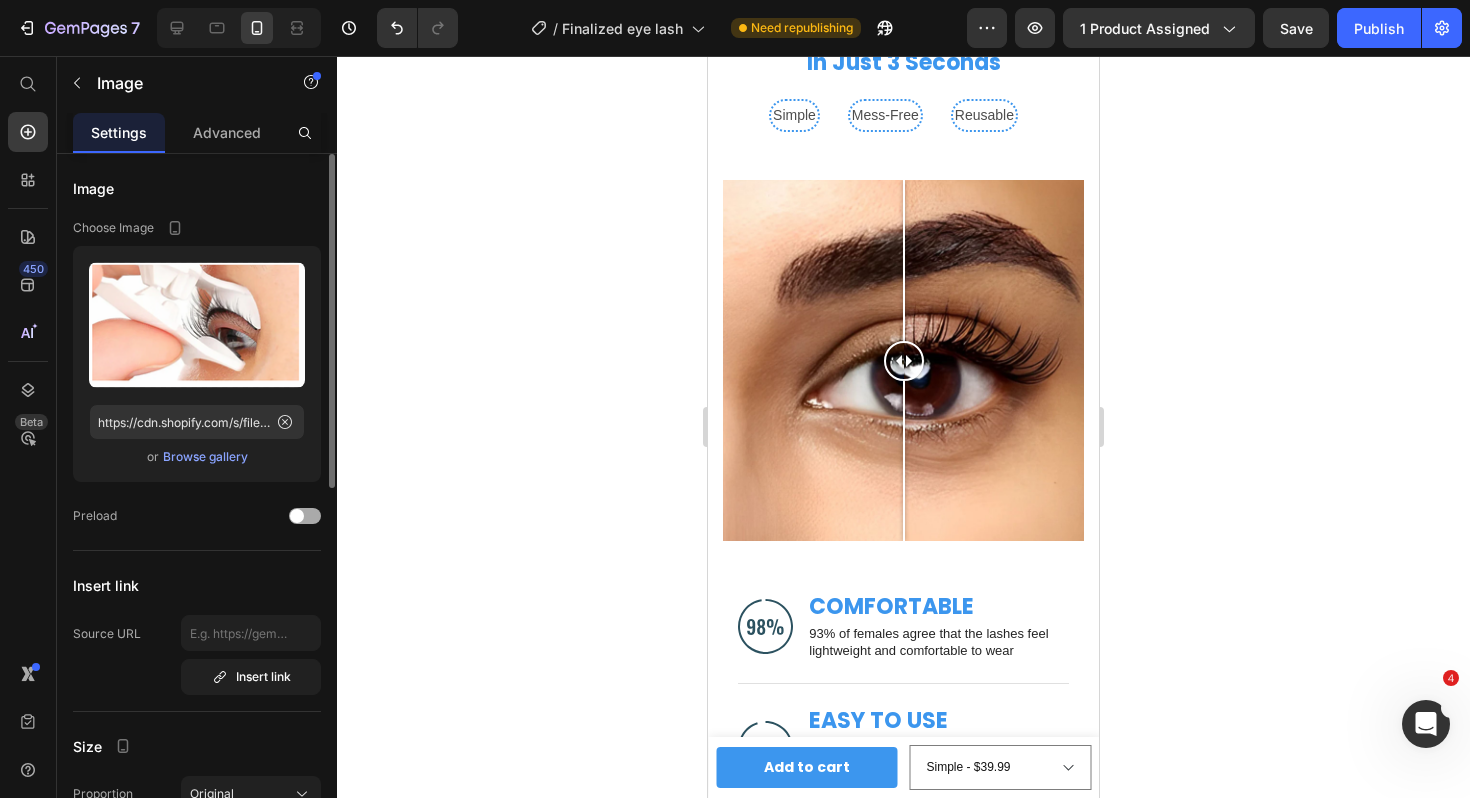 click at bounding box center (297, 516) 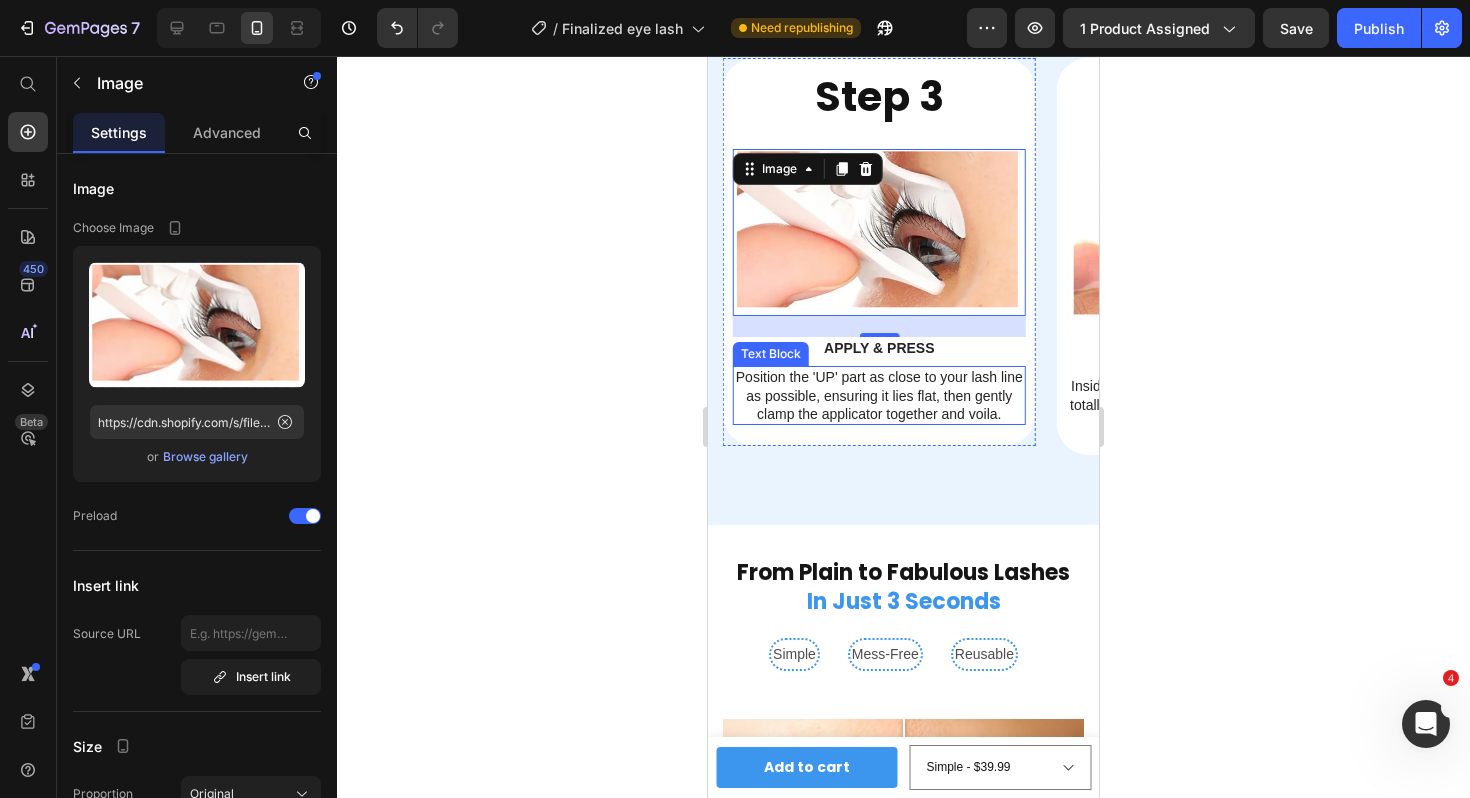 scroll, scrollTop: 5036, scrollLeft: 0, axis: vertical 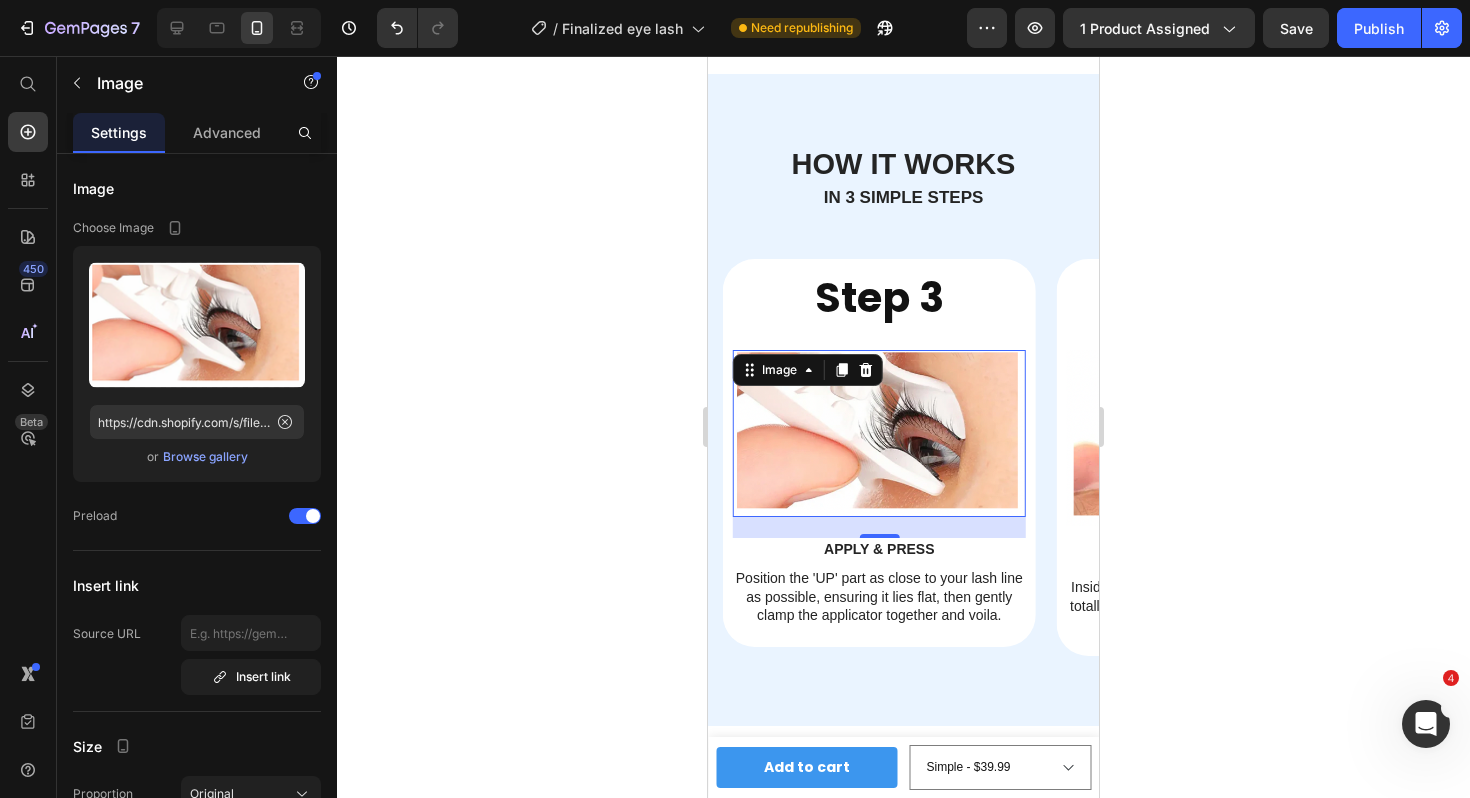 click at bounding box center [903, -271] 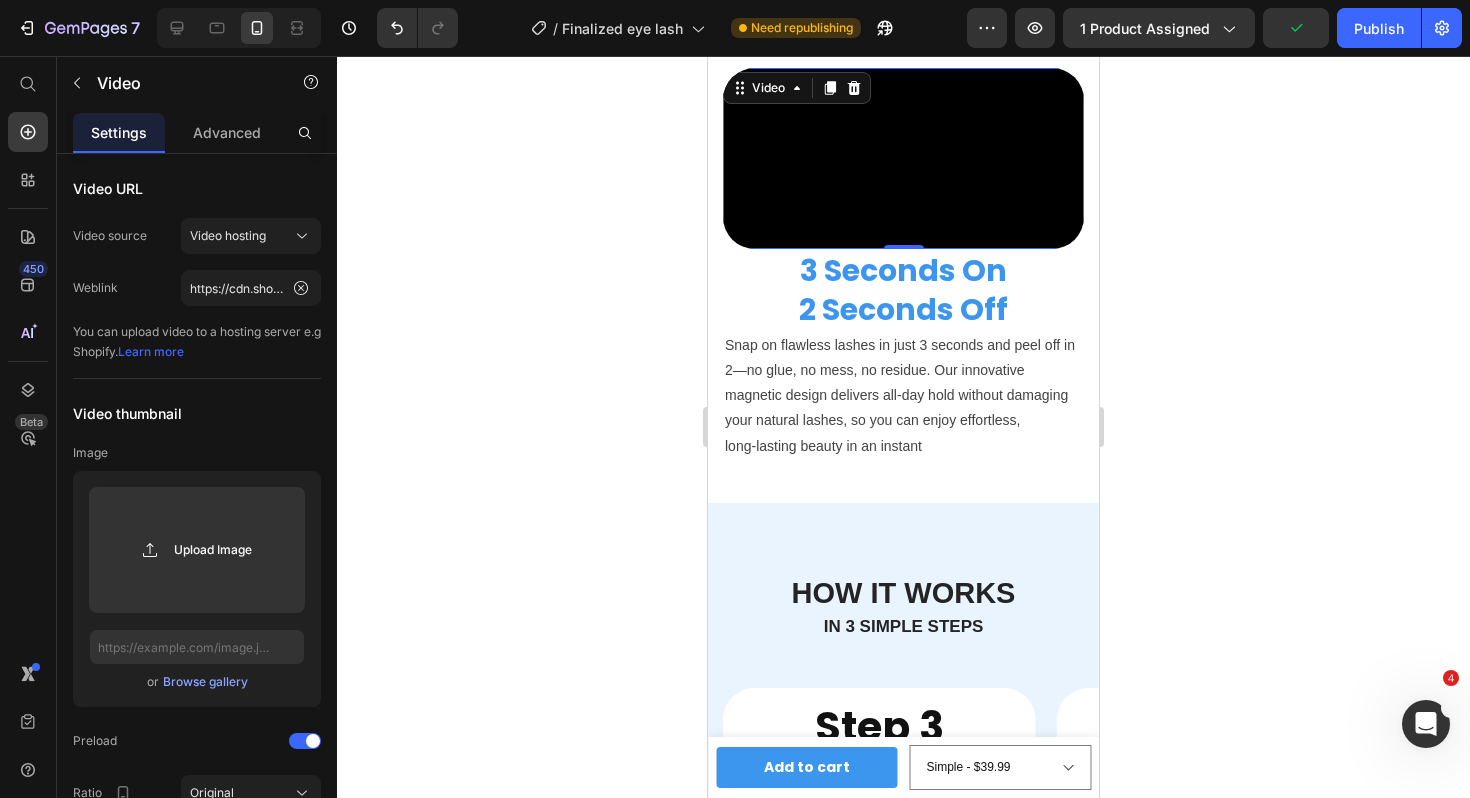 scroll, scrollTop: 4332, scrollLeft: 0, axis: vertical 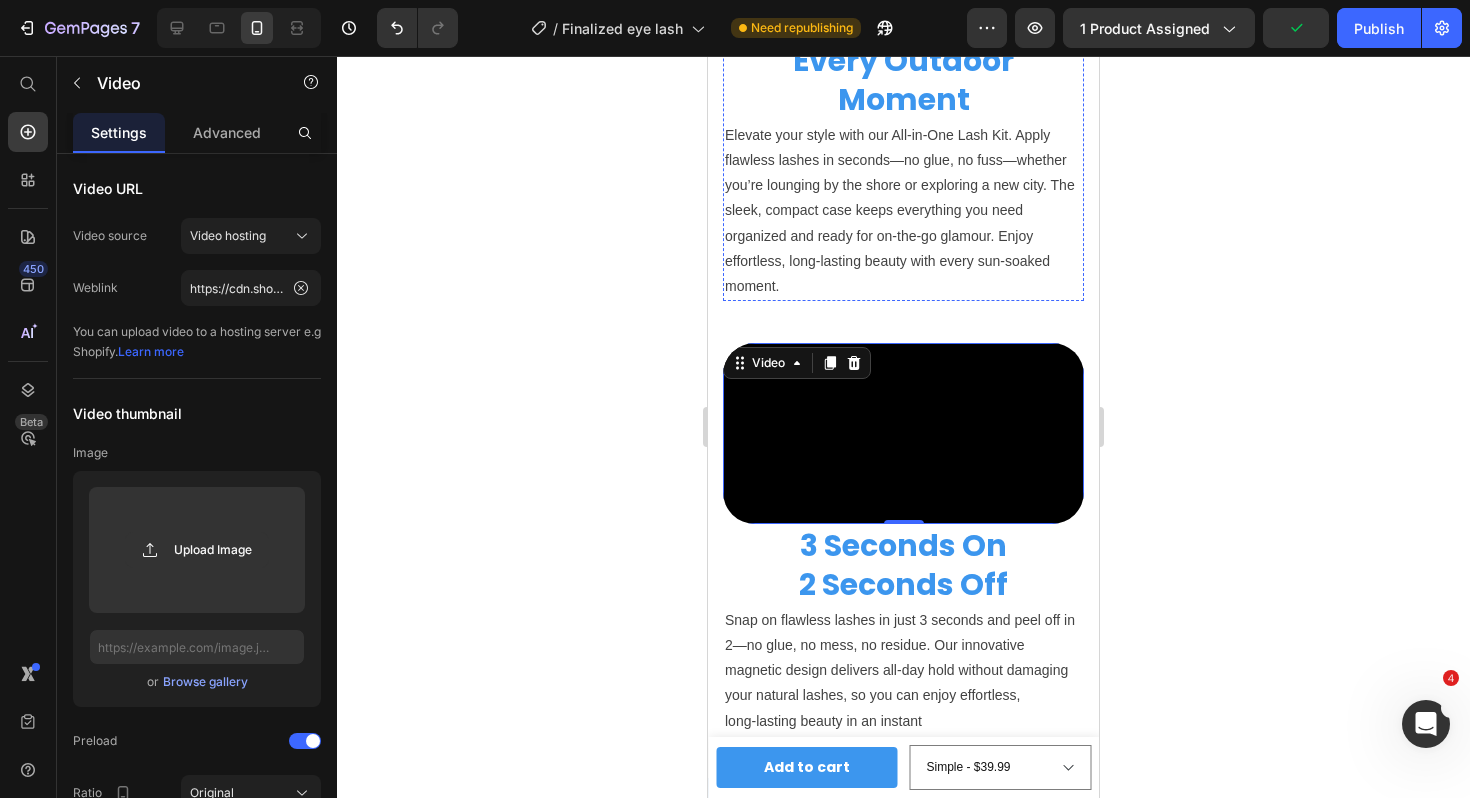 click at bounding box center (903, -91) 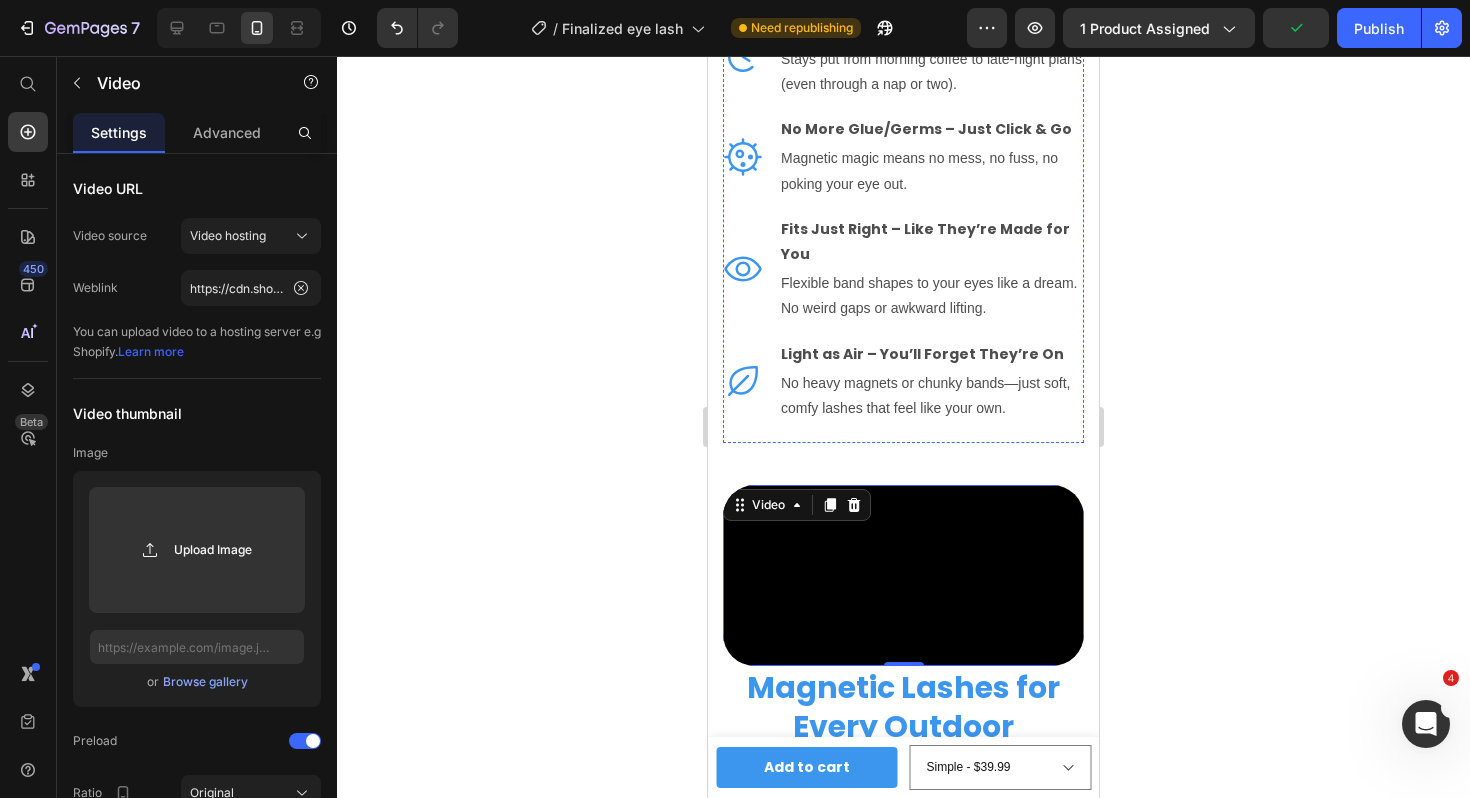 scroll, scrollTop: 3614, scrollLeft: 0, axis: vertical 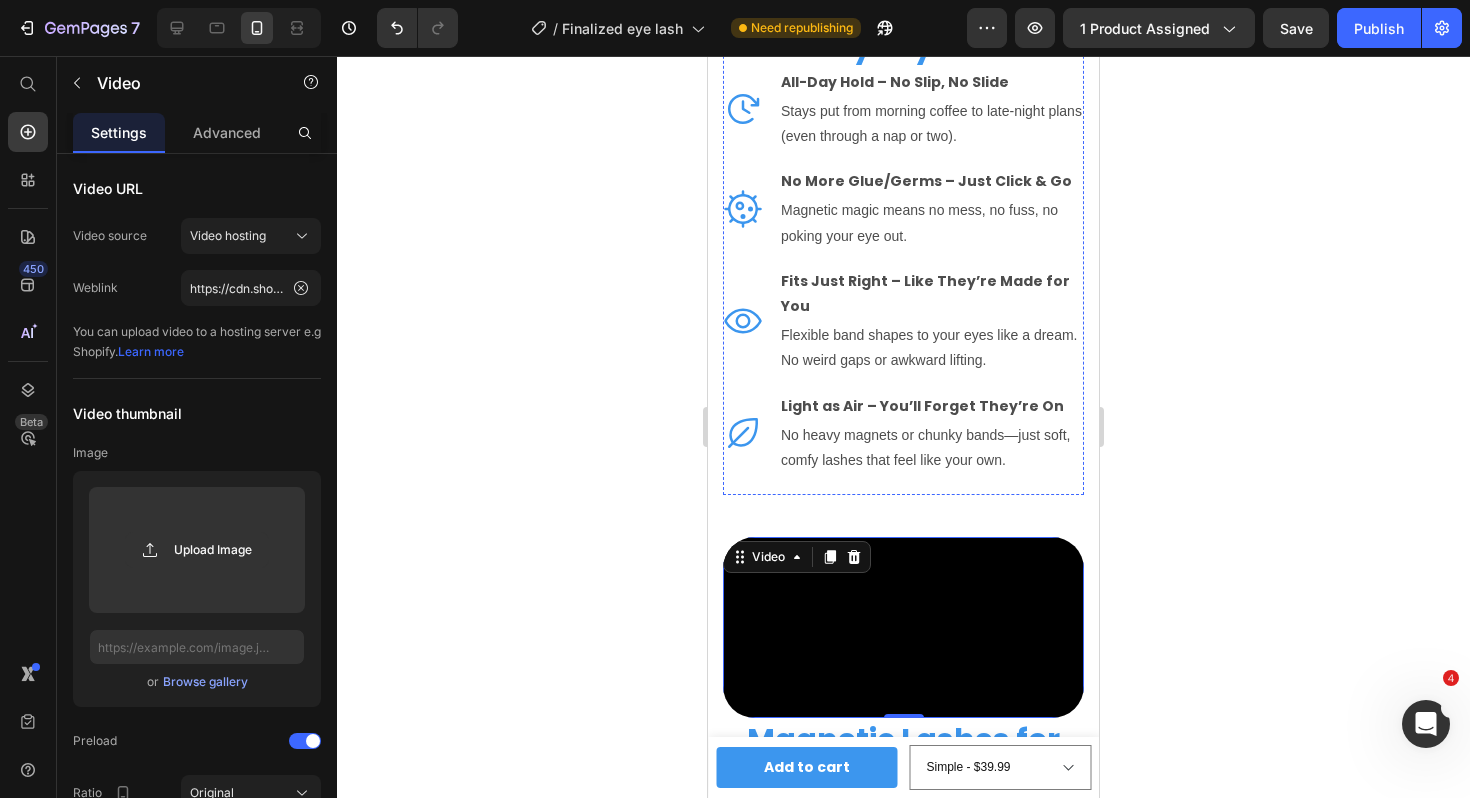 click at bounding box center [903, -105] 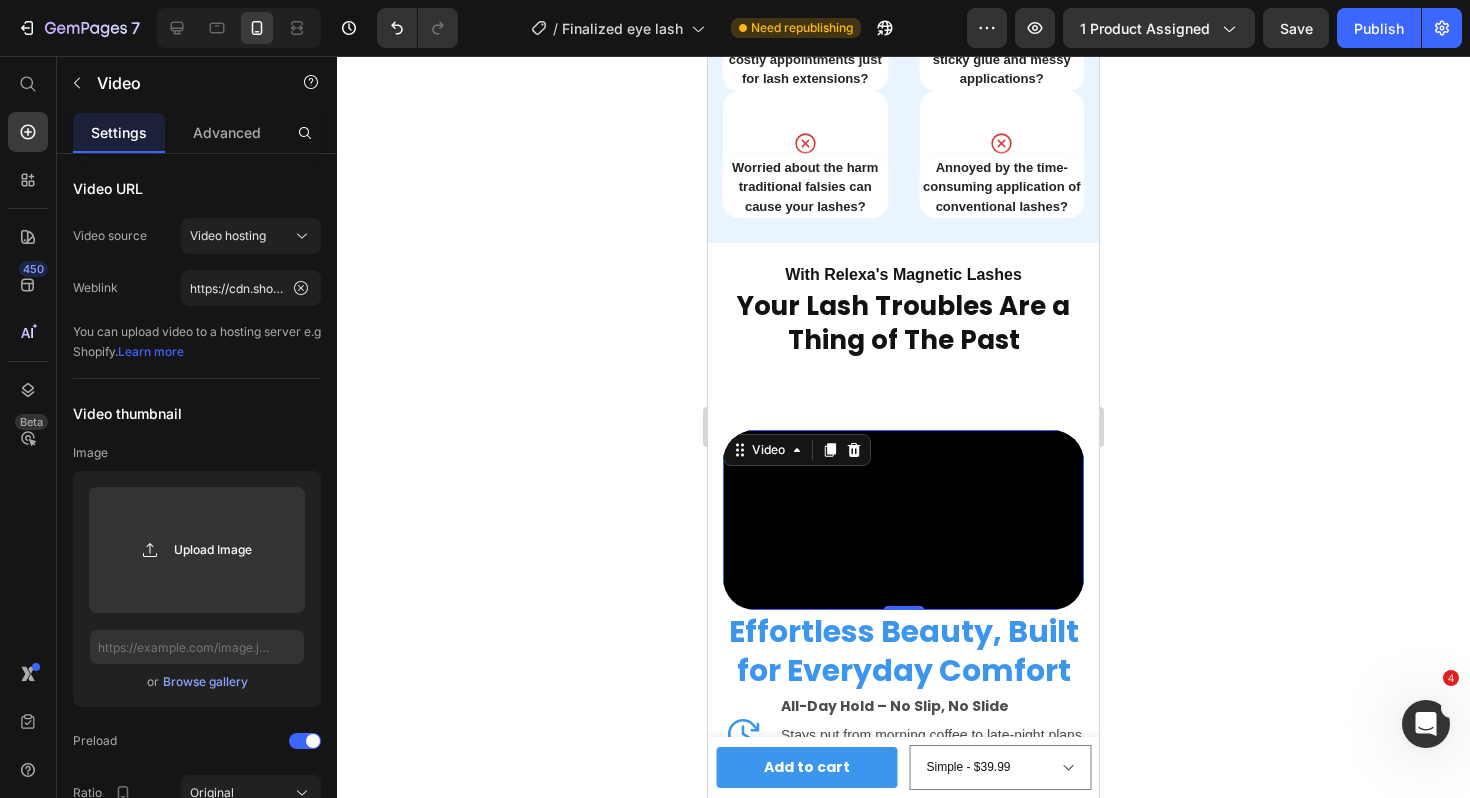 scroll, scrollTop: 2695, scrollLeft: 0, axis: vertical 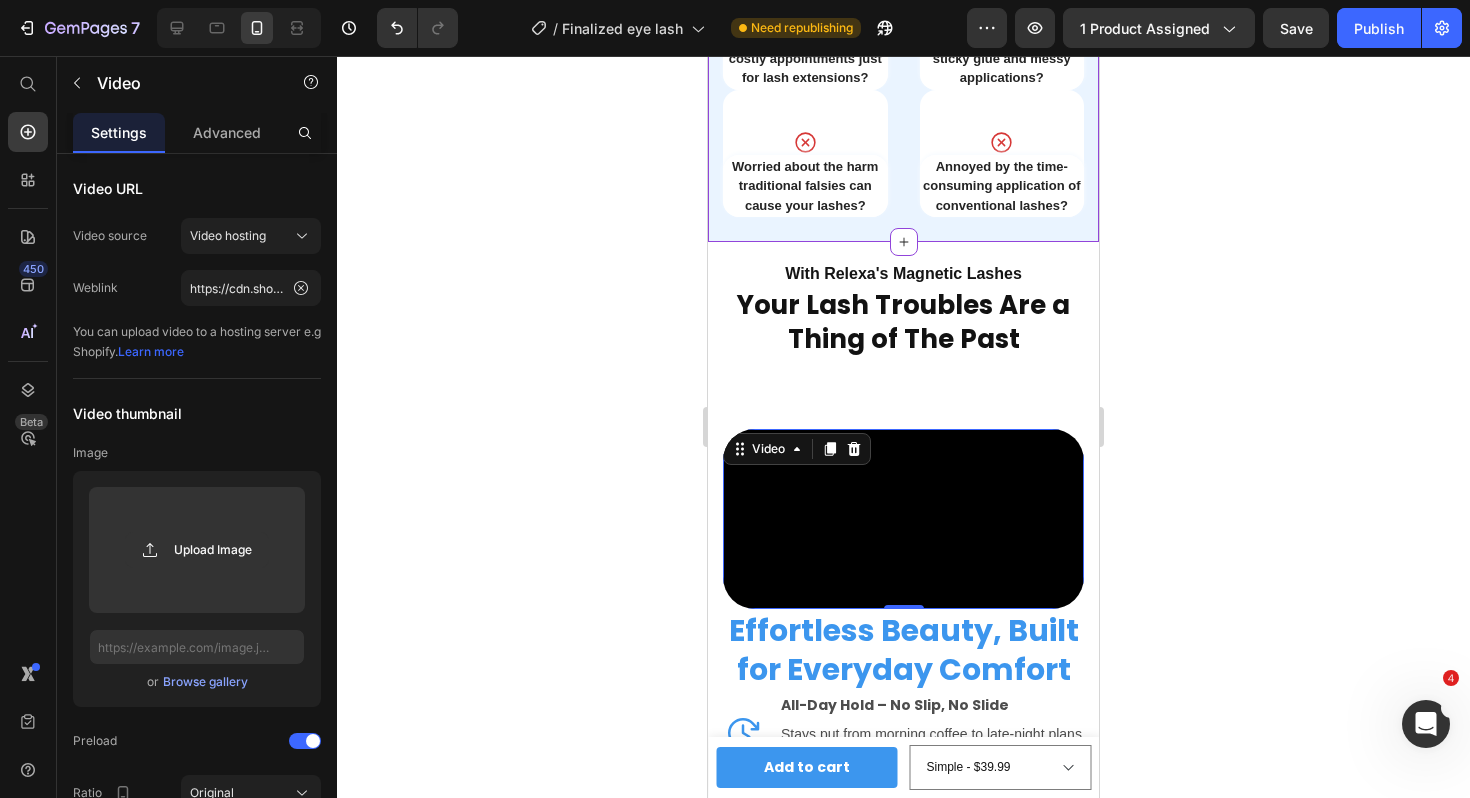 click on "Icon Worried about the harm traditional falsies can cause your lashes? Heading" at bounding box center (805, 154) 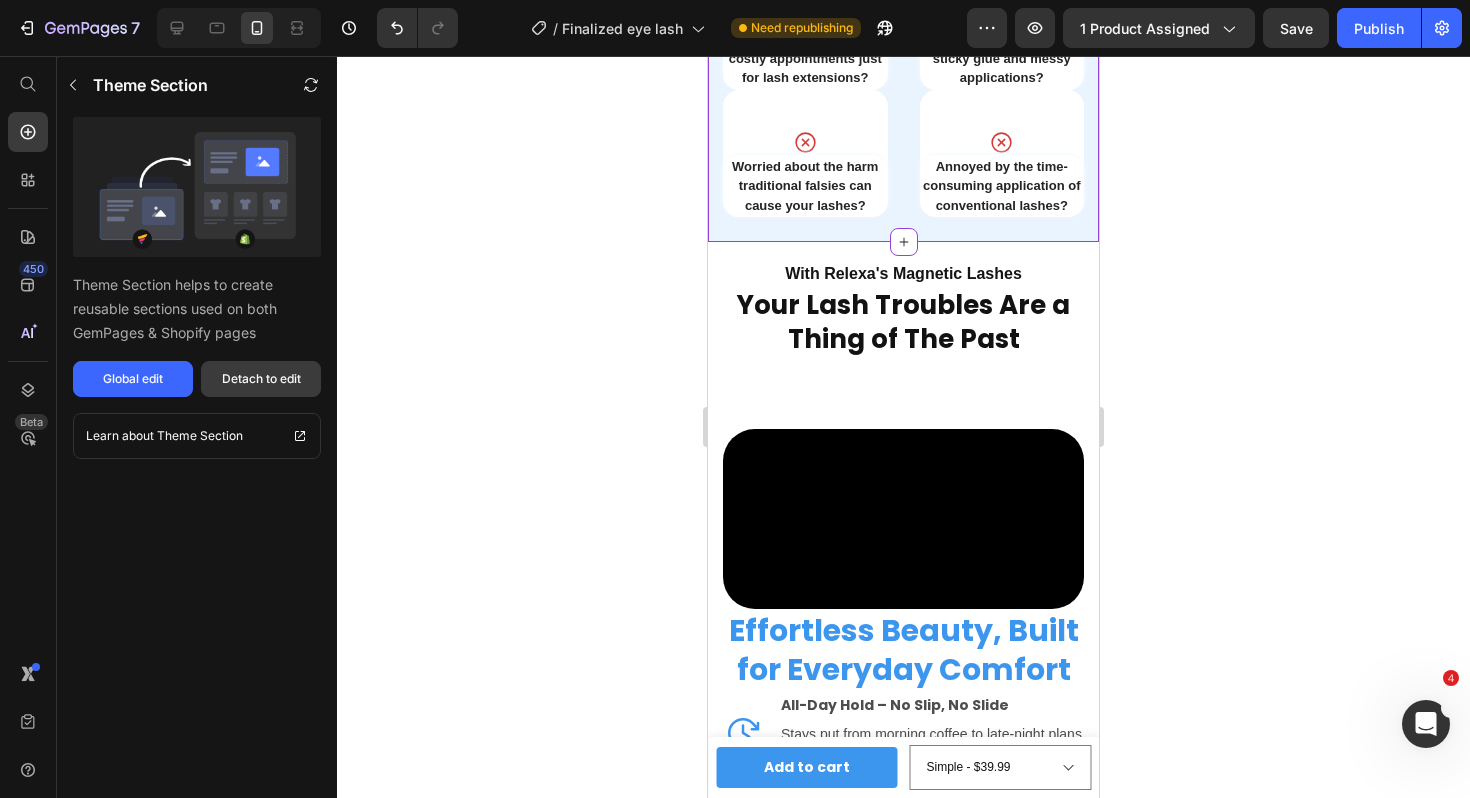 click on "Detach to edit" at bounding box center (261, 379) 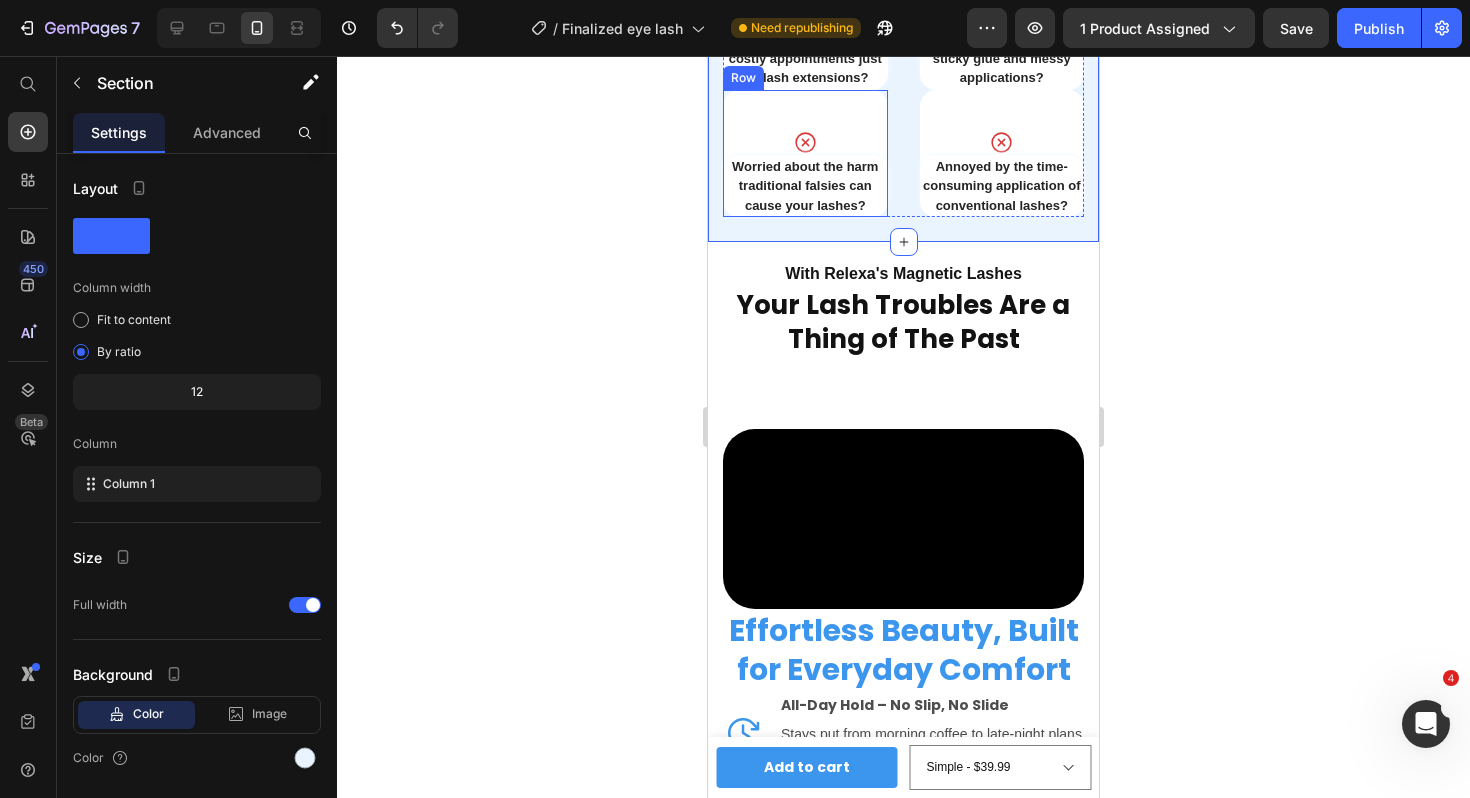 click on "Icon Worried about the harm traditional falsies can cause your lashes? Heading" at bounding box center (805, 154) 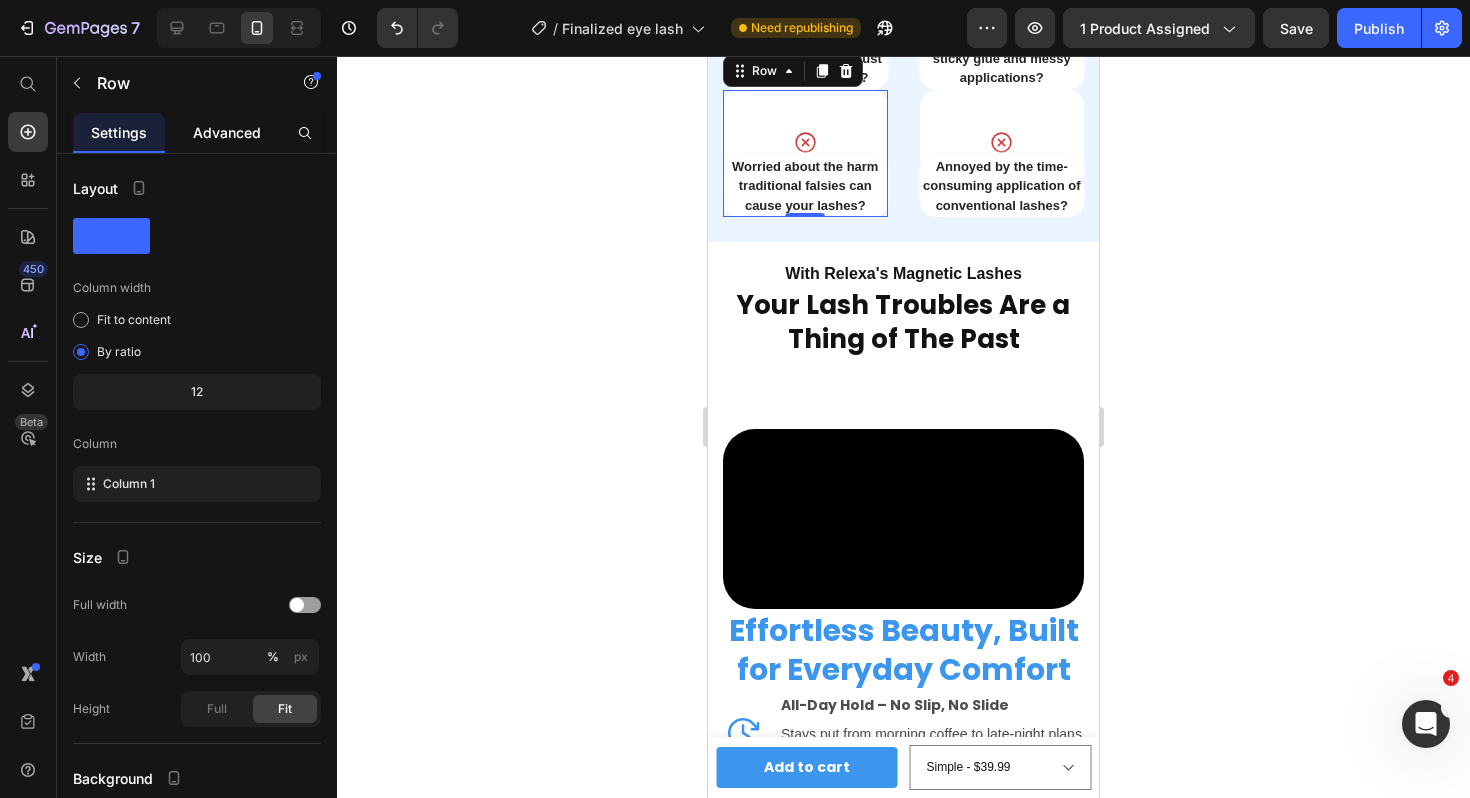 click on "Advanced" at bounding box center (227, 132) 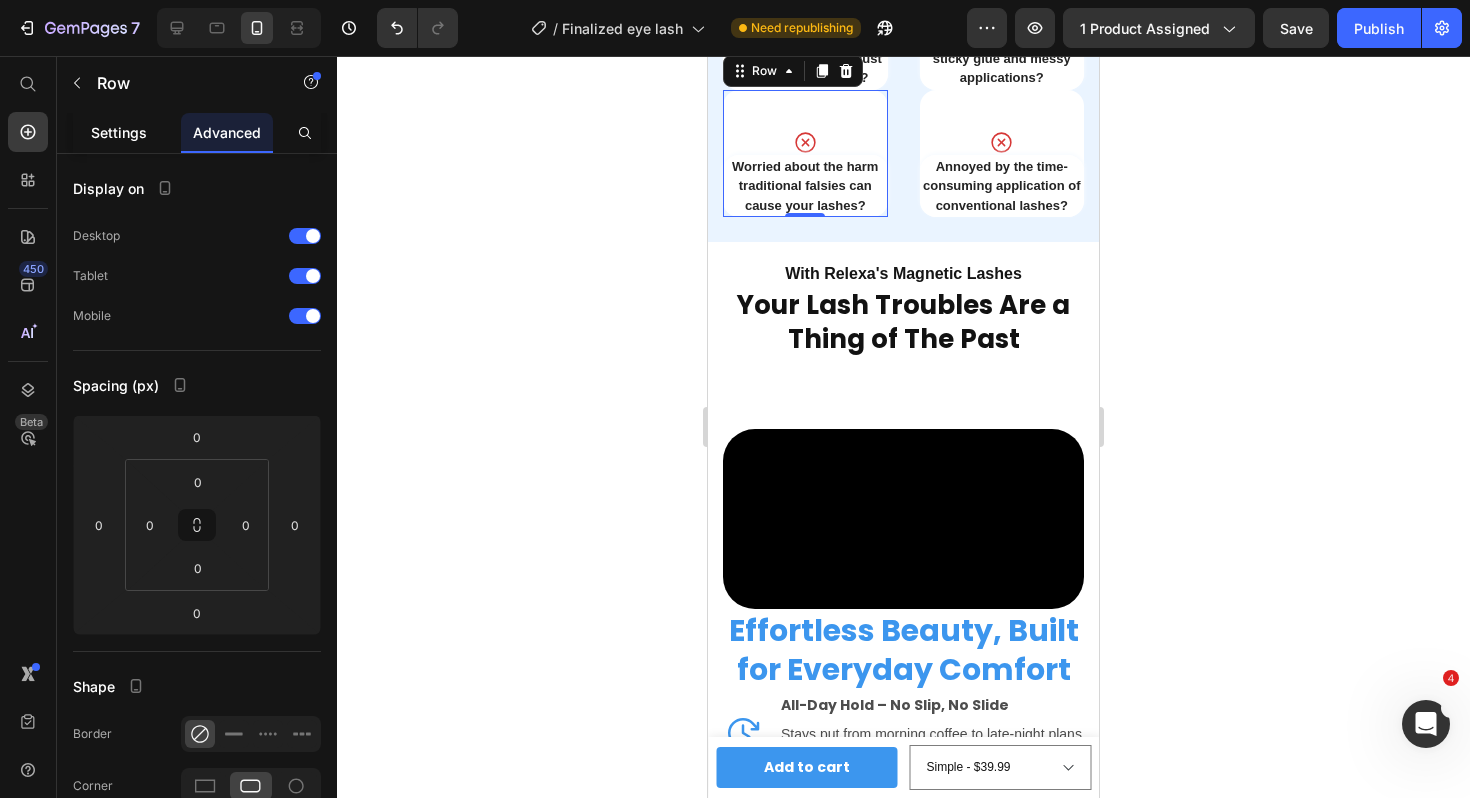 click on "Settings" at bounding box center (119, 132) 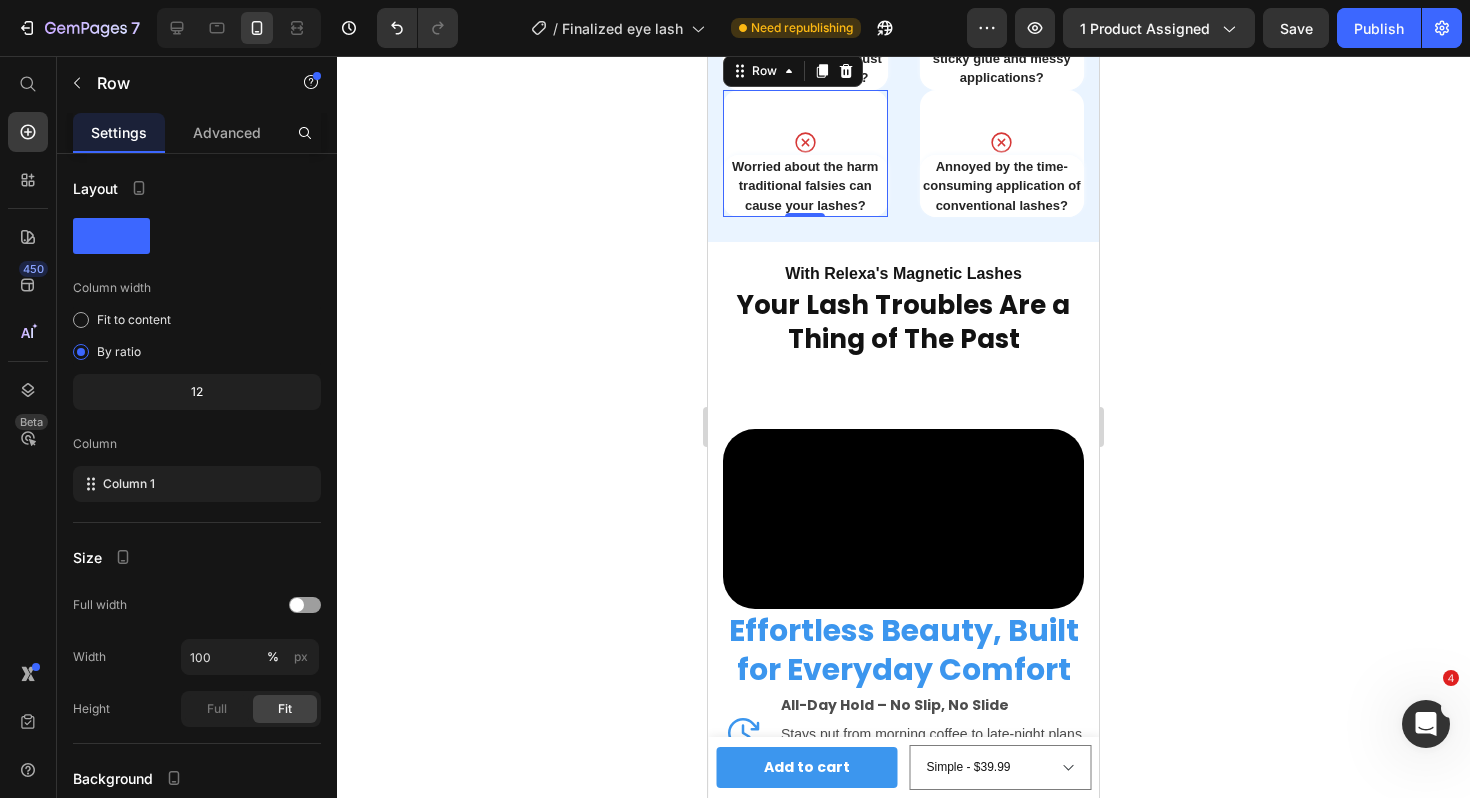 click 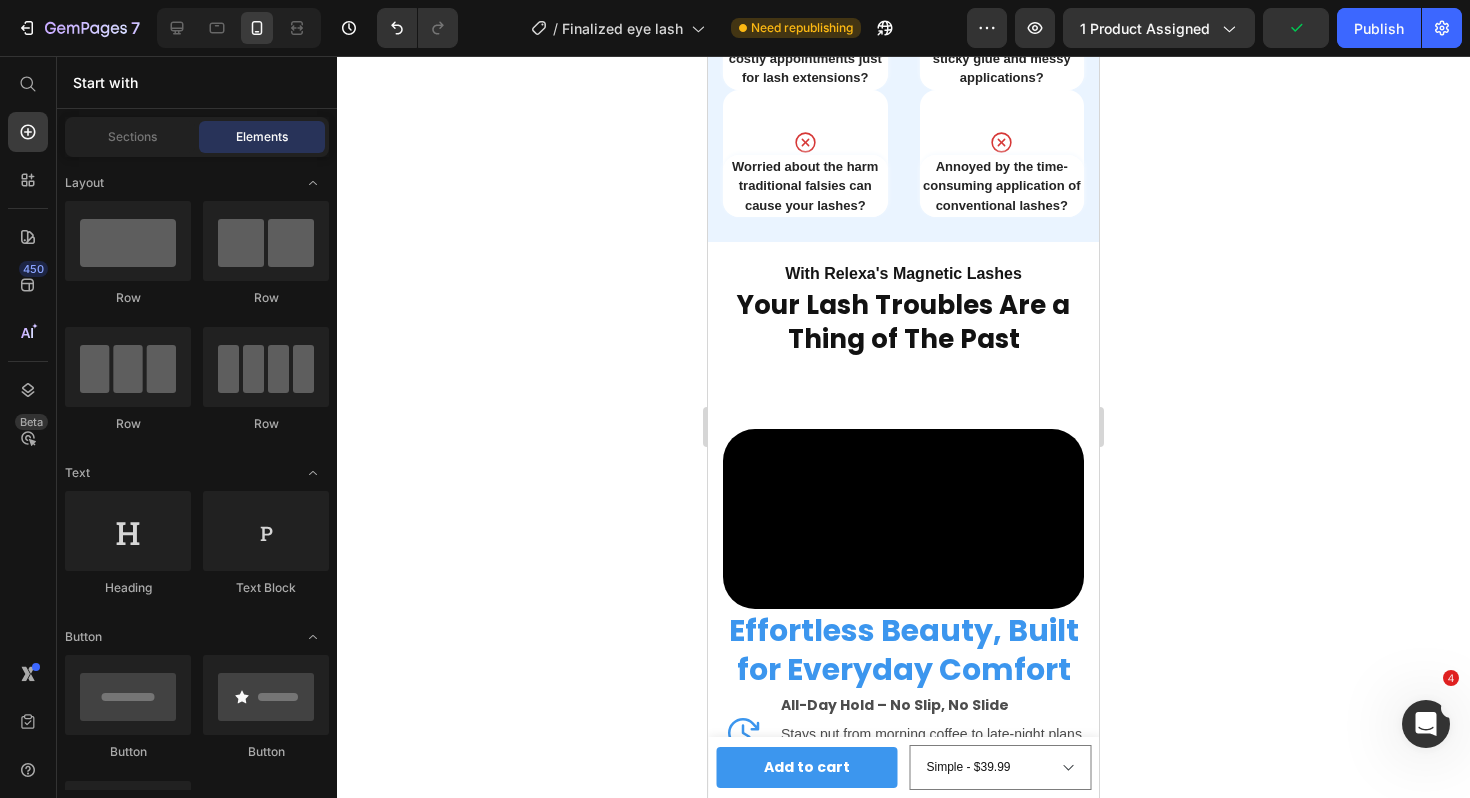 click 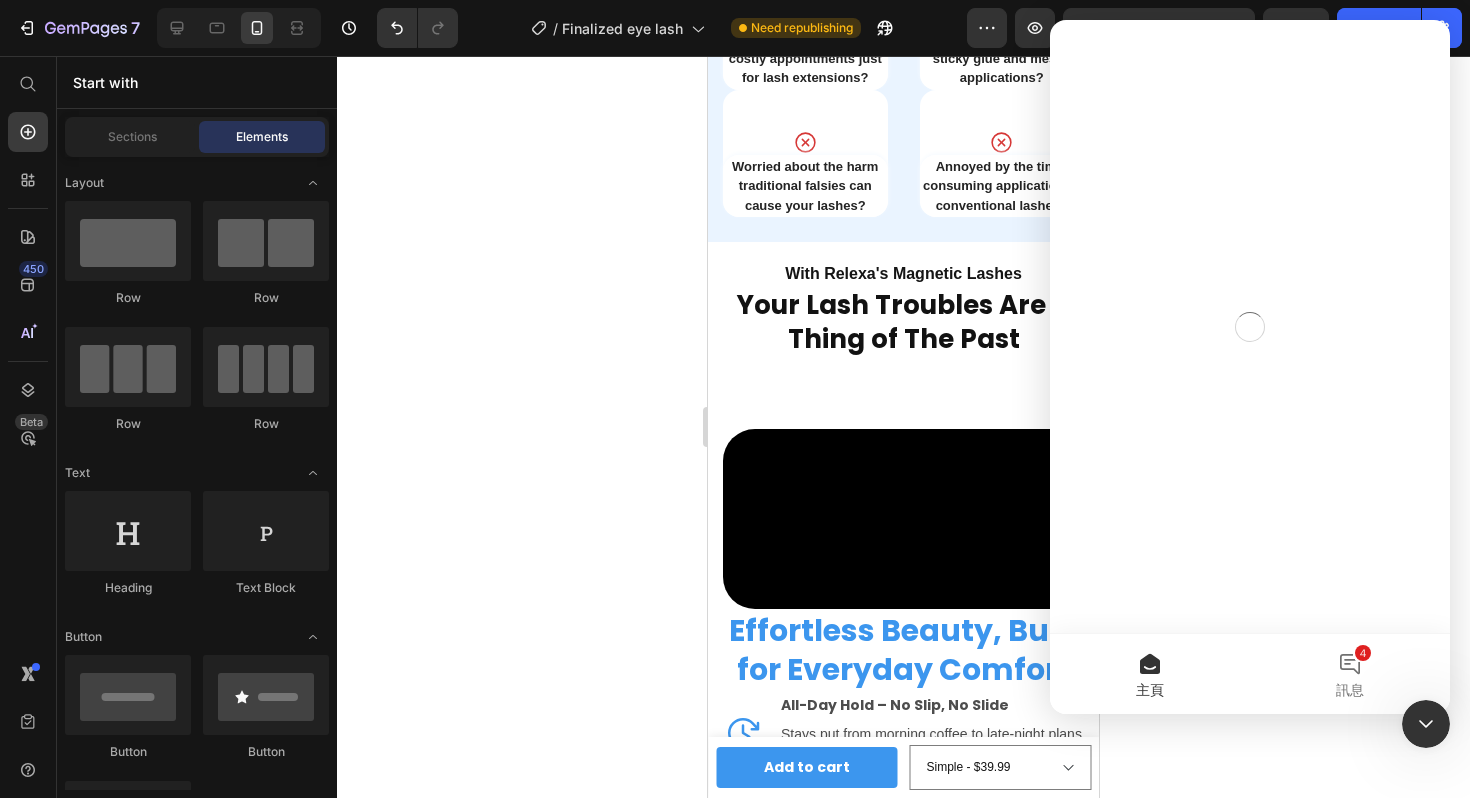 scroll, scrollTop: 0, scrollLeft: 0, axis: both 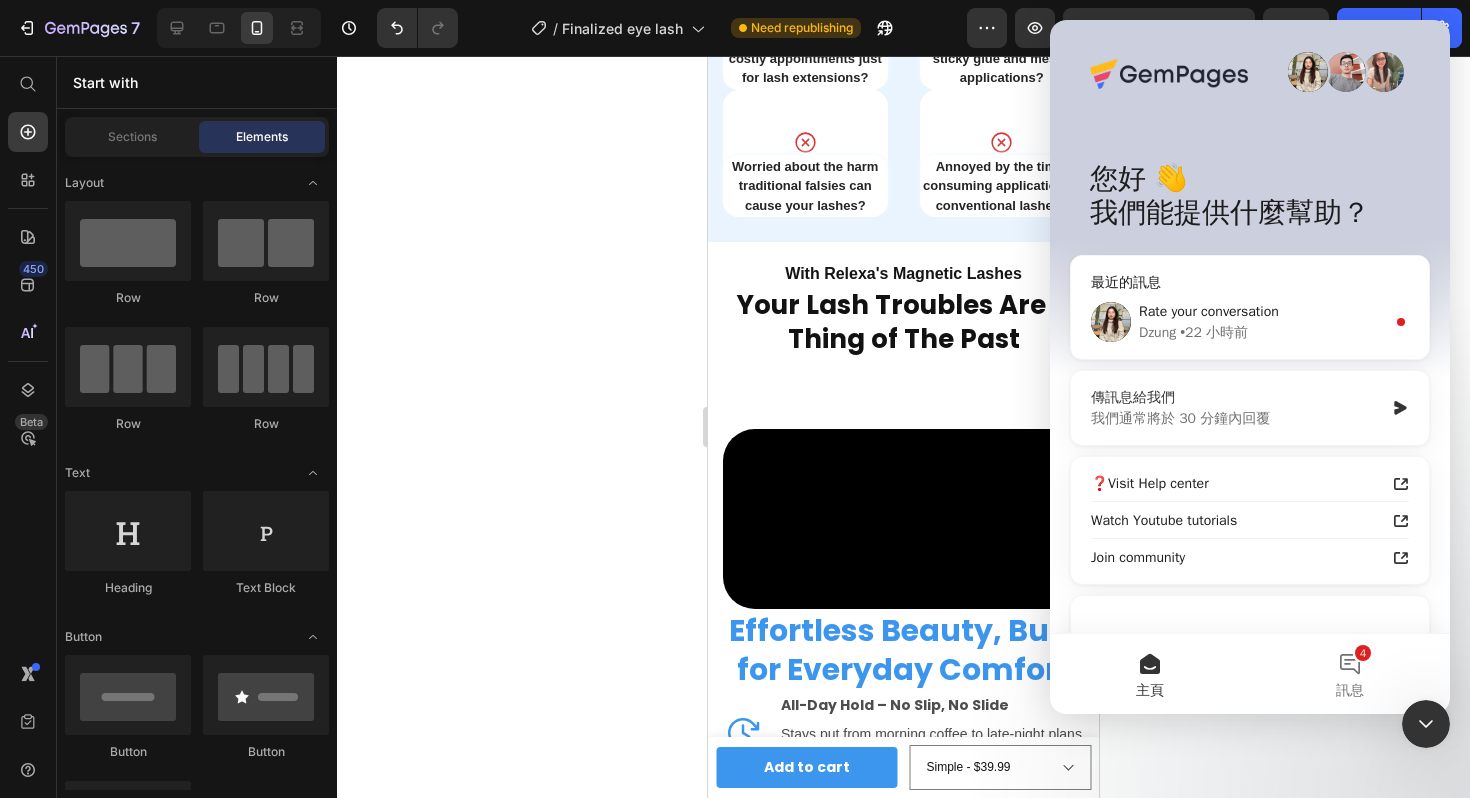 click on "傳訊息給我們" at bounding box center [1237, 397] 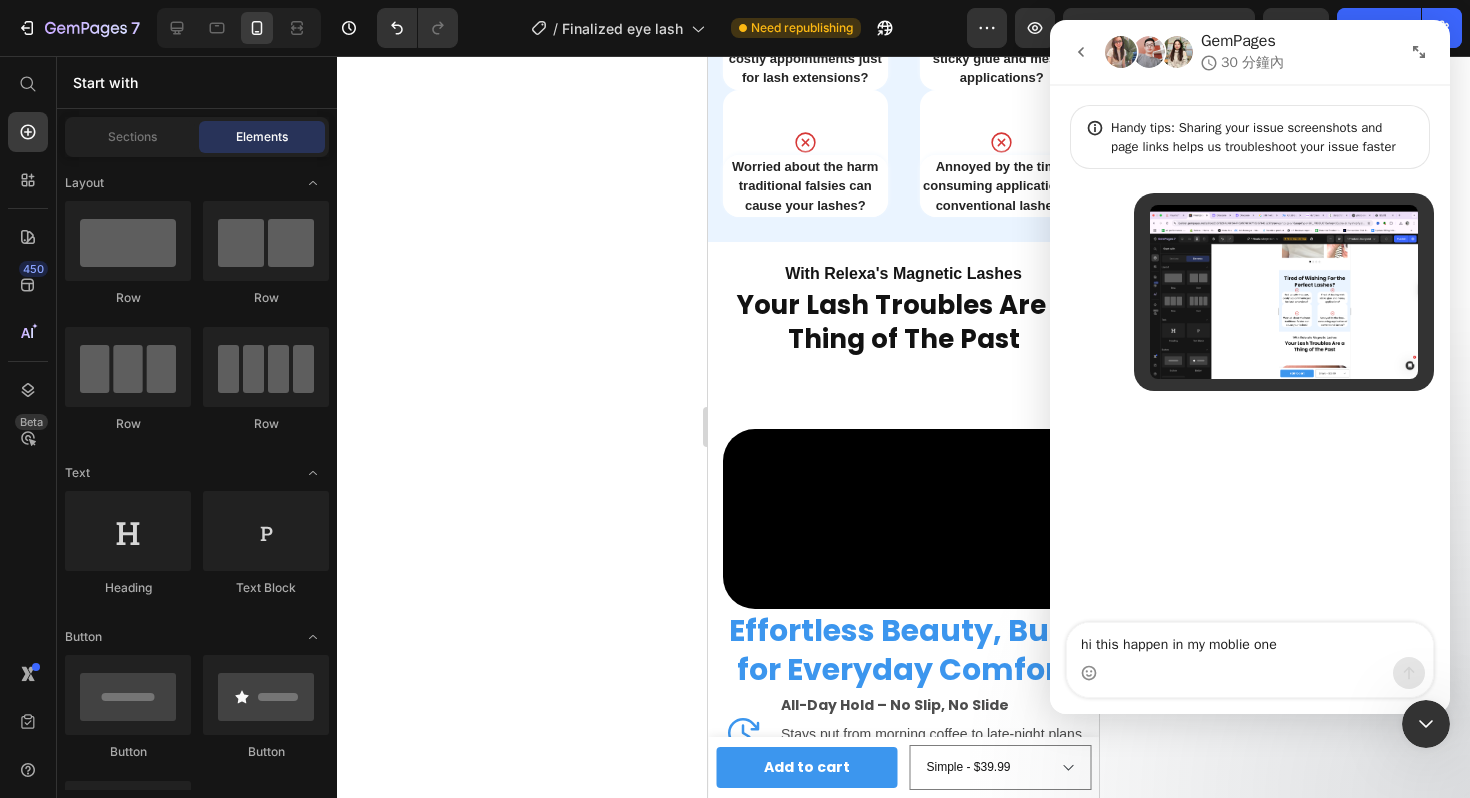 type on "hi this happen in my moblie one a" 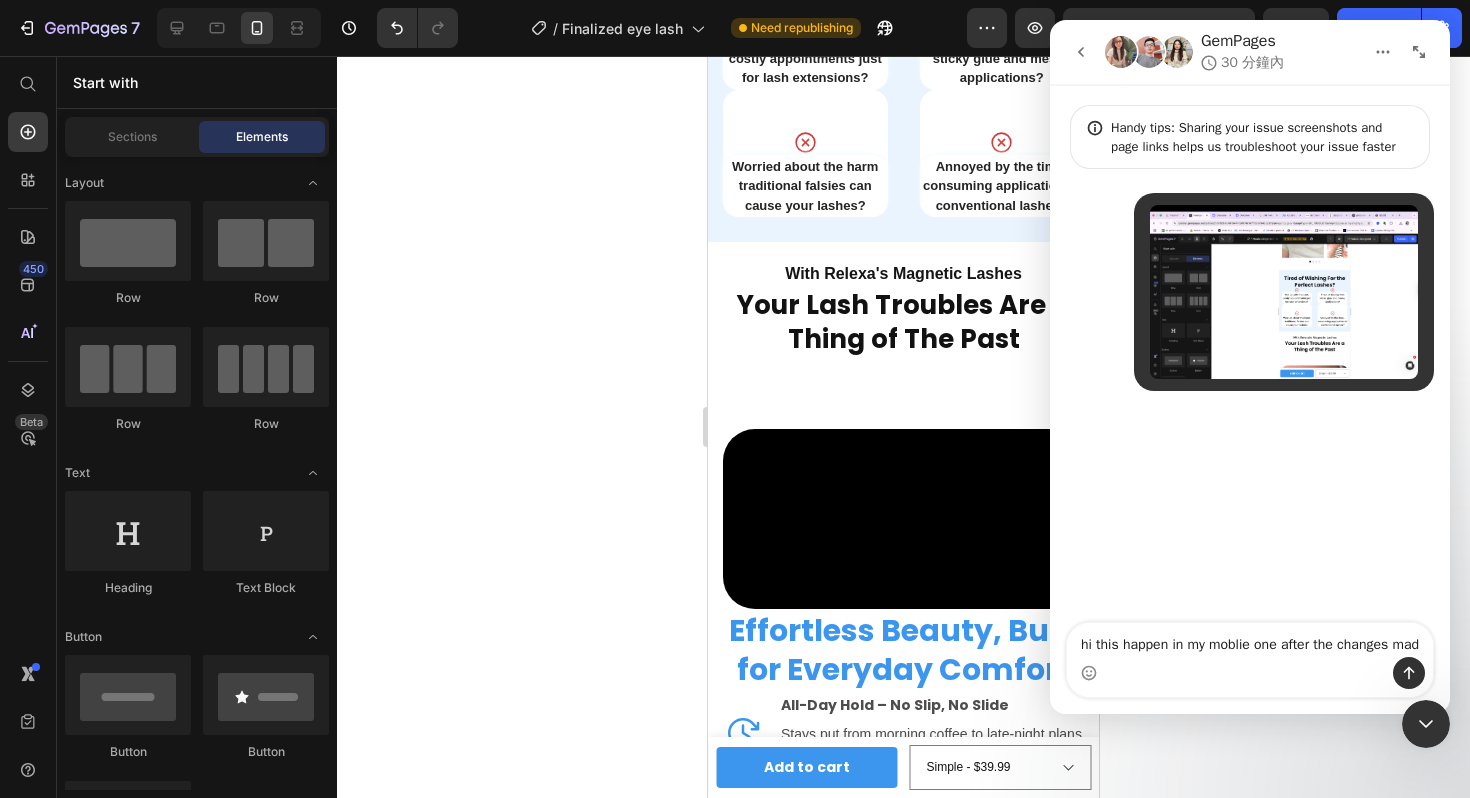 type on "hi this happen in my moblie one after the changes made" 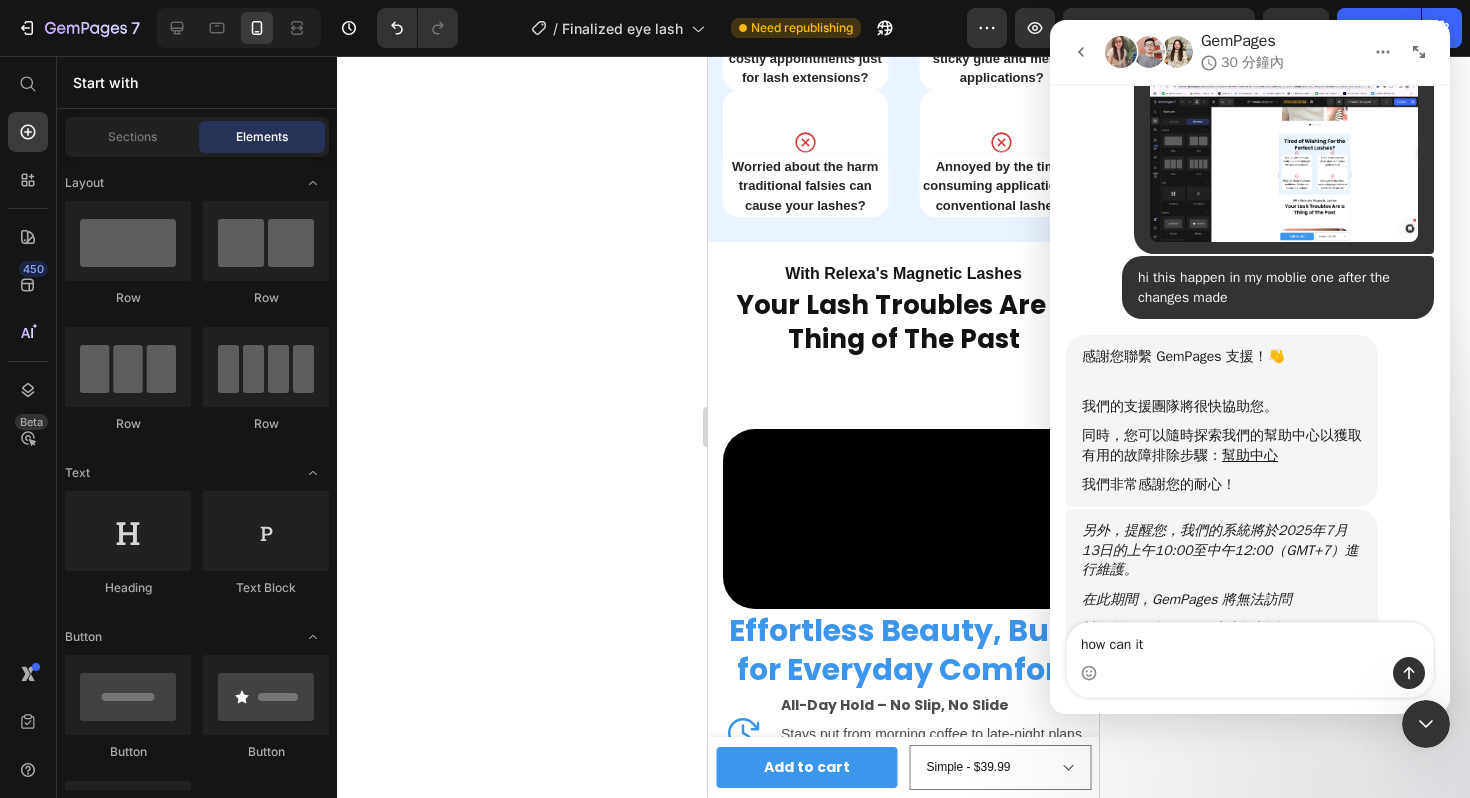 scroll, scrollTop: 226, scrollLeft: 0, axis: vertical 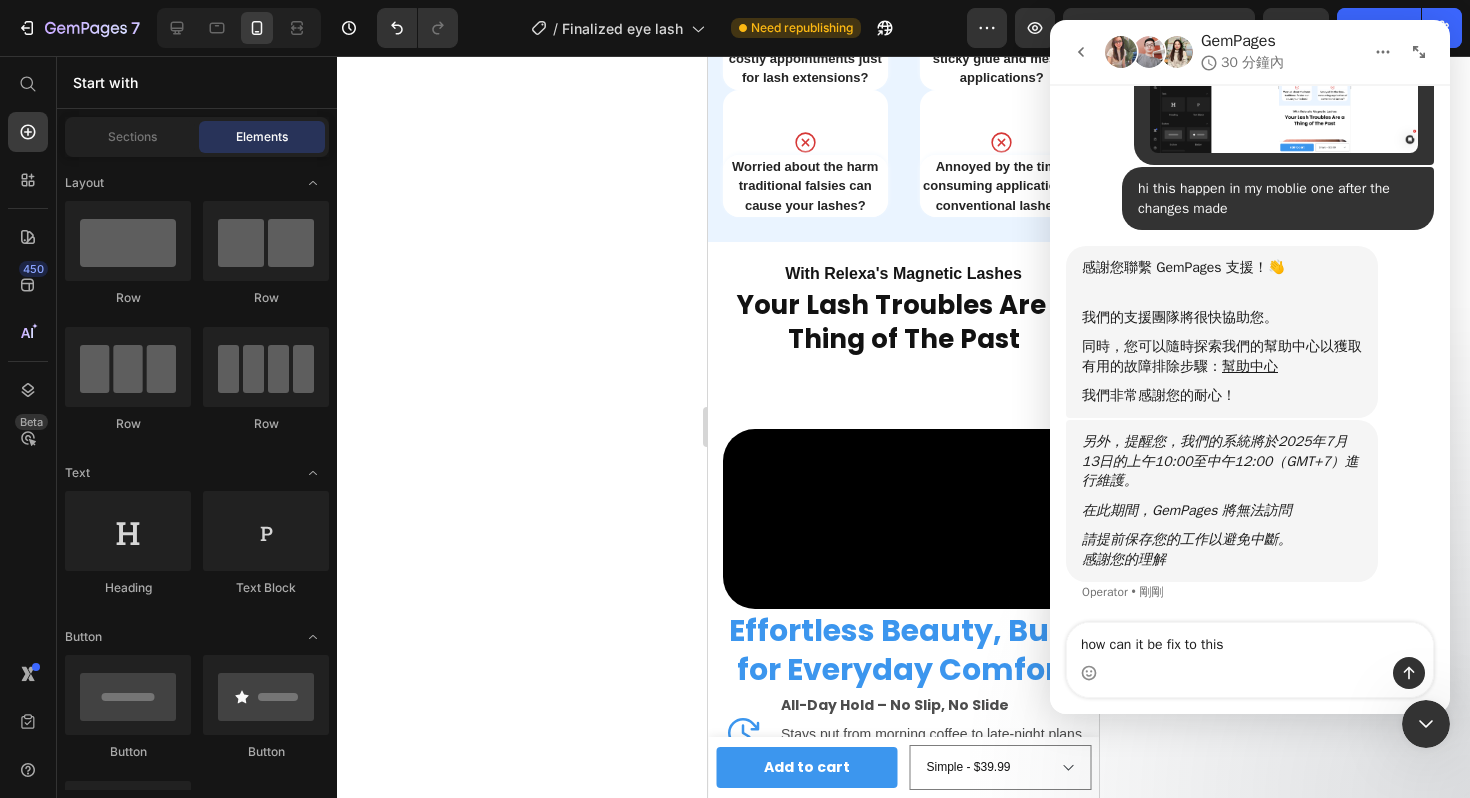 type on "how can it be fix to this?" 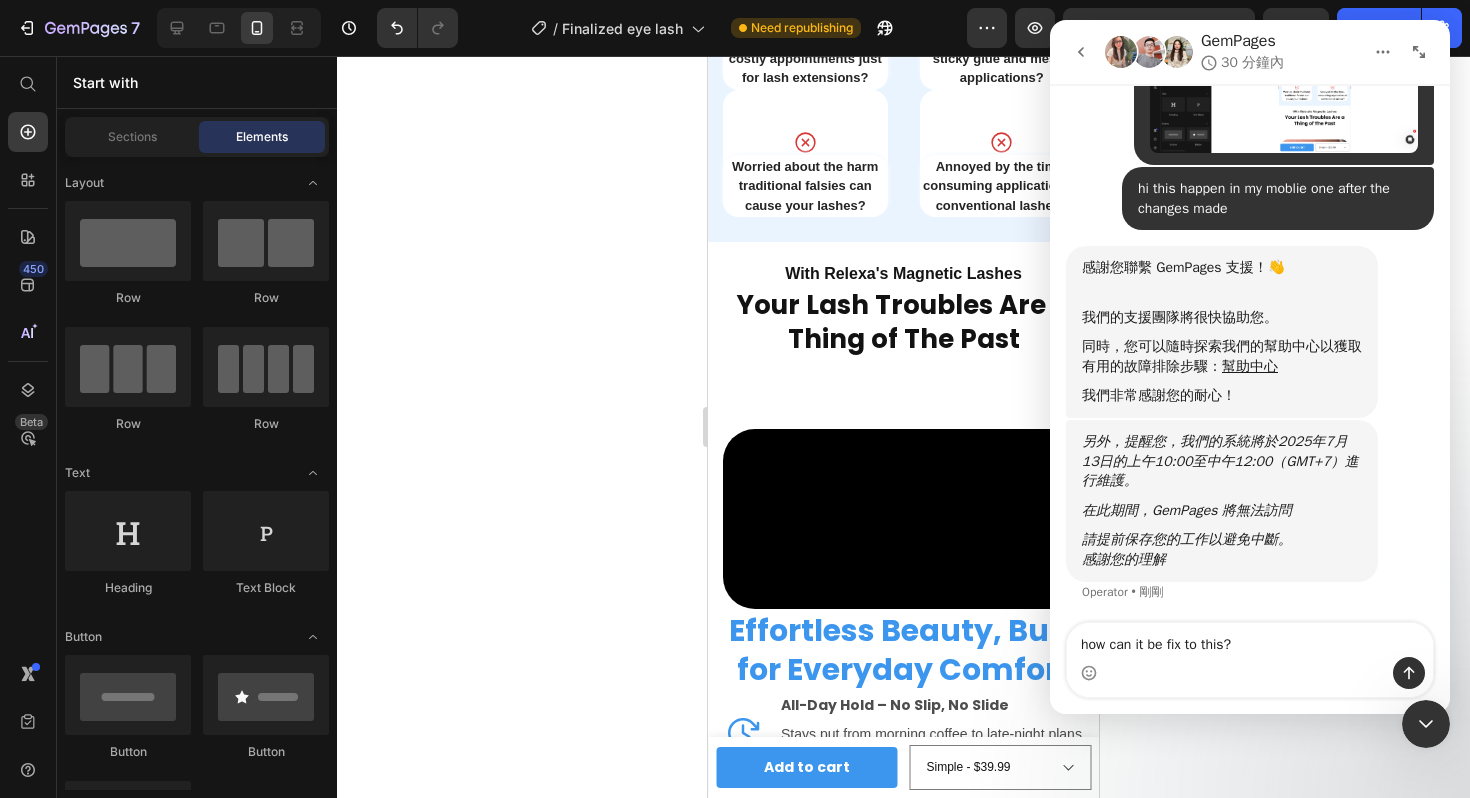 type 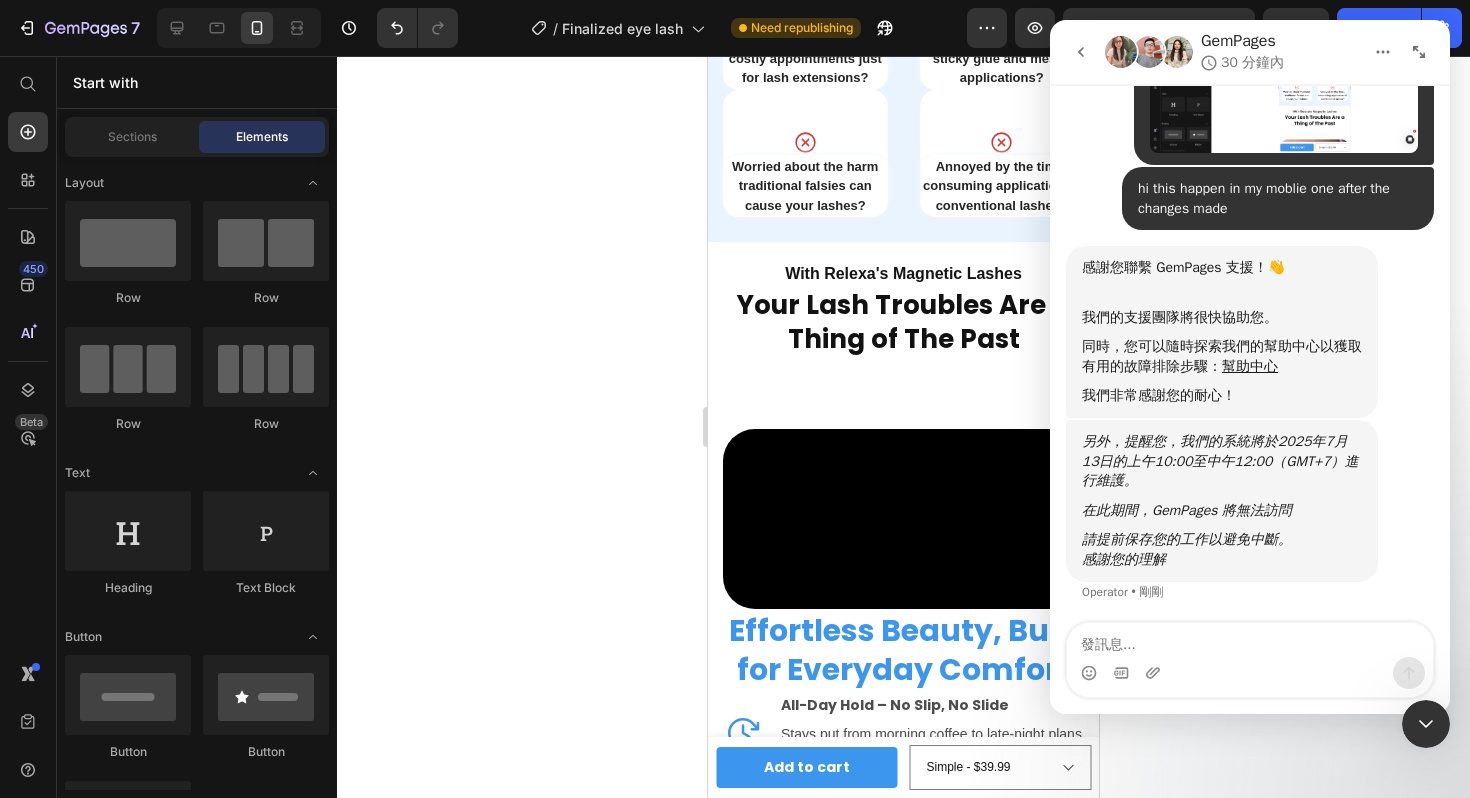 scroll, scrollTop: 286, scrollLeft: 0, axis: vertical 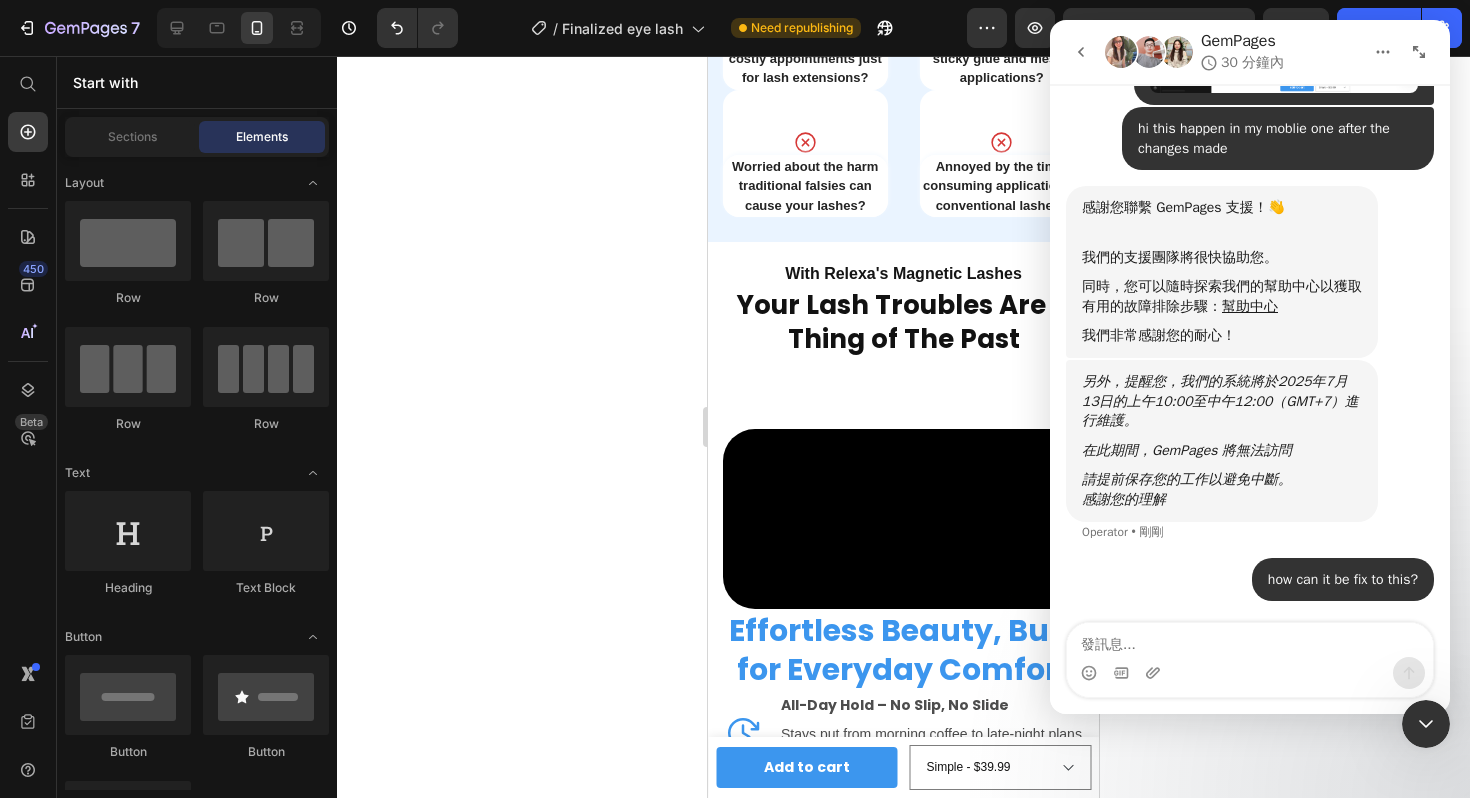 click at bounding box center [1426, 724] 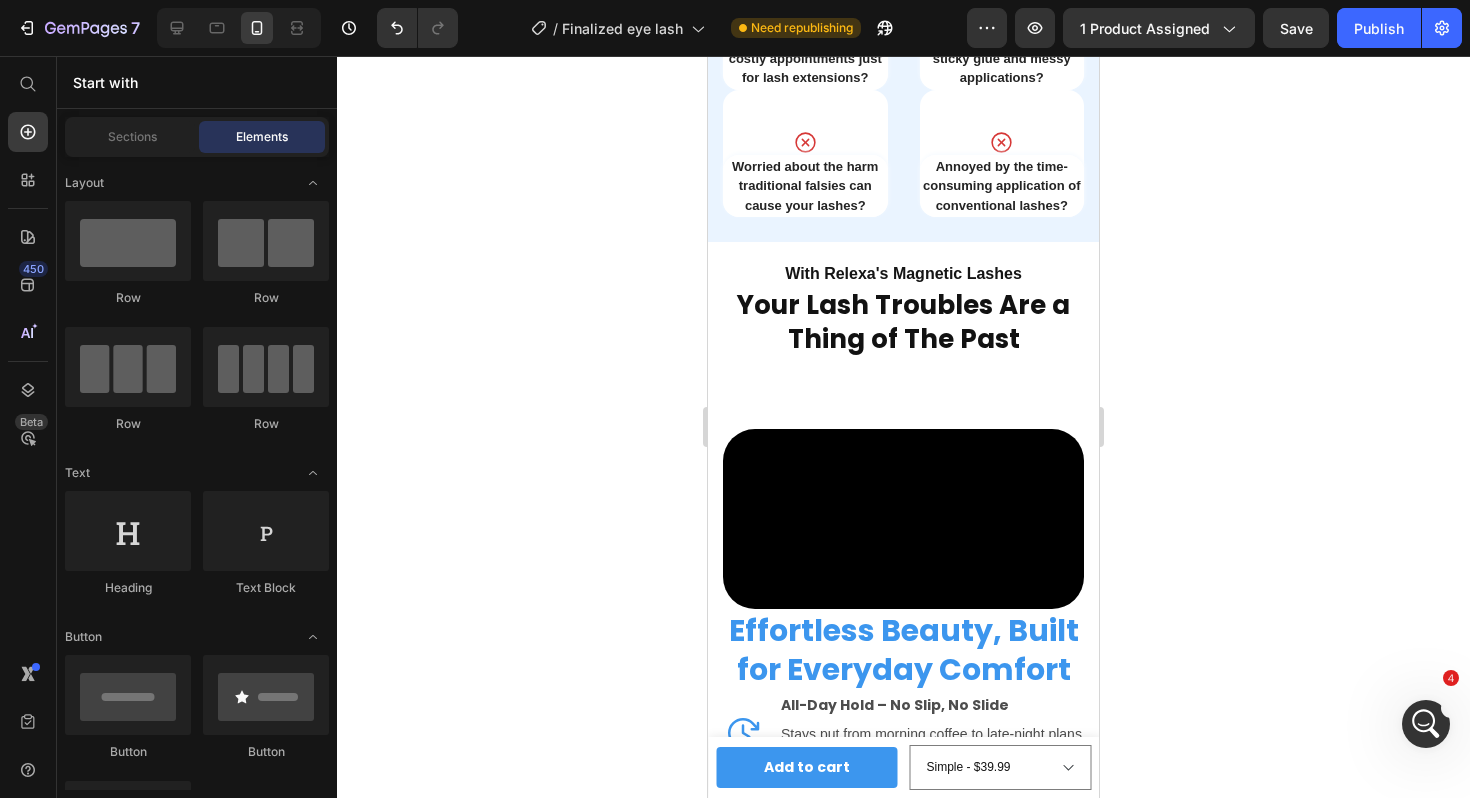 scroll, scrollTop: 0, scrollLeft: 0, axis: both 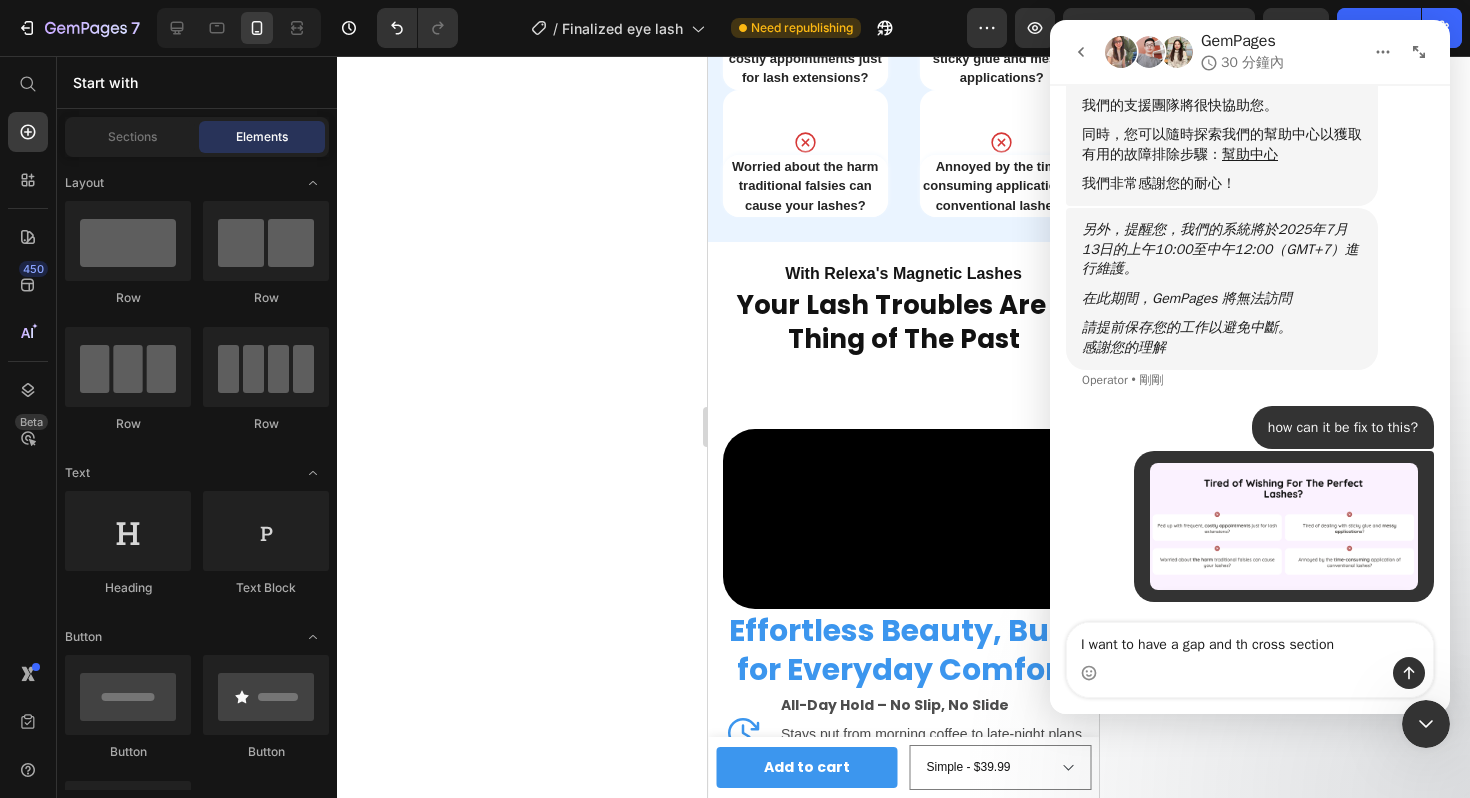 type on "I want to have a gap and th cross section" 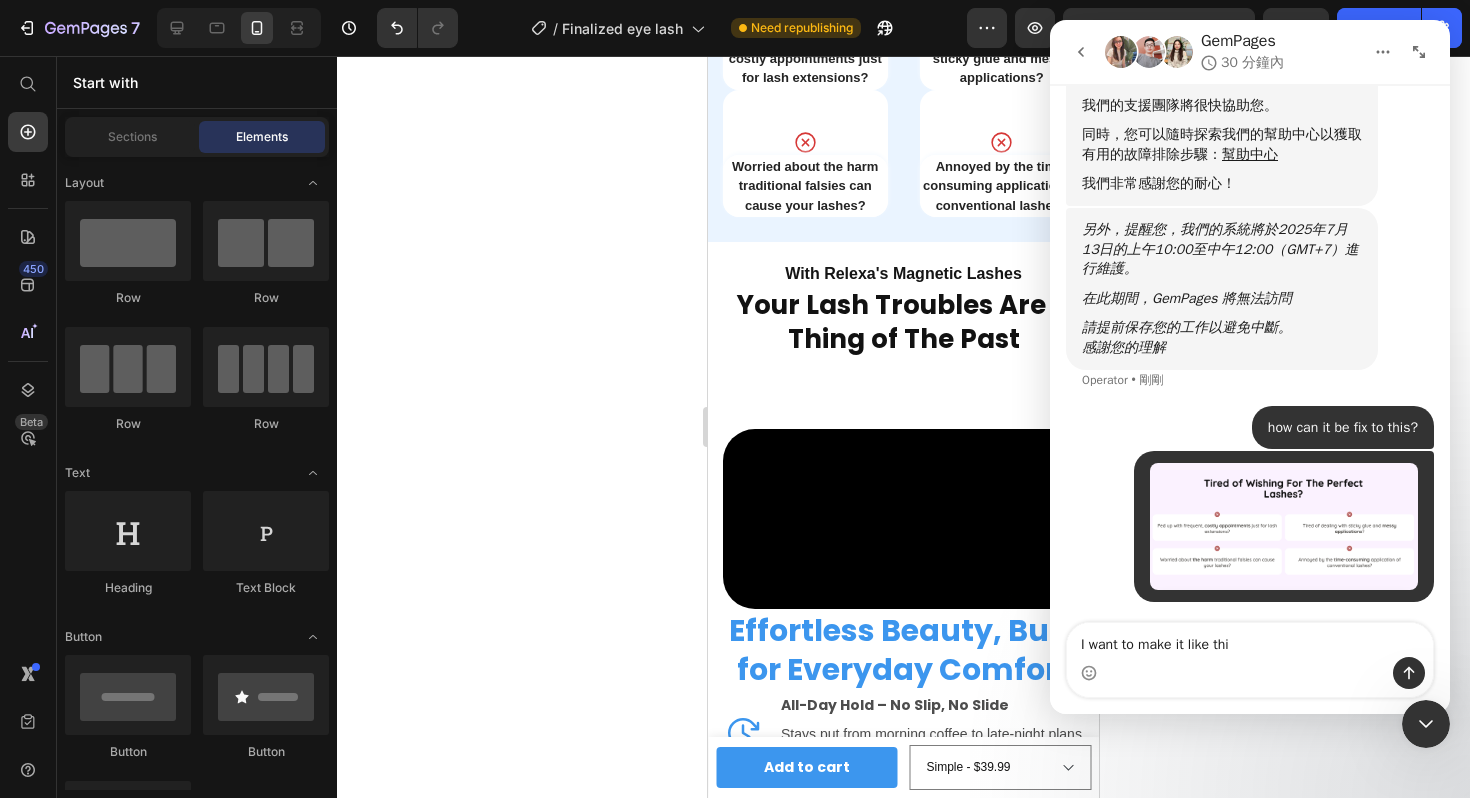 type on "I want to make it like this" 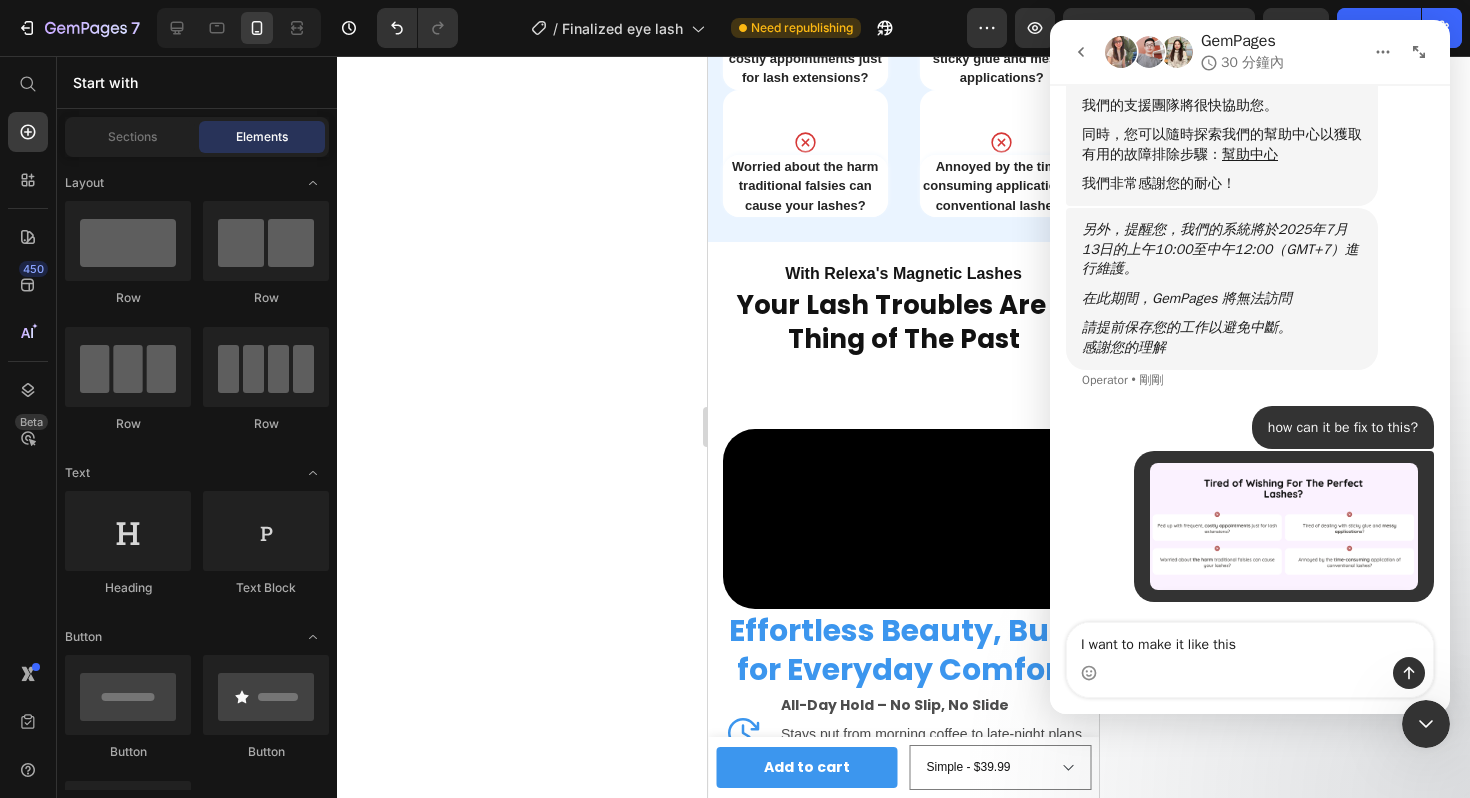 type 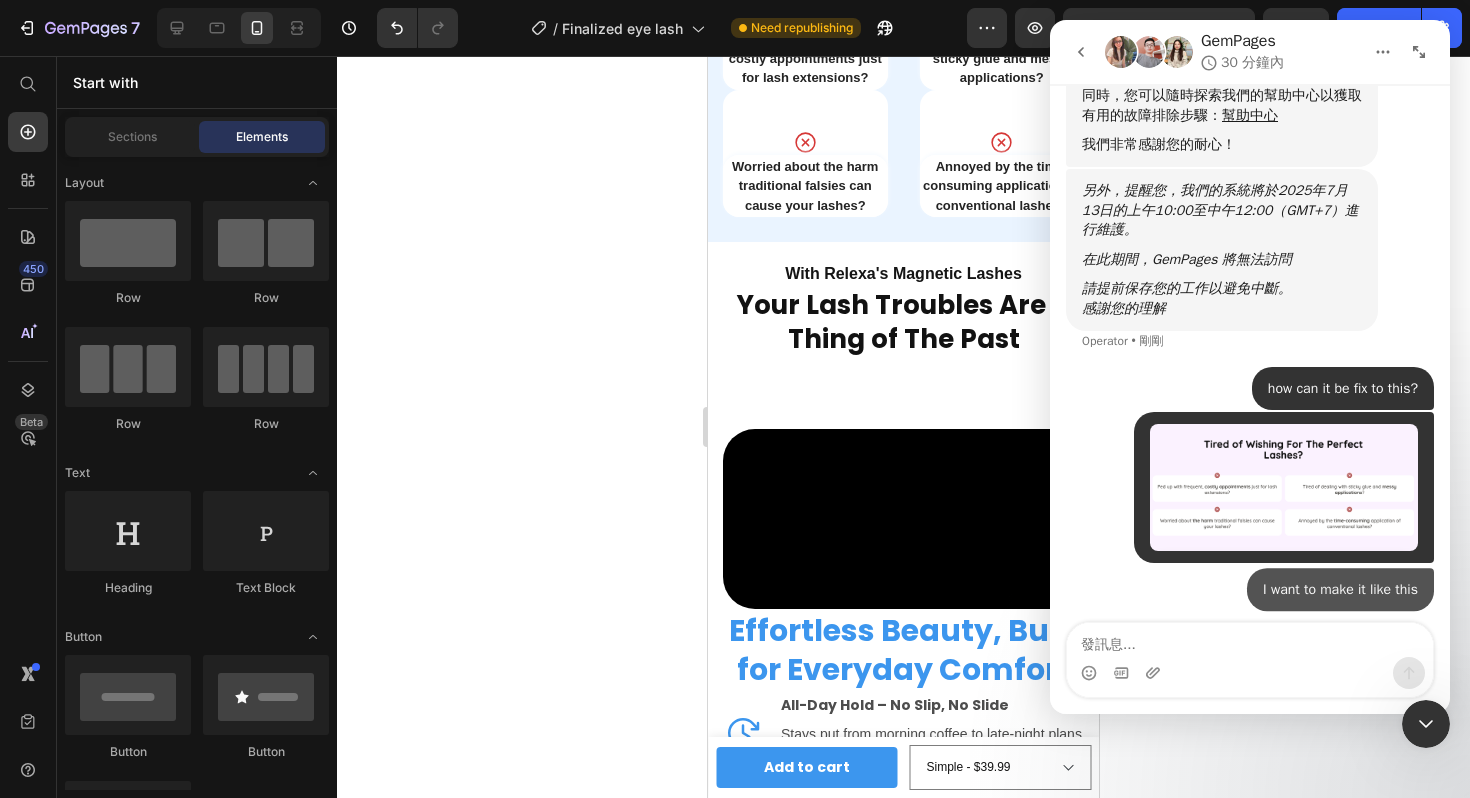 scroll, scrollTop: 484, scrollLeft: 0, axis: vertical 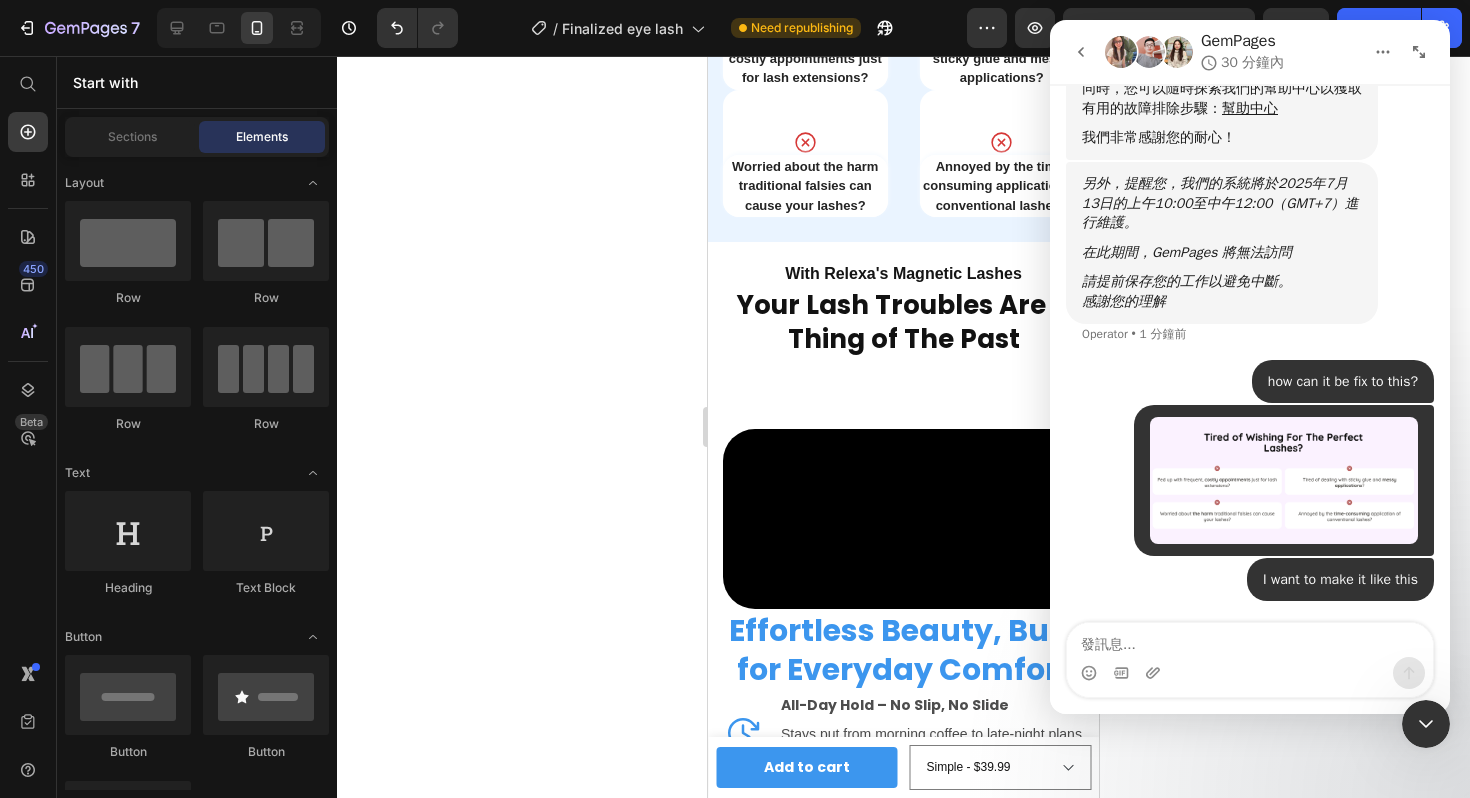 click 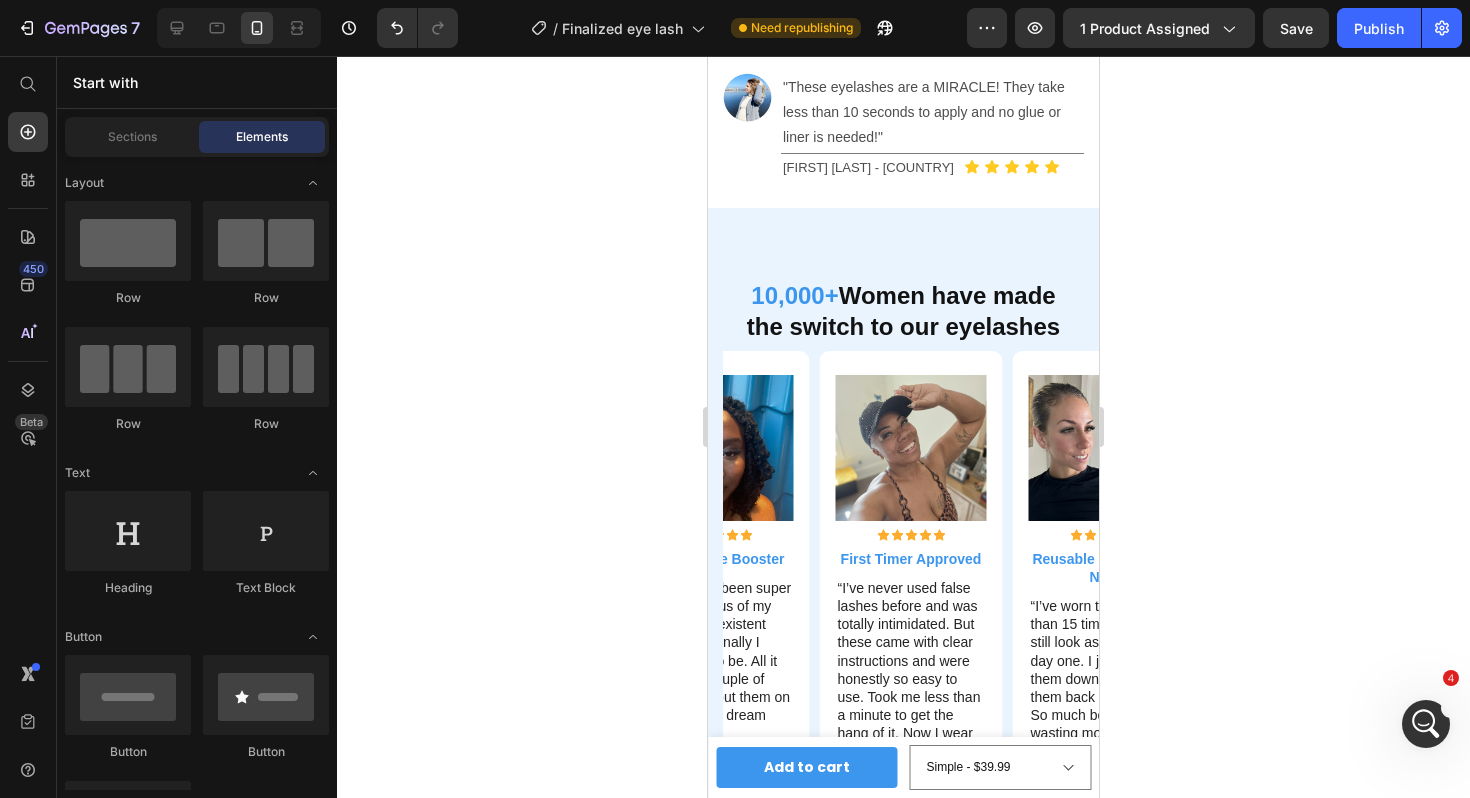 scroll, scrollTop: 1391, scrollLeft: 0, axis: vertical 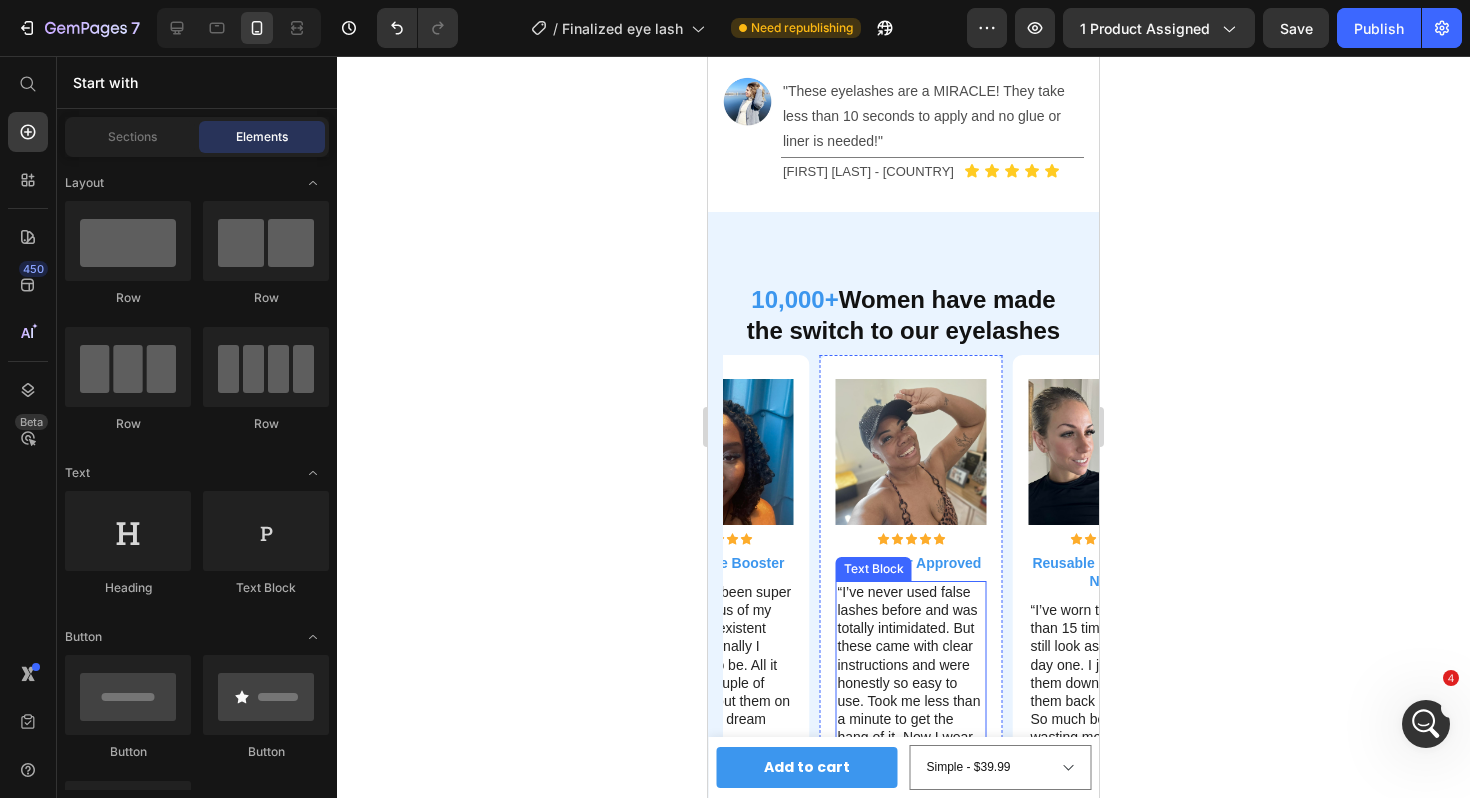 click on "“I’ve never used false lashes before and was totally intimidated. But these came with clear instructions and were honestly so easy to use. Took me less than a minute to get the hang of it. Now I wear them daily!”" at bounding box center (911, 674) 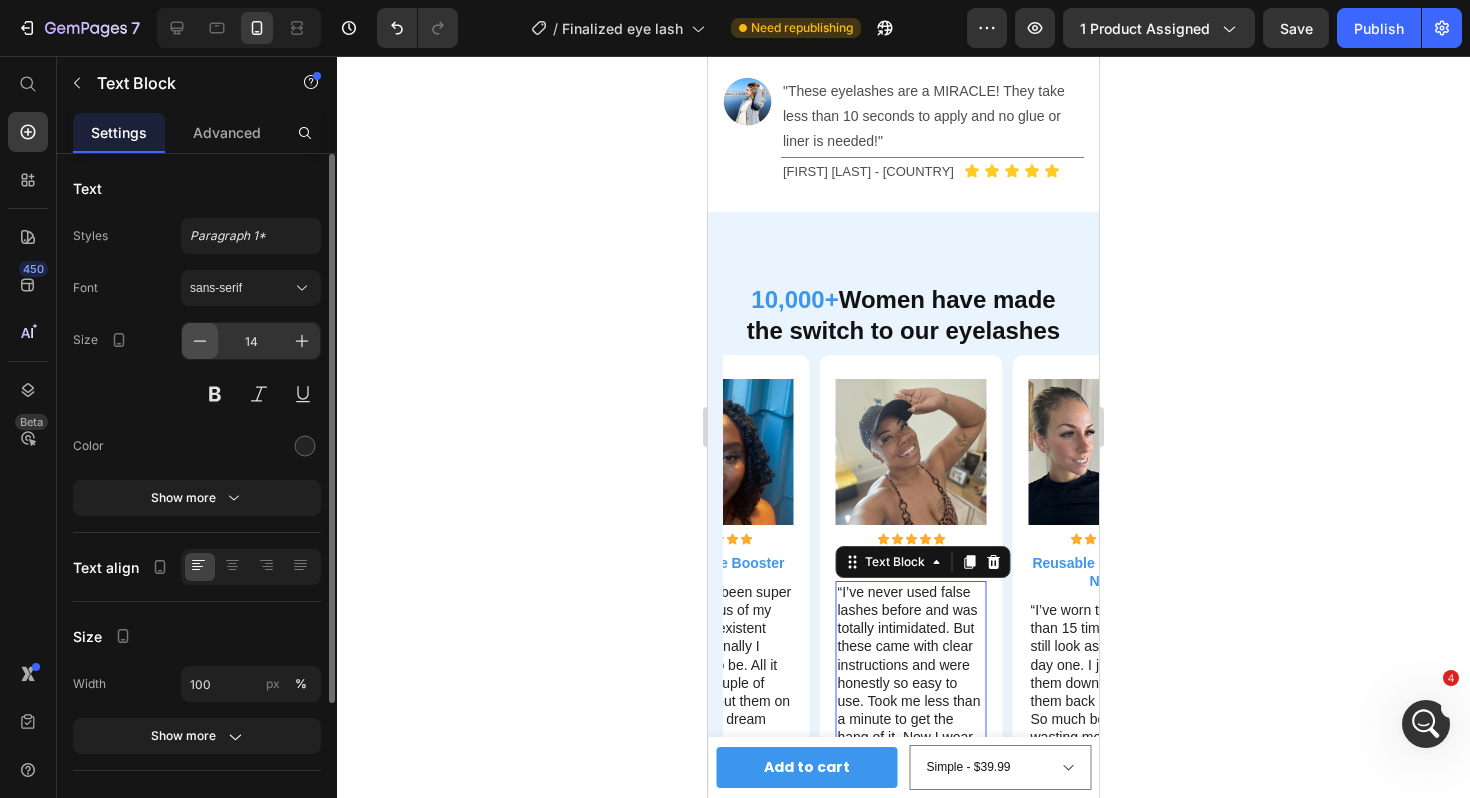 click 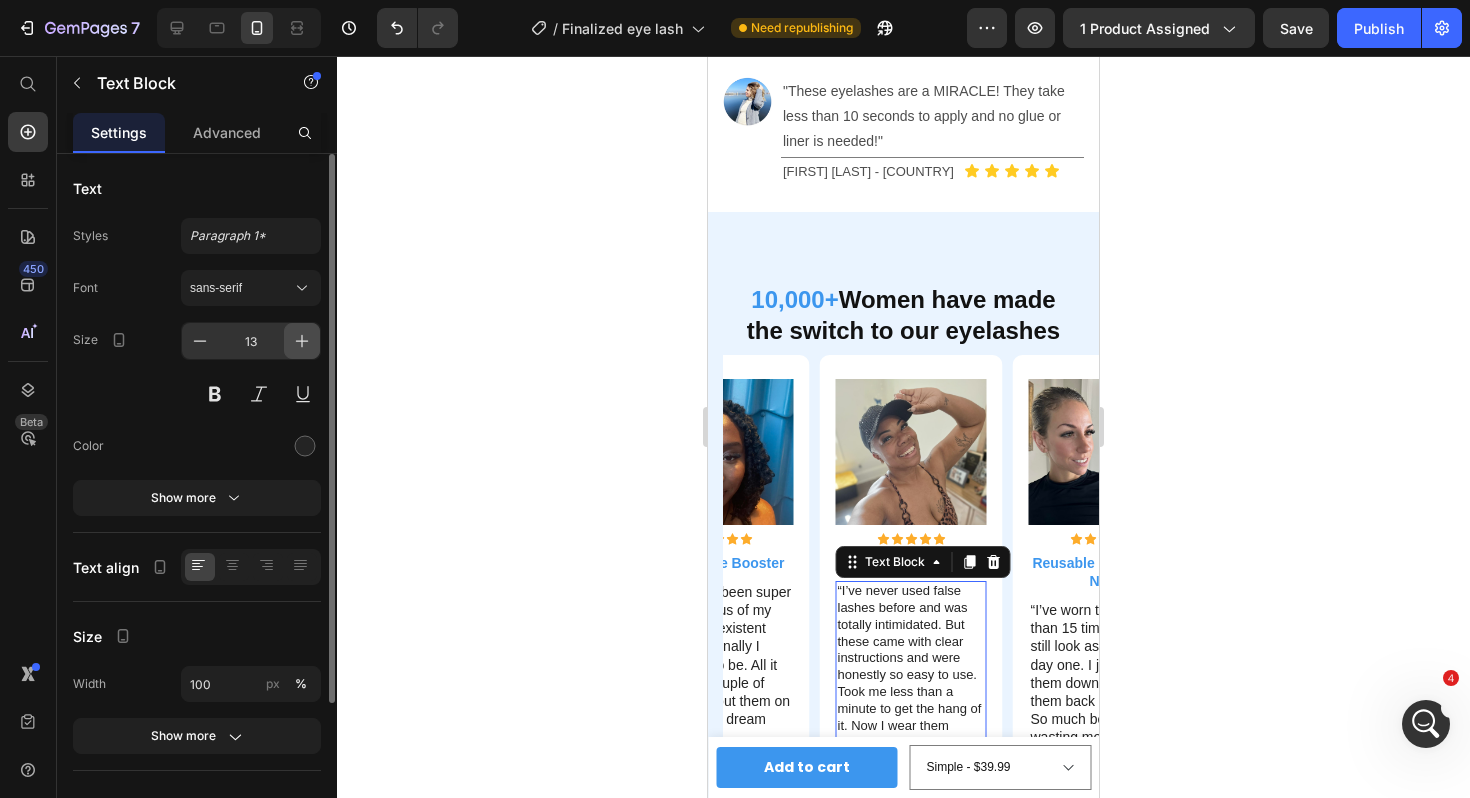 click at bounding box center [302, 341] 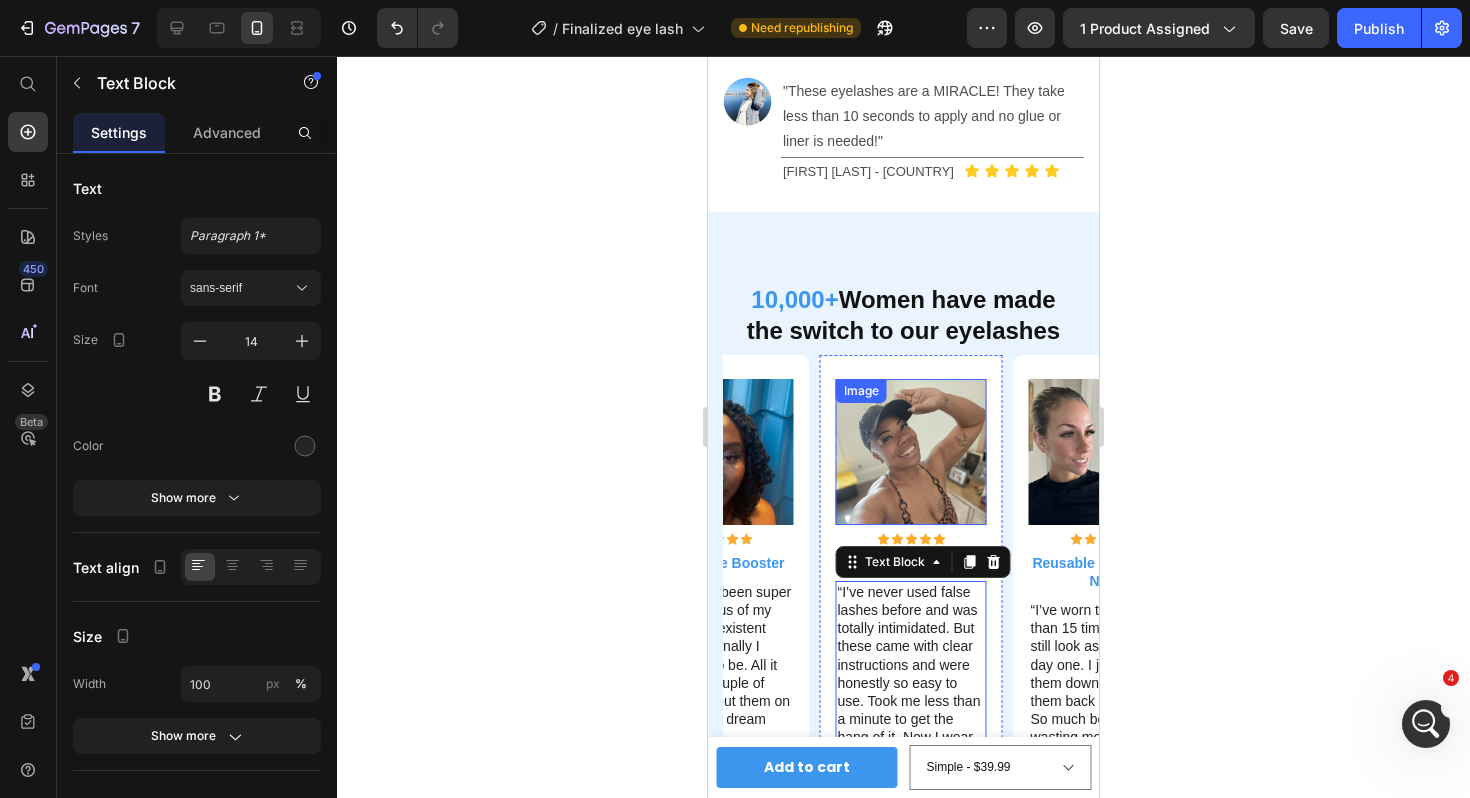click at bounding box center [911, 451] 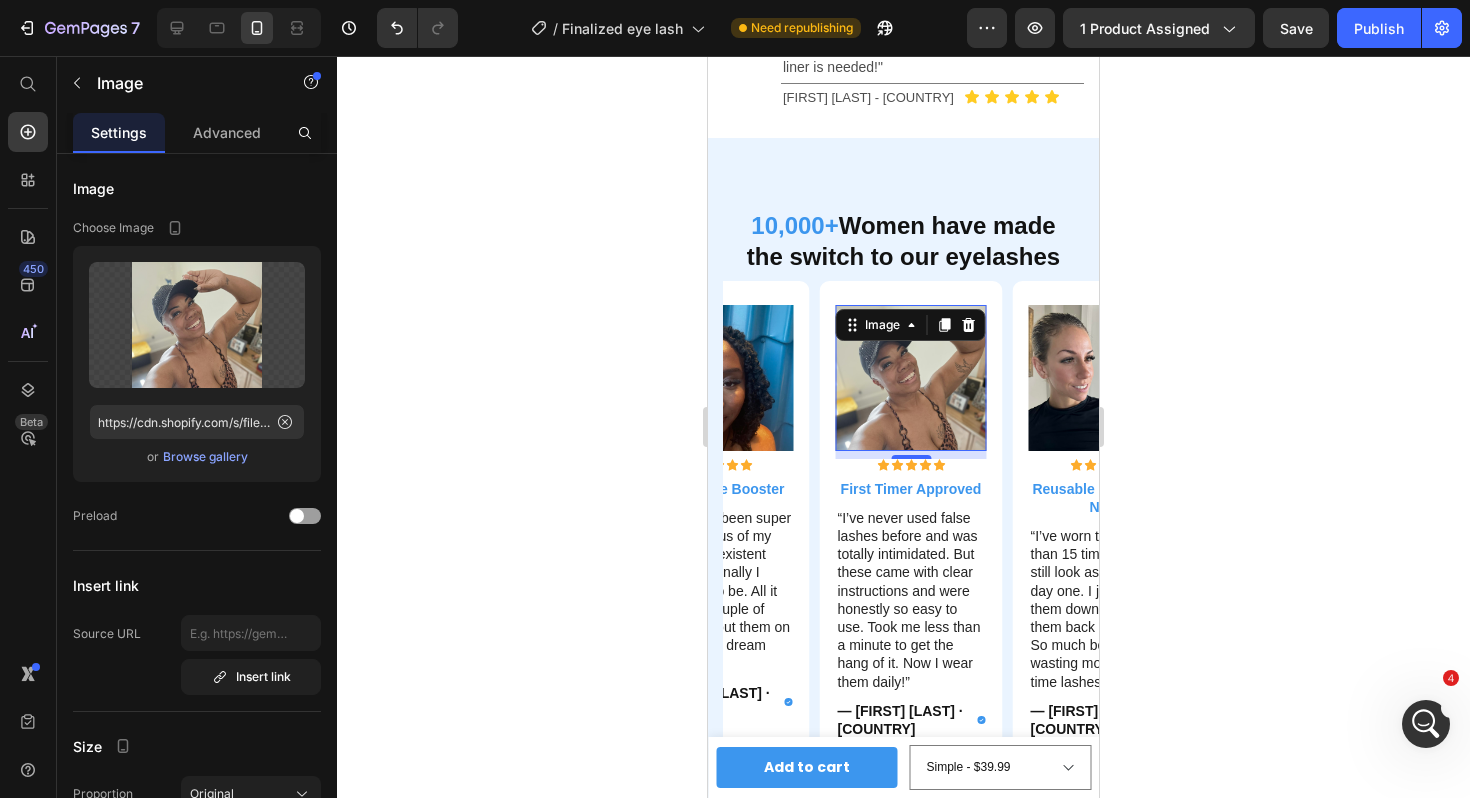 scroll, scrollTop: 1482, scrollLeft: 0, axis: vertical 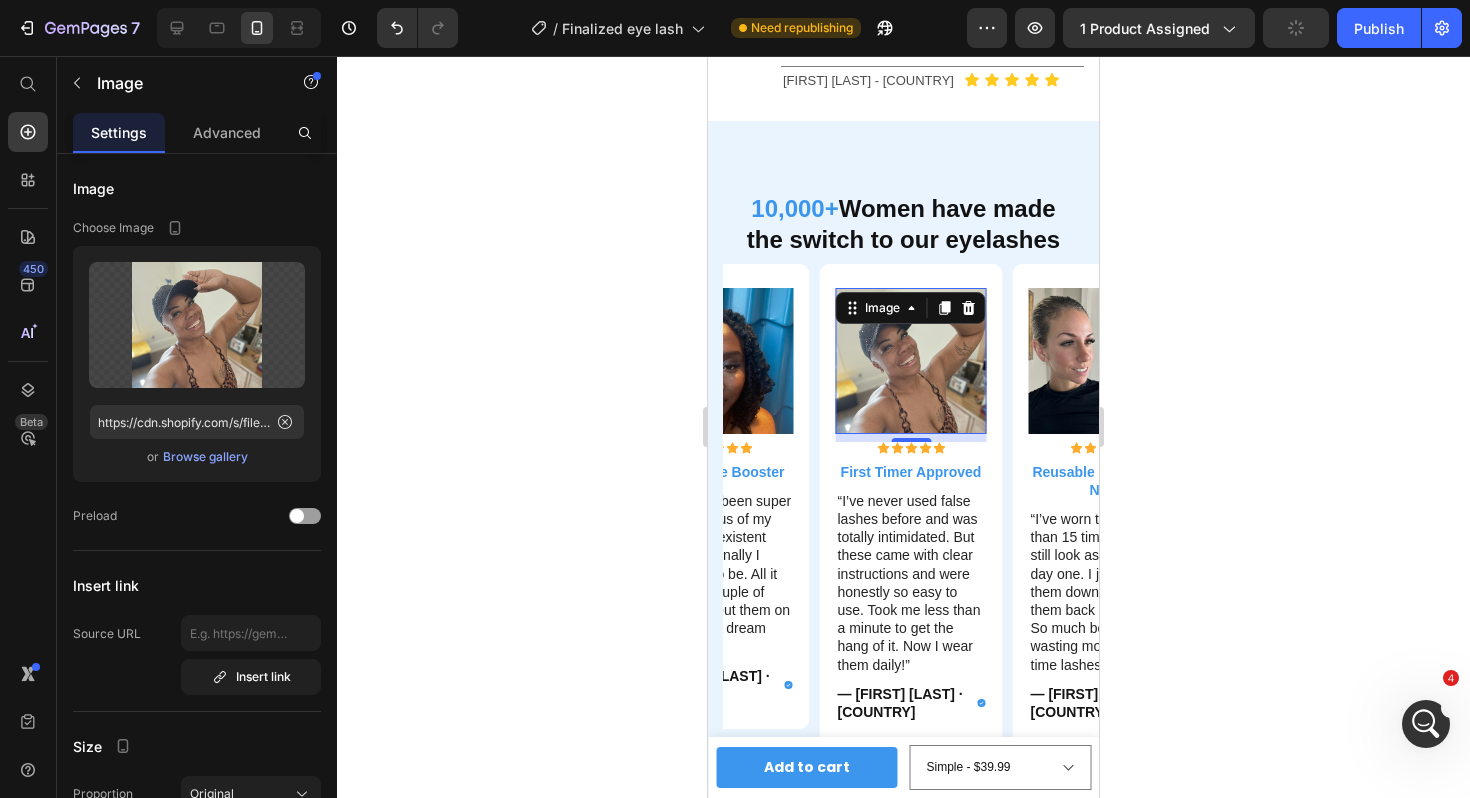 click 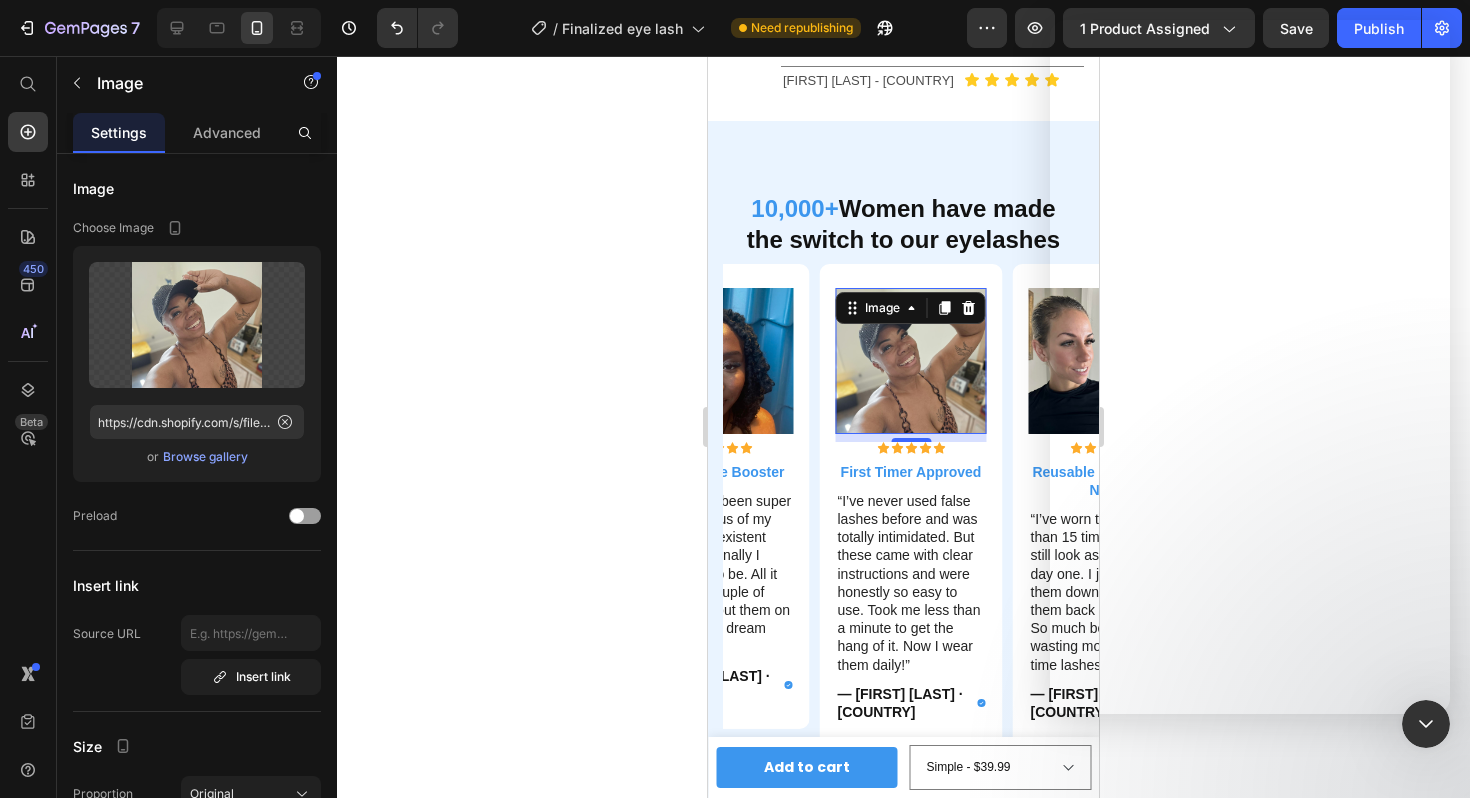 scroll, scrollTop: 684, scrollLeft: 0, axis: vertical 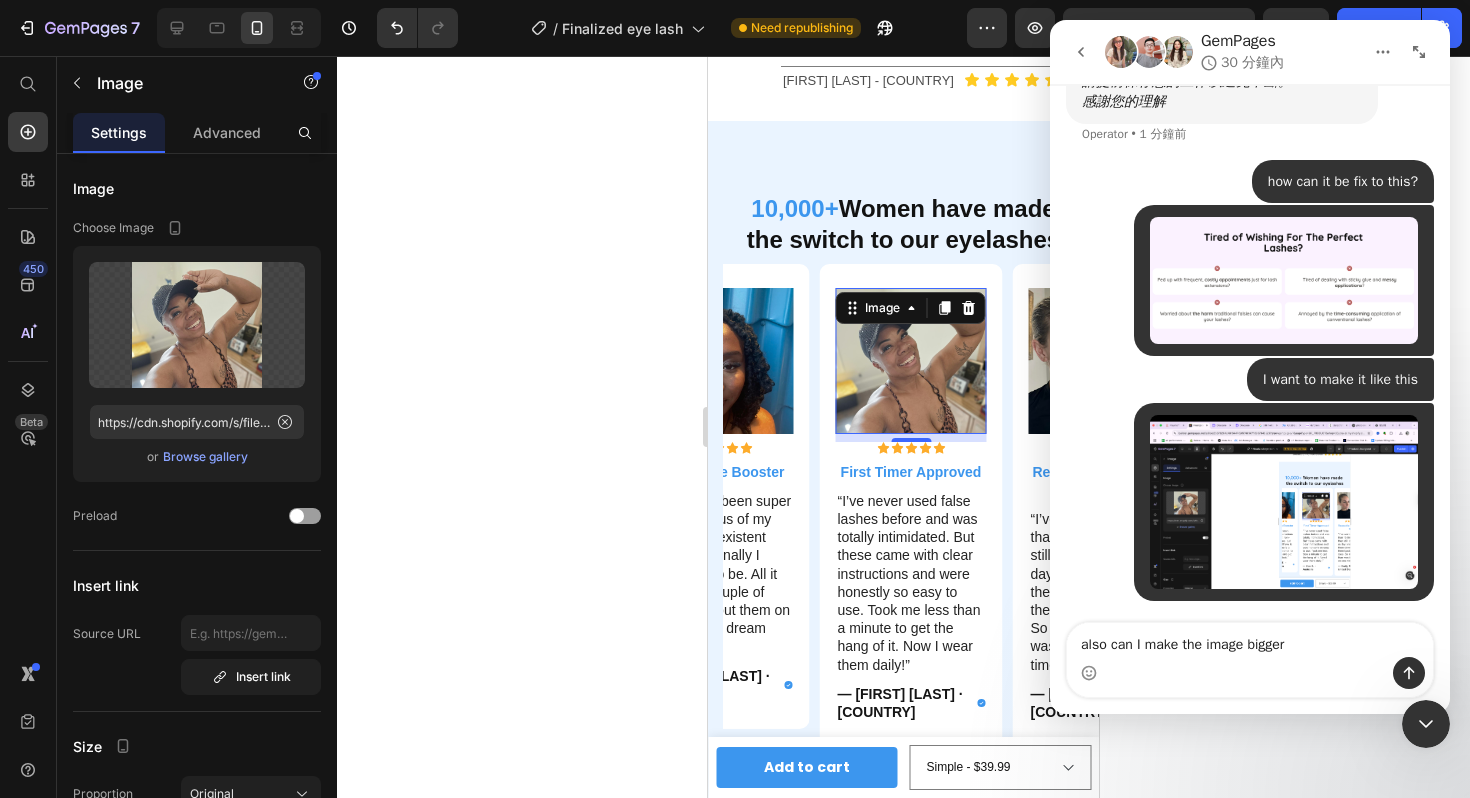 type on "also can I make the image bigger?" 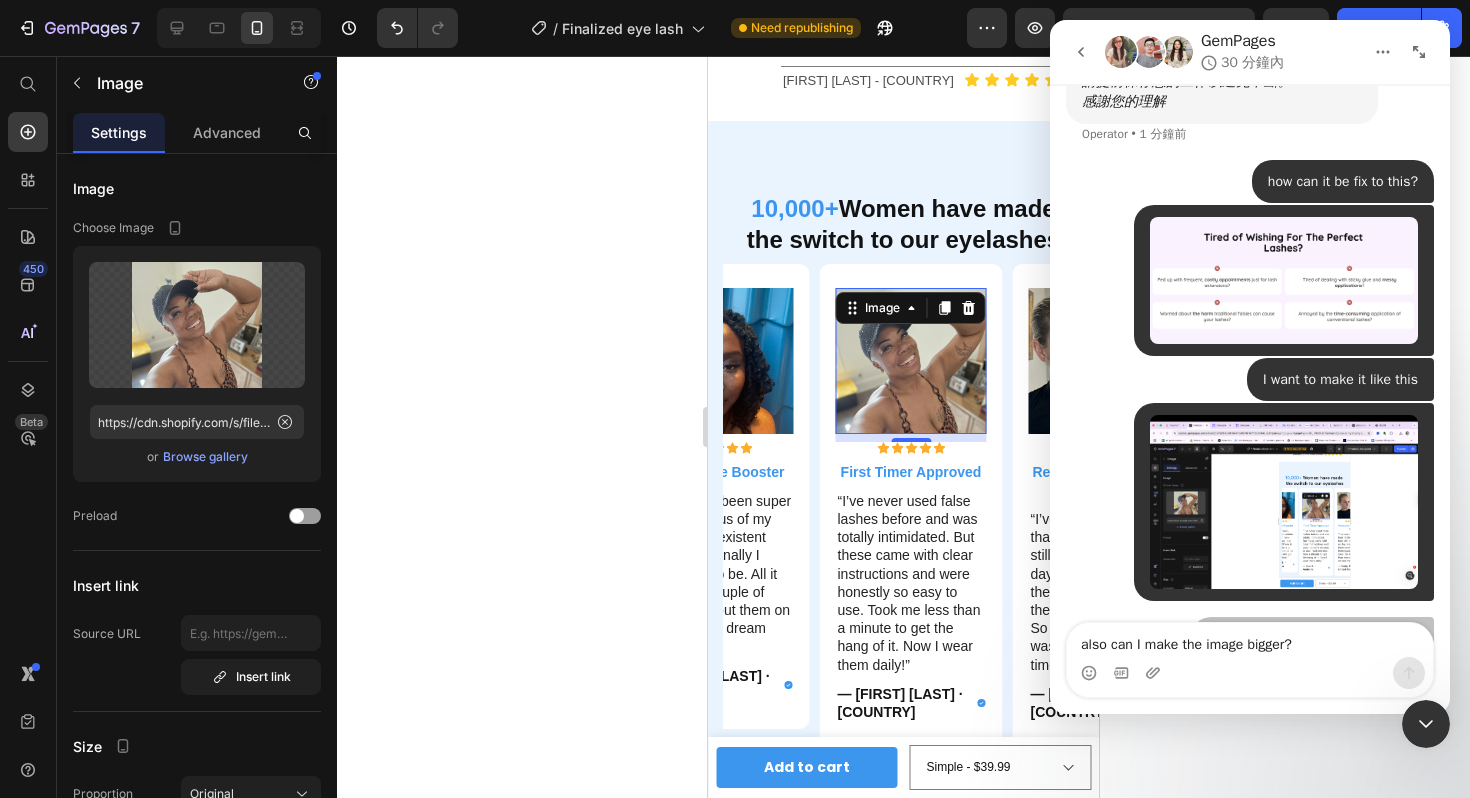 type 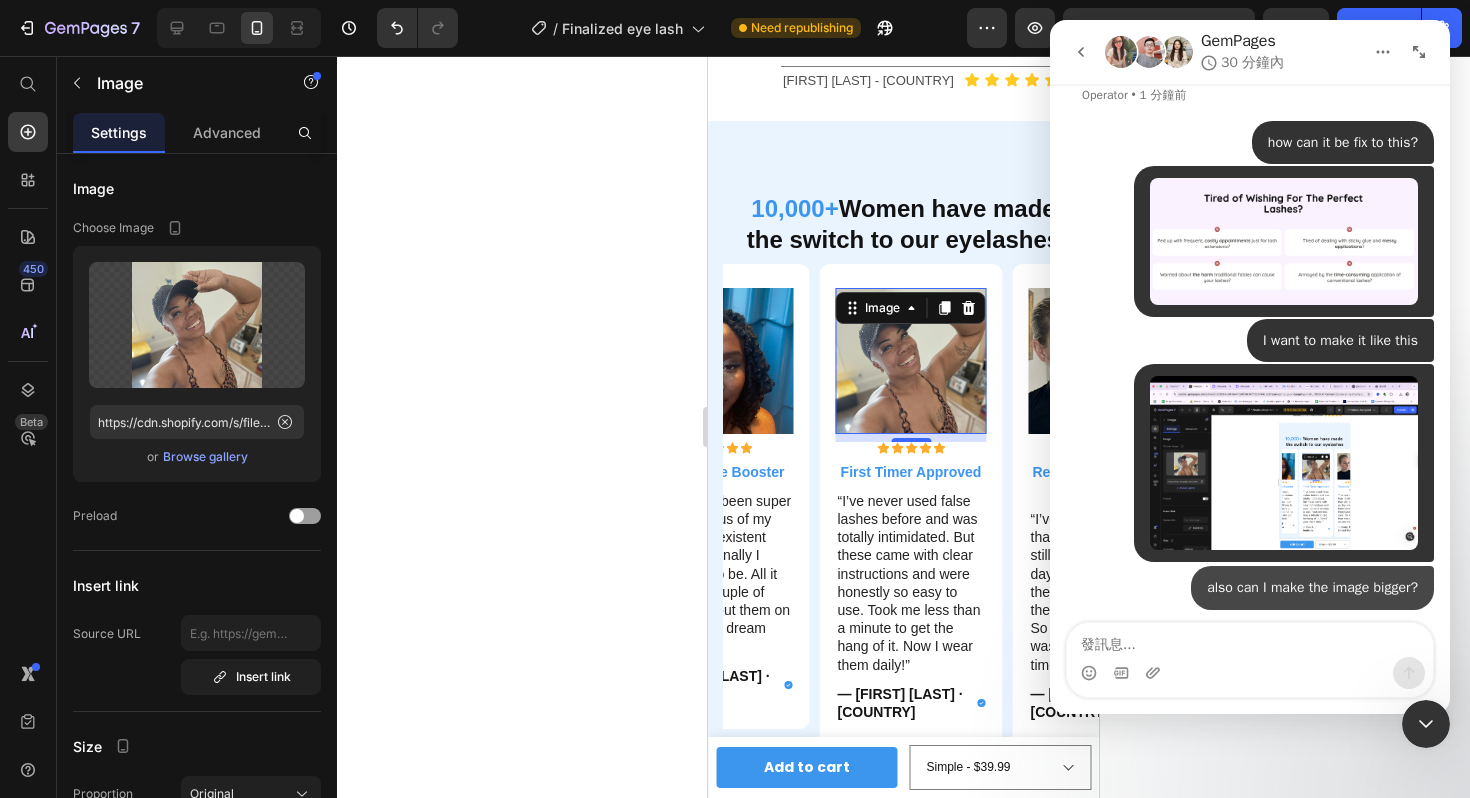 scroll, scrollTop: 730, scrollLeft: 0, axis: vertical 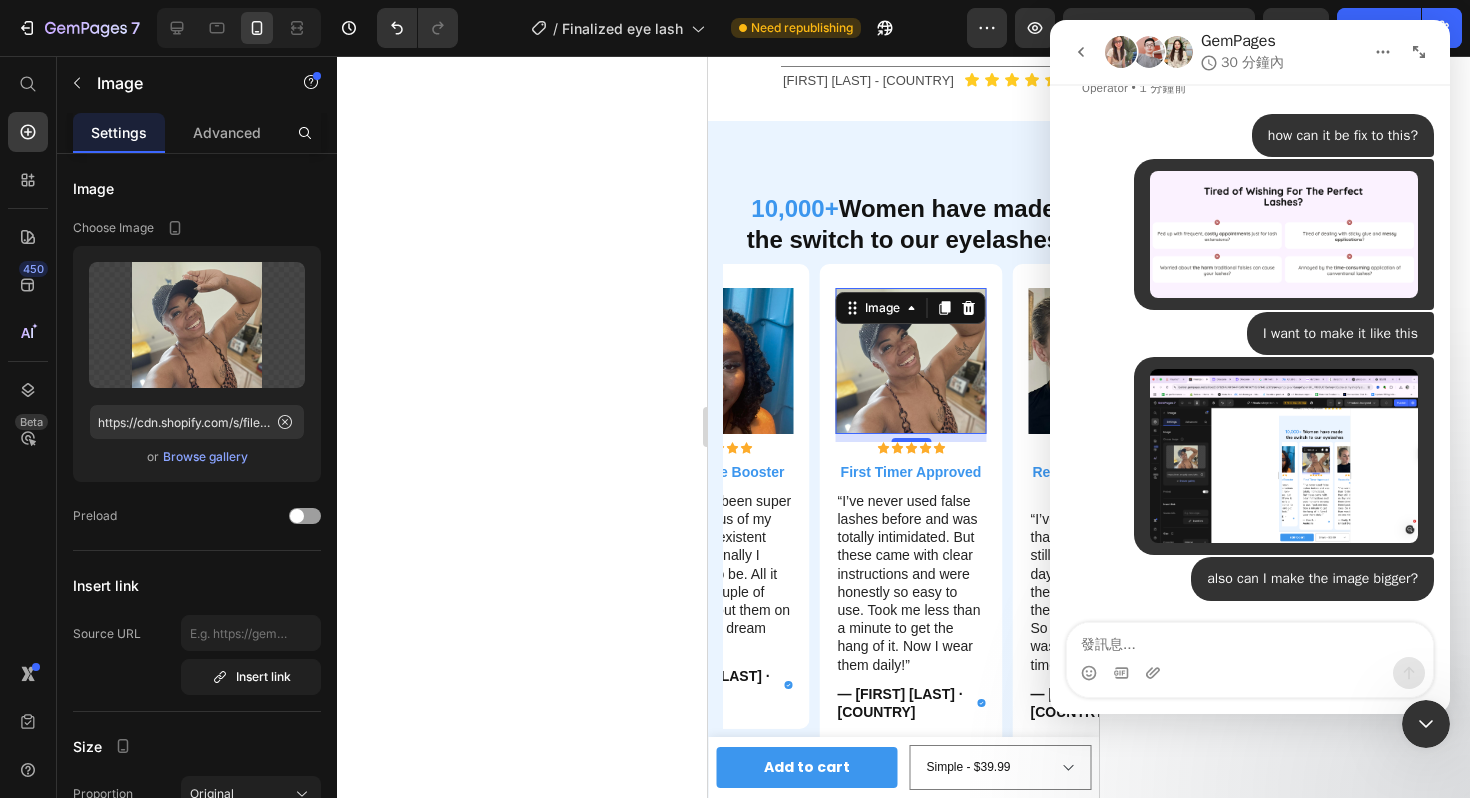 click at bounding box center [1426, 724] 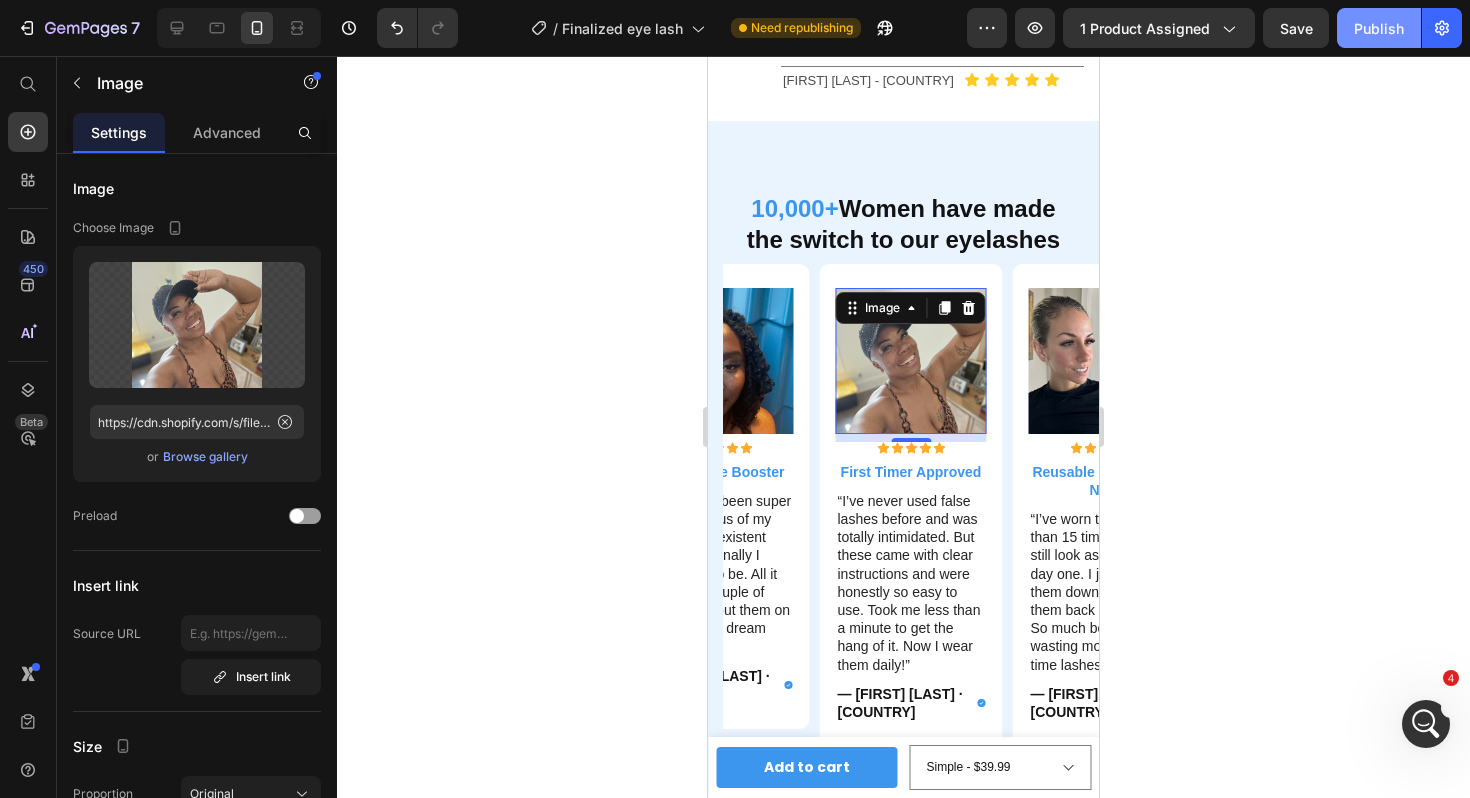 click on "Publish" at bounding box center [1379, 28] 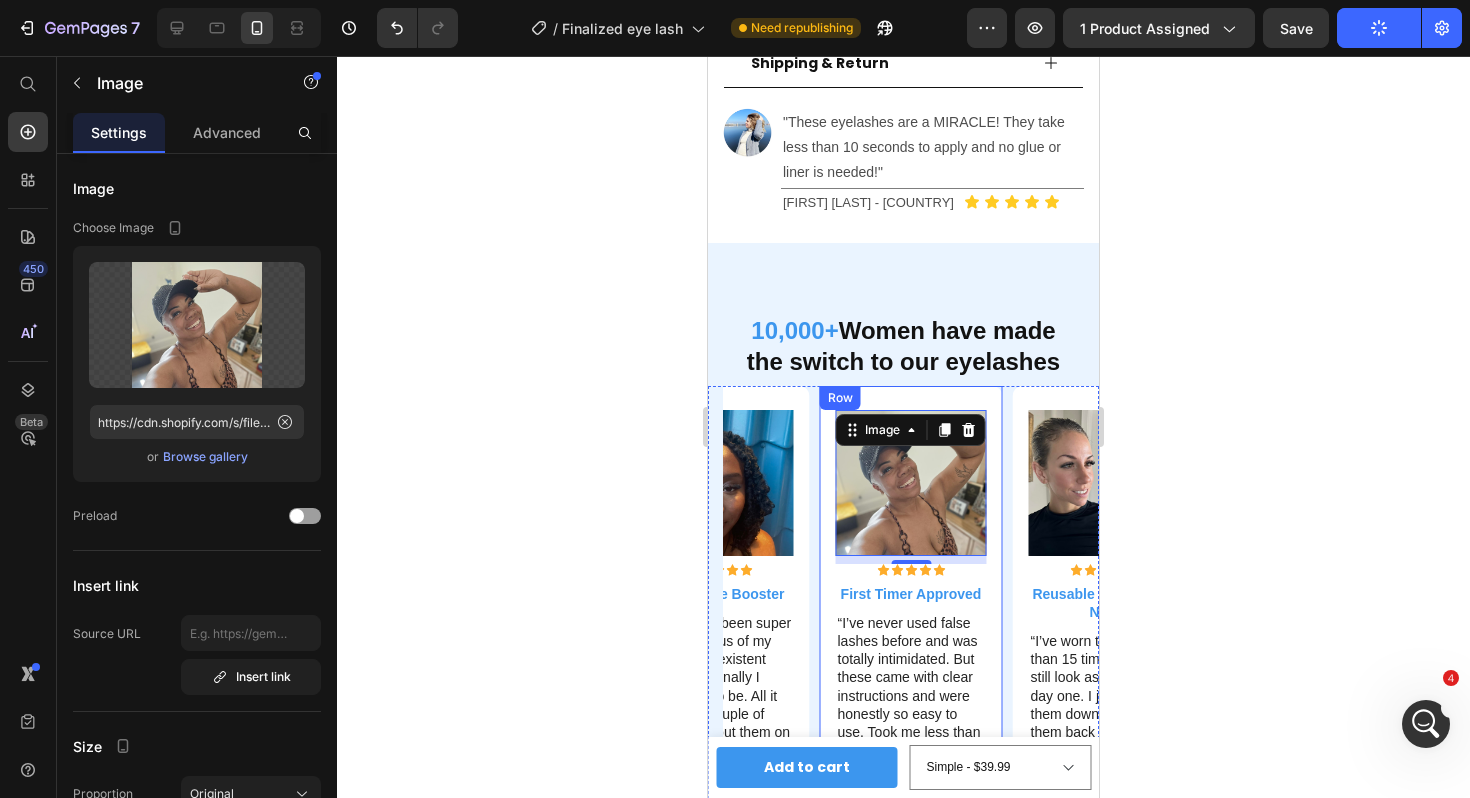 scroll, scrollTop: 1358, scrollLeft: 0, axis: vertical 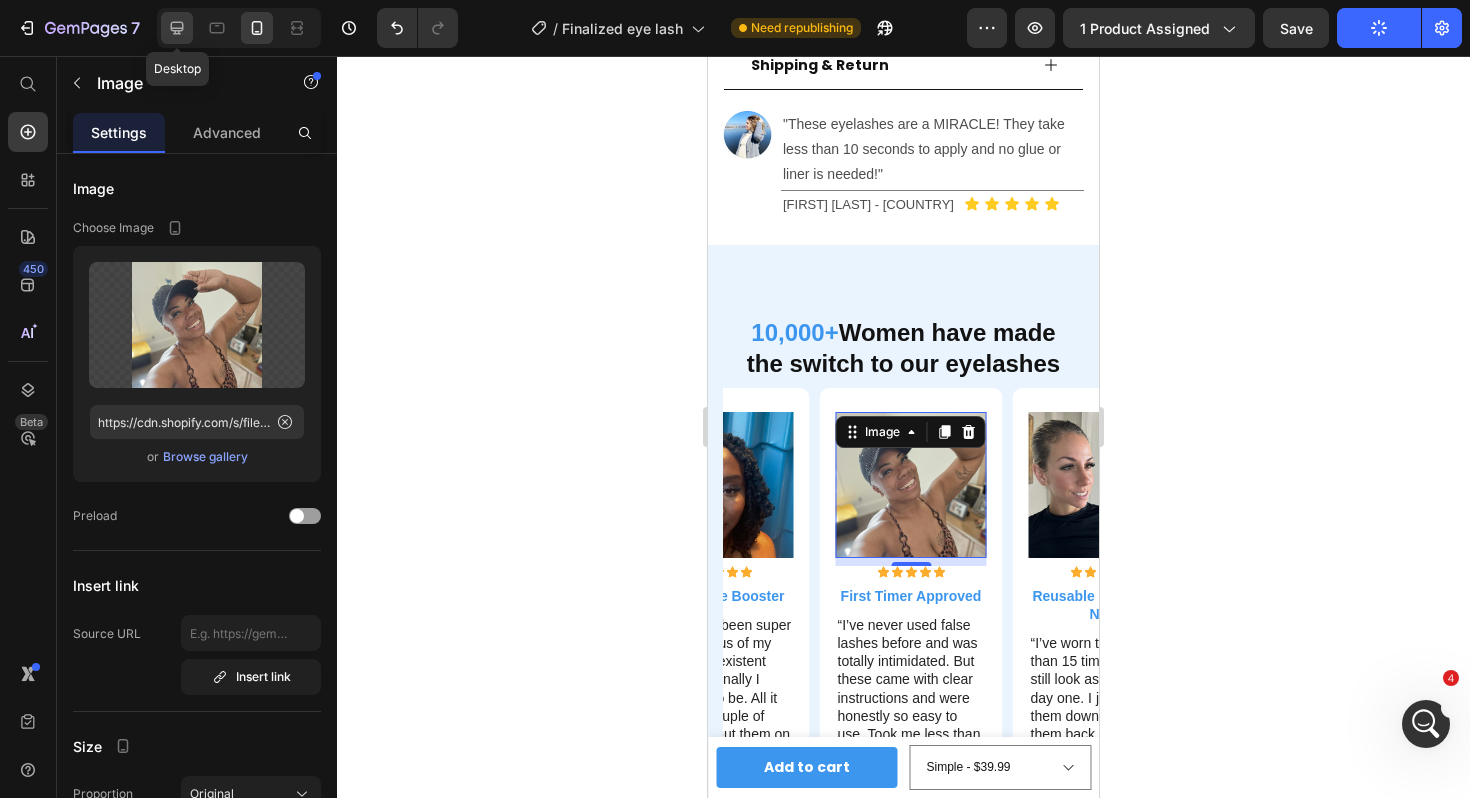 click 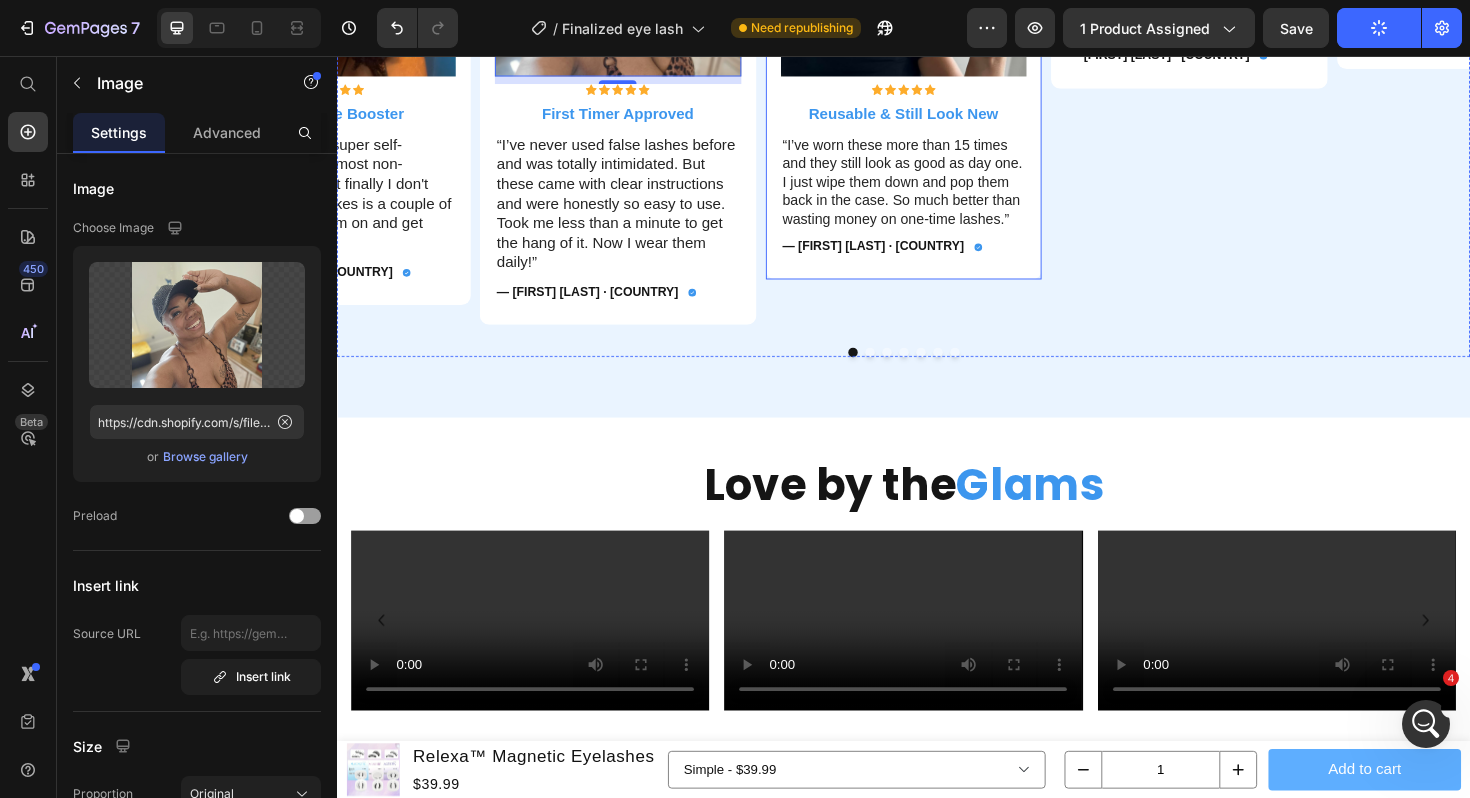 scroll, scrollTop: 1786, scrollLeft: 0, axis: vertical 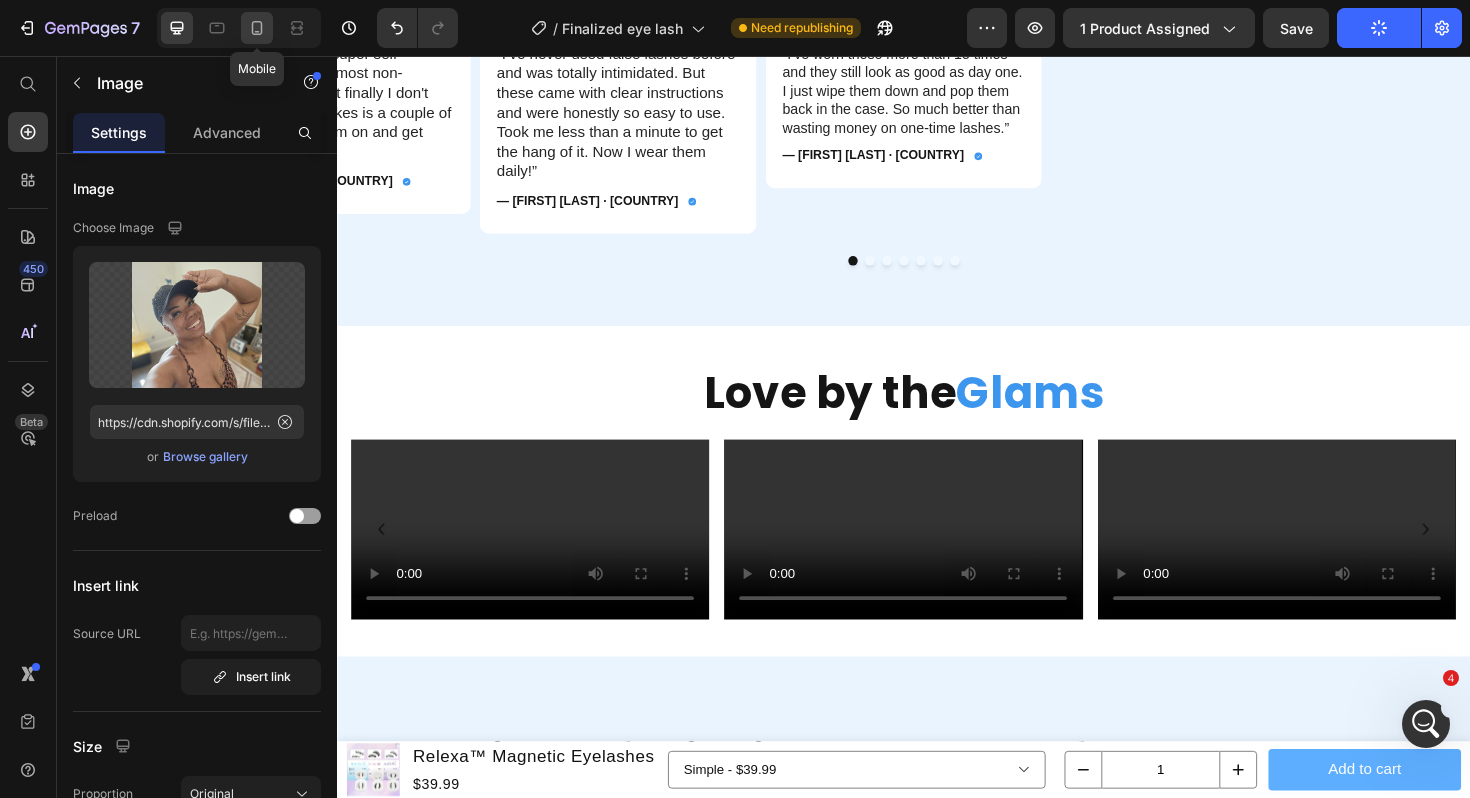 click 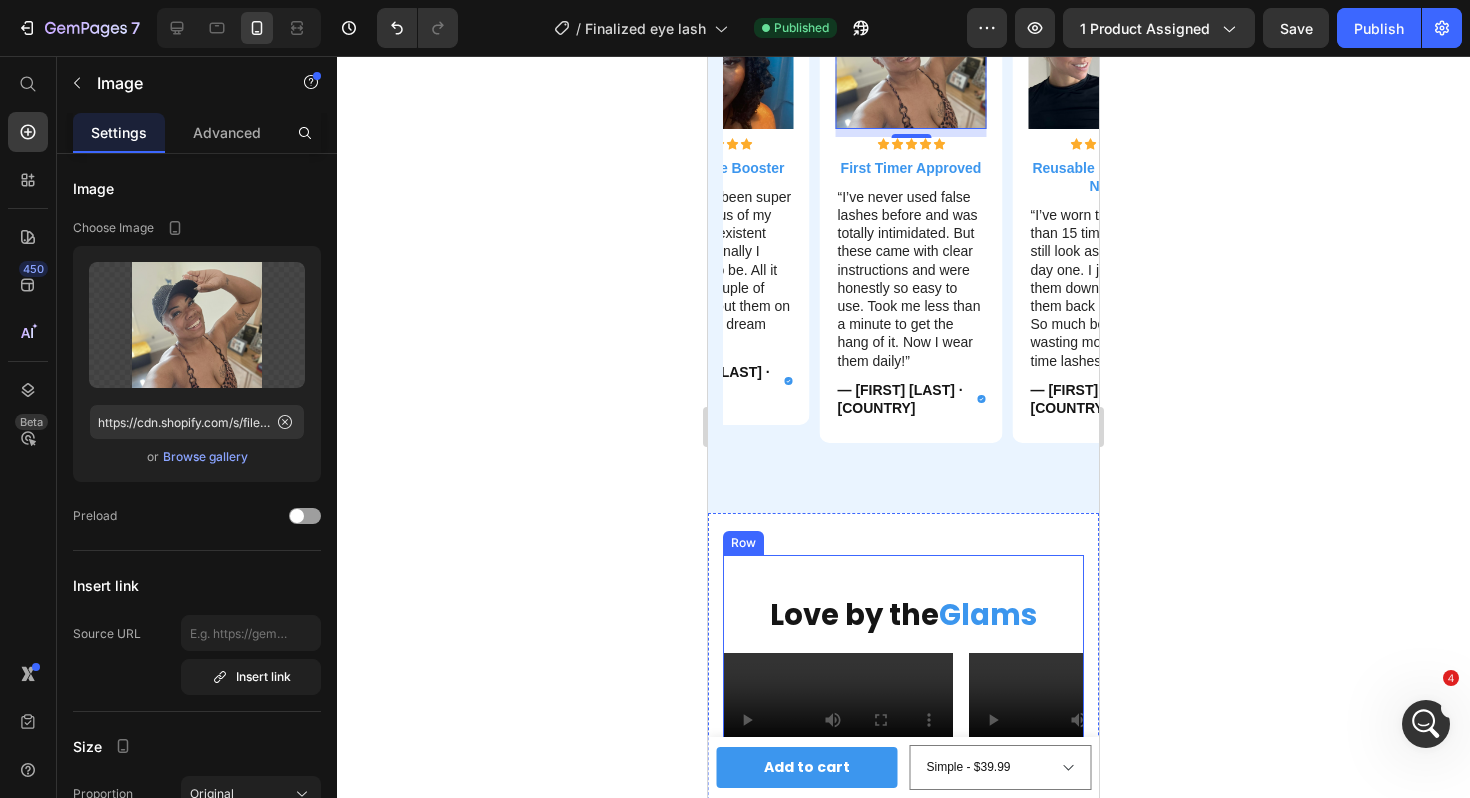 scroll, scrollTop: 1622, scrollLeft: 0, axis: vertical 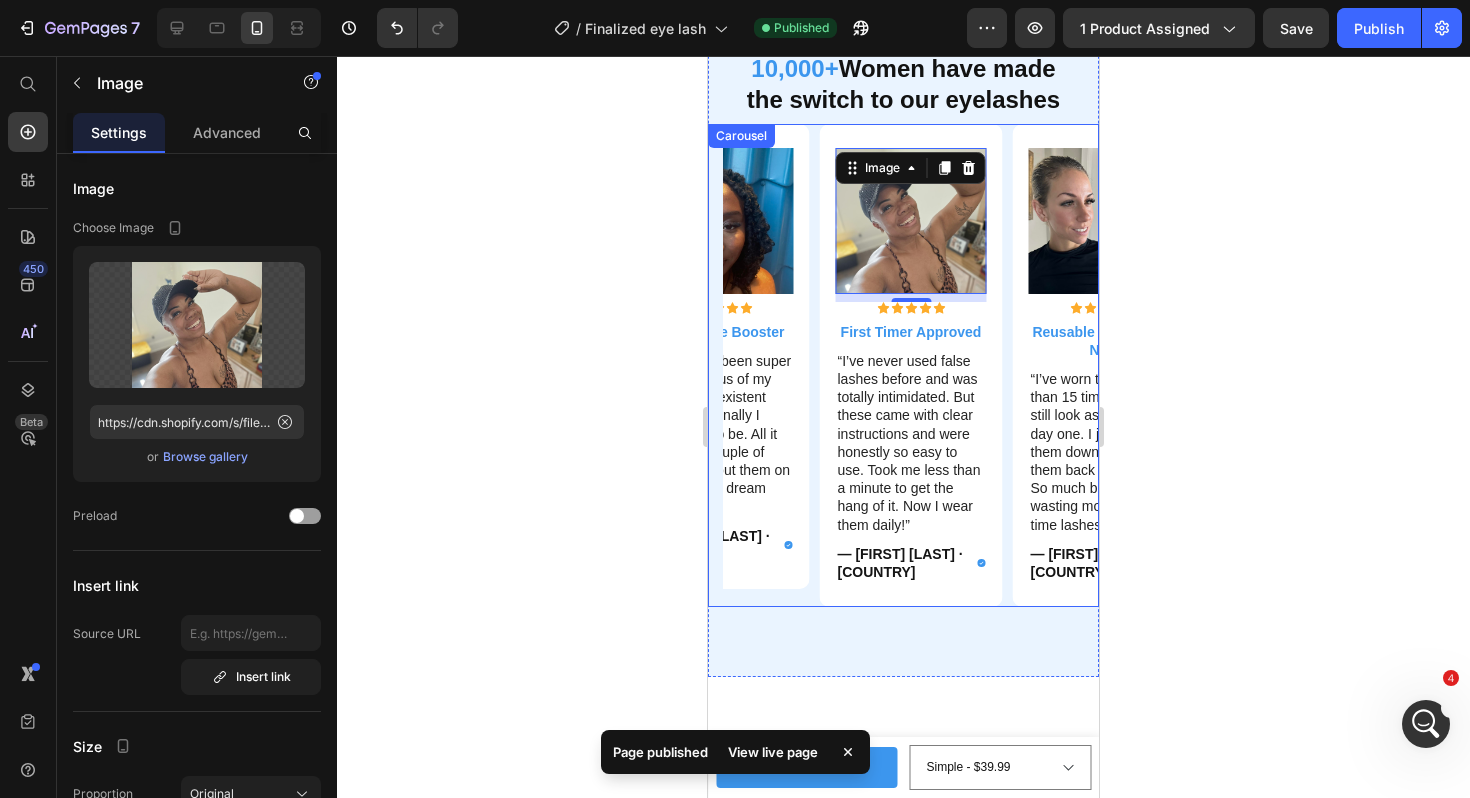 click on "Image   8 Icon Icon Icon Icon Icon Icon List First Timer Approved Text Block “I’ve never used false lashes before and was totally intimidated. But these came with clear instructions and were honestly so easy to use. Took me less than a minute to get the hang of it. Now I wear them daily!” Text Block — Zoe K. · Australia Text Block
Icon Row Row Image Icon Icon Icon Icon Icon Icon List Reusable & Still Look New Text Block “I’ve worn these more than 15 times and they still look as good as day one. I just wipe them down and pop them back in the case. So much better than wasting money on one-time lashes.” Text Block — Emily R. · United States Text Block
Icon Row Row Image Icon Icon Icon Icon Icon Icon List Looks So Natural, No One Knew Text Block Text Block — Amanda B. · United Kingdom Text Block
Icon Row Row Image Icon Icon Icon Icon Icon Icon List Stayed on All Day Text Block Text Block — Sarah M. · United States Text Block" at bounding box center (911, 365) 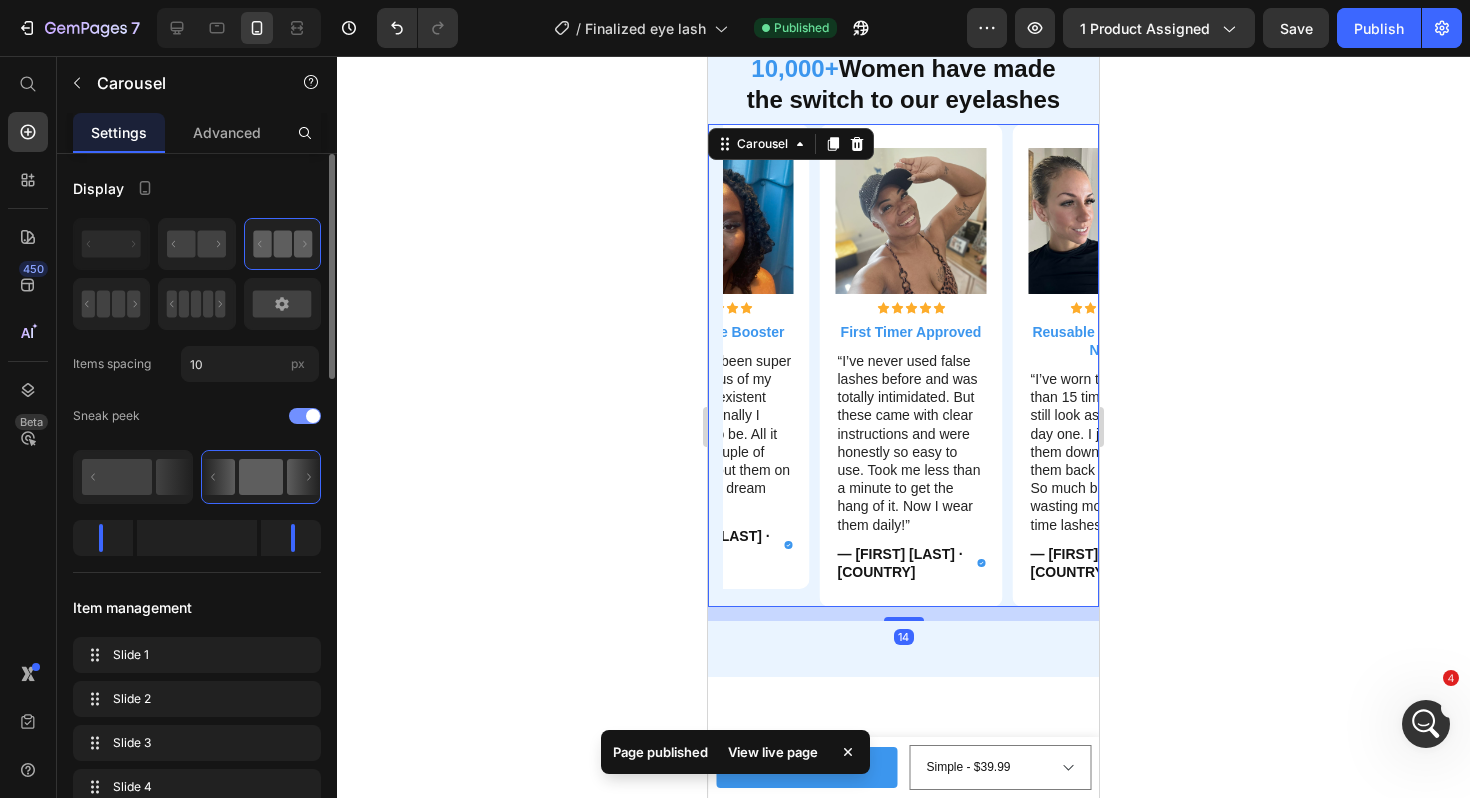 click at bounding box center [305, 416] 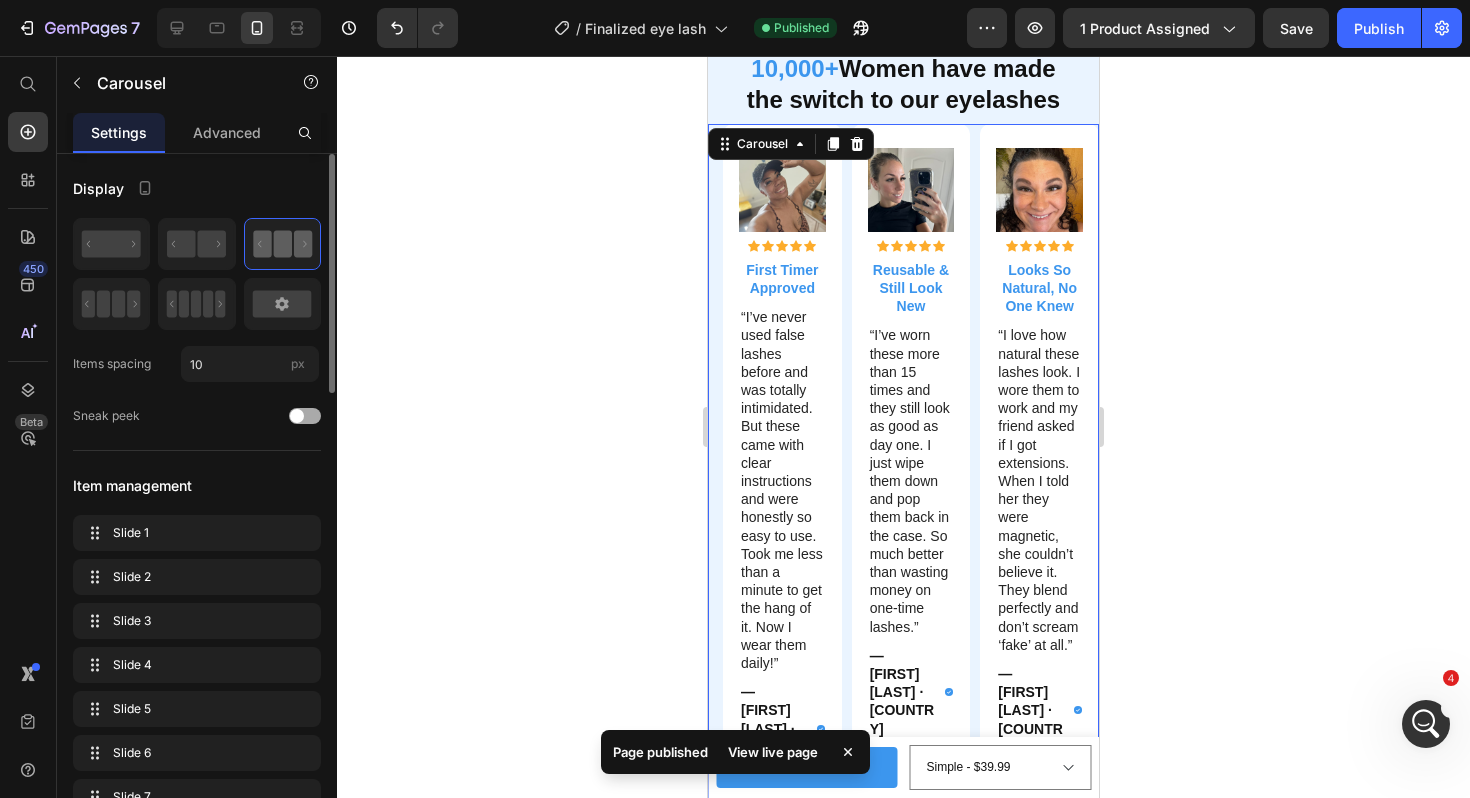 click at bounding box center (305, 416) 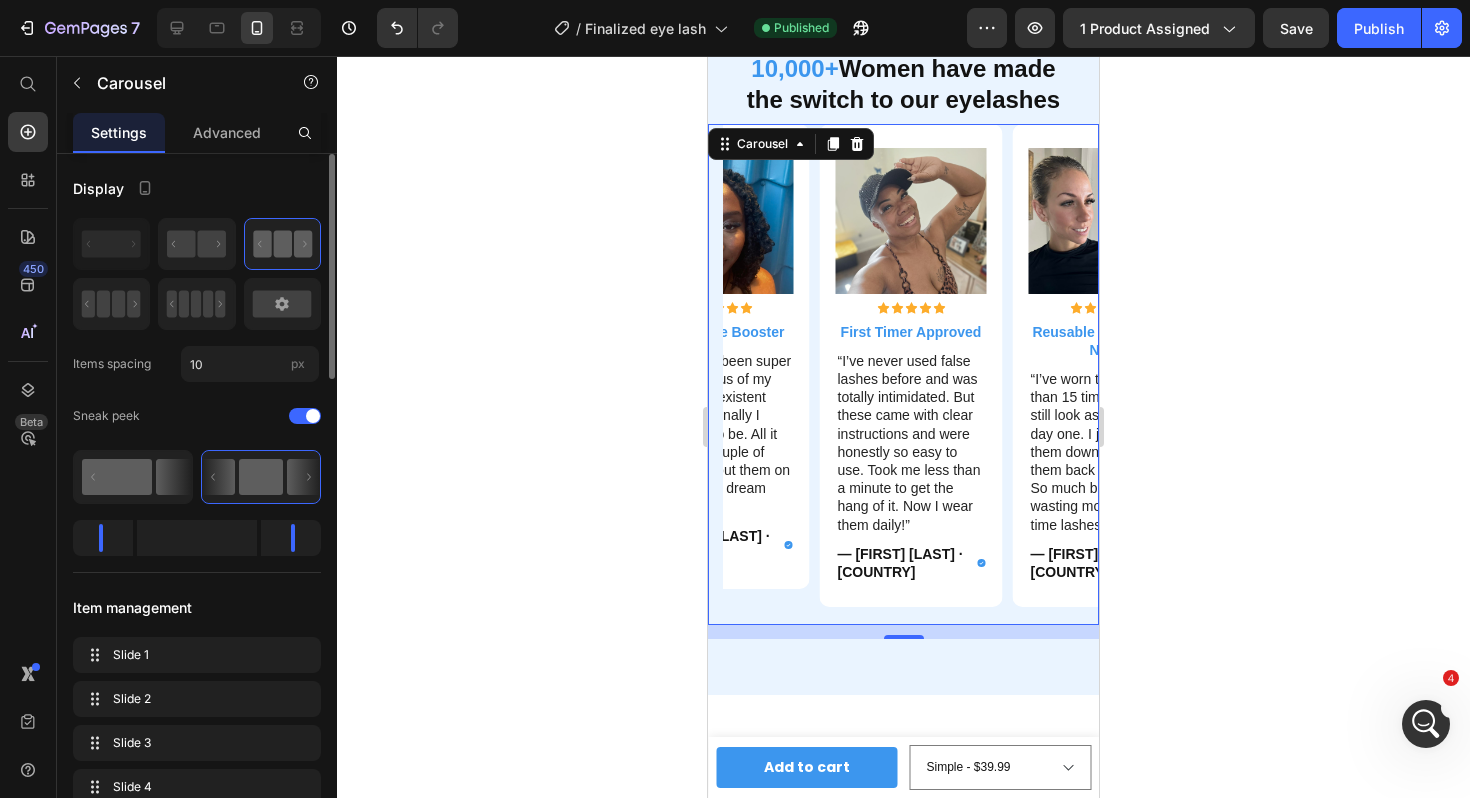 click 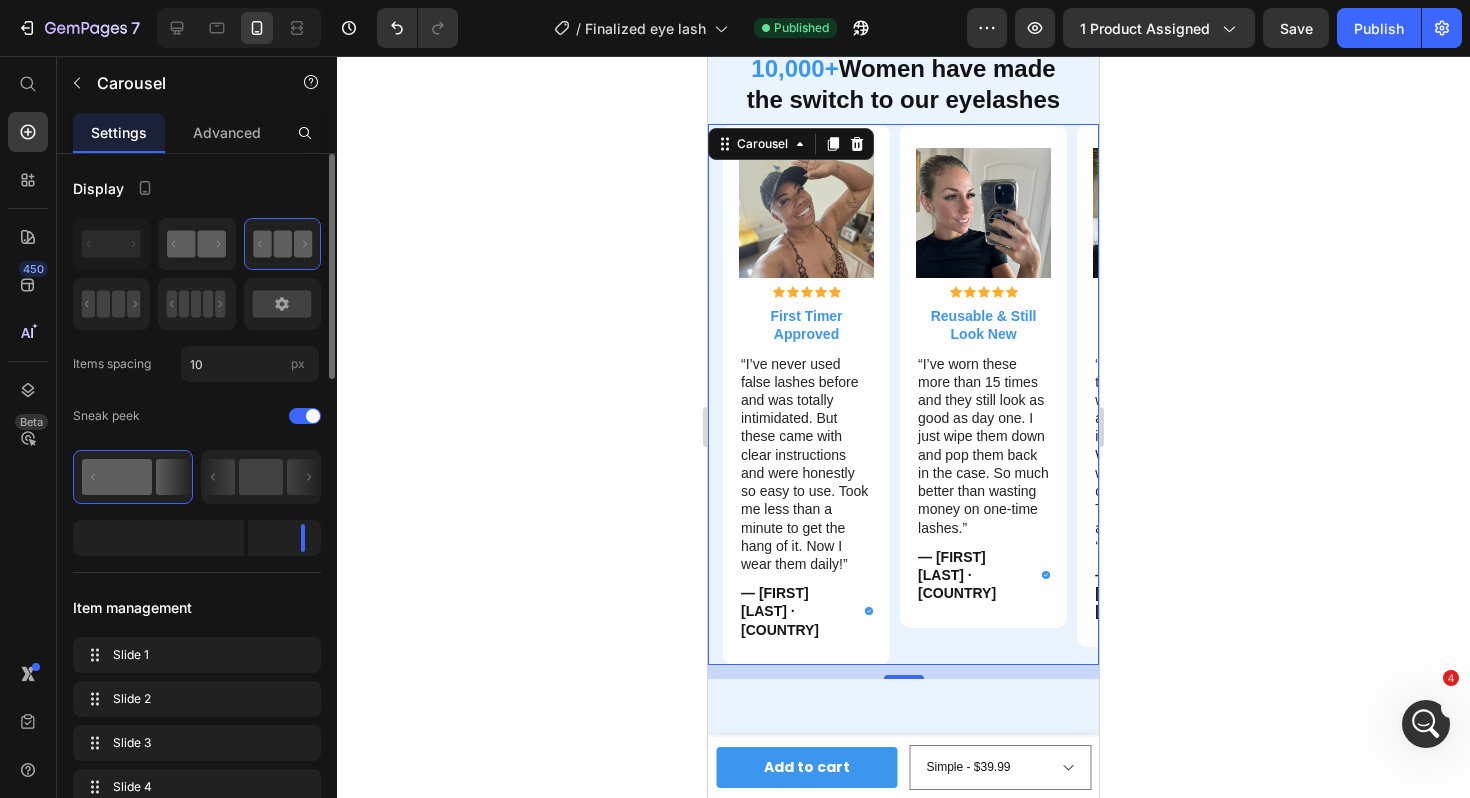 click 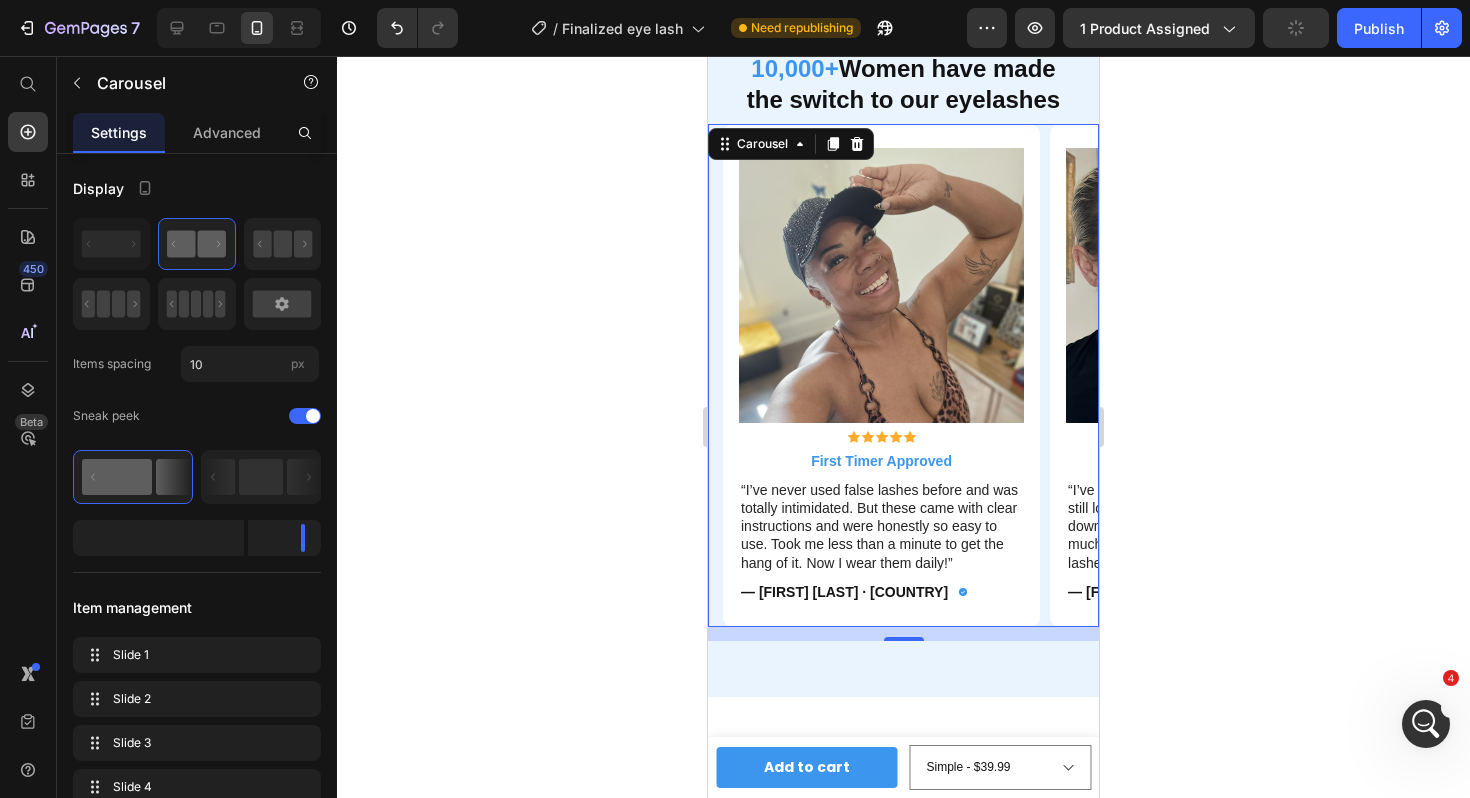 click 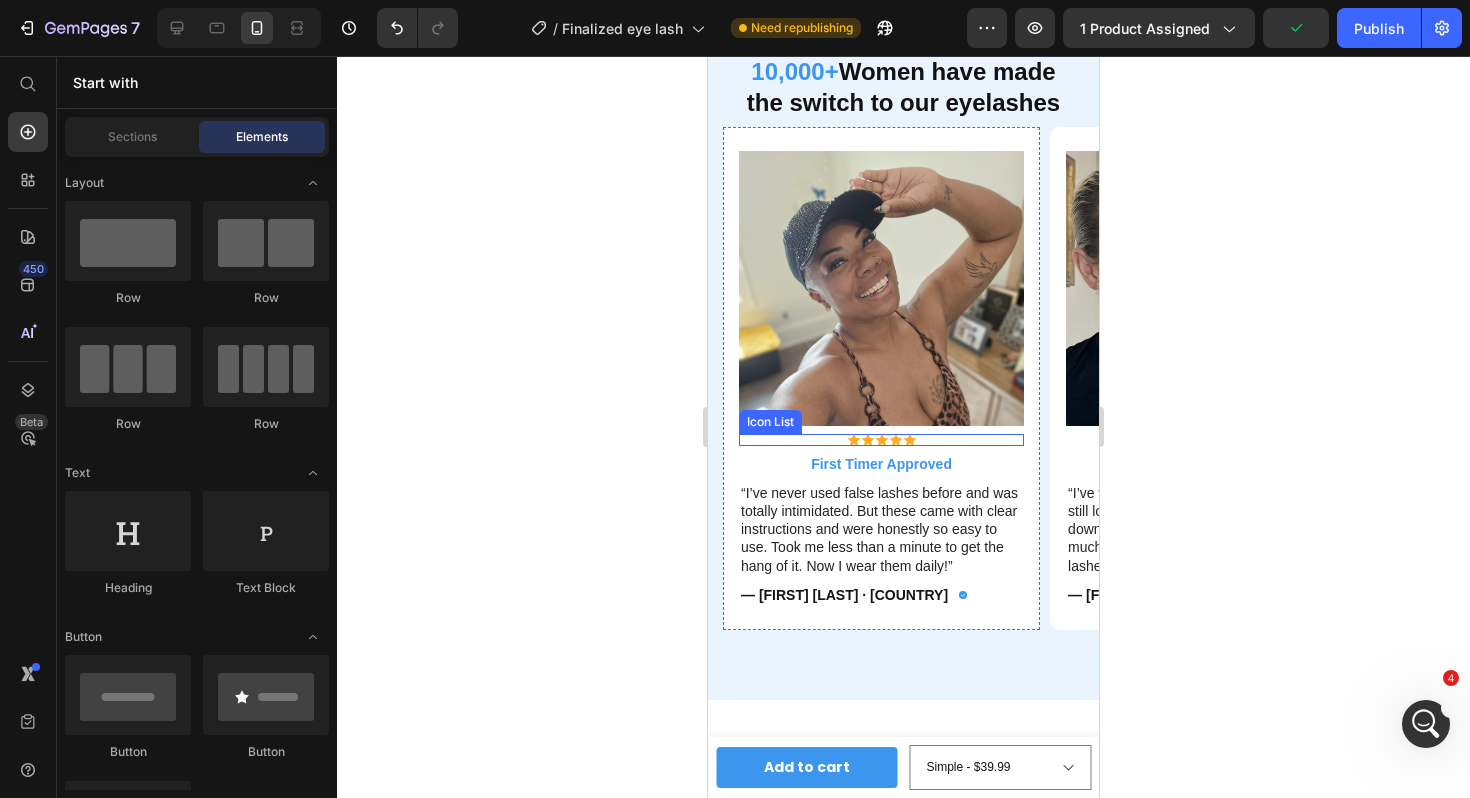 scroll, scrollTop: 1643, scrollLeft: 0, axis: vertical 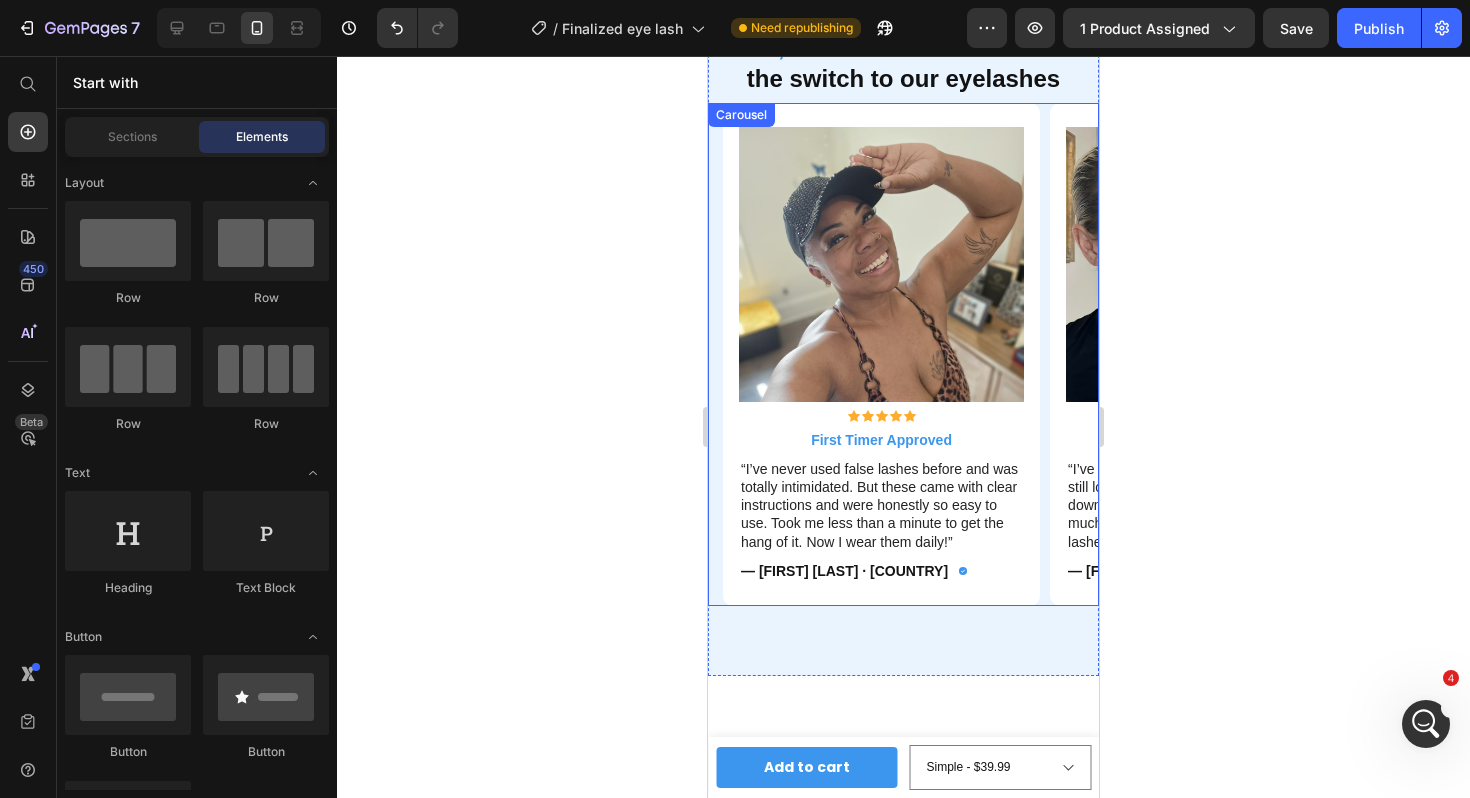 click on "Image Icon Icon Icon Icon Icon Icon List First Timer Approved Text Block “I’ve never used false lashes before and was totally intimidated. But these came with clear instructions and were honestly so easy to use. Took me less than a minute to get the hang of it. Now I wear them daily!” Text Block — Zoe K. · Australia Text Block
Icon Row Row Image Icon Icon Icon Icon Icon Icon List Reusable & Still Look New Text Block “I’ve worn these more than 15 times and they still look as good as day one. I just wipe them down and pop them back in the case. So much better than wasting money on one-time lashes.” Text Block — Emily R. · United States Text Block
Icon Row Row Image Icon Icon Icon Icon Icon Icon List Looks So Natural, No One Knew Text Block “I love how natural these lashes look. I wore them to work and my friend asked if I got extensions. When I told her they were magnetic, she couldn’t believe it. They blend perfectly and don’t scream ‘fake’ at all.”" at bounding box center (911, 354) 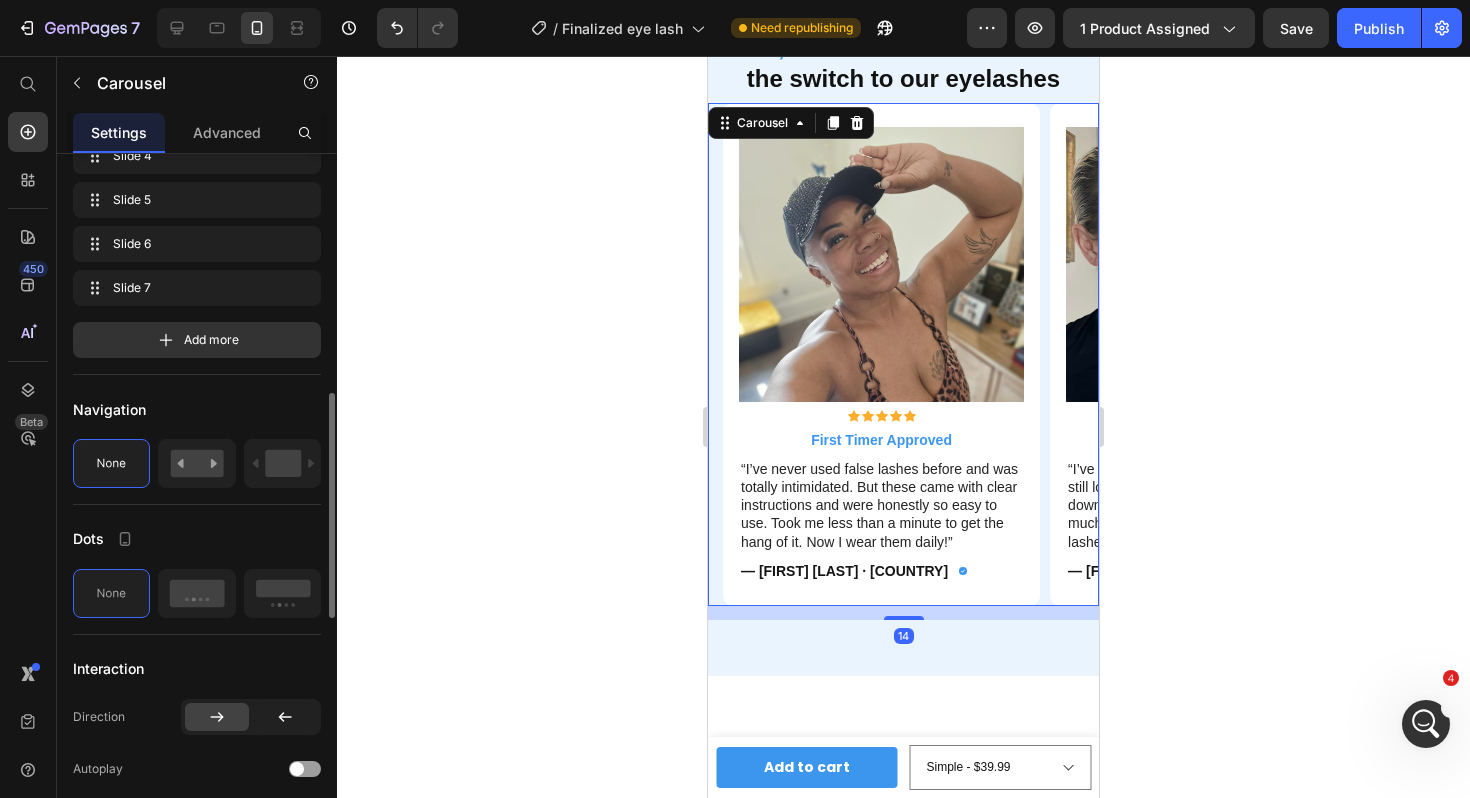scroll, scrollTop: 662, scrollLeft: 0, axis: vertical 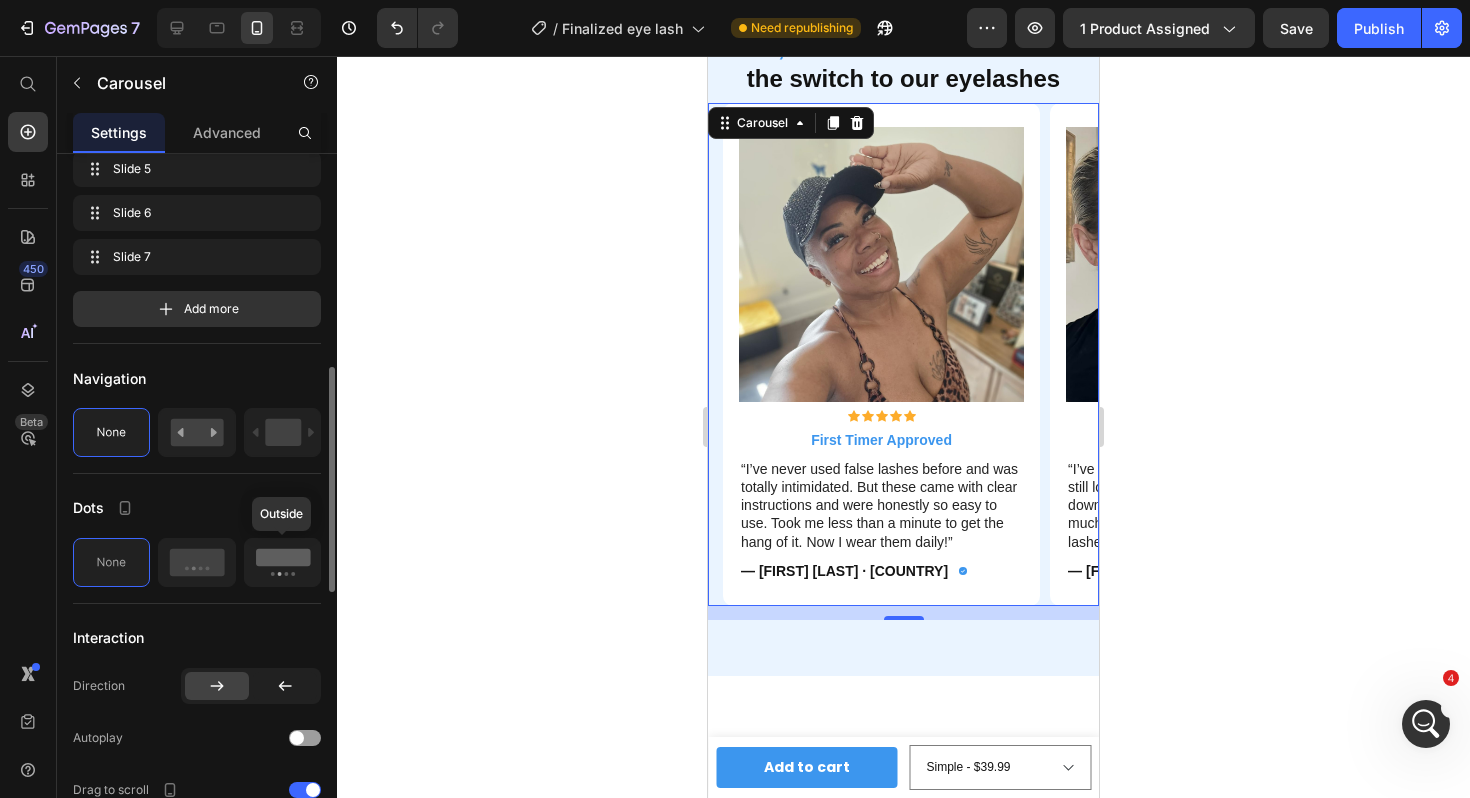 click 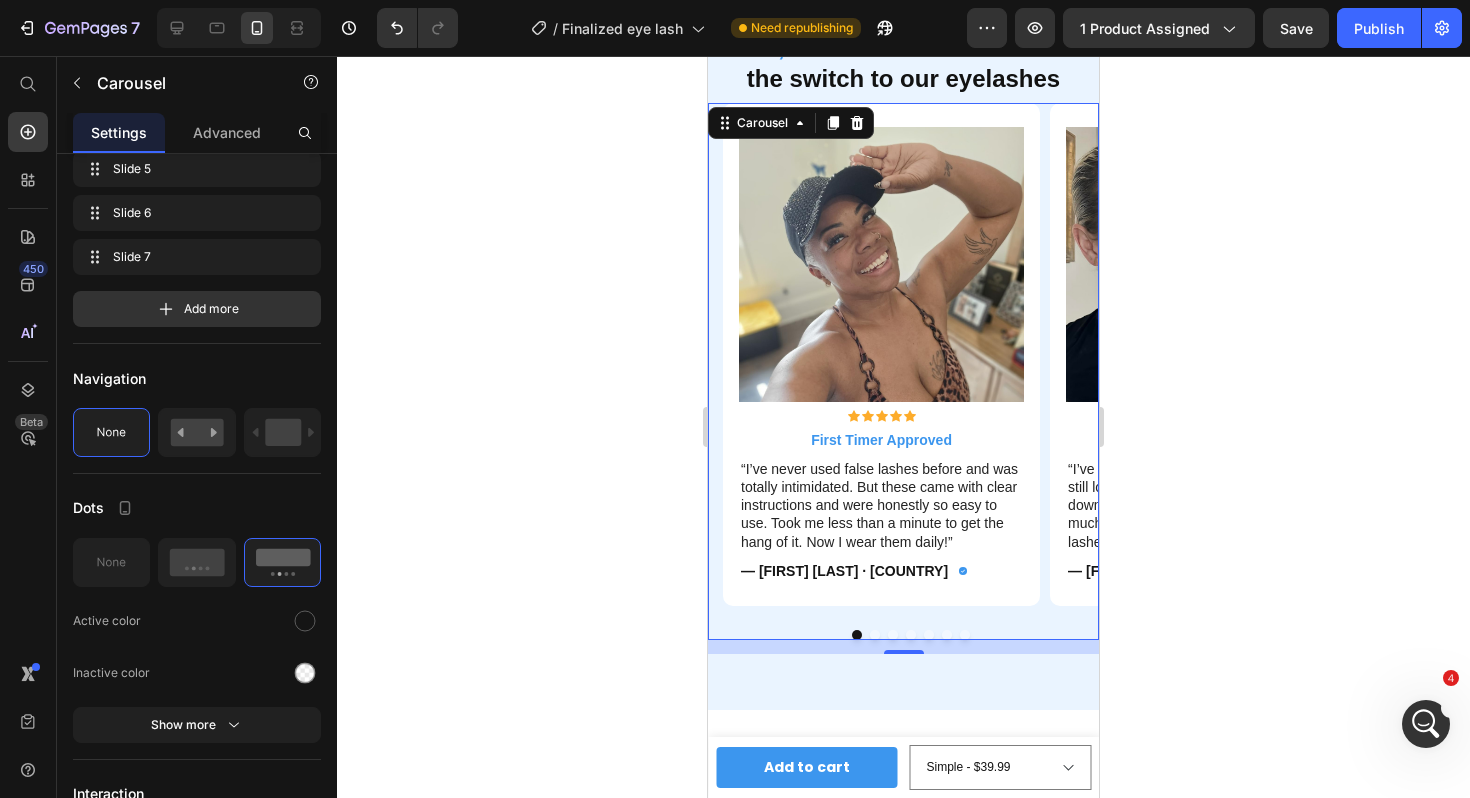 click at bounding box center [1426, 724] 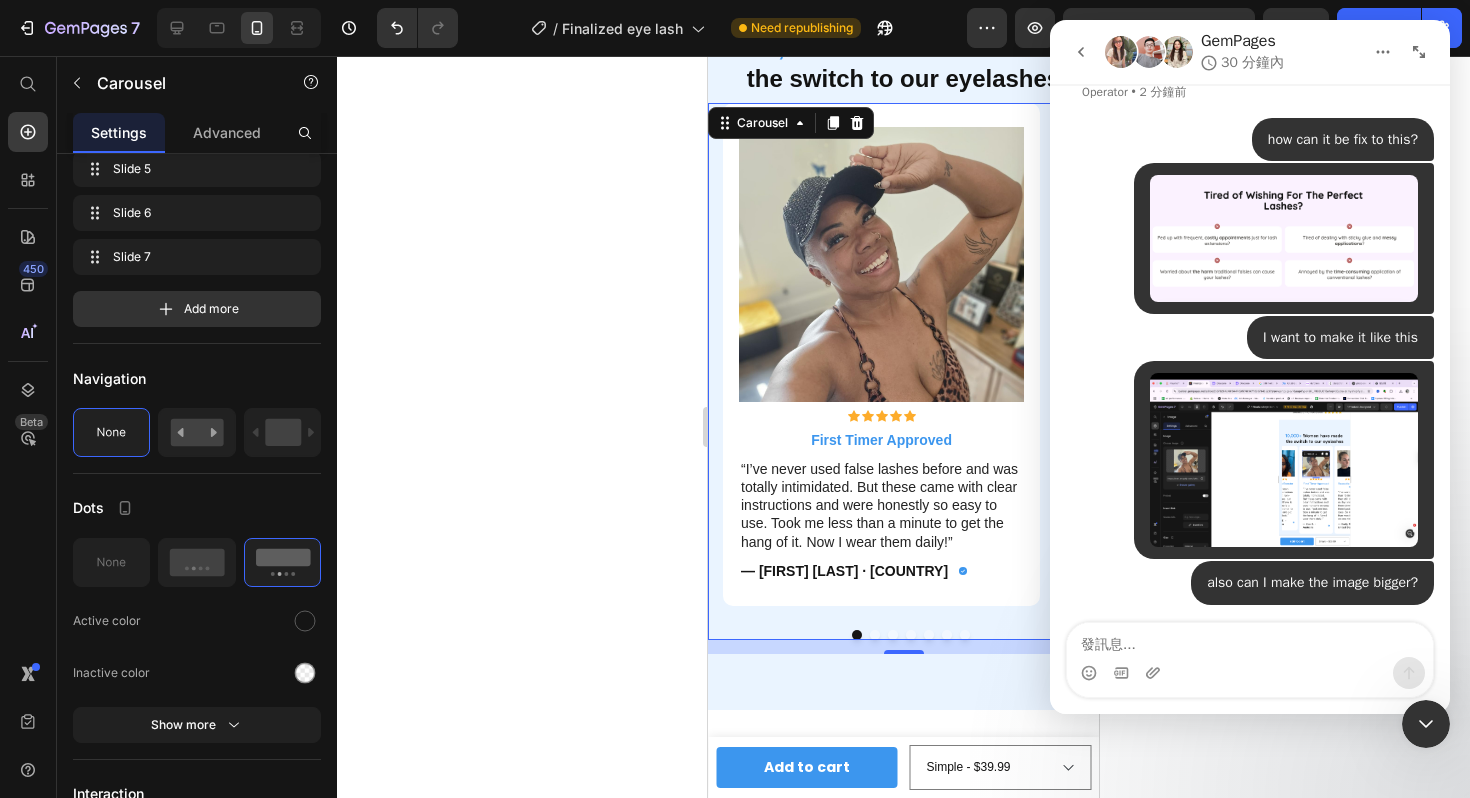 scroll, scrollTop: 730, scrollLeft: 0, axis: vertical 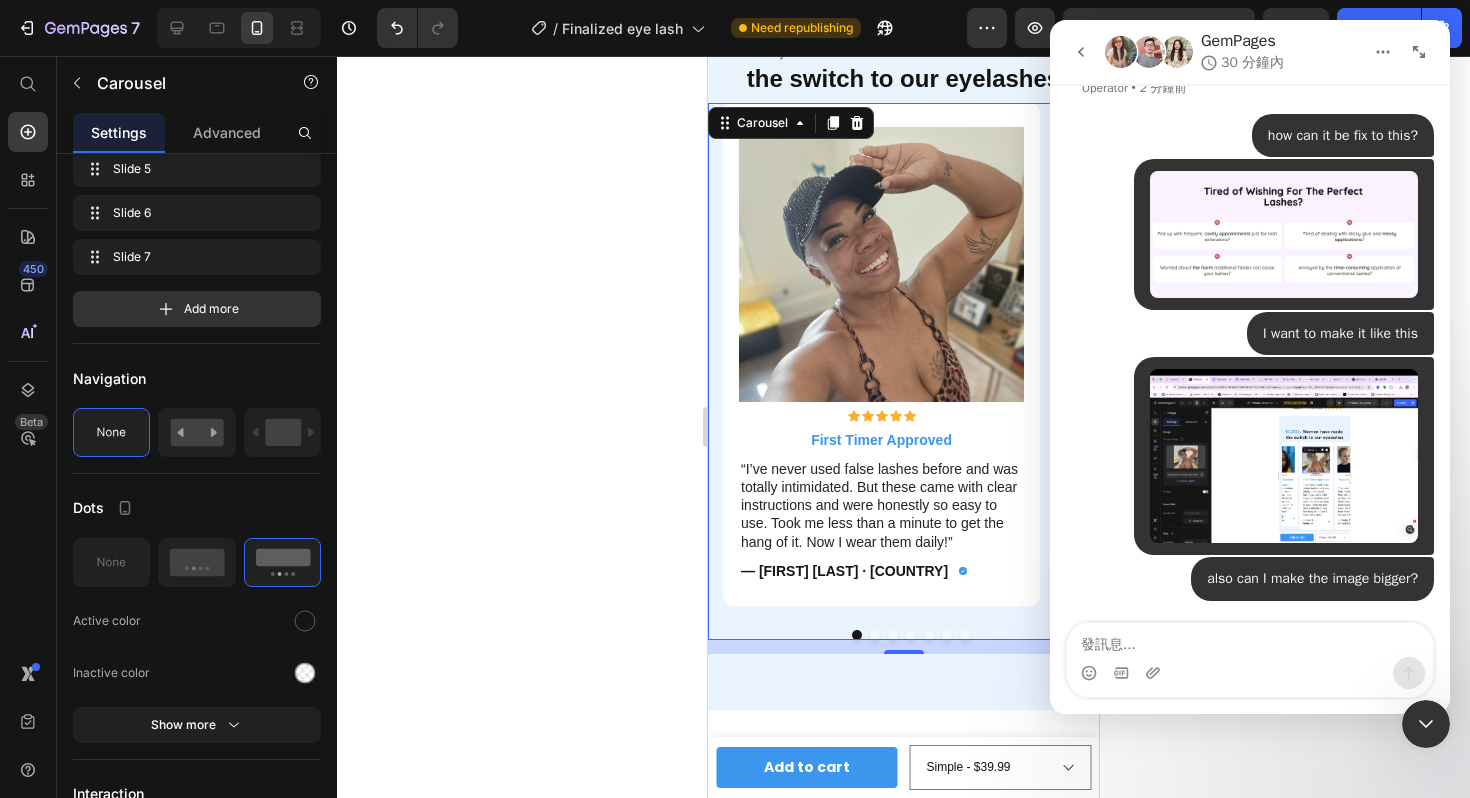 click at bounding box center (1250, 640) 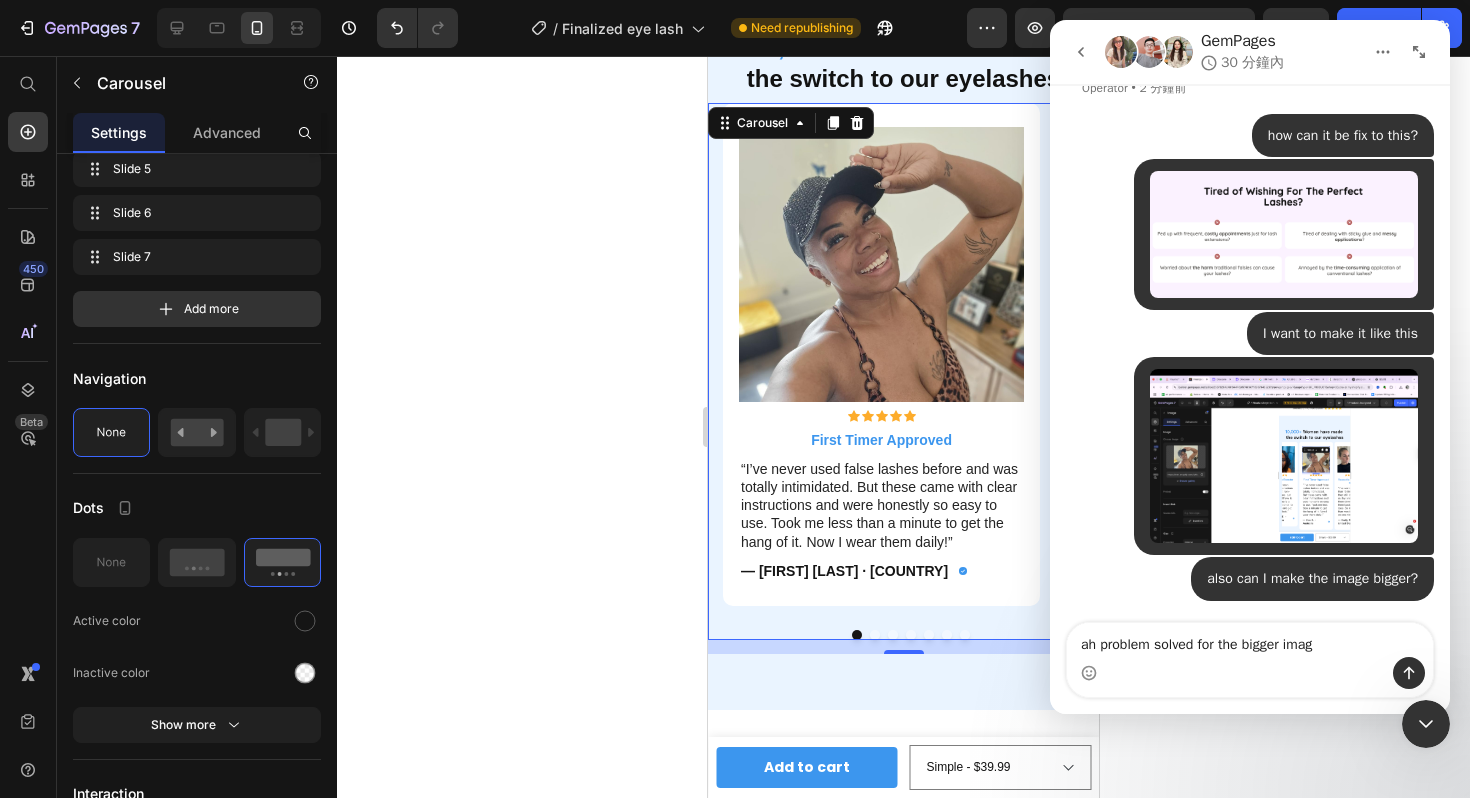 type on "ah problem solved for the bigger image" 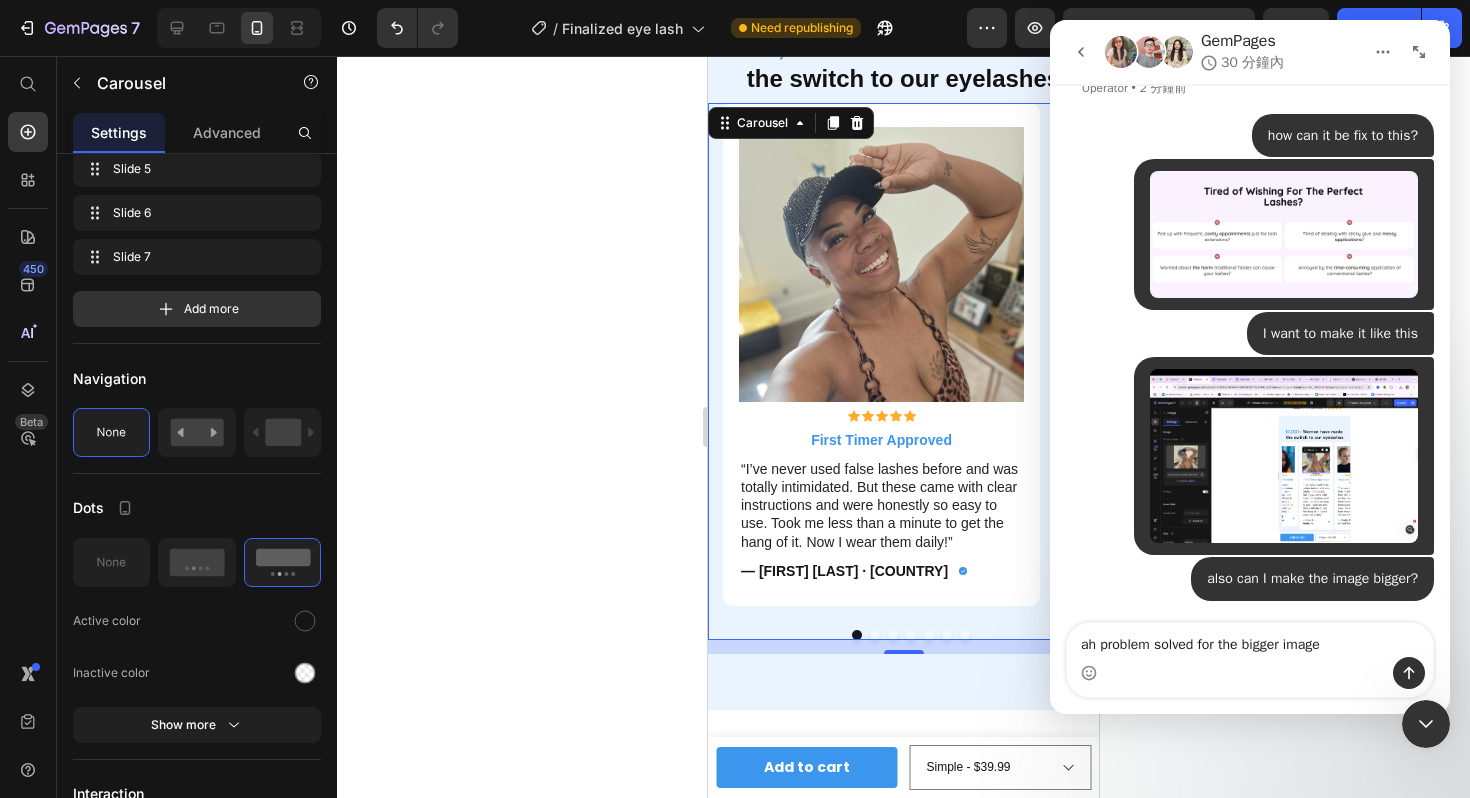 type 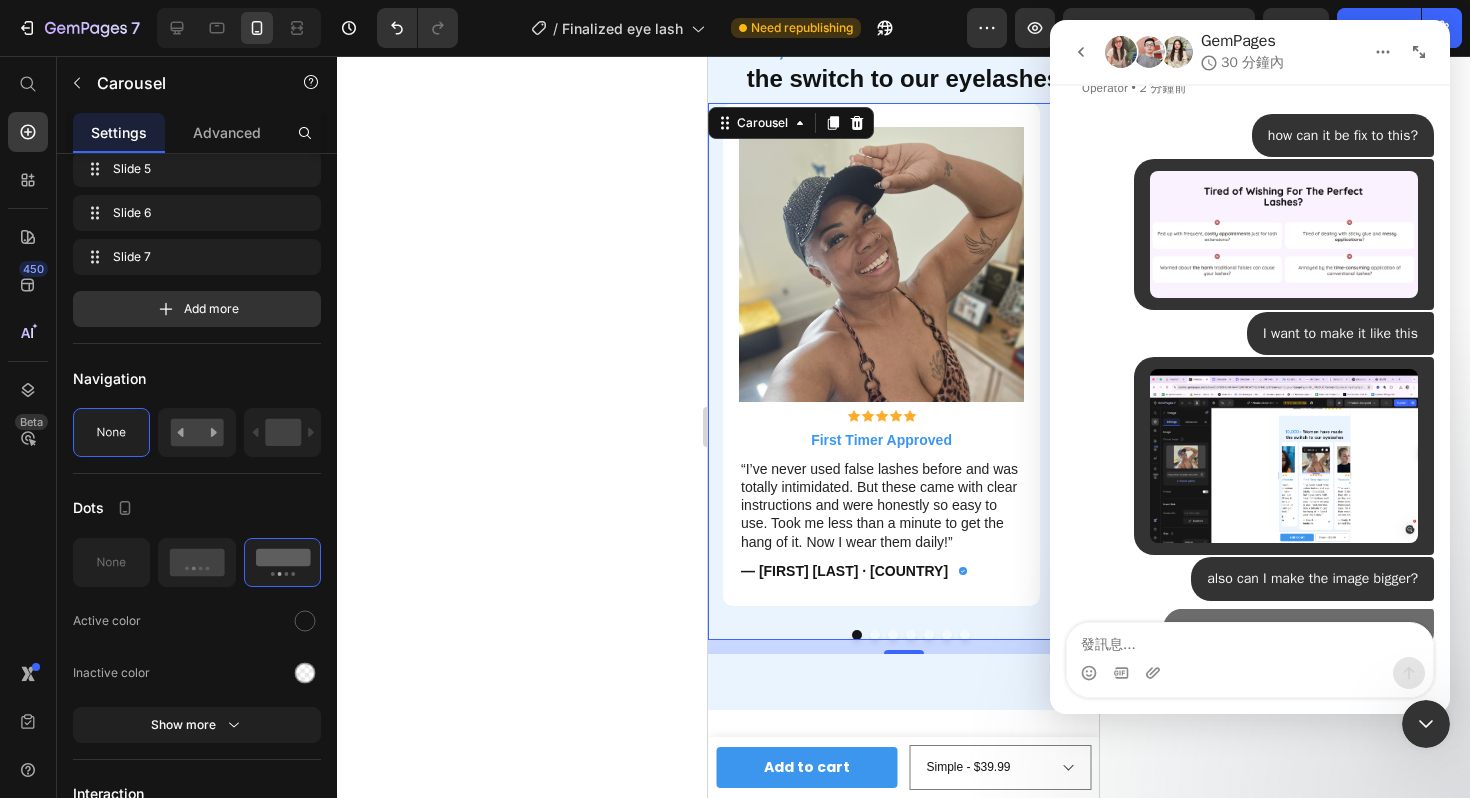 scroll, scrollTop: 775, scrollLeft: 0, axis: vertical 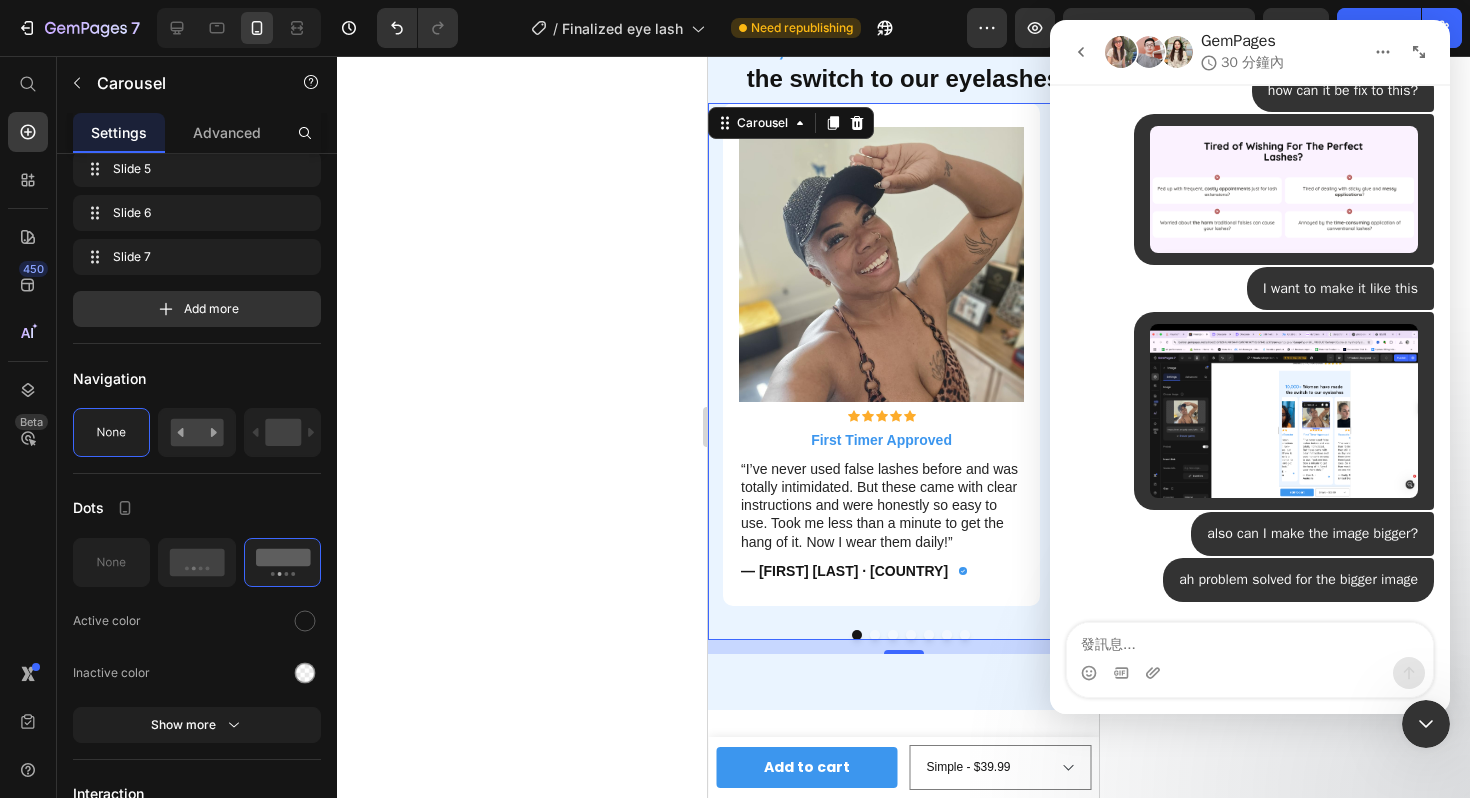 click 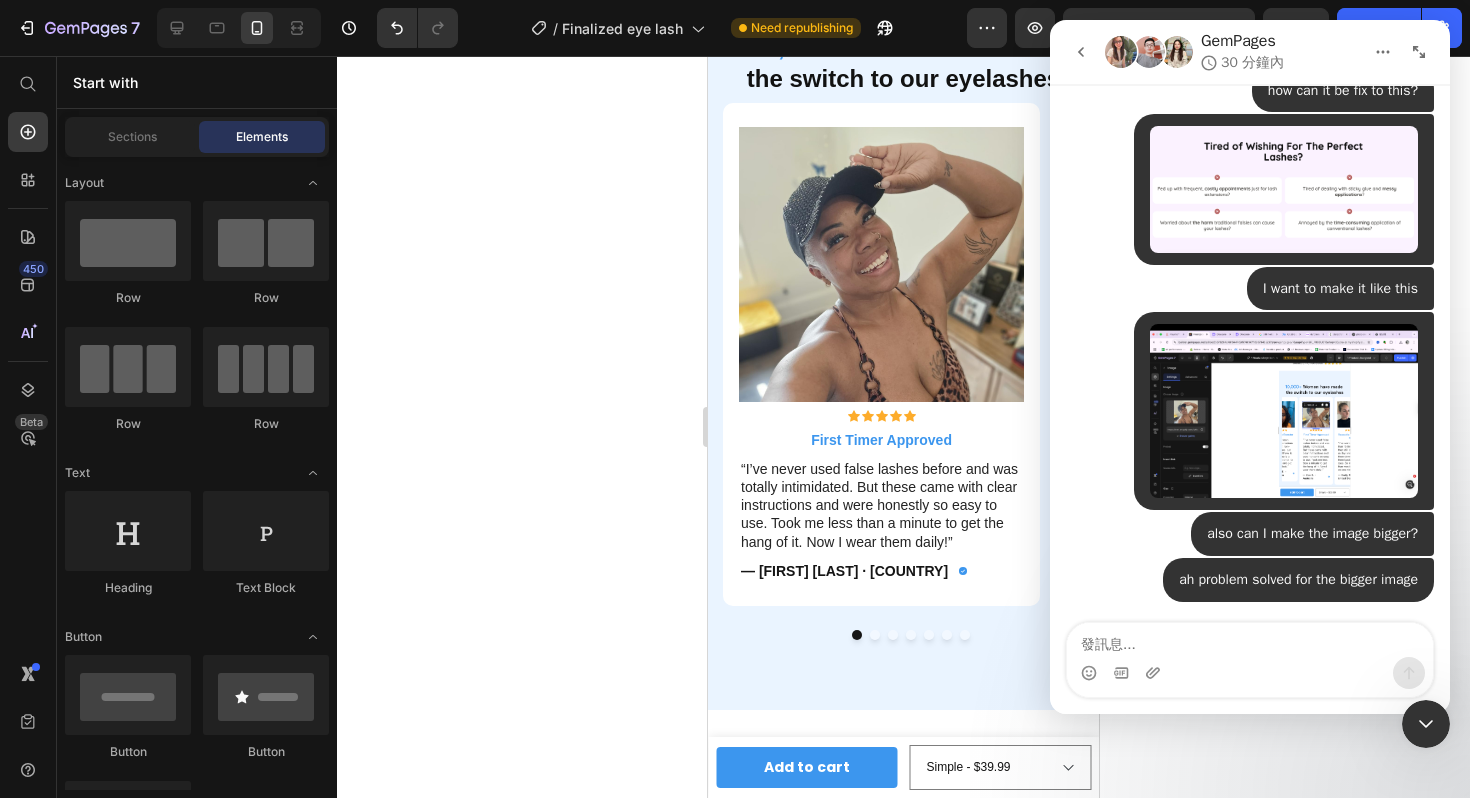 click 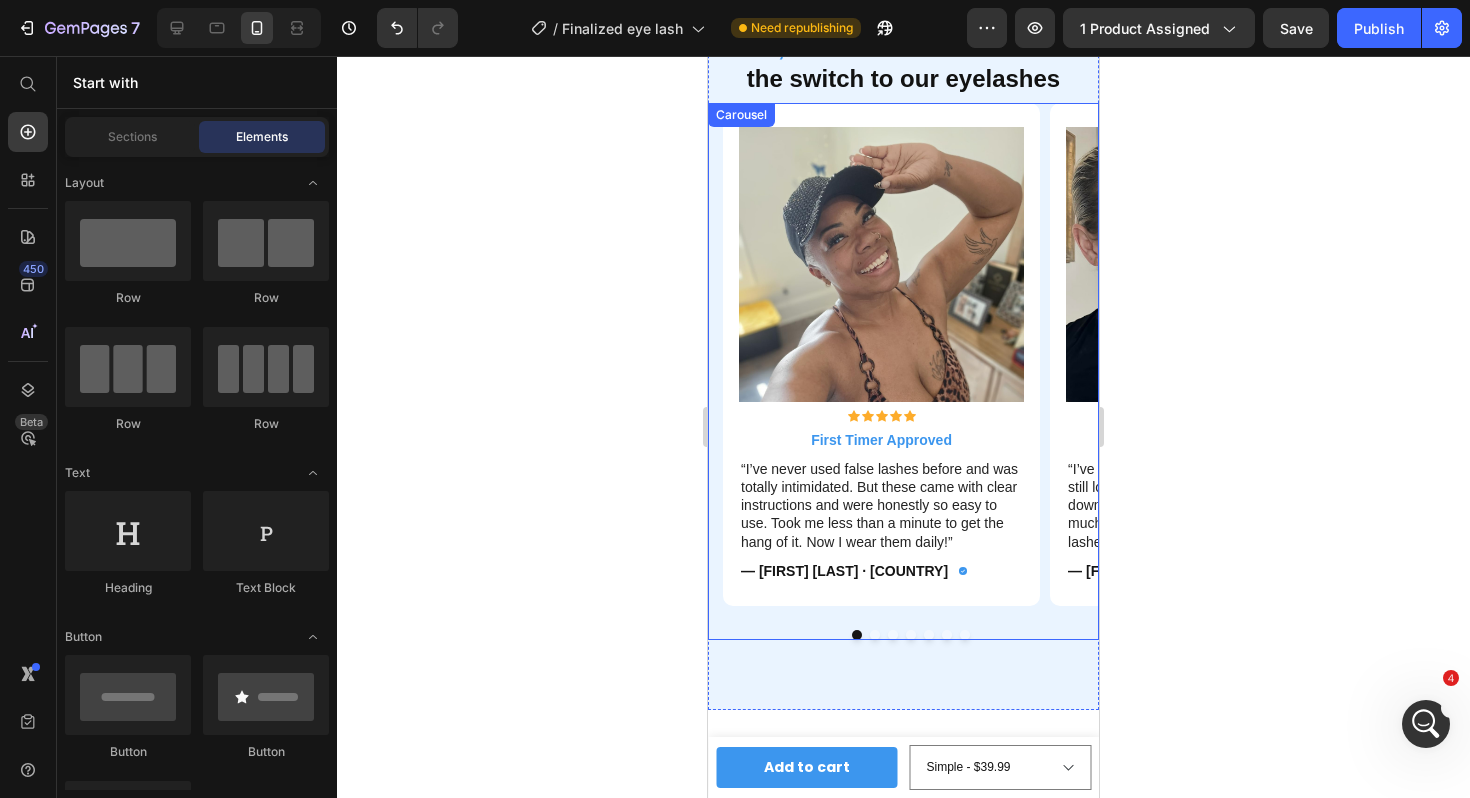 click on "Image Icon Icon Icon Icon Icon Icon List First Timer Approved Text Block “I’ve never used false lashes before and was totally intimidated. But these came with clear instructions and were honestly so easy to use. Took me less than a minute to get the hang of it. Now I wear them daily!” Text Block — Zoe K. · Australia Text Block
Icon Row Row Image Icon Icon Icon Icon Icon Icon List Reusable & Still Look New Text Block “I’ve worn these more than 15 times and they still look as good as day one. I just wipe them down and pop them back in the case. So much better than wasting money on one-time lashes.” Text Block — Emily R. · United States Text Block
Icon Row Row Image Icon Icon Icon Icon Icon Icon List Looks So Natural, No One Knew Text Block “I love how natural these lashes look. I wore them to work and my friend asked if I got extensions. When I told her they were magnetic, she couldn’t believe it. They blend perfectly and don’t scream ‘fake’ at all.”" at bounding box center [911, 371] 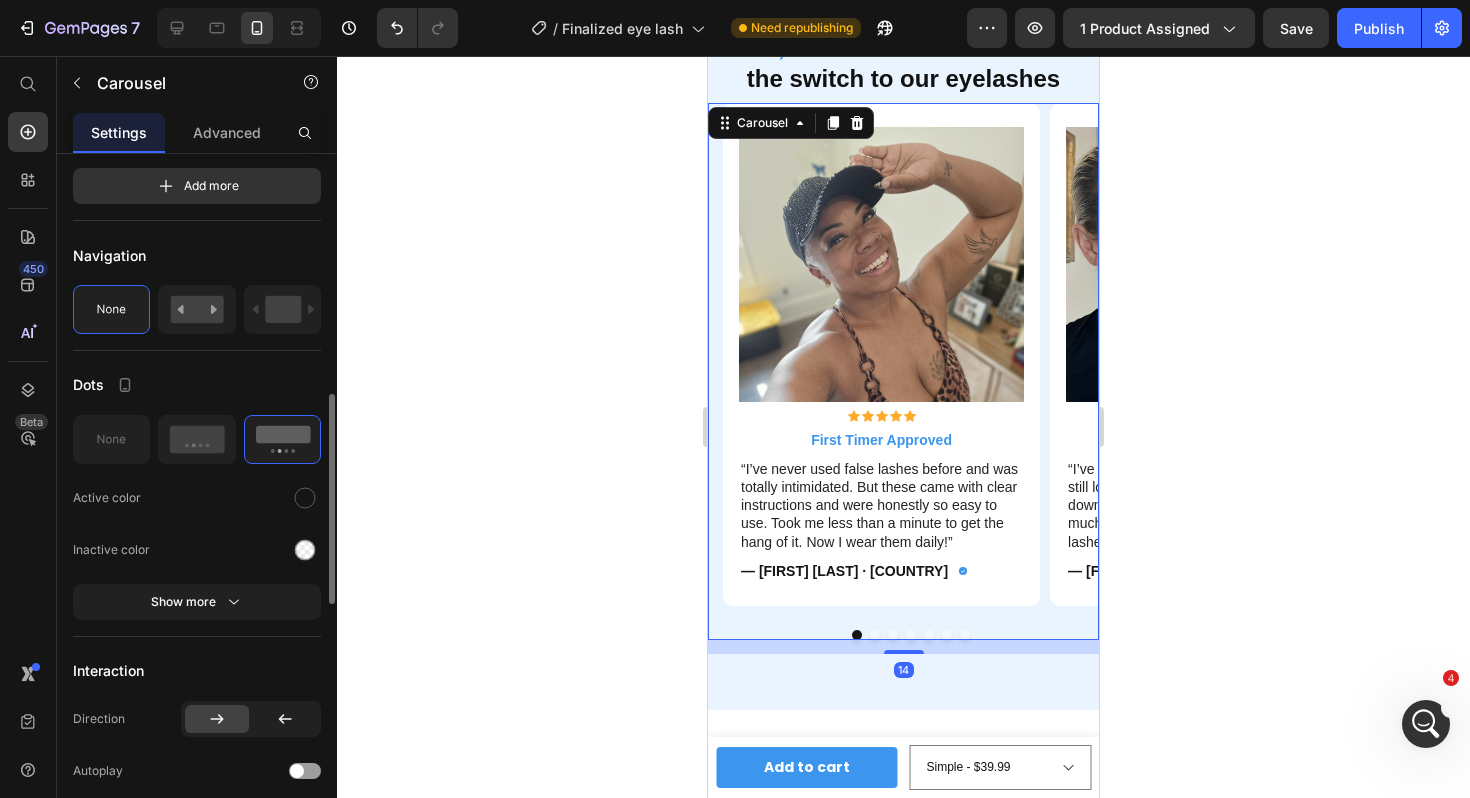 scroll, scrollTop: 788, scrollLeft: 0, axis: vertical 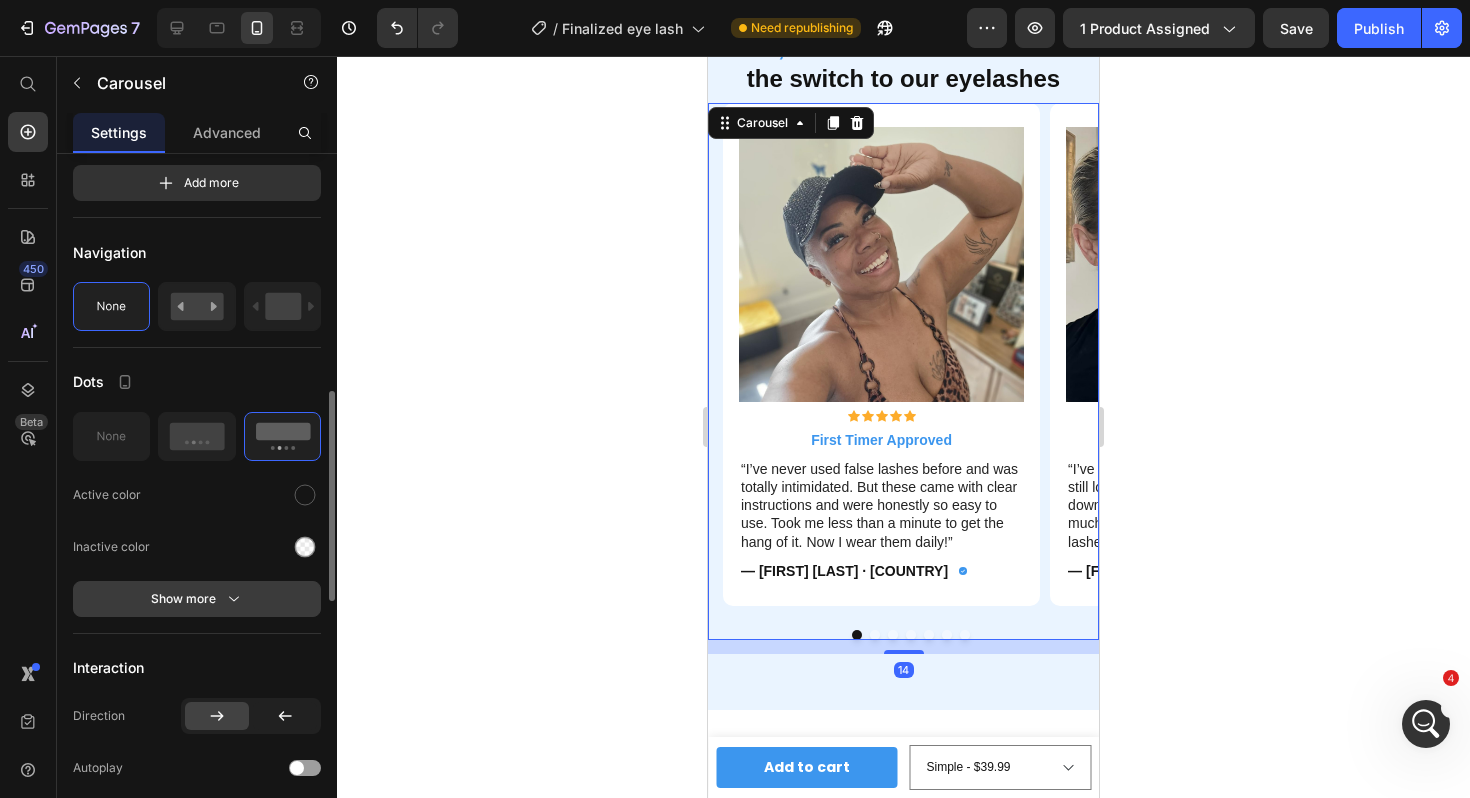 click 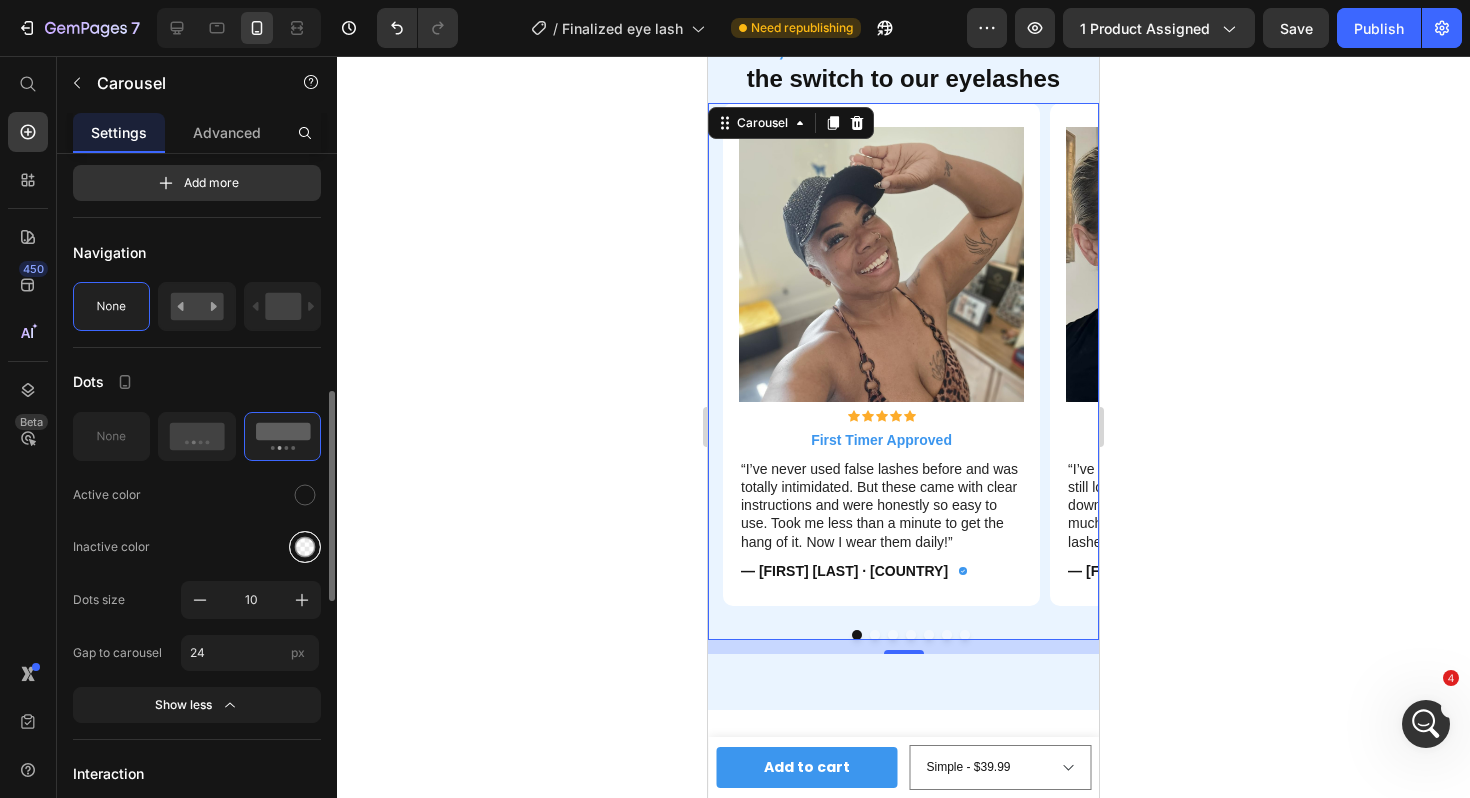 click at bounding box center [305, 546] 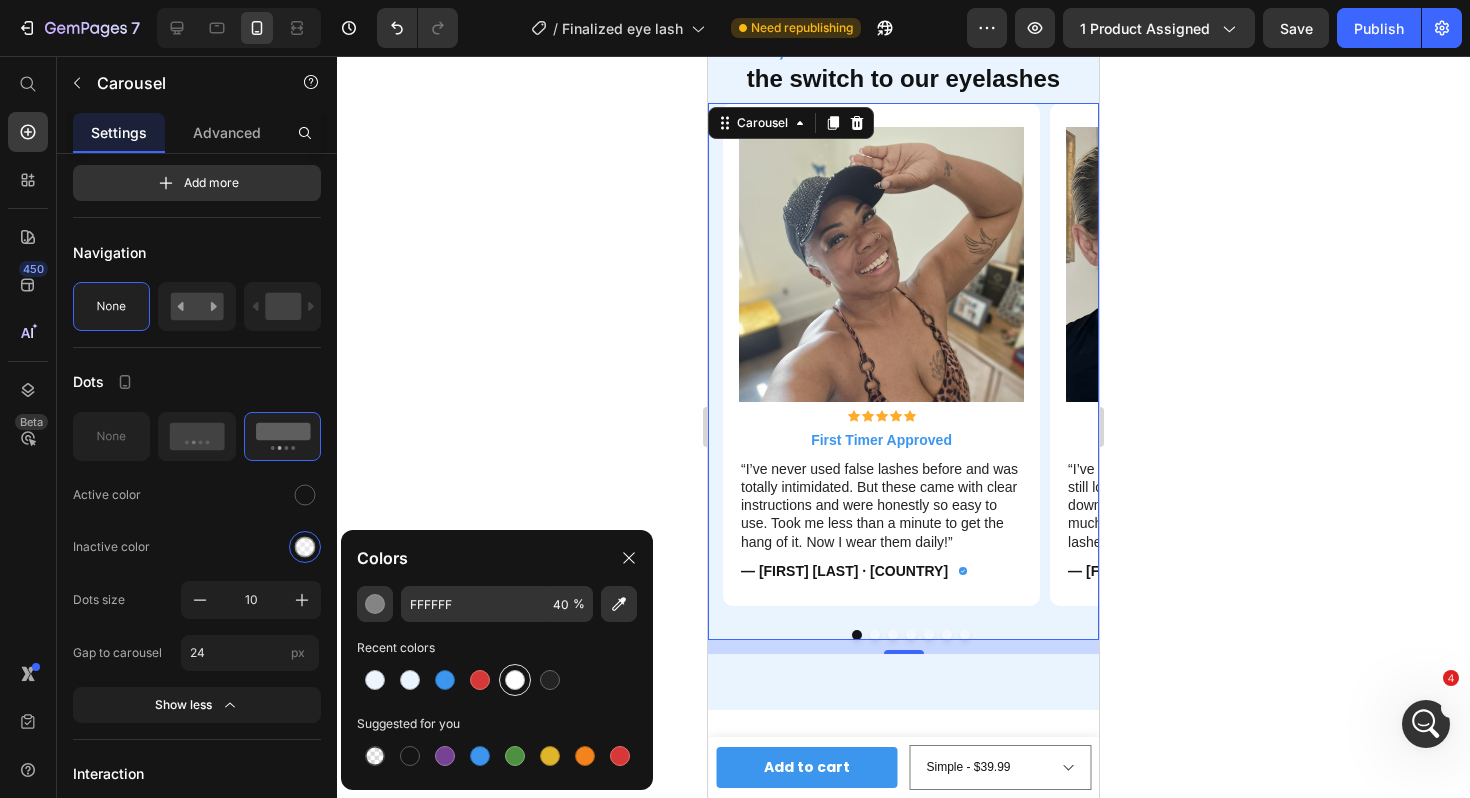 click at bounding box center [515, 680] 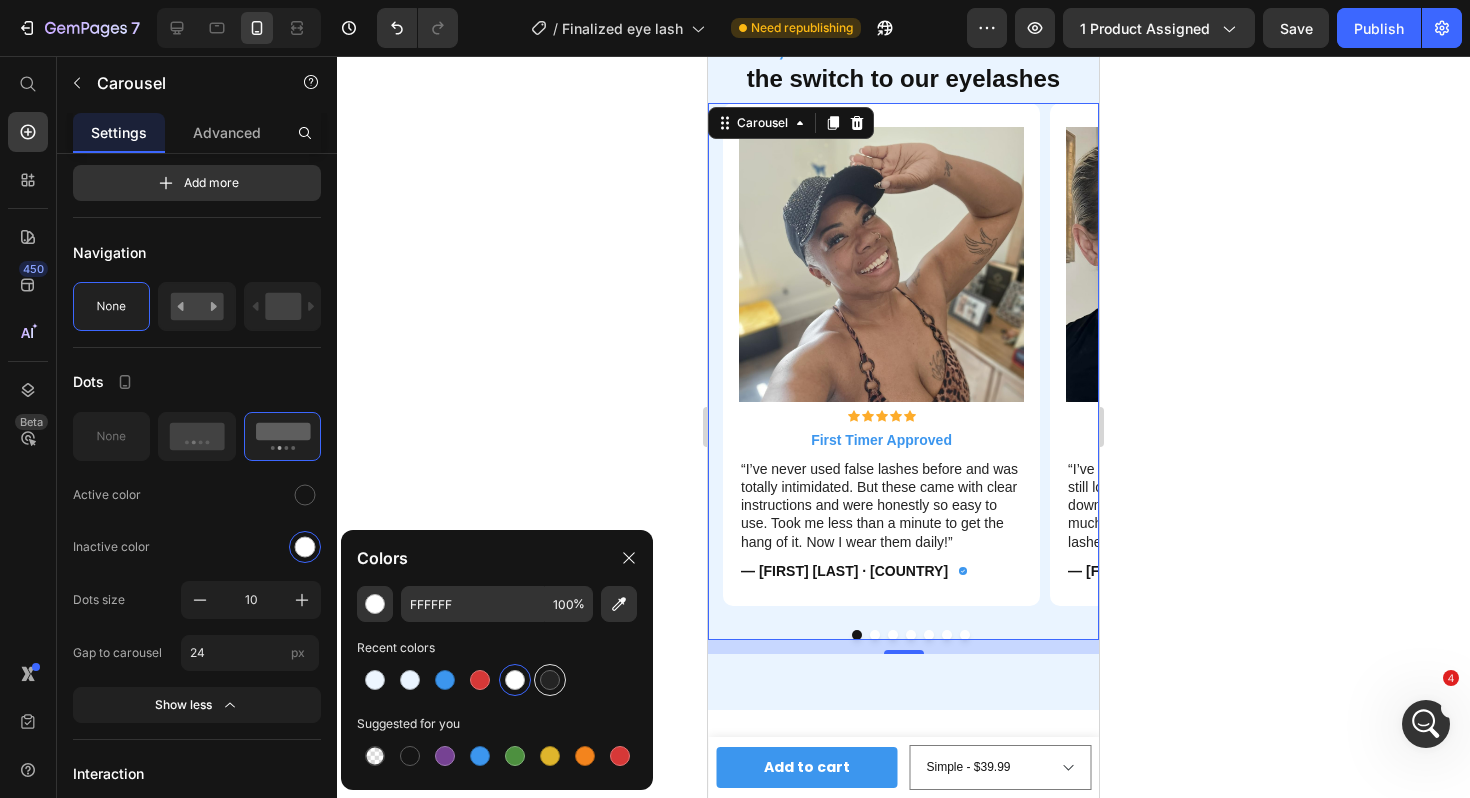 click at bounding box center [550, 680] 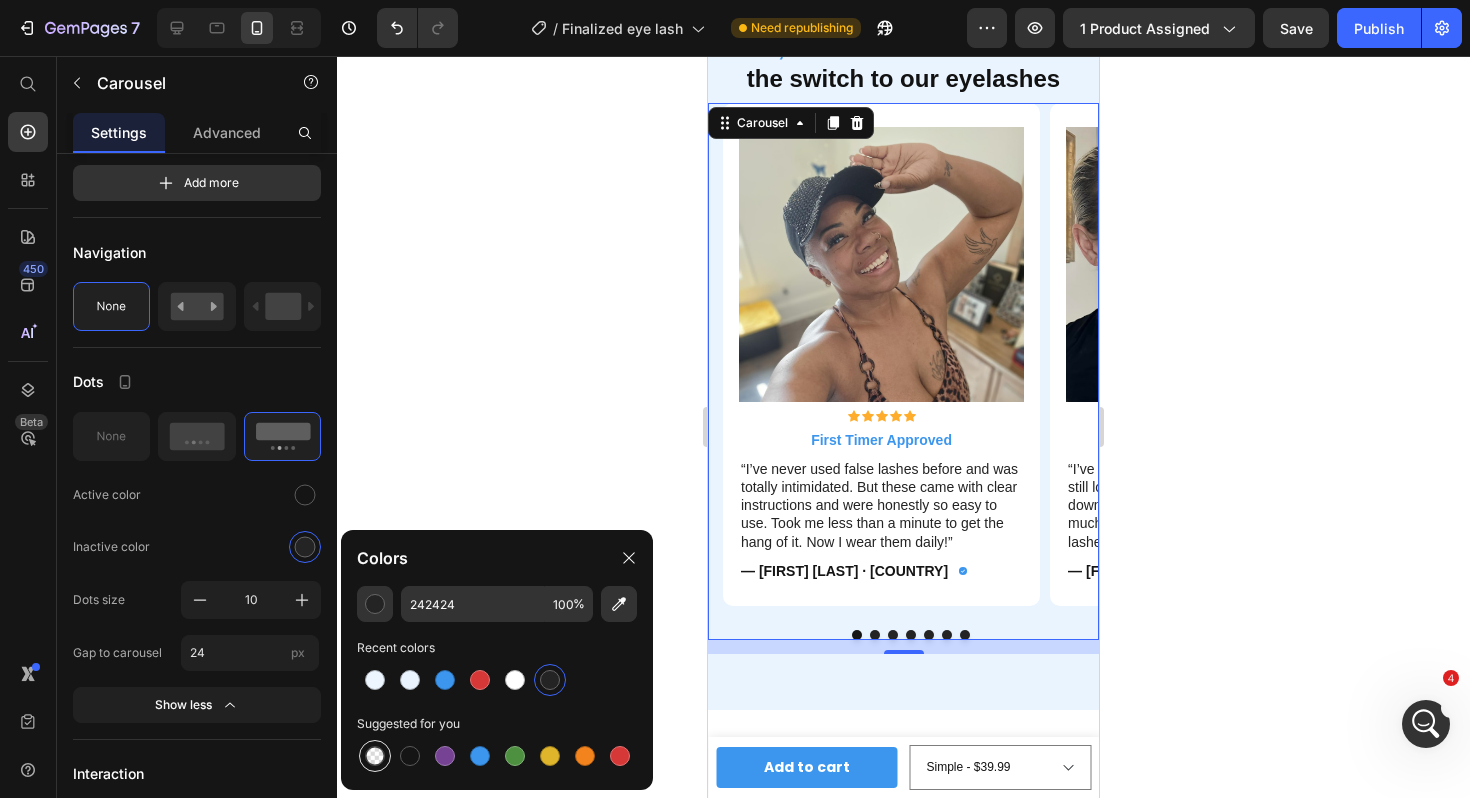 click at bounding box center (375, 756) 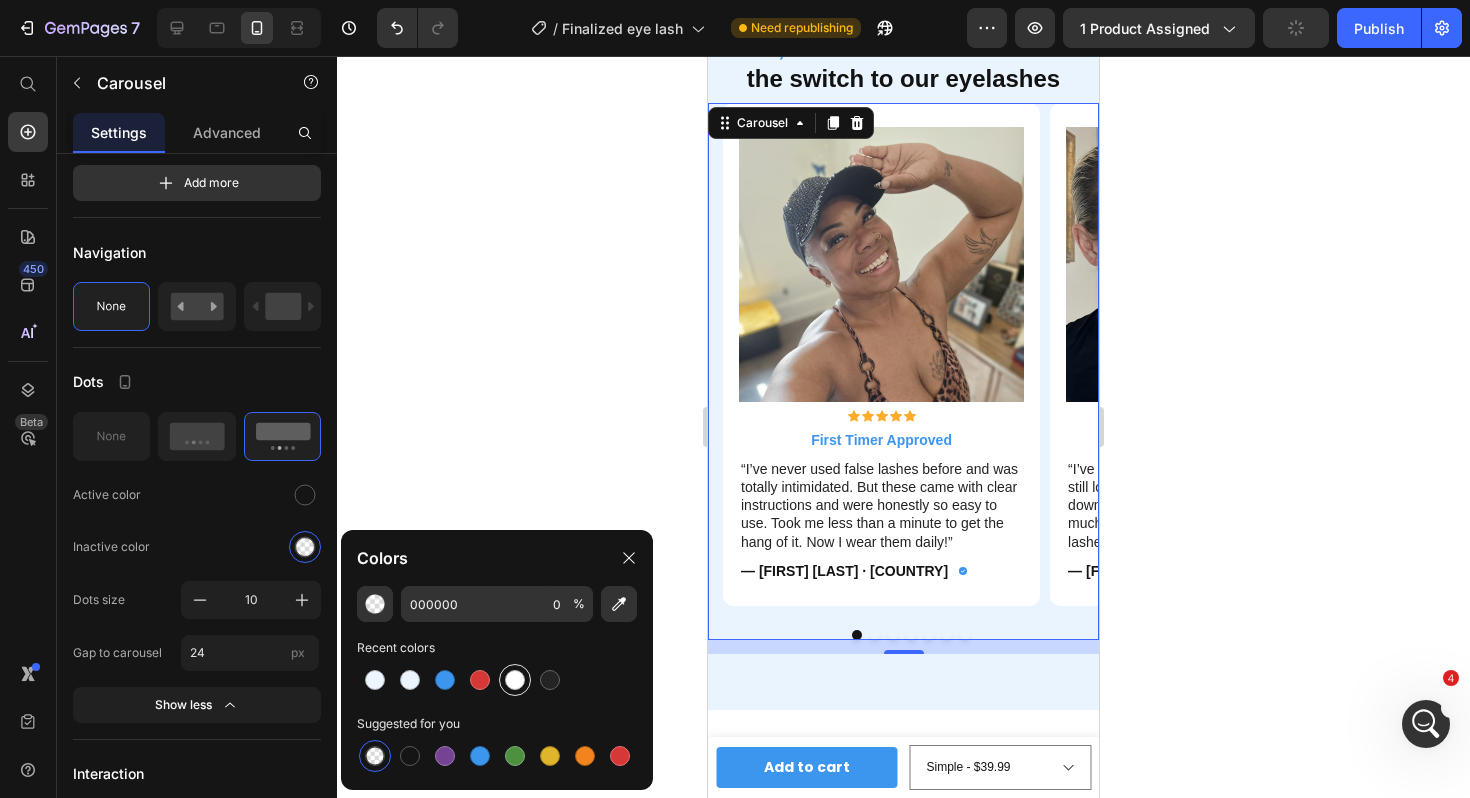 click at bounding box center (515, 680) 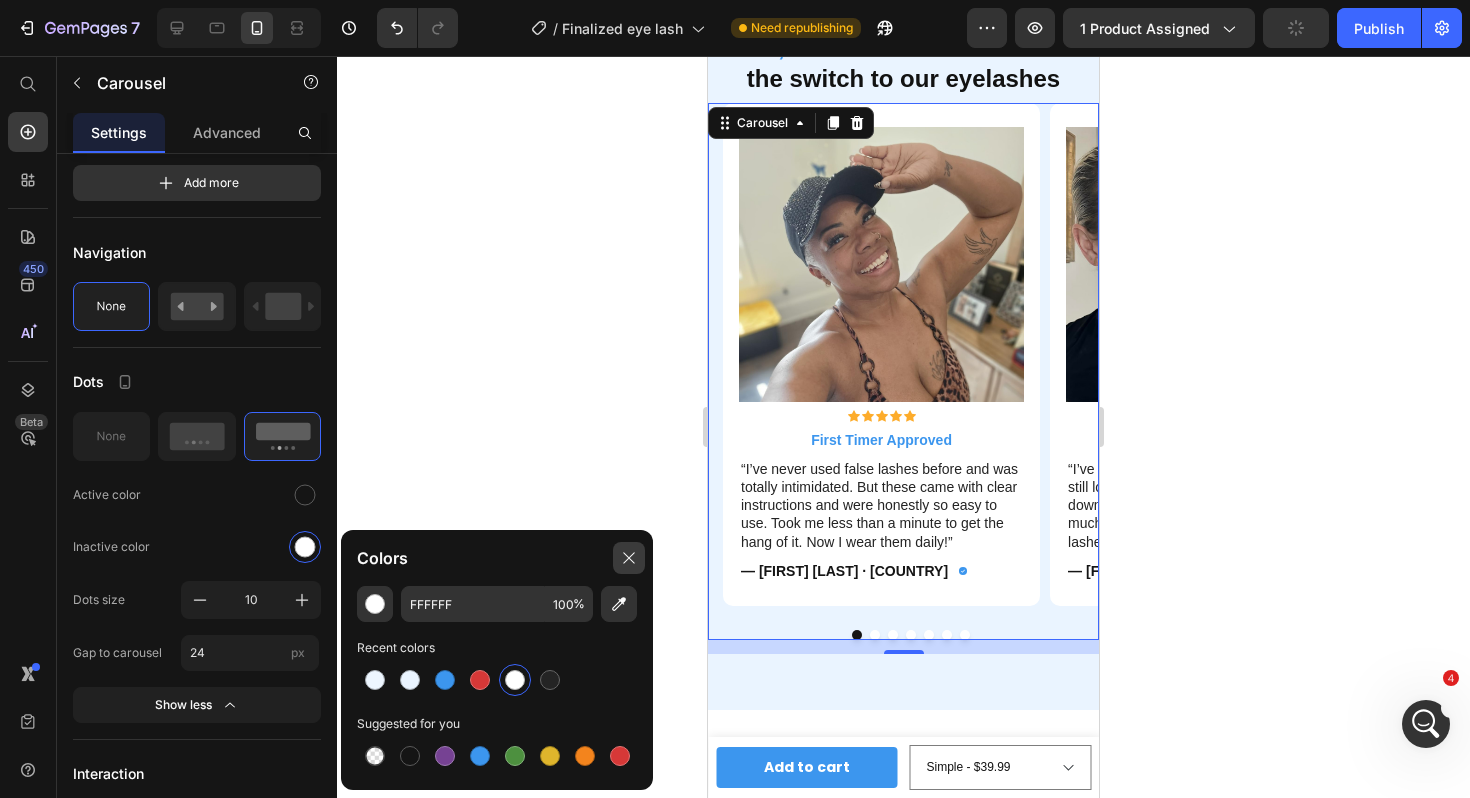 click 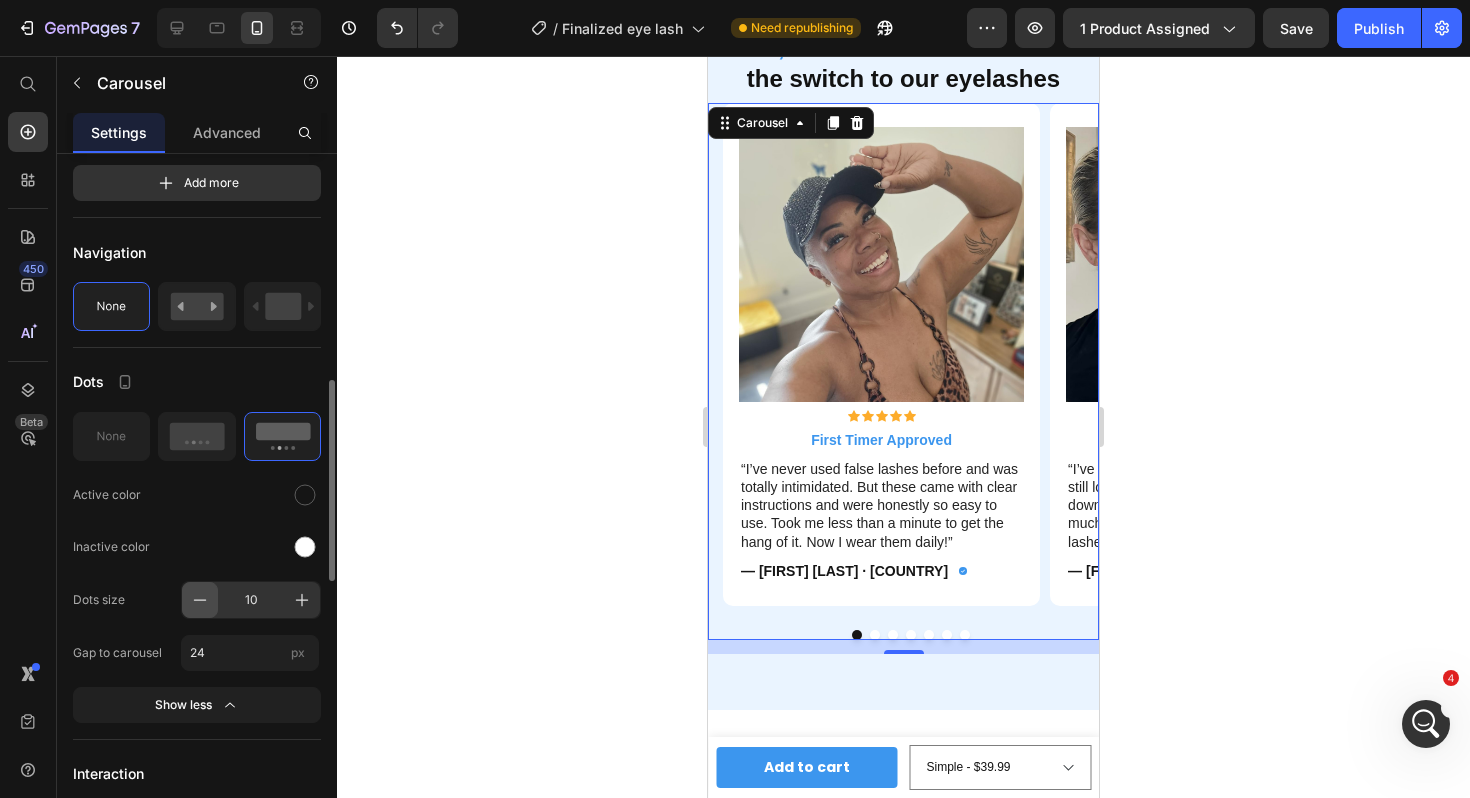 click 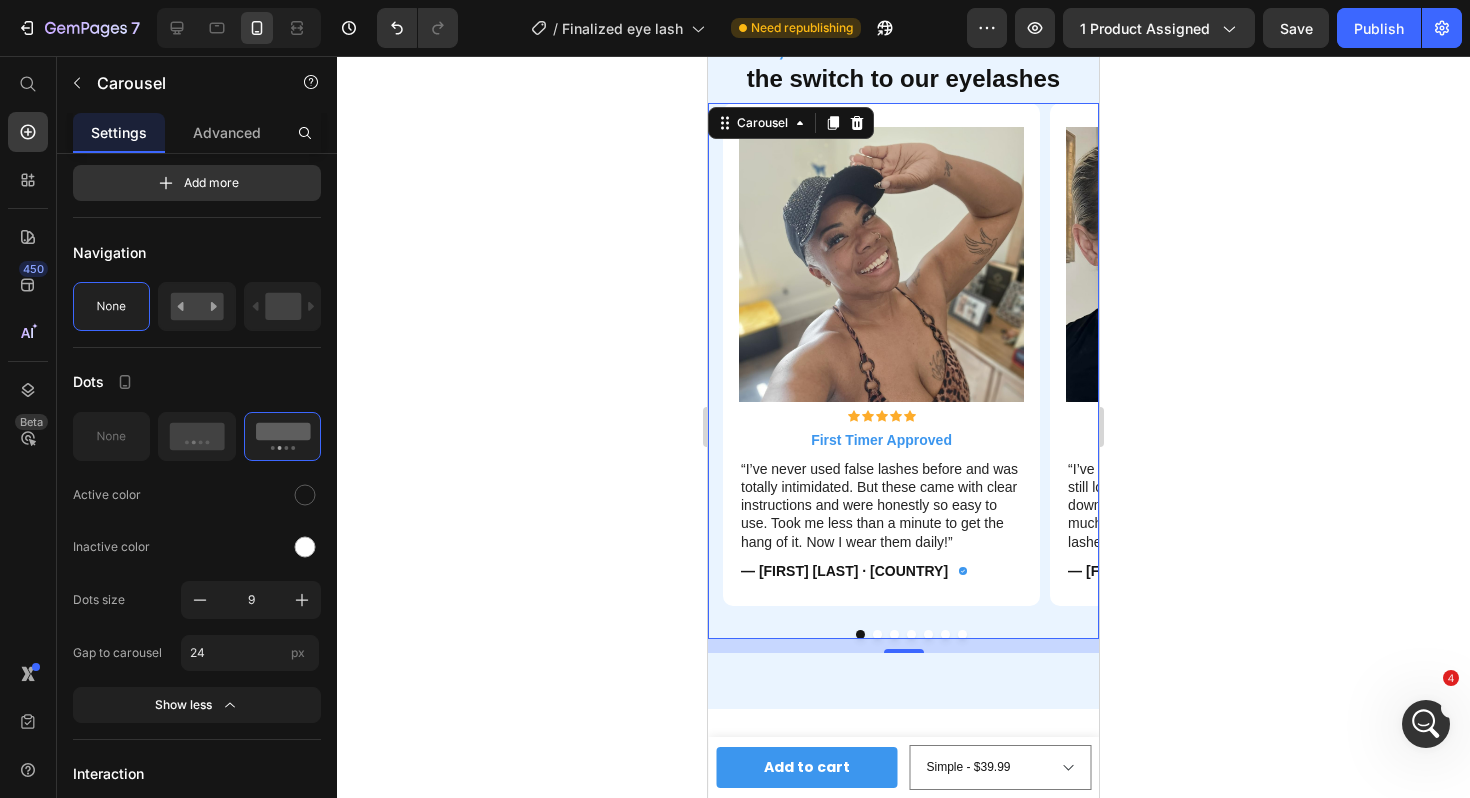 click 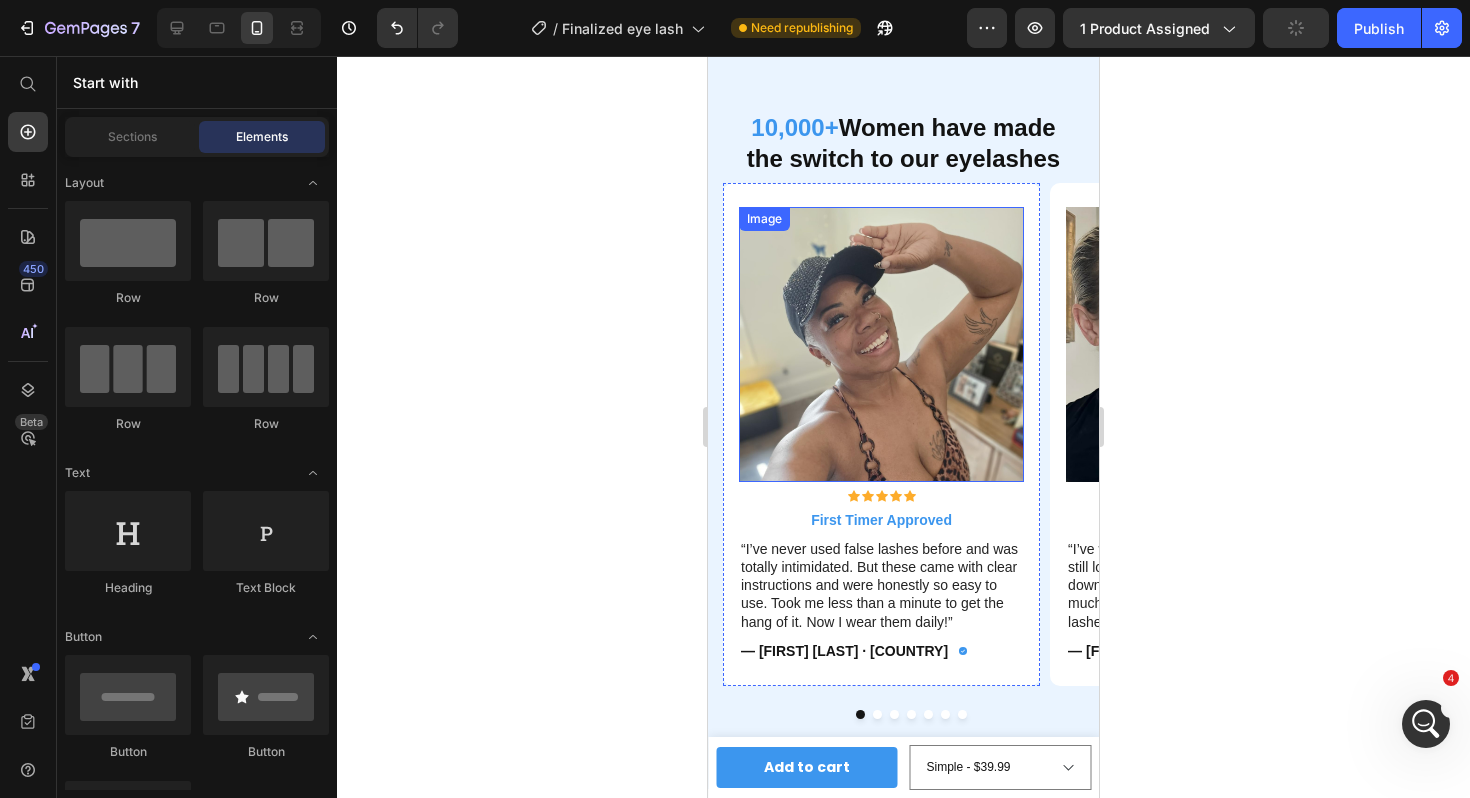 scroll, scrollTop: 1647, scrollLeft: 0, axis: vertical 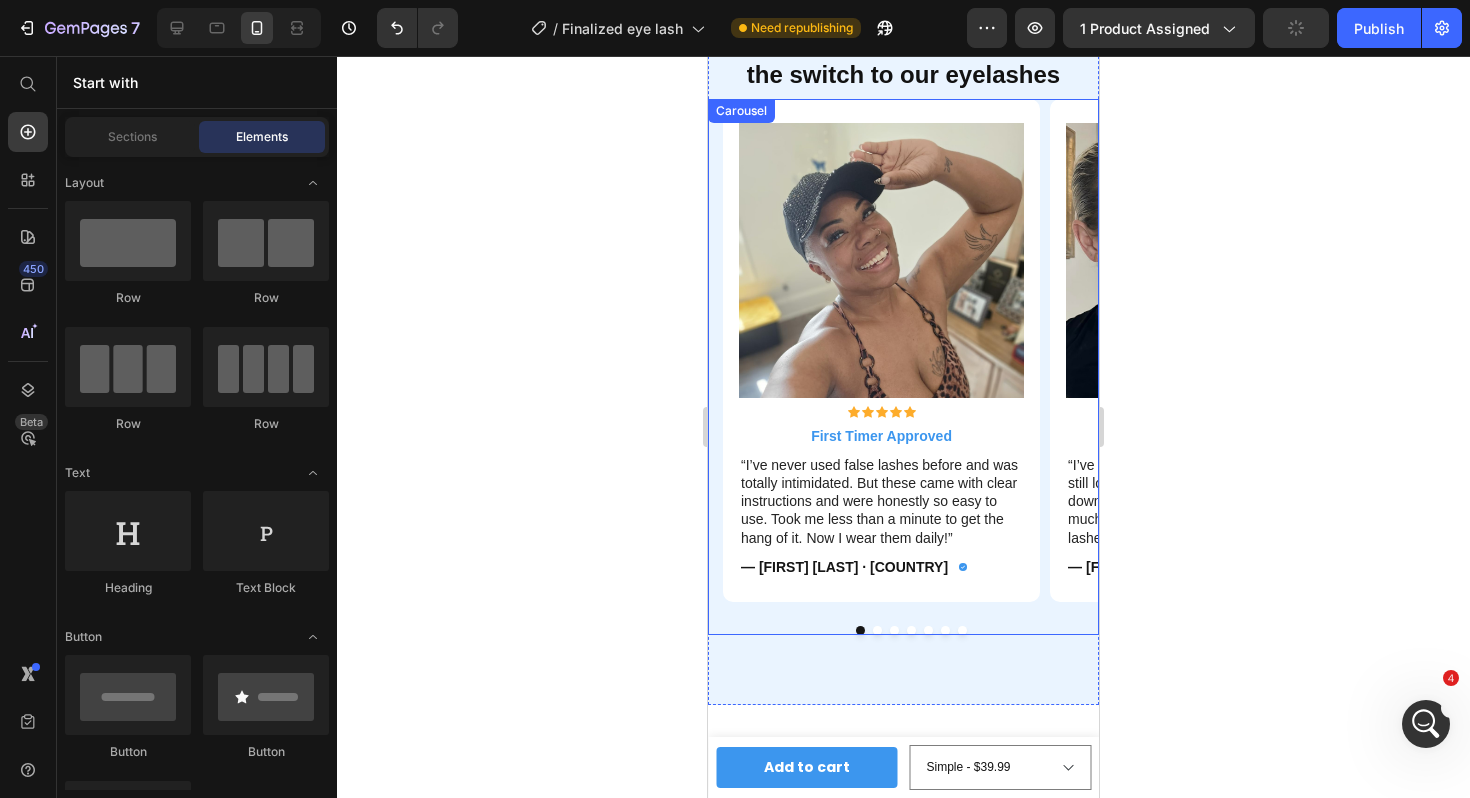click on "Image Icon Icon Icon Icon Icon Icon List First Timer Approved Text Block “I’ve never used false lashes before and was totally intimidated. But these came with clear instructions and were honestly so easy to use. Took me less than a minute to get the hang of it. Now I wear them daily!” Text Block — Zoe K. · Australia Text Block
Icon Row Row Image Icon Icon Icon Icon Icon Icon List Reusable & Still Look New Text Block “I’ve worn these more than 15 times and they still look as good as day one. I just wipe them down and pop them back in the case. So much better than wasting money on one-time lashes.” Text Block — Emily R. · United States Text Block
Icon Row Row Image Icon Icon Icon Icon Icon Icon List Looks So Natural, No One Knew Text Block “I love how natural these lashes look. I wore them to work and my friend asked if I got extensions. When I told her they were magnetic, she couldn’t believe it. They blend perfectly and don’t scream ‘fake’ at all.”" at bounding box center (911, 350) 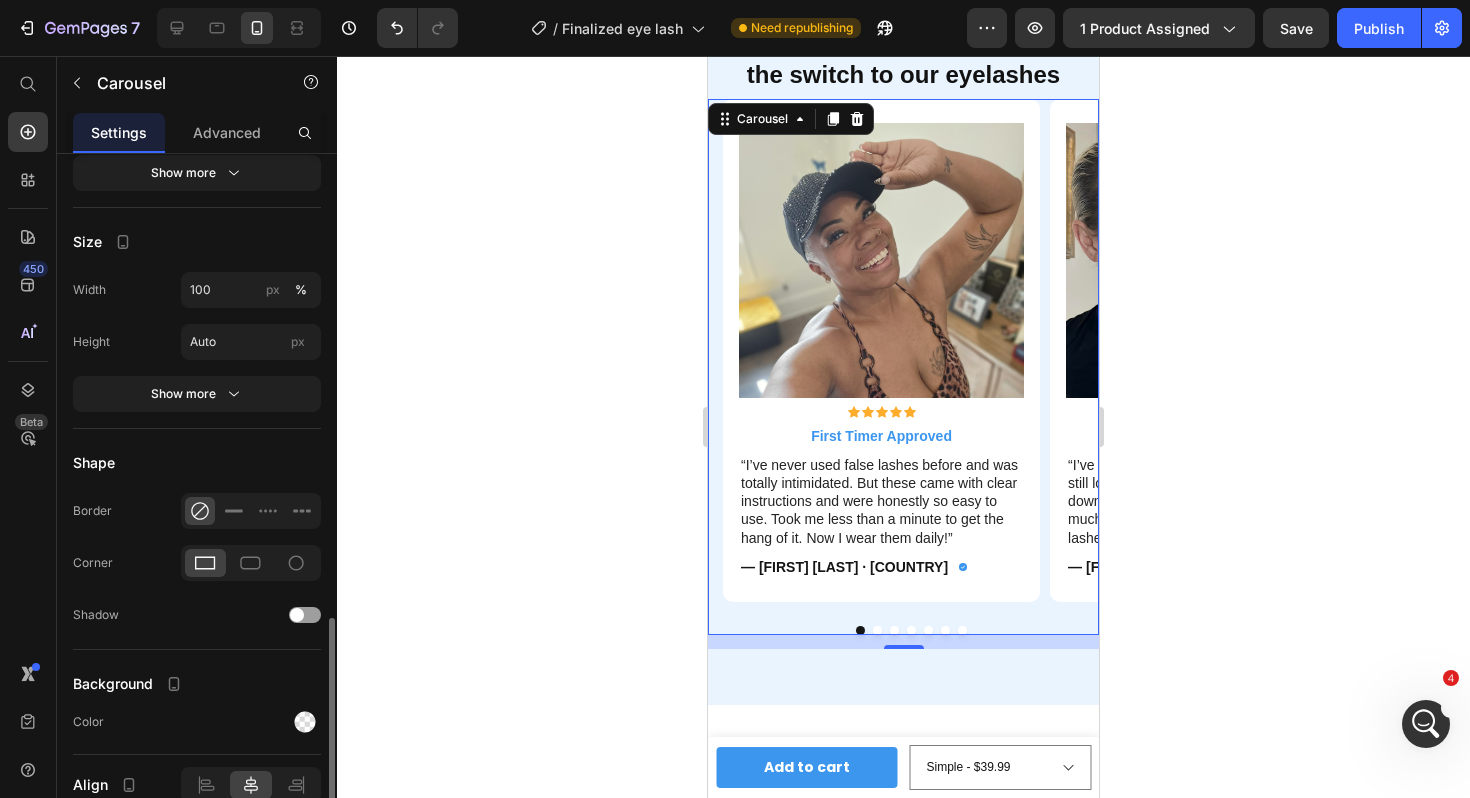 scroll, scrollTop: 1540, scrollLeft: 0, axis: vertical 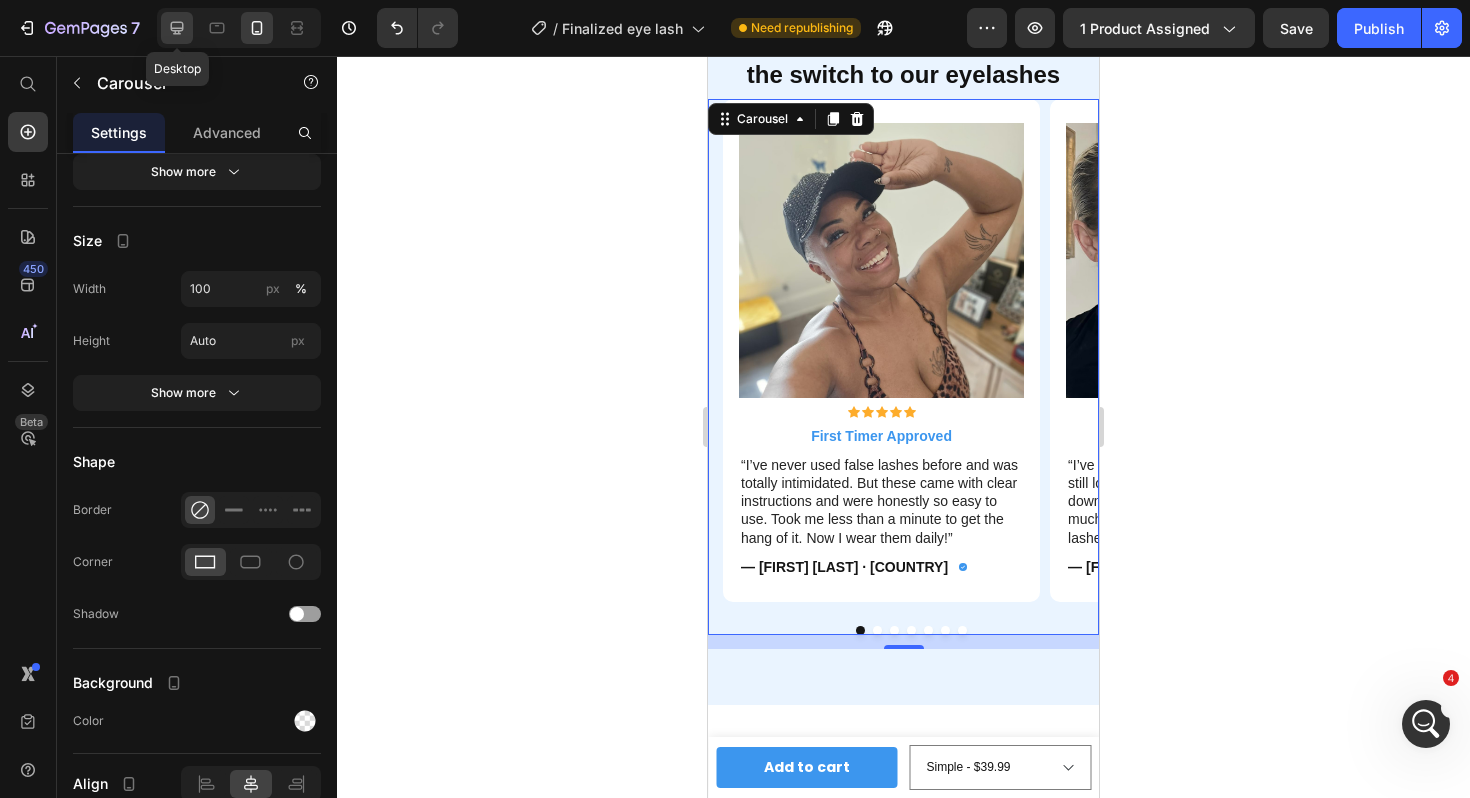 click 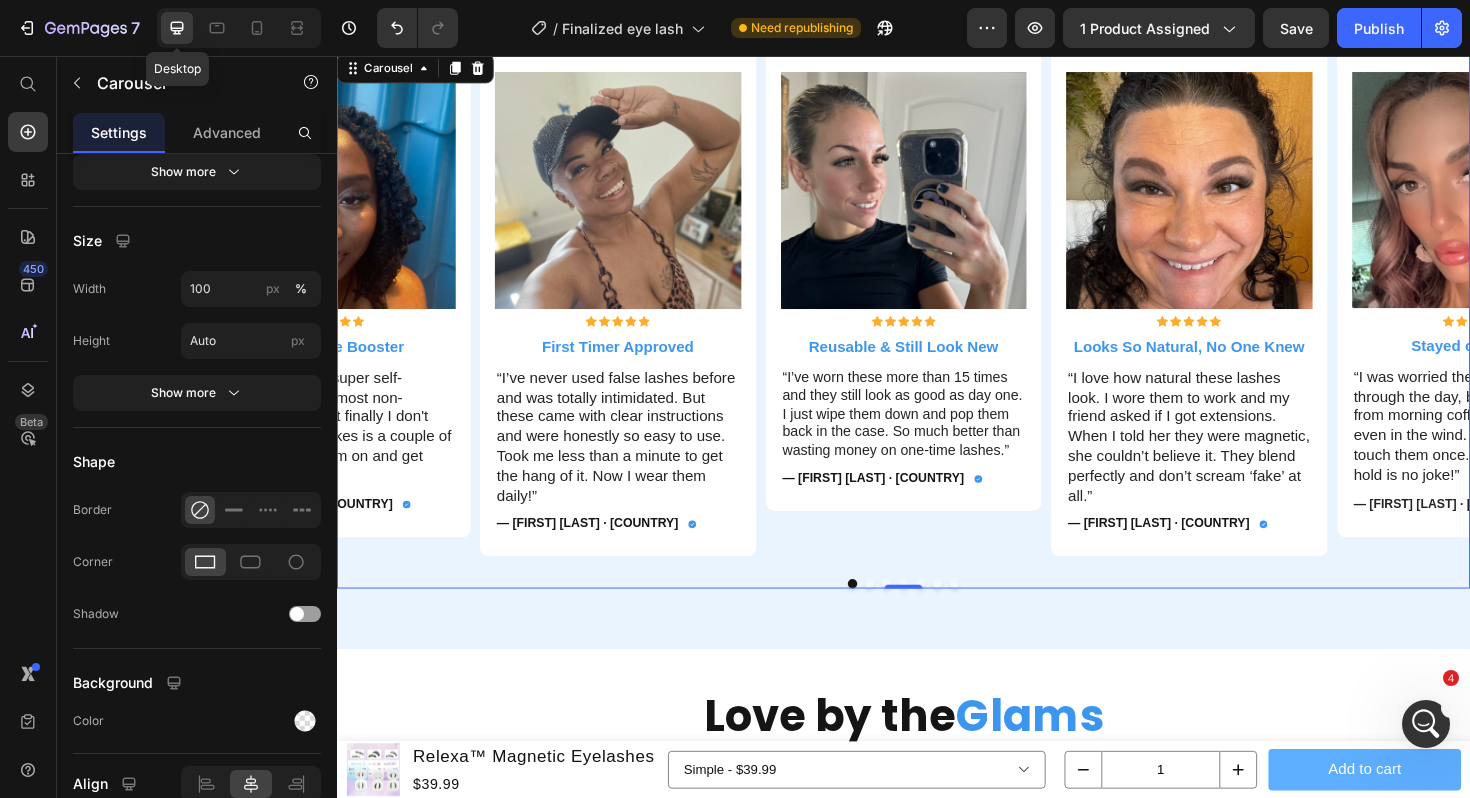 scroll, scrollTop: 1366, scrollLeft: 0, axis: vertical 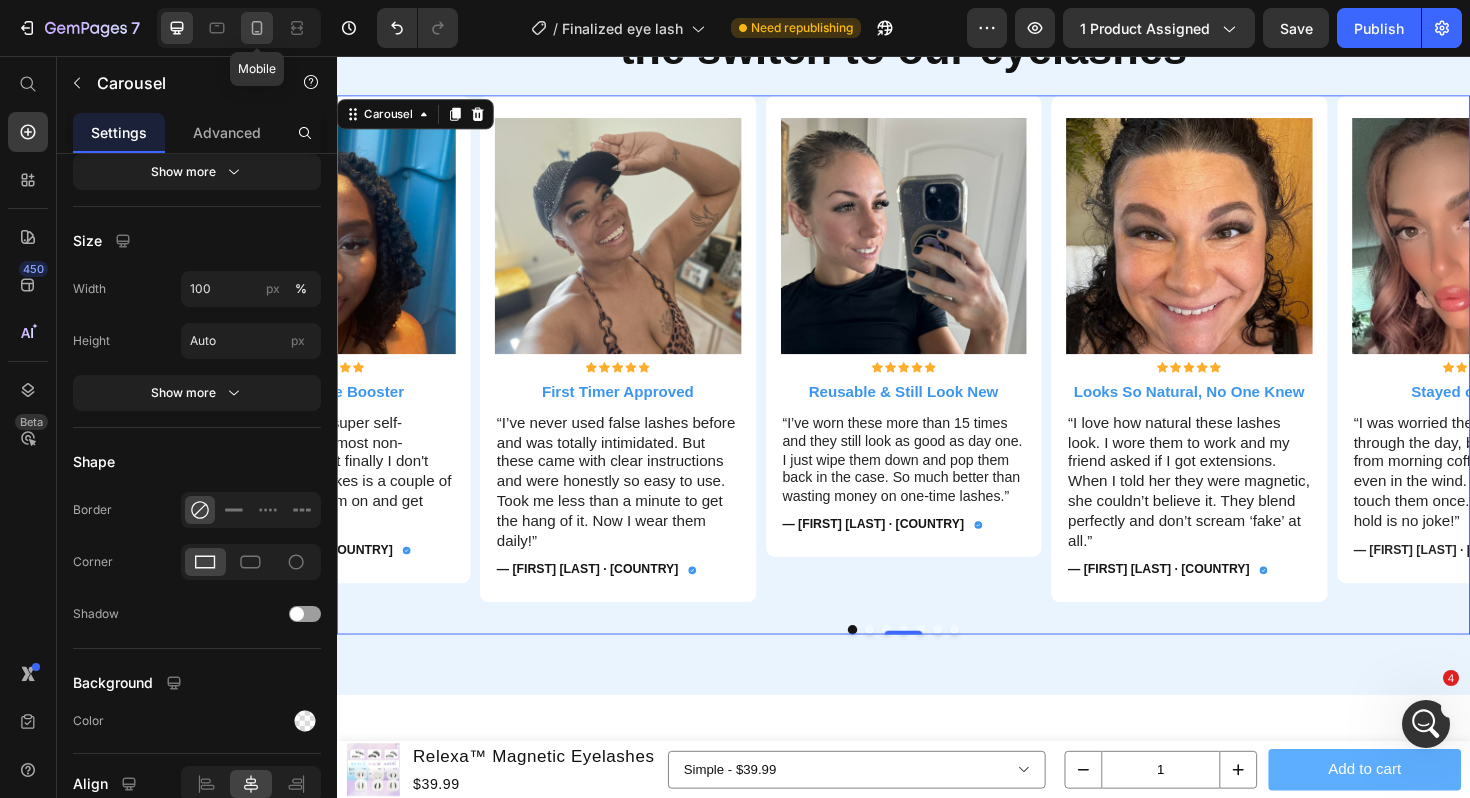 click 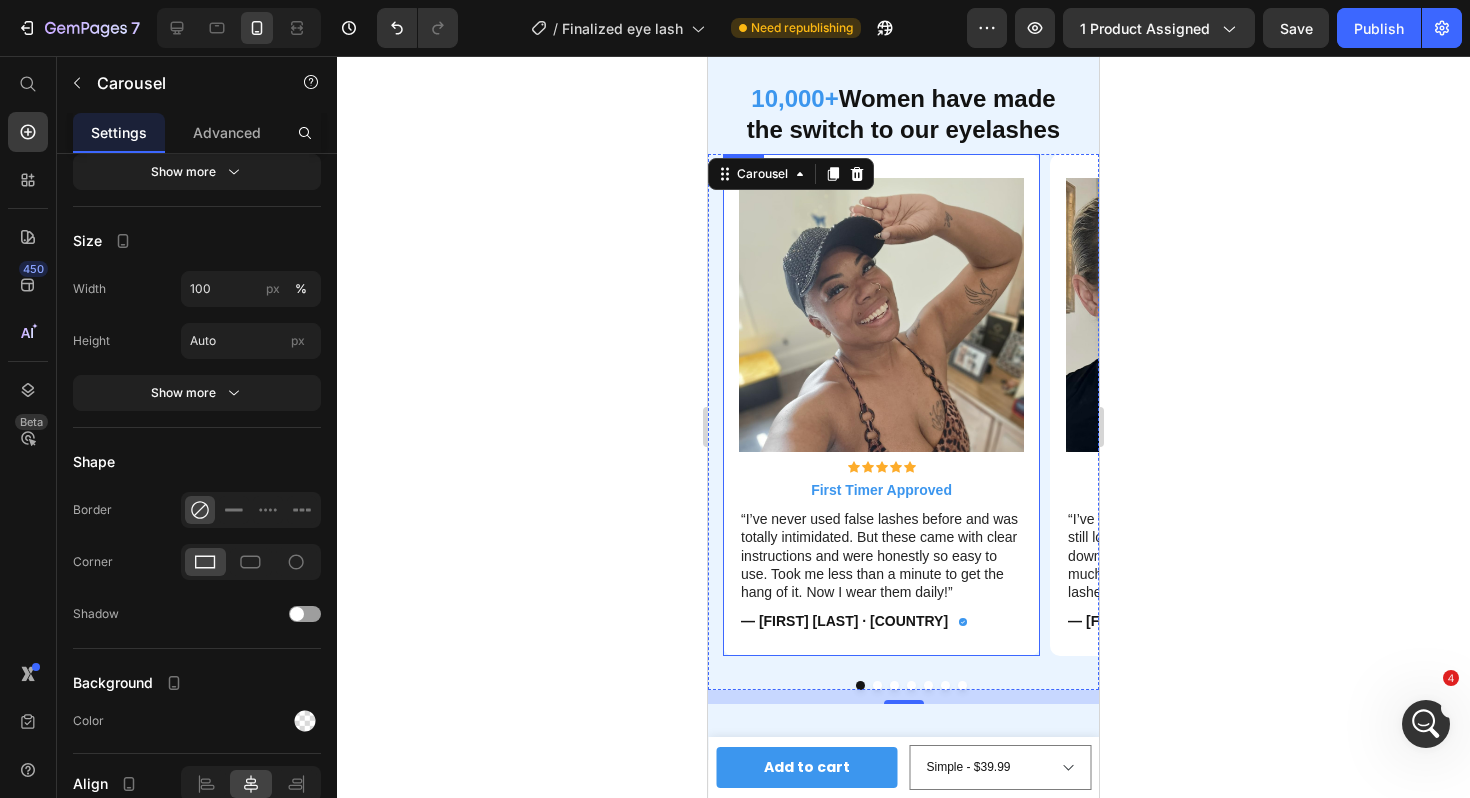 scroll, scrollTop: 1599, scrollLeft: 0, axis: vertical 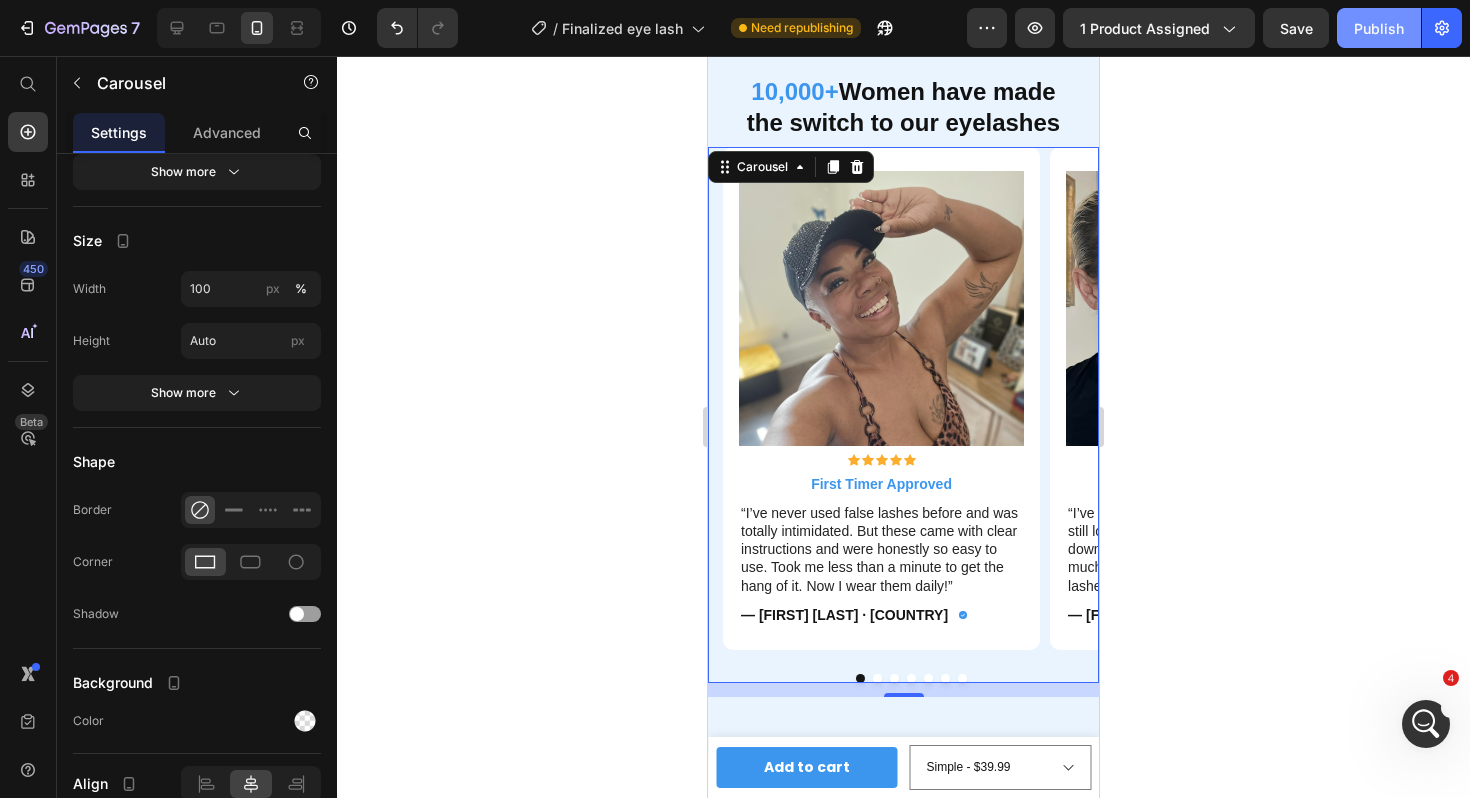 click on "Publish" at bounding box center [1379, 28] 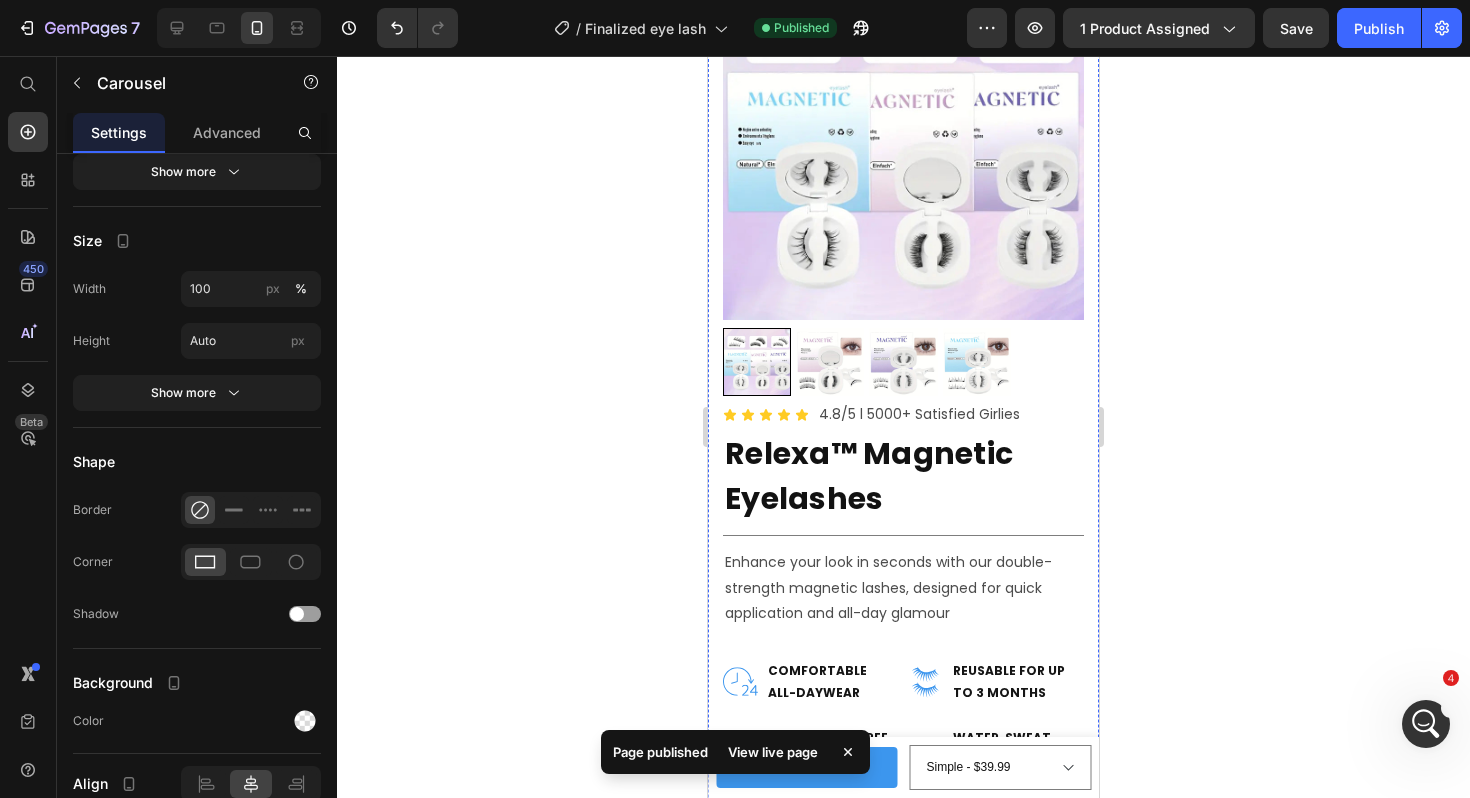 scroll, scrollTop: 141, scrollLeft: 0, axis: vertical 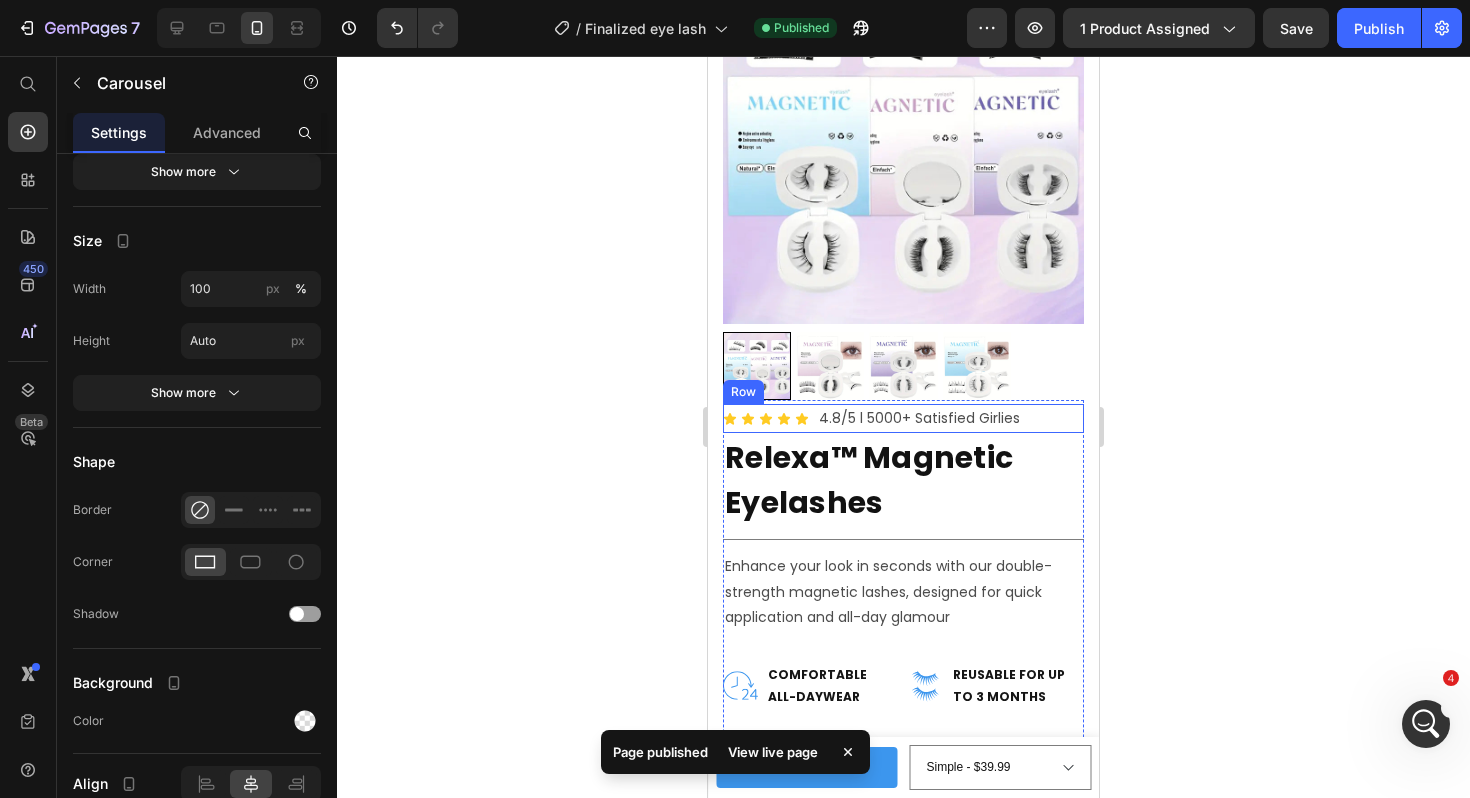 click on "Icon Icon Icon Icon Icon Icon List 4.8/5 l 5000+ Satisfied Girlies Text Block Row" at bounding box center [903, 418] 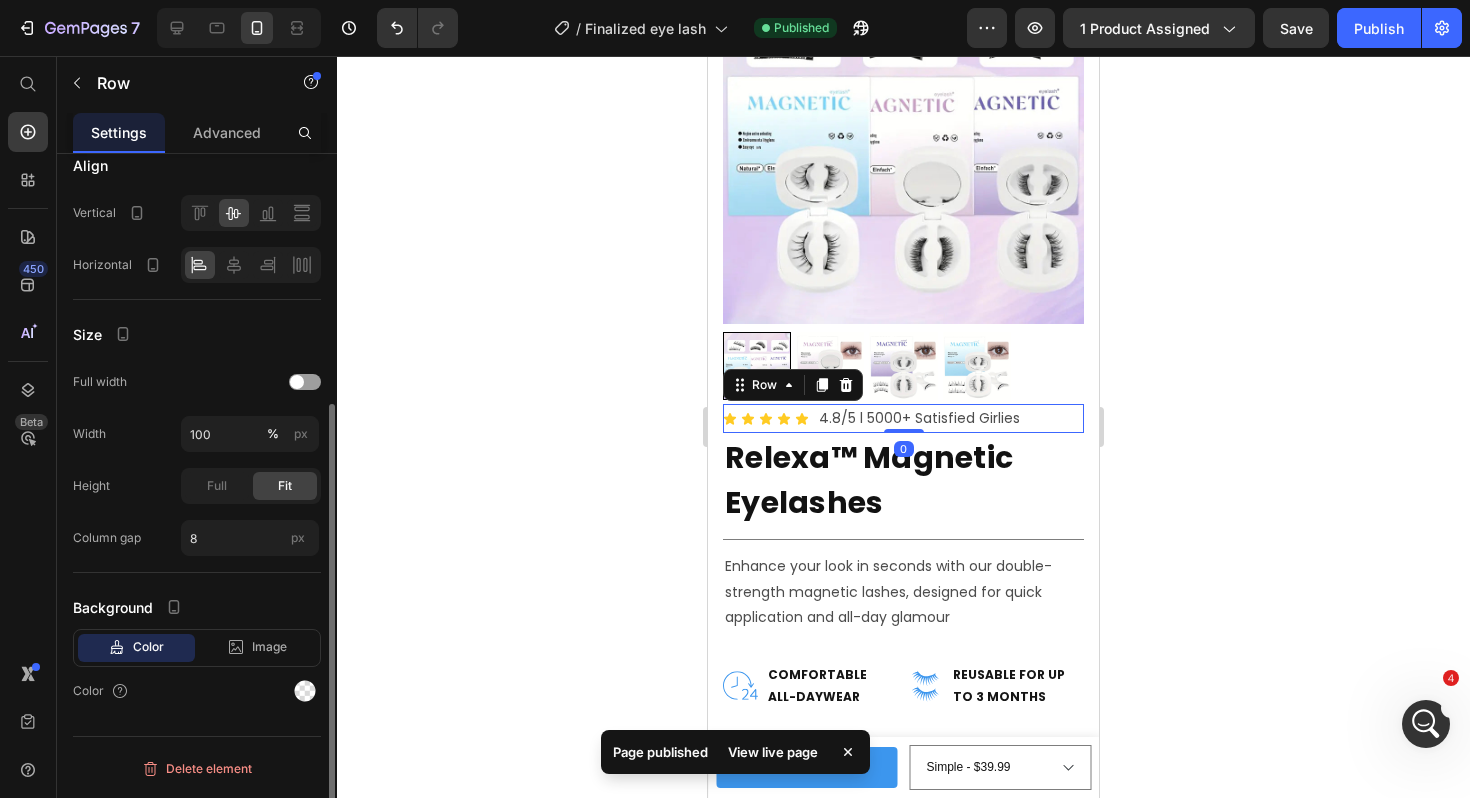 scroll, scrollTop: 0, scrollLeft: 0, axis: both 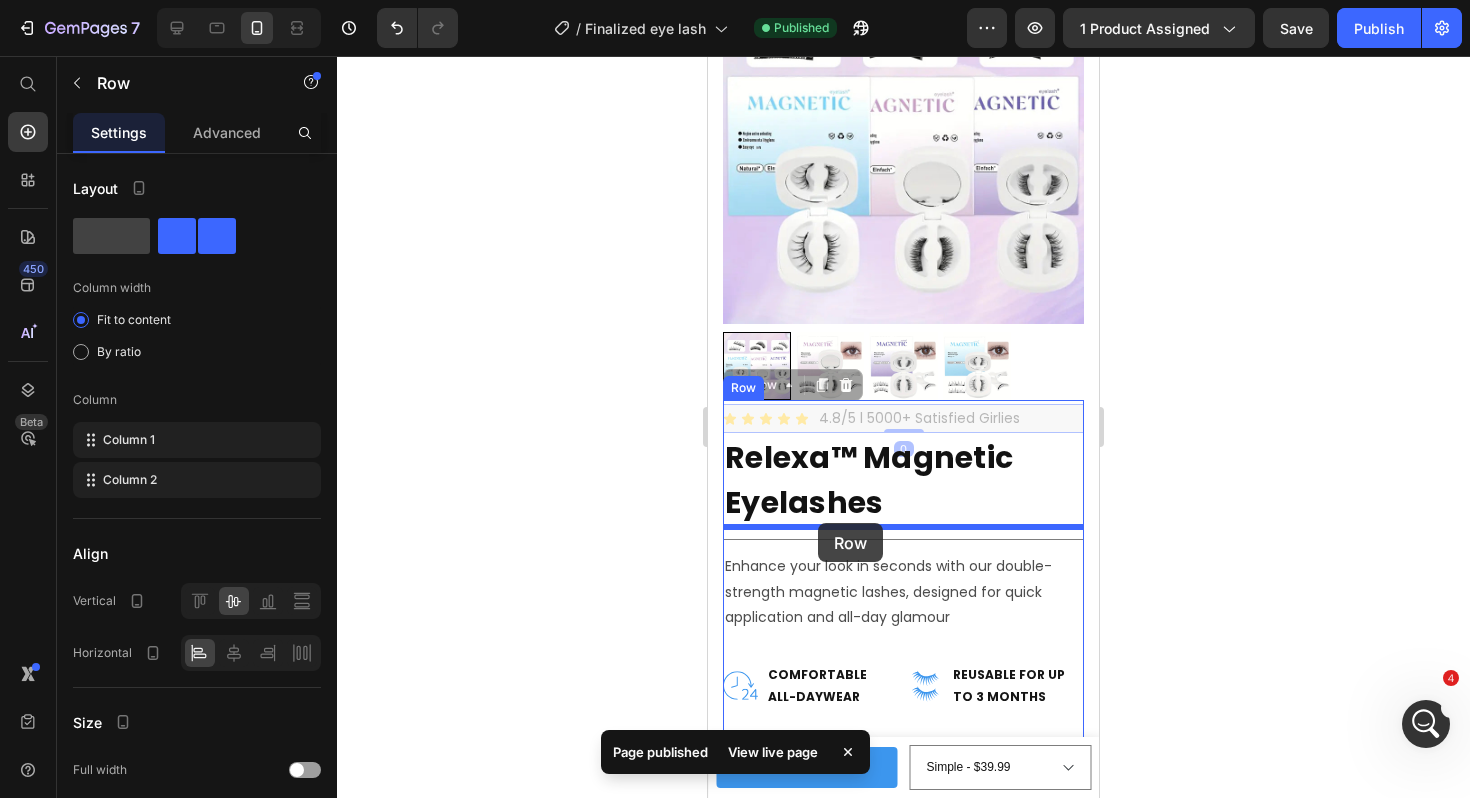 drag, startPoint x: 771, startPoint y: 387, endPoint x: 818, endPoint y: 523, distance: 143.89232 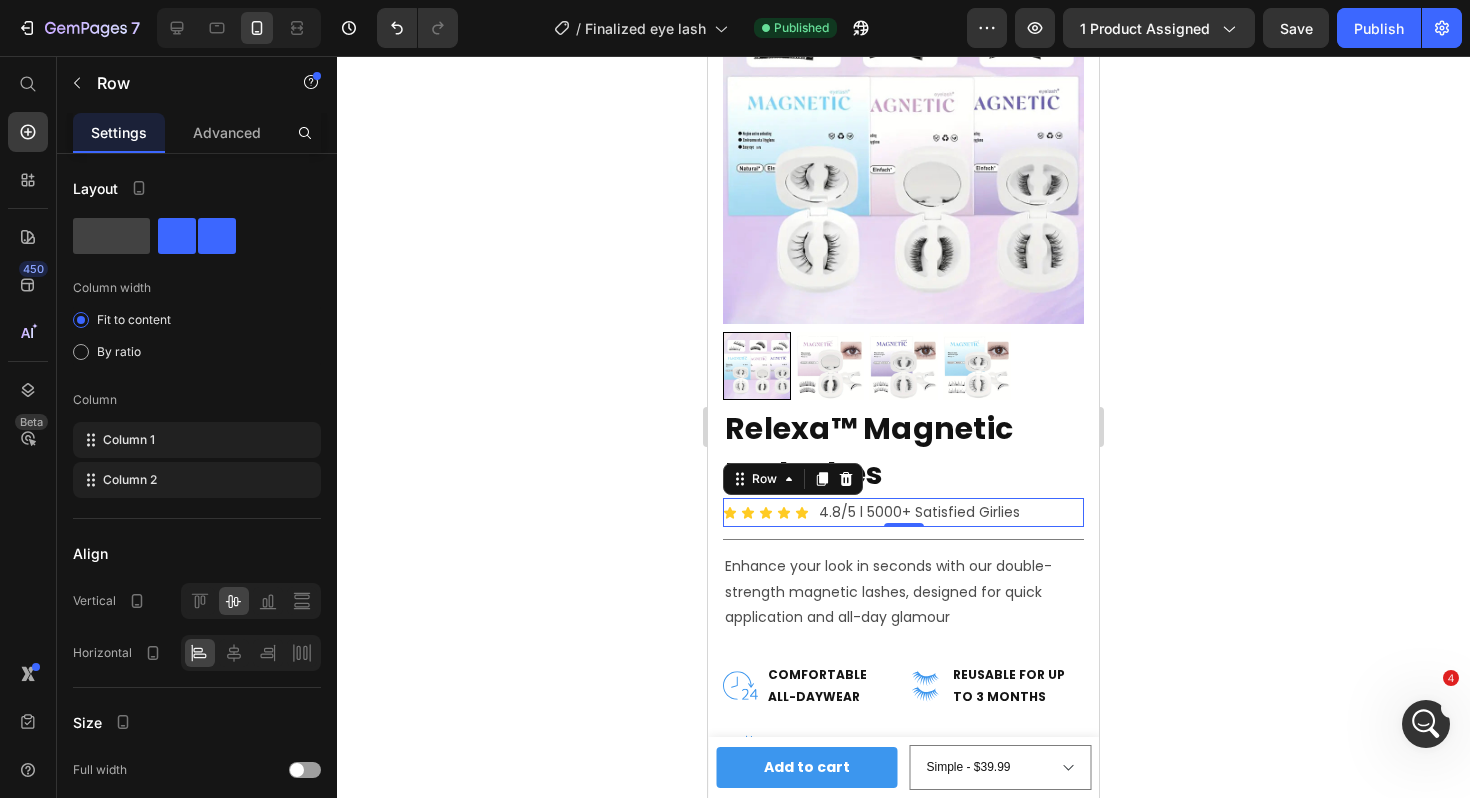 click 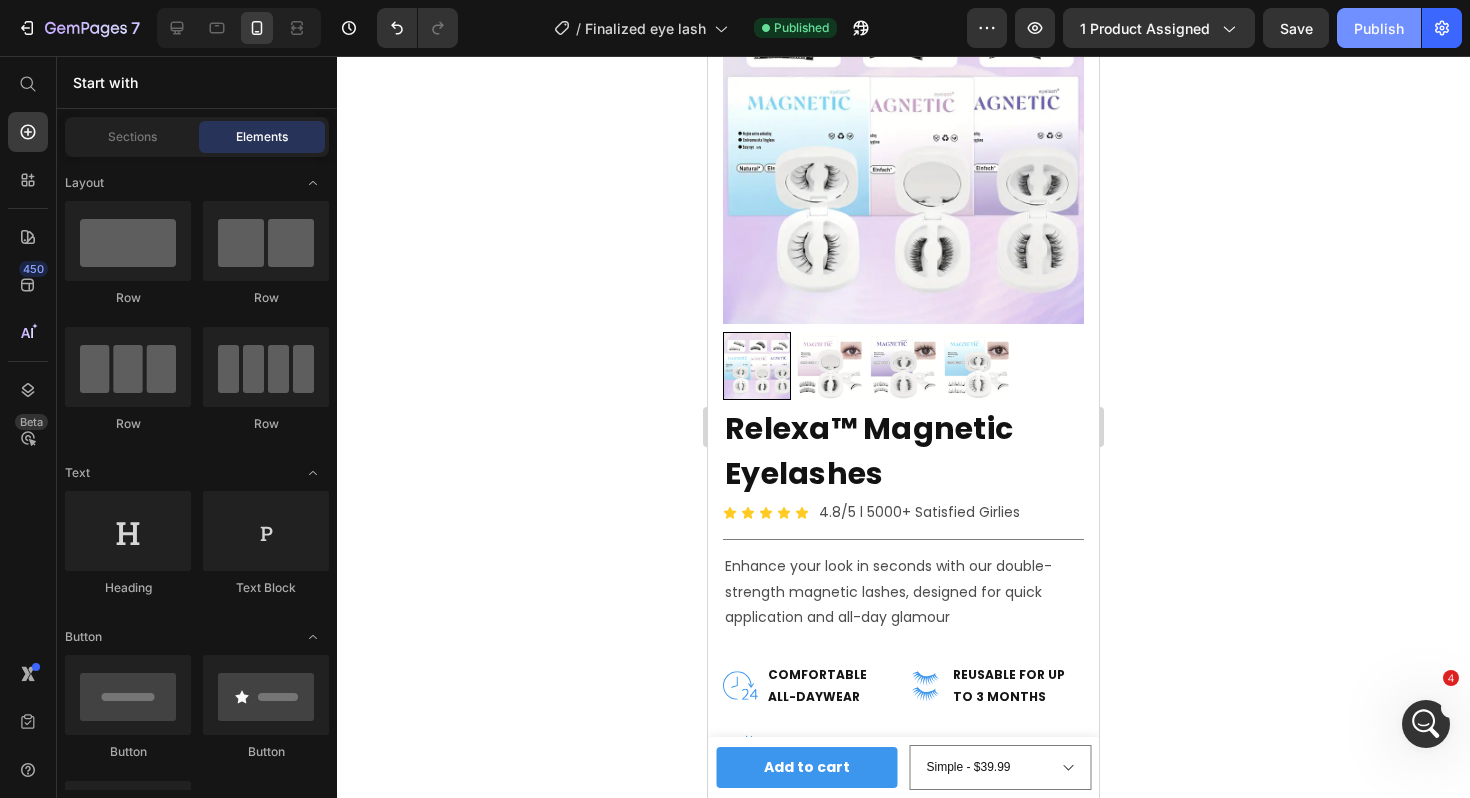 click on "Publish" at bounding box center [1379, 28] 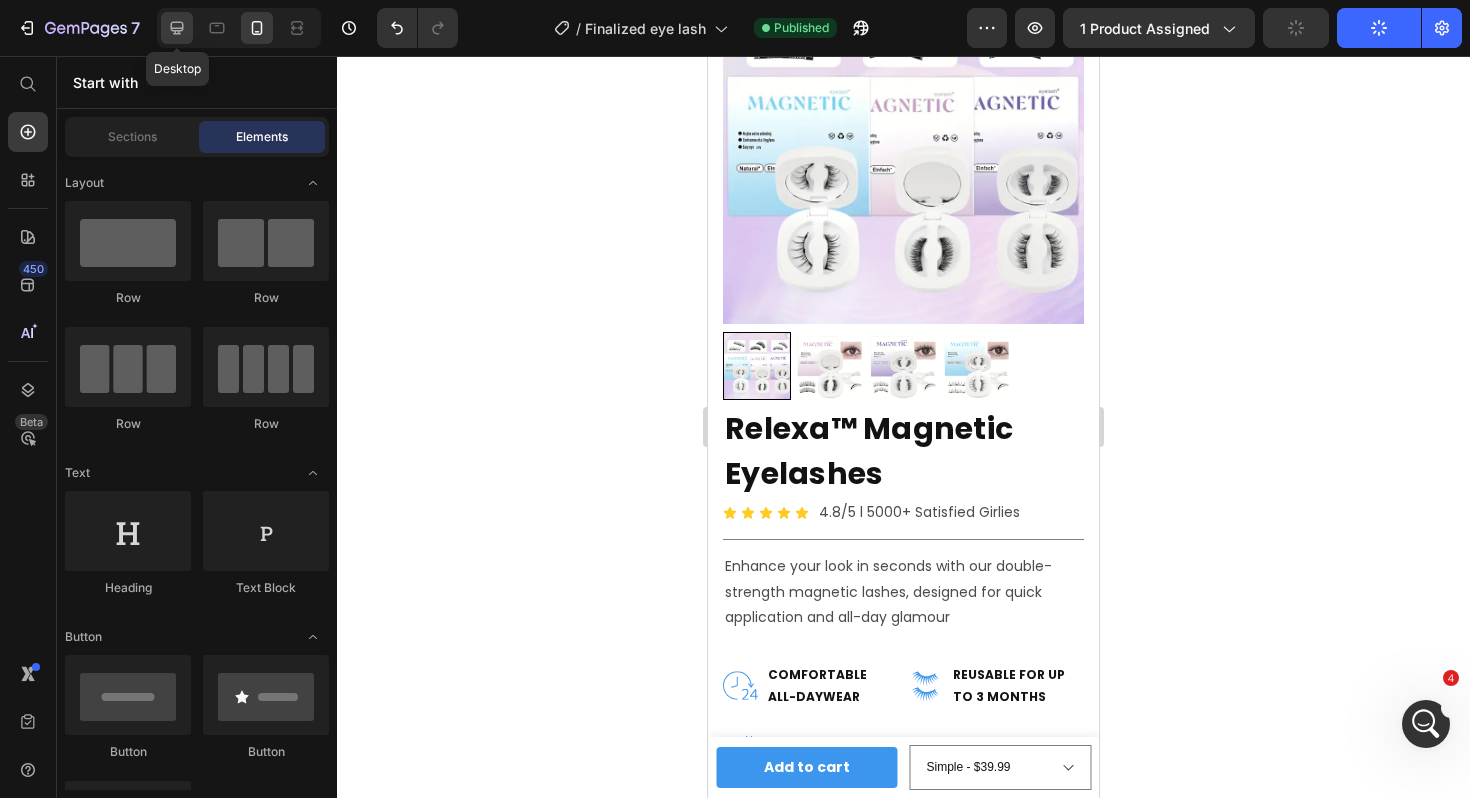 click 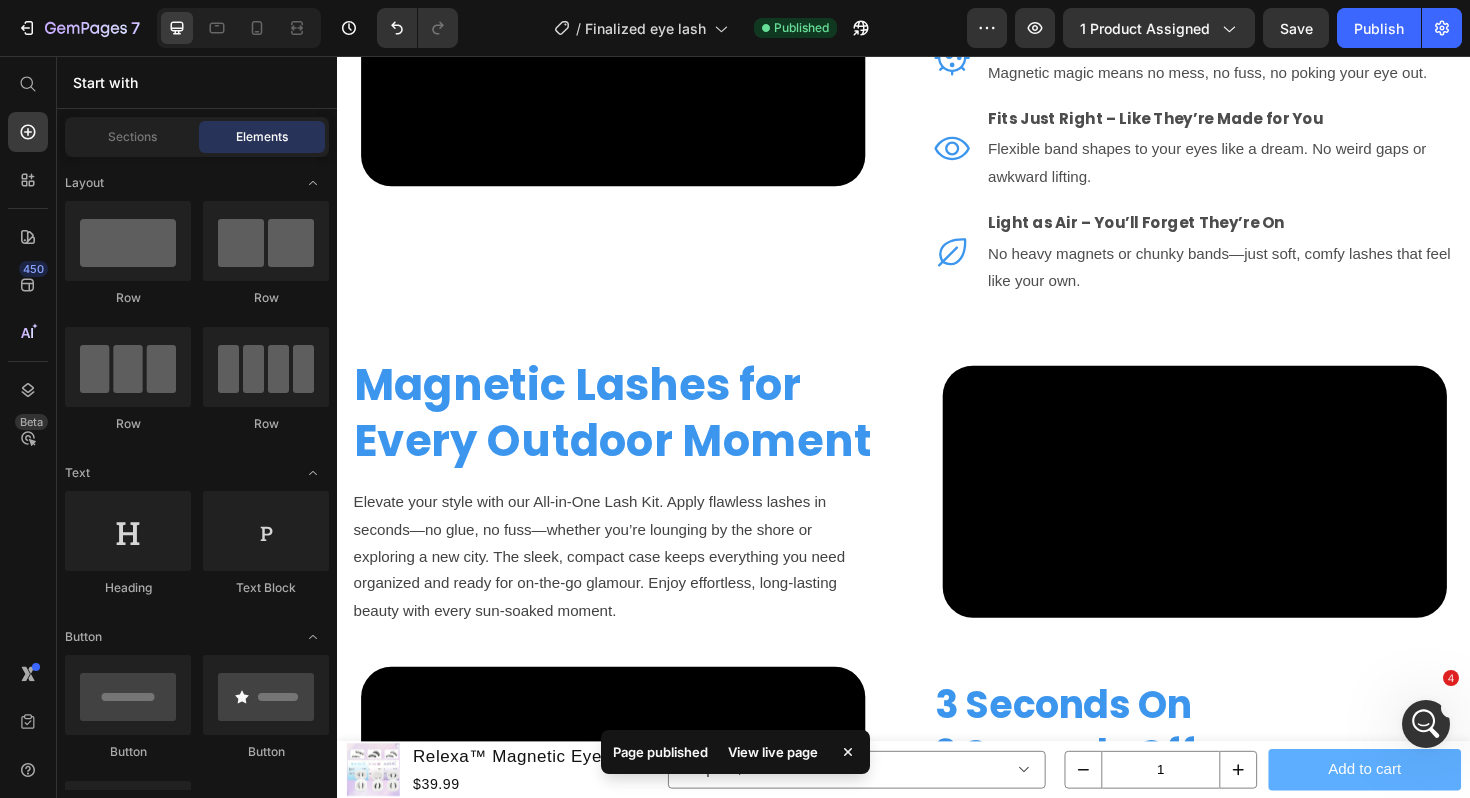 scroll, scrollTop: 3179, scrollLeft: 0, axis: vertical 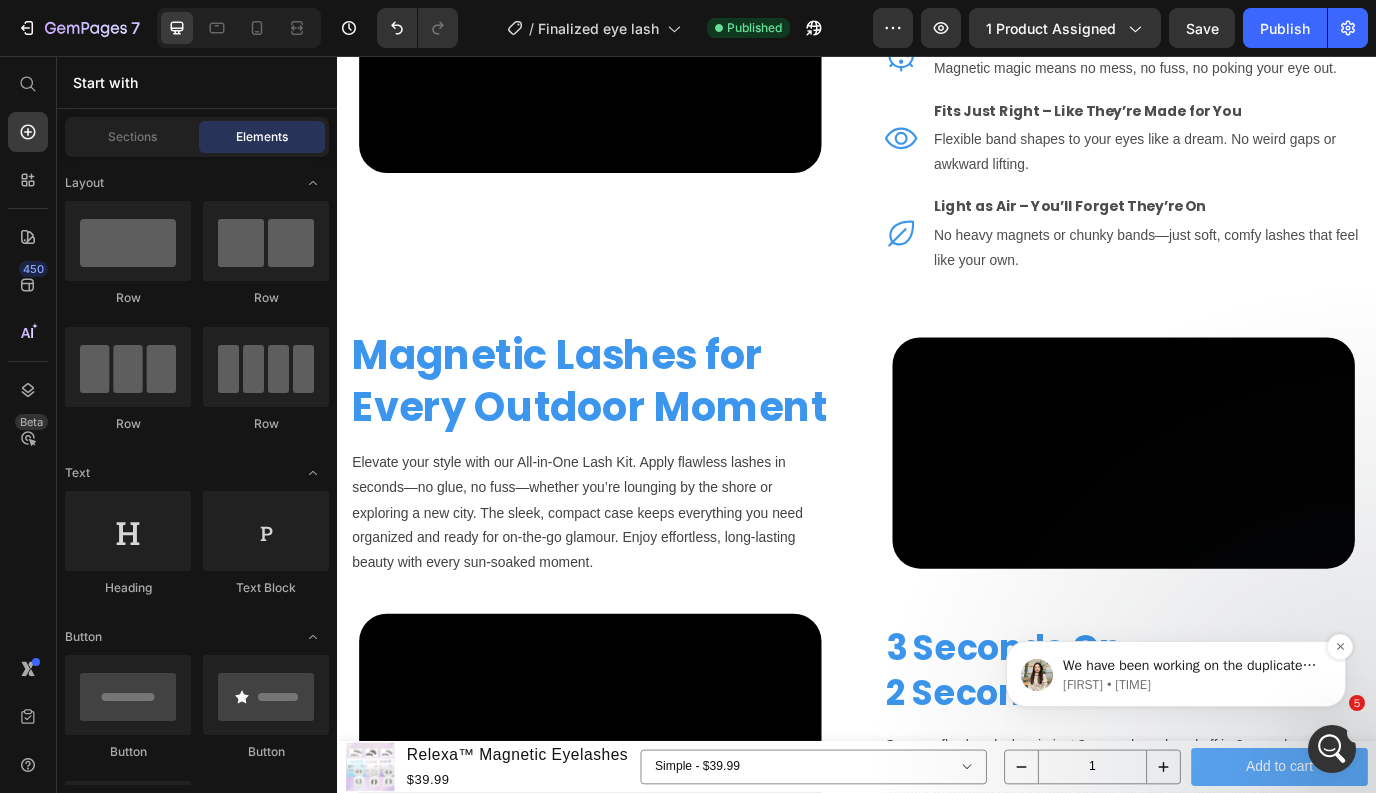 click on "We have been working on the duplicate page to ensure the changes meet your expectations first.  Here is the editor link: https://builder.gempages.net/editor/553762642481644769/574946173744317284?type=gempagesv7&amp;pageType=GP_PRODUCT&amp;shop=20ytna-zr.myshopify.com&amp;device=mobile   If the result matches your needs, you can kindly publish our page and use it instead as we have made all the necessary adjustments there.  Please let me know if you need further assistance 😊 Thank you. Dzung • 剛剛" at bounding box center [1176, 674] 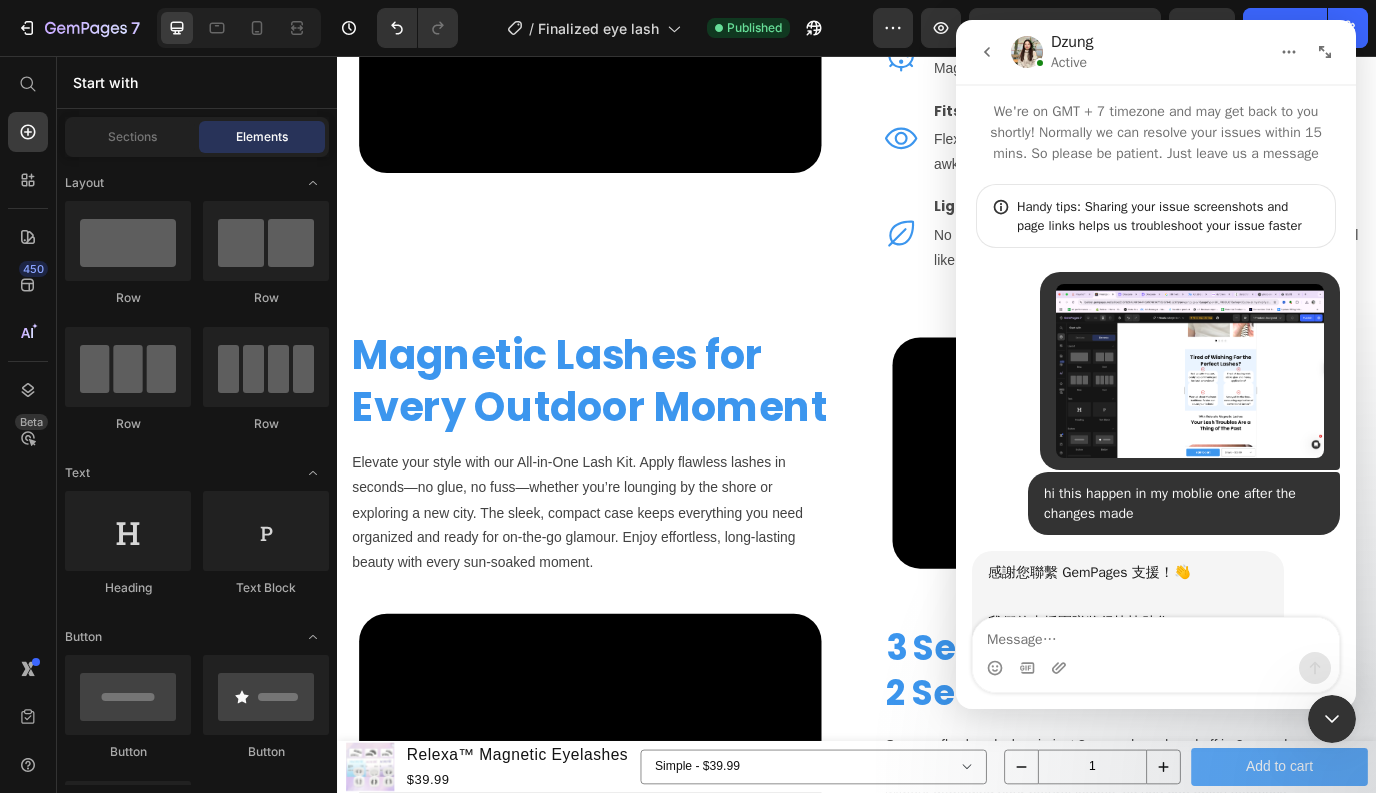 scroll, scrollTop: 194, scrollLeft: 0, axis: vertical 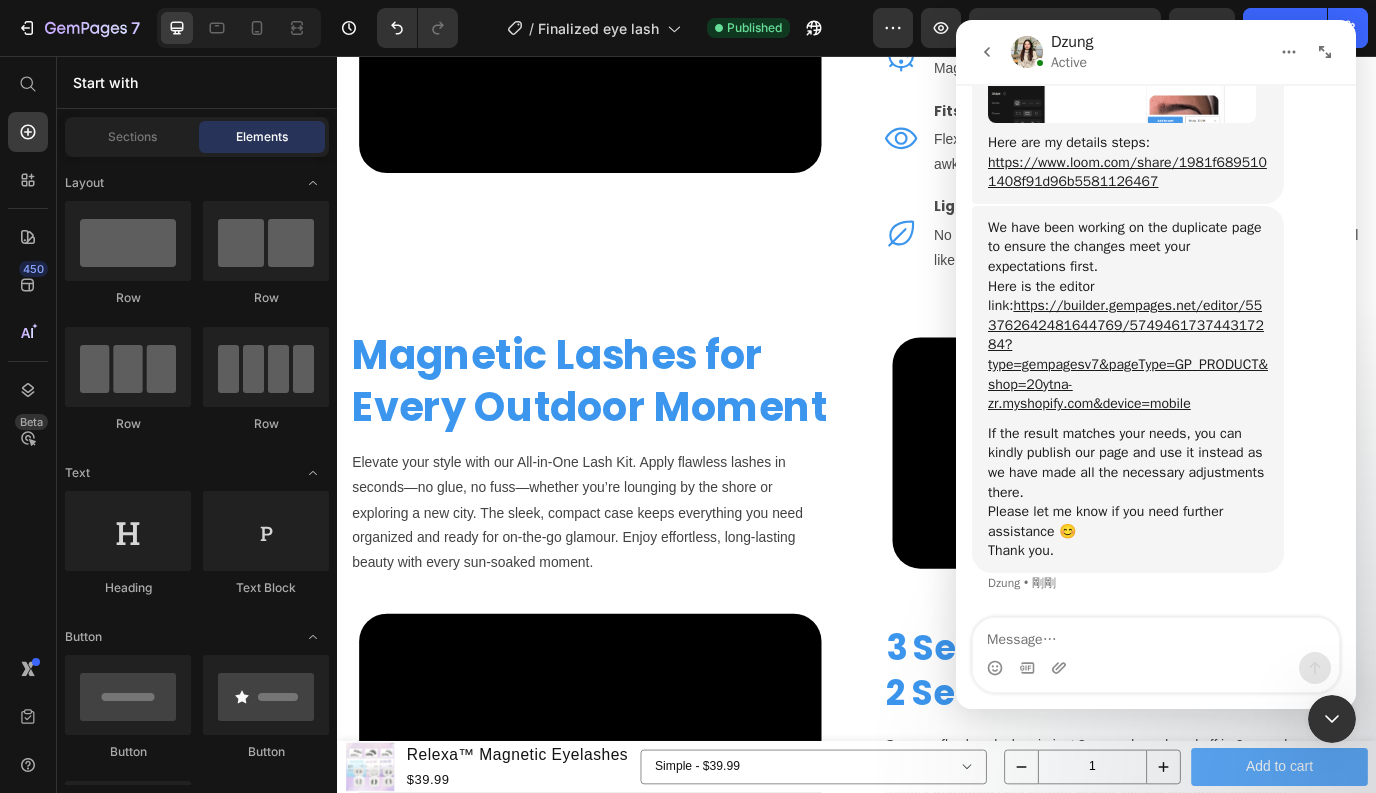 click 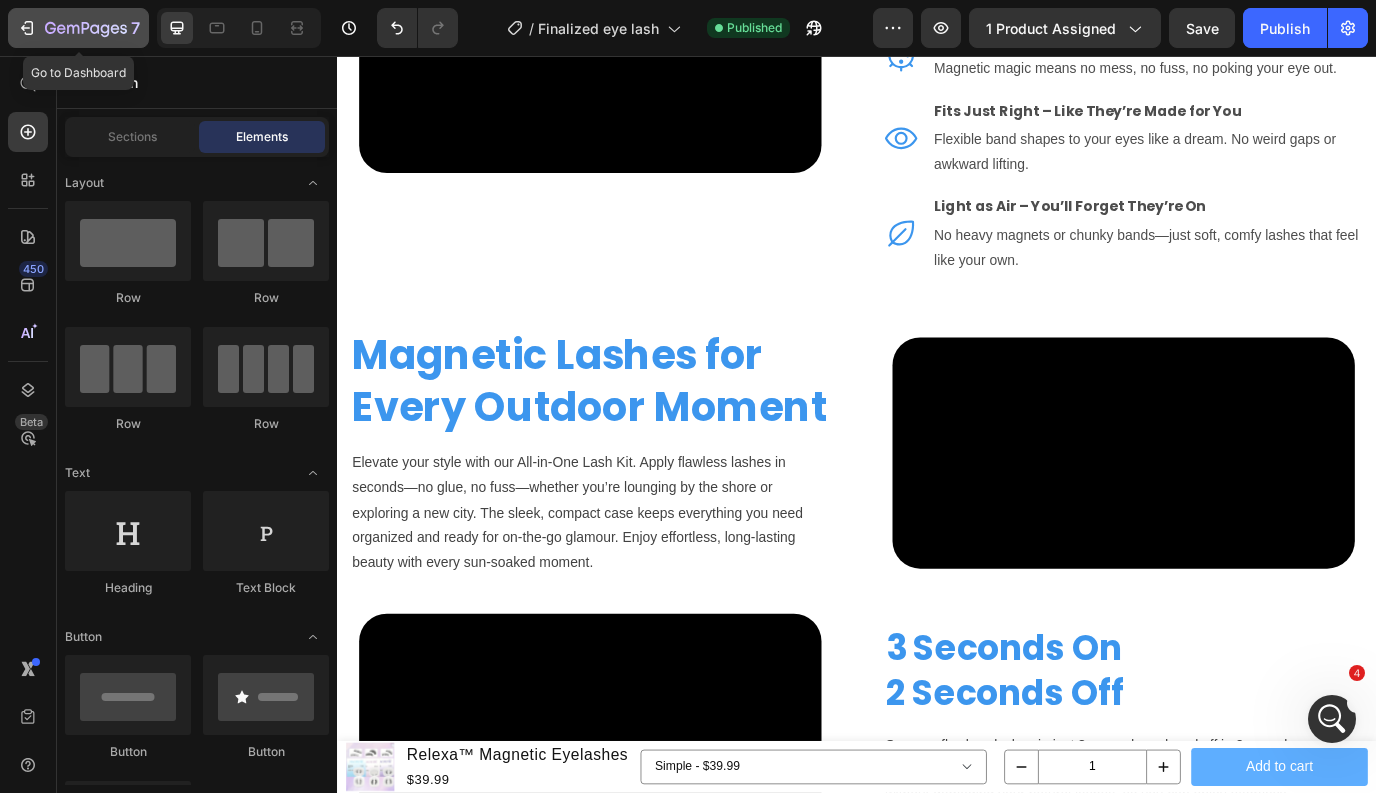 click 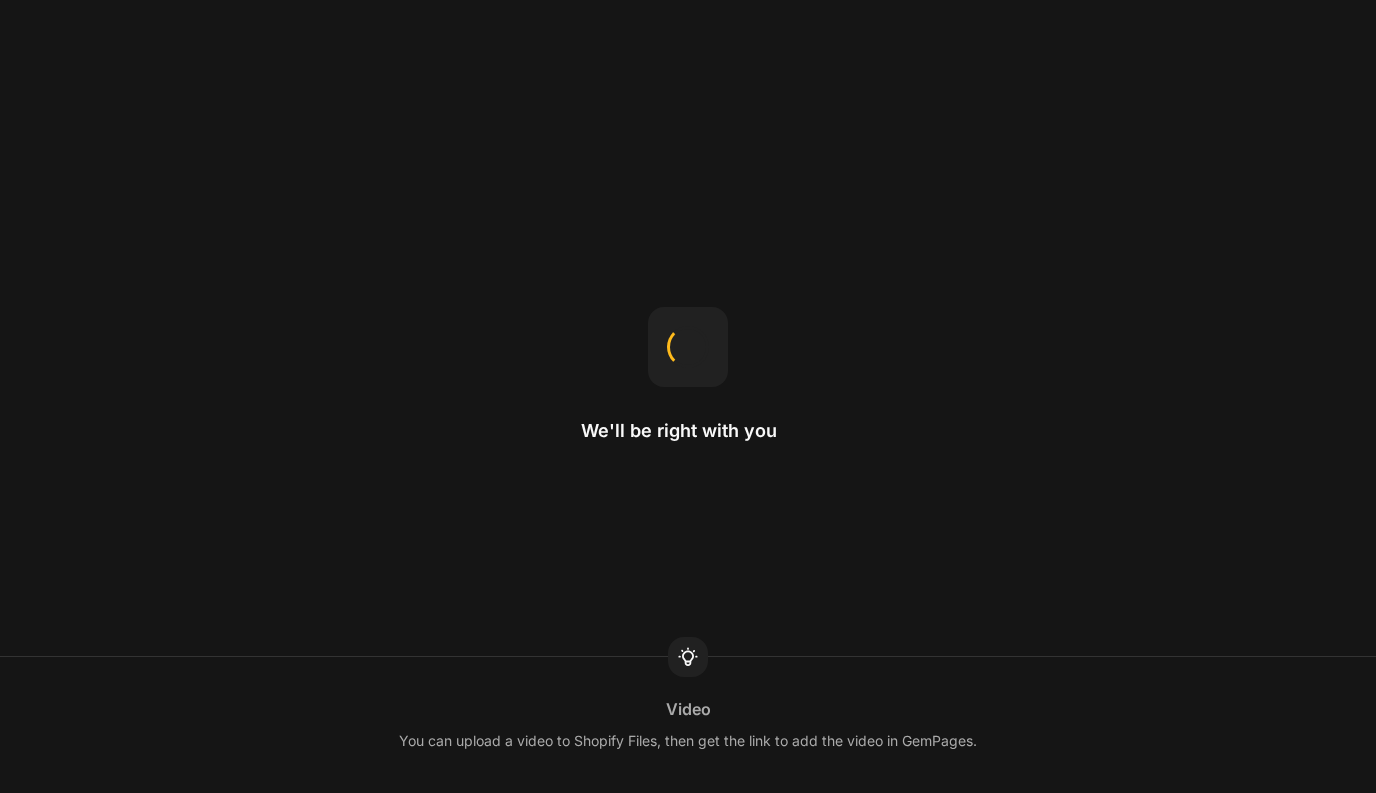 scroll, scrollTop: 0, scrollLeft: 0, axis: both 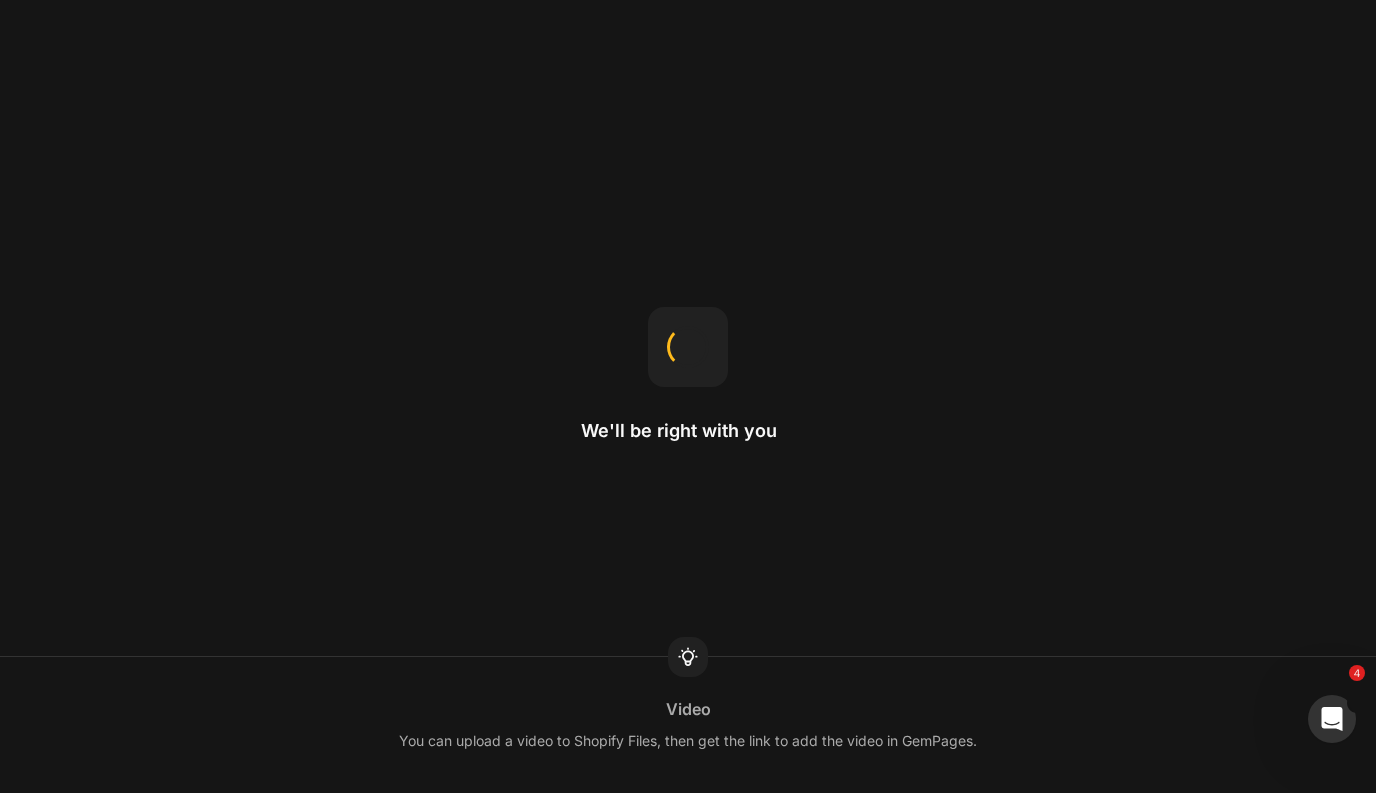 click on "We'll be right with you Video You can upload a video to Shopify Files, then get the link to add the video in GemPages." at bounding box center (688, 396) 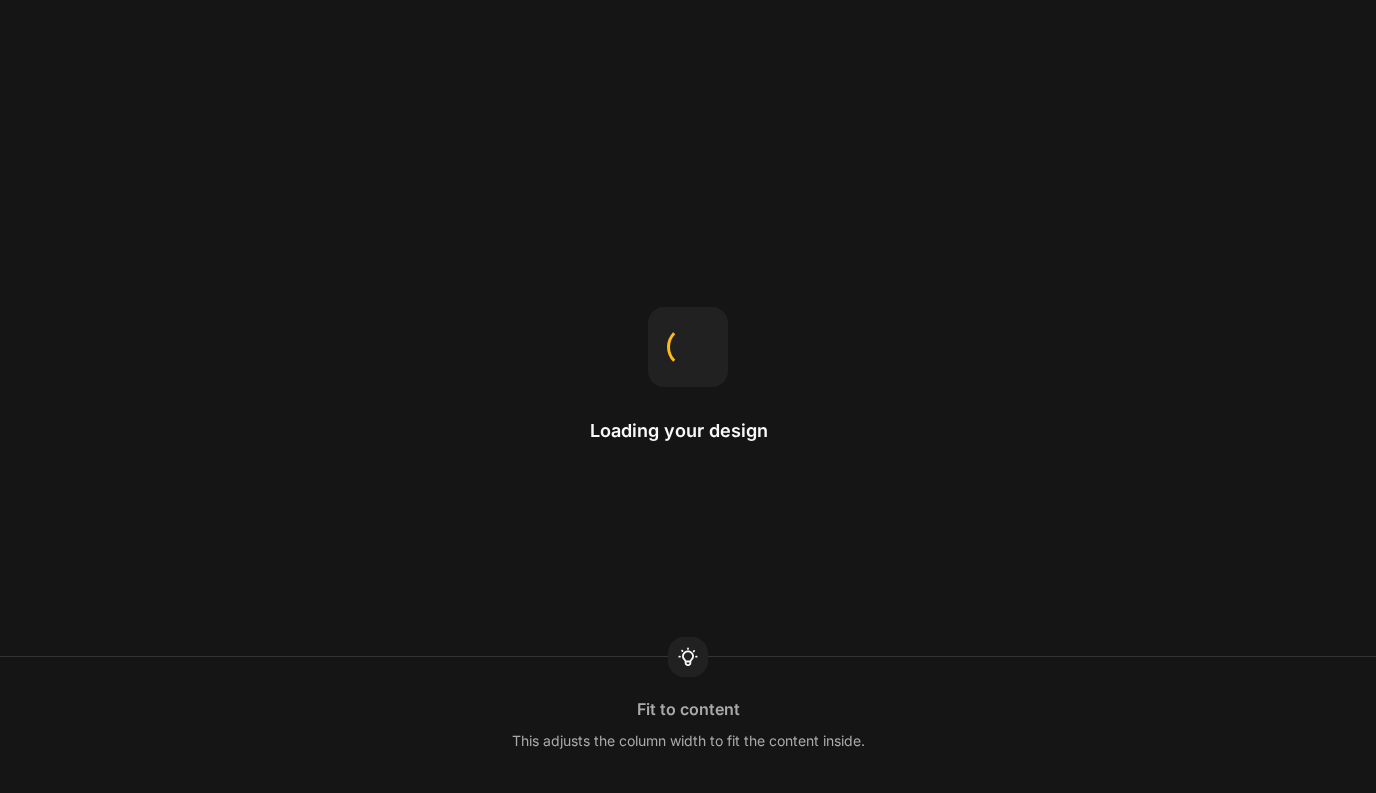 scroll, scrollTop: 0, scrollLeft: 0, axis: both 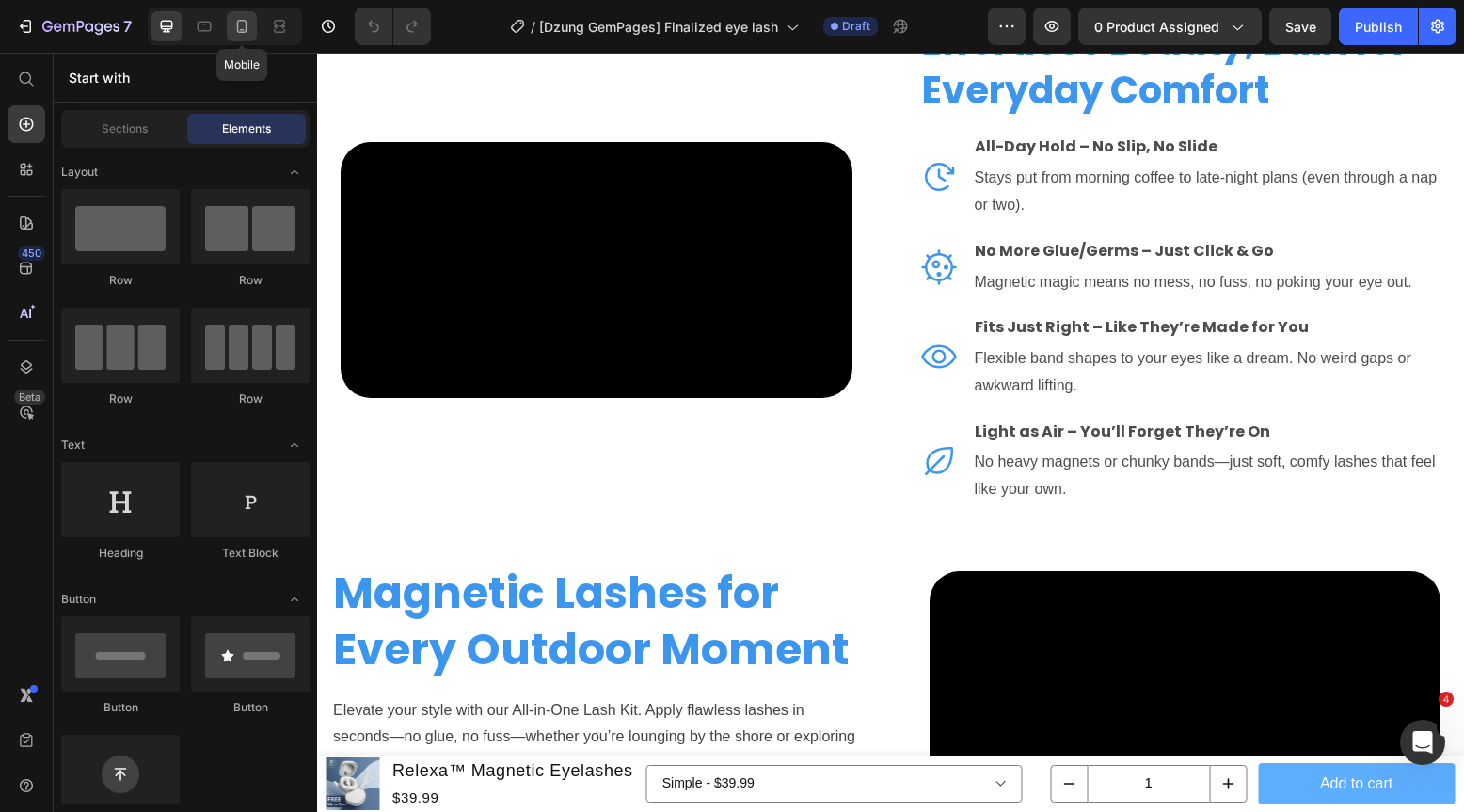 click 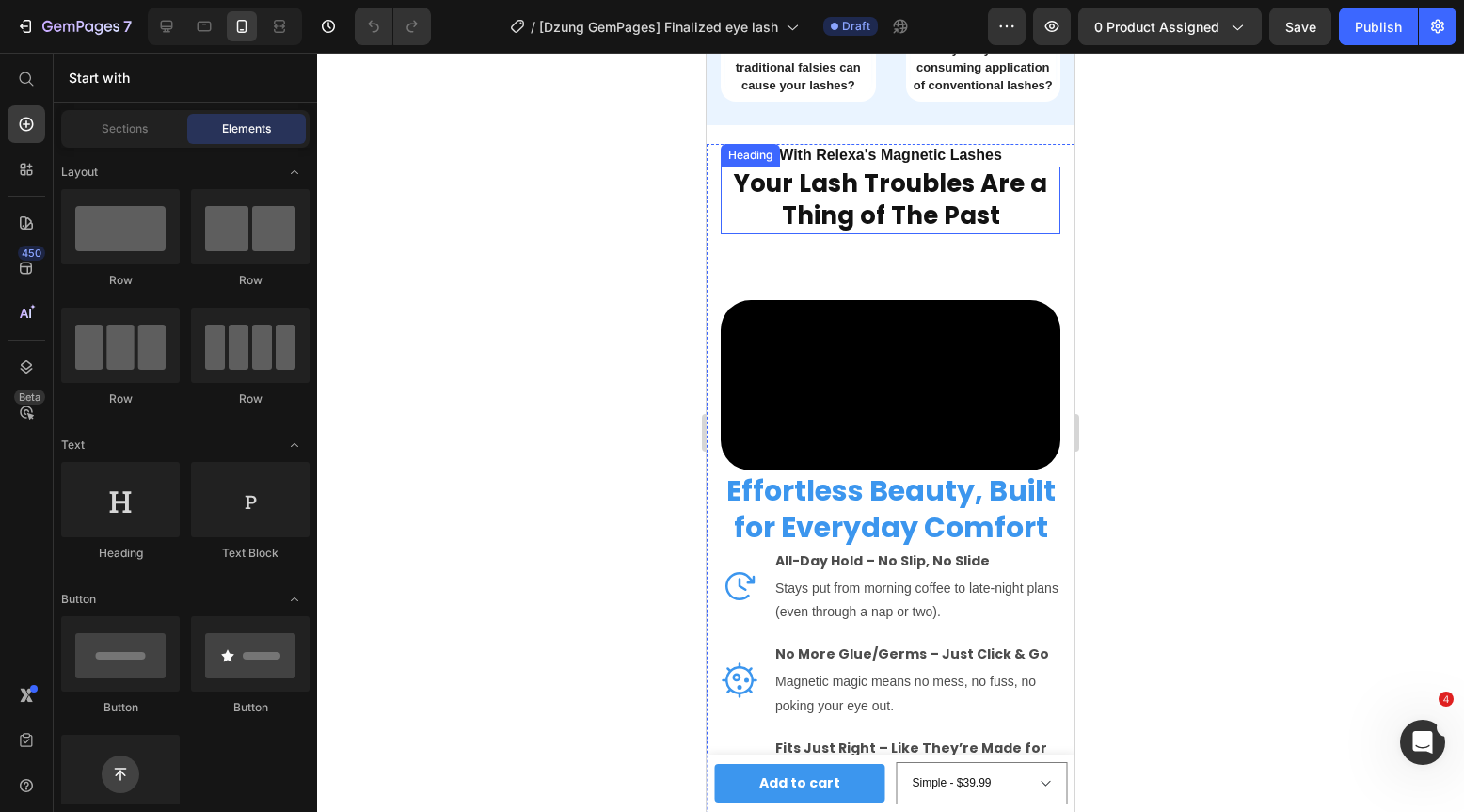 scroll, scrollTop: 2512, scrollLeft: 0, axis: vertical 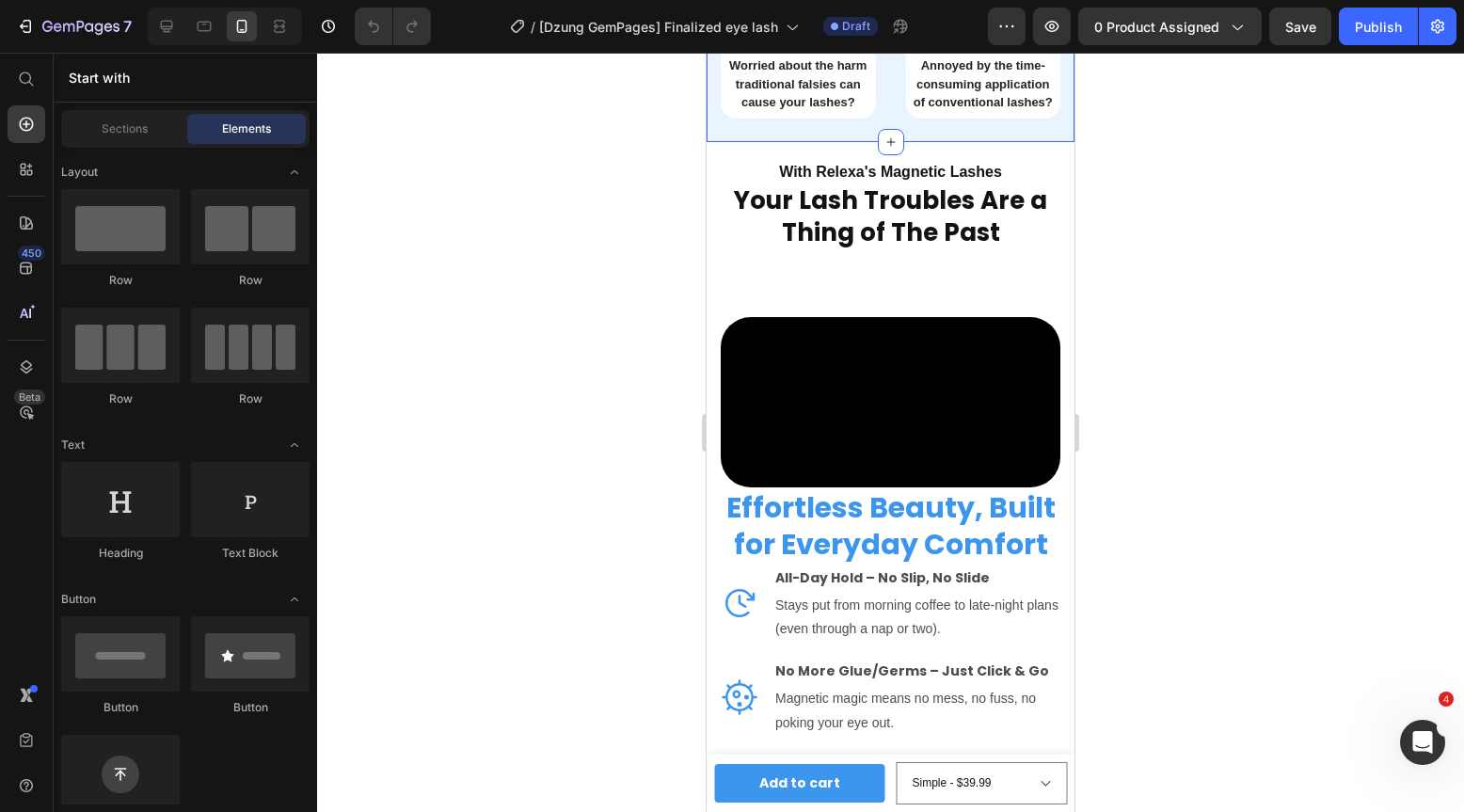click on "Tired of Wishing For the Perfect Lashes? Heading
Icon Fed up with frequent, costly appointments just for lash extensions? Heading Row Row
Icon Tired of dealing with sticky glue and messy  applications? Heading Row
Icon Worried about the harm traditional falsies can cause your lashes? Heading Row
Icon Annoyed by the time-consuming application of conventional lashes? Heading Row Row Section 4" at bounding box center (890, -30) 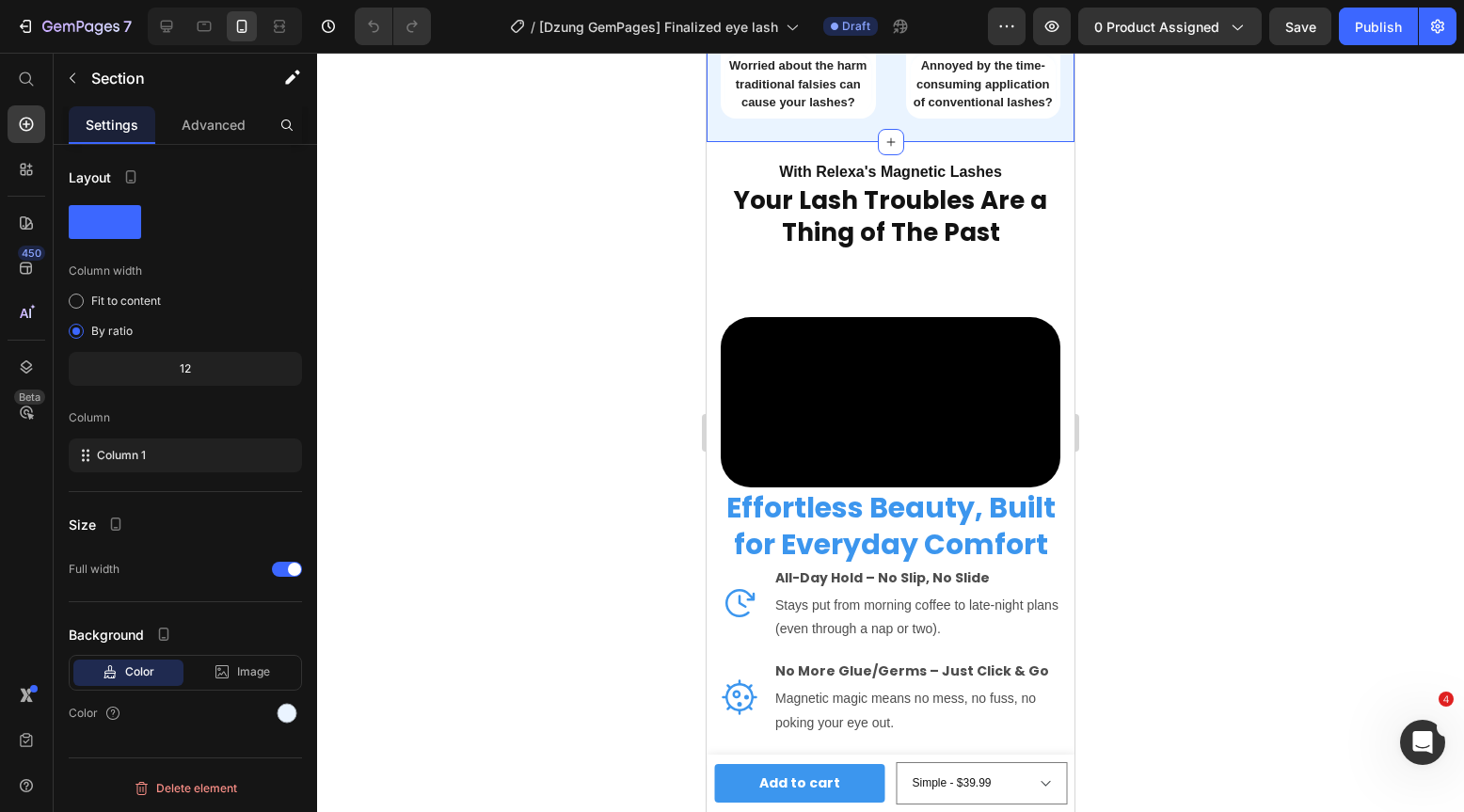 click on "Create Theme Section" at bounding box center [876, -182] 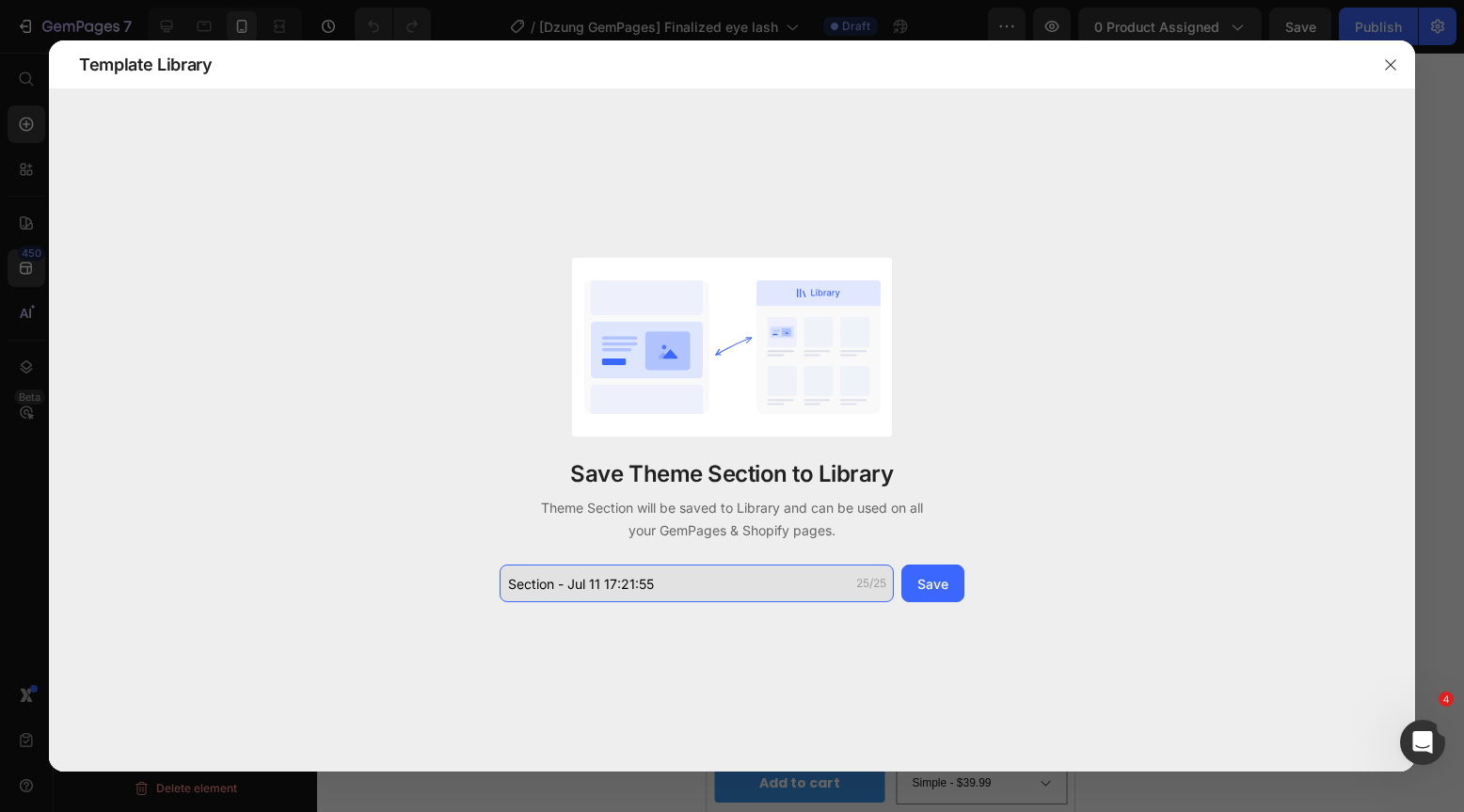 click on "Section - Jul 11 17:21:55" 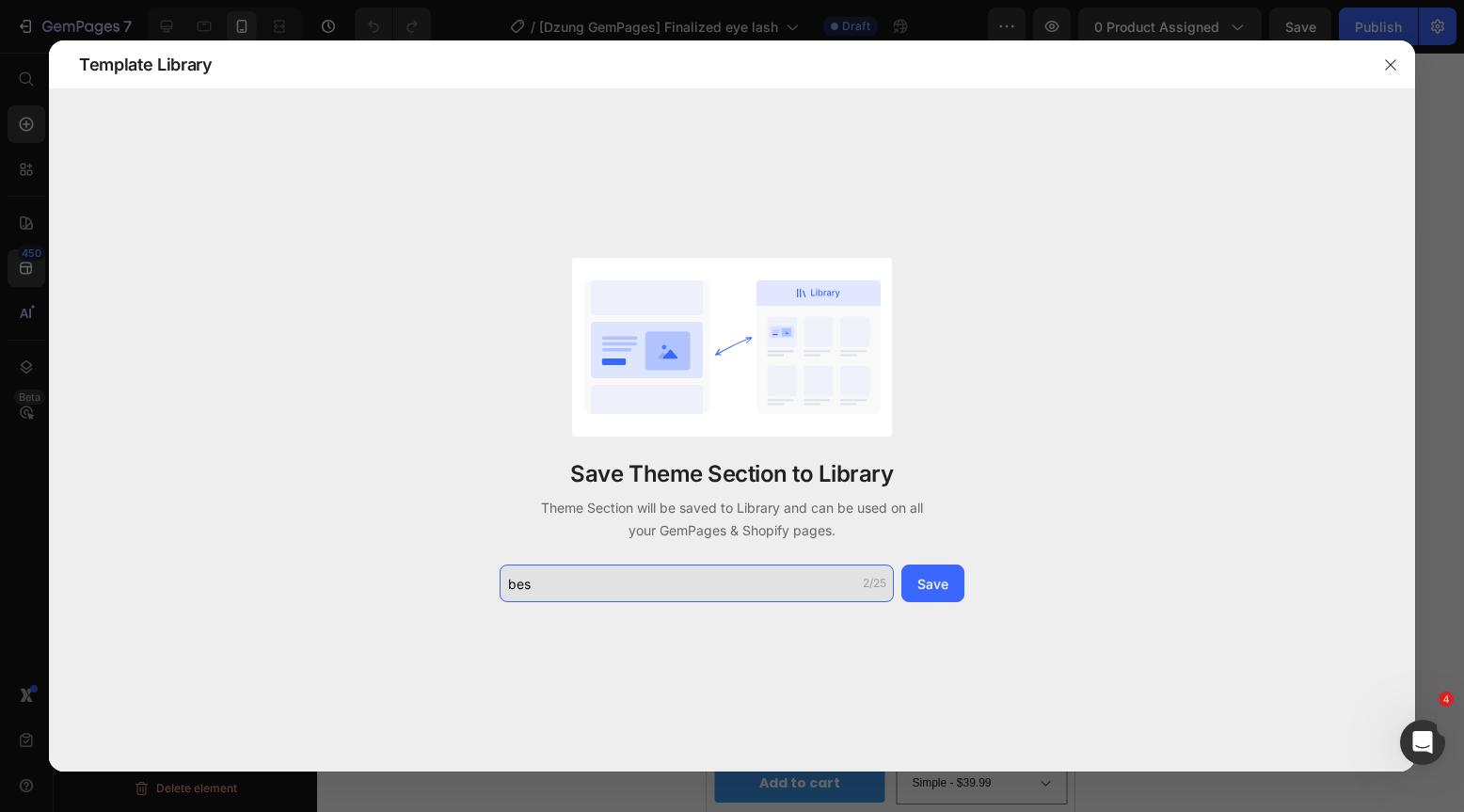 type on "best" 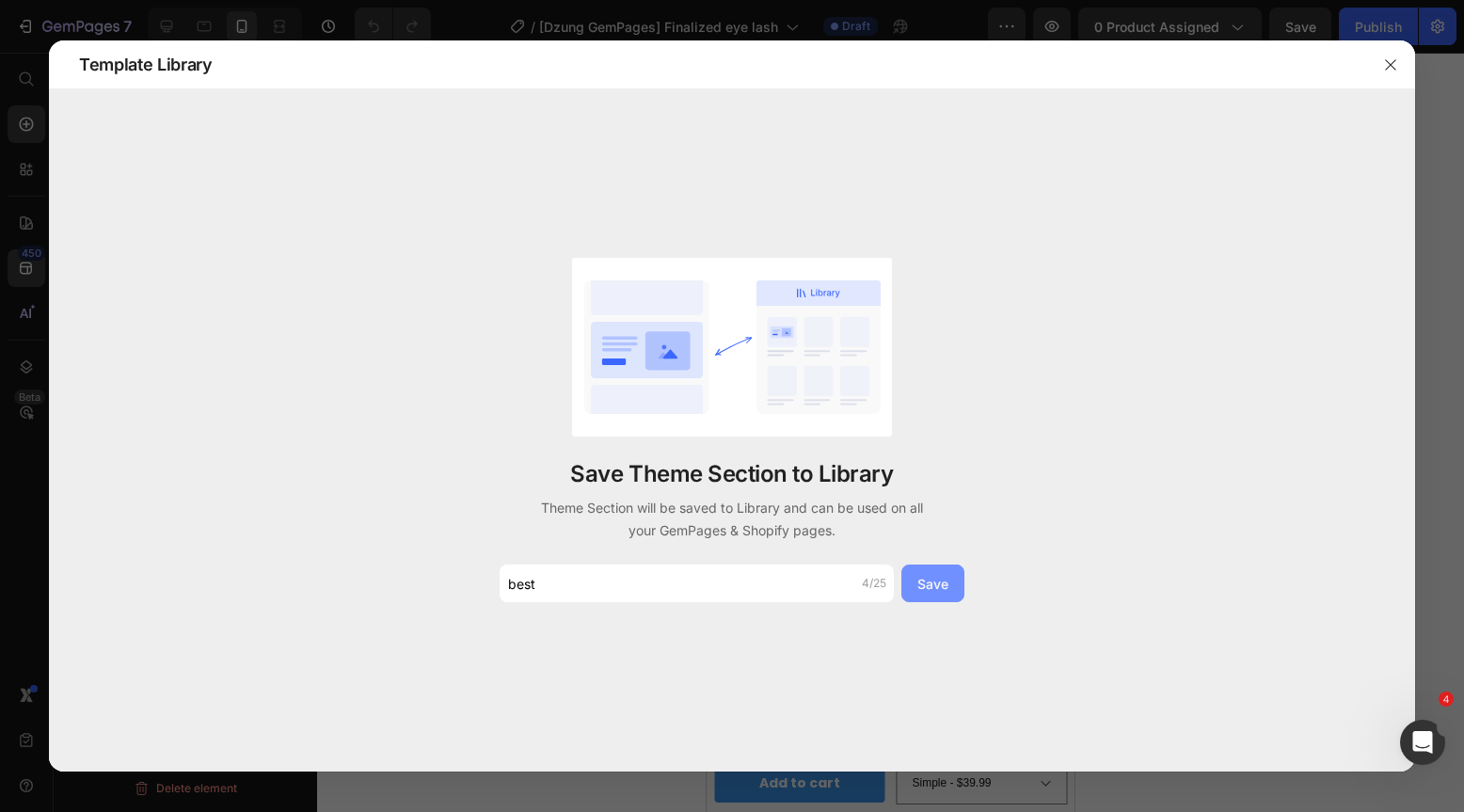 click on "Save" at bounding box center [932, 583] 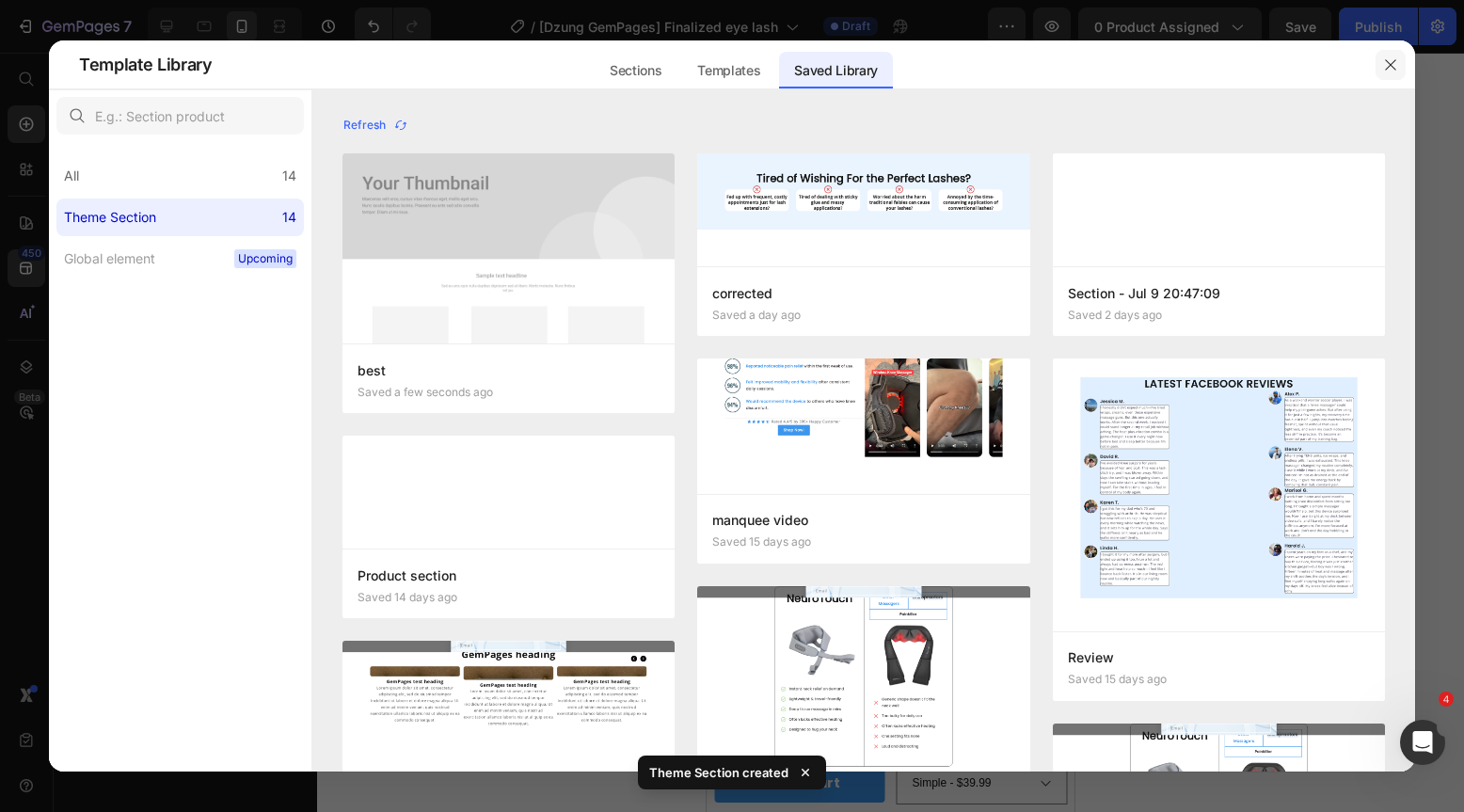 click at bounding box center (1391, 65) 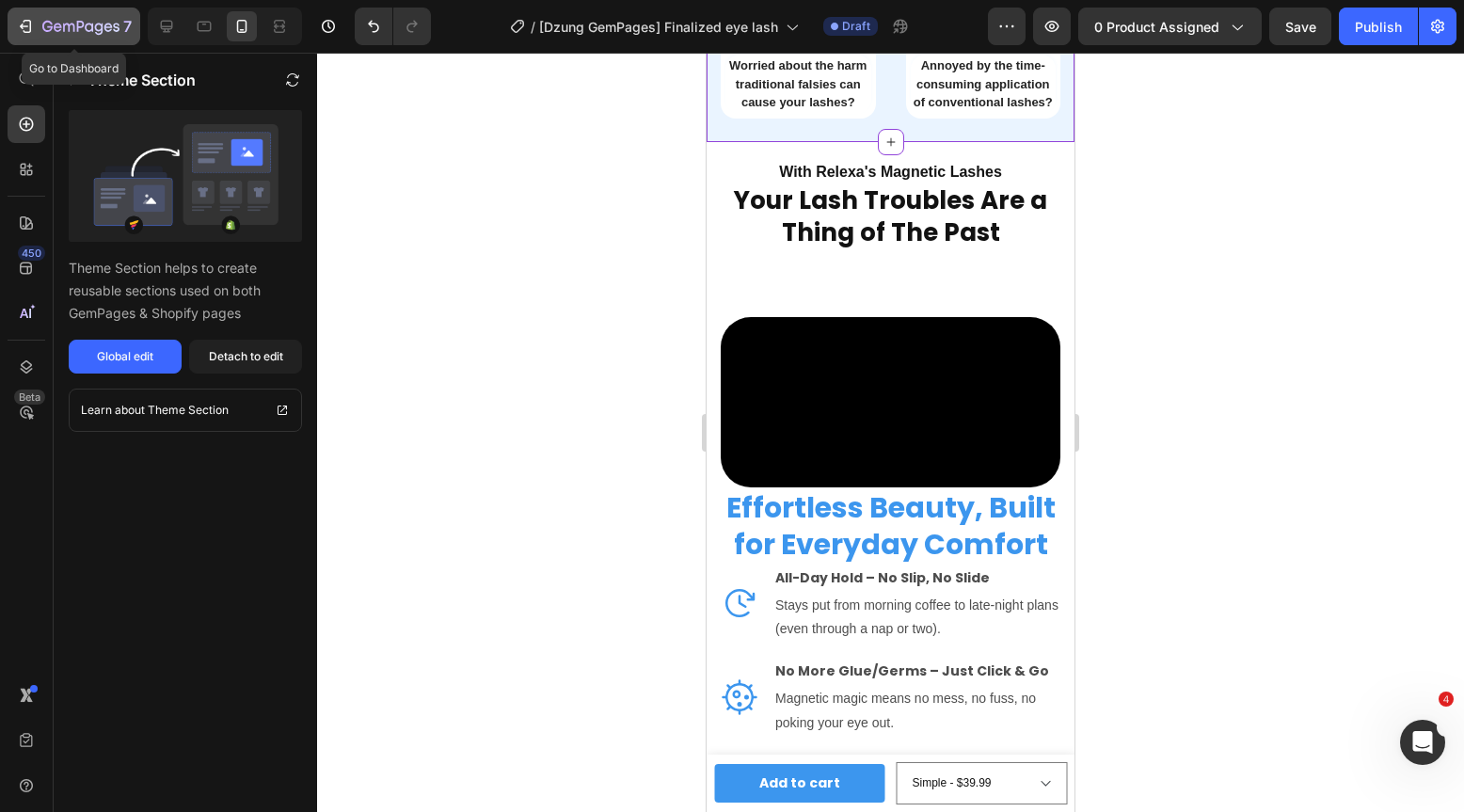click 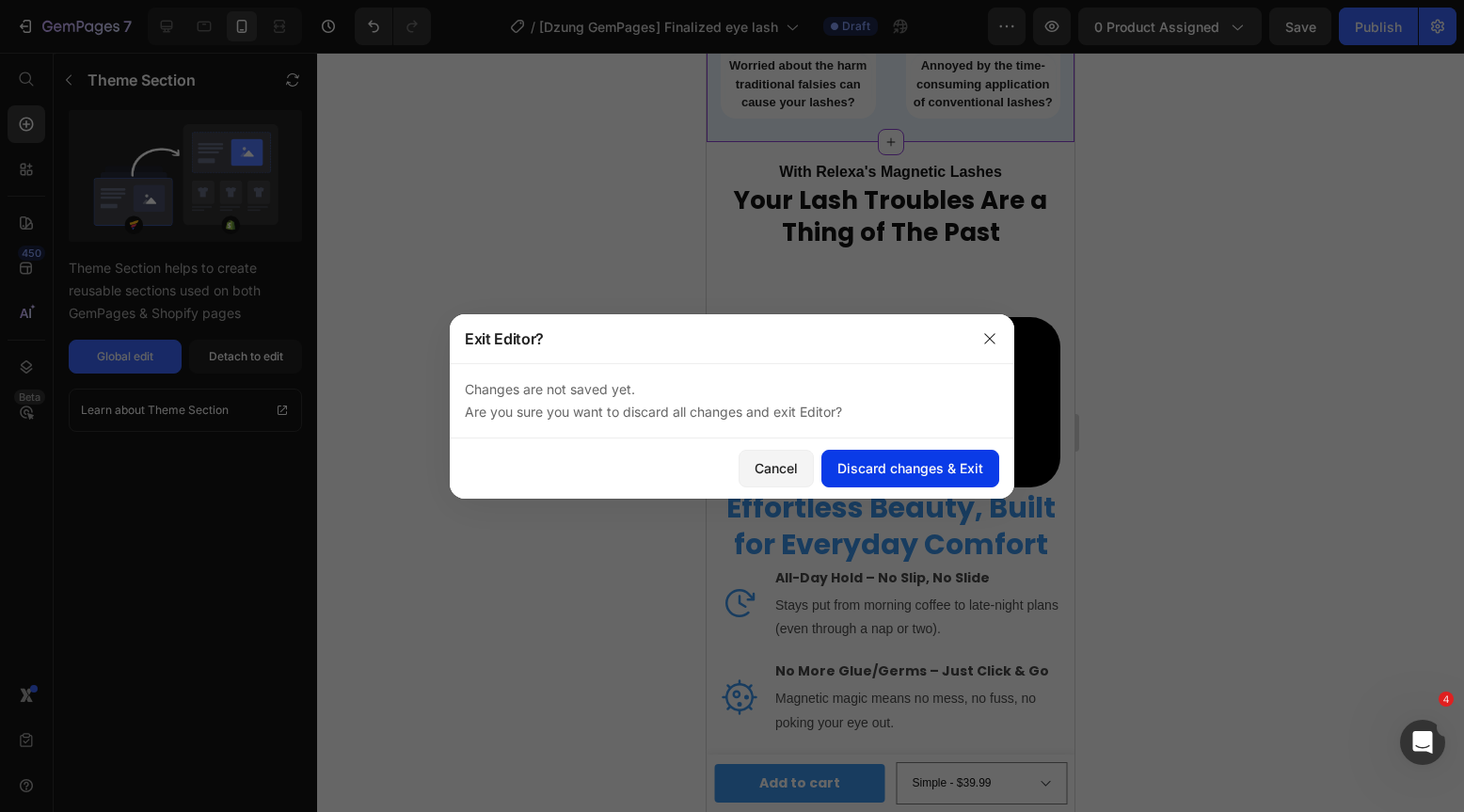 click on "Discard changes & Exit" at bounding box center [910, 468] 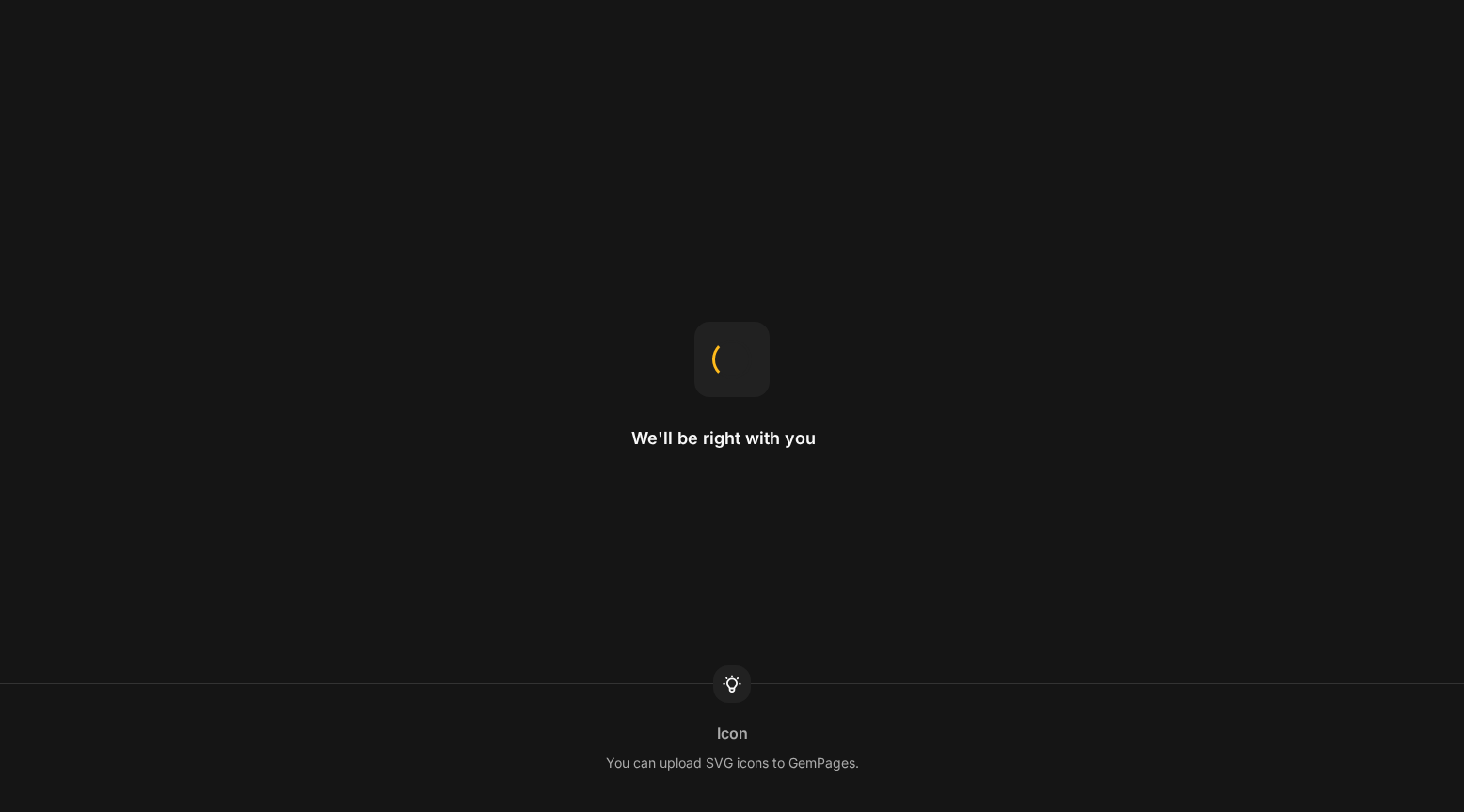scroll, scrollTop: 0, scrollLeft: 0, axis: both 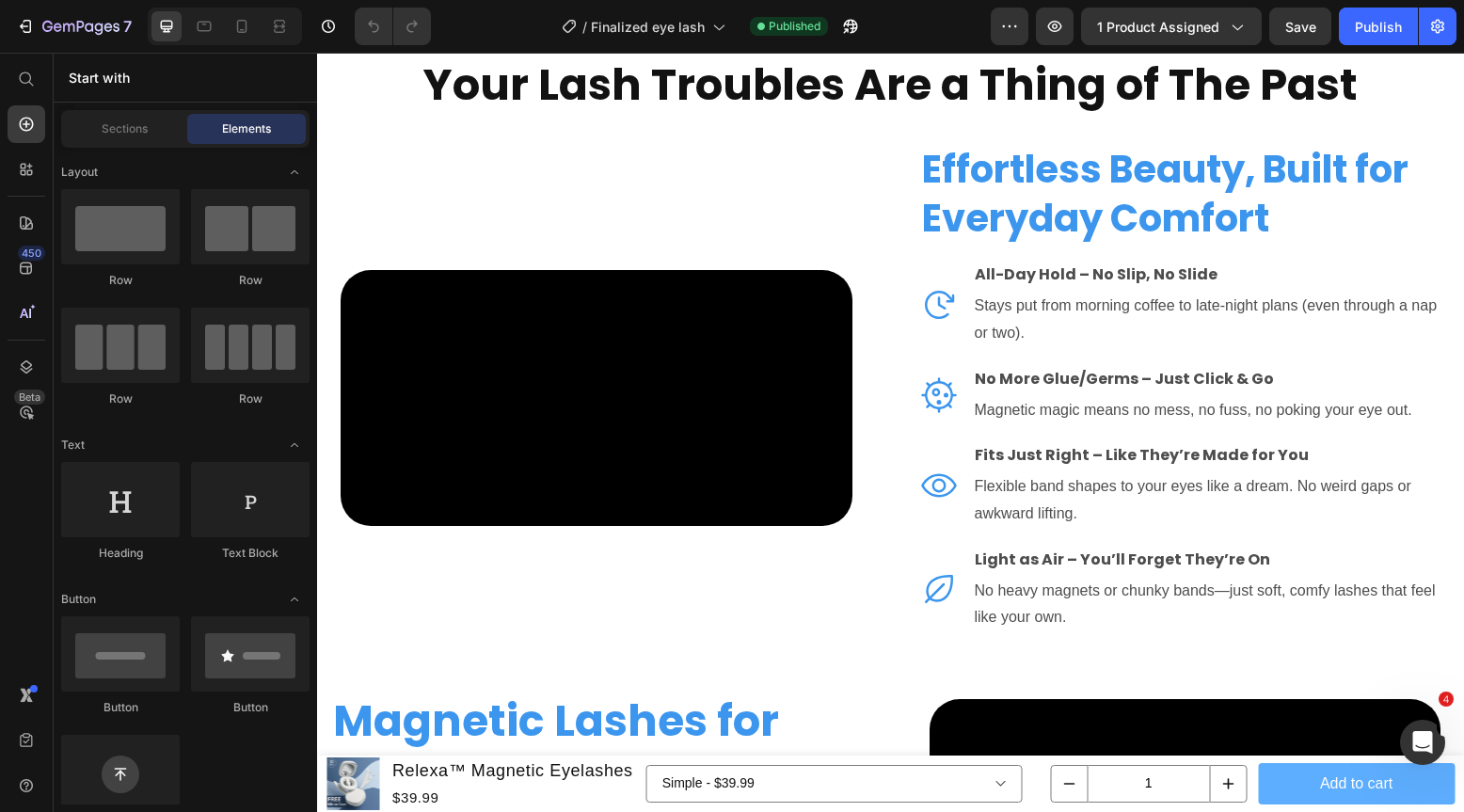click 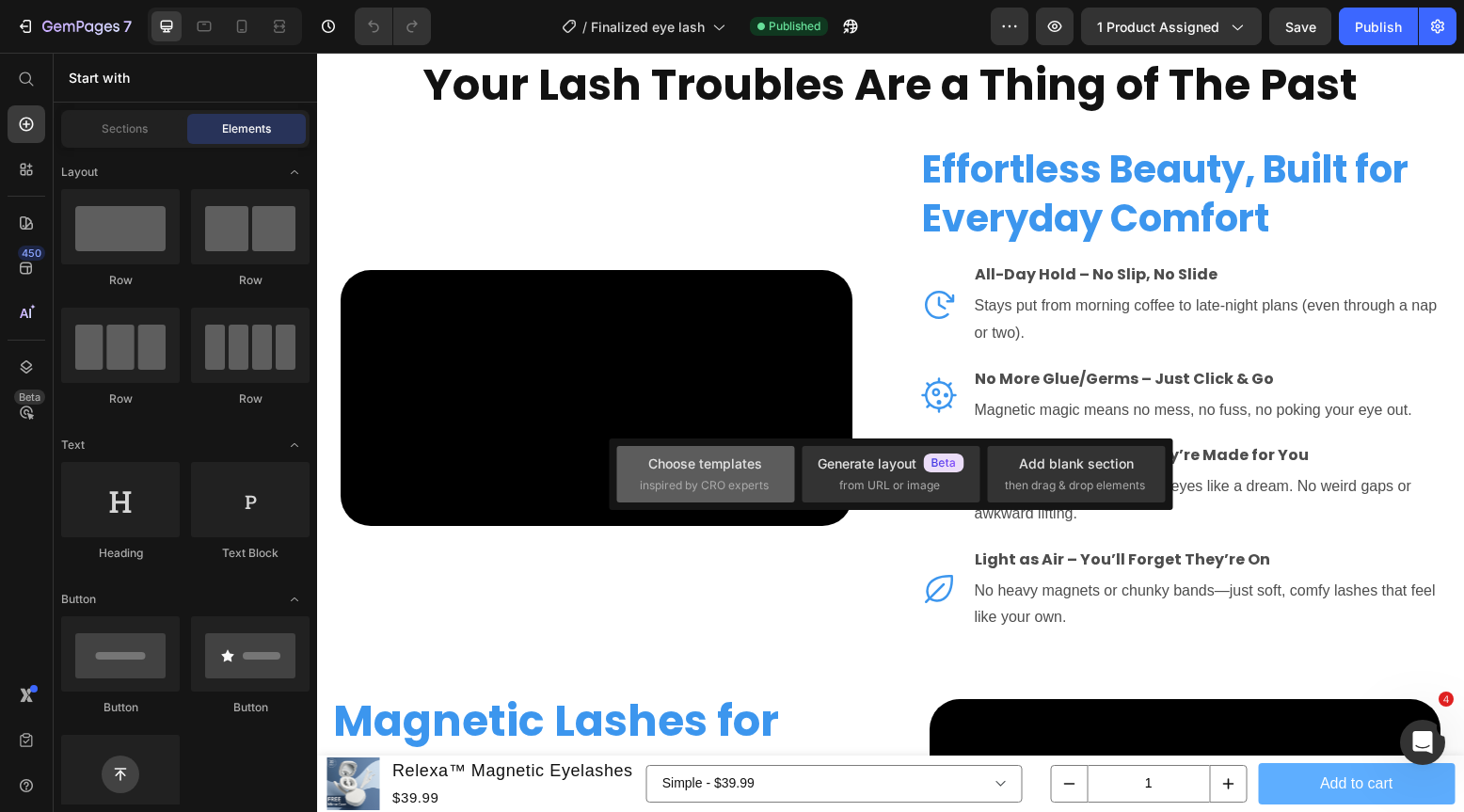 click on "Choose templates  inspired by CRO experts" at bounding box center (706, 473) 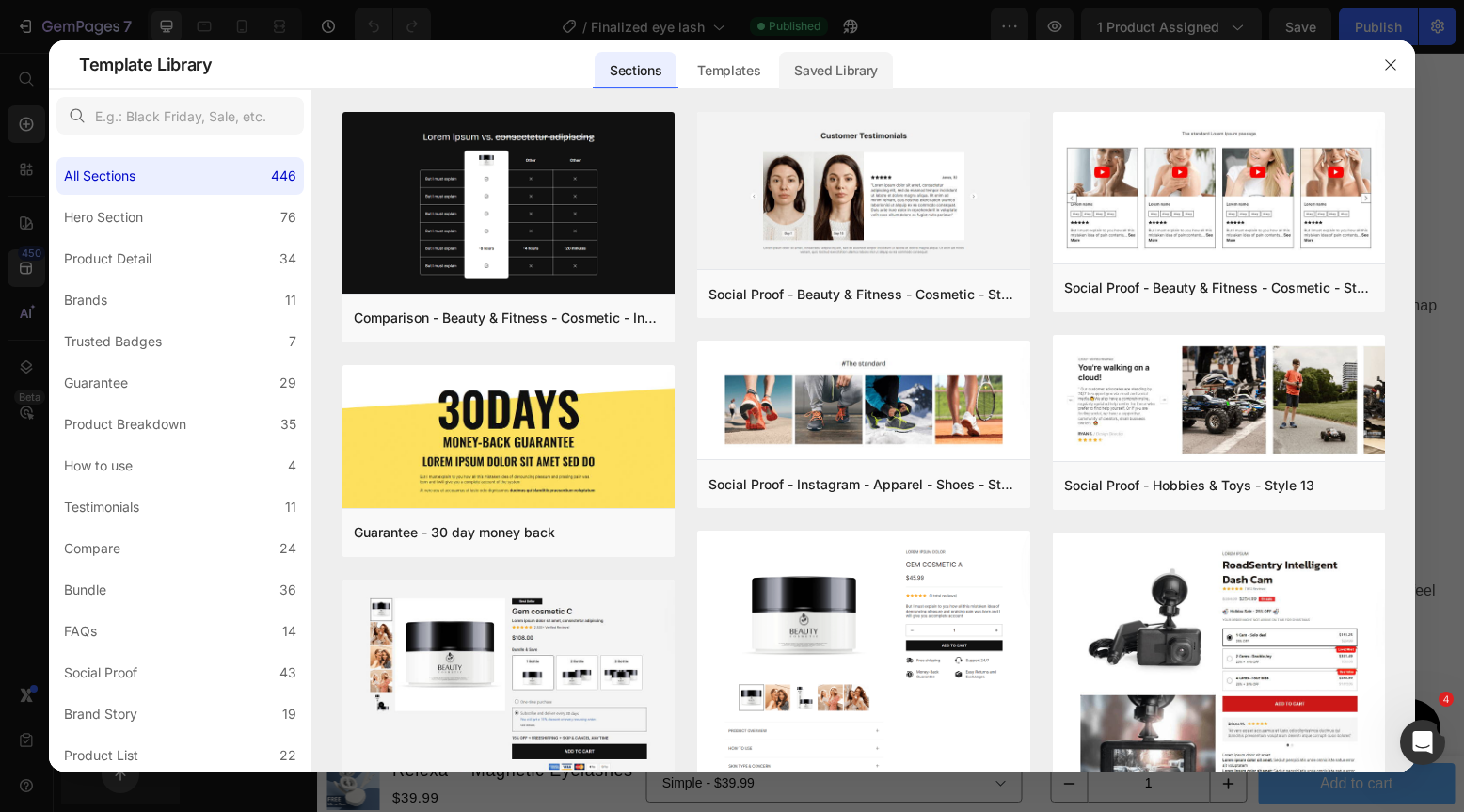click on "Saved Library" 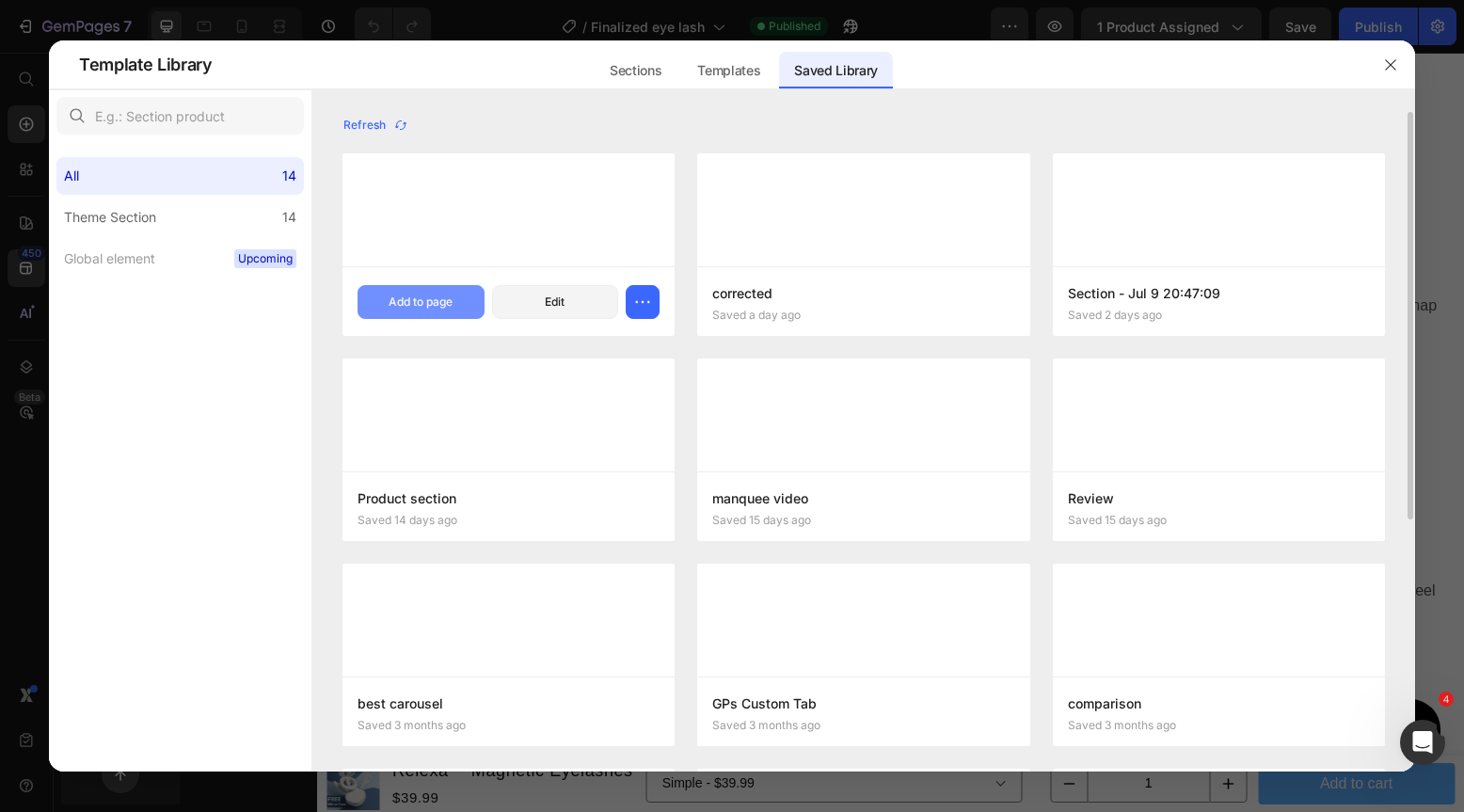 click on "Add to page" at bounding box center (421, 302) 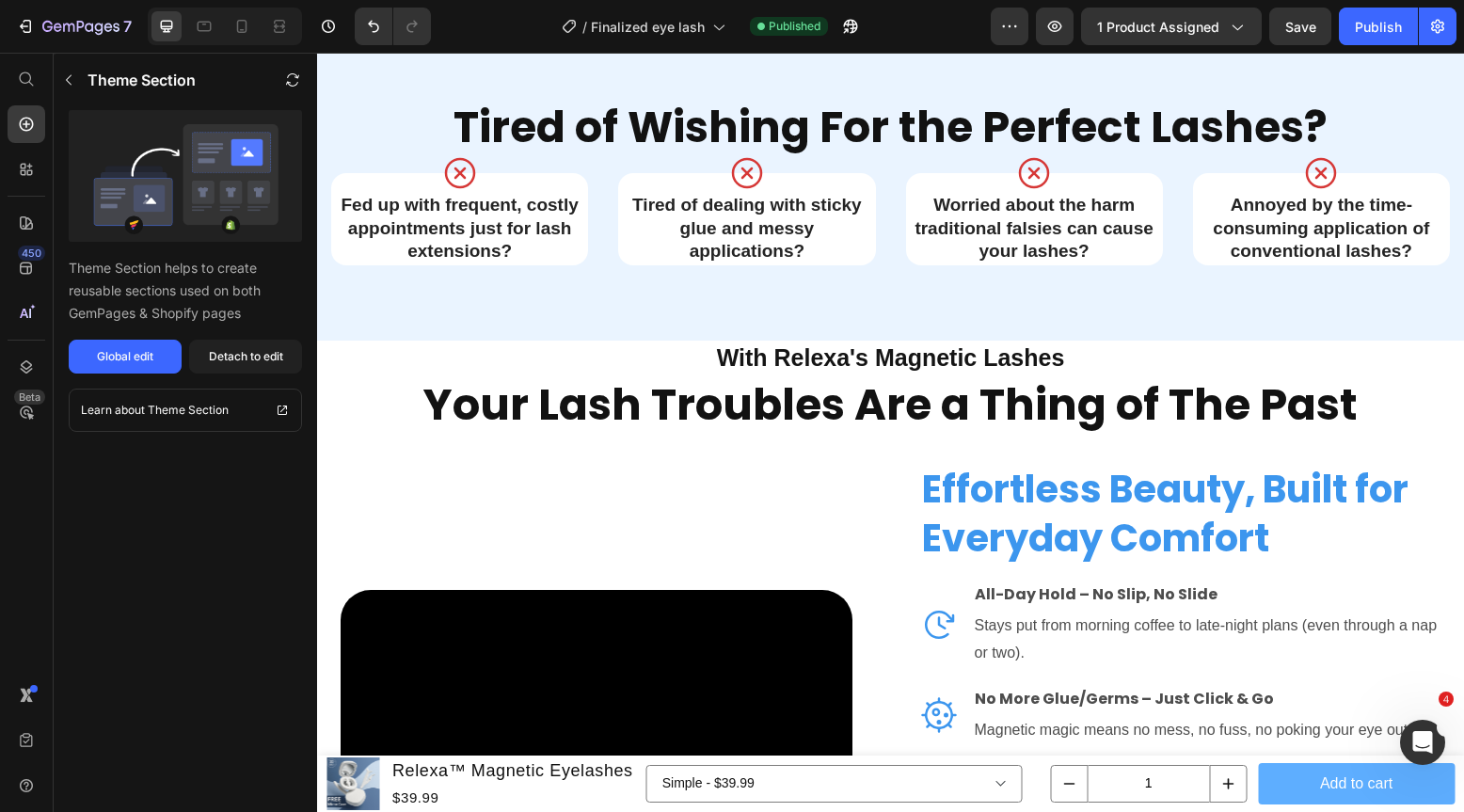 scroll, scrollTop: 2751, scrollLeft: 0, axis: vertical 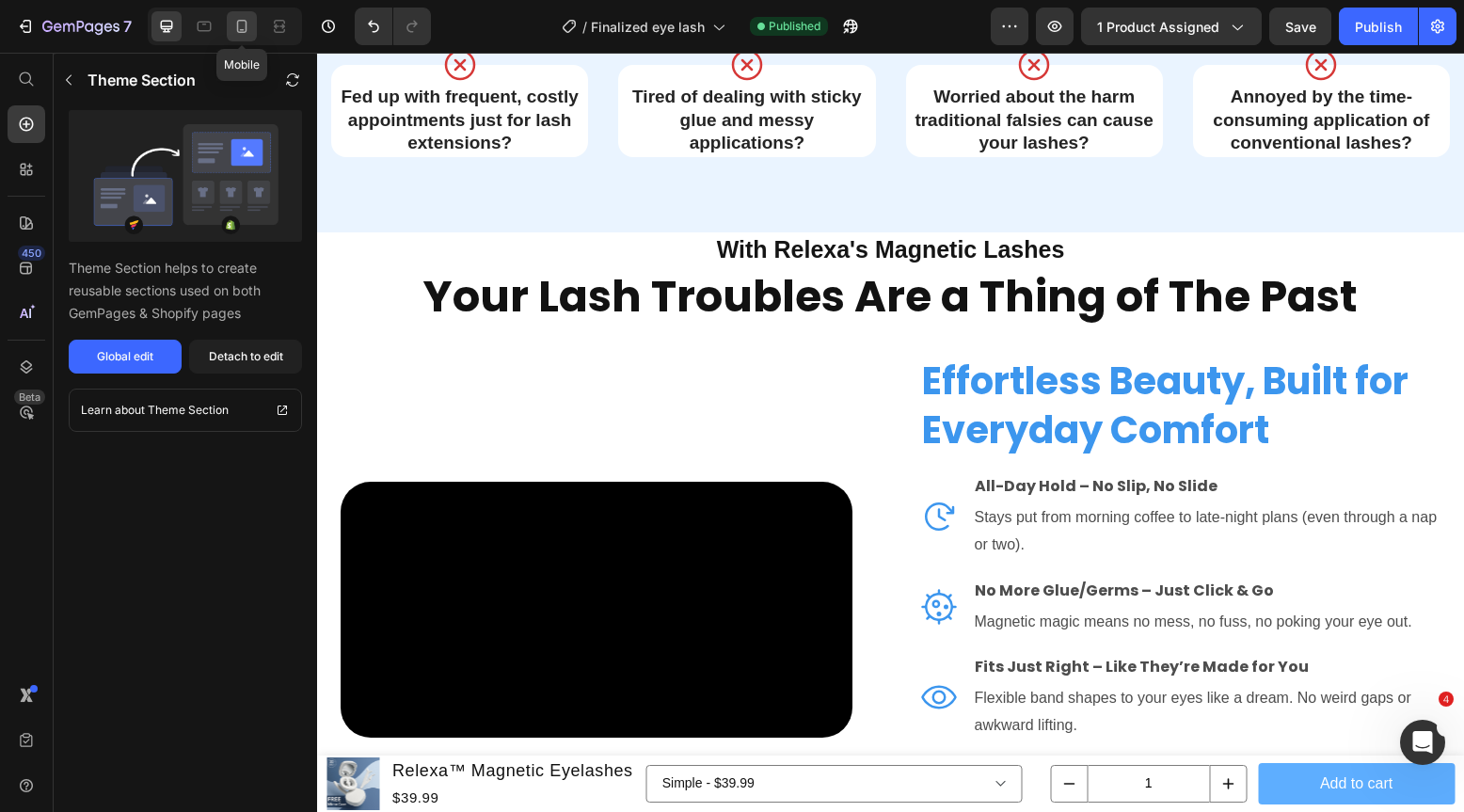click 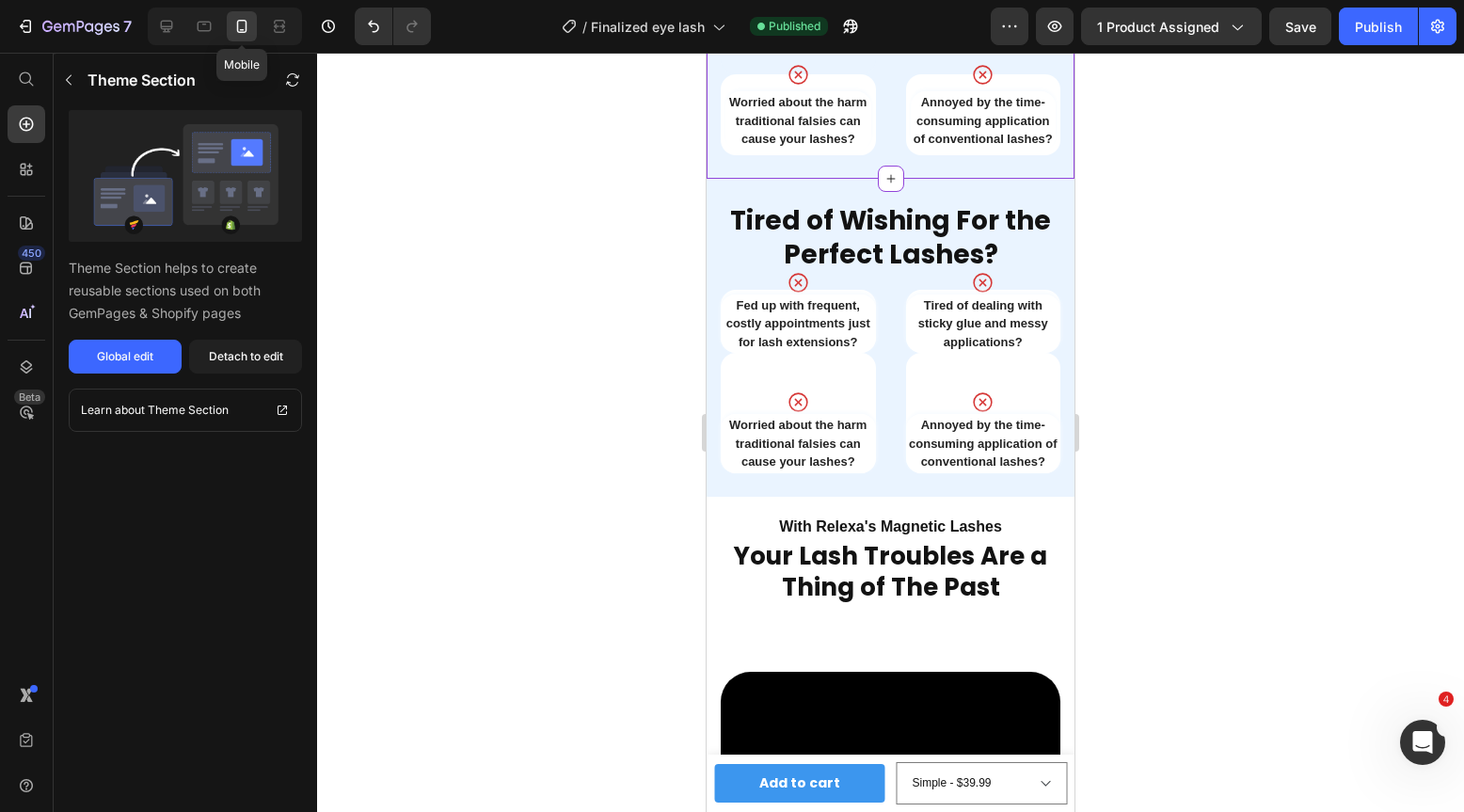 scroll, scrollTop: 2452, scrollLeft: 0, axis: vertical 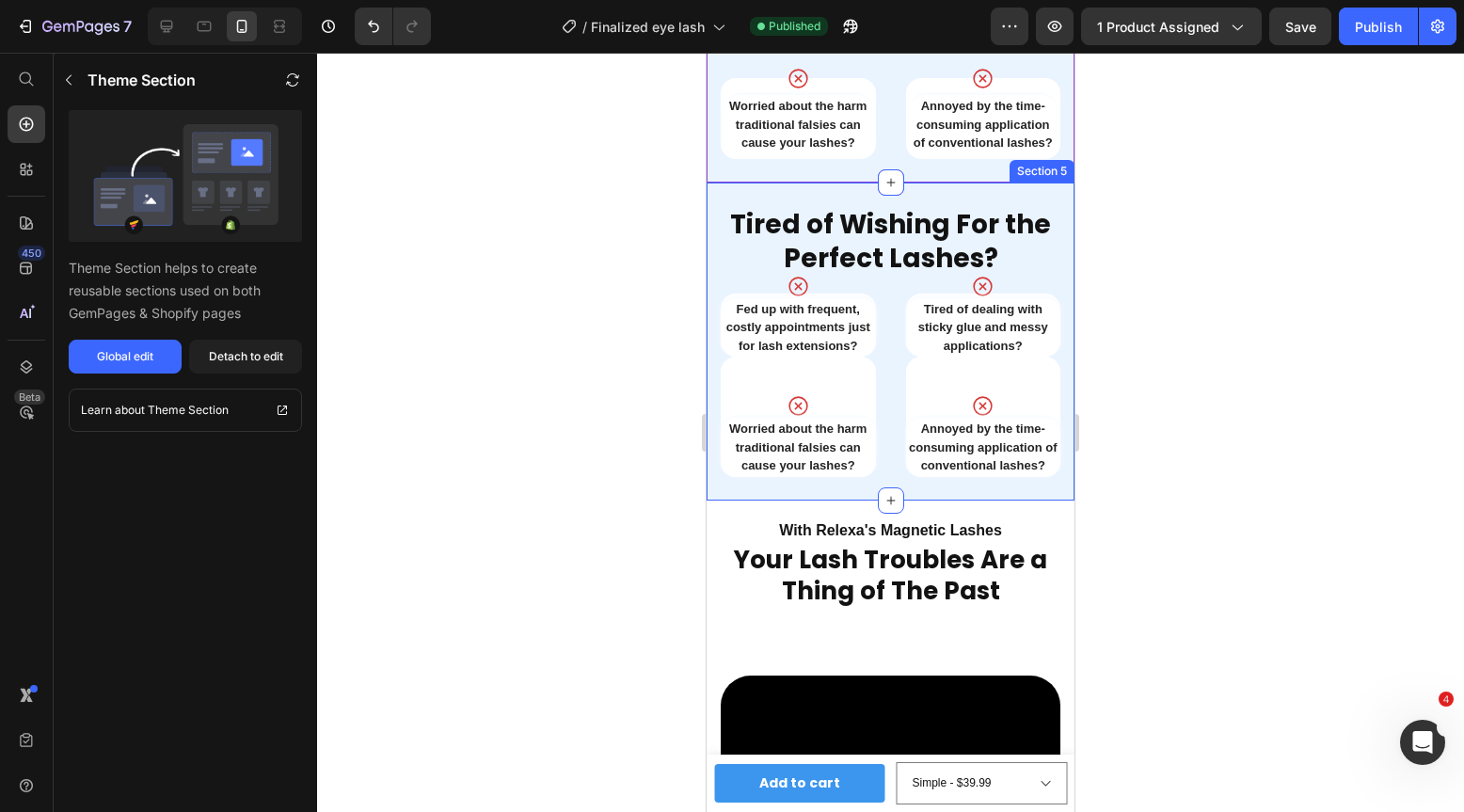 click on "Tired of Wishing For the Perfect Lashes? Heading
Icon Fed up with frequent, costly appointments just for lash extensions? Heading Row Row
Icon Tired of dealing with sticky glue and messy  applications? Heading Row
Icon Worried about the harm traditional falsies can cause your lashes? Heading Row
Icon Annoyed by the time-consuming application of conventional lashes? Heading Row Row Section 5" at bounding box center (890, 342) 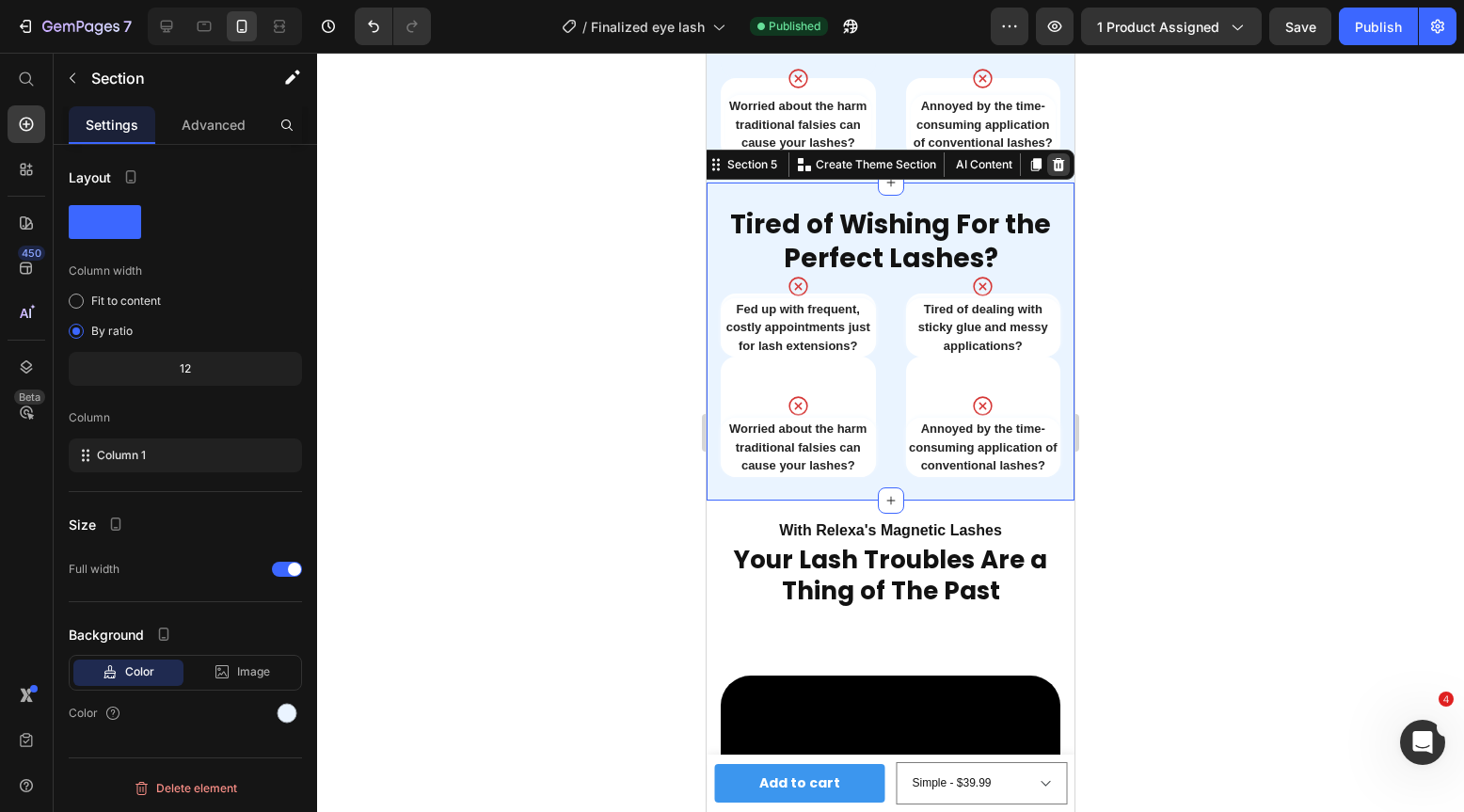 click at bounding box center [1058, 165] 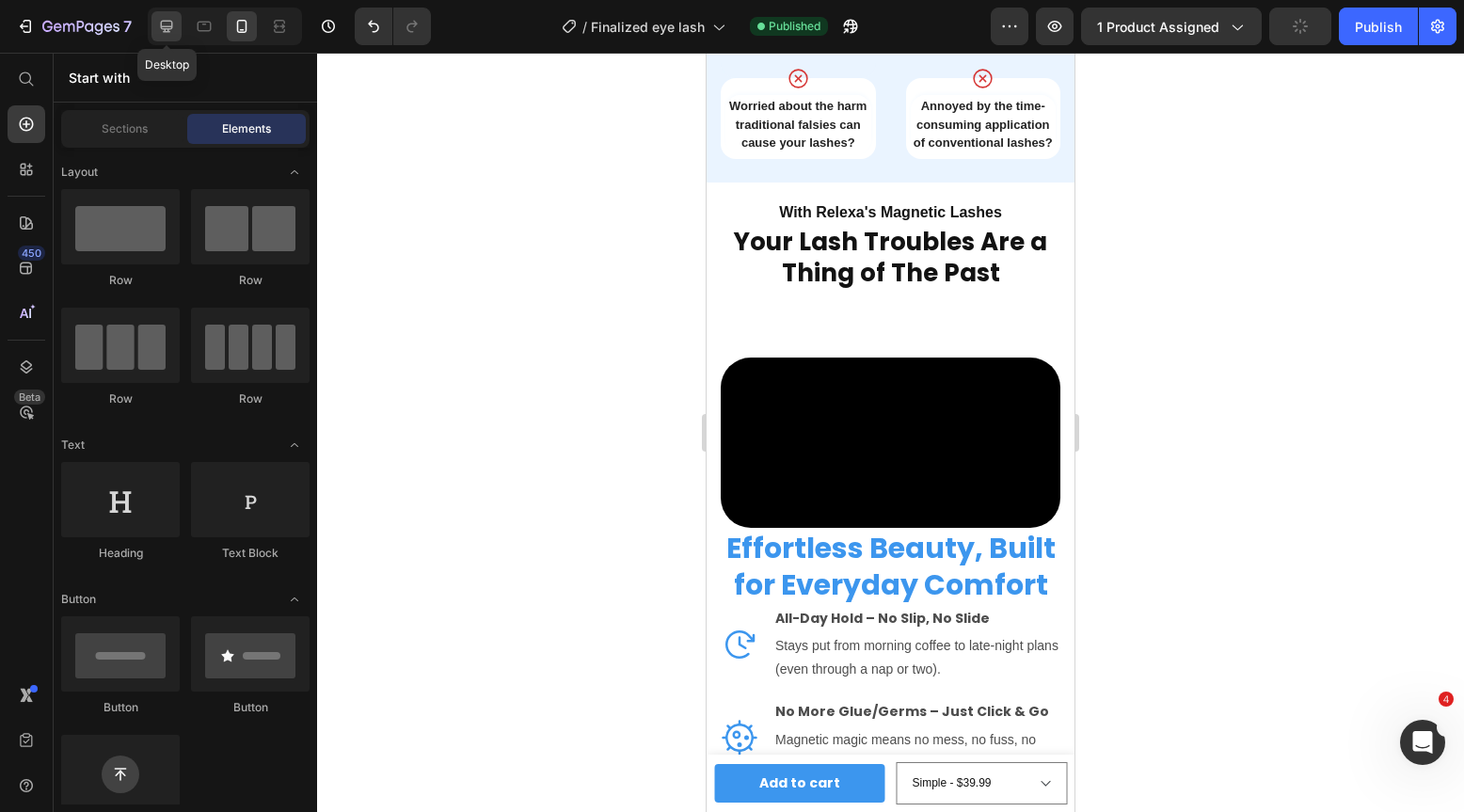 click 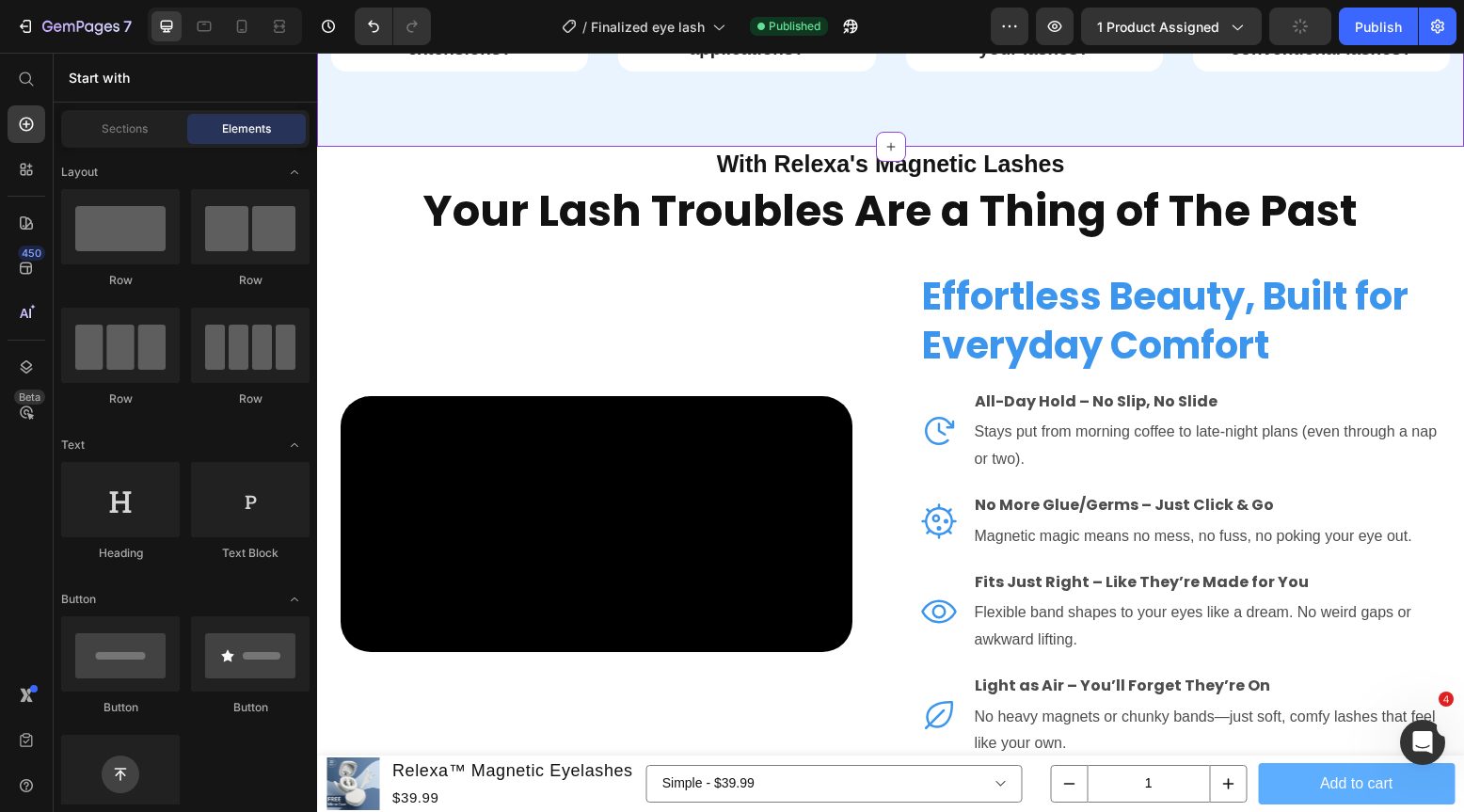 scroll, scrollTop: 2521, scrollLeft: 0, axis: vertical 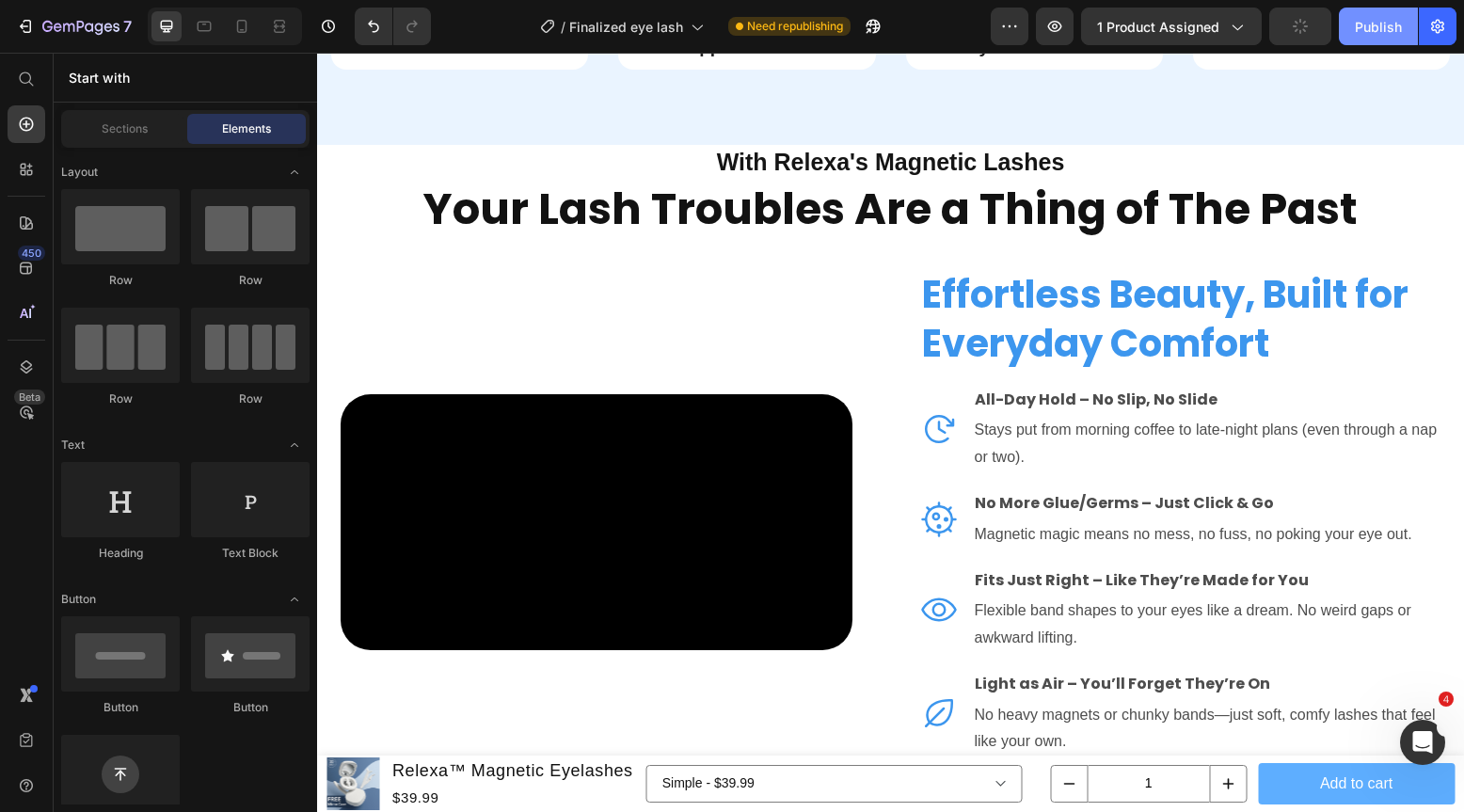 click on "Publish" at bounding box center (1378, 26) 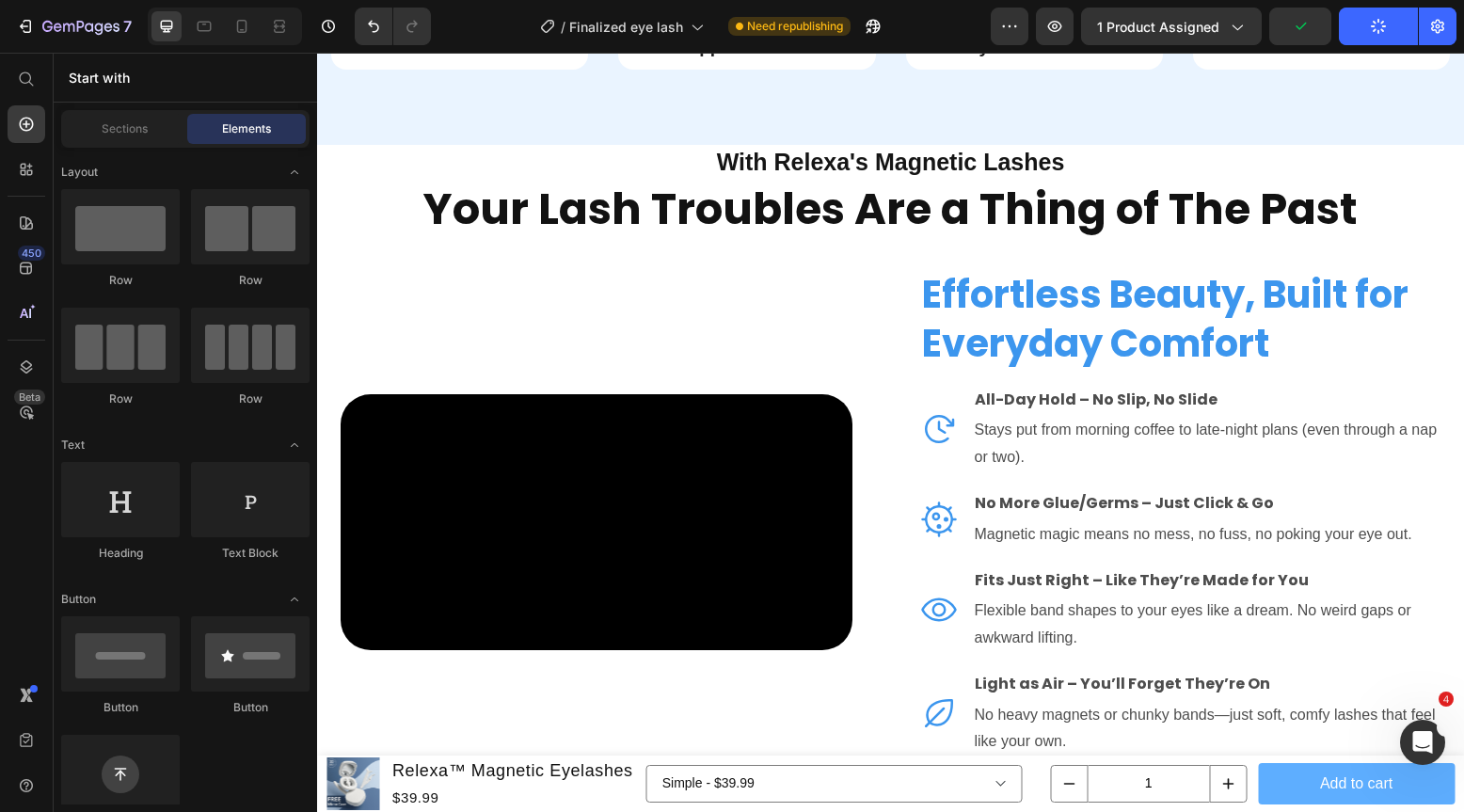 click 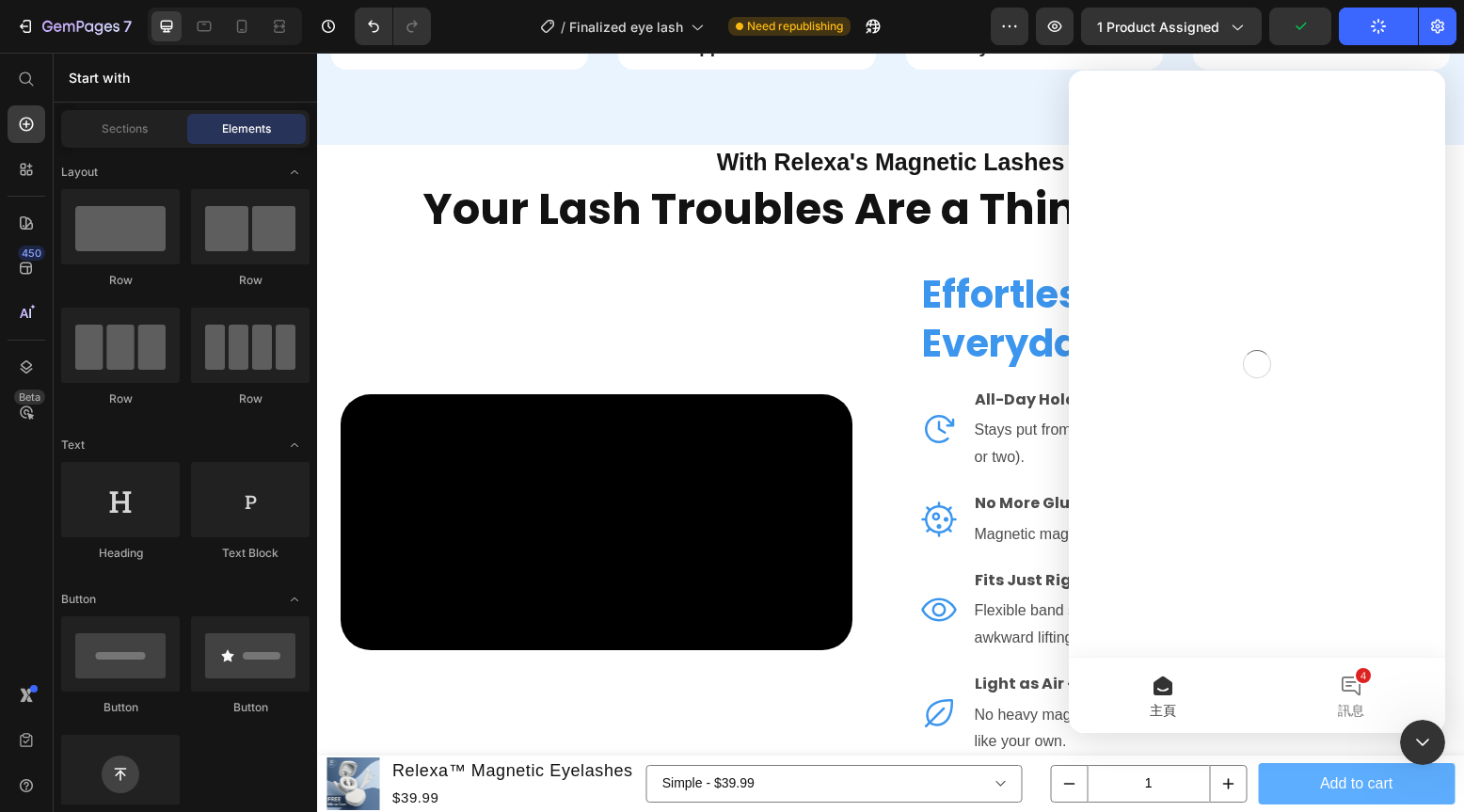 scroll, scrollTop: 0, scrollLeft: 0, axis: both 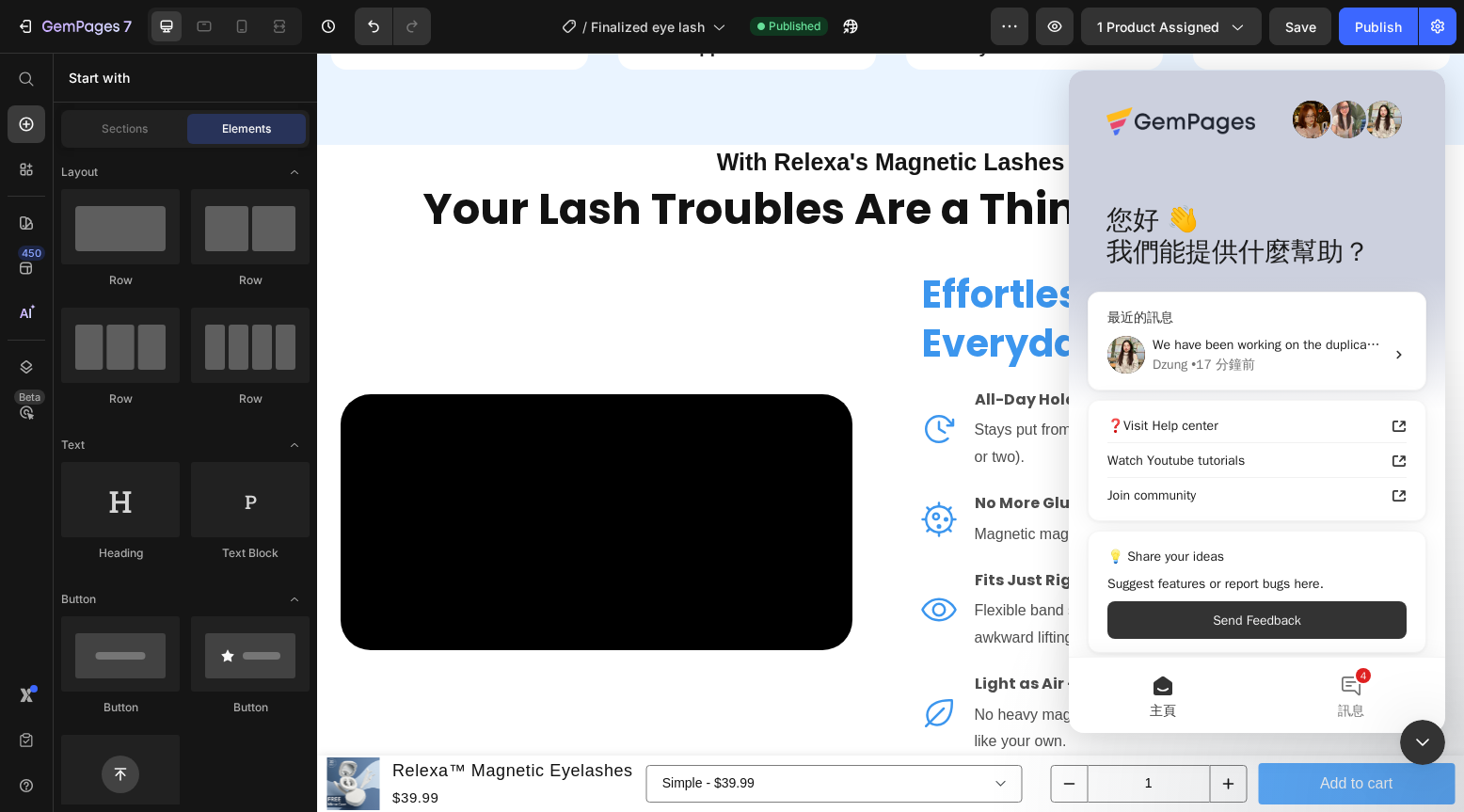 click on "[FIRST] • [TIME]" at bounding box center [1268, 364] 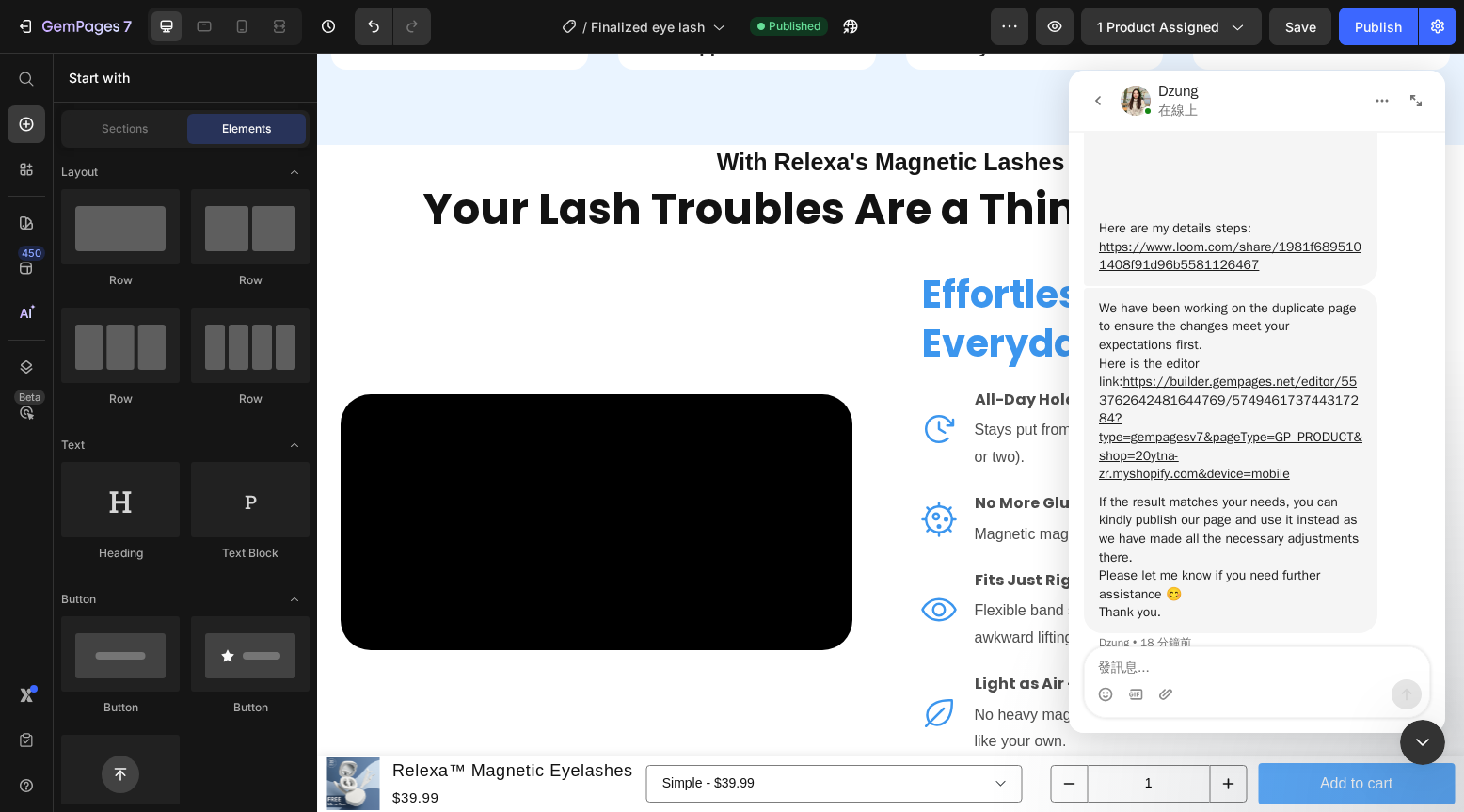 scroll, scrollTop: 1950, scrollLeft: 0, axis: vertical 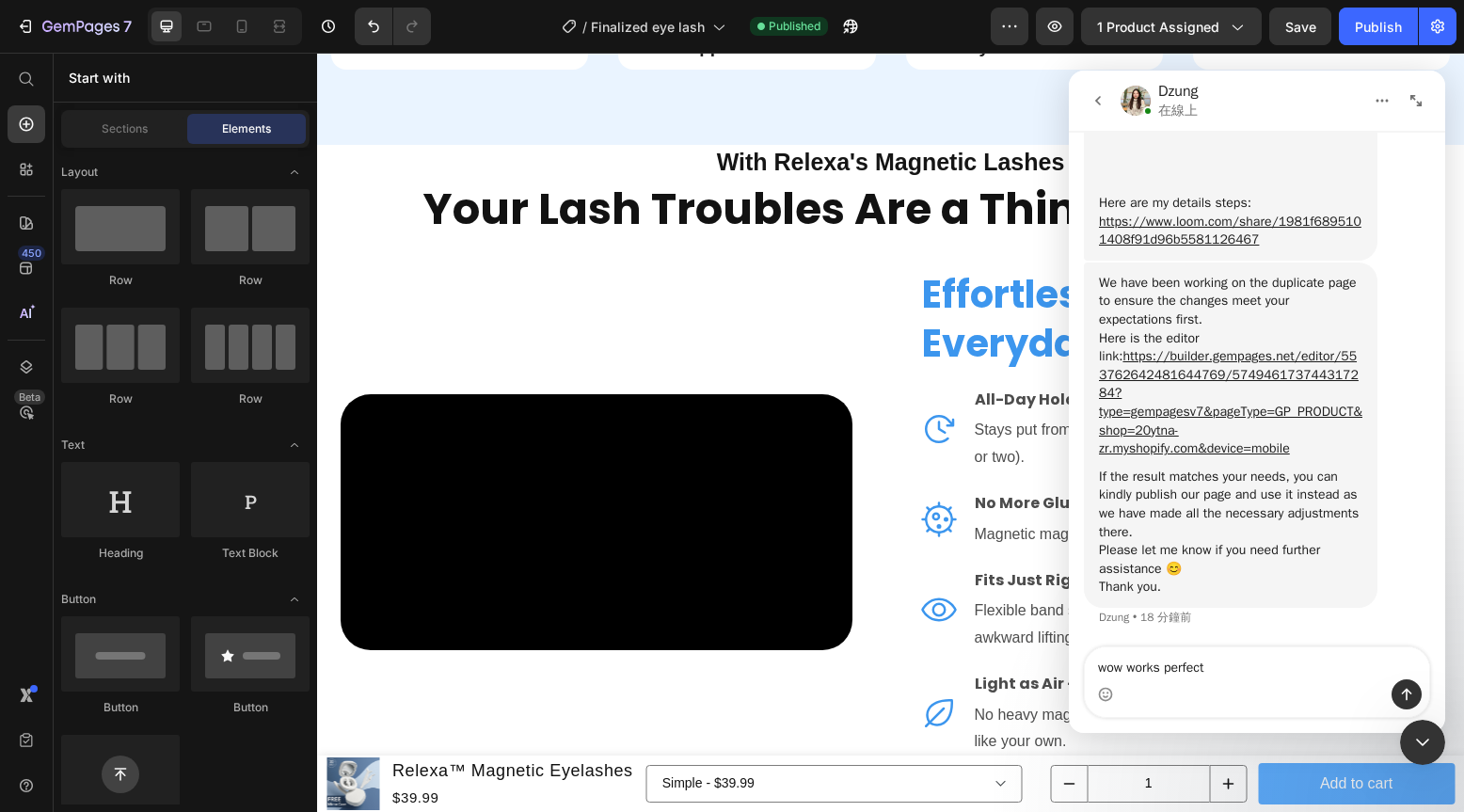 type on "wow works perfect!" 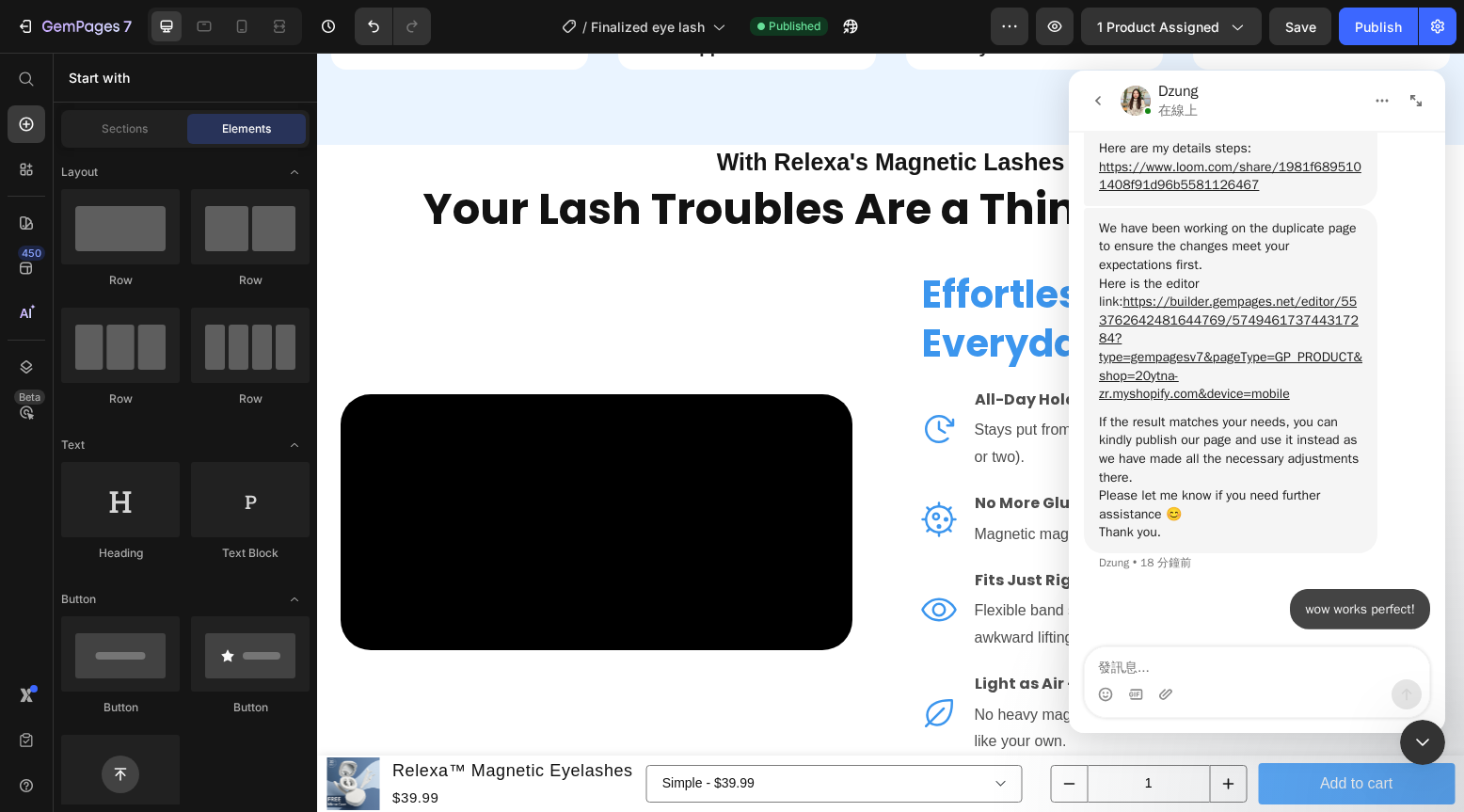 scroll, scrollTop: 2006, scrollLeft: 0, axis: vertical 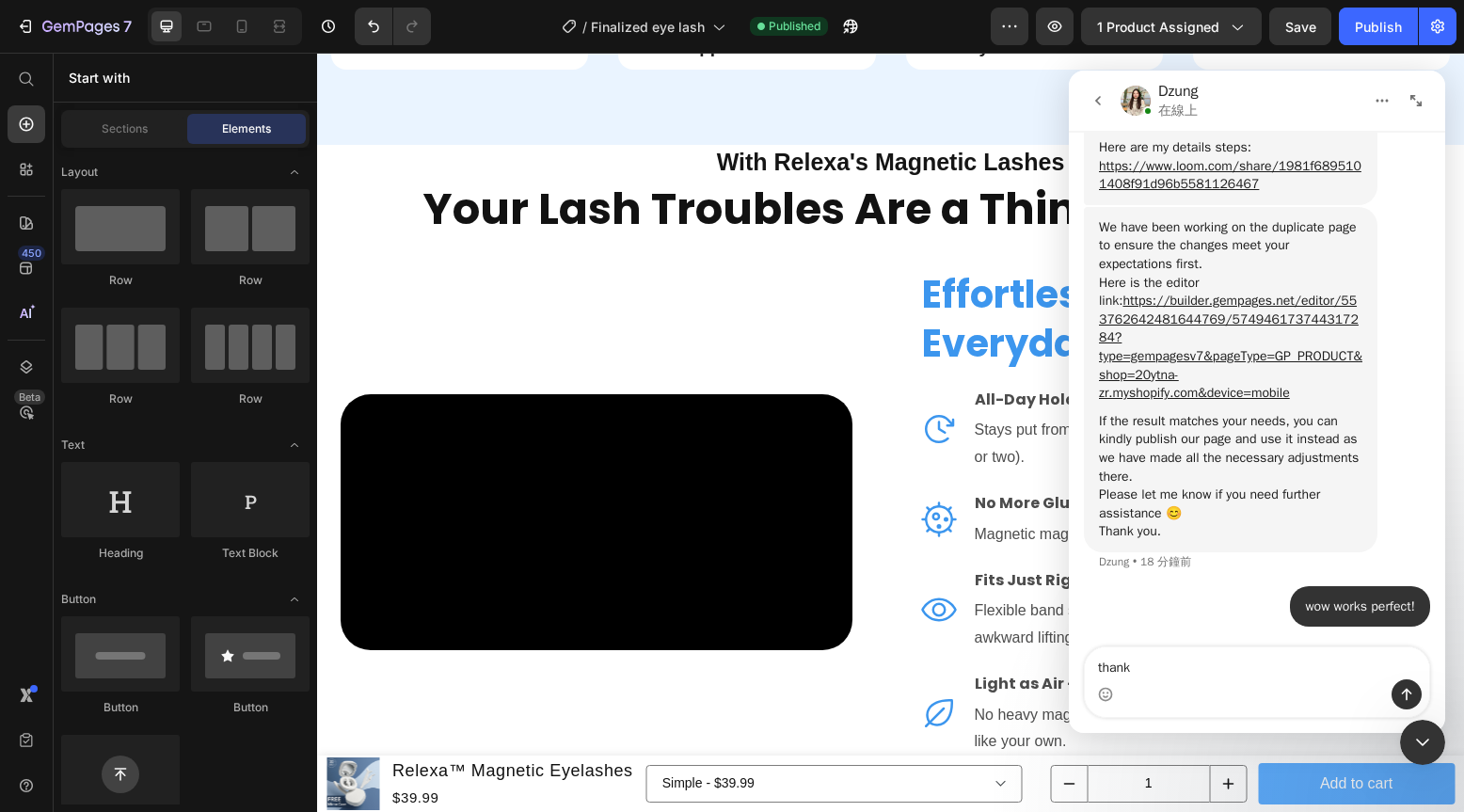 type on "thanks" 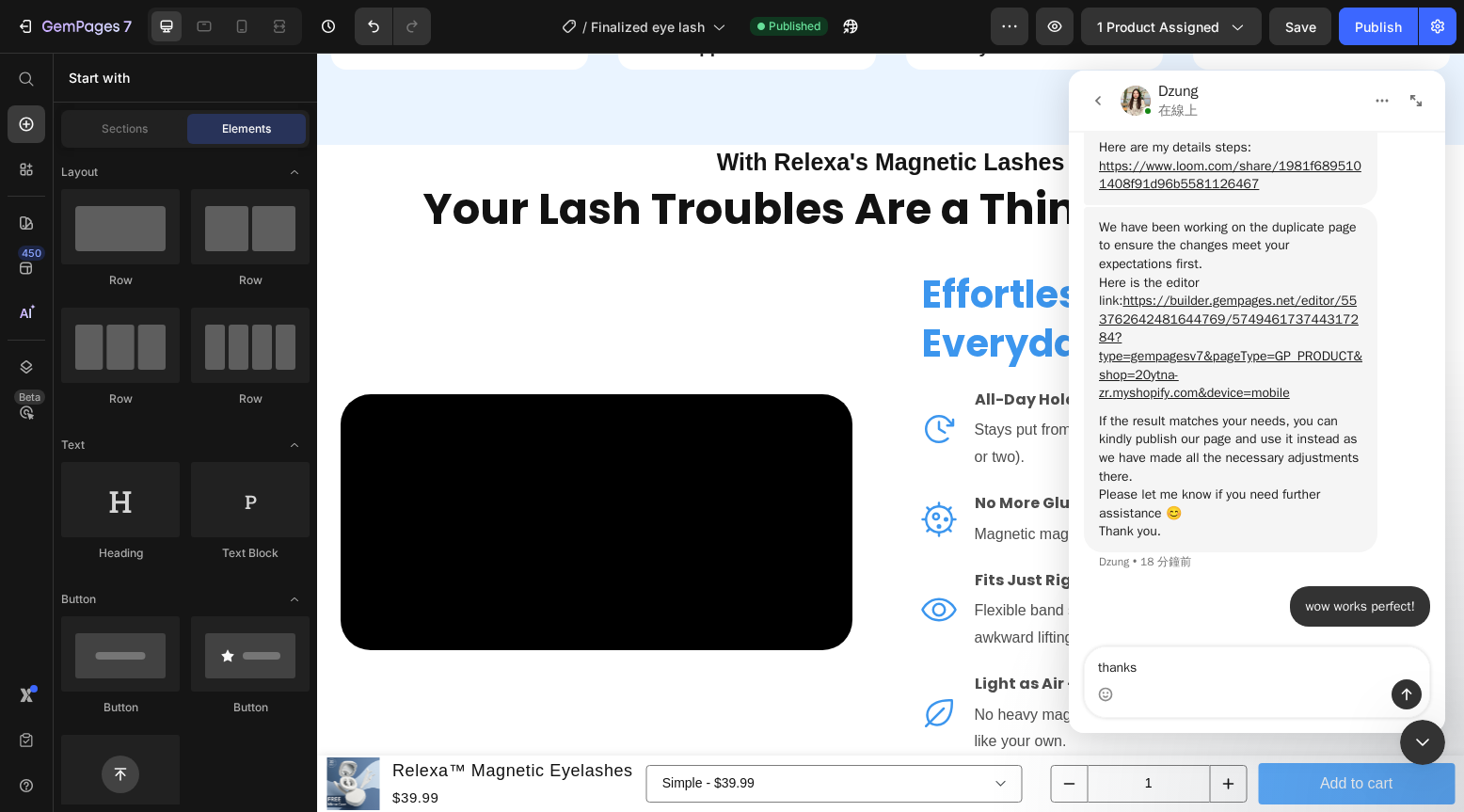 type 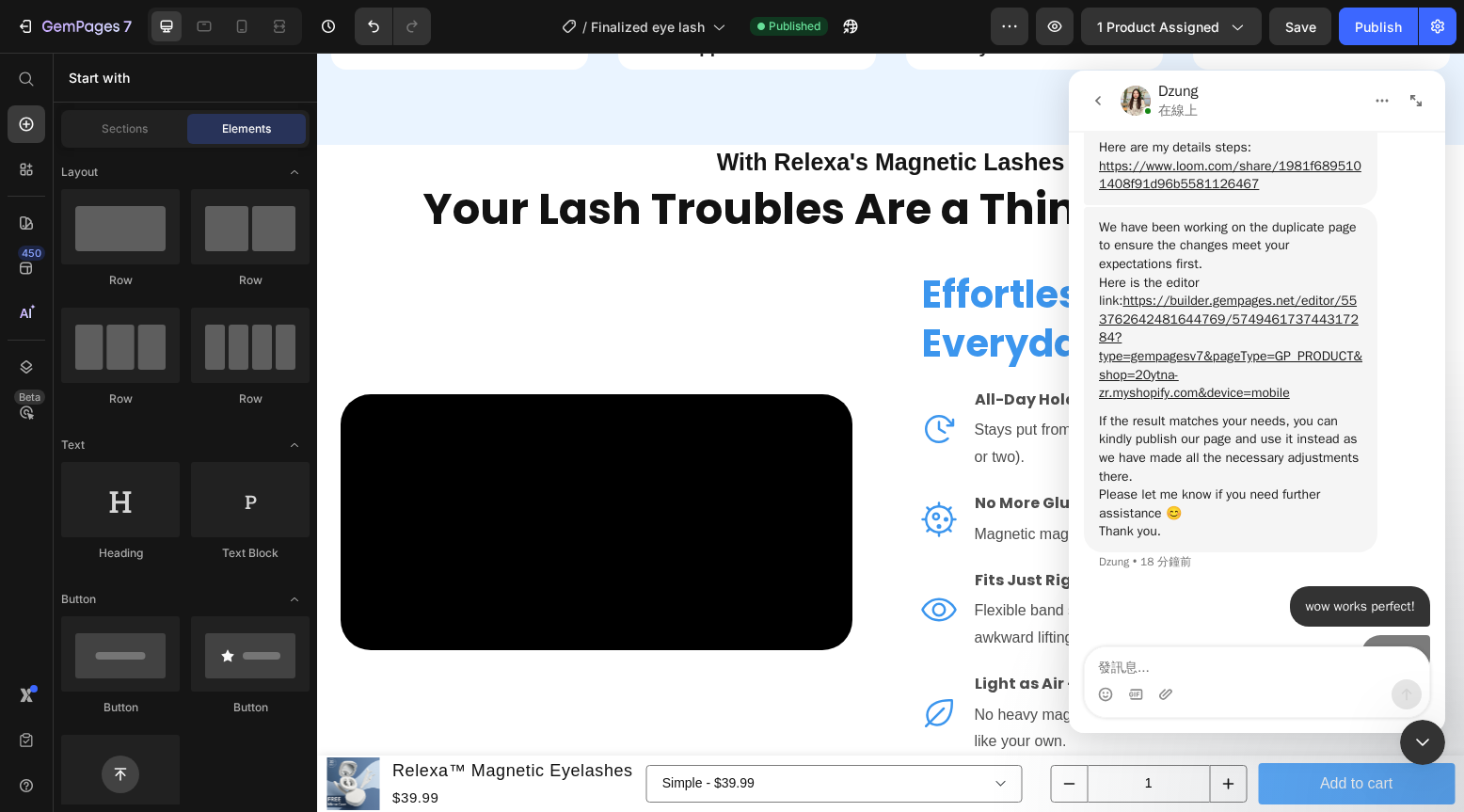 scroll, scrollTop: 2049, scrollLeft: 0, axis: vertical 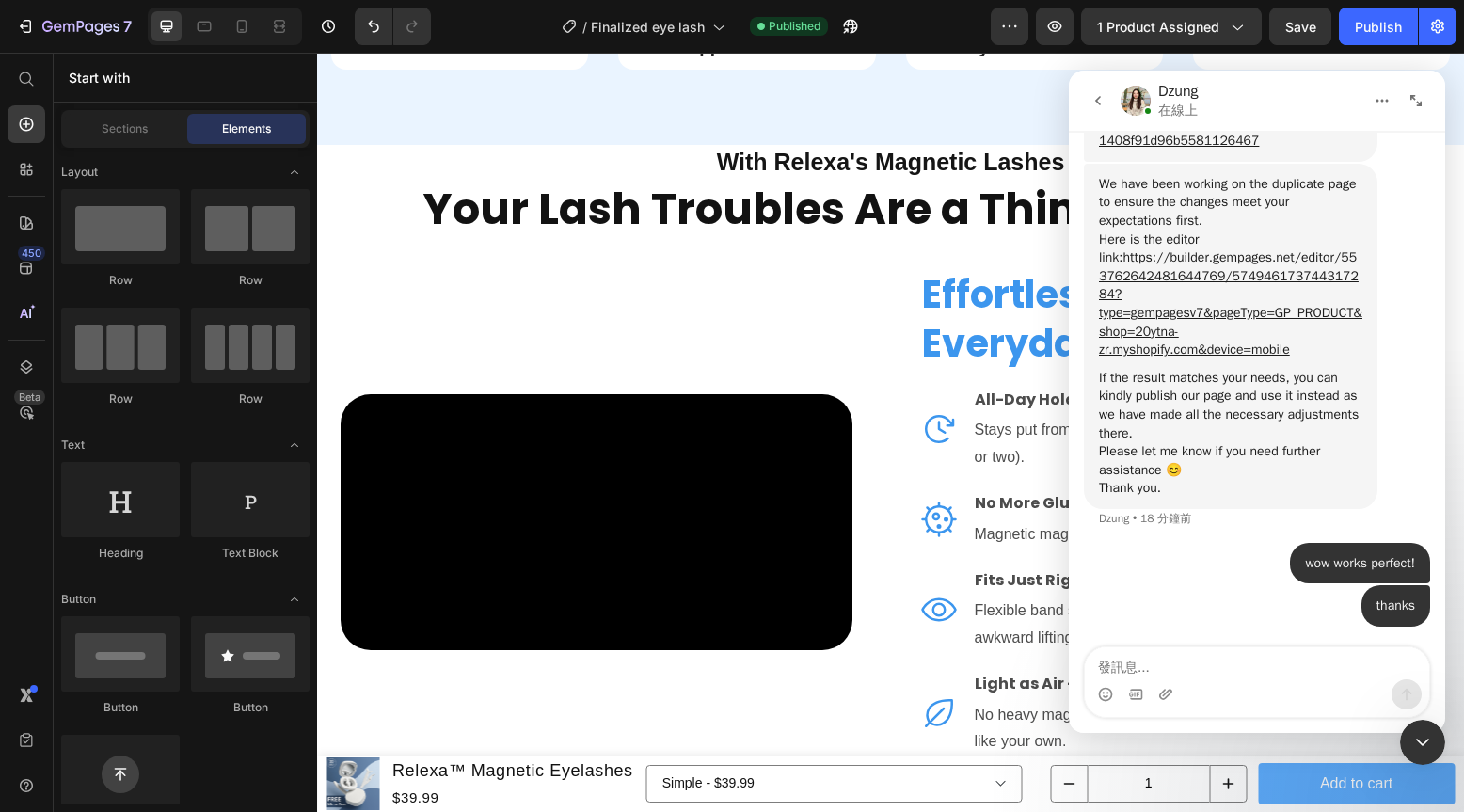 click on "Love by the  Glams Text Block
Video Video Video Video
Carousel Row Section 3" at bounding box center (890, -348) 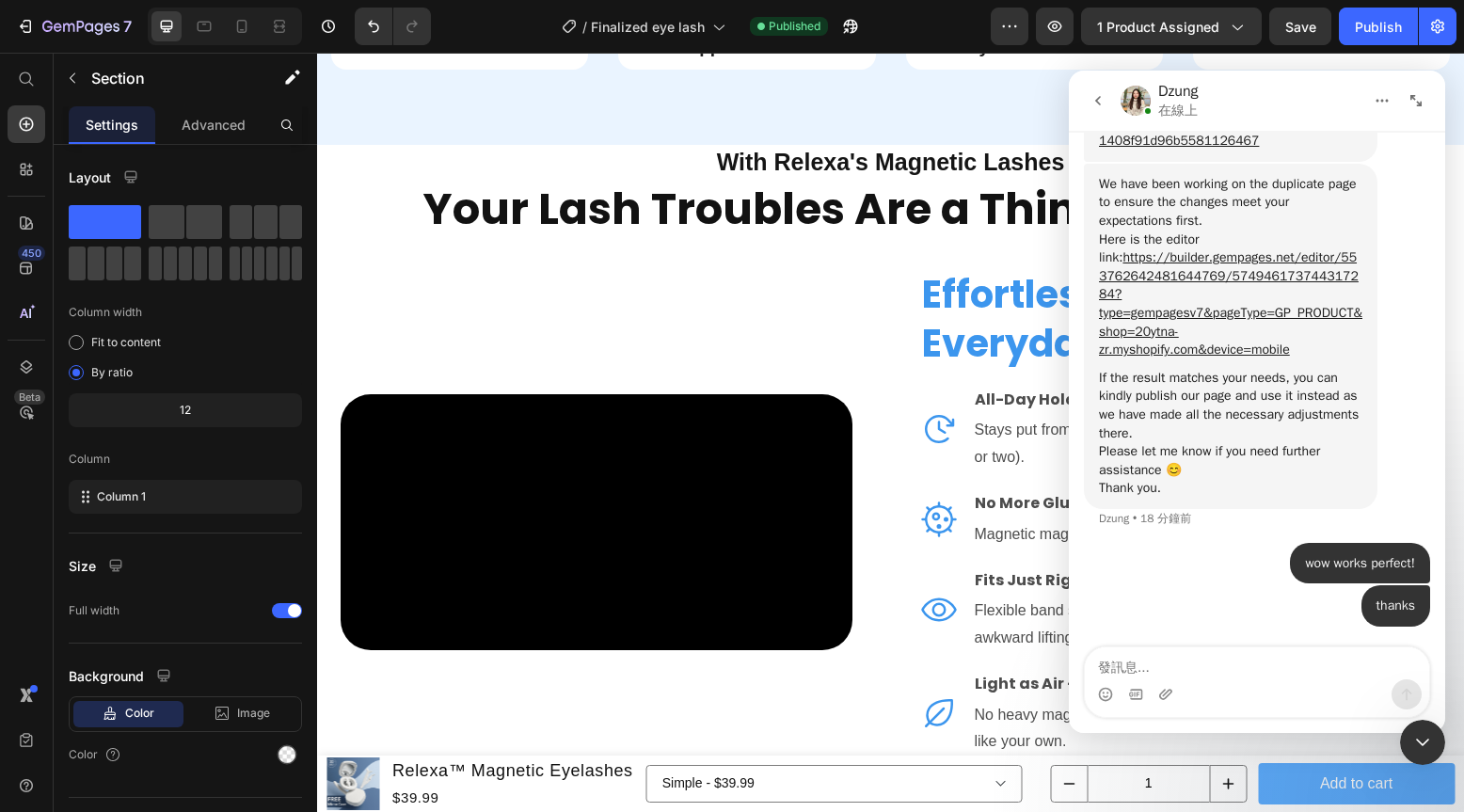 scroll, scrollTop: 2049, scrollLeft: 0, axis: vertical 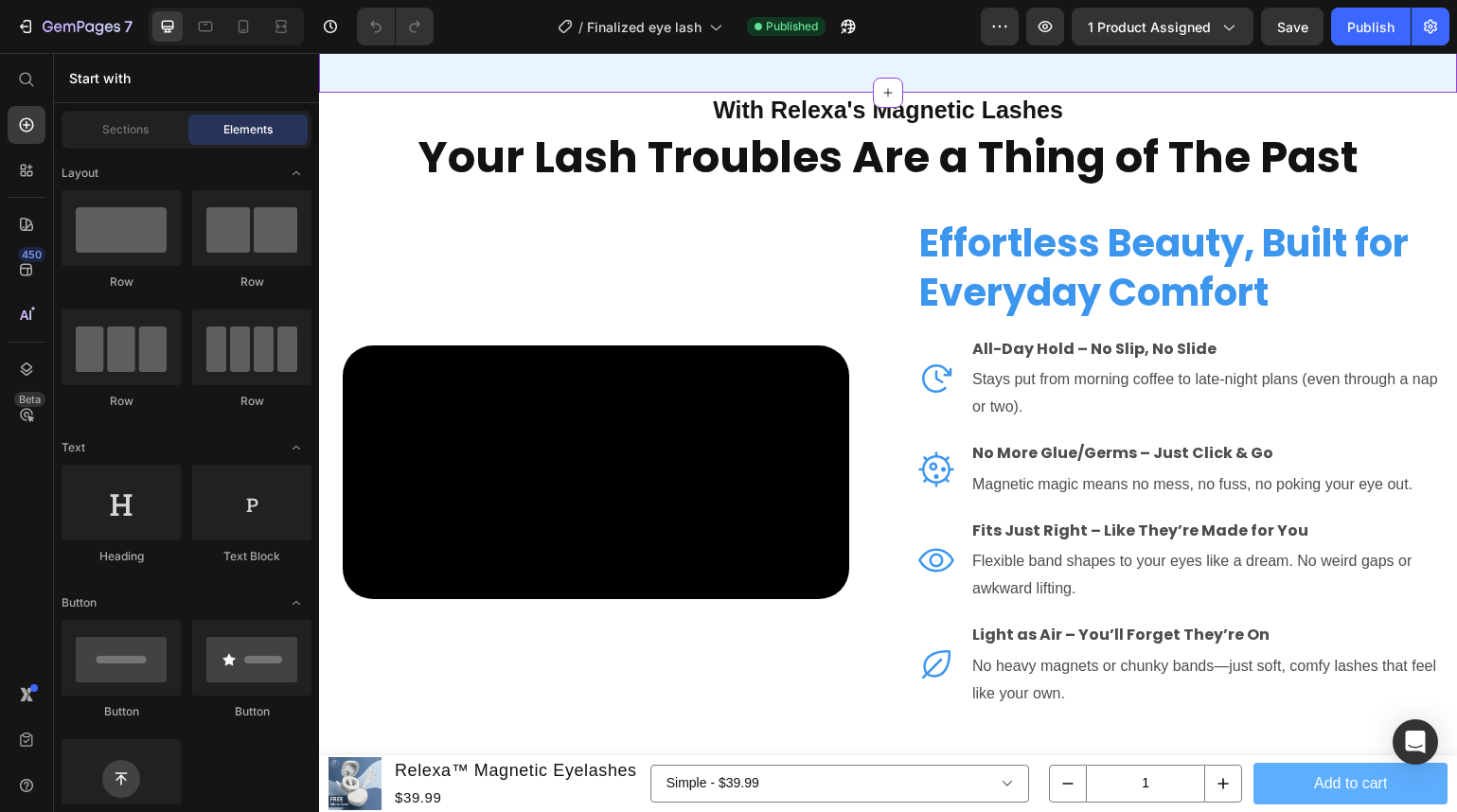 click on "Tired of Wishing For the Perfect Lashes? Heading
Icon Fed up with frequent, costly appointments just for lash extensions? Heading Row Row
Icon Tired of dealing with sticky glue and messy  applications? Heading Row
Icon Worried about the harm traditional falsies can cause your lashes? Heading Row
Icon Annoyed by the time-consuming application of conventional lashes? Heading Row Row best" at bounding box center (888, -72) 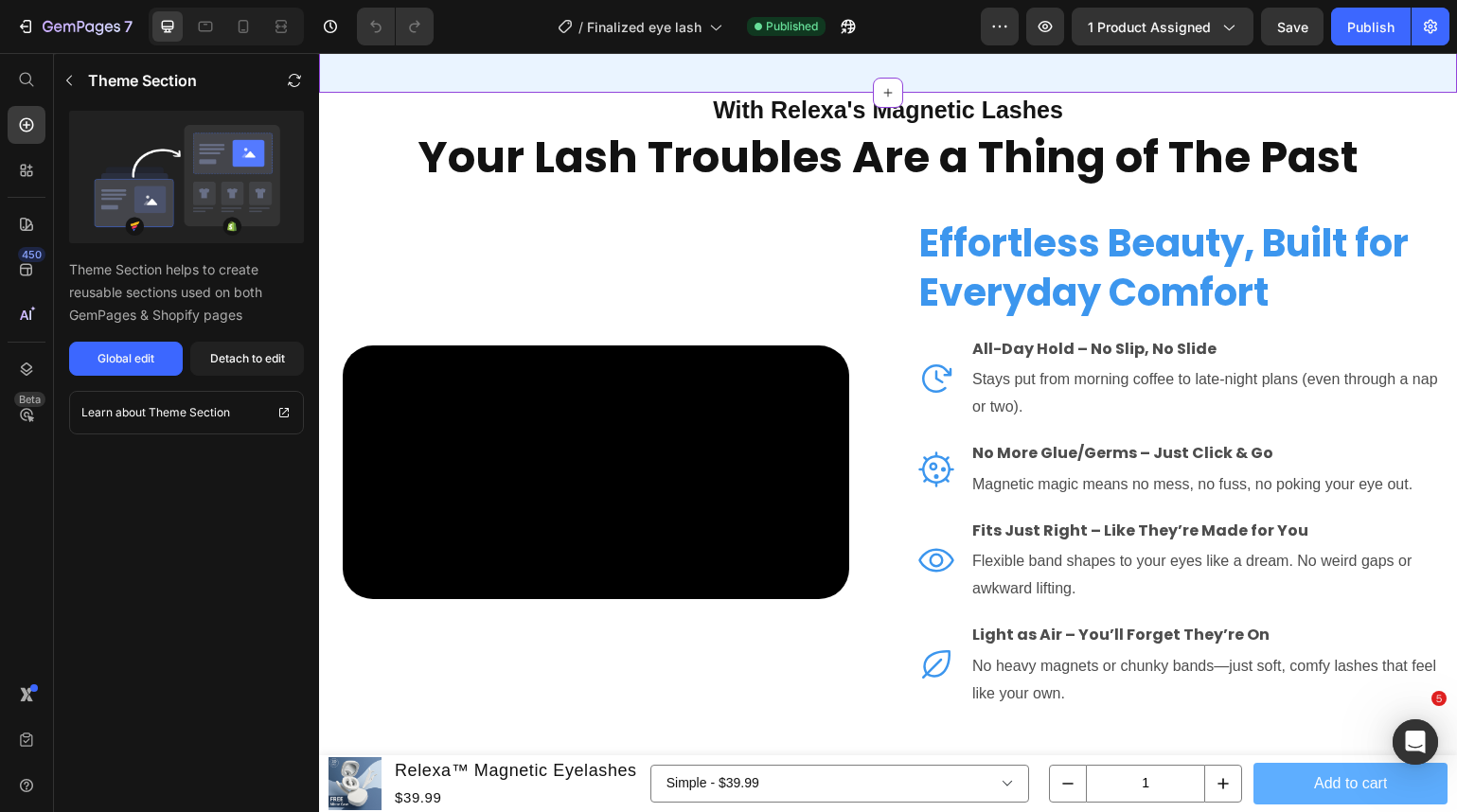 scroll, scrollTop: 0, scrollLeft: 0, axis: both 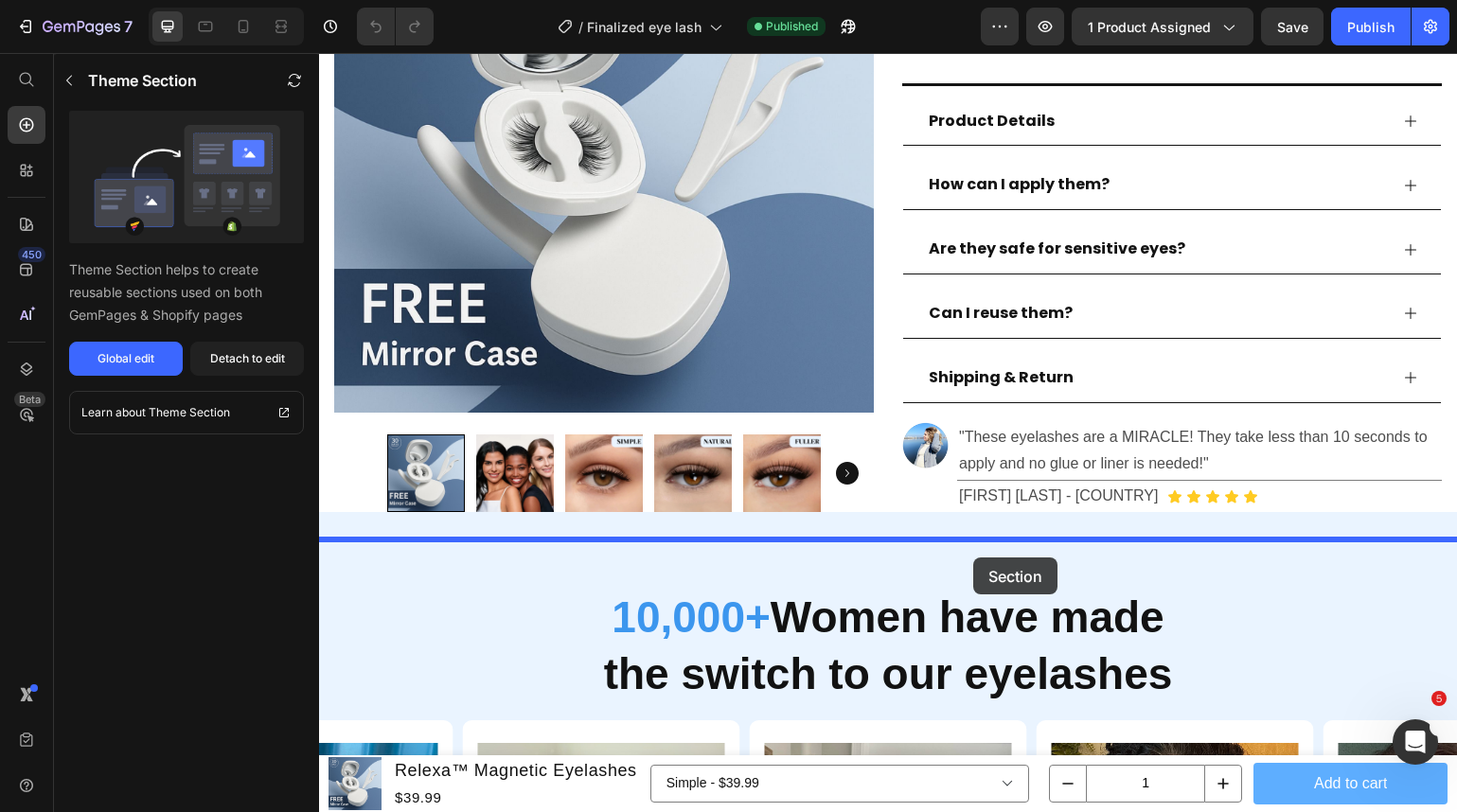 drag, startPoint x: 1366, startPoint y: 212, endPoint x: 974, endPoint y: 560, distance: 524.1832 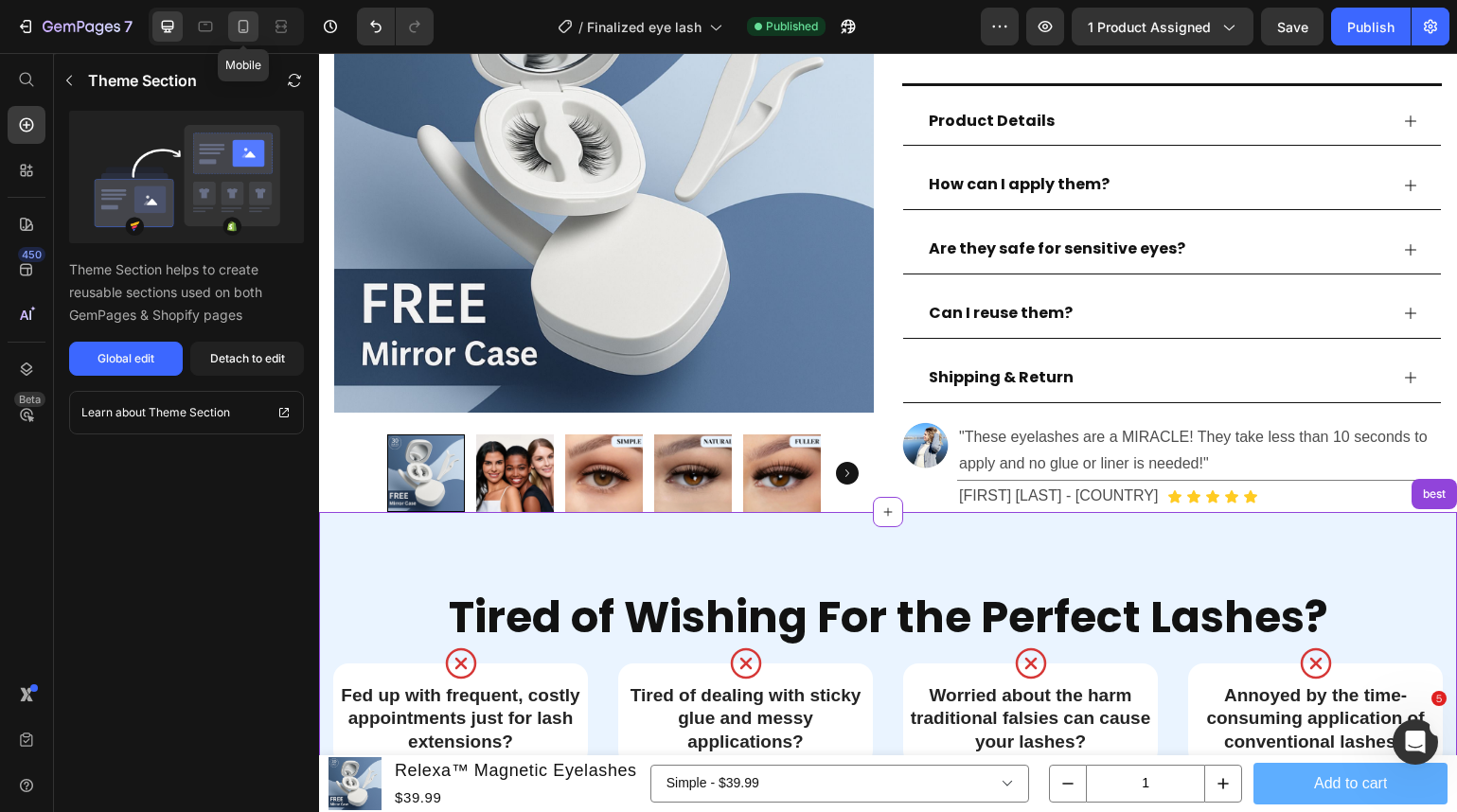 click 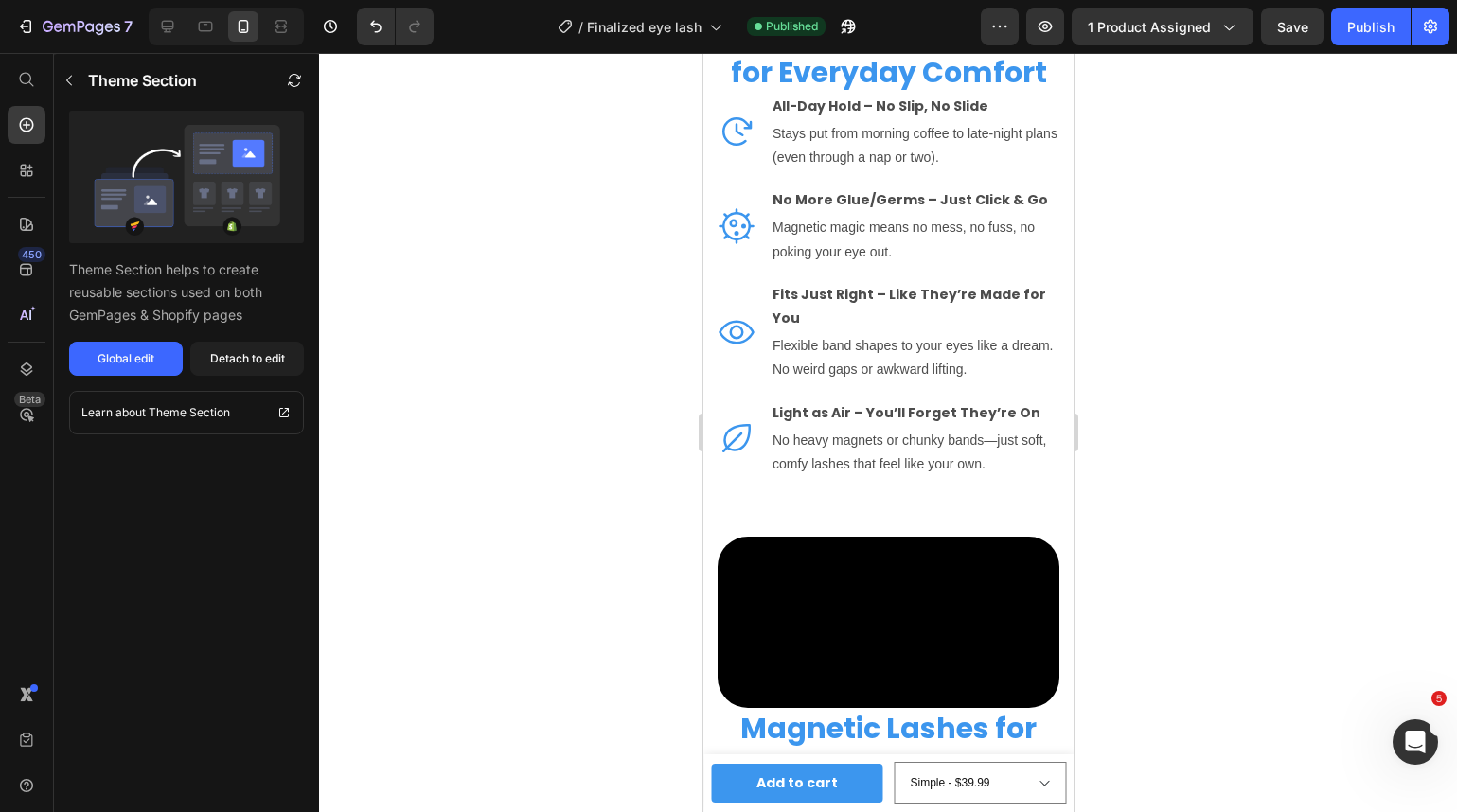 scroll, scrollTop: 3211, scrollLeft: 0, axis: vertical 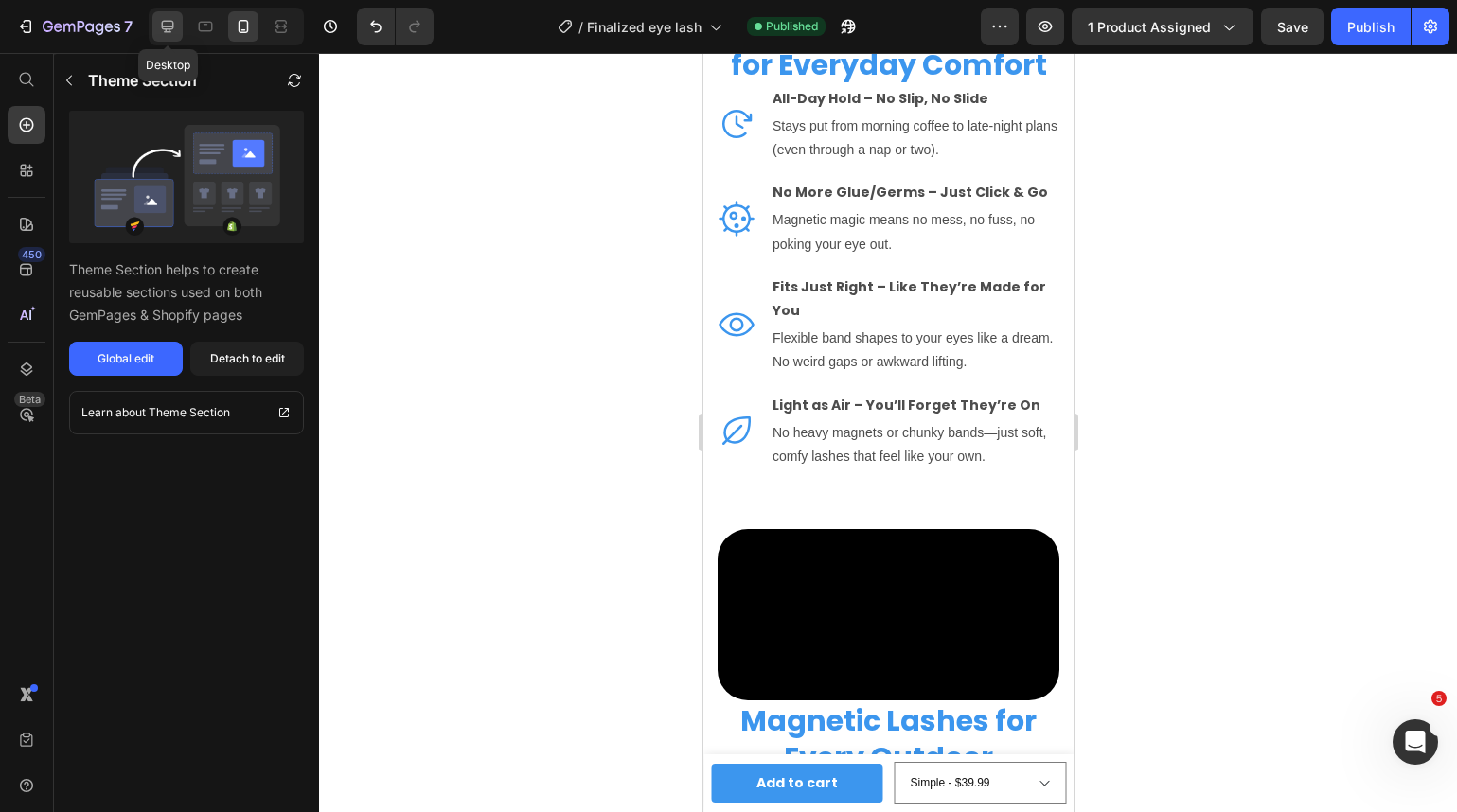 click 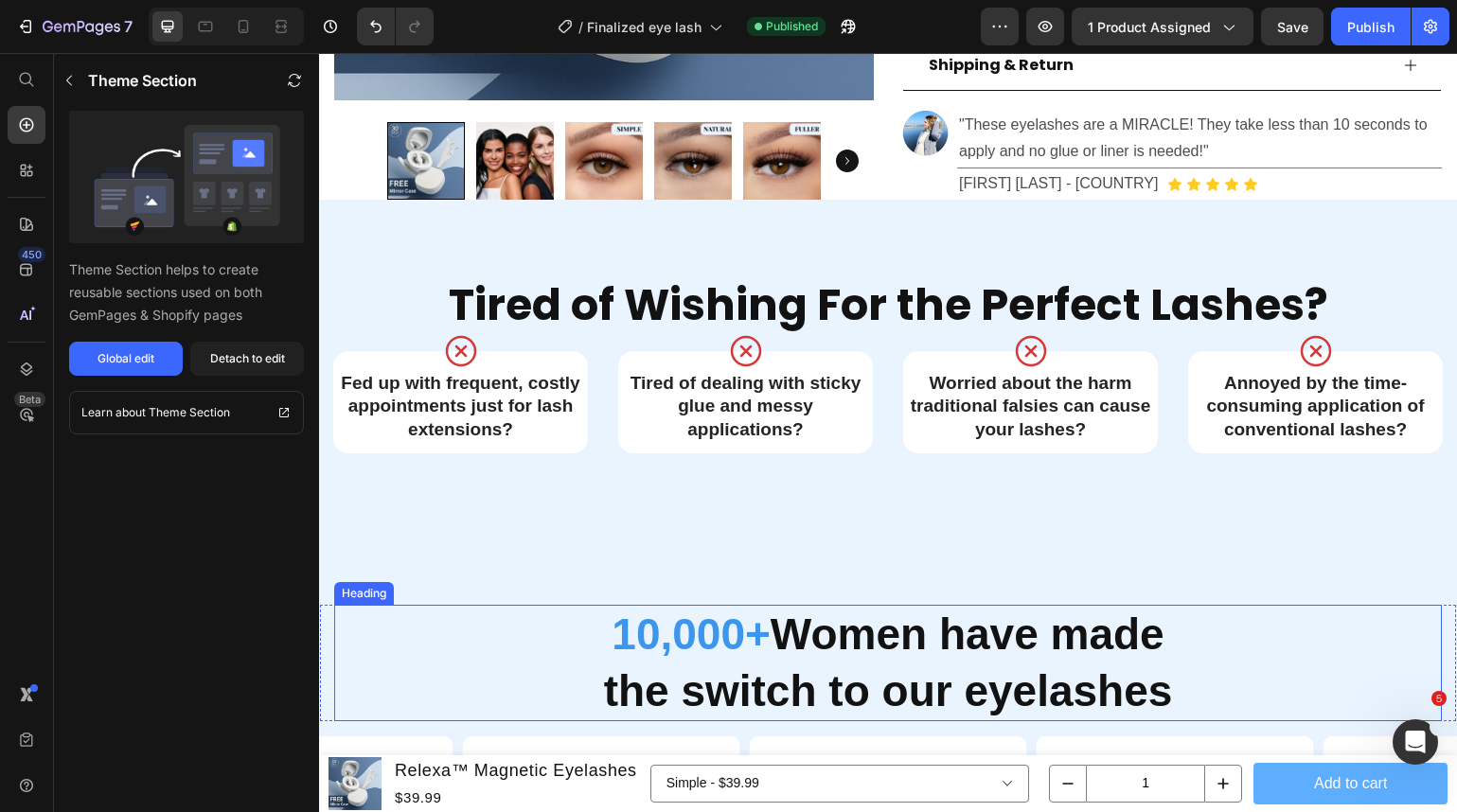 scroll, scrollTop: 979, scrollLeft: 0, axis: vertical 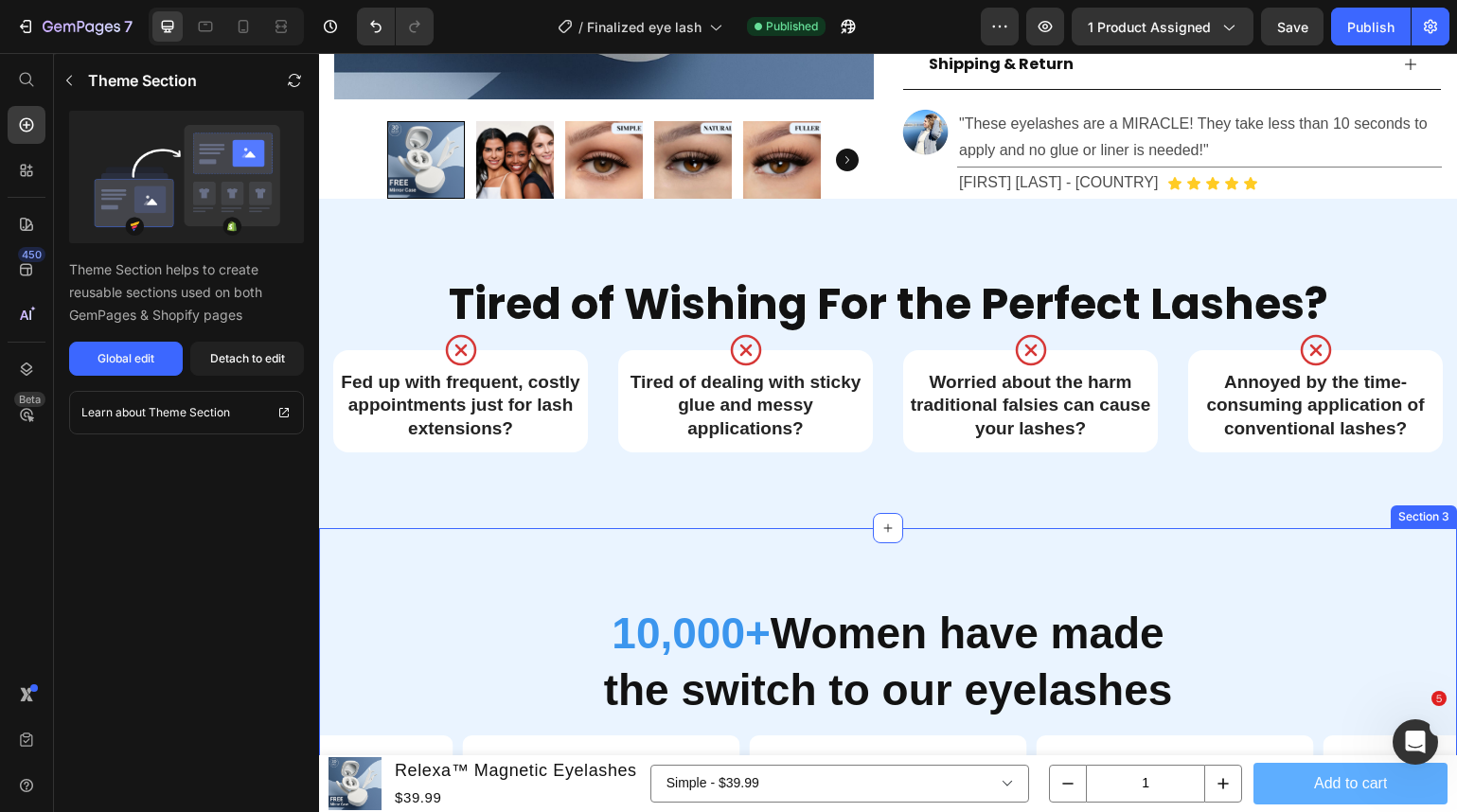 click on "10,000+  Women have made  the switch to our eyelashes Heading Row Image Icon Icon Icon Icon Icon Icon List First Timer Approved Text Block “I’ve never used false lashes before and was totally intimidated. But these came with clear instructions and were honestly so easy to use. Took me less than a minute to get the hang of it. Now I wear them daily!” Text Block — [FIRST] [LAST] · [COUNTRY] Text Block
Icon Row Row Image Icon Icon Icon Icon Icon Icon List Reusable & Still Look New Text Block “I’ve worn these more than 15 times and they still look as good as day one. I just wipe them down and pop them back in the case. So much better than wasting money on one-time lashes.” Text Block — [FIRST] [LAST] · [COUNTRY] Text Block
Icon Row Row Image Icon Icon Icon Icon Icon Icon List Looks So Natural, No One Knew Text Block Text Block — [FIRST] [LAST] · [COUNTRY] Text Block
Icon Row Row Image Icon Icon Icon Icon Icon Icon List Stayed on All Day Text Block Icon" at bounding box center (888, 933) 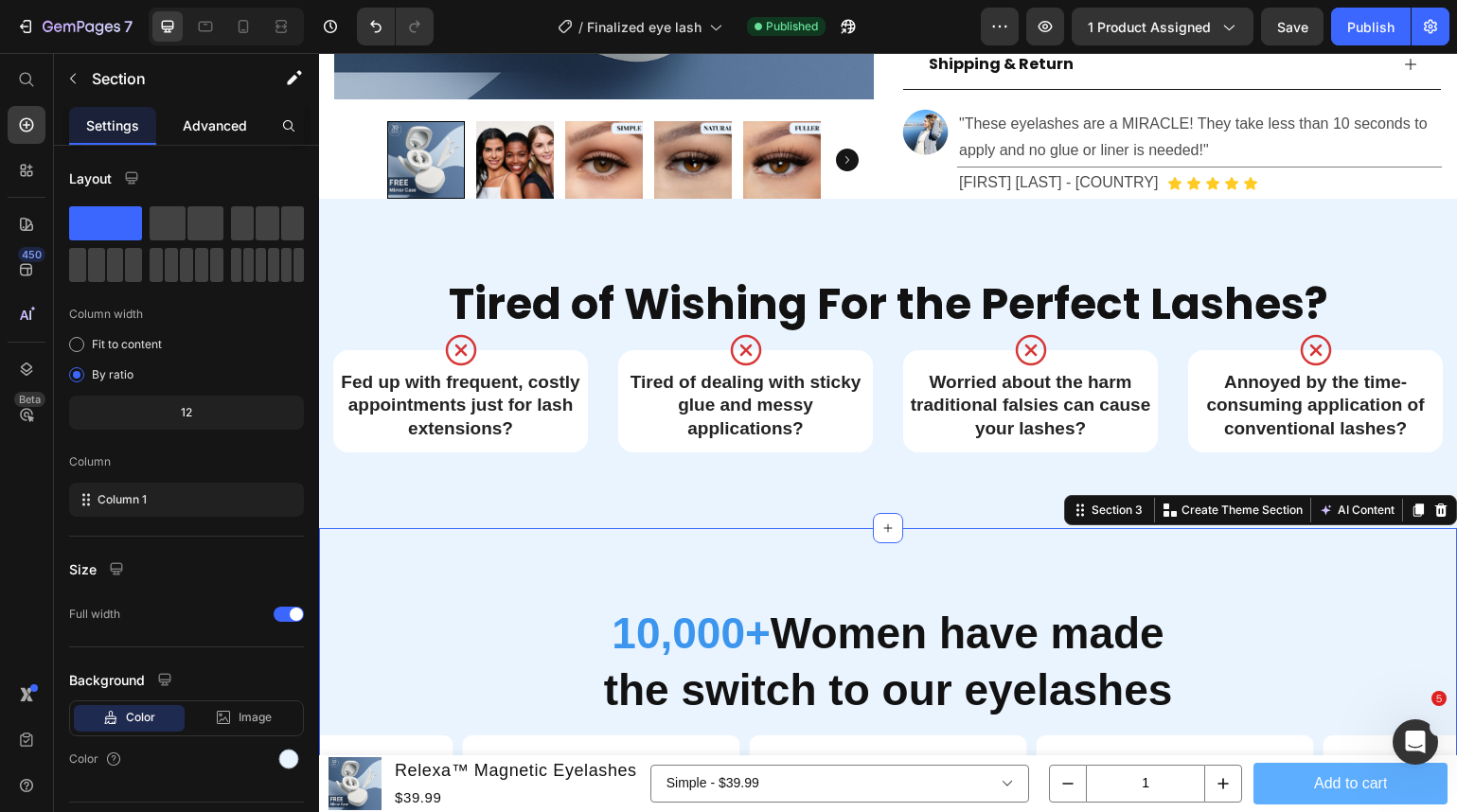 click on "Advanced" at bounding box center (215, 125) 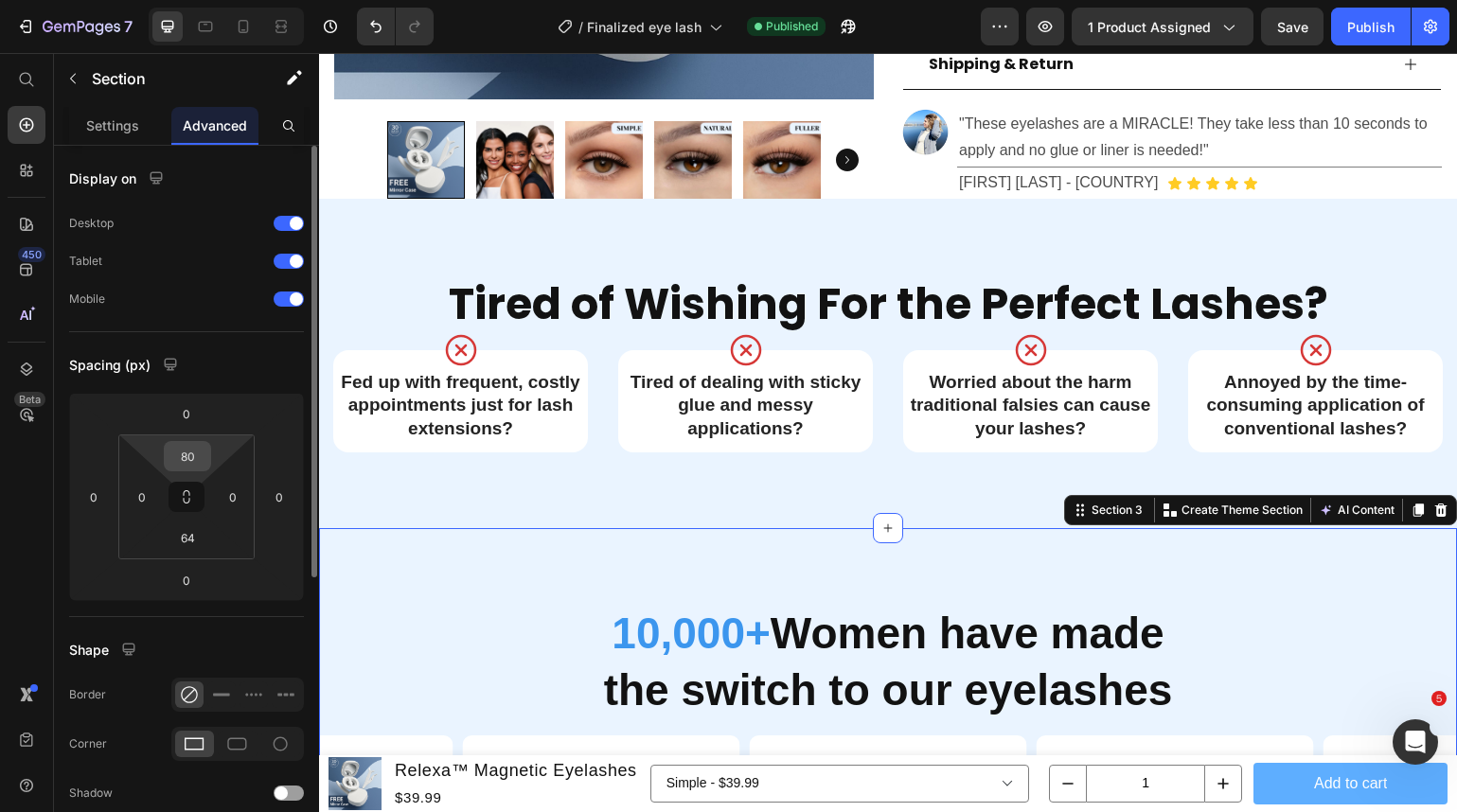 click on "80" at bounding box center [187, 456] 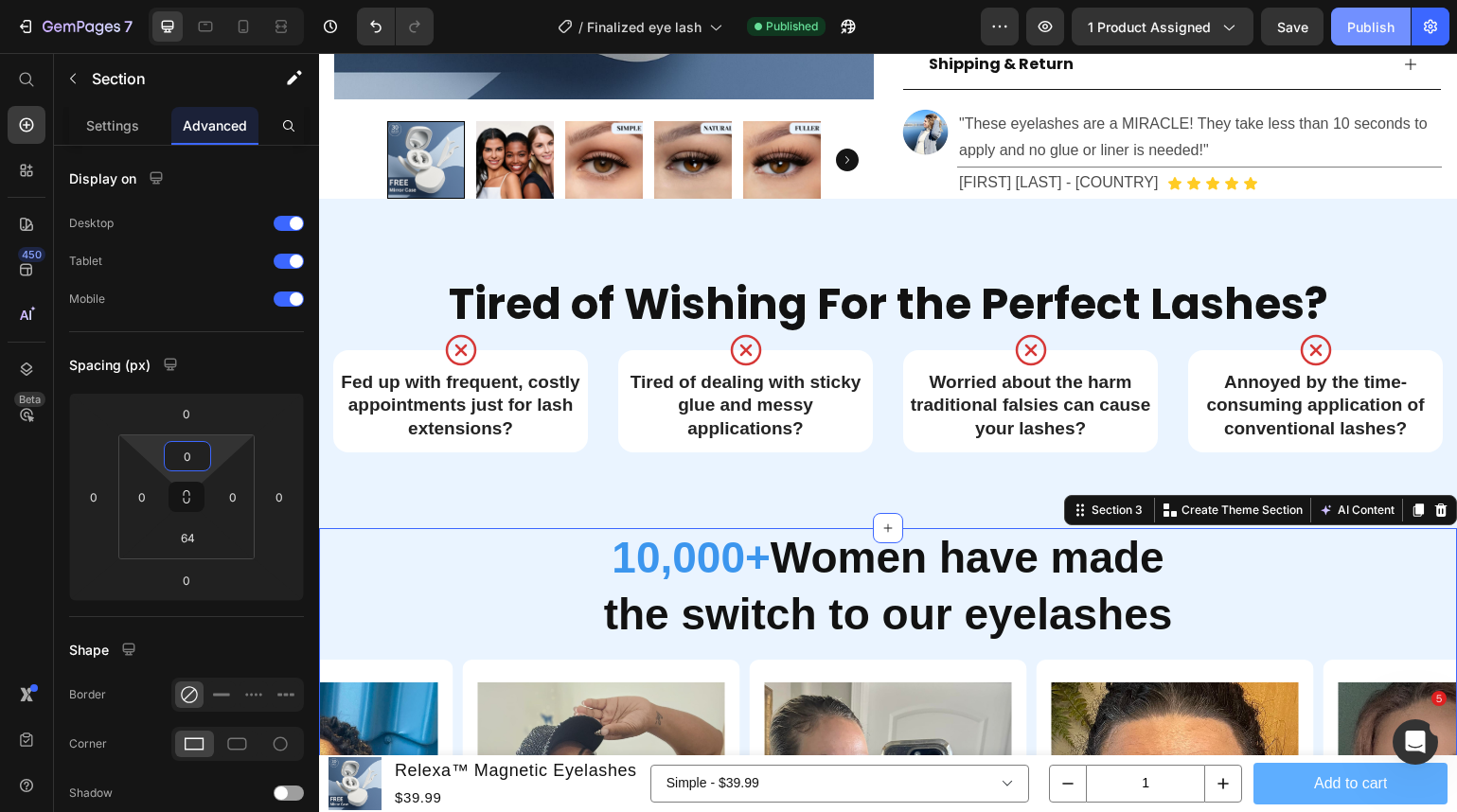 type on "0" 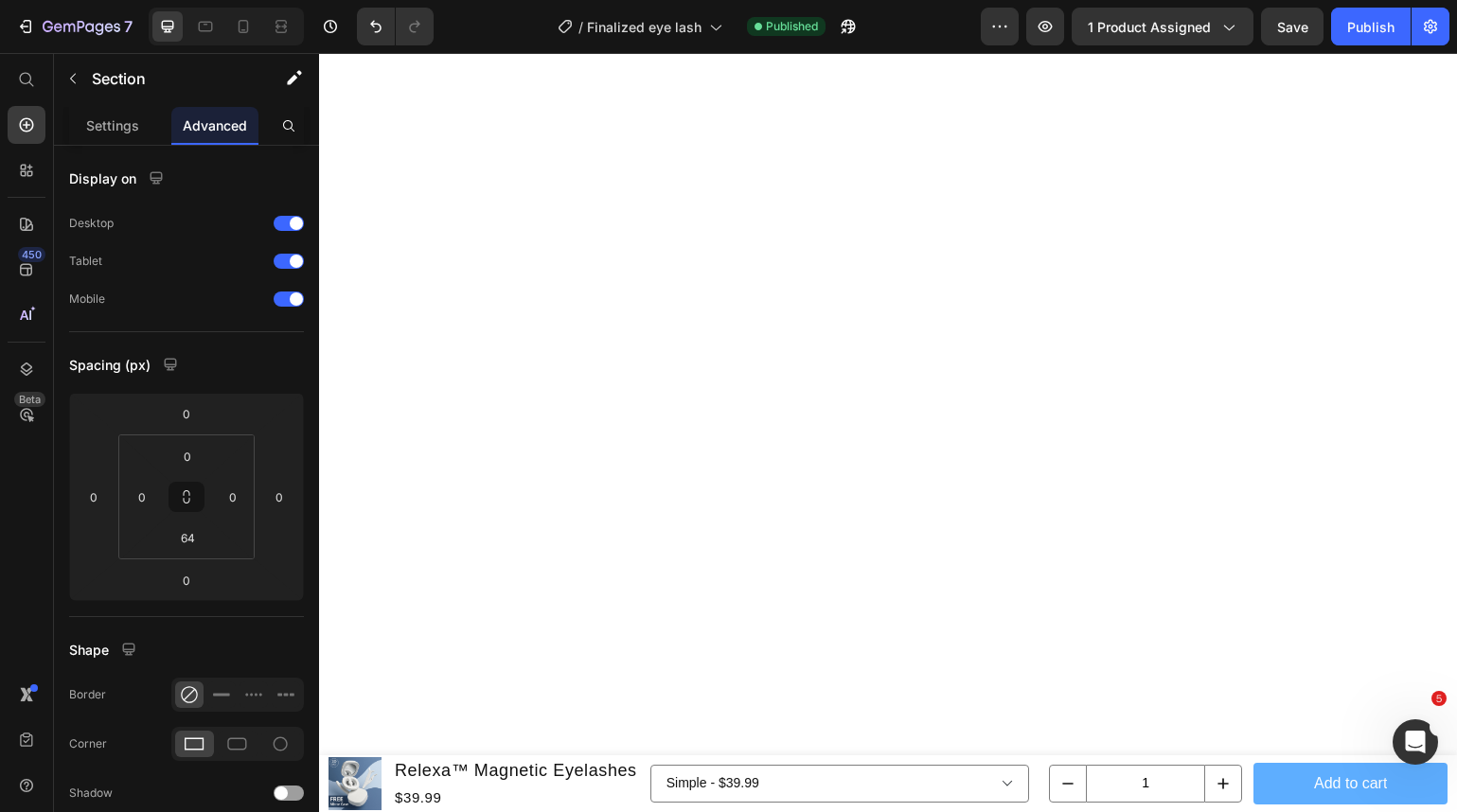 scroll, scrollTop: 0, scrollLeft: 0, axis: both 